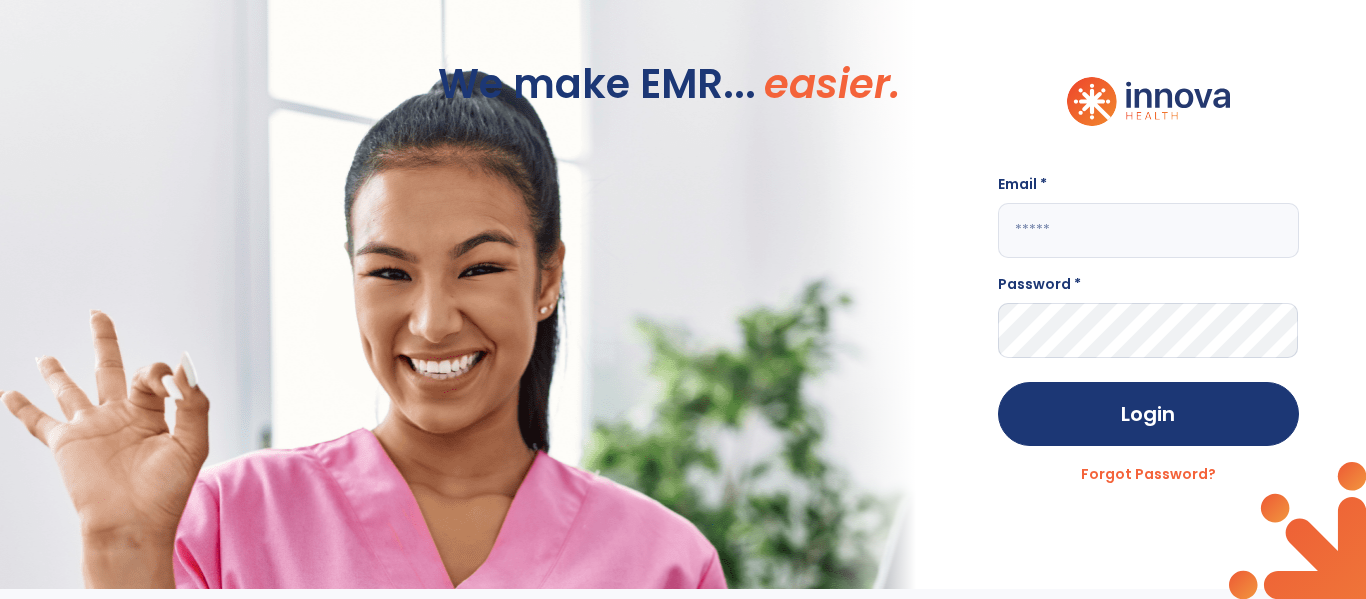 scroll, scrollTop: 0, scrollLeft: 0, axis: both 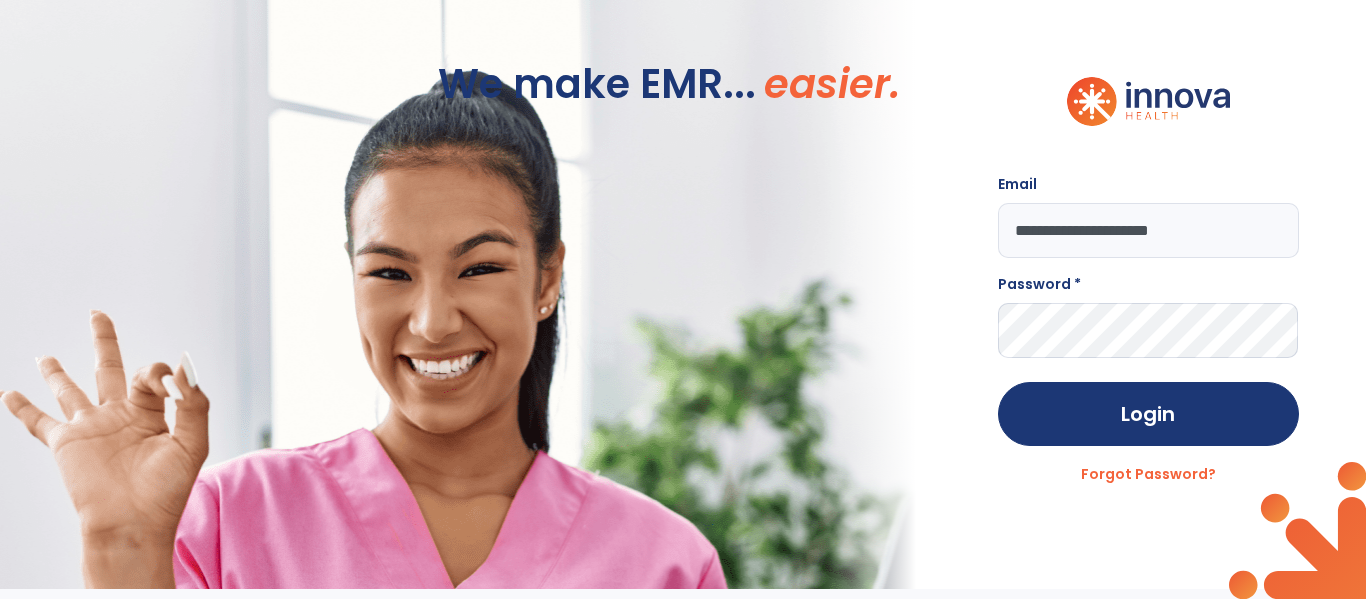 type on "**********" 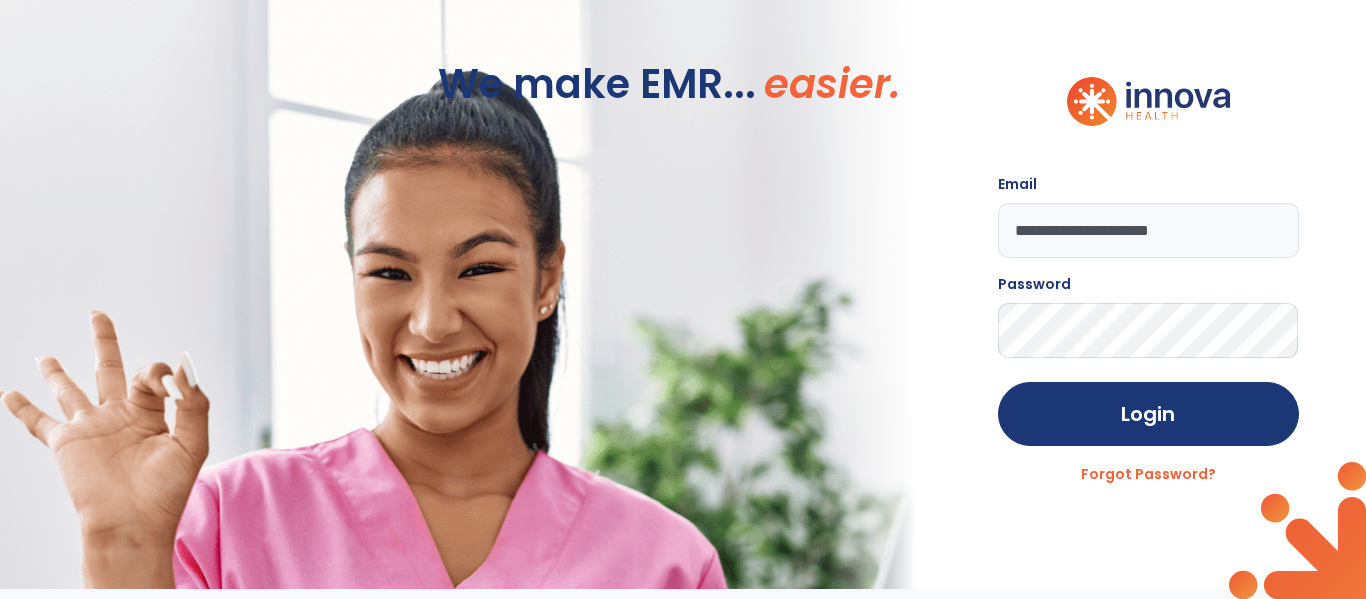 click on "Login" 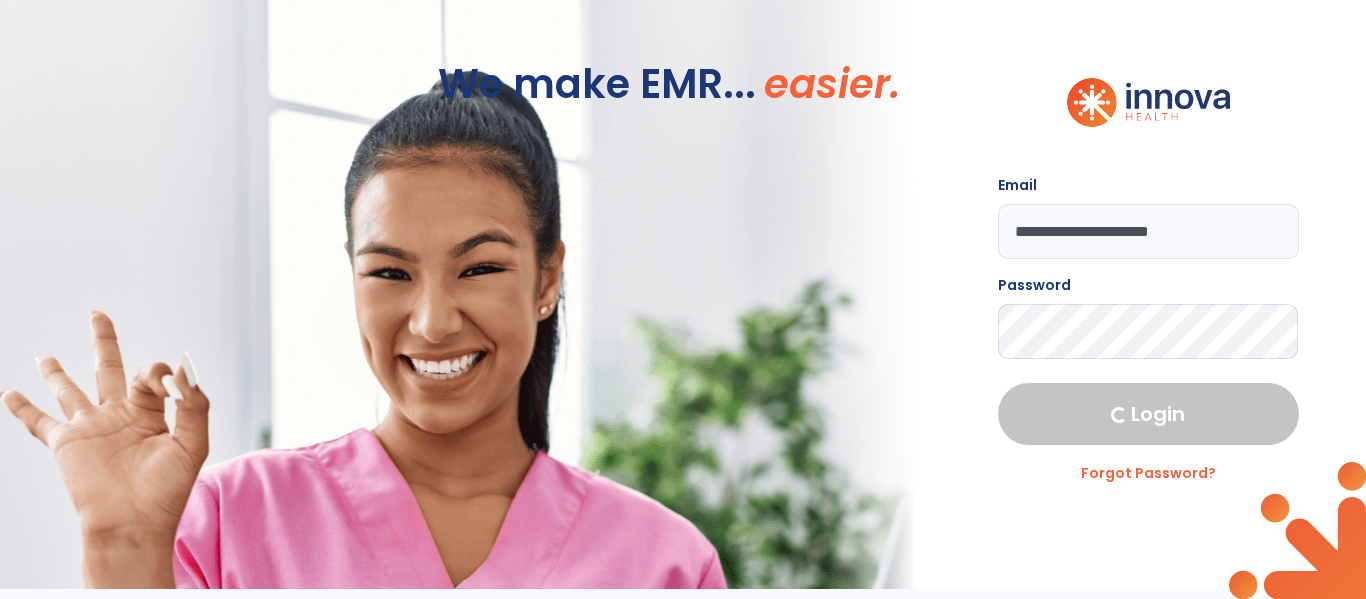 select on "****" 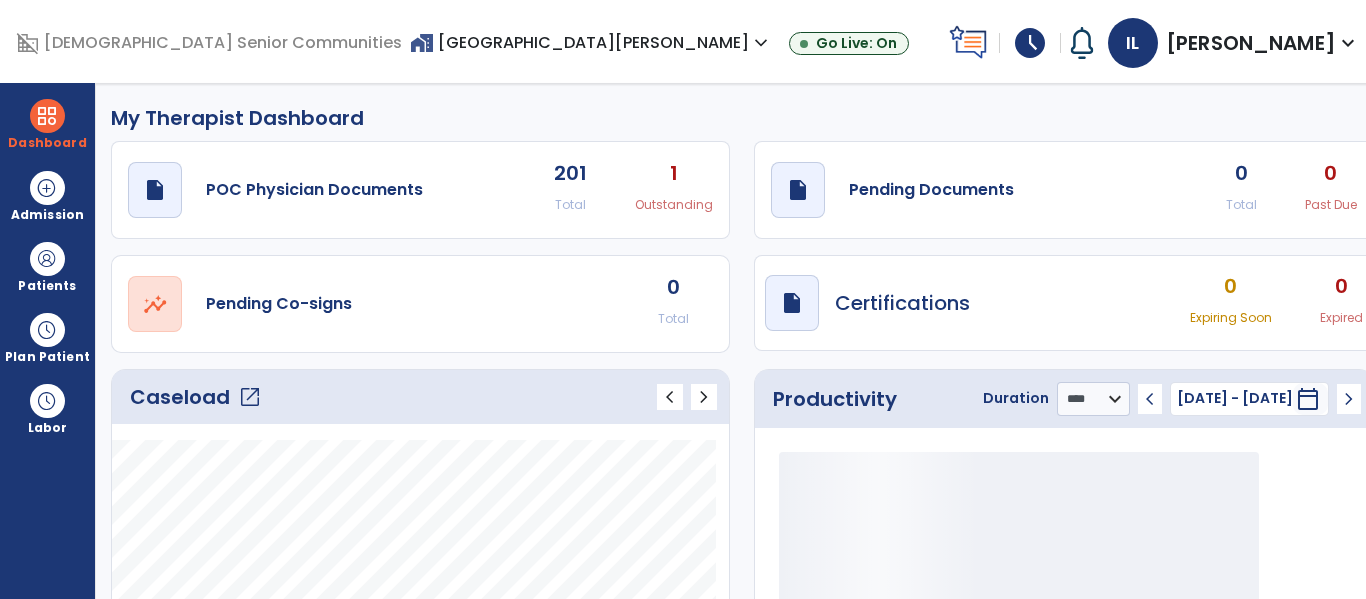 click on "0 Total 0 Past Due" 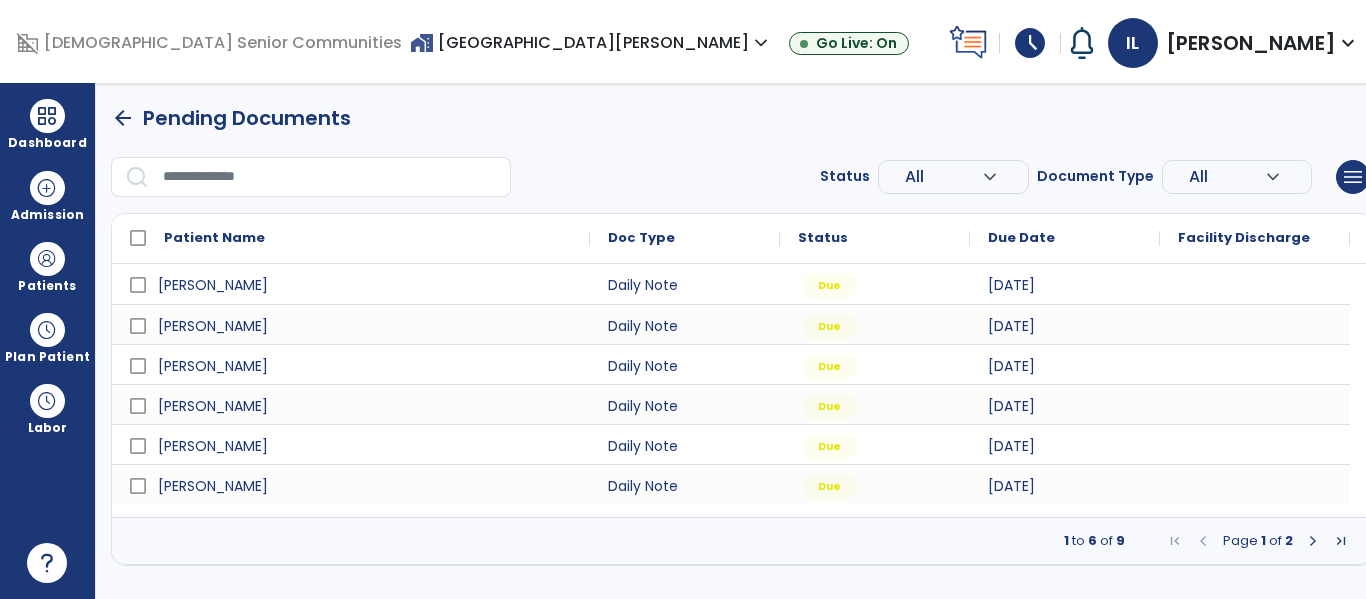click on "Page
1
of
2" at bounding box center (1258, 541) 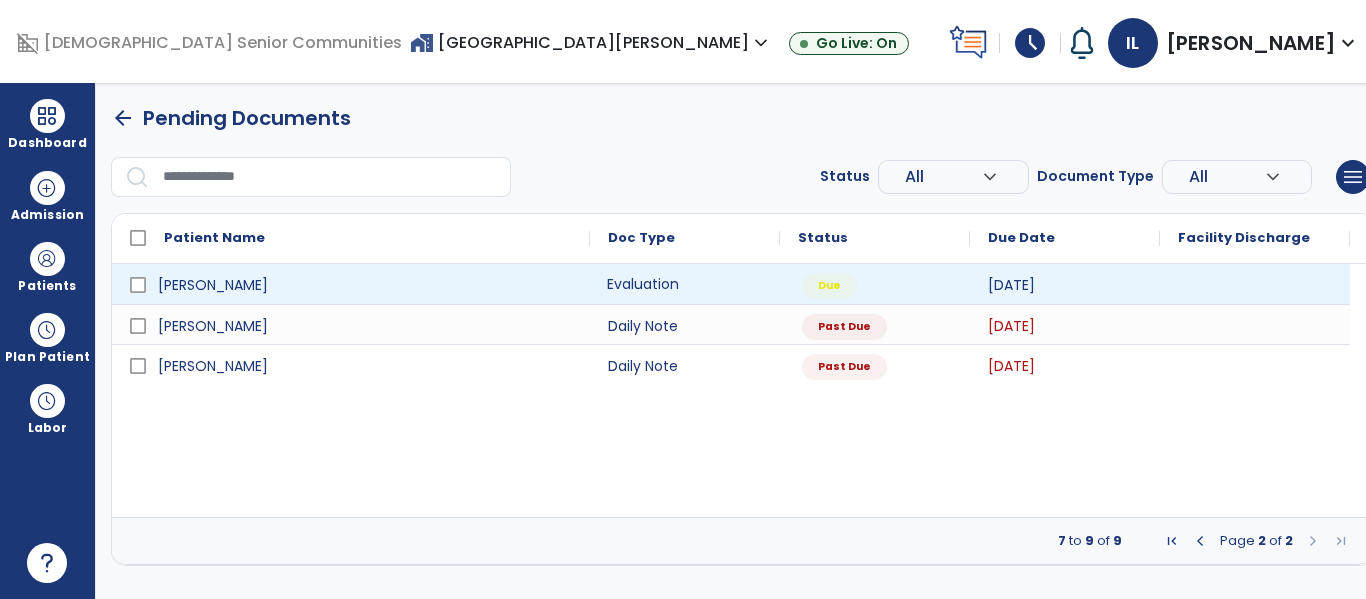 click on "Evaluation" at bounding box center [685, 284] 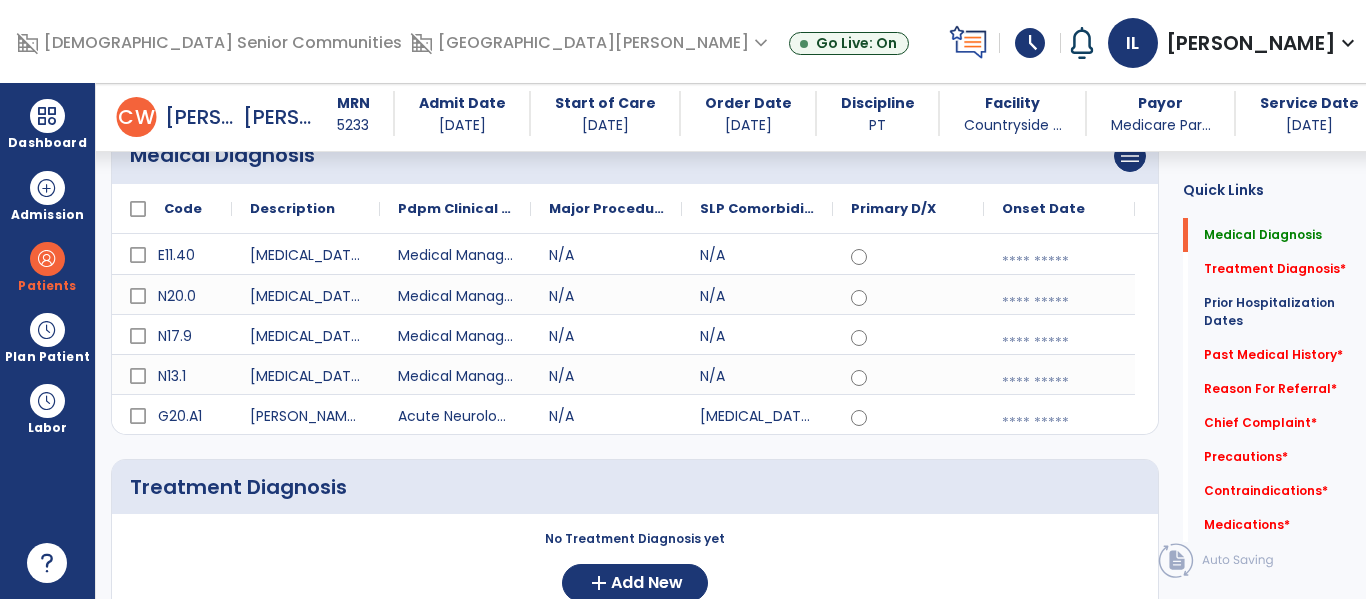 scroll, scrollTop: 203, scrollLeft: 0, axis: vertical 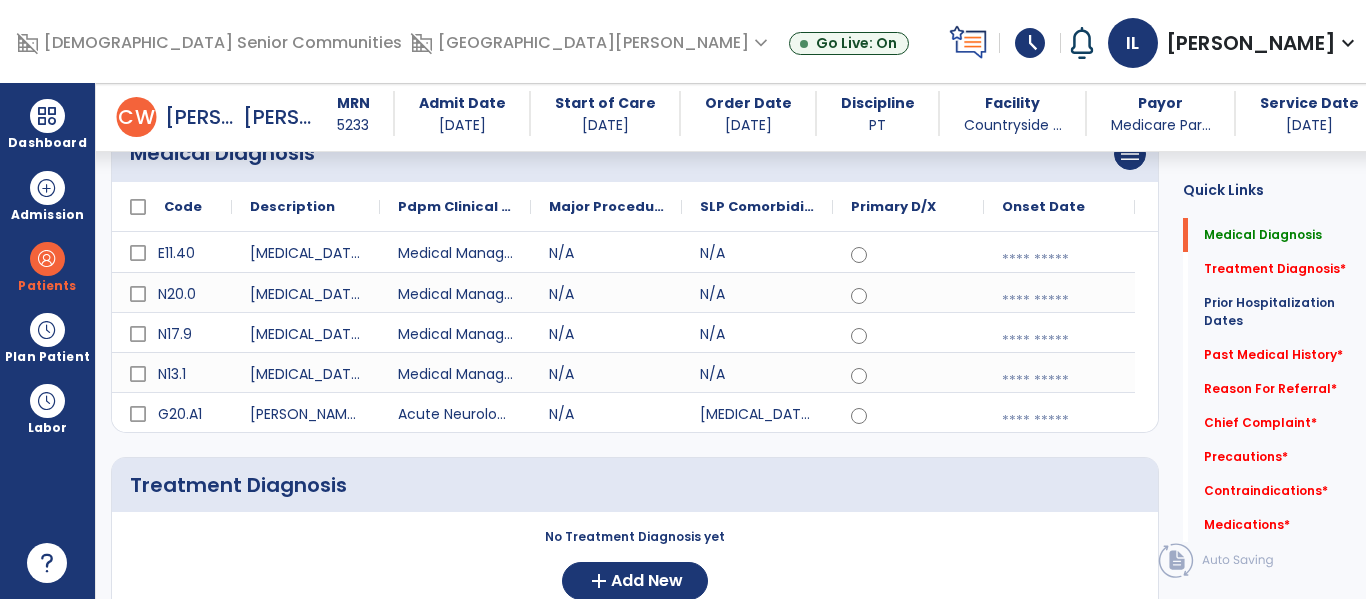 click at bounding box center [1059, 260] 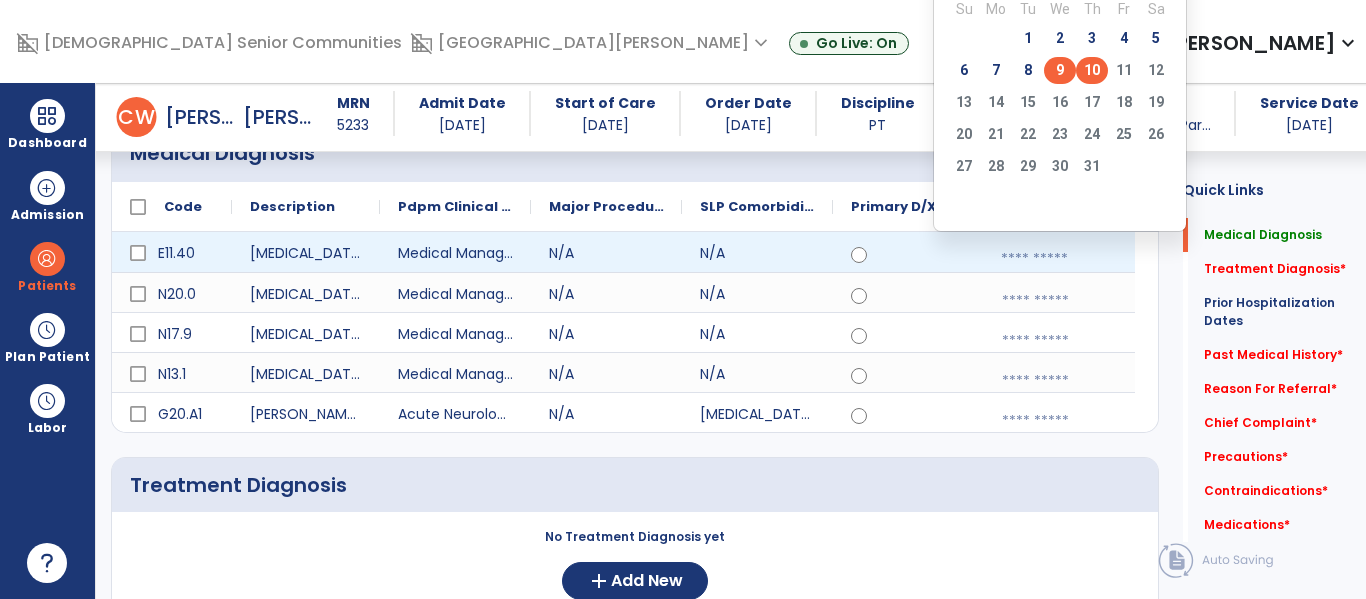 click on "9" 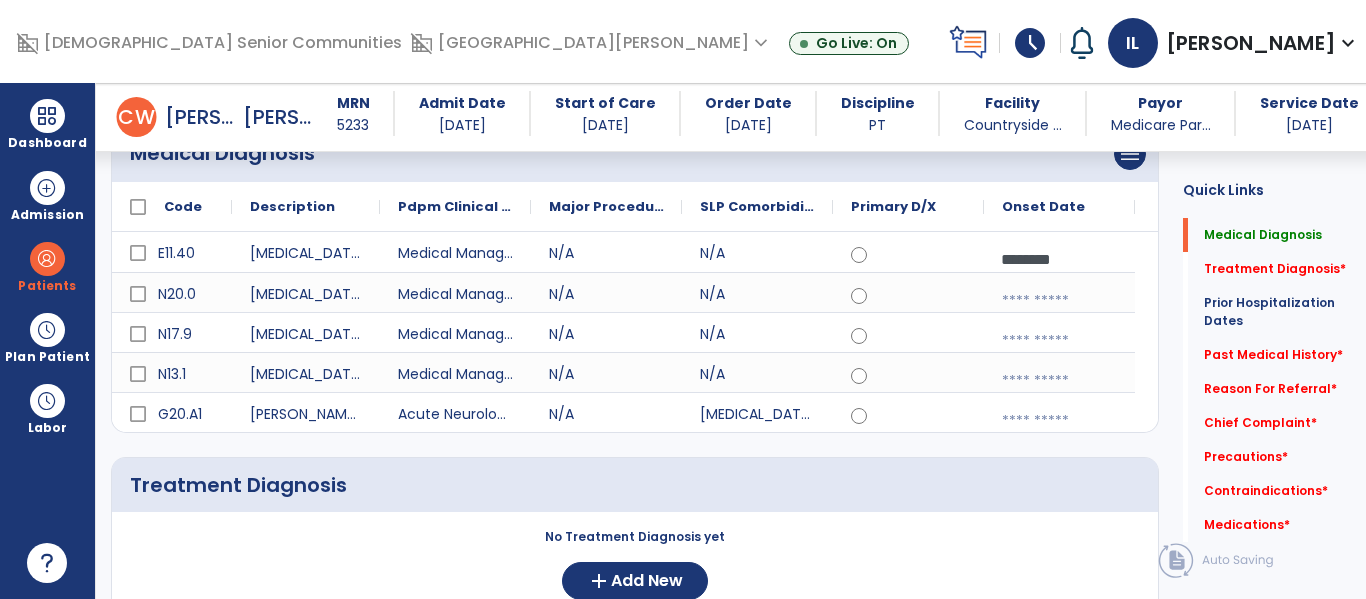 click at bounding box center [1059, 301] 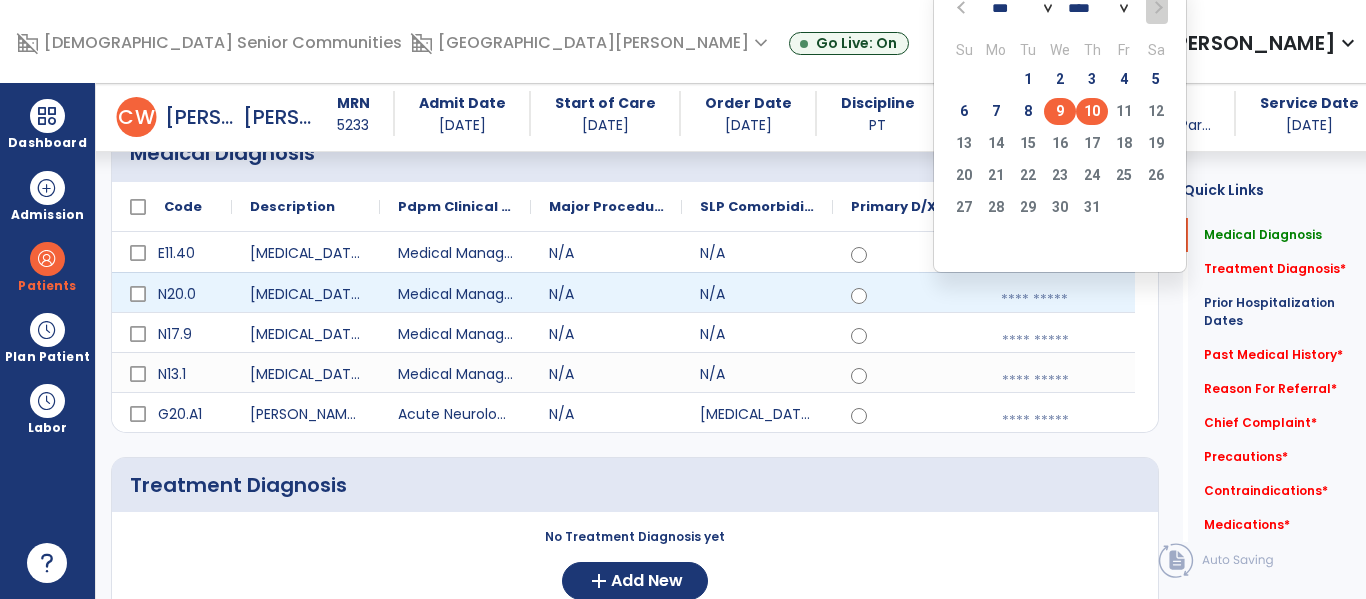click on "9" 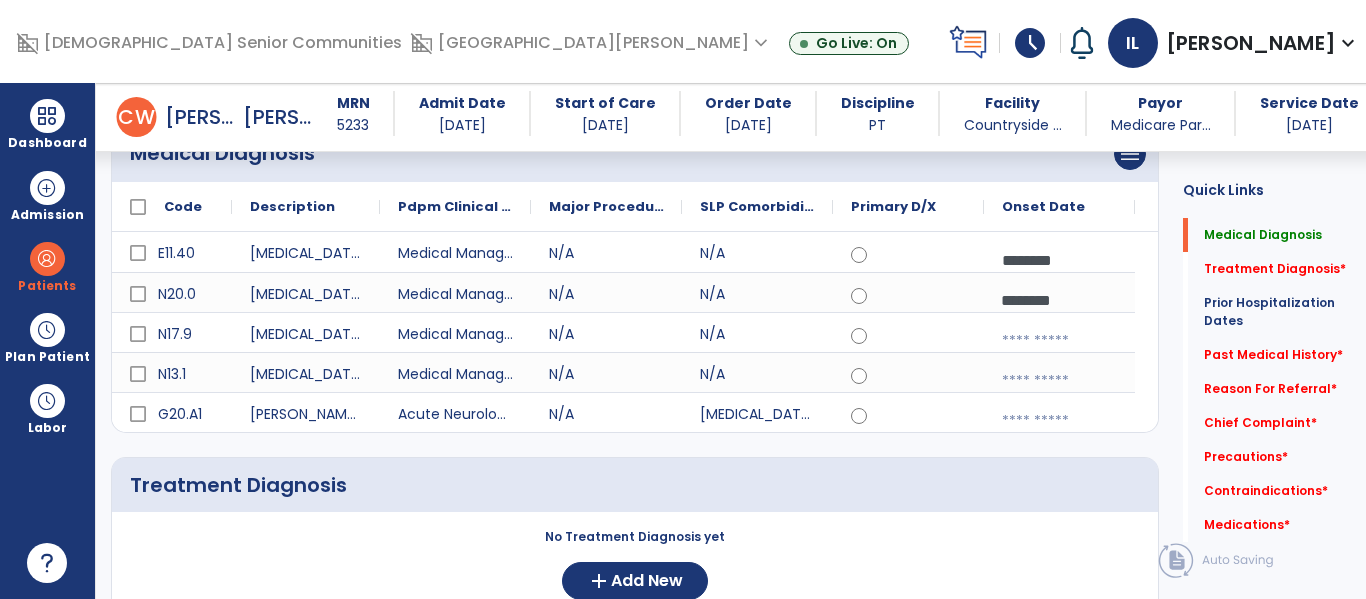 click at bounding box center [1059, 260] 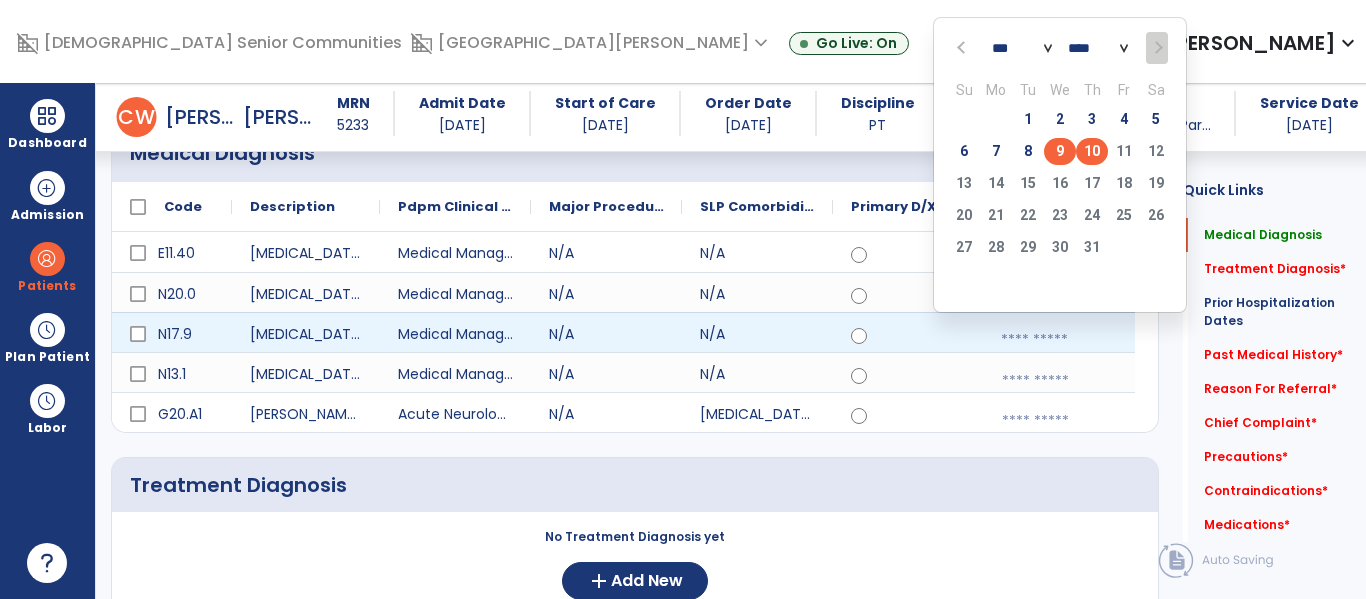 click on "9" 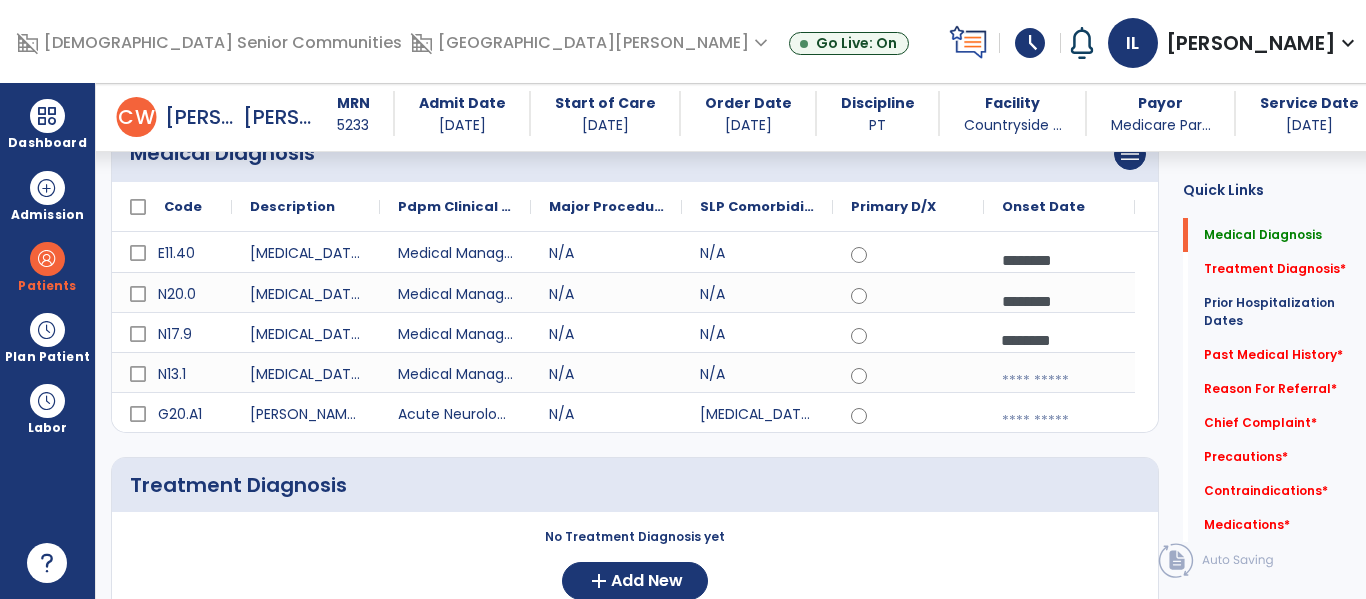 click at bounding box center (1059, 301) 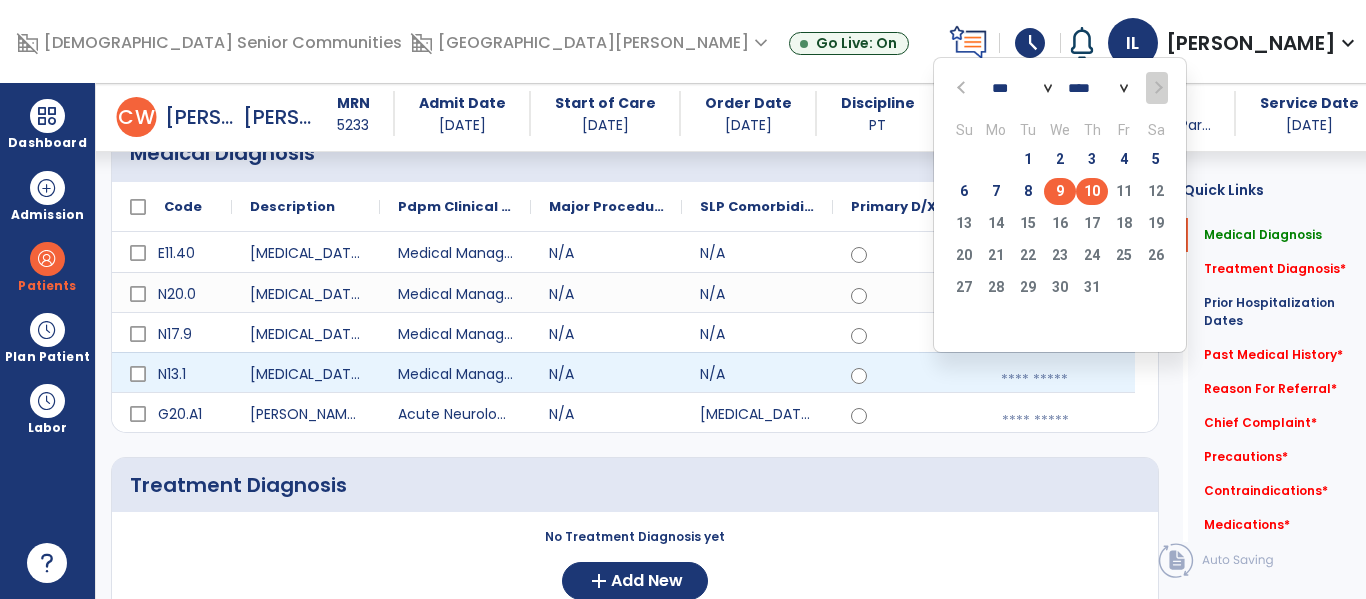 click on "9" 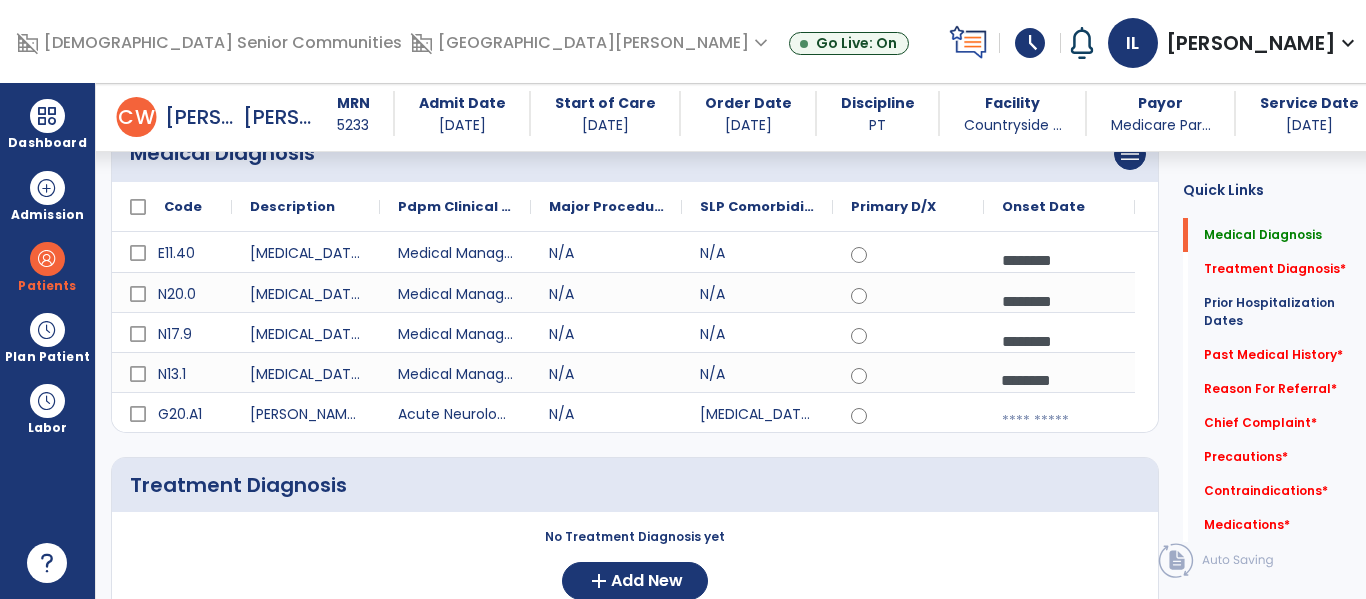 click at bounding box center [1059, 421] 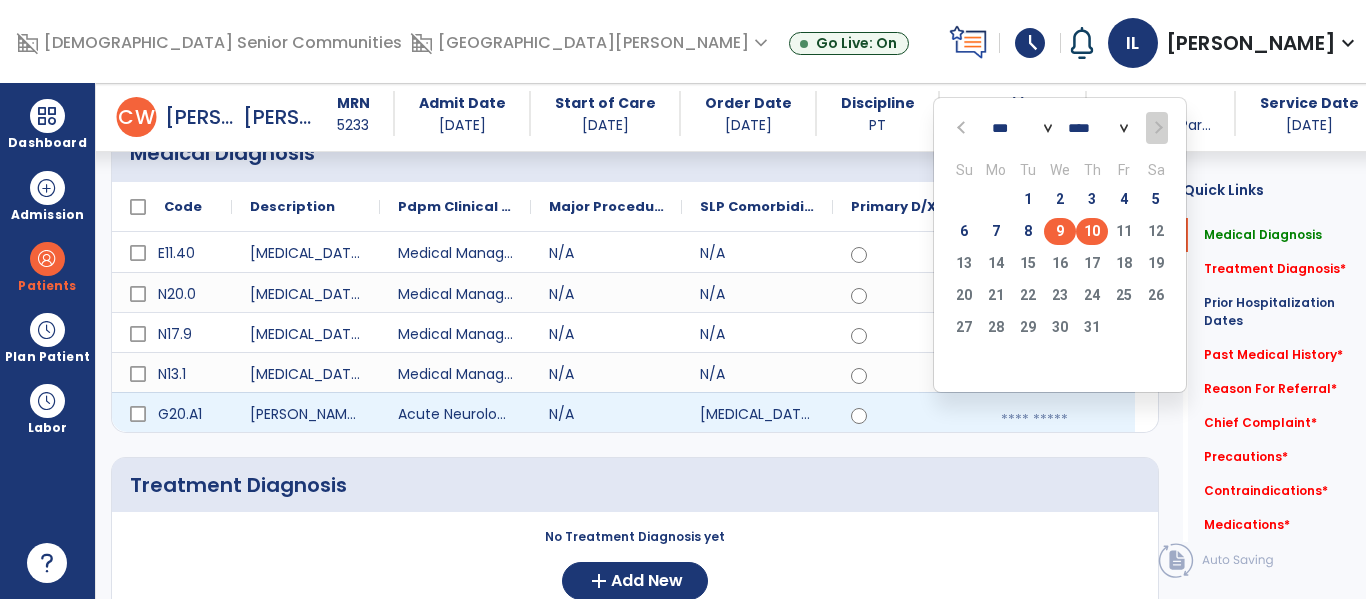 click on "9" 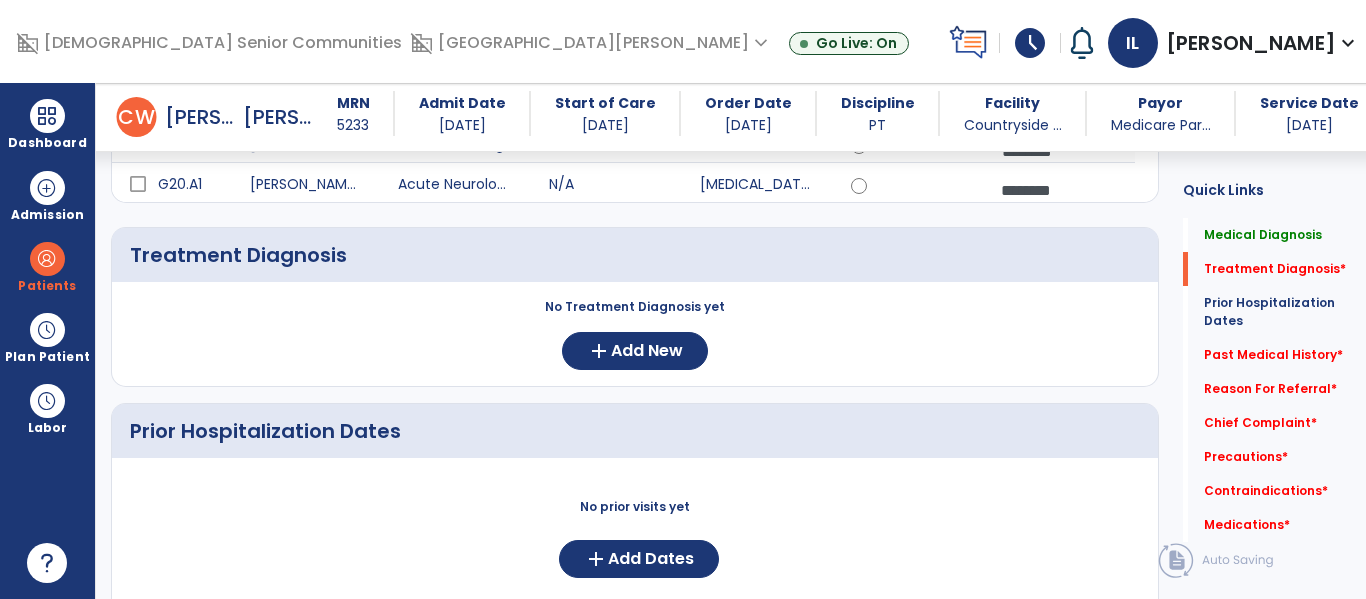 scroll, scrollTop: 460, scrollLeft: 0, axis: vertical 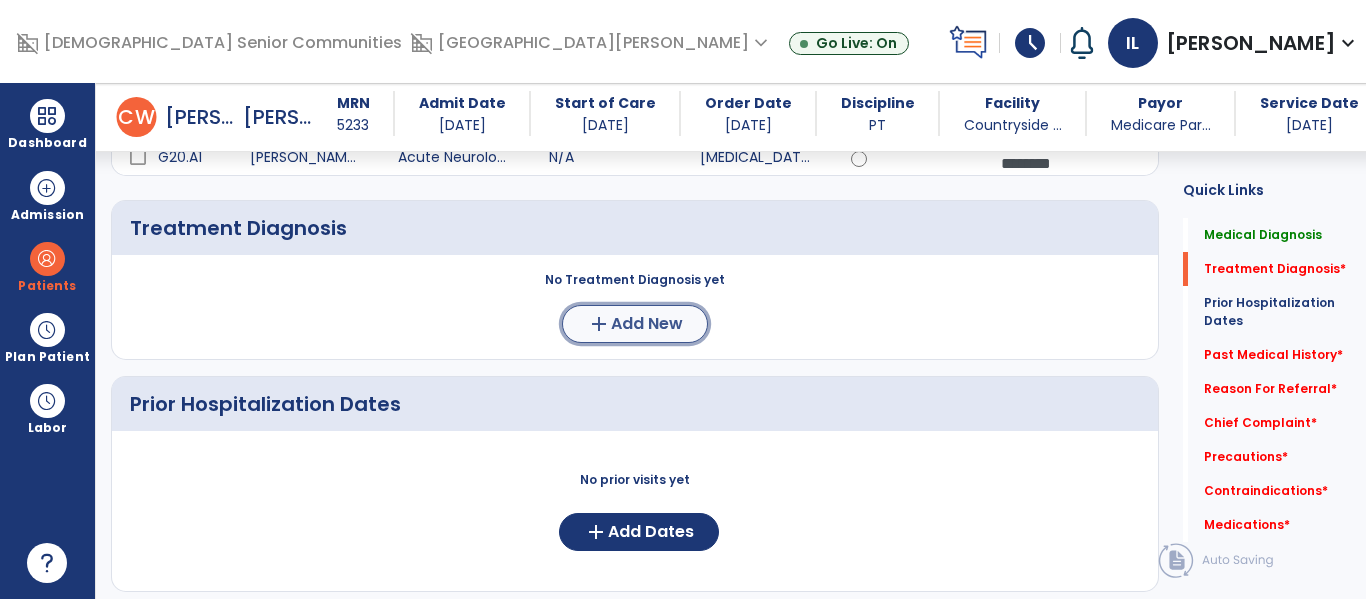 click on "Add New" 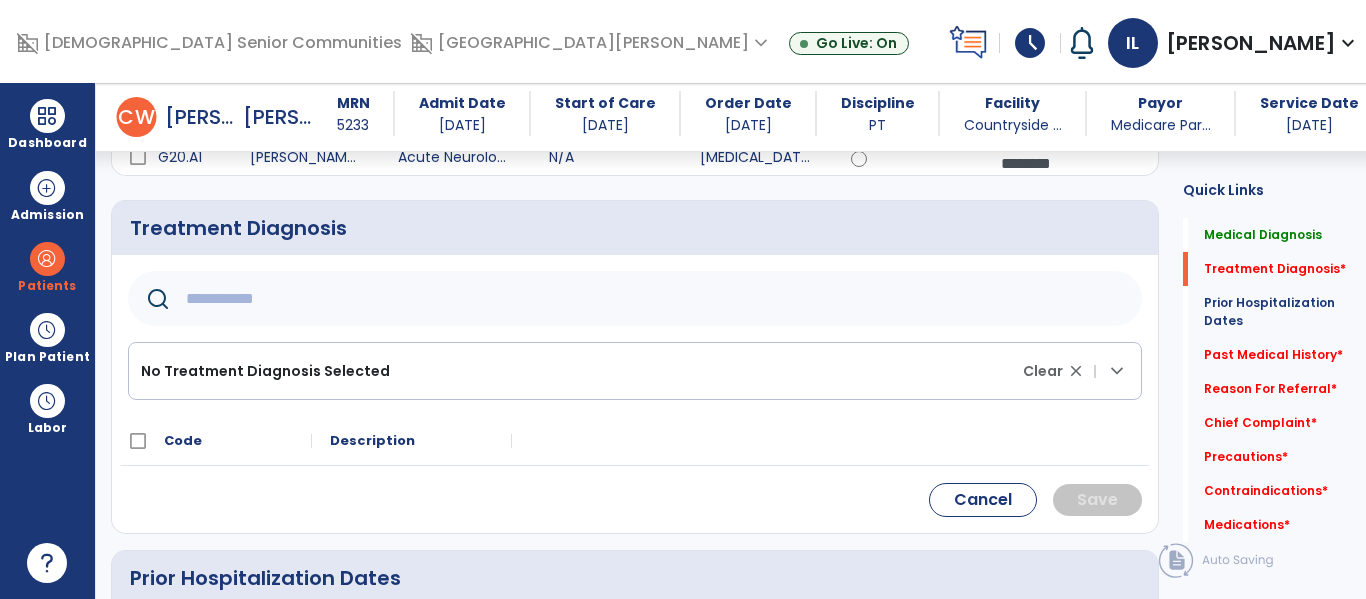 click 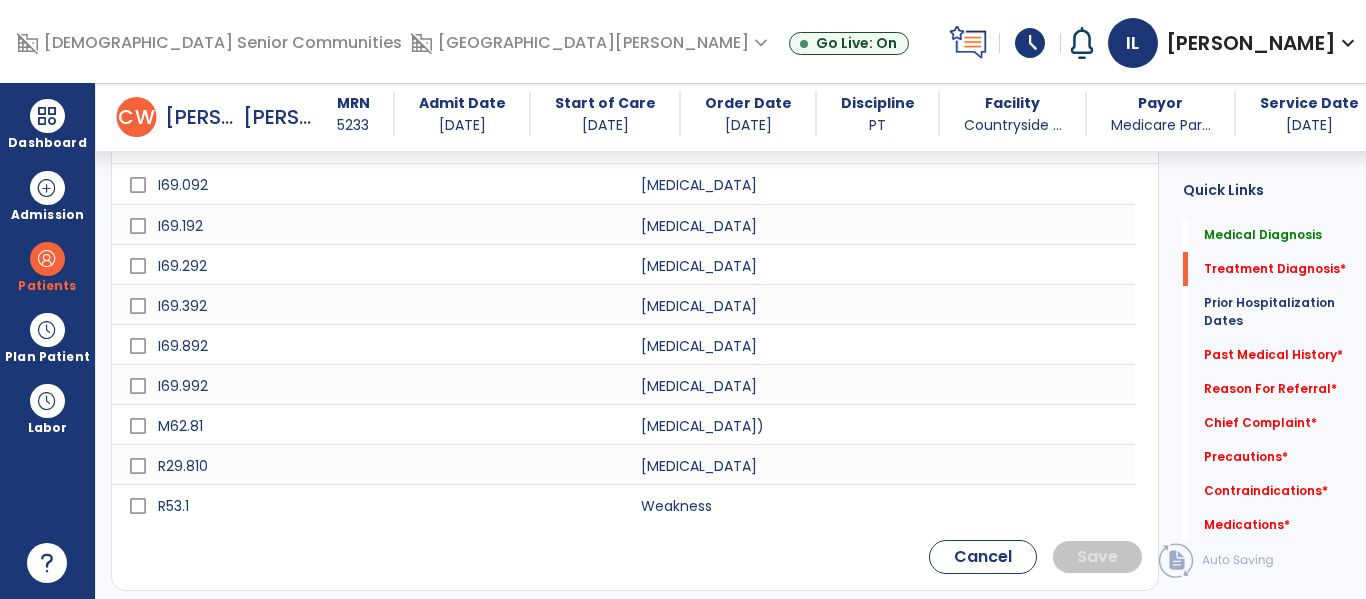 scroll, scrollTop: 761, scrollLeft: 0, axis: vertical 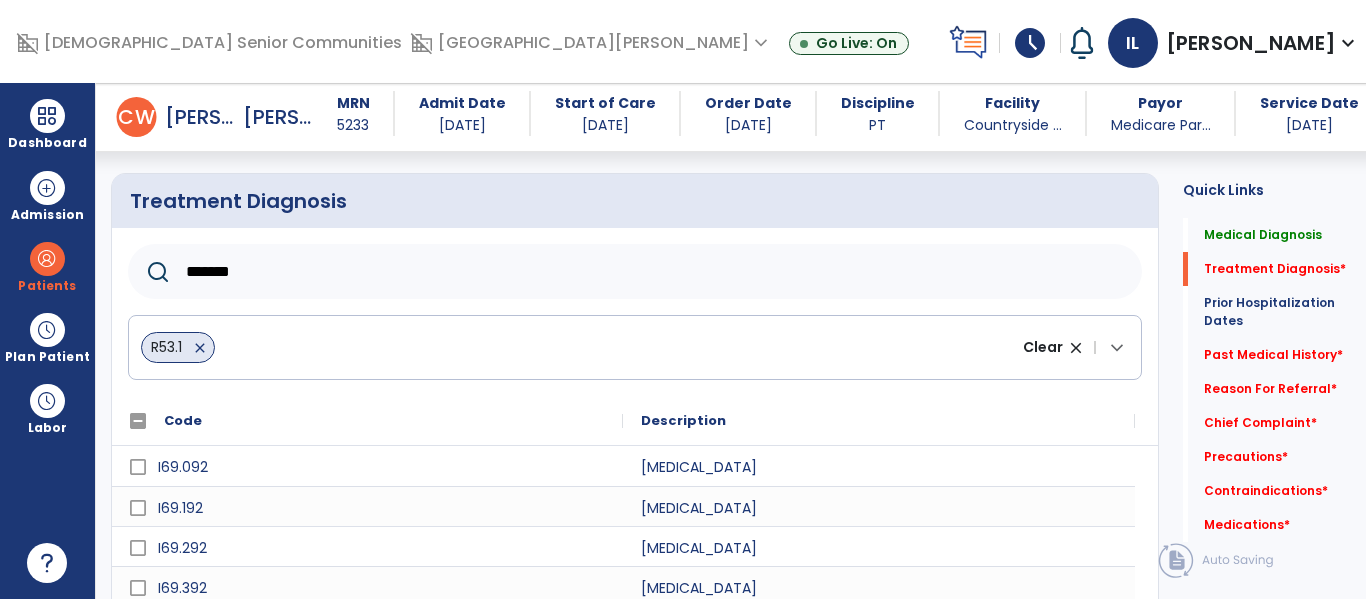 click on "*******" 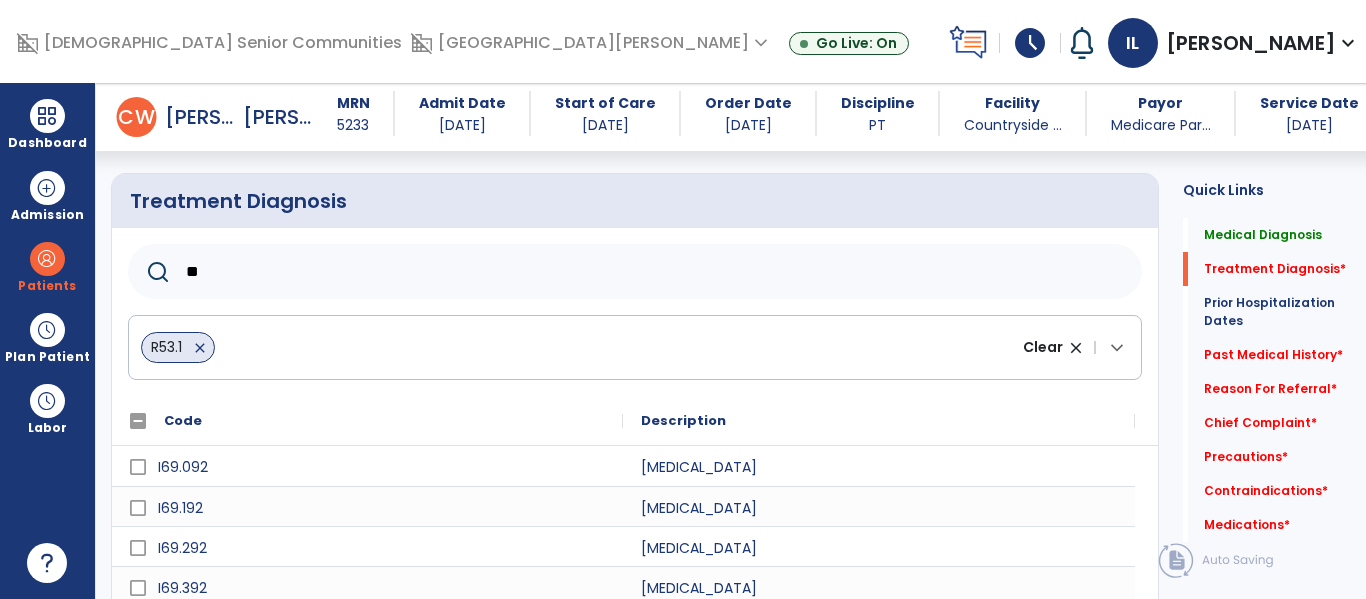 type on "*" 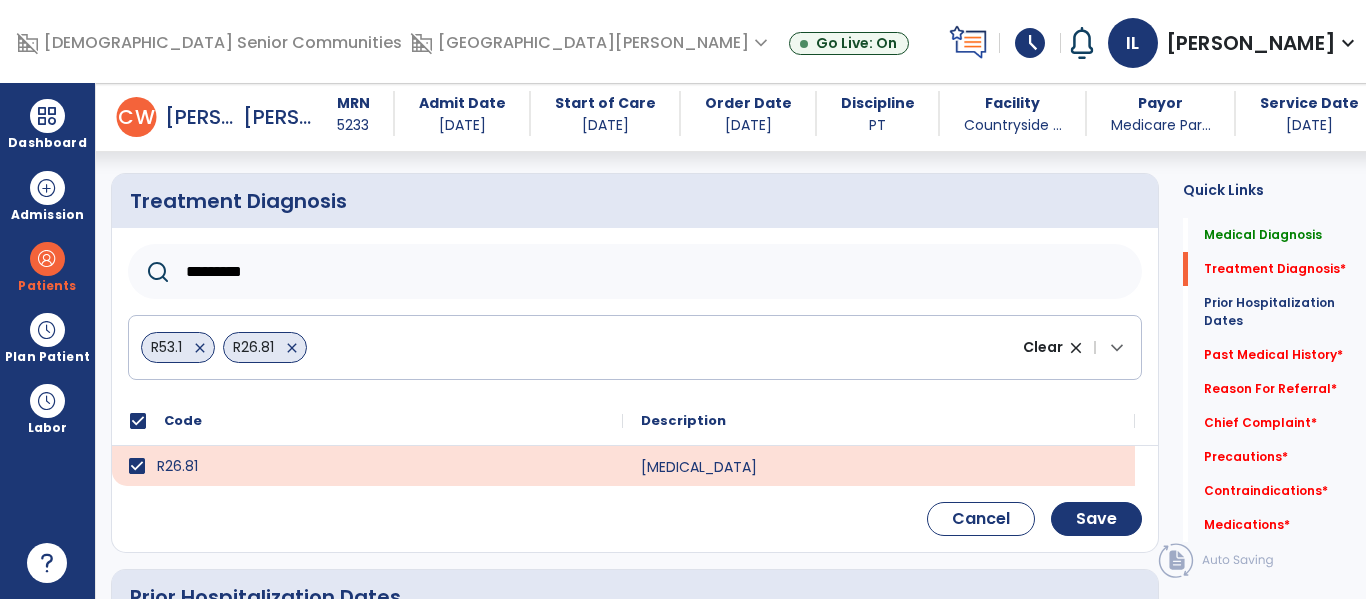 click on "*********" 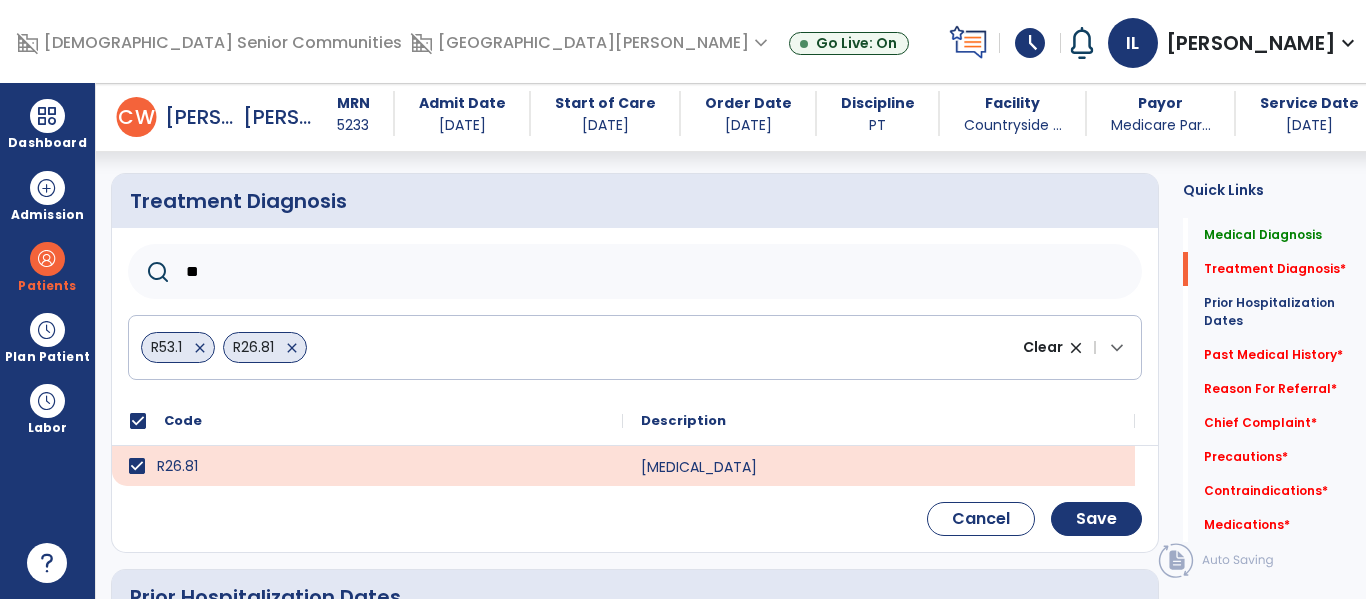 type on "*" 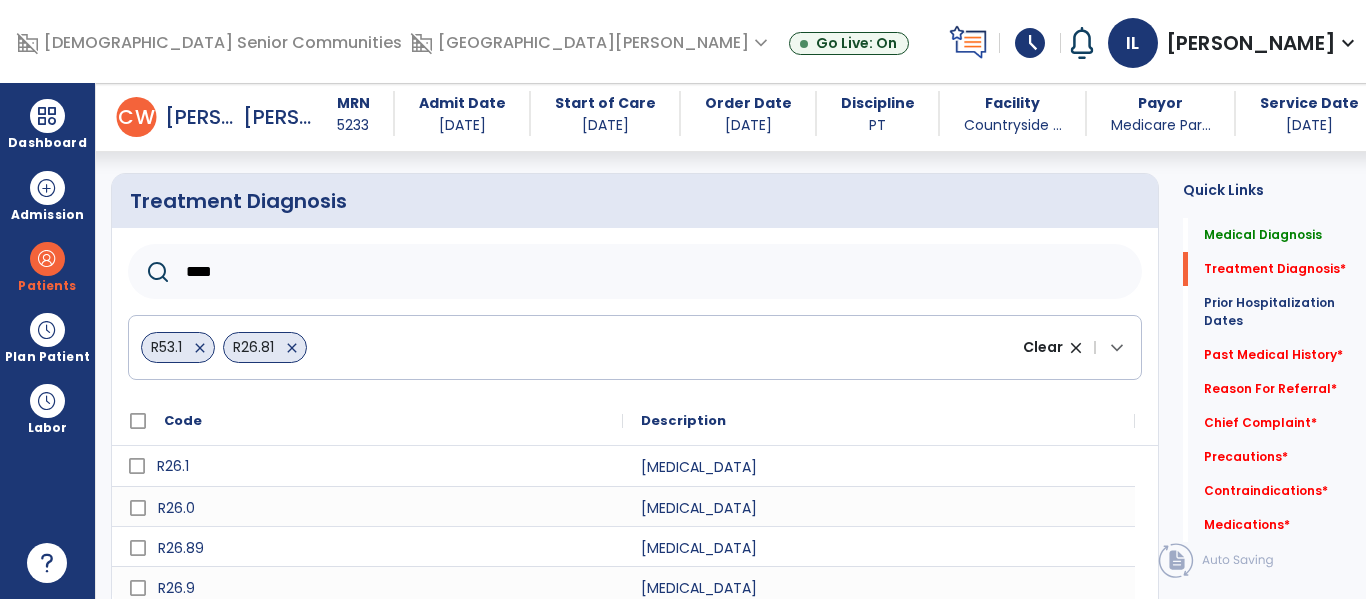 scroll, scrollTop: 646, scrollLeft: 0, axis: vertical 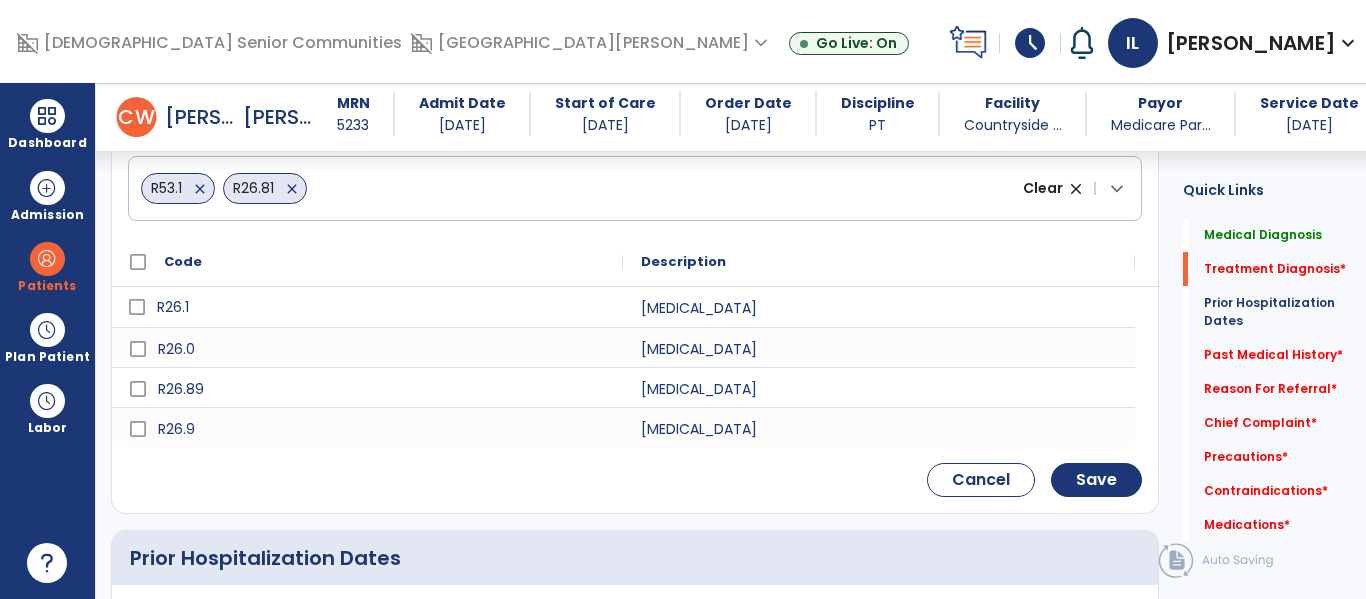 type on "****" 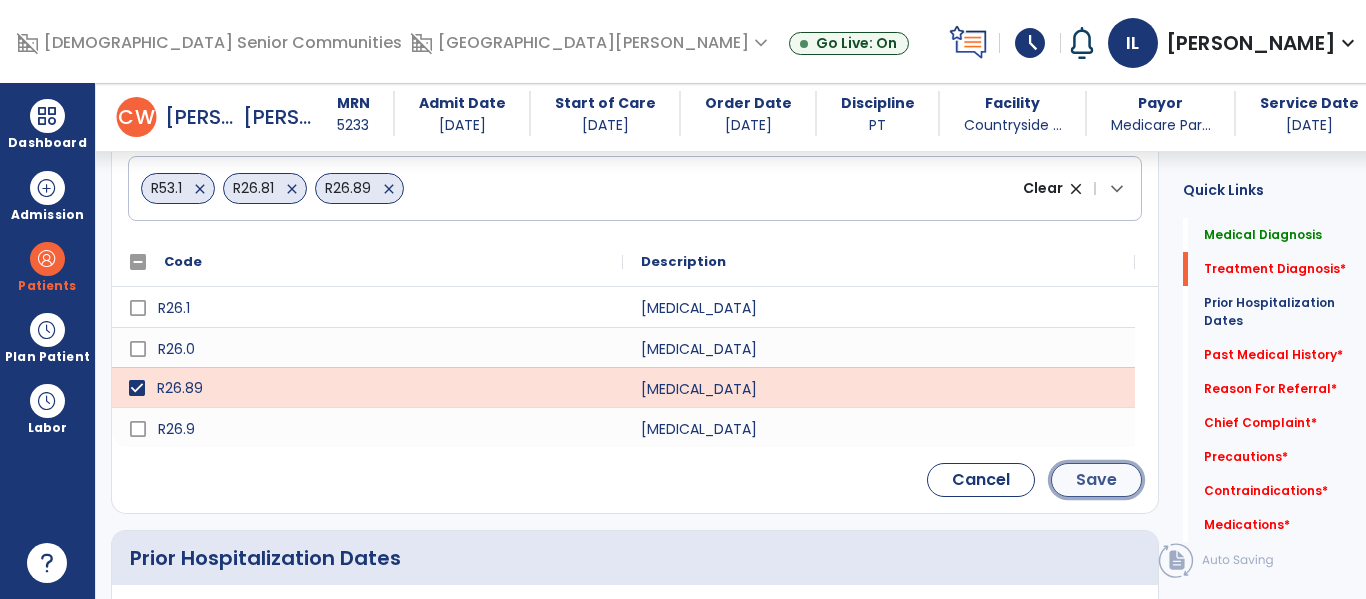 click on "Save" 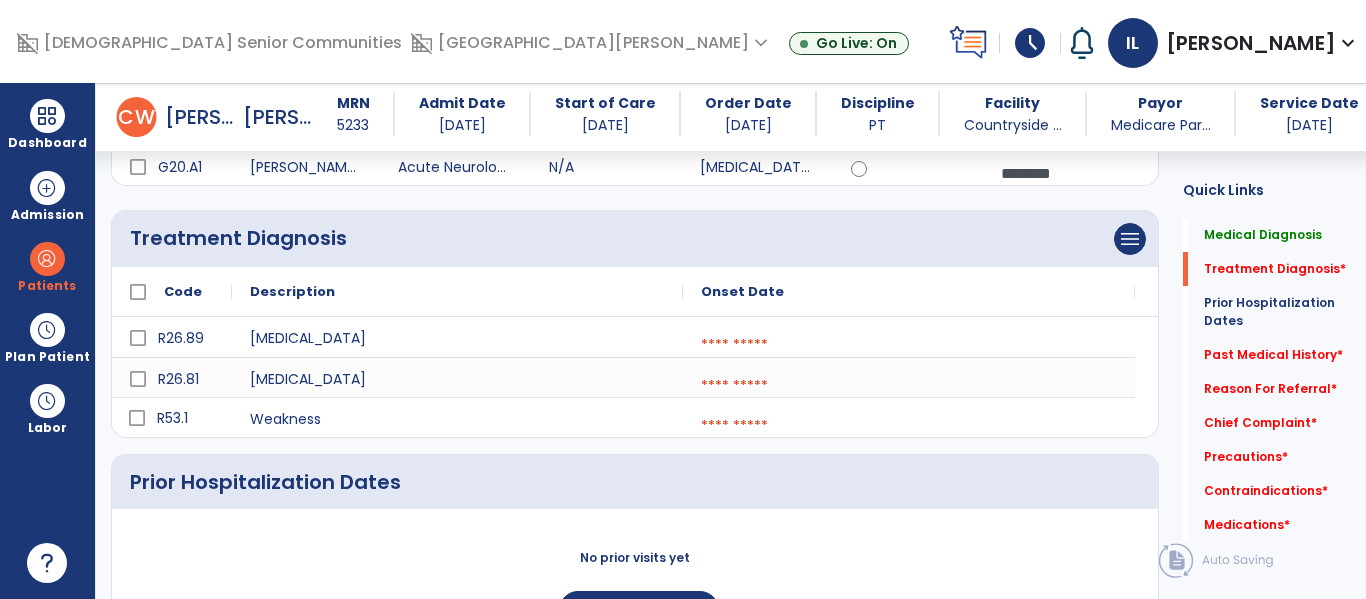 scroll, scrollTop: 449, scrollLeft: 0, axis: vertical 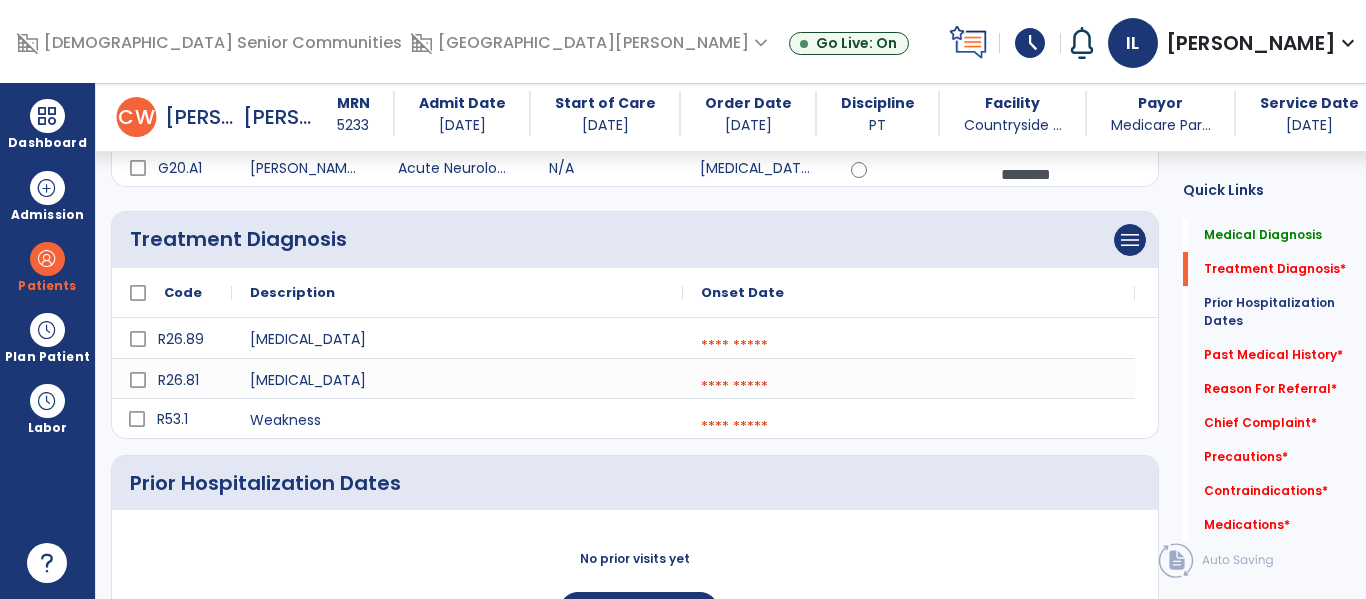 click at bounding box center (909, 346) 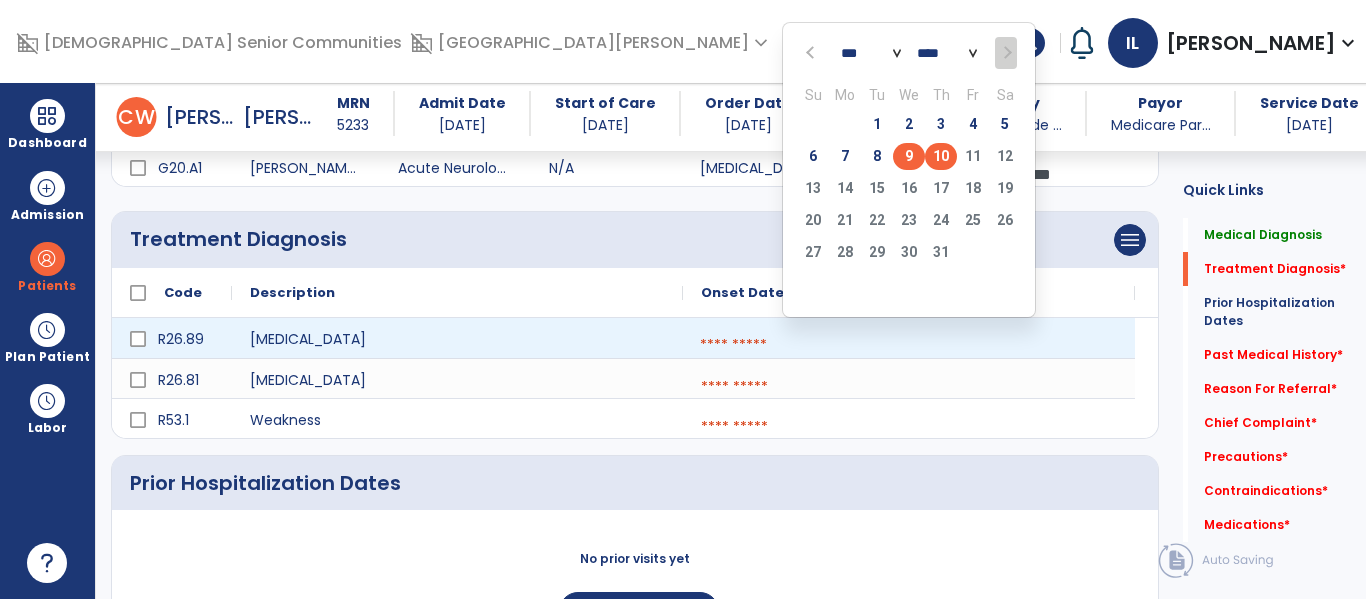 click on "9" 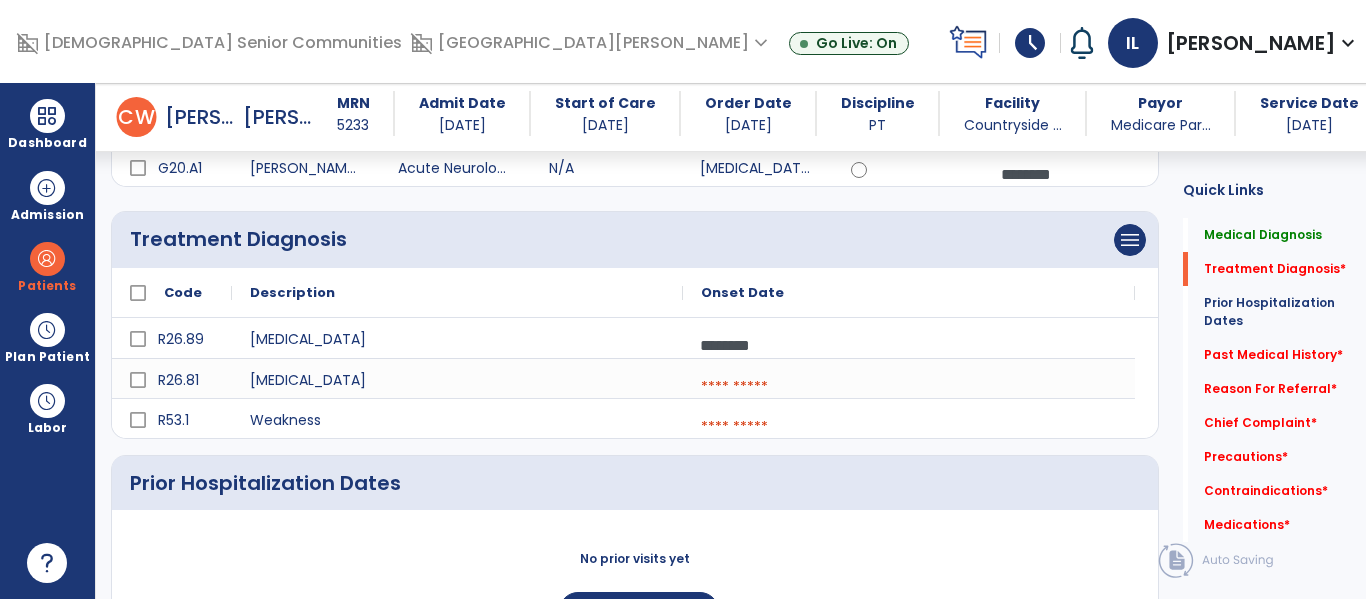 click at bounding box center (909, 387) 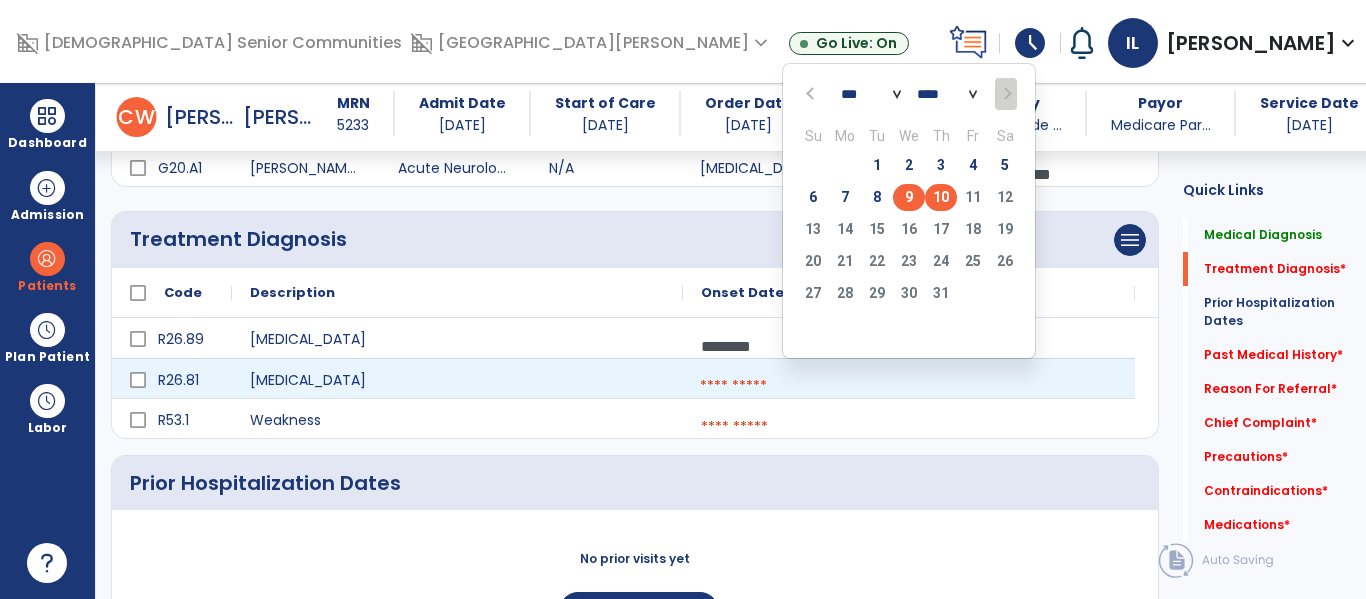 click on "9" 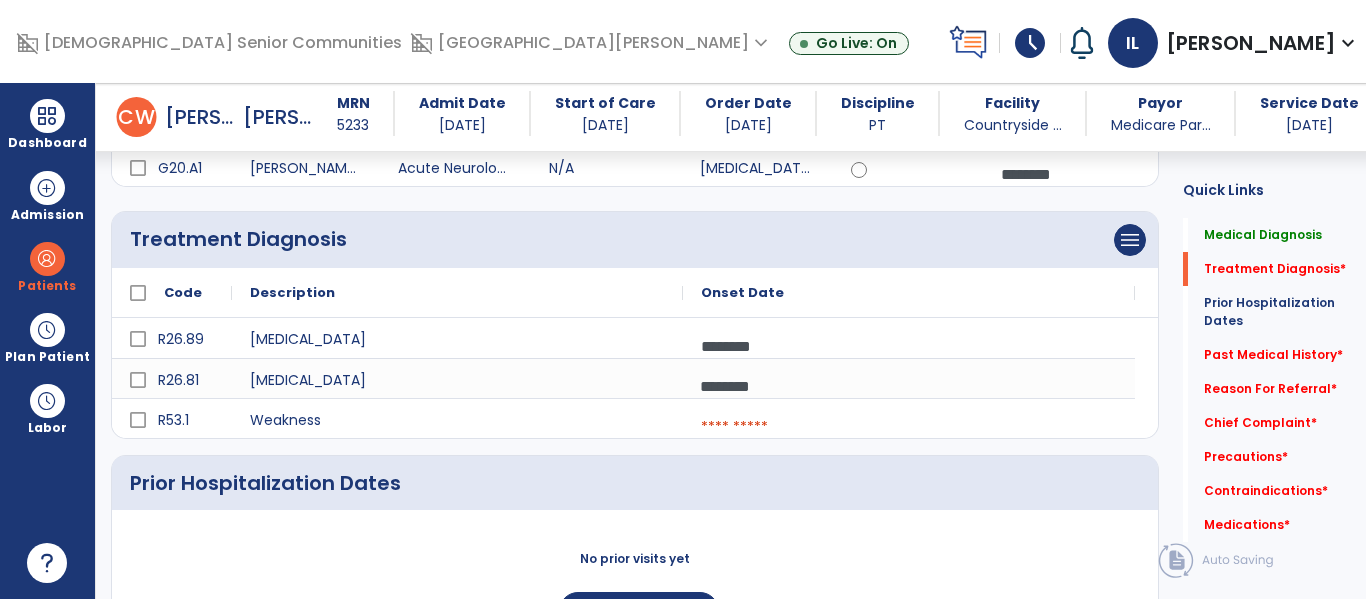 click at bounding box center (909, 427) 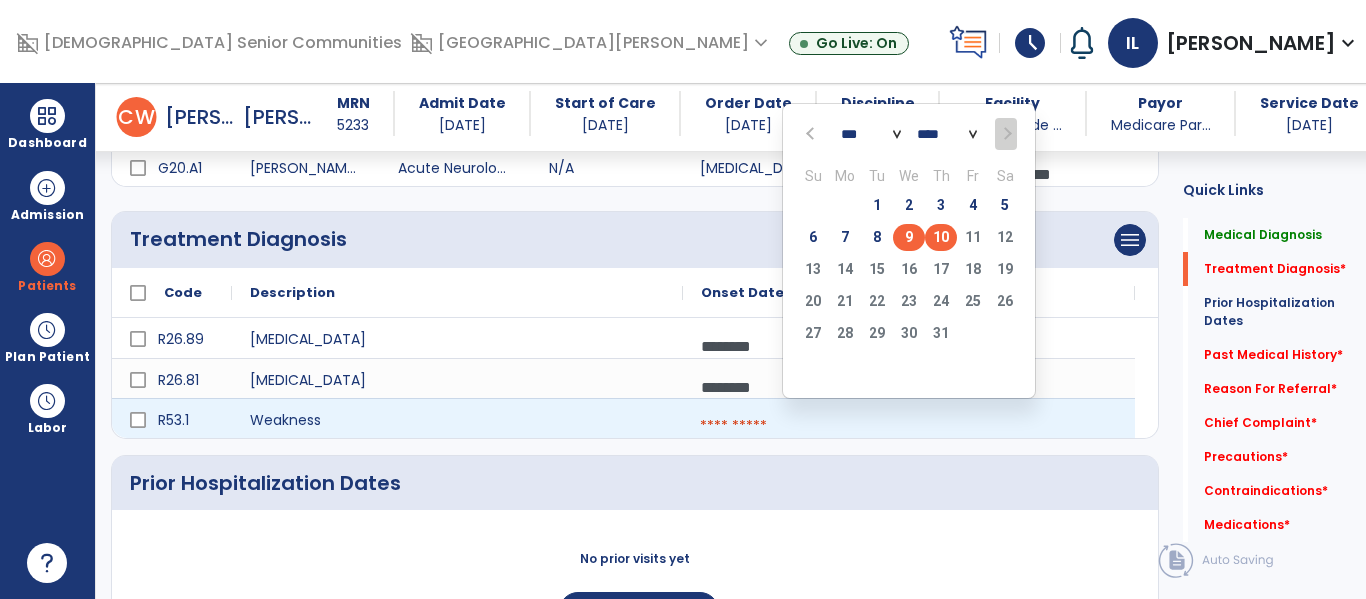 click on "9" 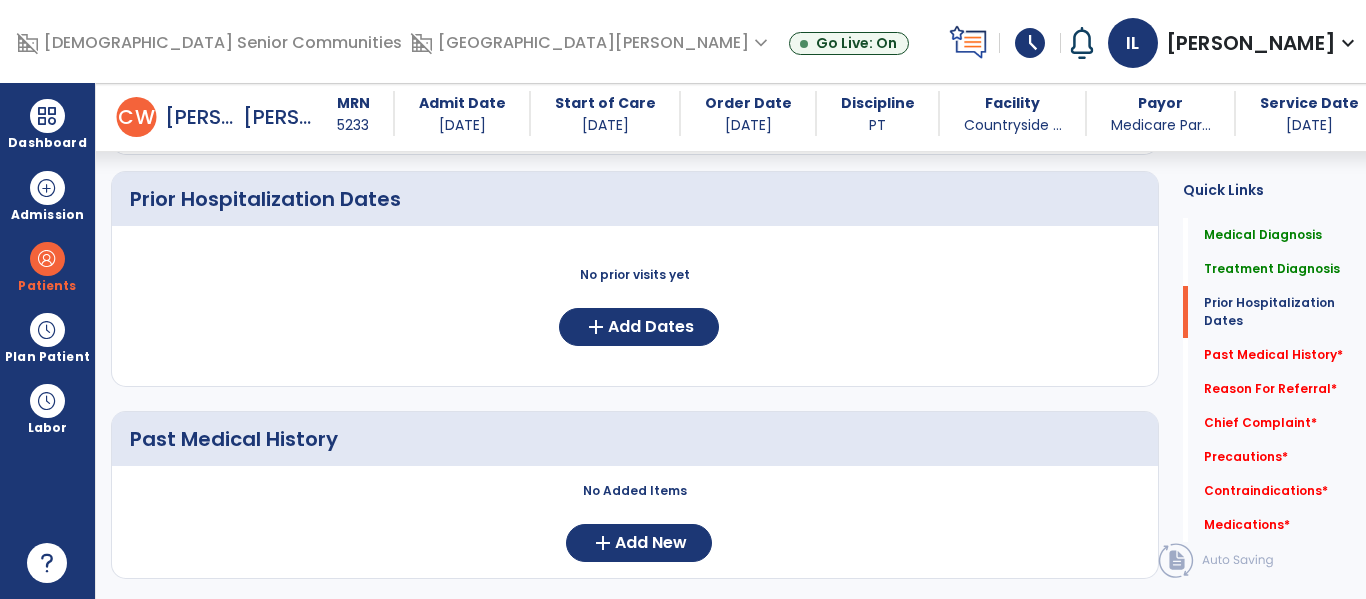 scroll, scrollTop: 734, scrollLeft: 0, axis: vertical 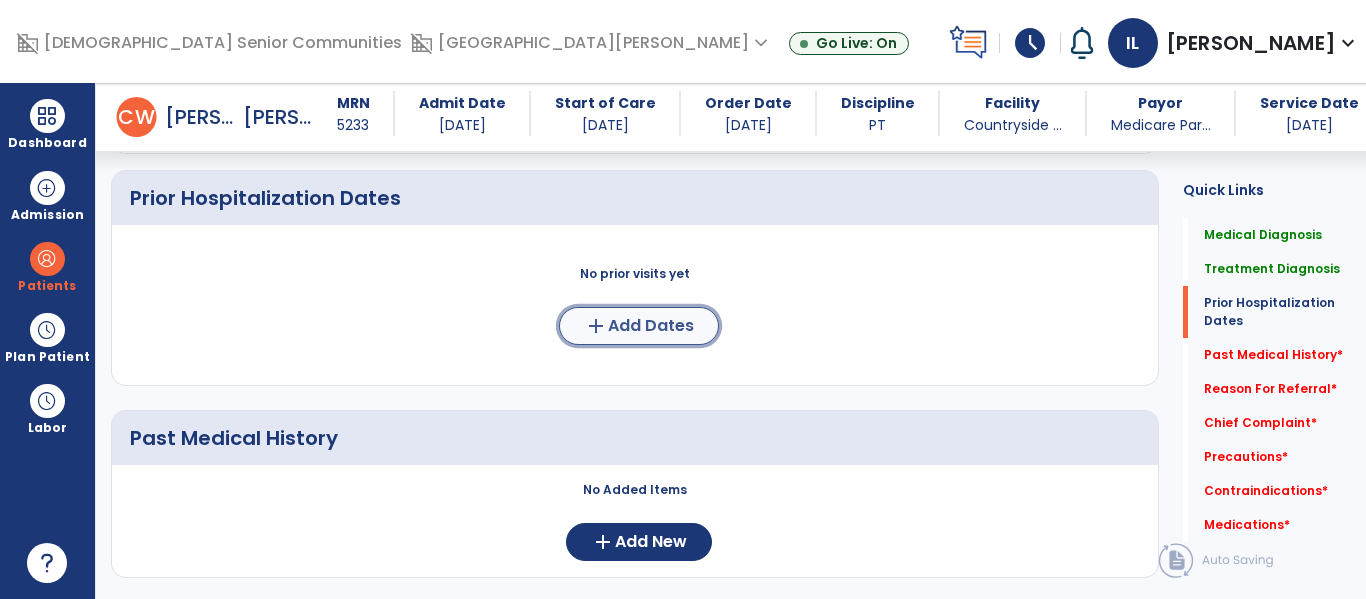 click on "Add Dates" 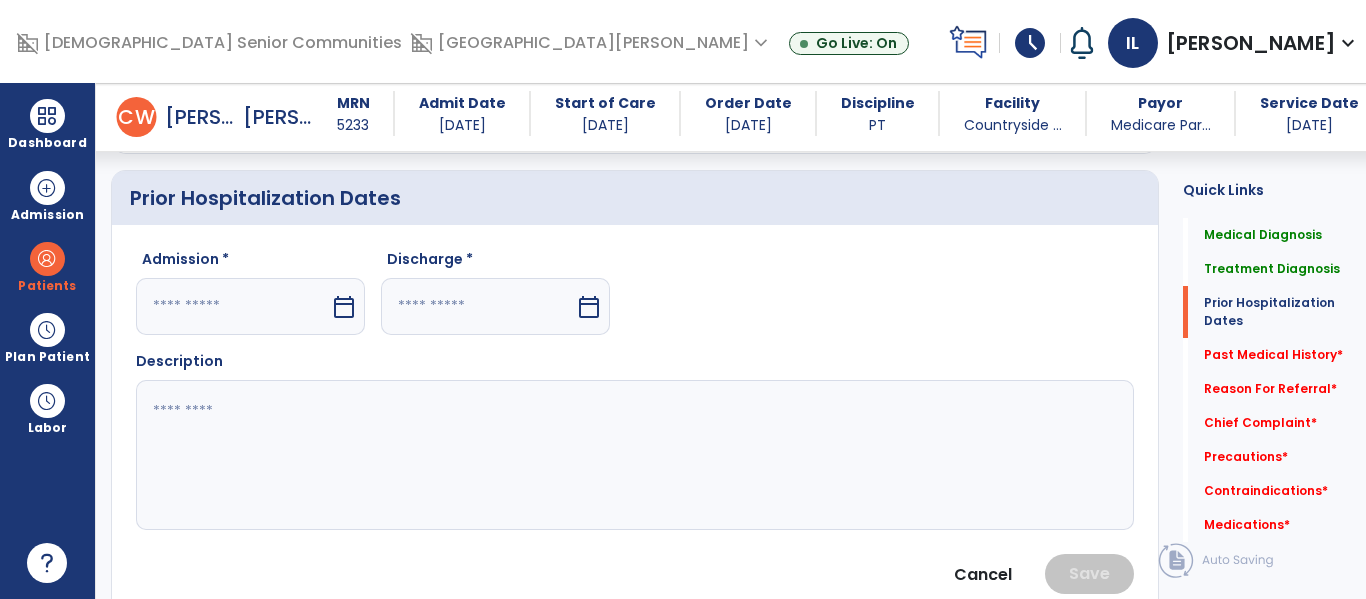 click on "calendar_today" at bounding box center [344, 307] 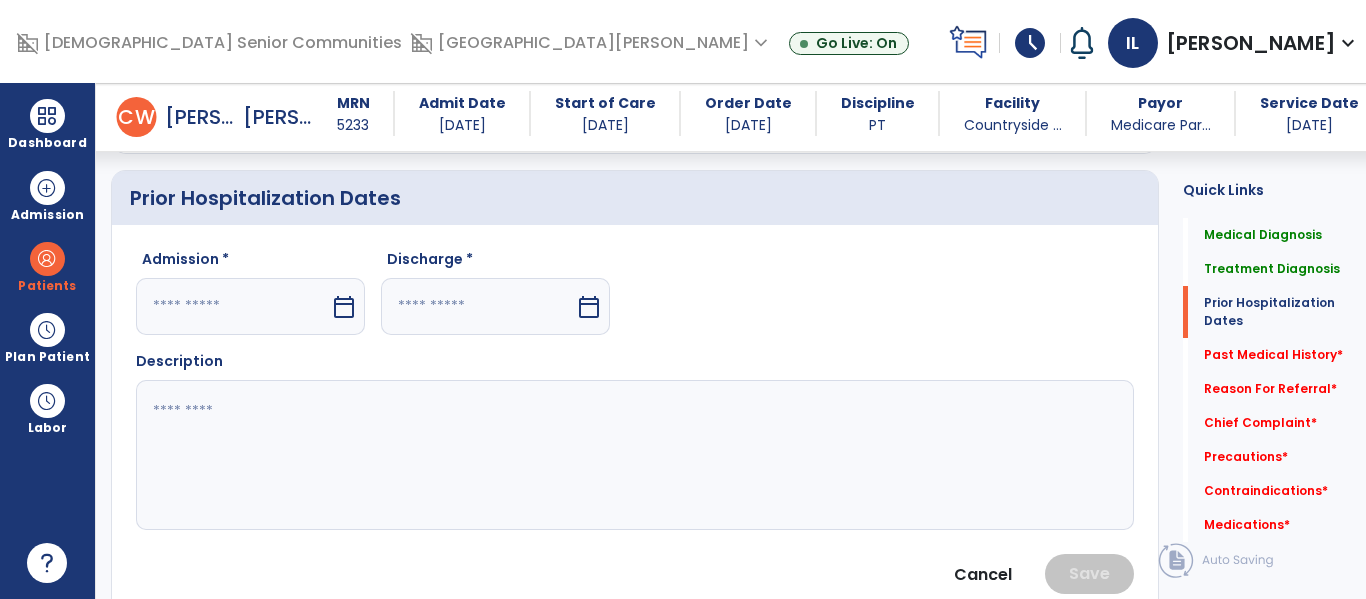 select on "*" 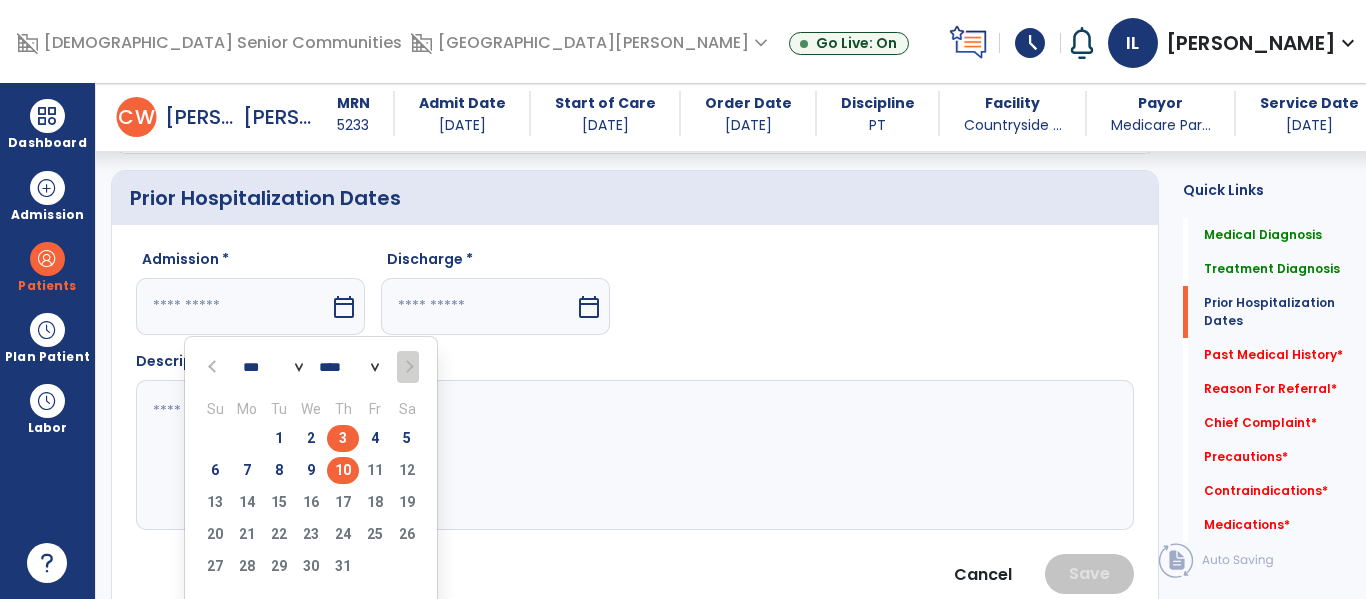 click on "3" at bounding box center [343, 438] 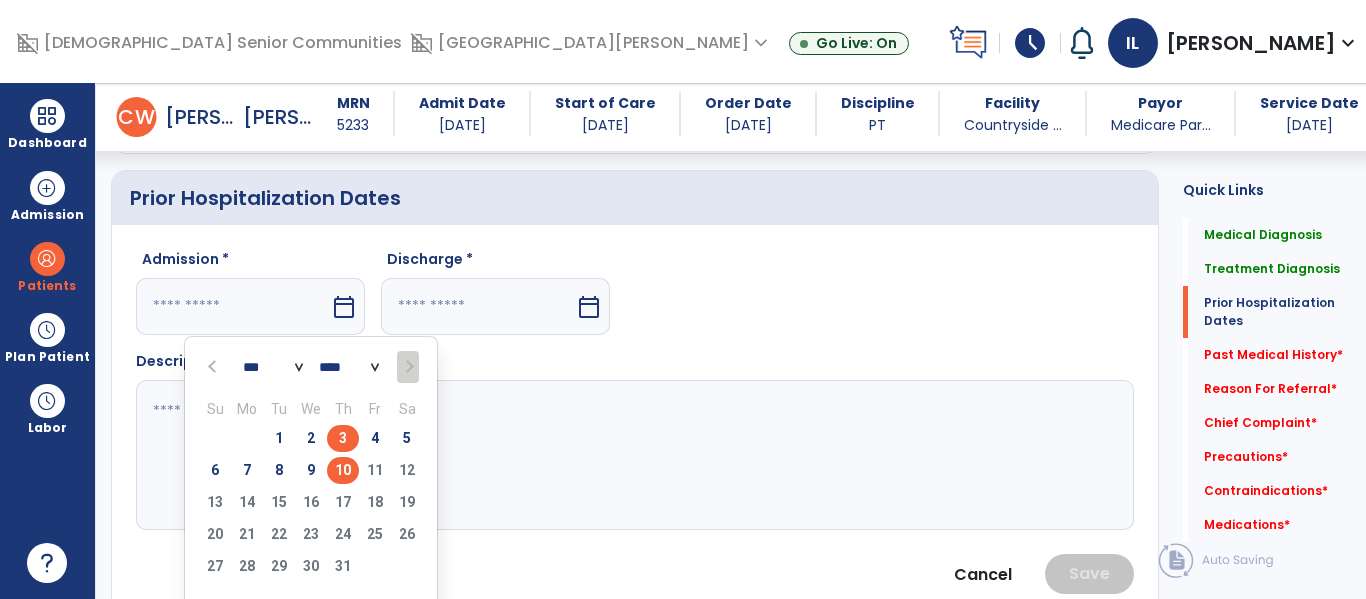 type on "********" 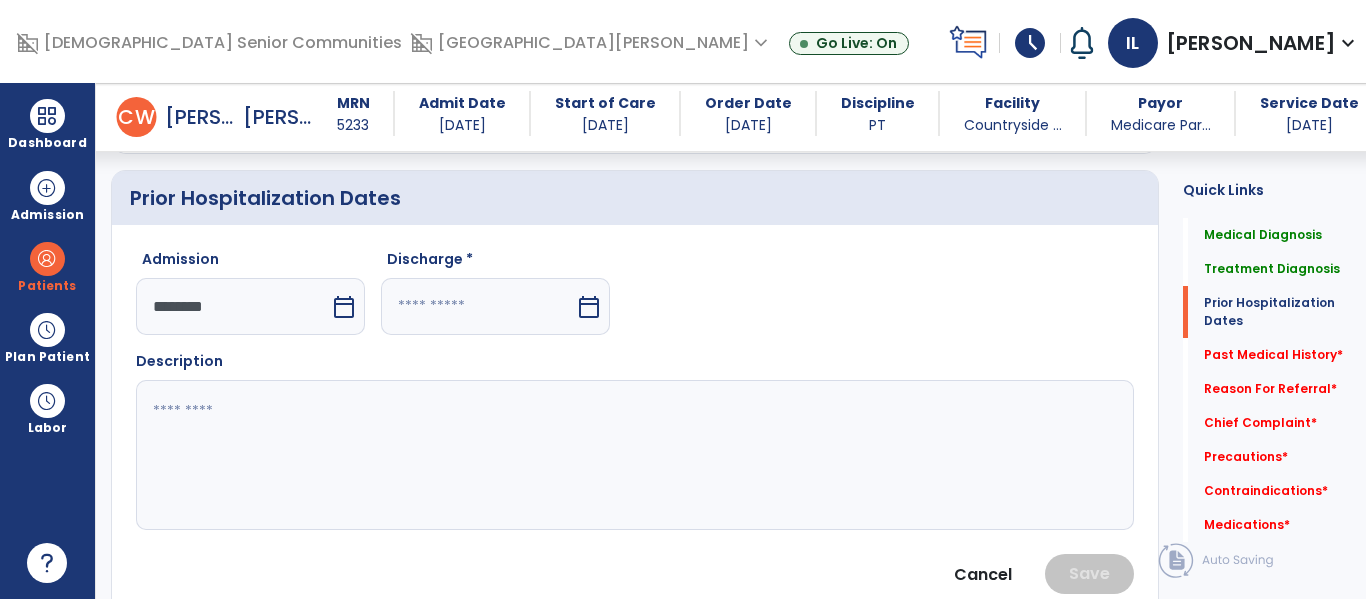 click on "calendar_today" at bounding box center [589, 307] 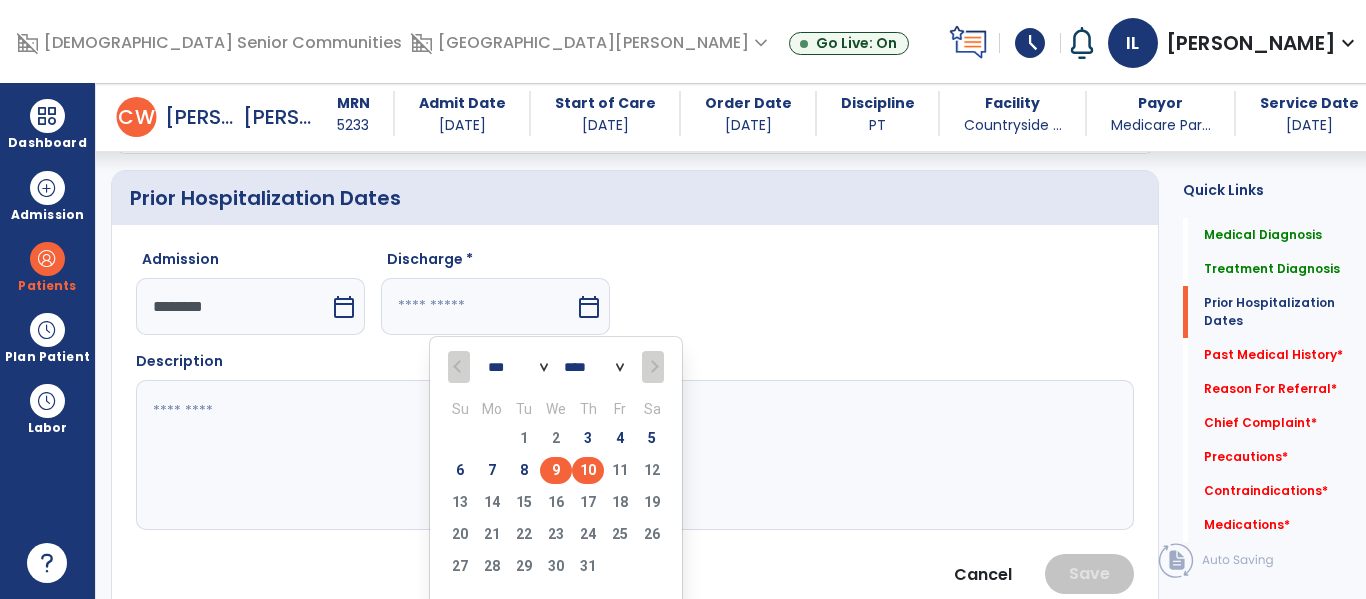 click on "9" at bounding box center [556, 470] 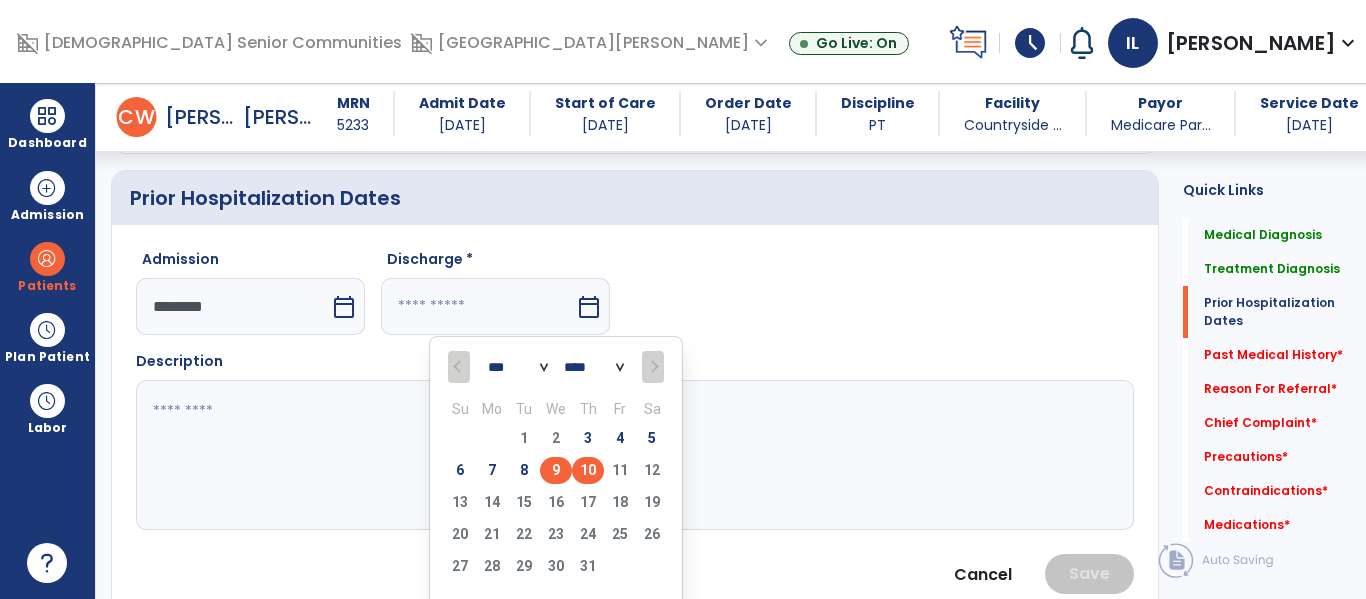 type on "********" 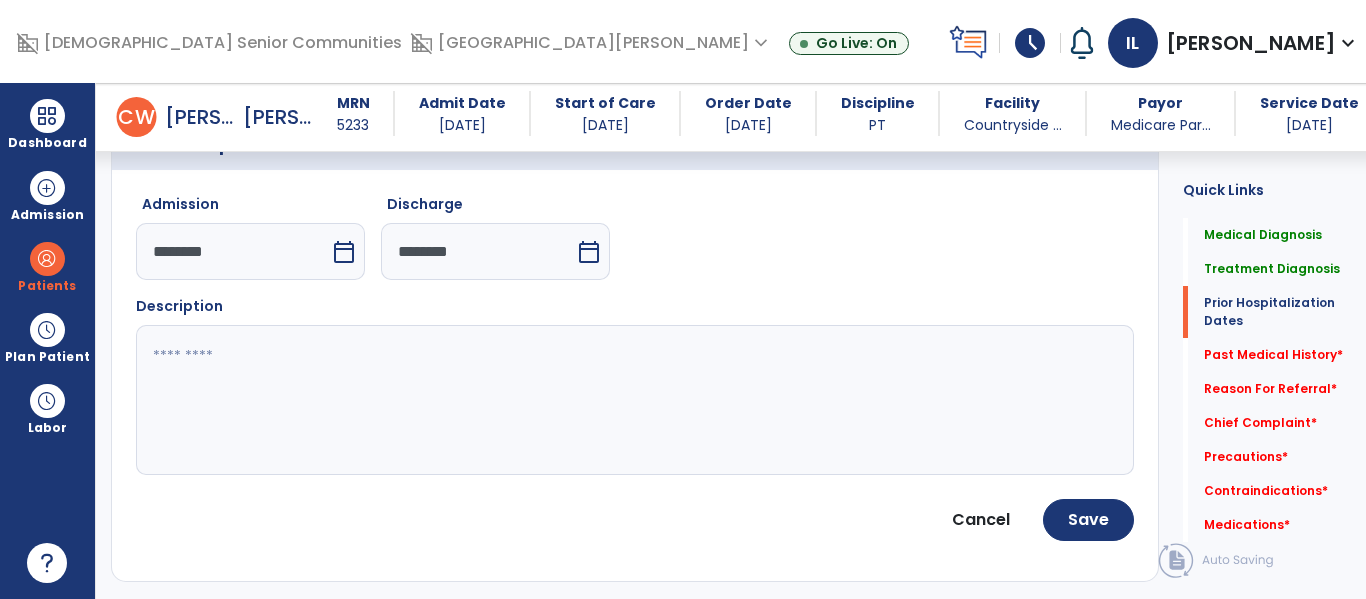 scroll, scrollTop: 826, scrollLeft: 0, axis: vertical 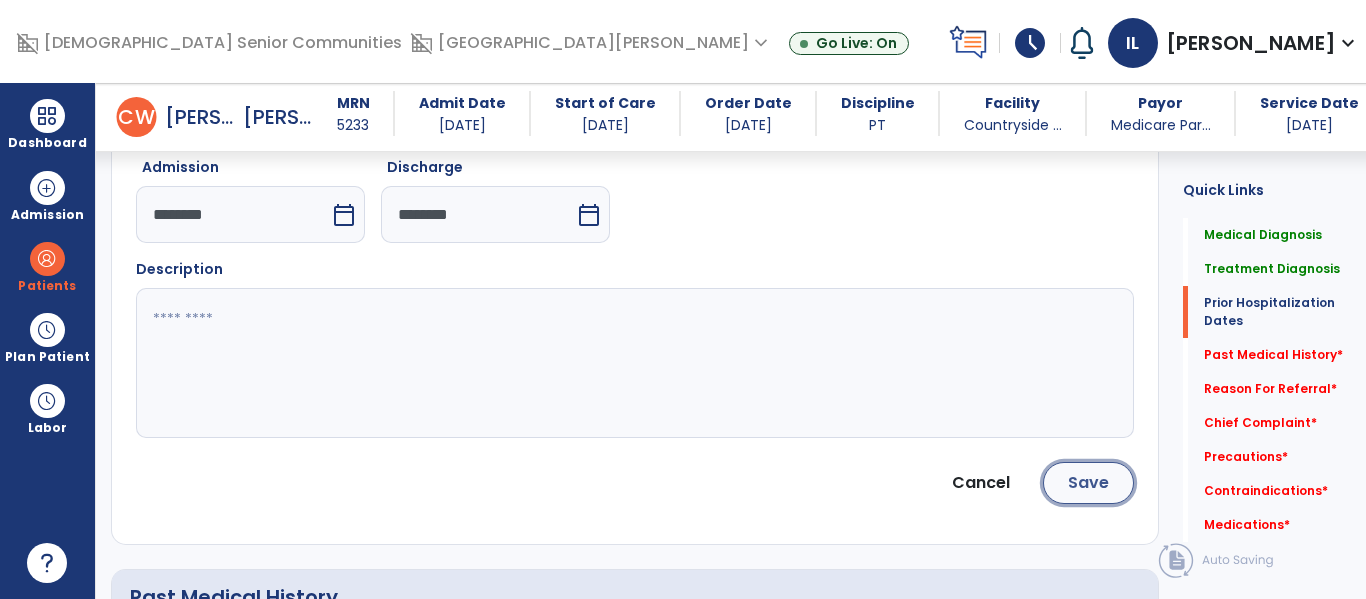click on "Save" 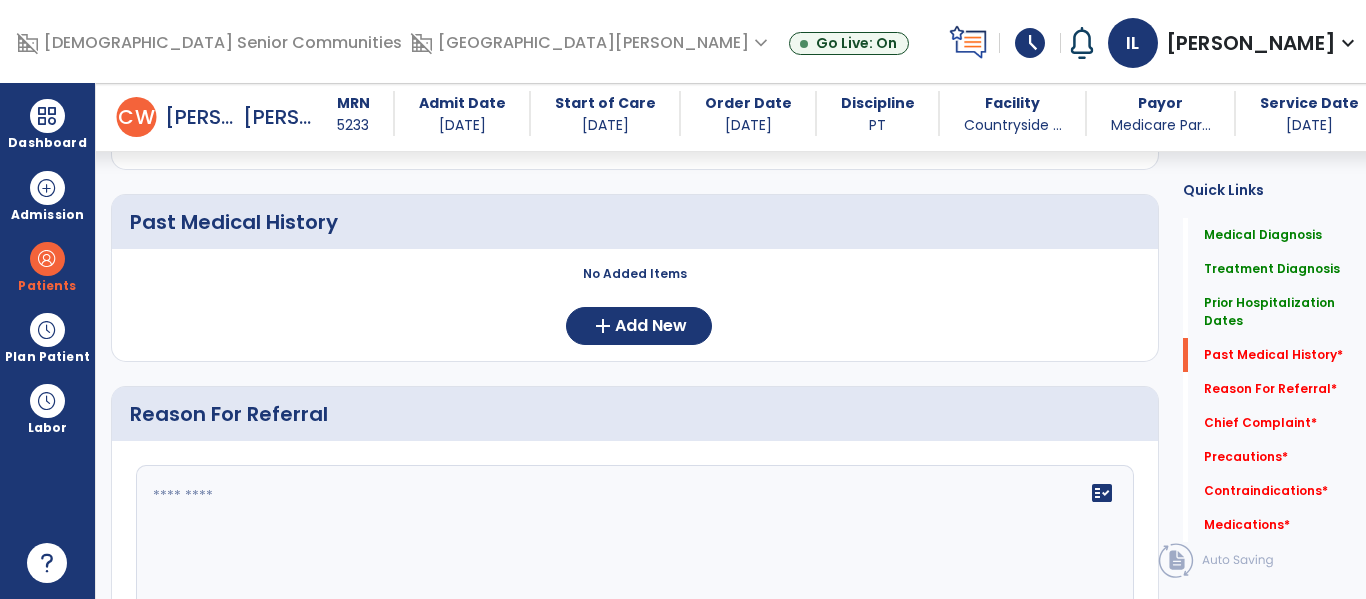 scroll, scrollTop: 931, scrollLeft: 0, axis: vertical 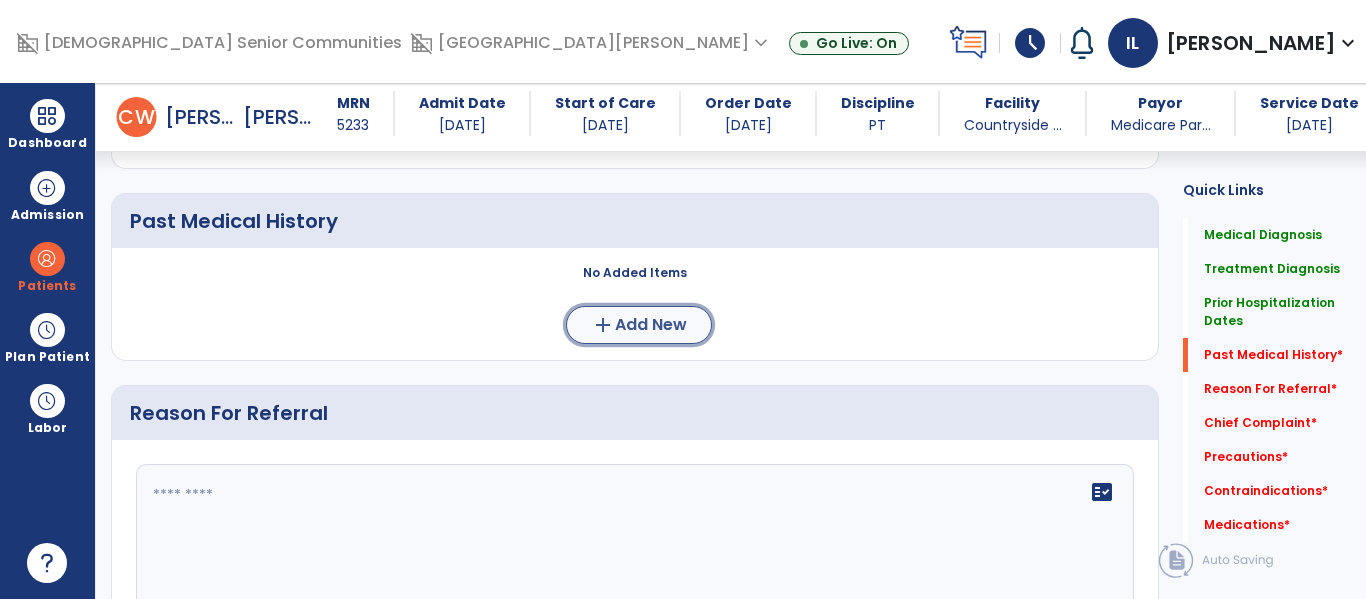 click on "add  Add New" 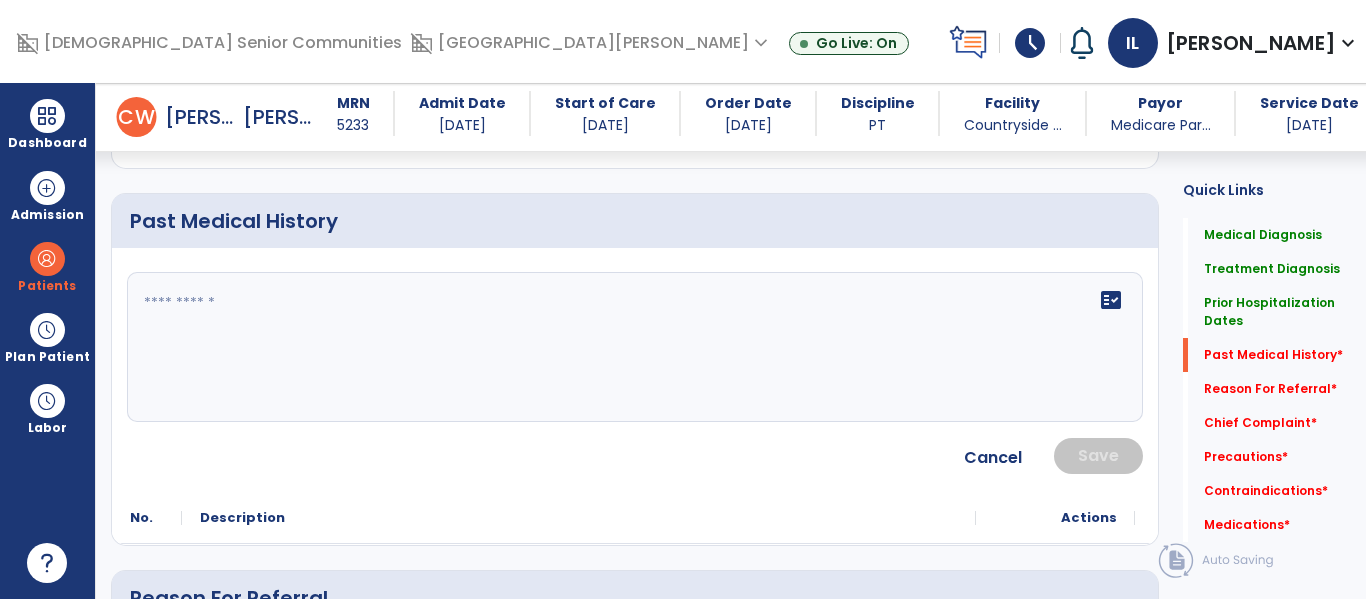 click on "fact_check" 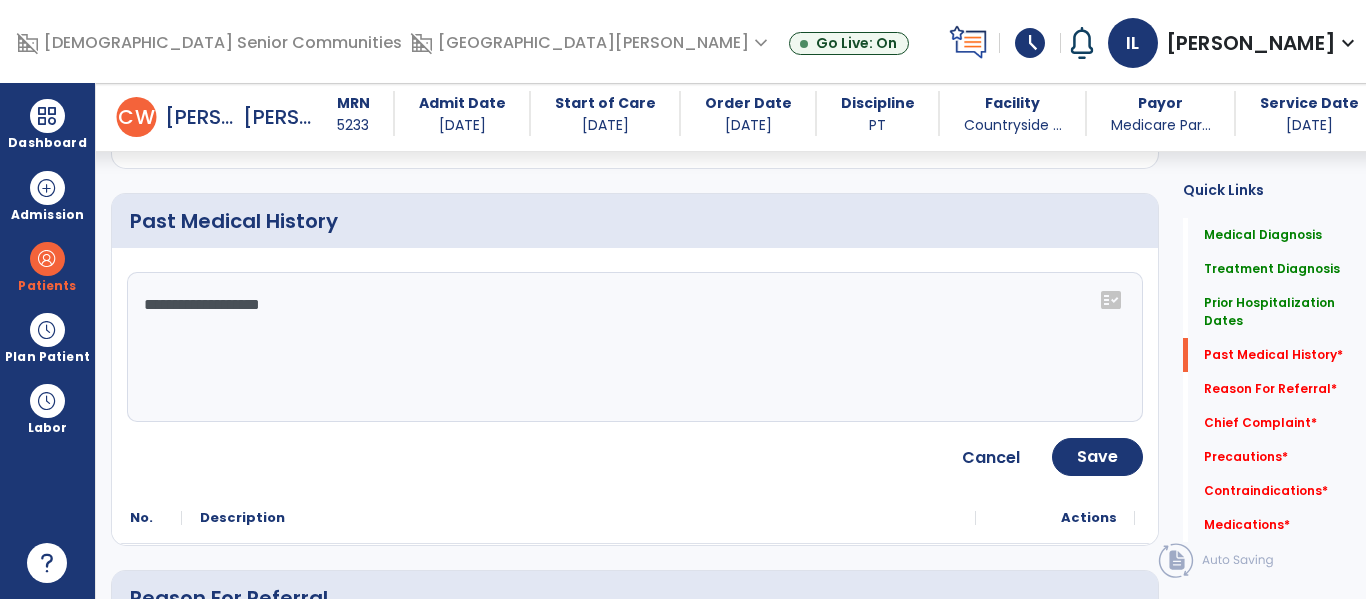 click on "**********" 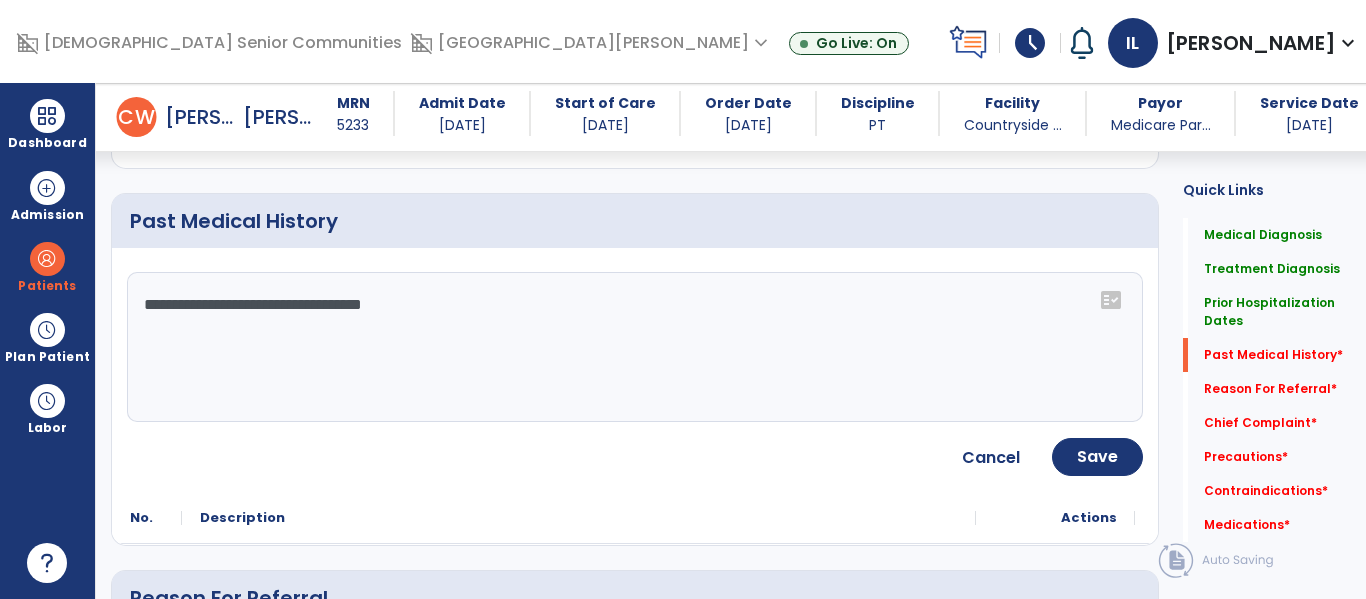 scroll, scrollTop: 188, scrollLeft: 0, axis: vertical 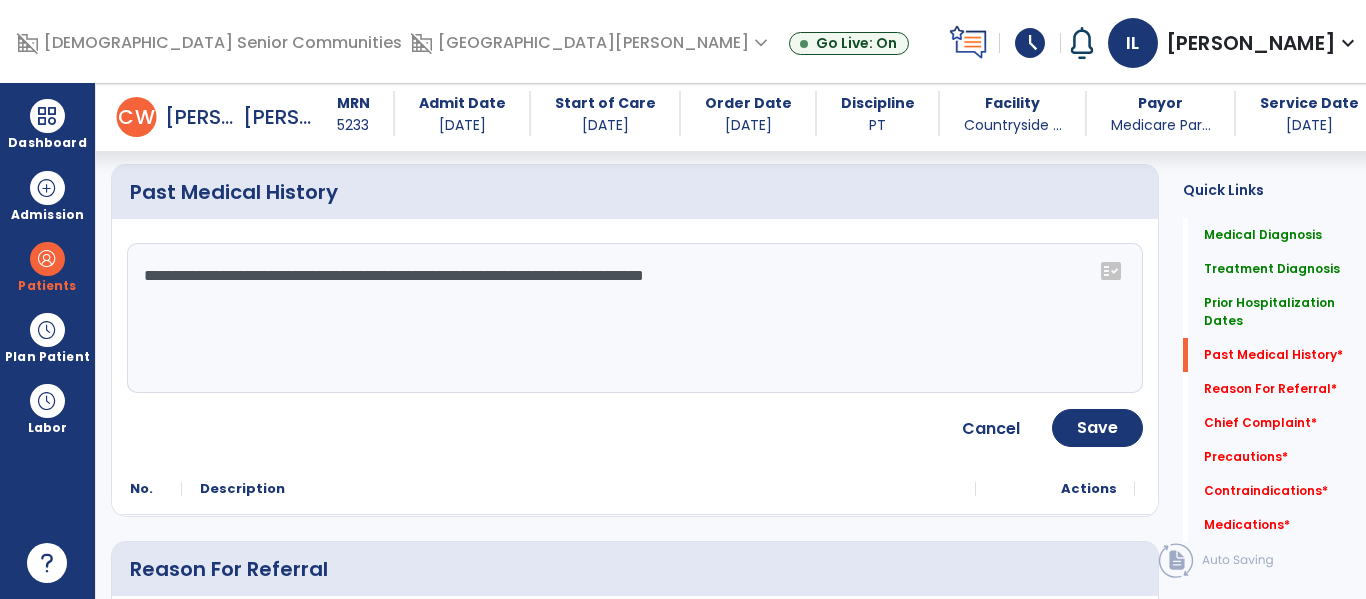 type on "**********" 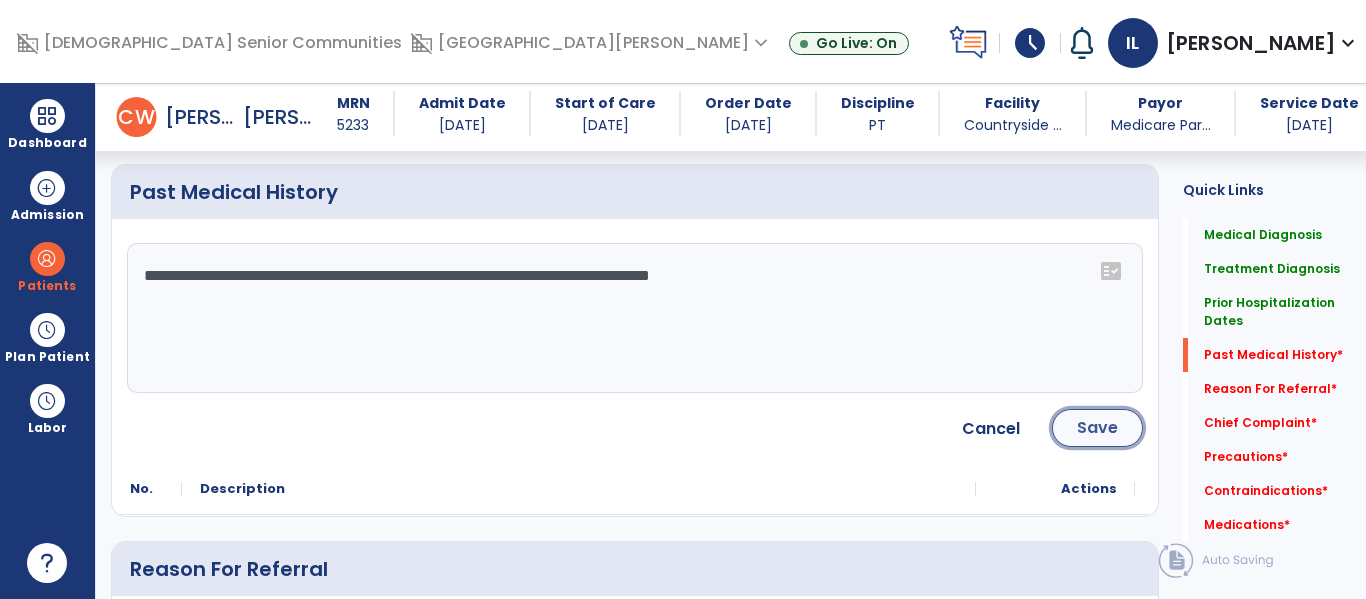 click on "Save" 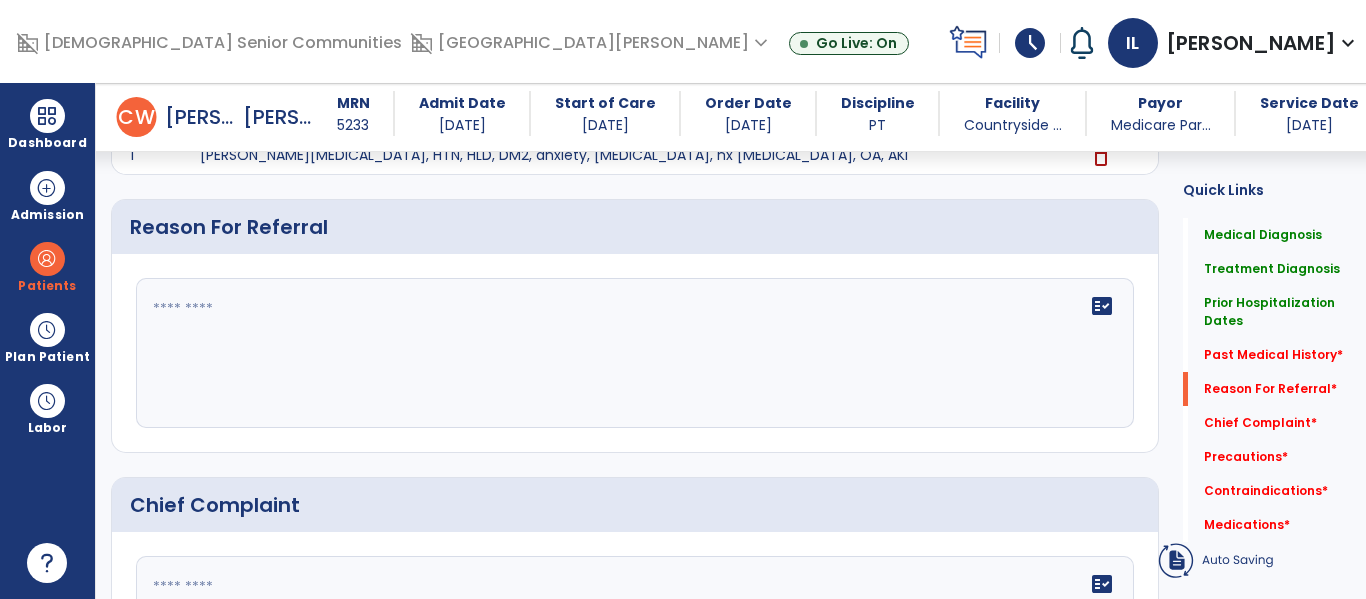 scroll, scrollTop: 1132, scrollLeft: 0, axis: vertical 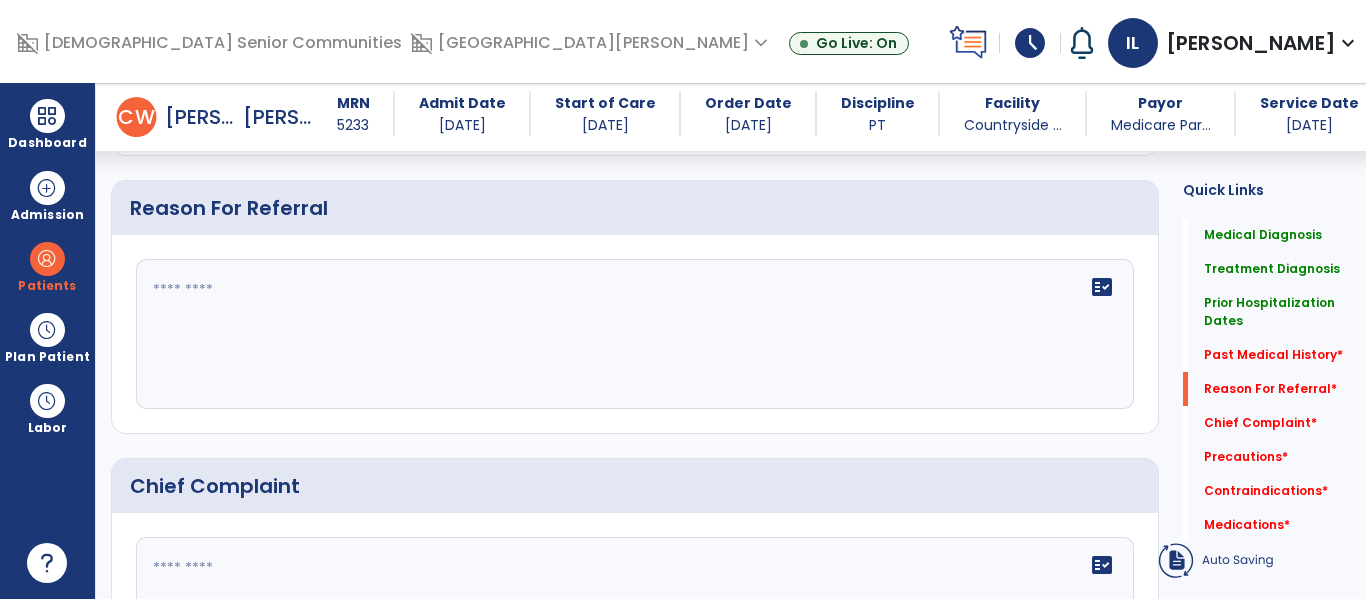 click on "fact_check" 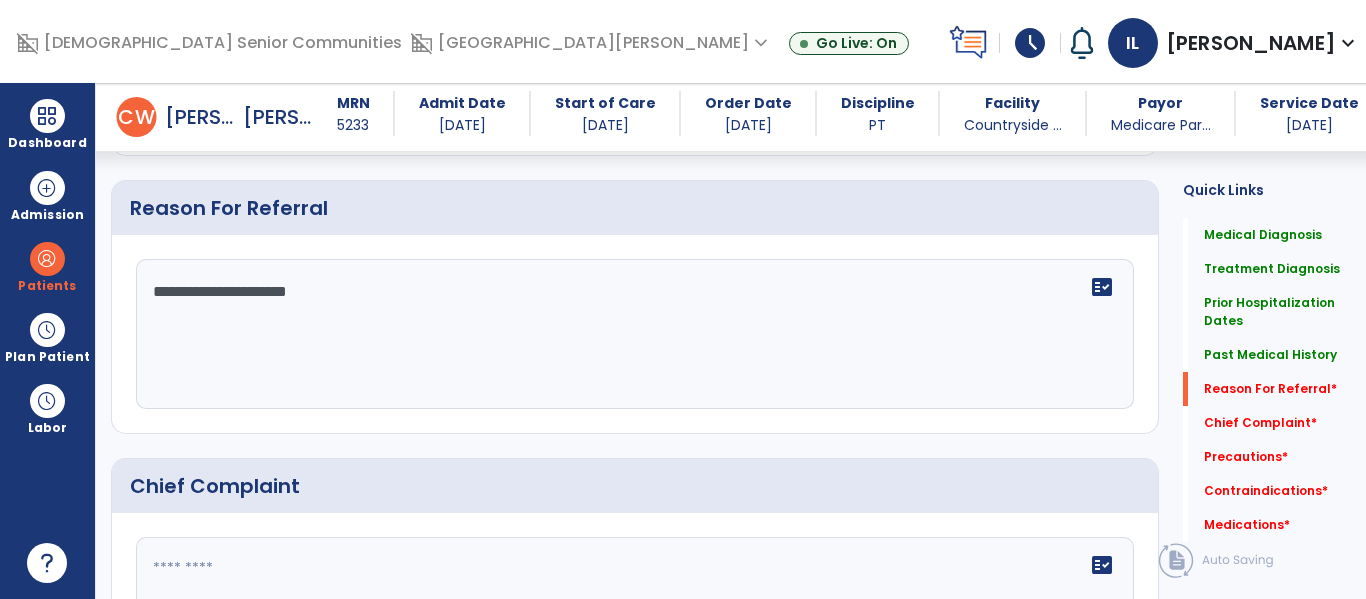 click on "**********" 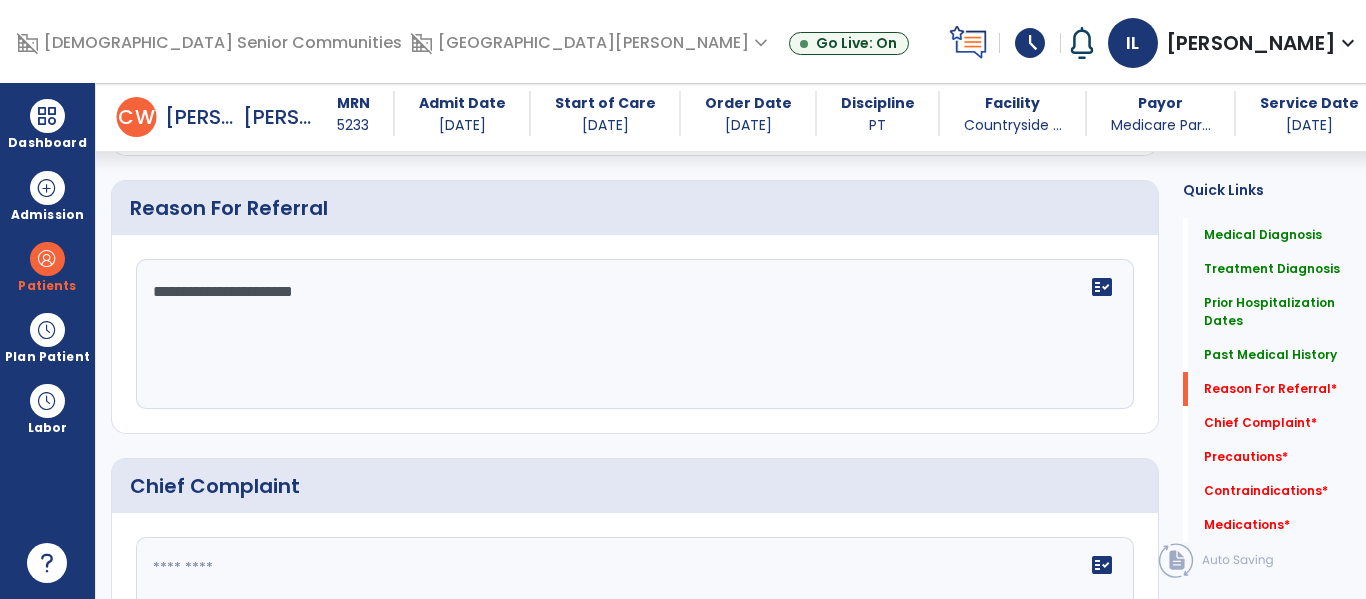 click on "**********" 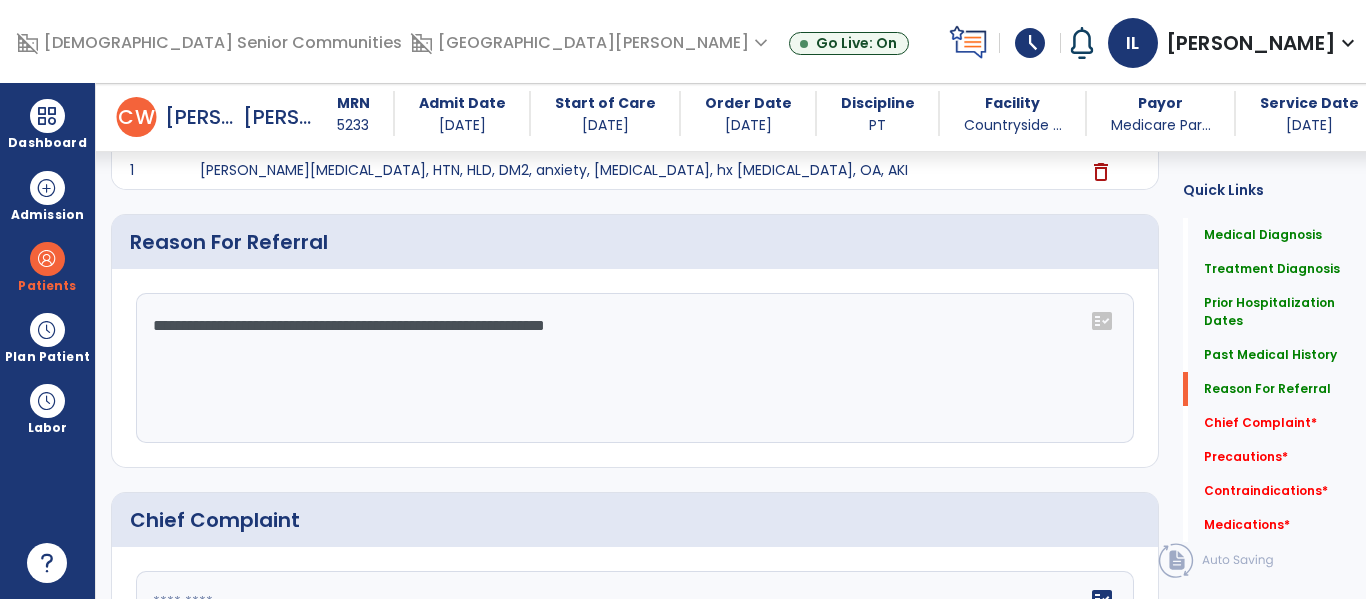 scroll, scrollTop: 1156, scrollLeft: 0, axis: vertical 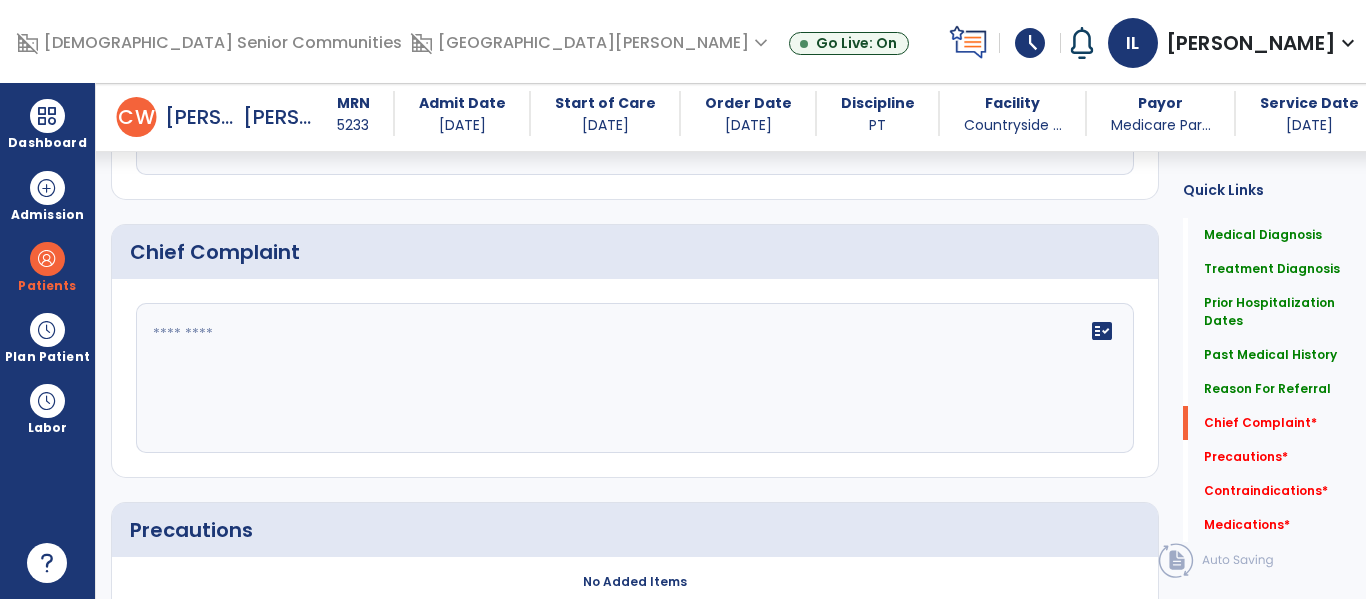 type on "**********" 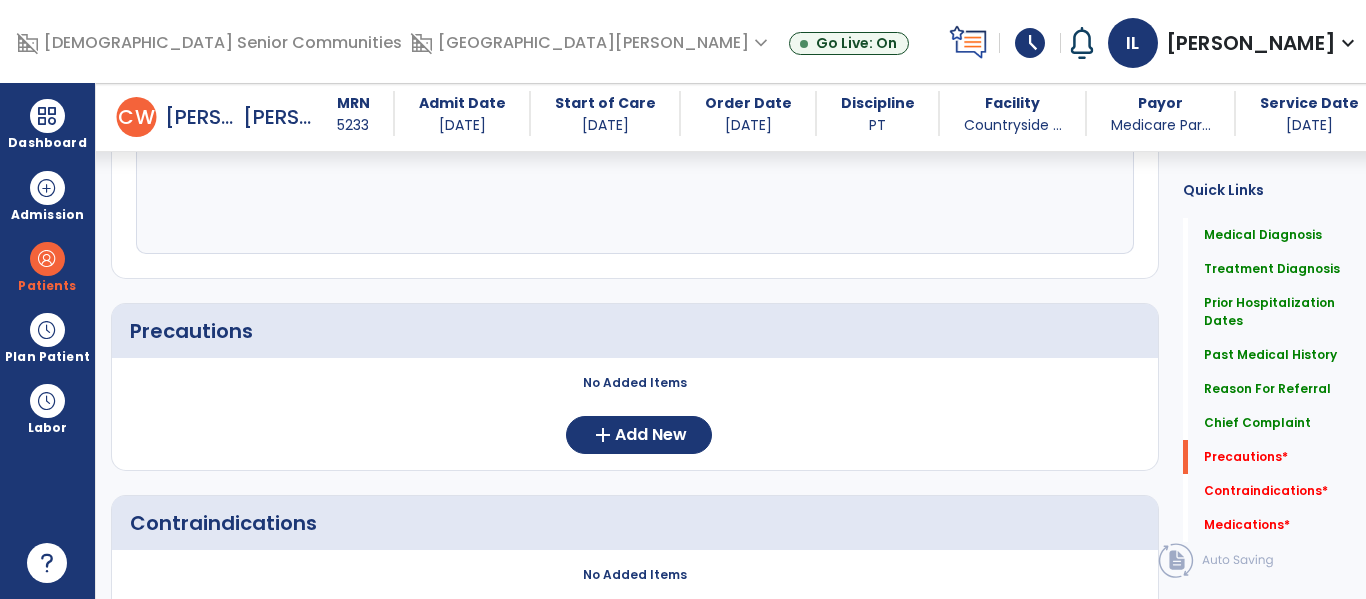 scroll, scrollTop: 1662, scrollLeft: 0, axis: vertical 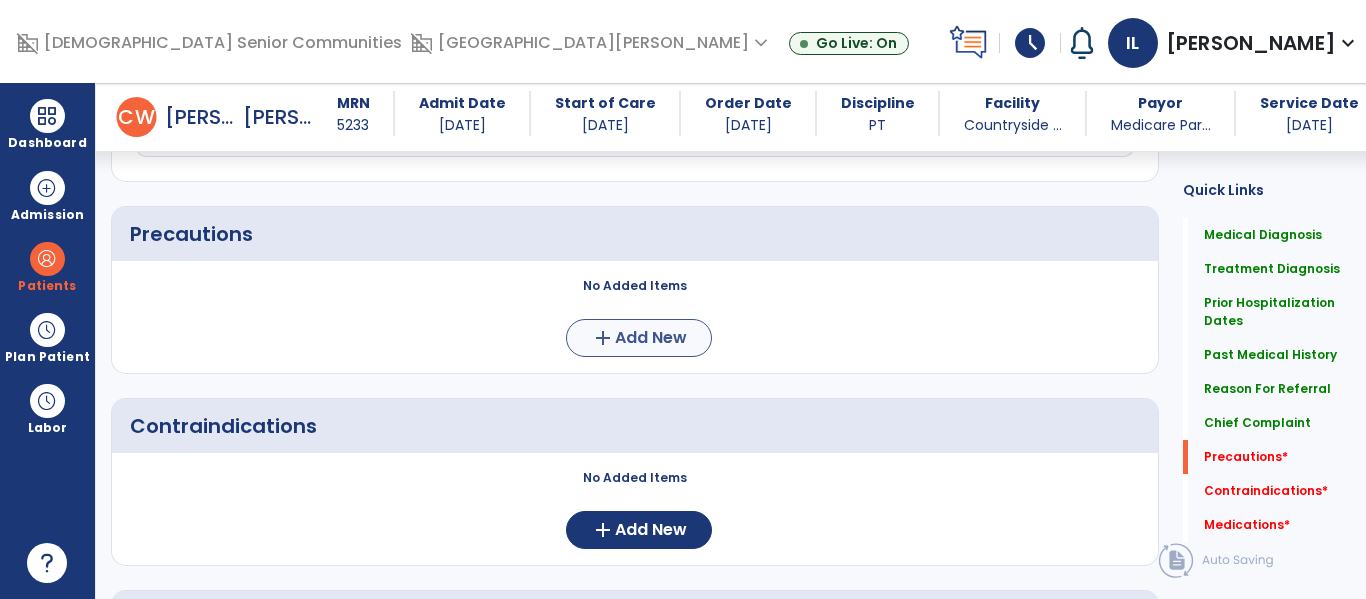 type on "**********" 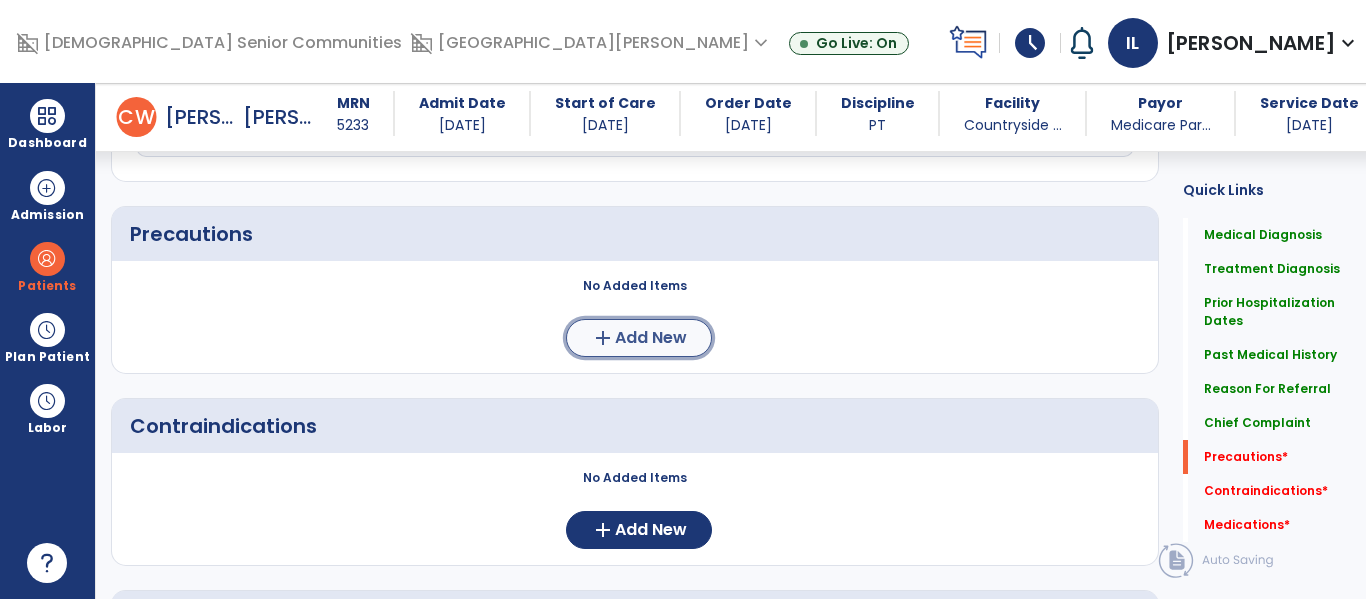 click on "Add New" 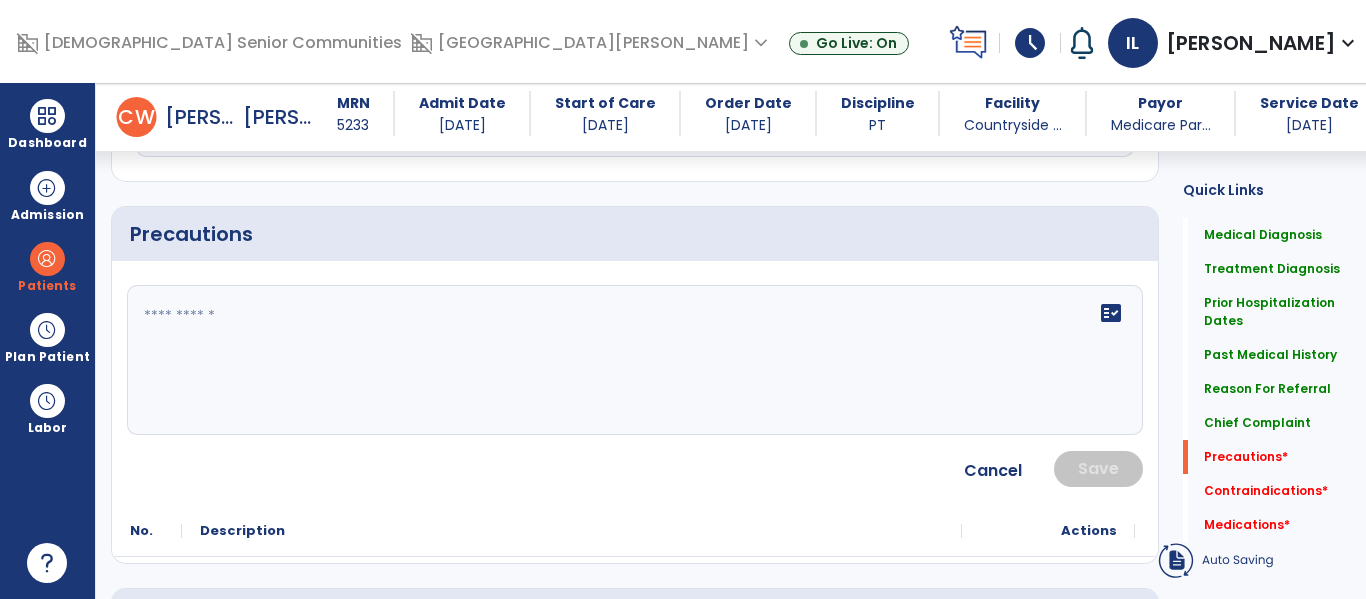 click on "fact_check" 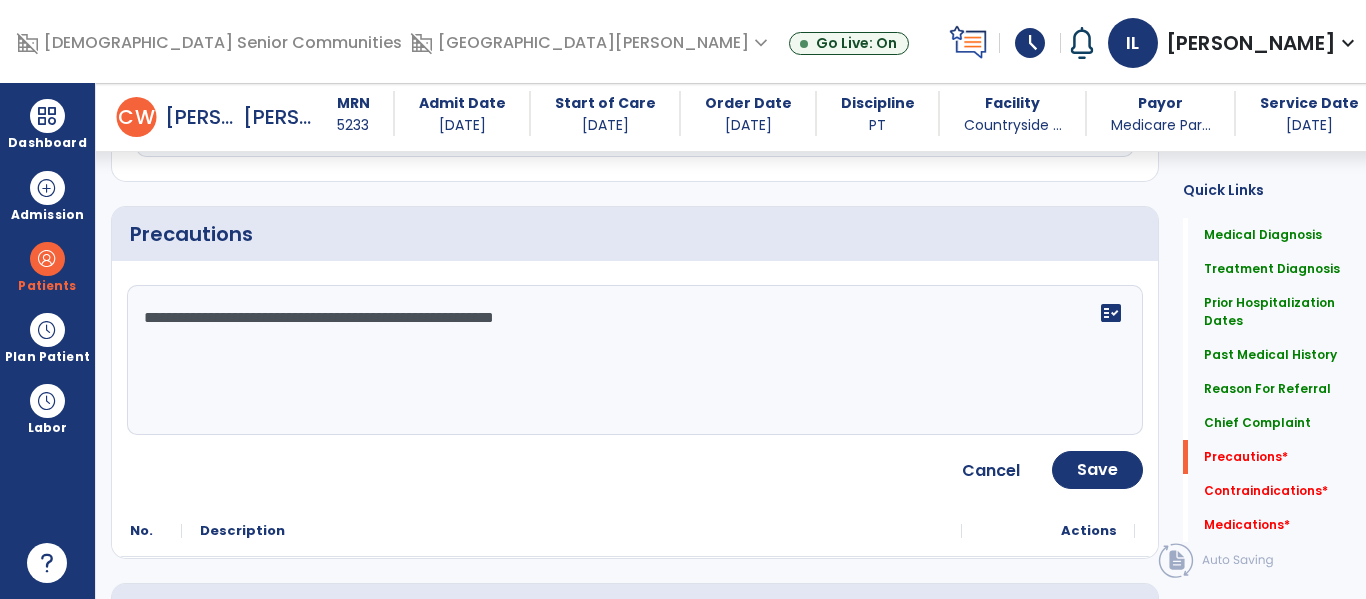type on "**********" 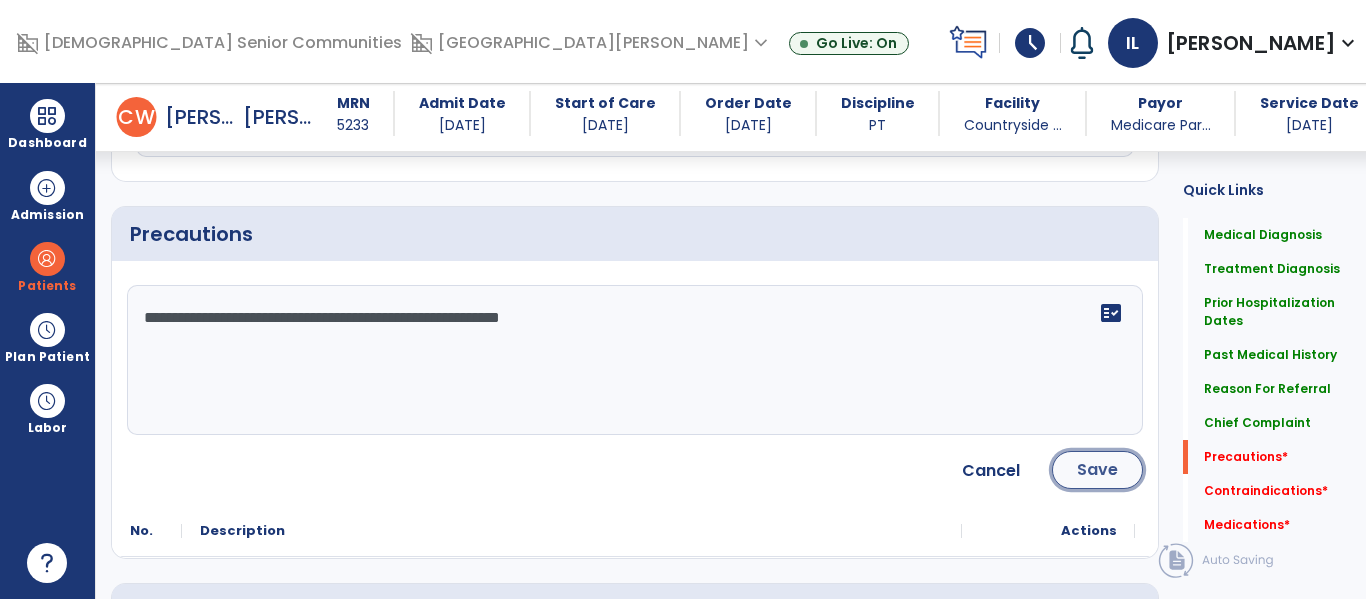 click on "Save" 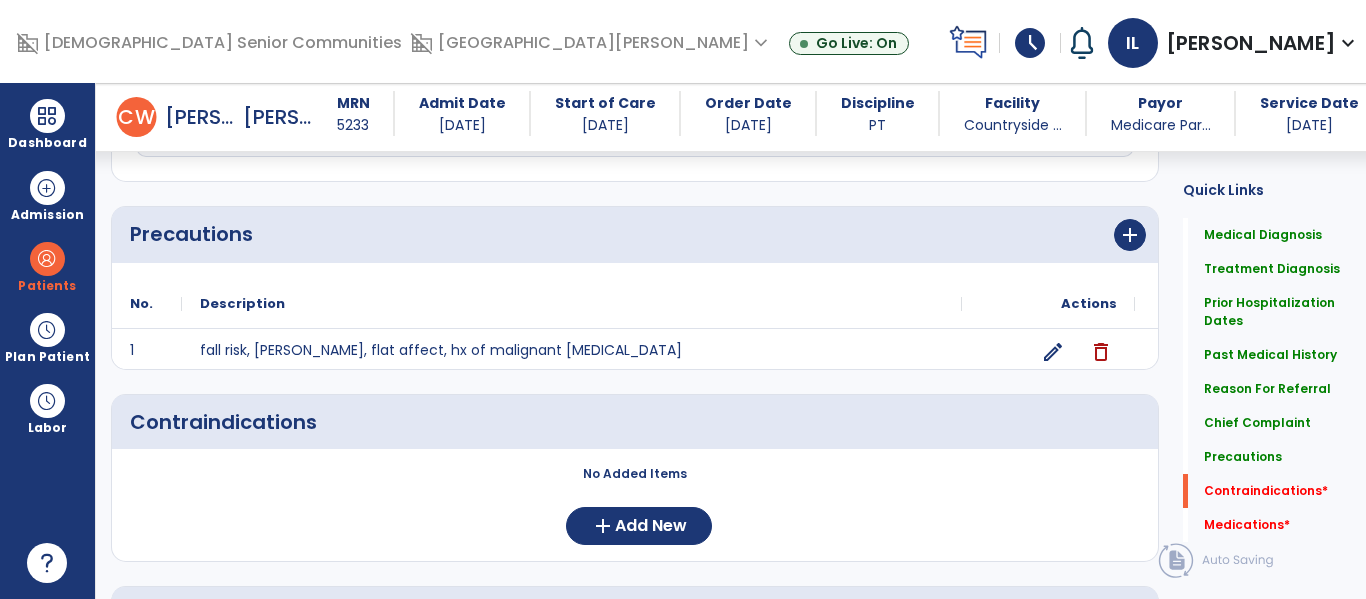 scroll, scrollTop: 1843, scrollLeft: 0, axis: vertical 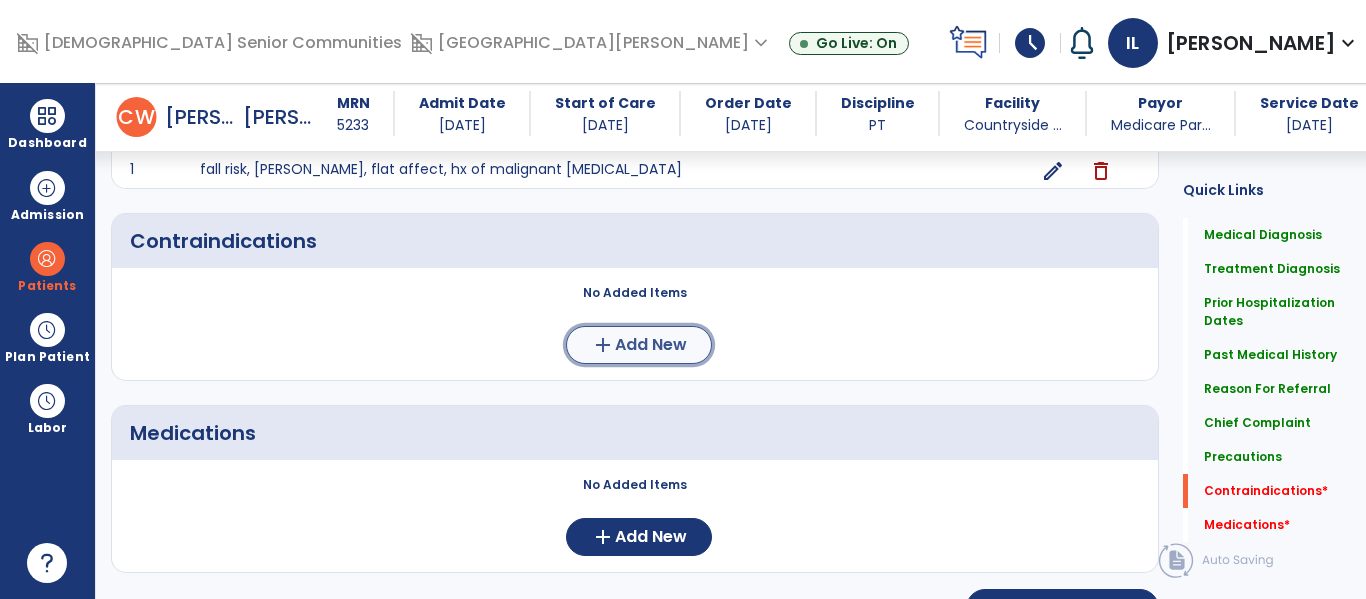 click on "Add New" 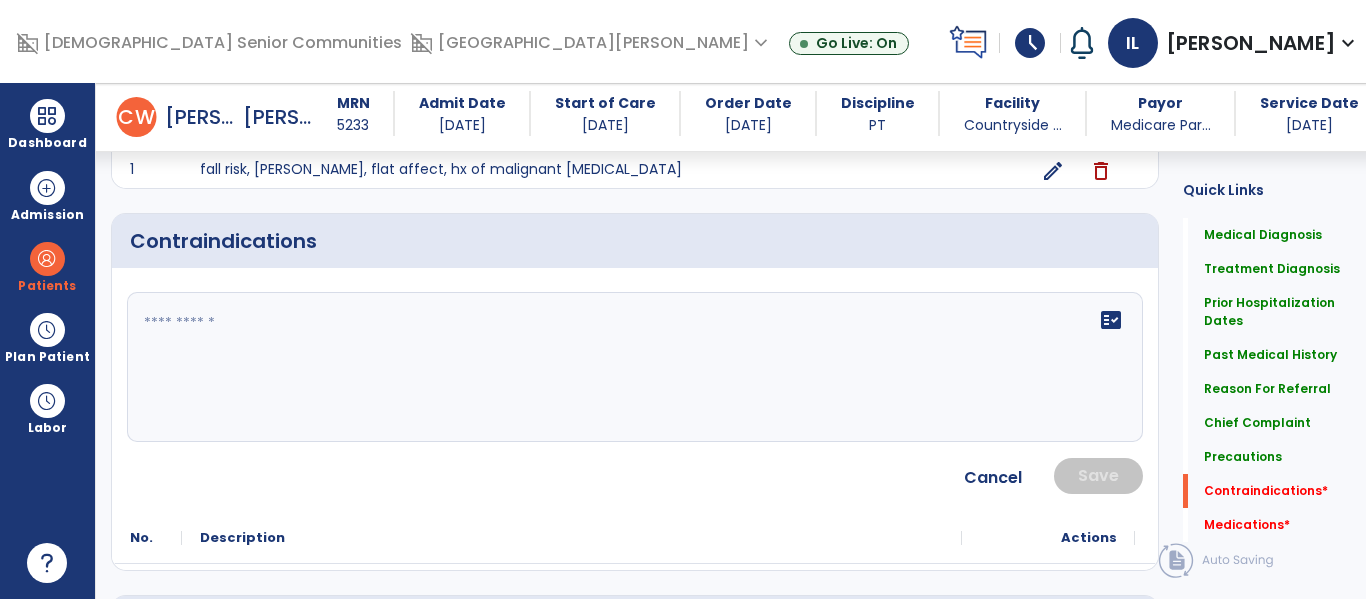 click on "fact_check" 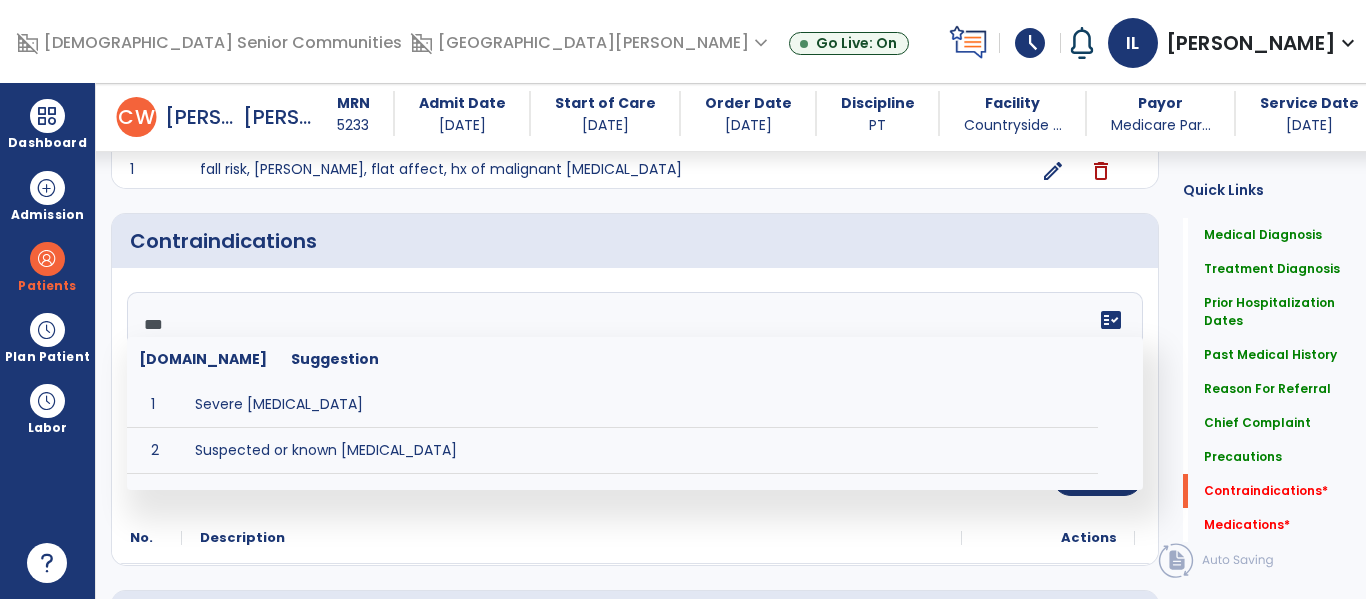 type on "****" 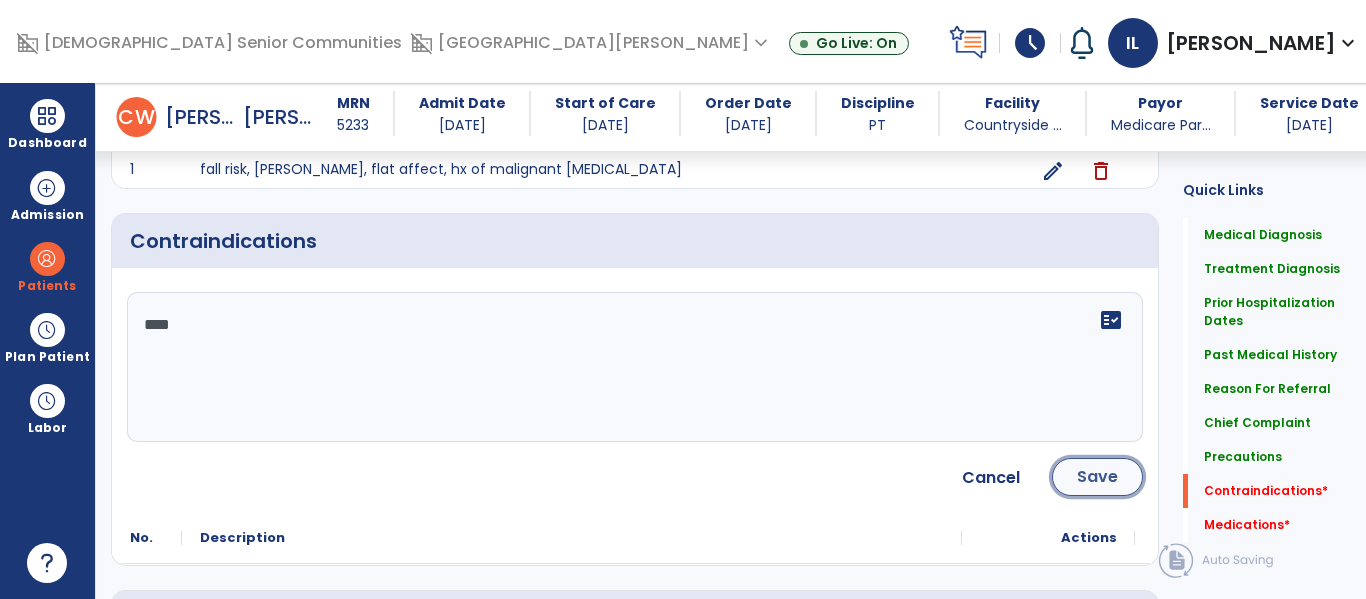 click on "Save" 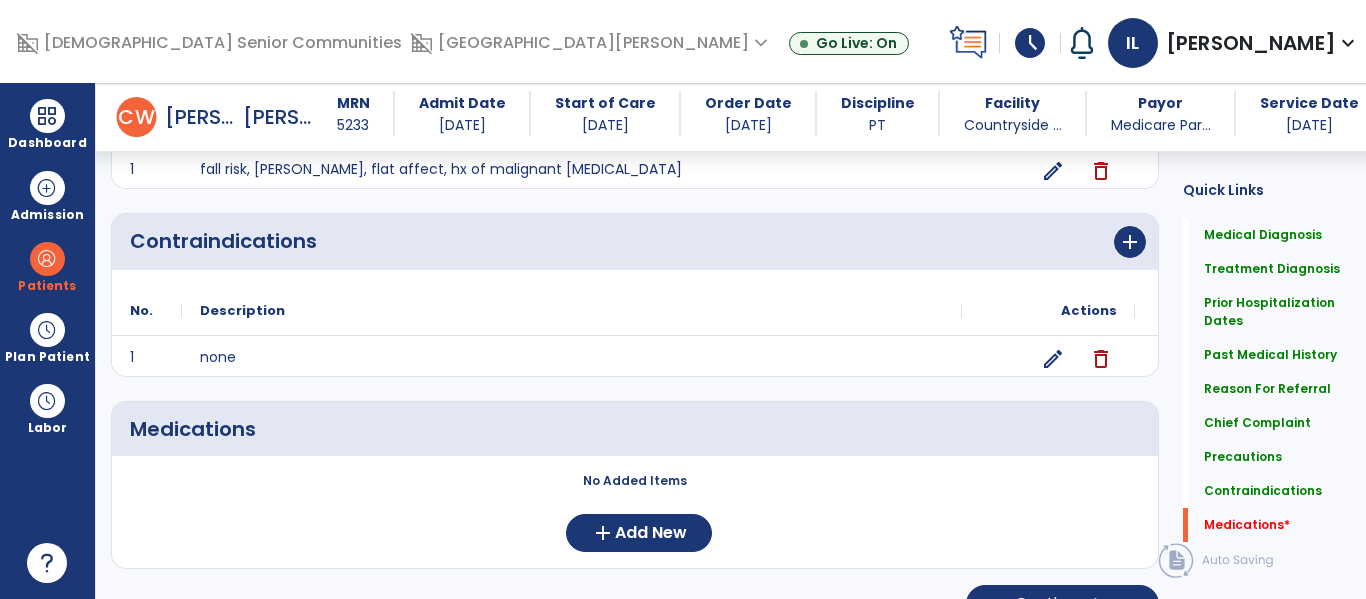 scroll, scrollTop: 1883, scrollLeft: 0, axis: vertical 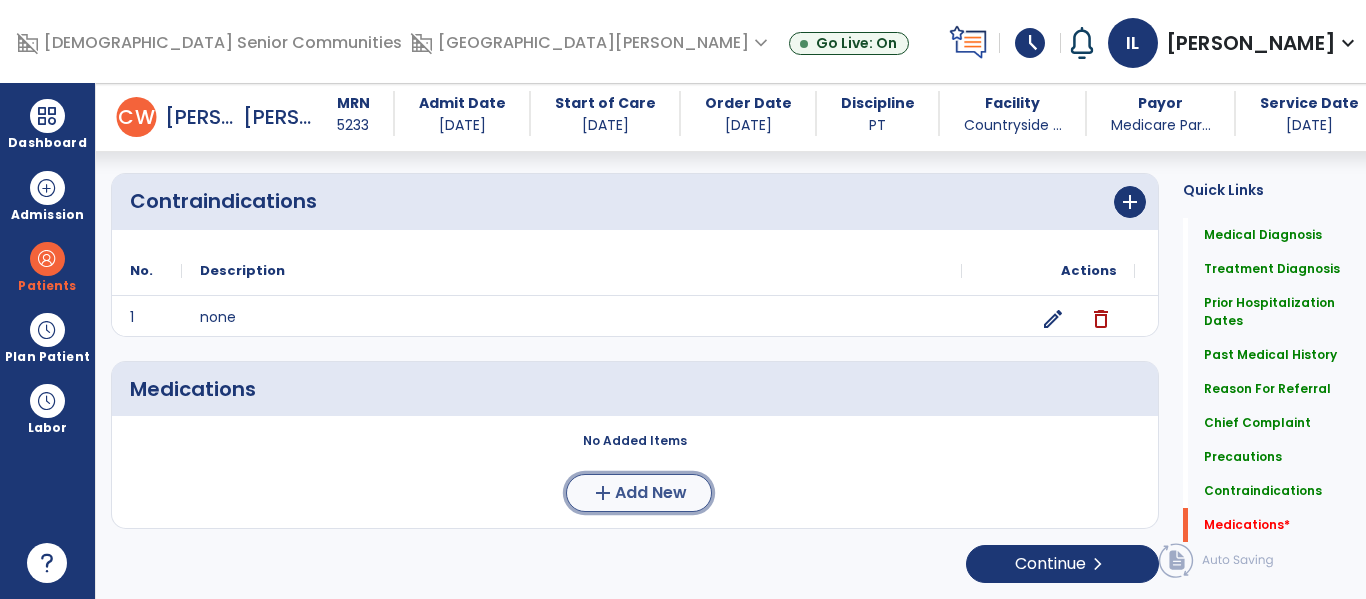 click on "Add New" 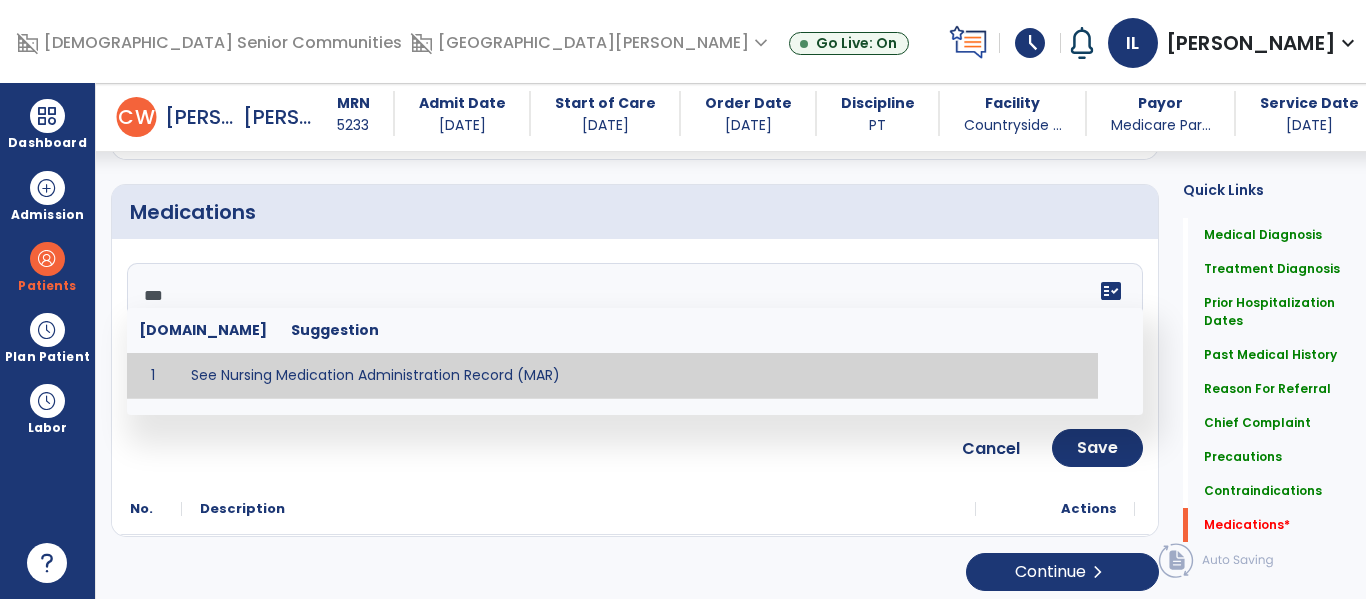 type on "**********" 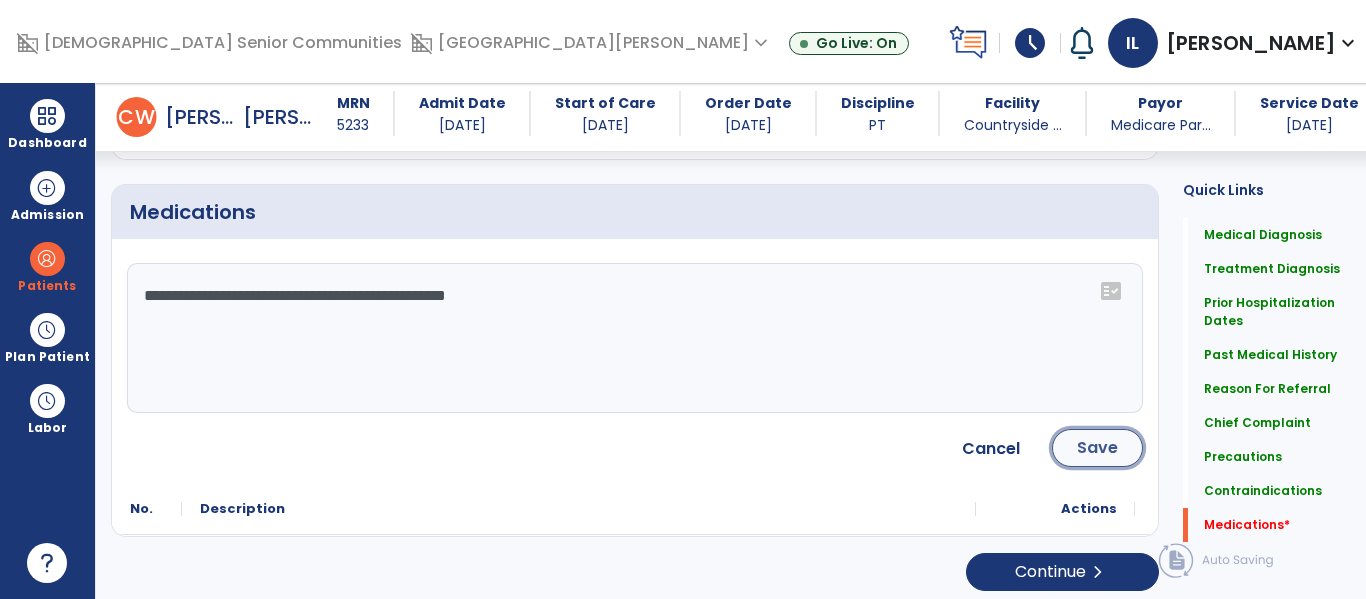 click on "Save" 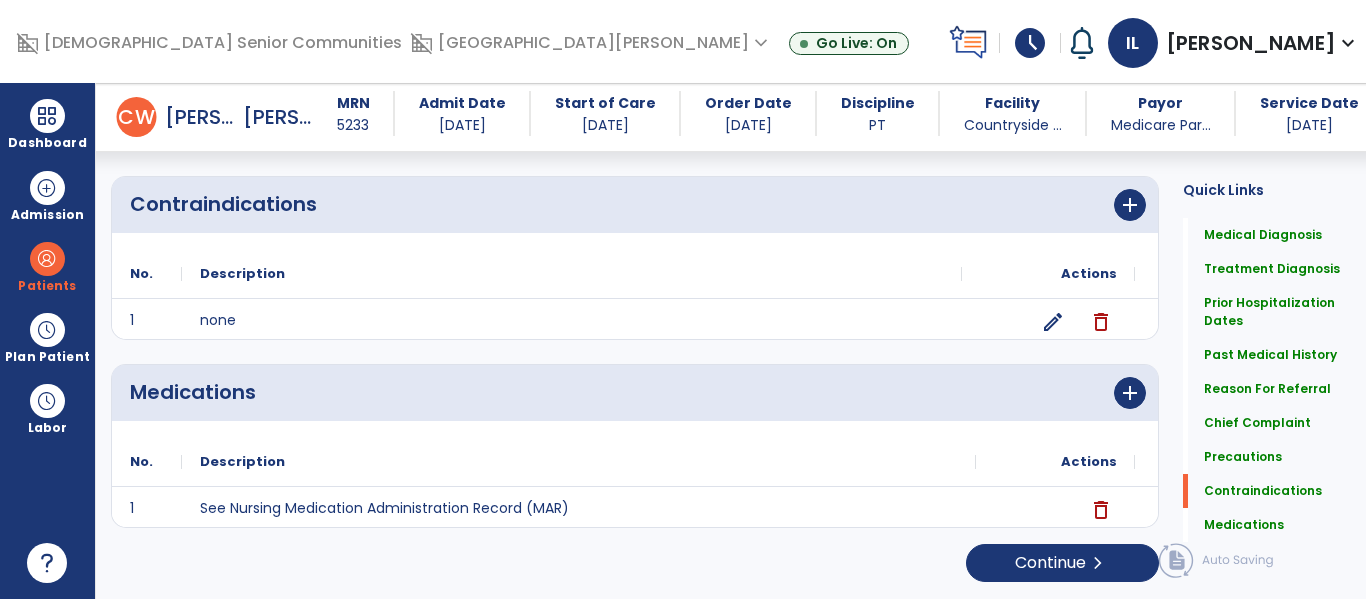 scroll, scrollTop: 1880, scrollLeft: 0, axis: vertical 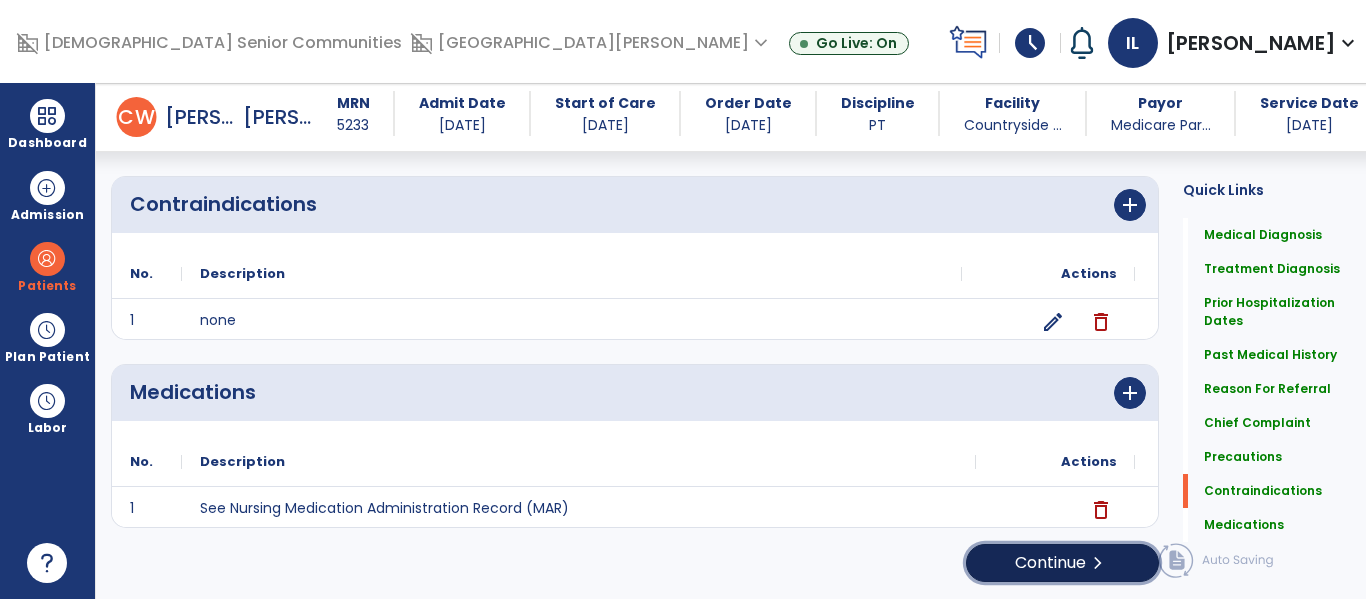 click on "Continue  chevron_right" 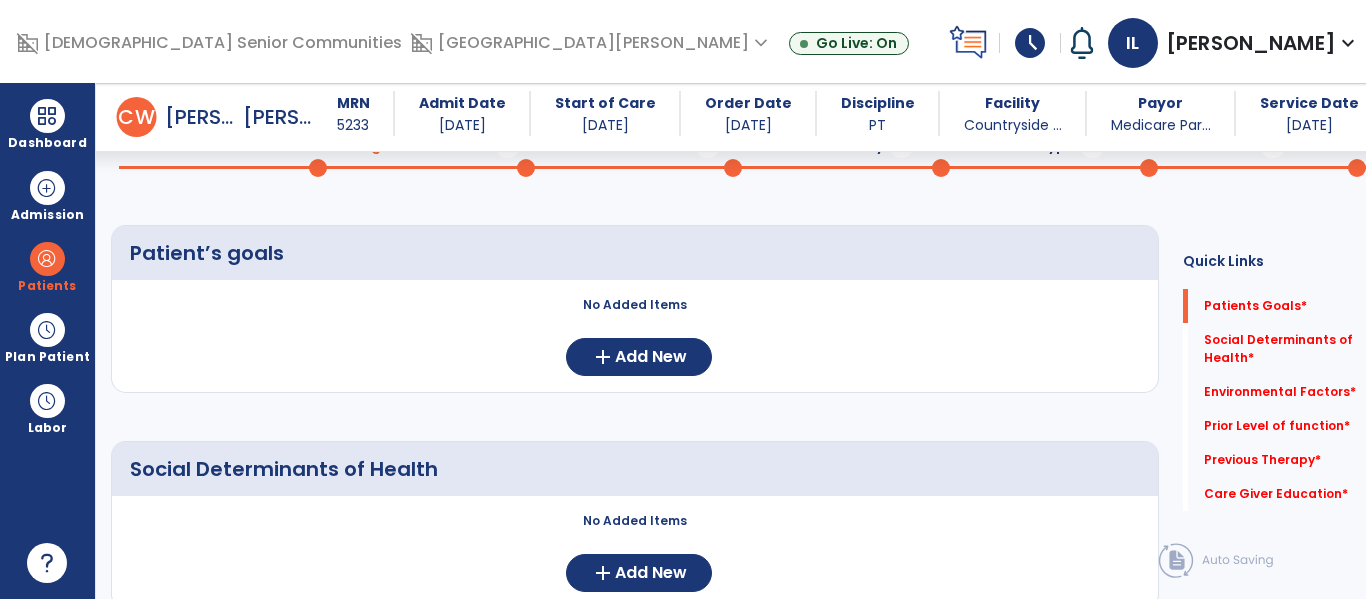 scroll, scrollTop: 111, scrollLeft: 0, axis: vertical 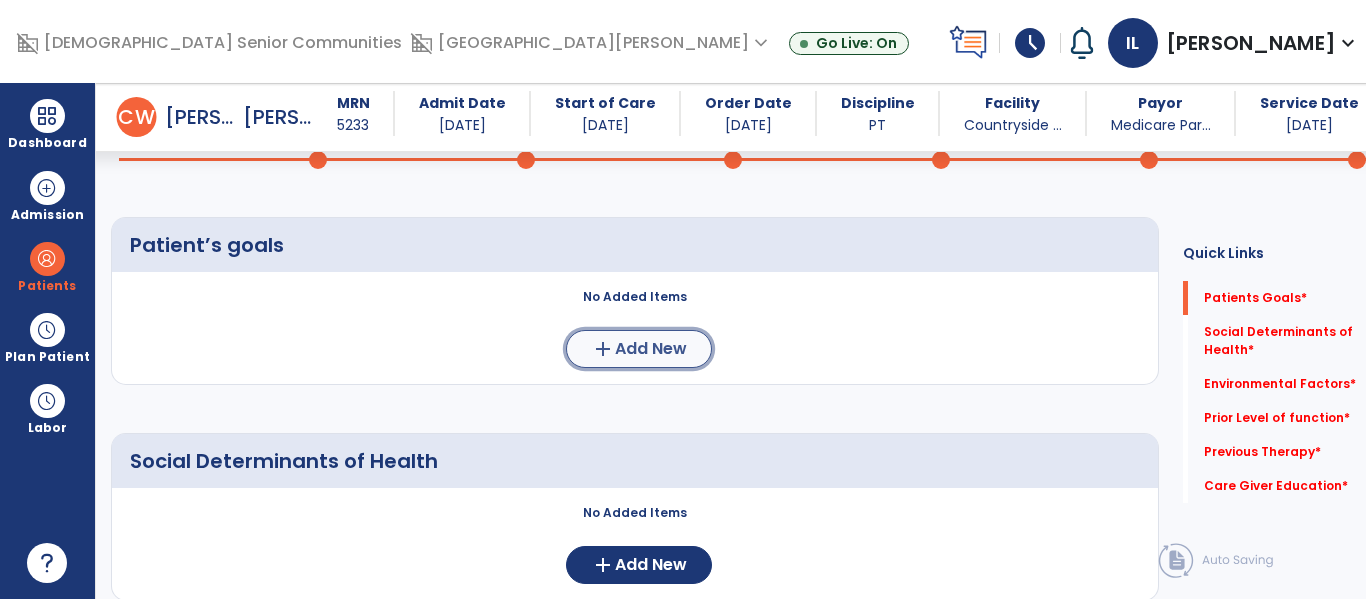 click on "Add New" 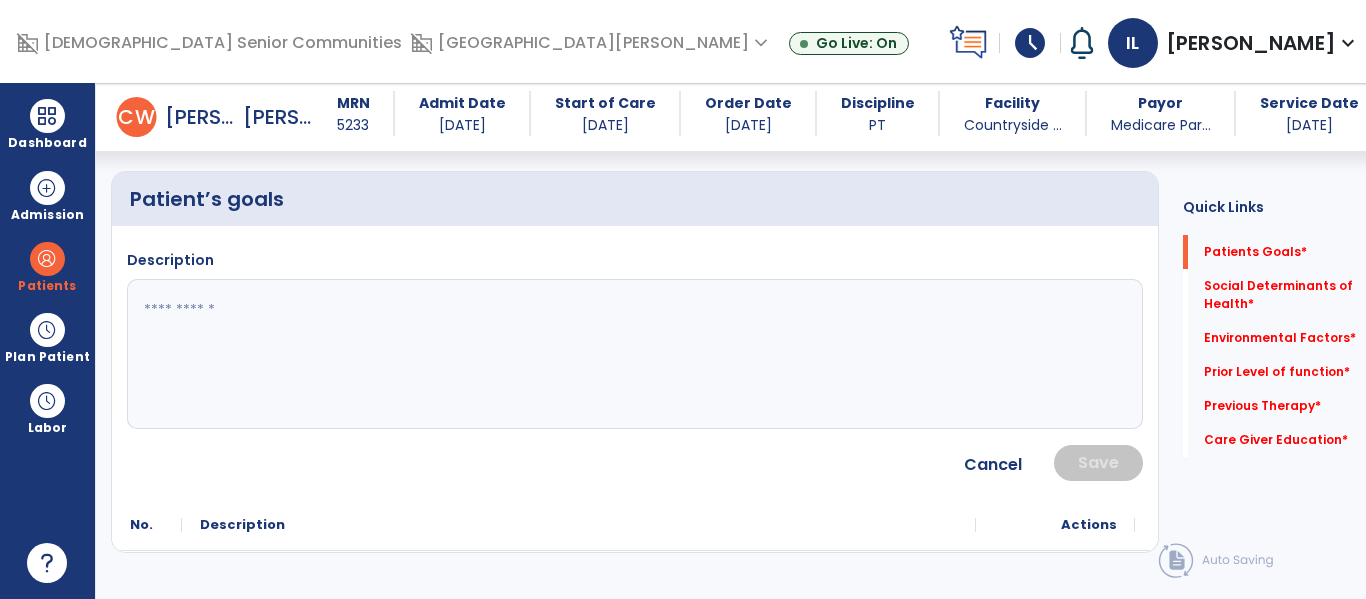 scroll, scrollTop: 162, scrollLeft: 0, axis: vertical 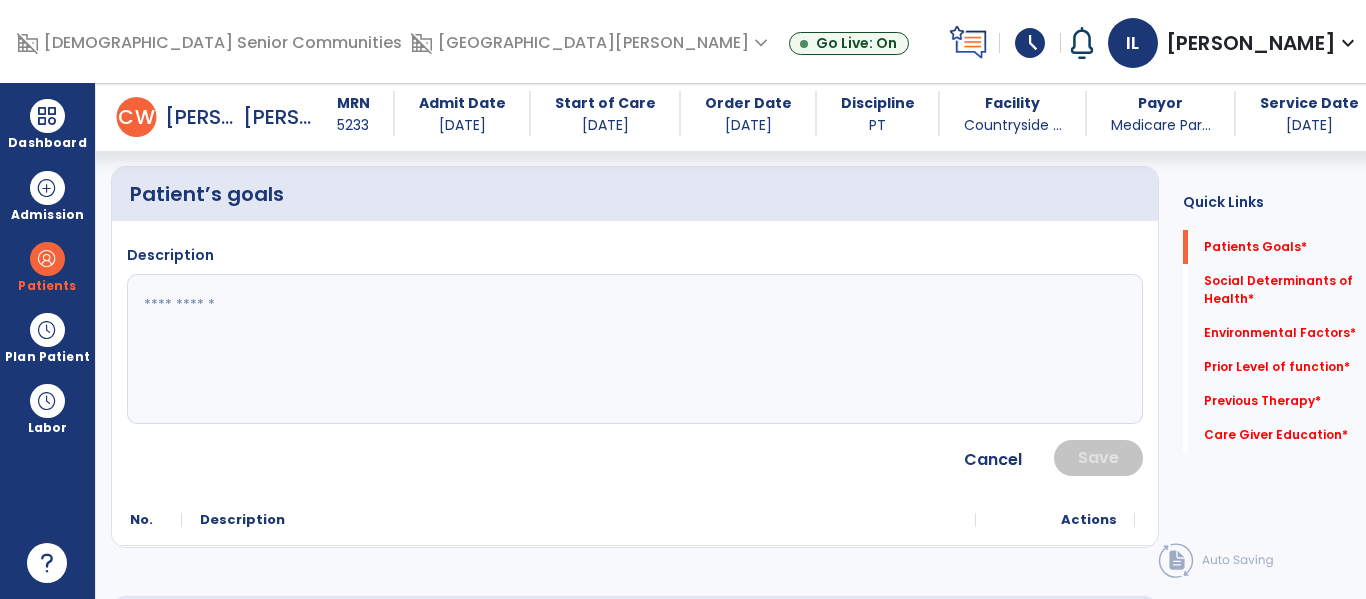 click 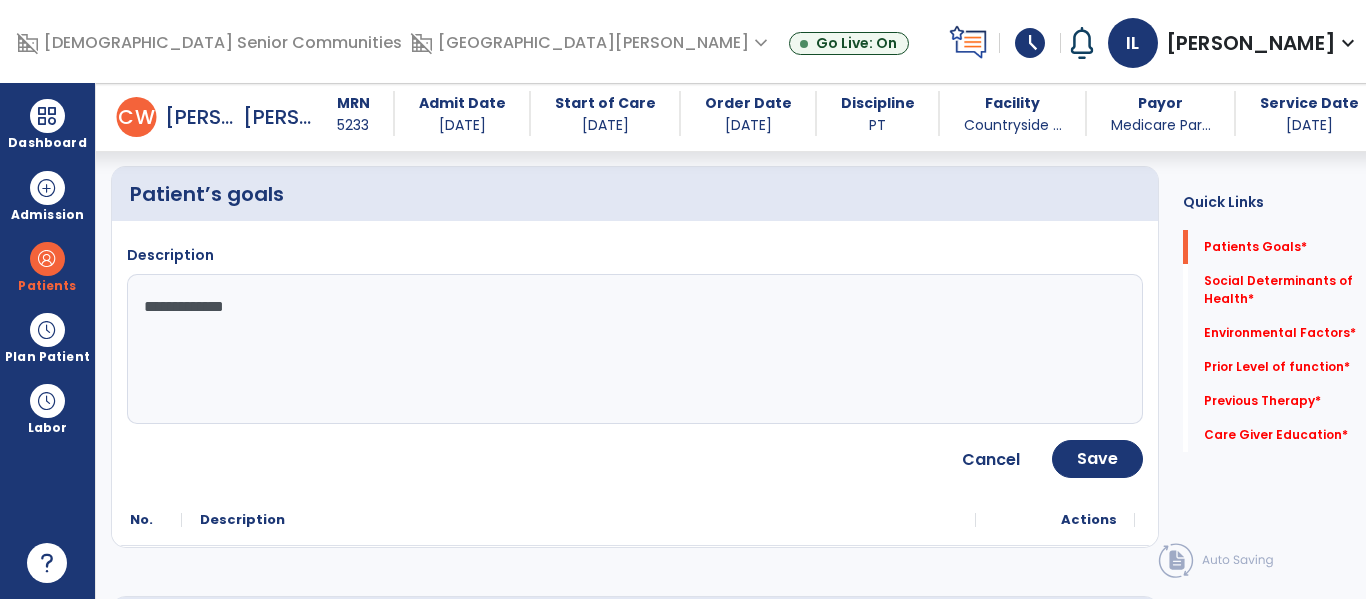 type on "**********" 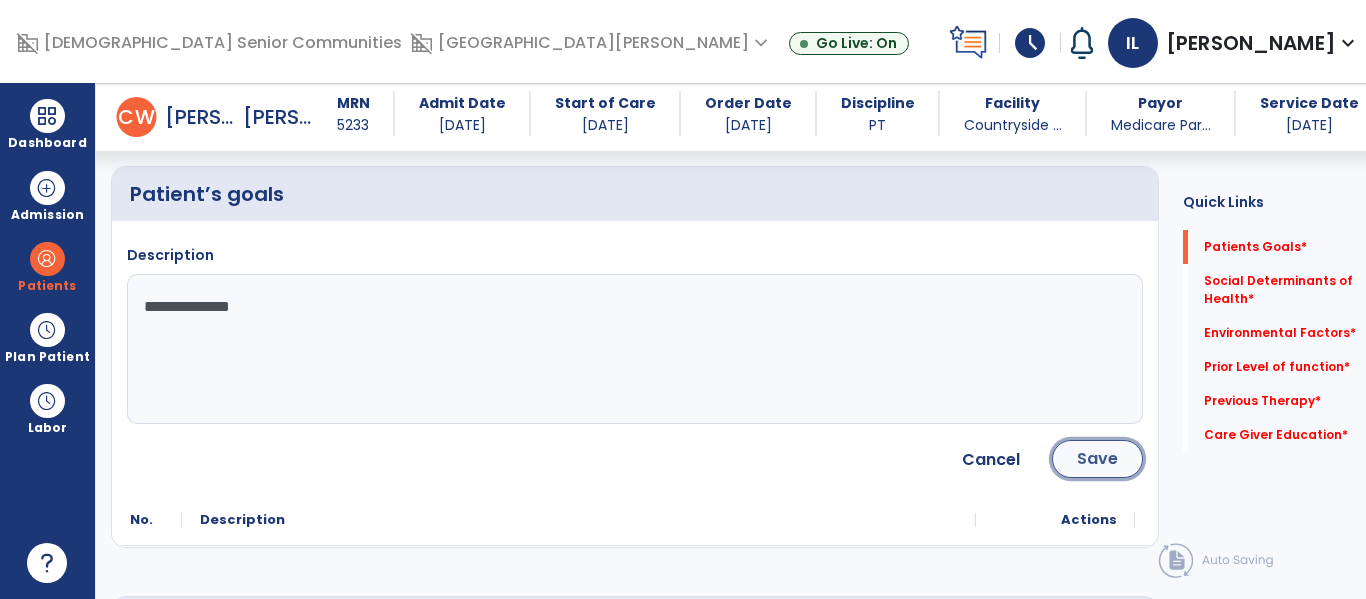 click on "Save" 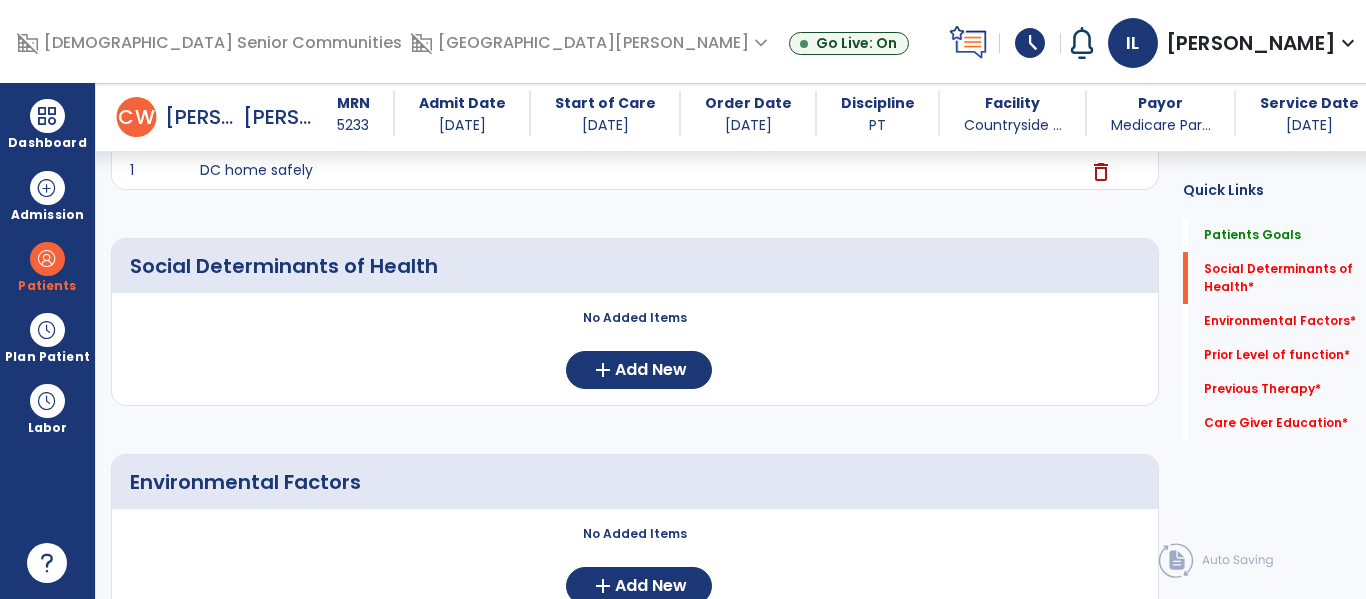 scroll, scrollTop: 348, scrollLeft: 0, axis: vertical 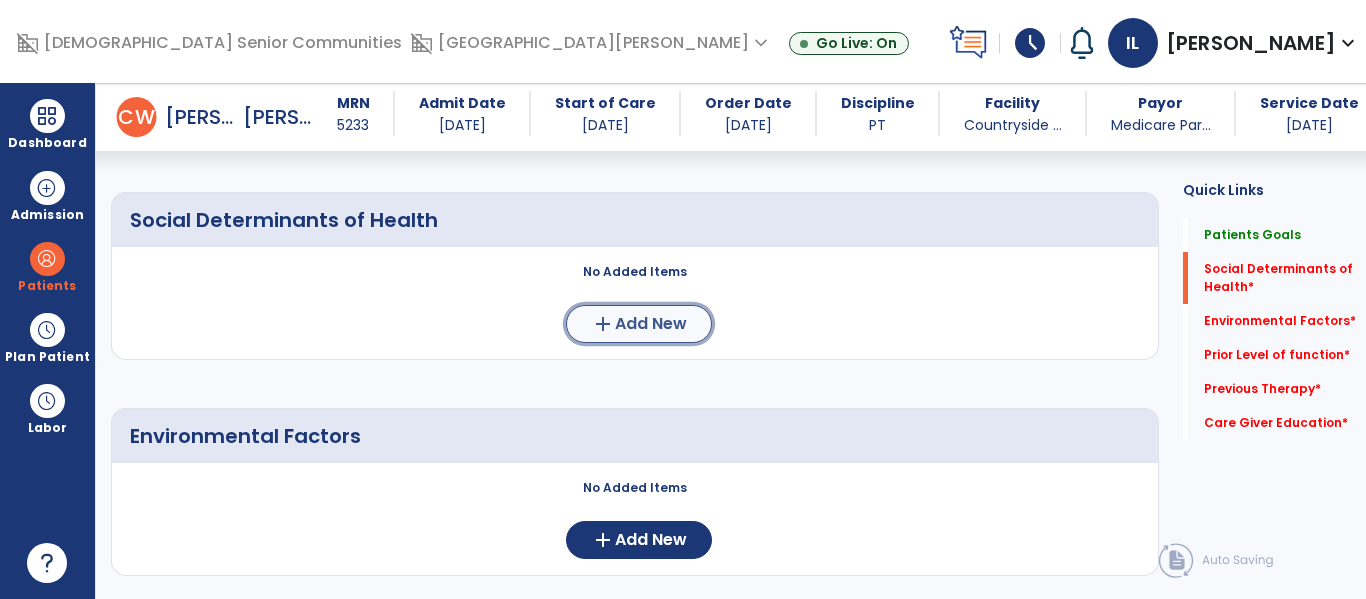 click on "Add New" 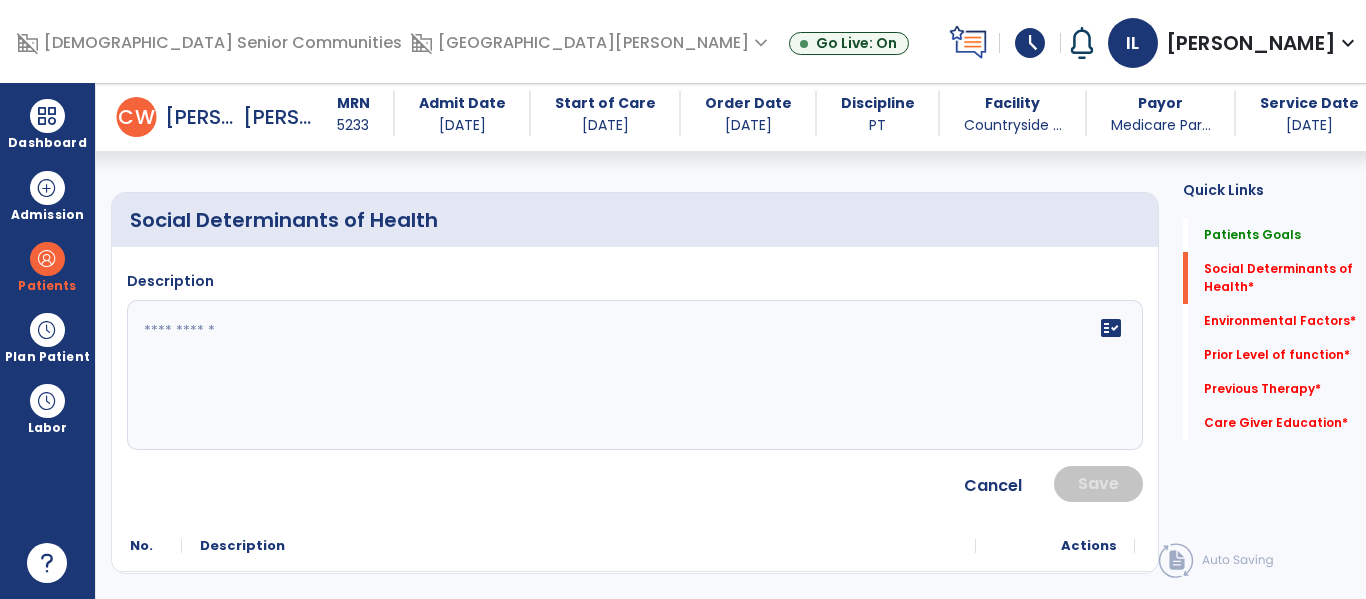 click 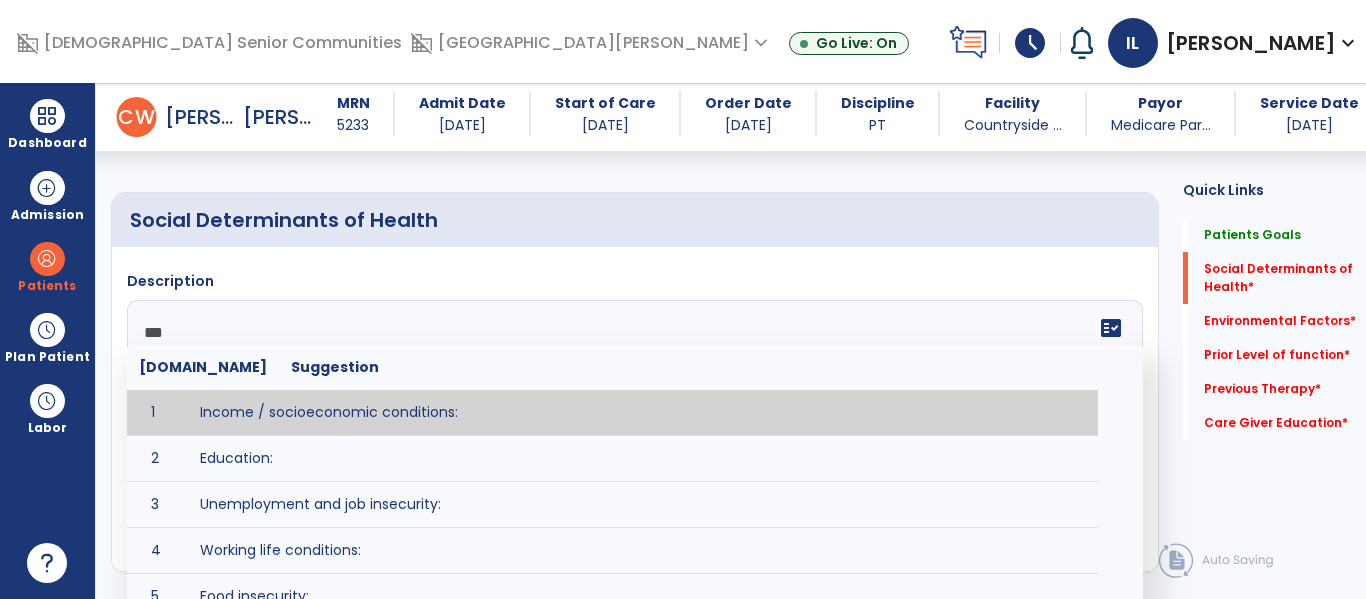 type on "****" 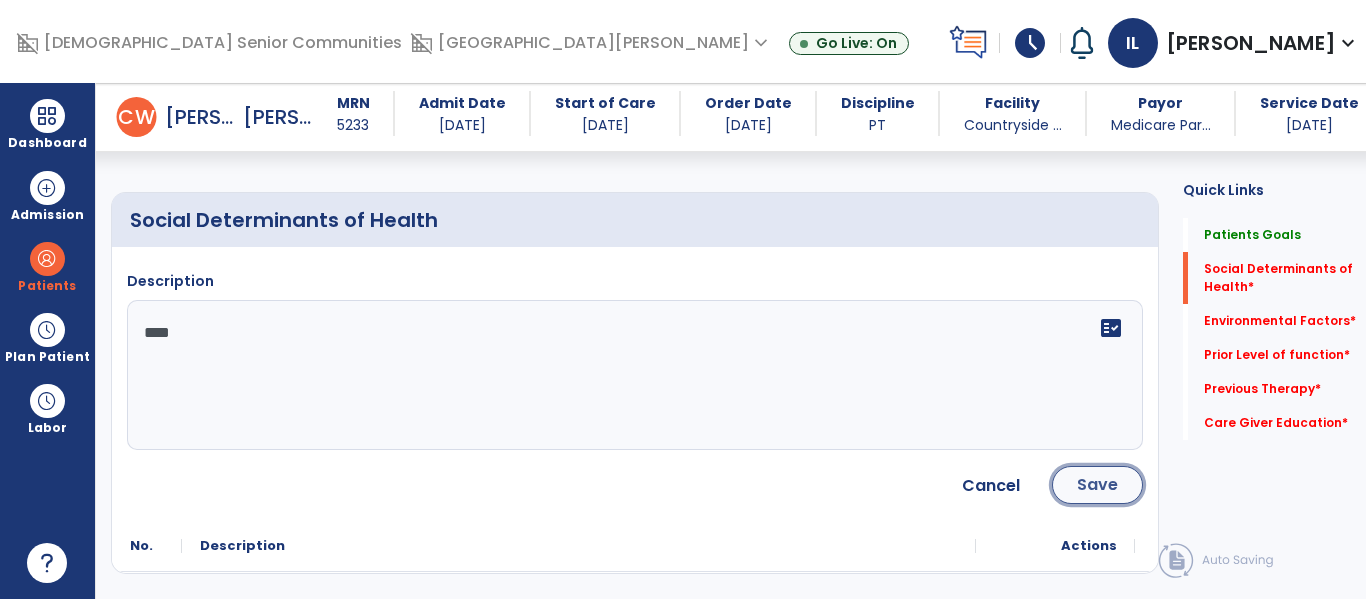 click on "Save" 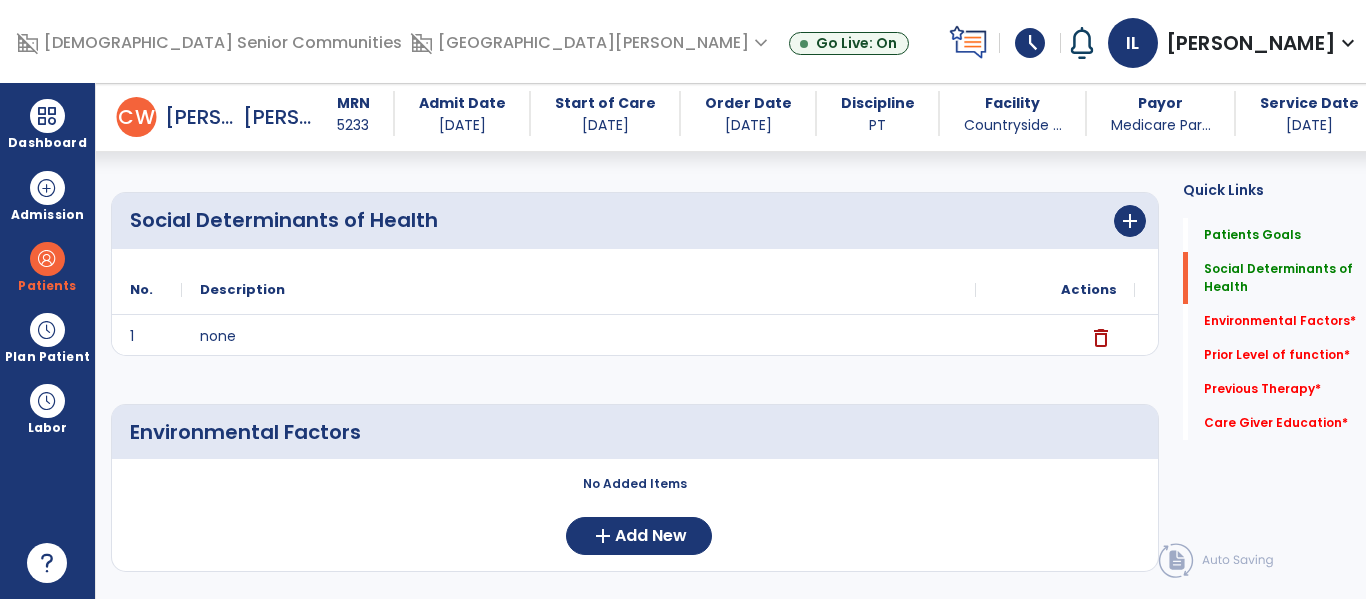 scroll, scrollTop: 577, scrollLeft: 0, axis: vertical 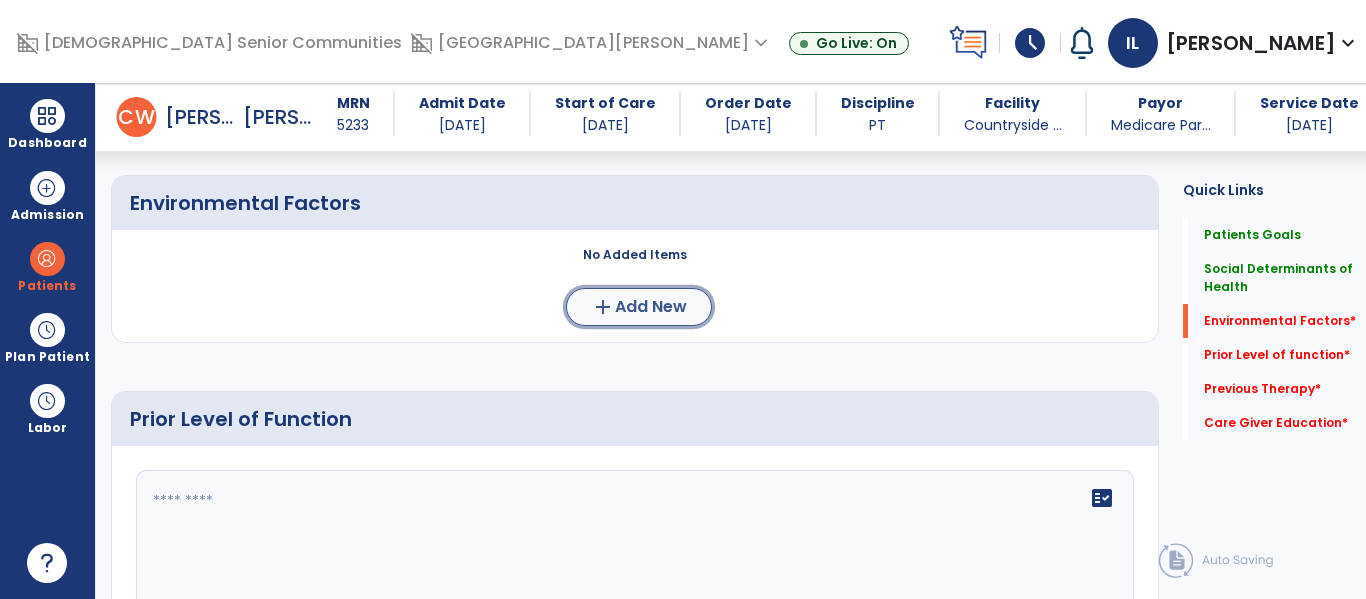 click on "Add New" 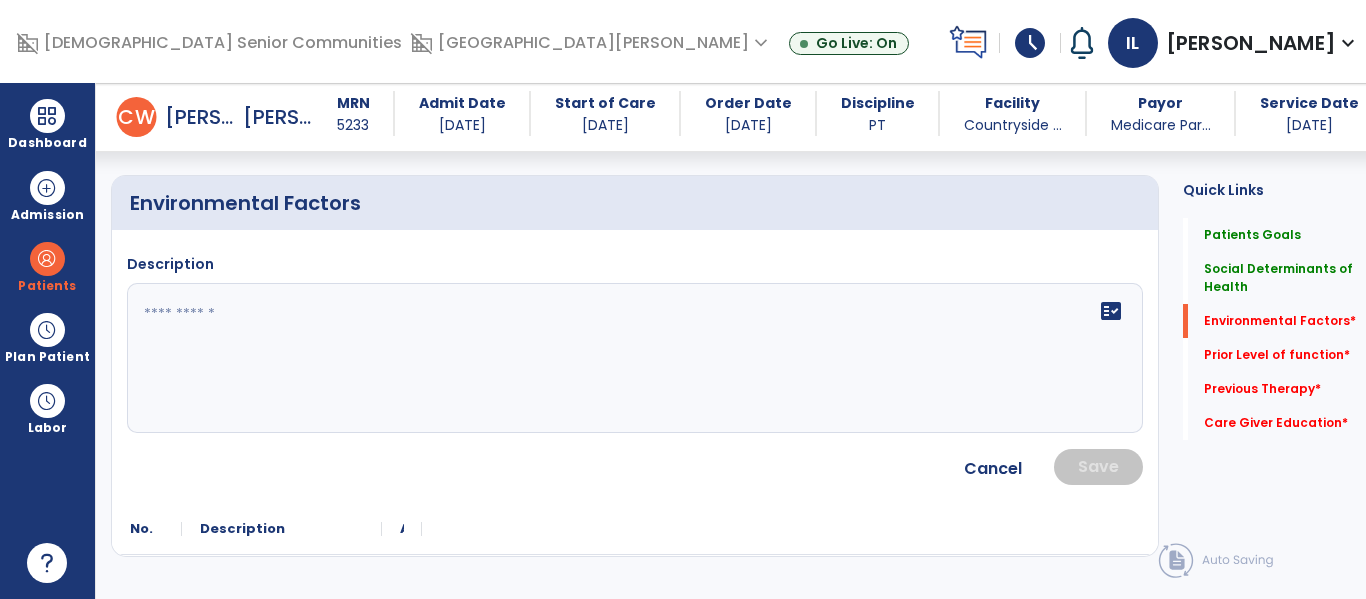 click on "fact_check" 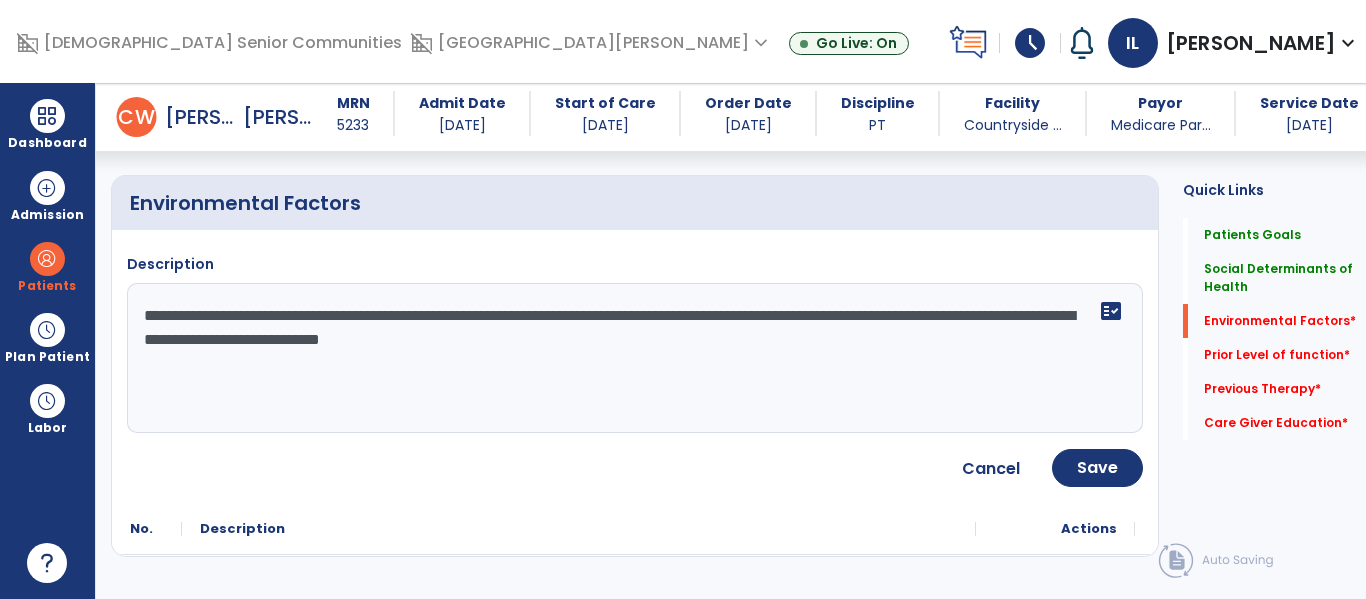 type on "**********" 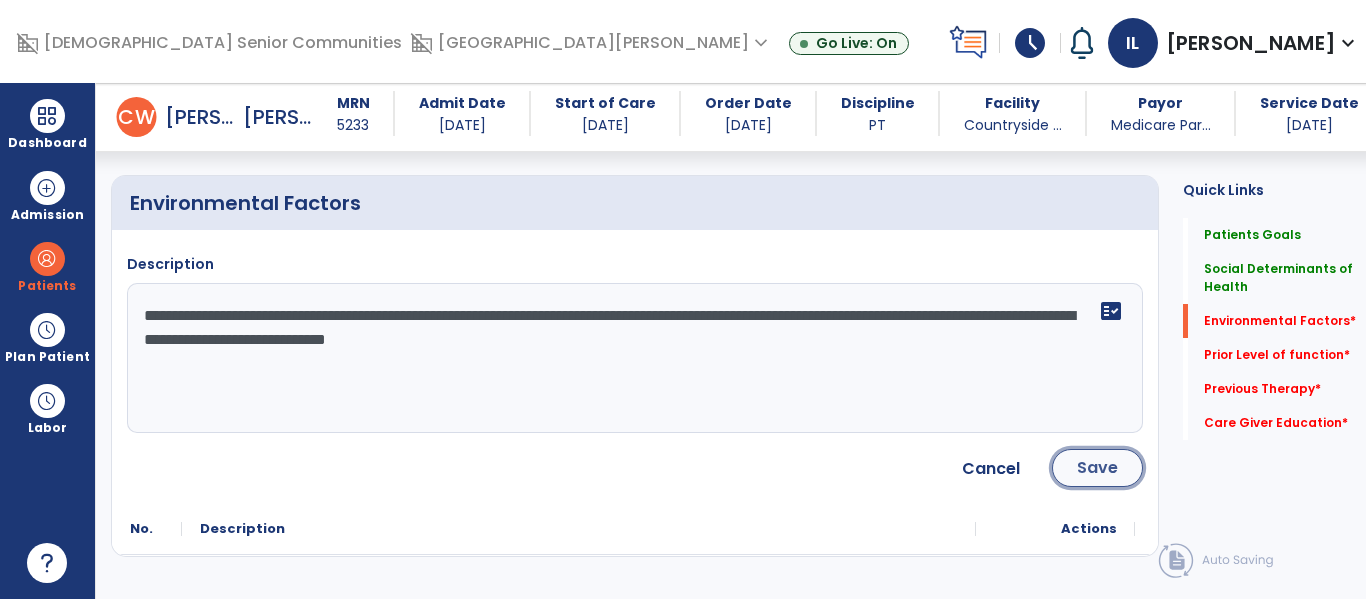 click on "Save" 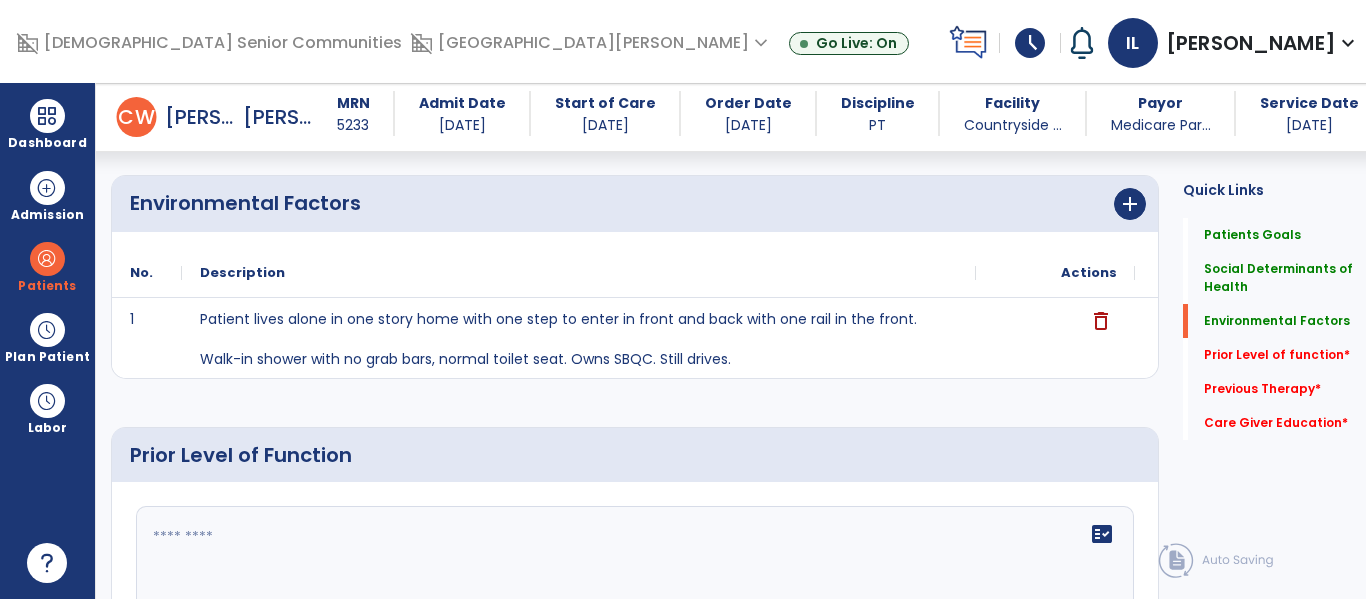 scroll, scrollTop: 752, scrollLeft: 0, axis: vertical 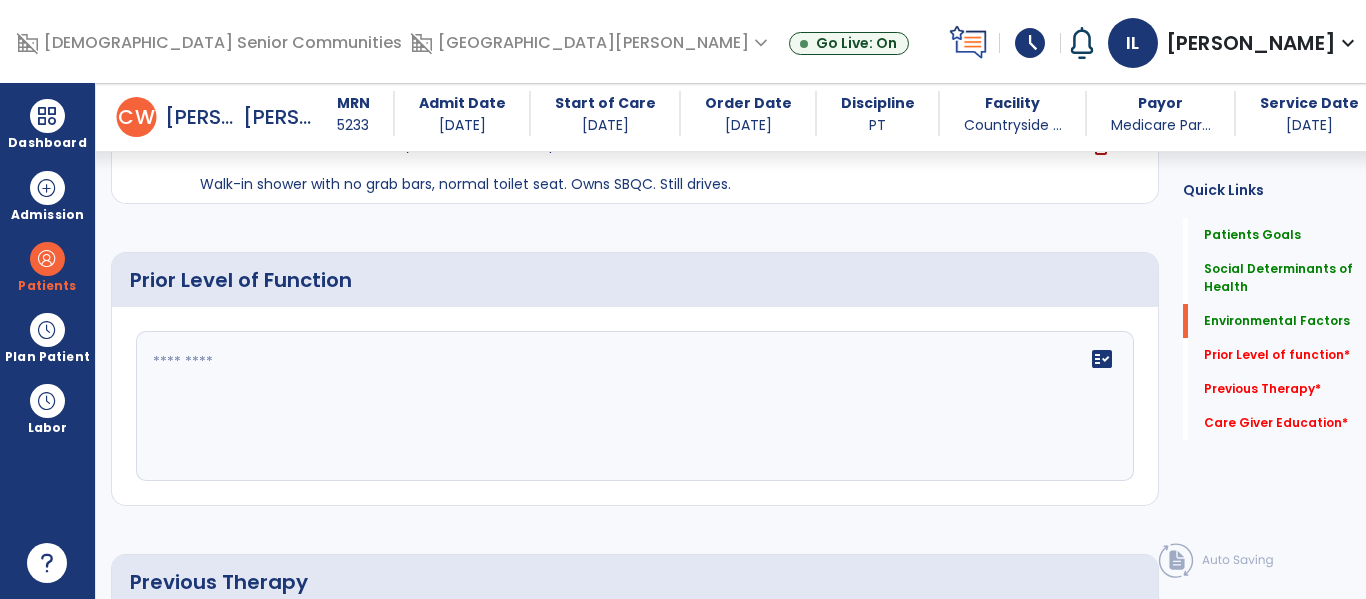 click 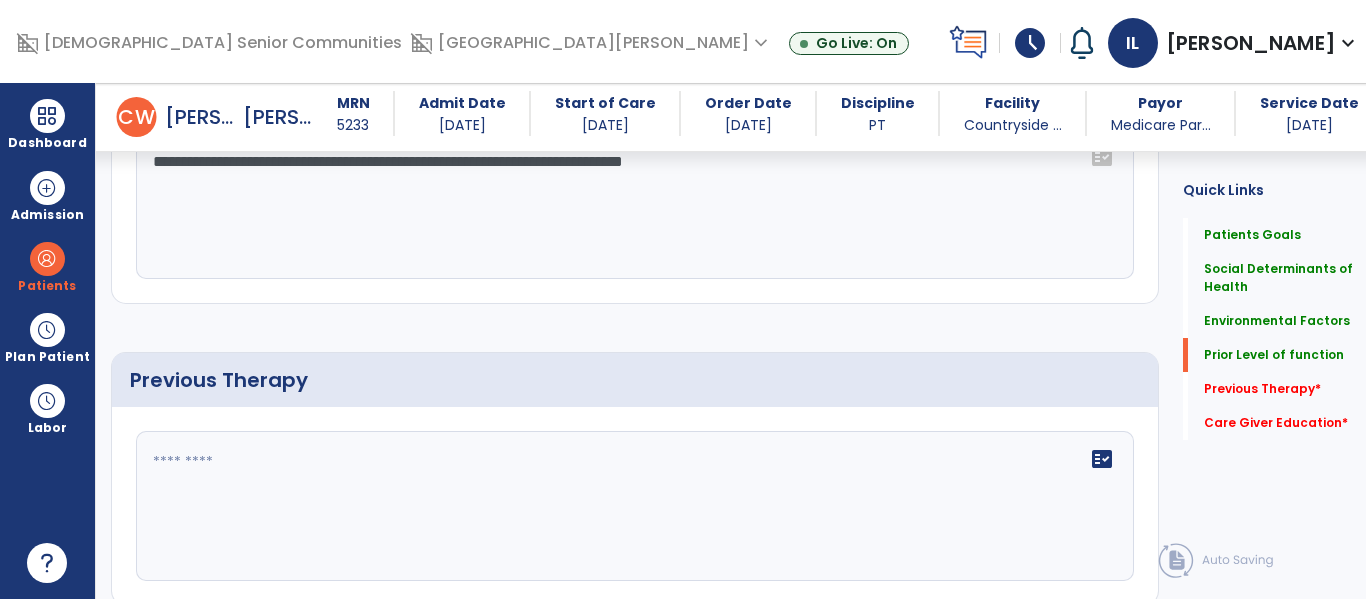 scroll, scrollTop: 1102, scrollLeft: 0, axis: vertical 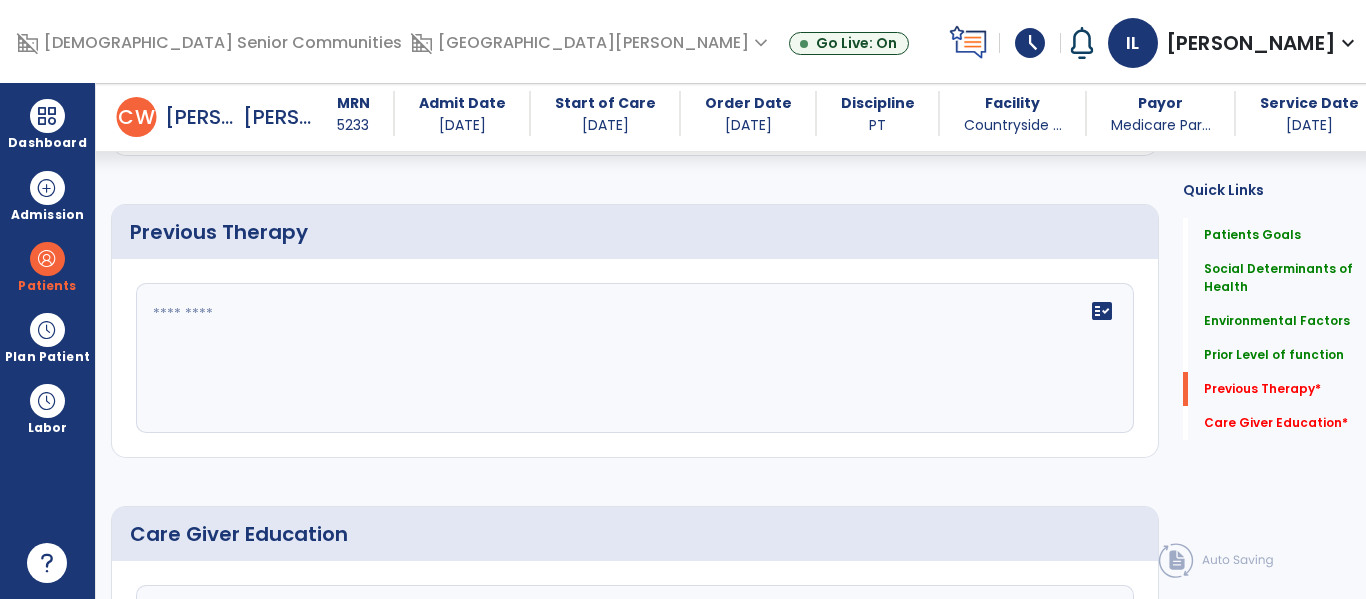 type on "**********" 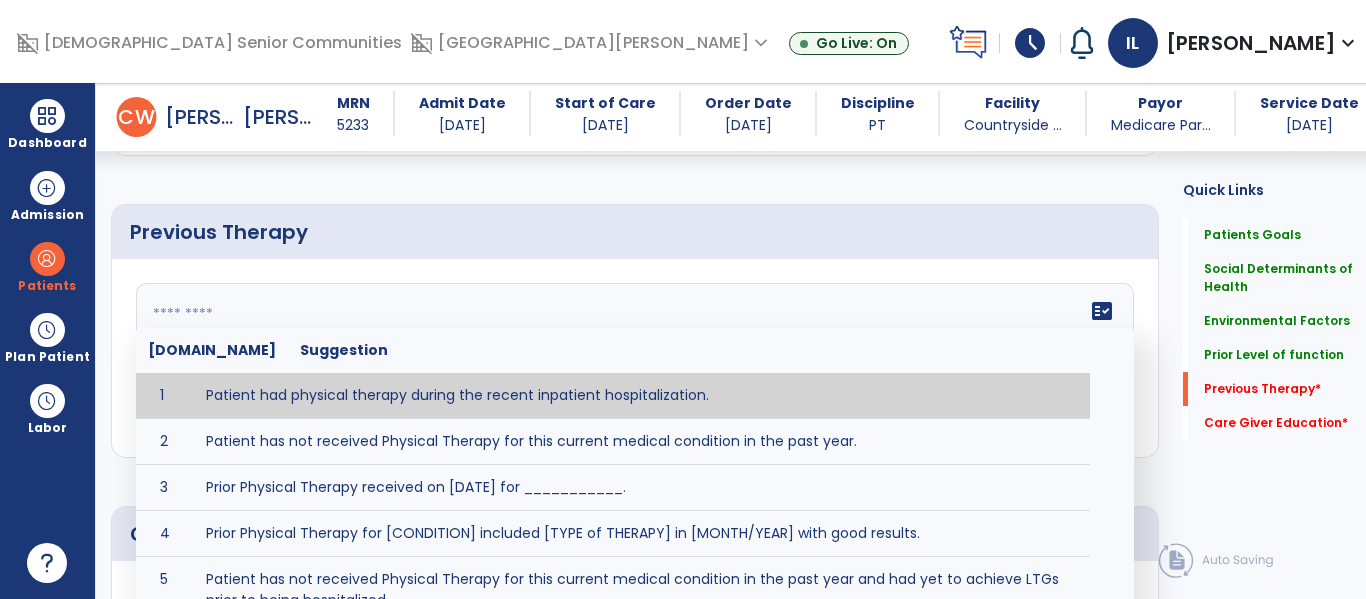 type on "**********" 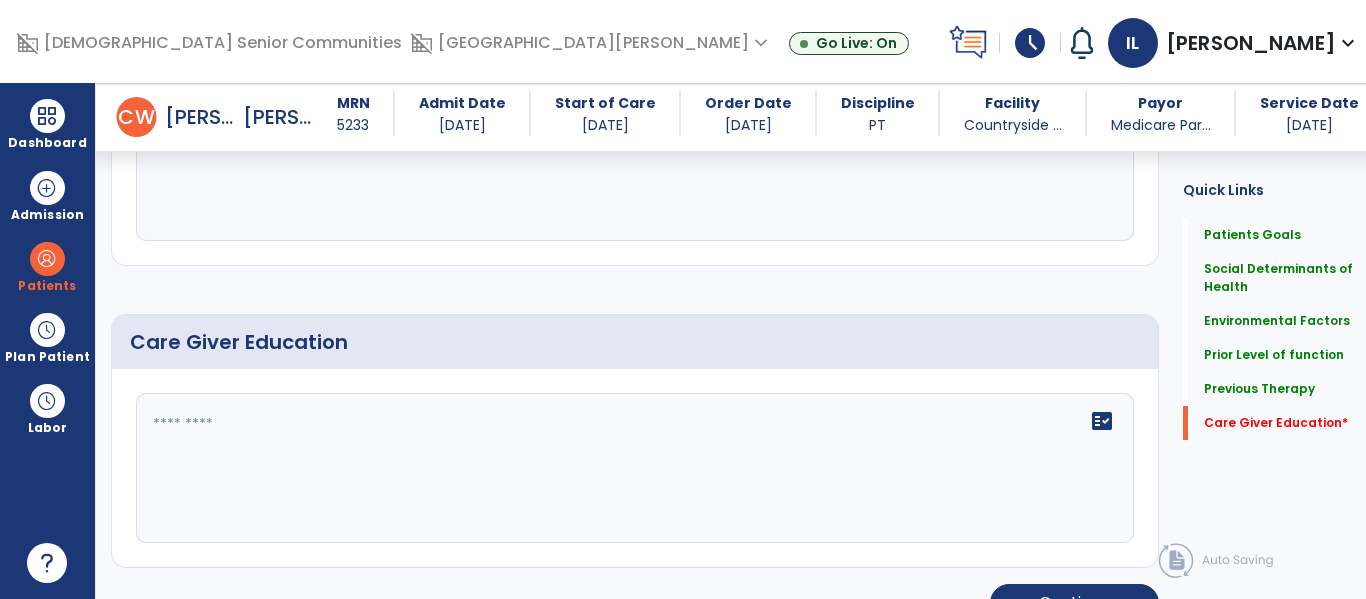 scroll, scrollTop: 1333, scrollLeft: 0, axis: vertical 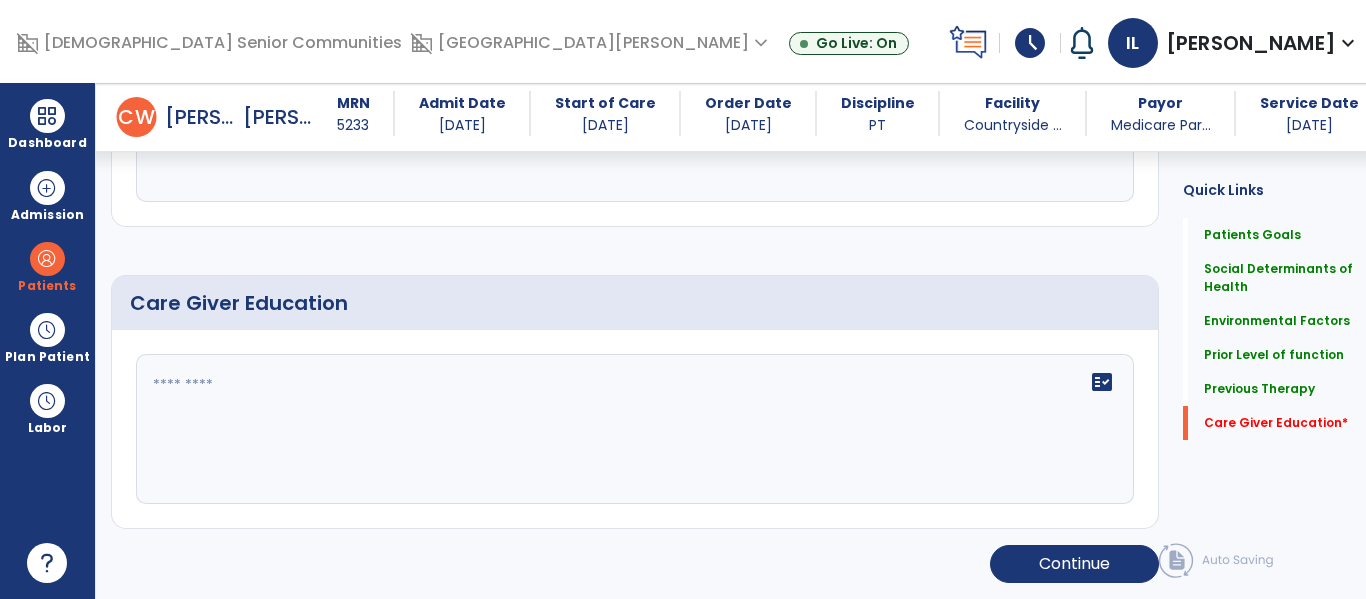 click 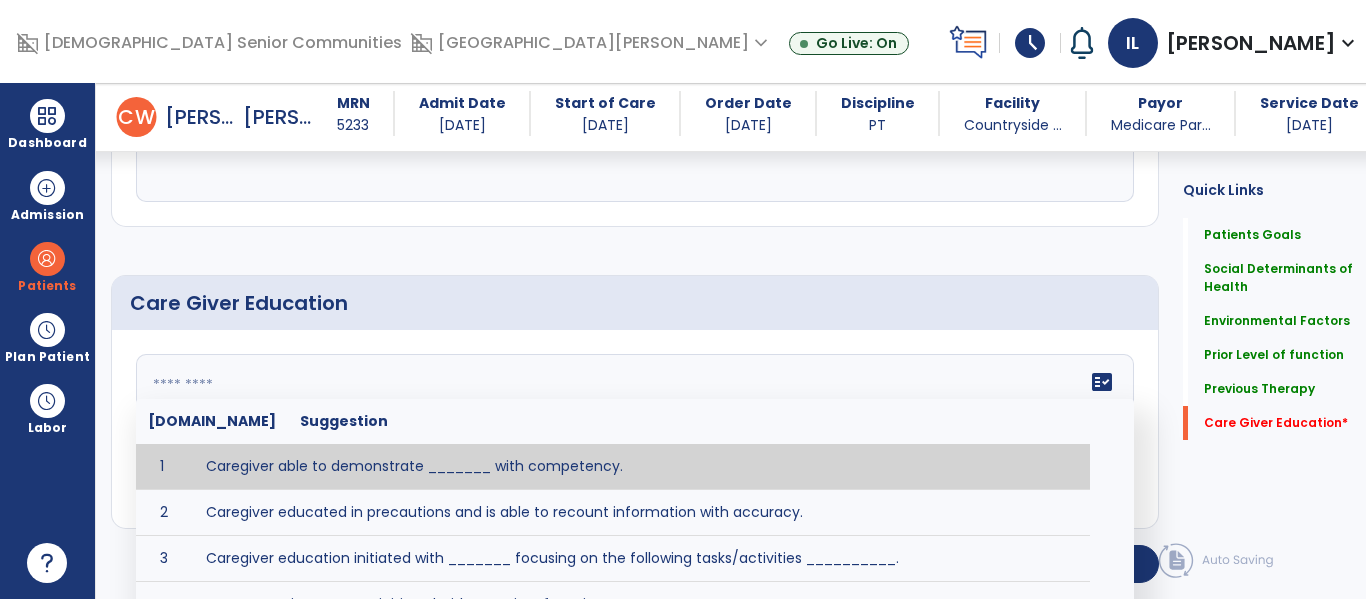 type on "*" 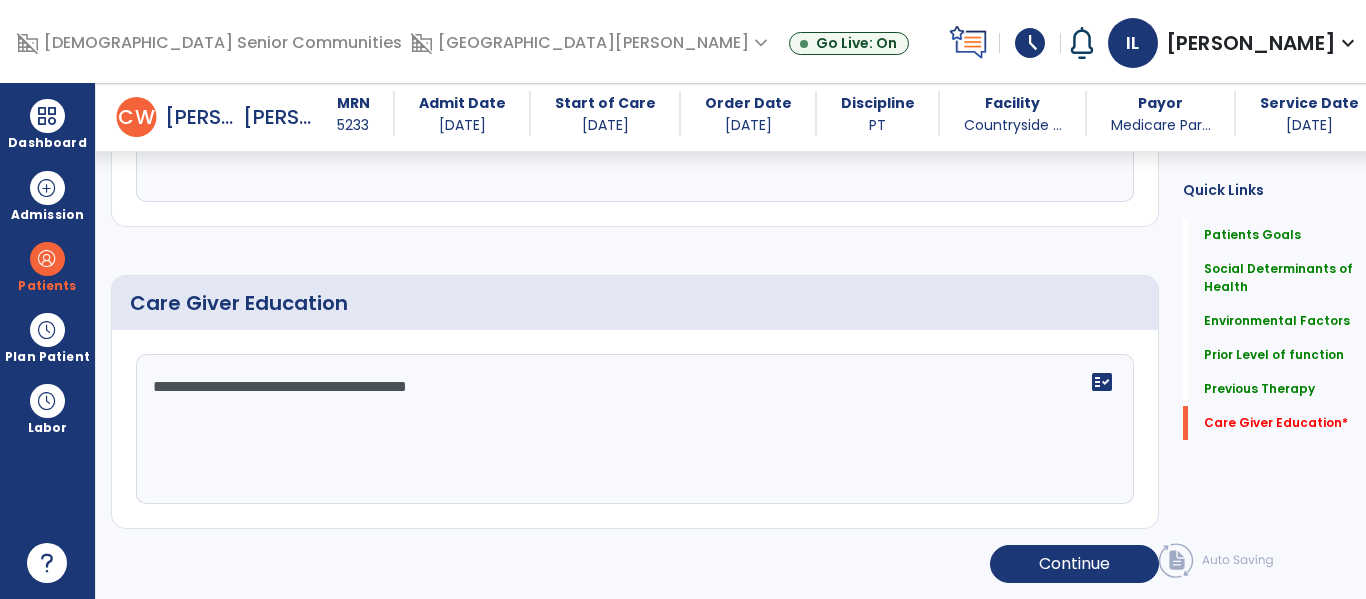 type on "**********" 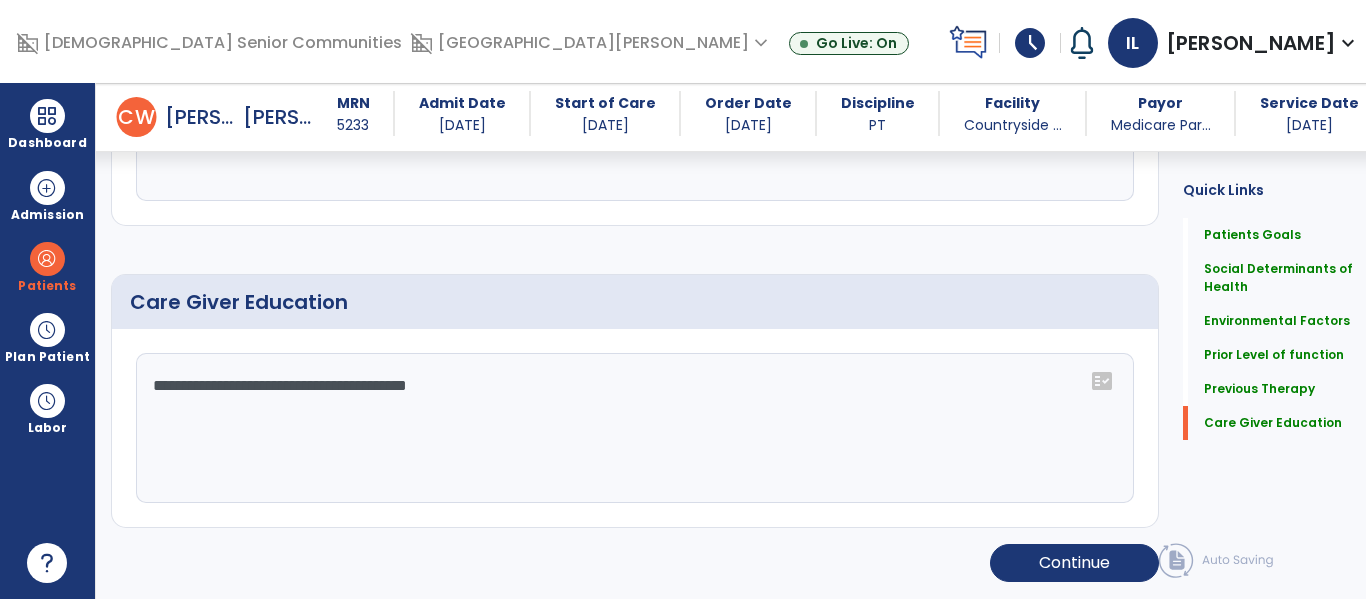 scroll, scrollTop: 1333, scrollLeft: 0, axis: vertical 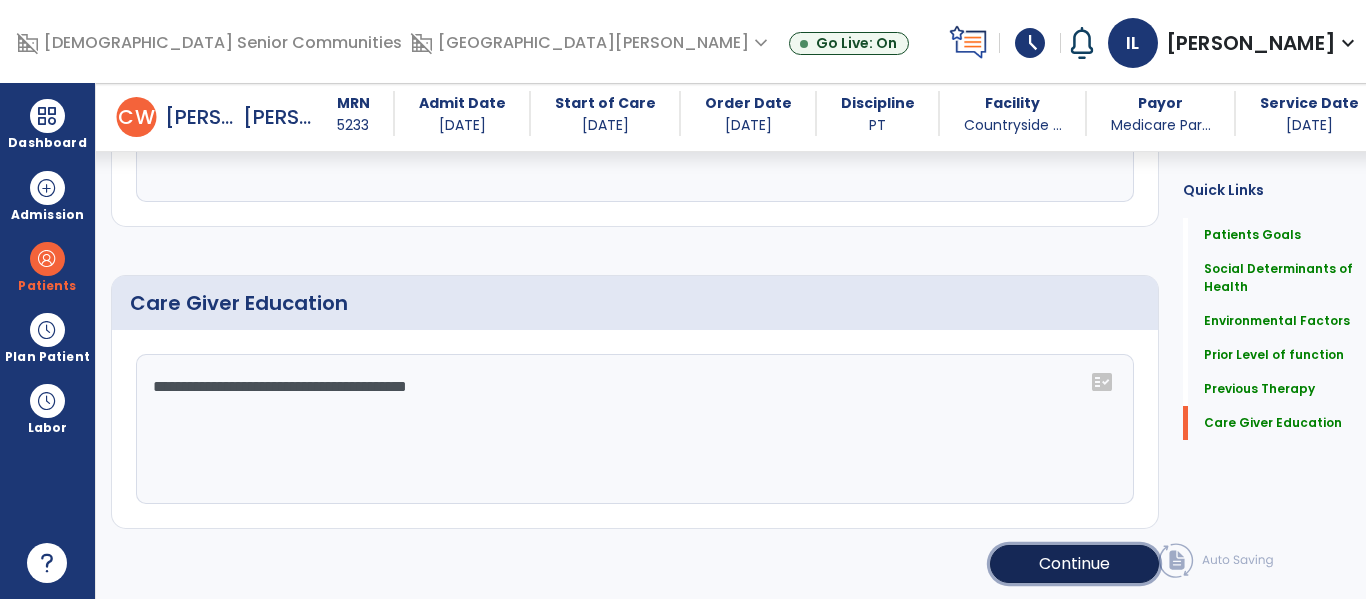 click on "Continue" 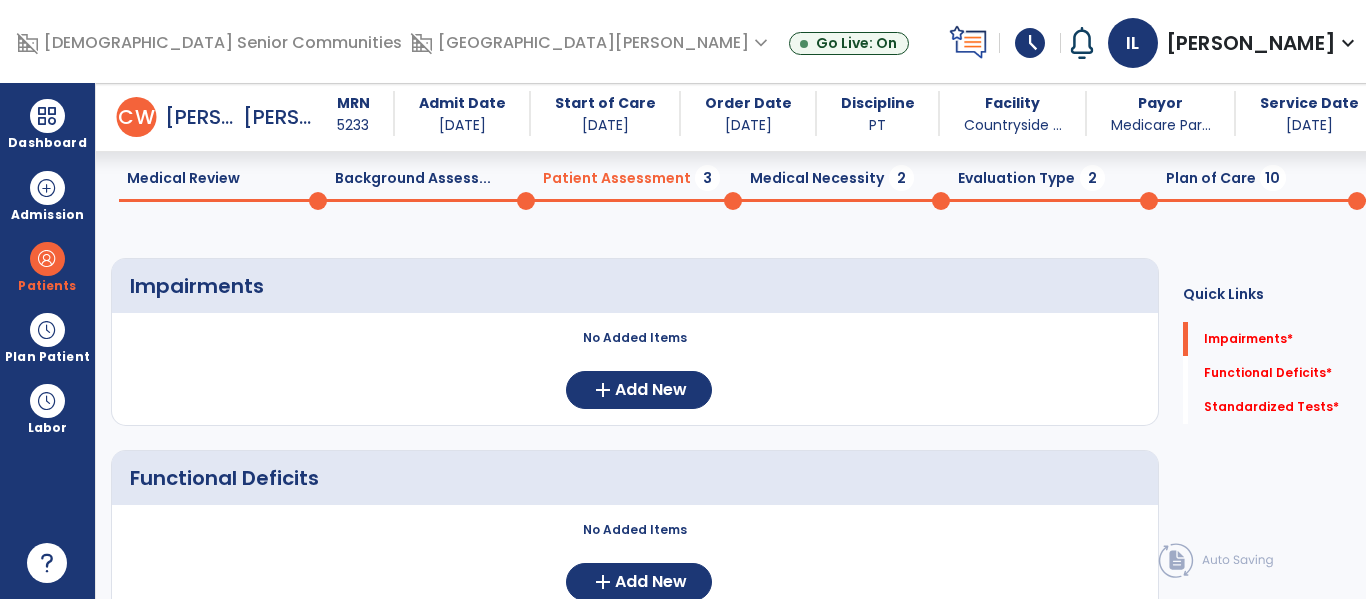 scroll, scrollTop: 66, scrollLeft: 0, axis: vertical 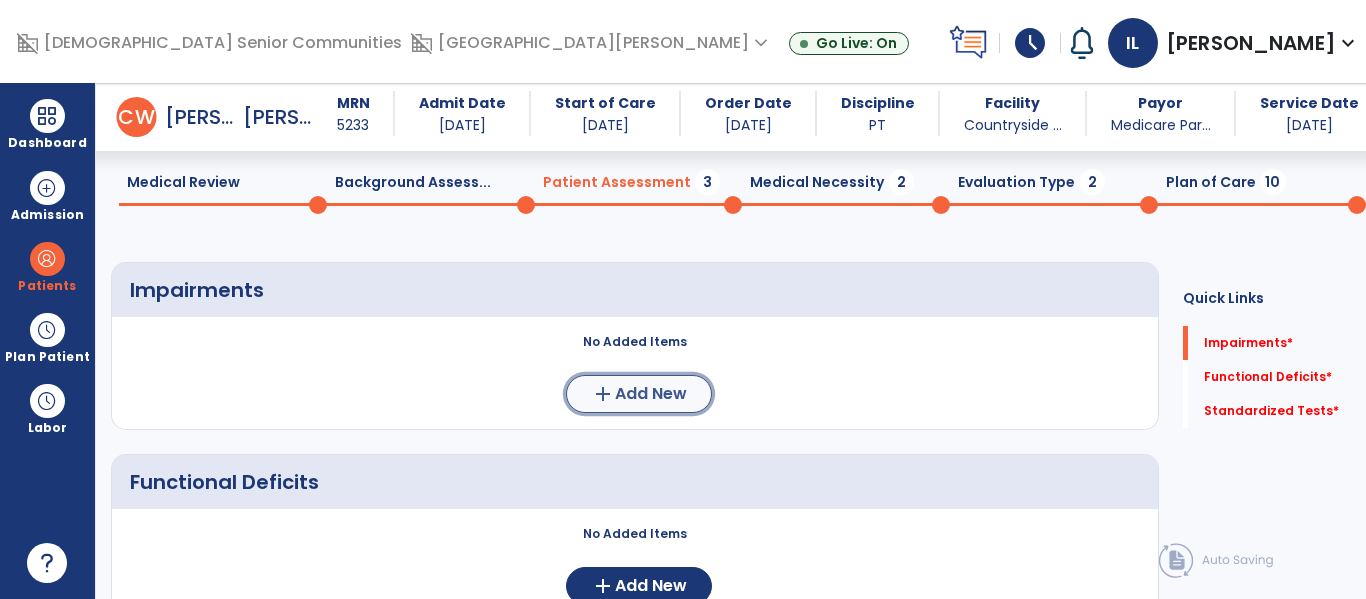 click on "Add New" 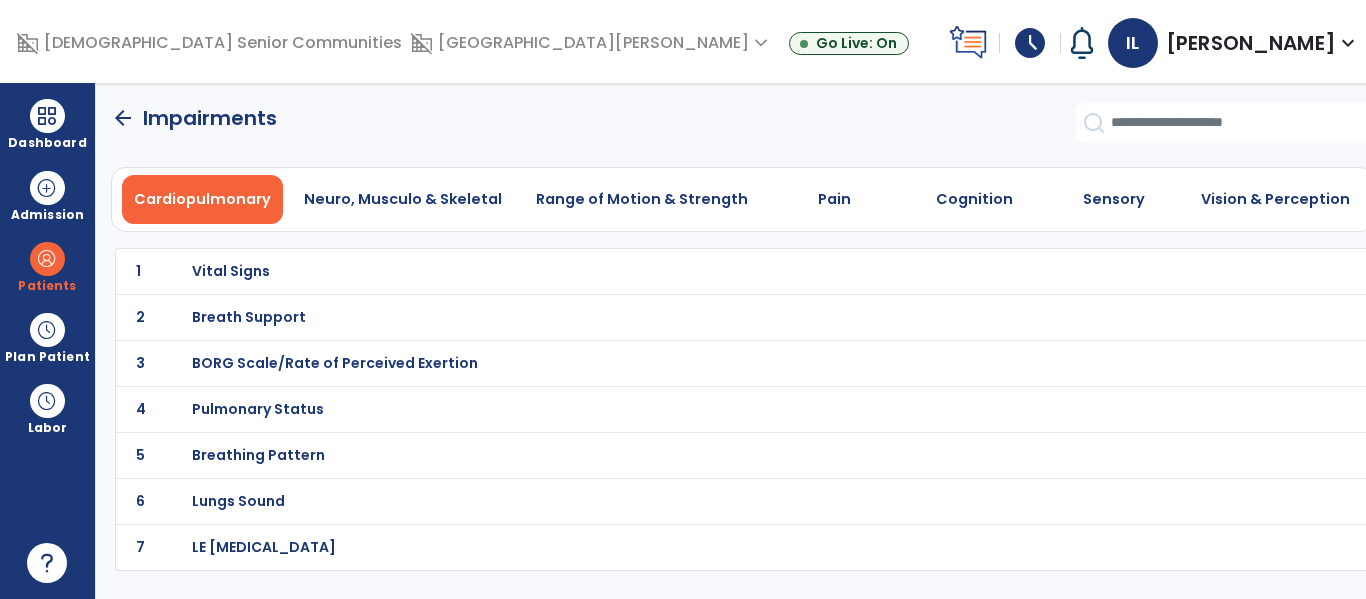 scroll, scrollTop: 0, scrollLeft: 0, axis: both 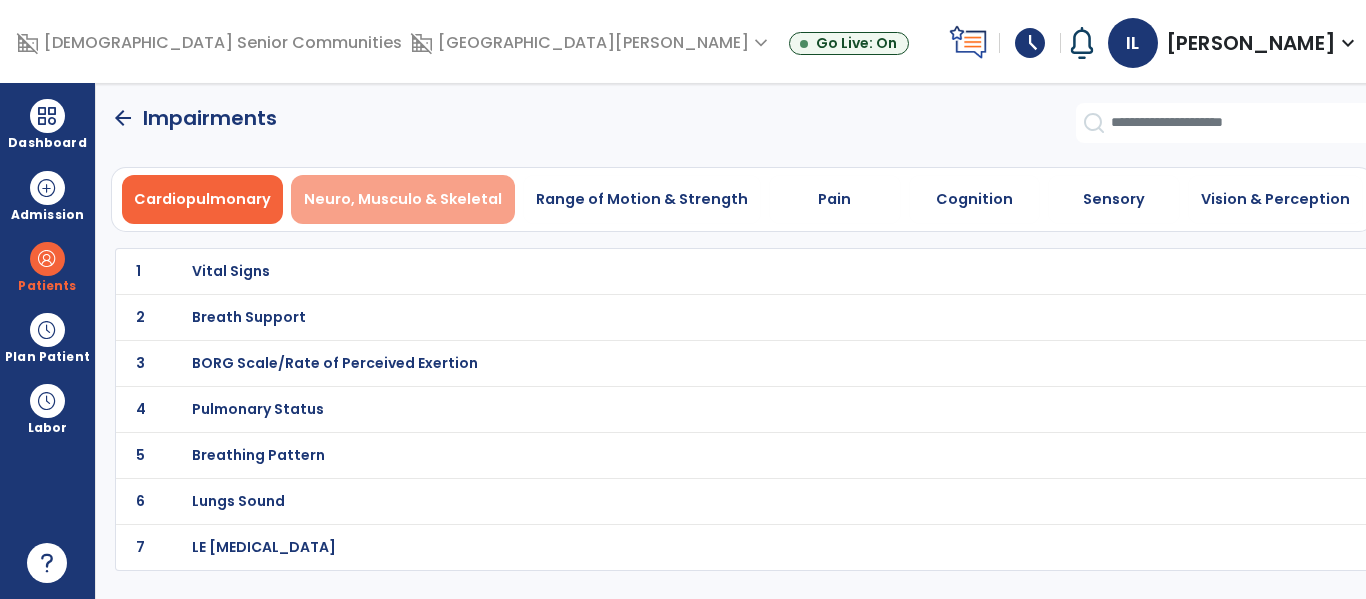 click on "Neuro, Musculo & Skeletal" at bounding box center (403, 199) 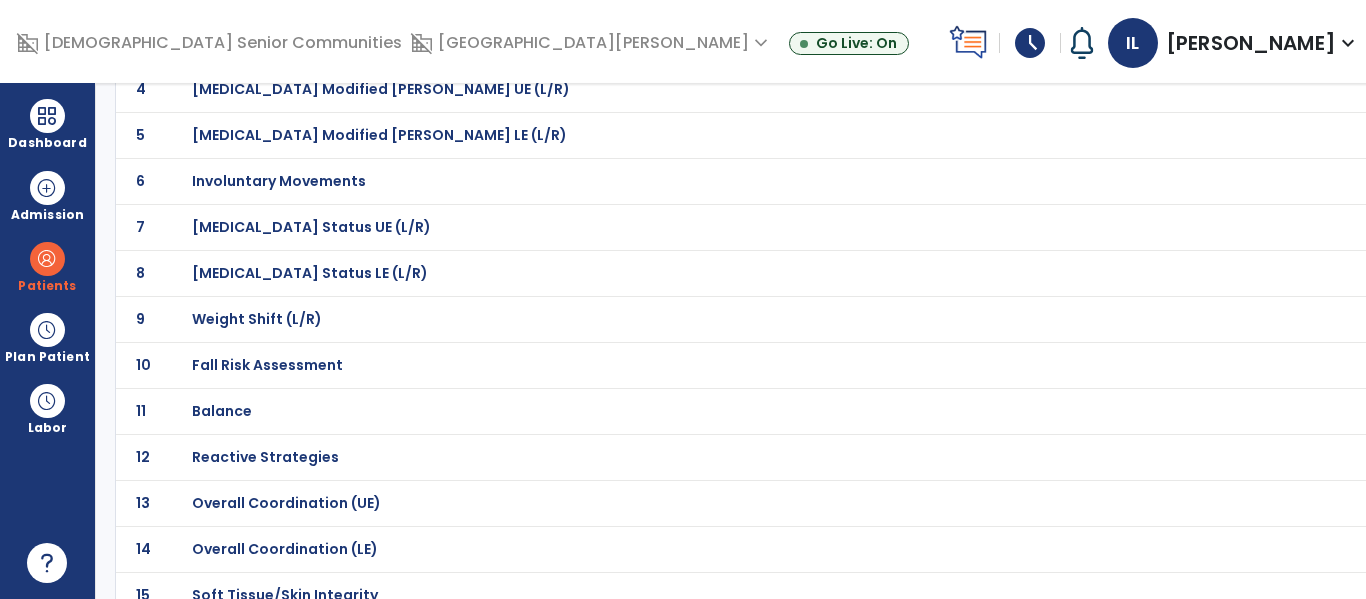 scroll, scrollTop: 350, scrollLeft: 0, axis: vertical 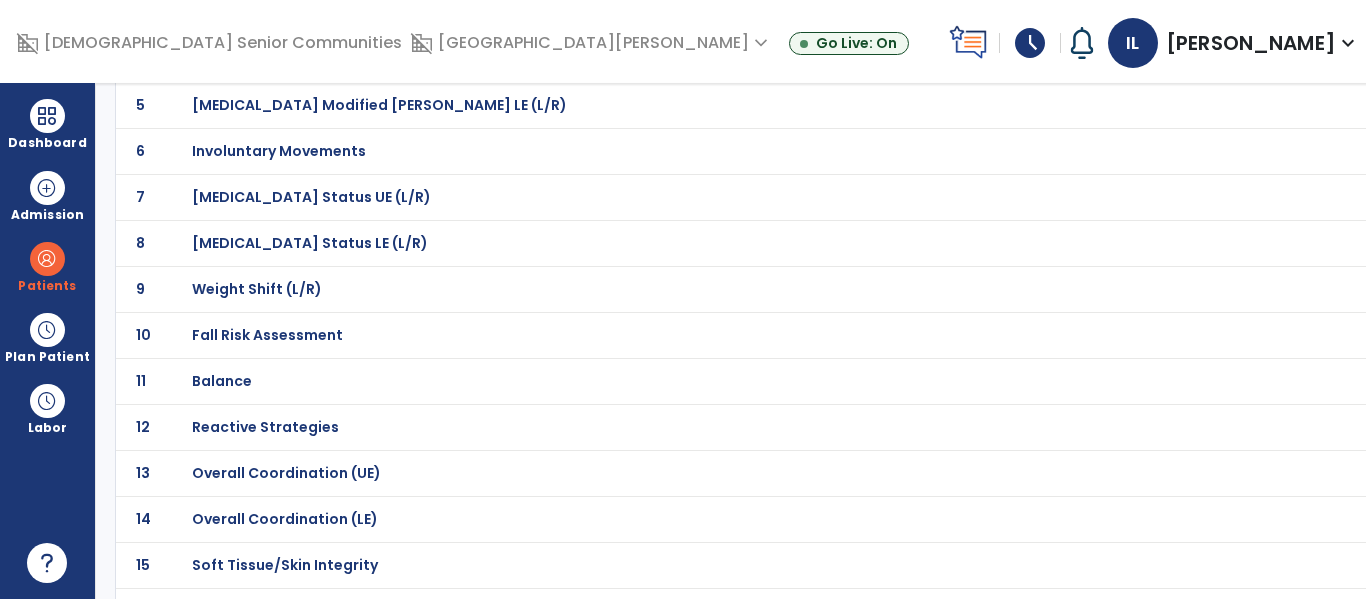 click on "Fall Risk Assessment" at bounding box center [698, -79] 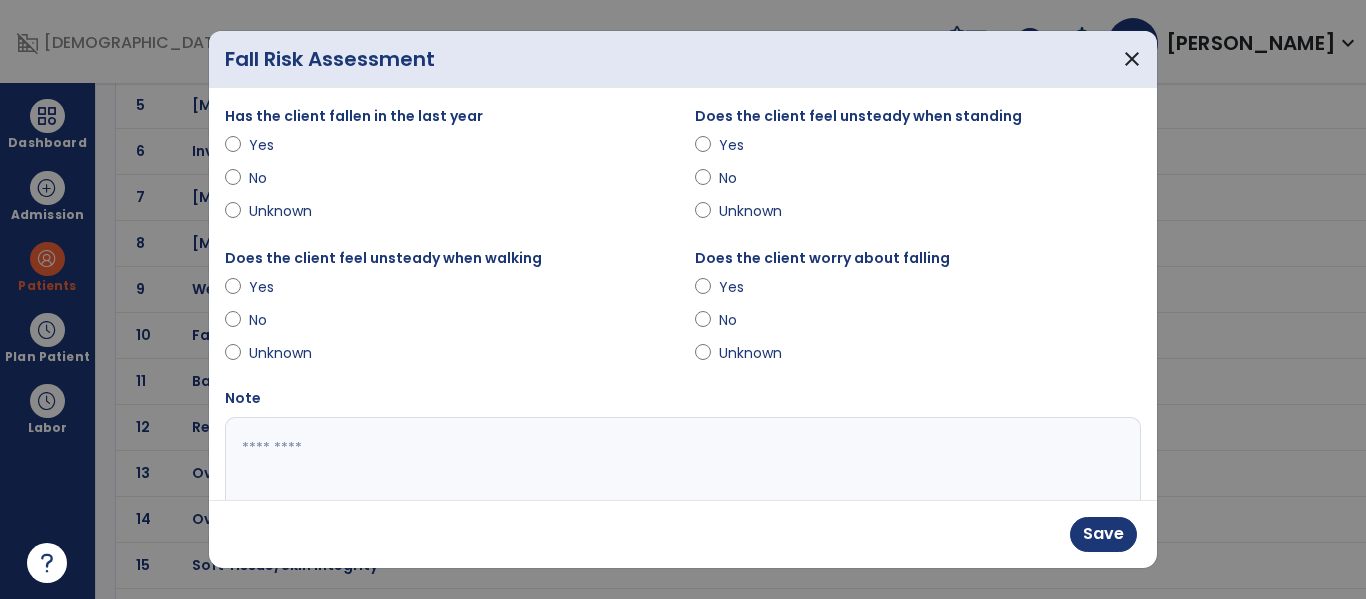 click on "No" at bounding box center [754, 320] 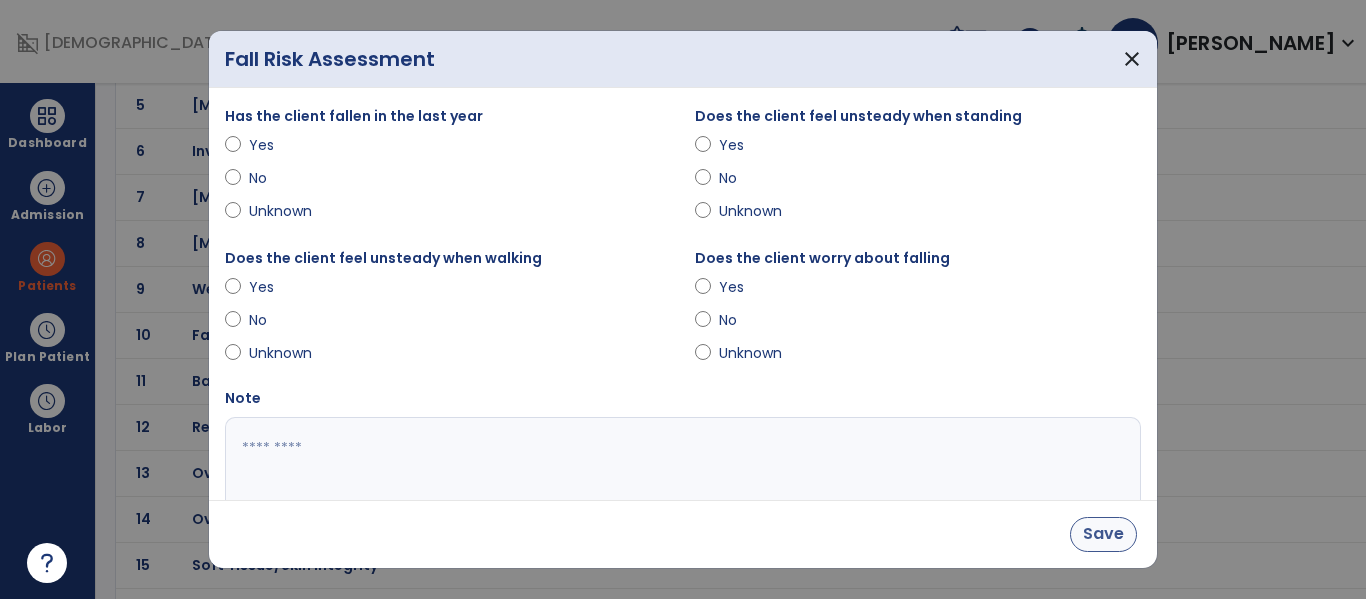 click on "Save" at bounding box center [1103, 534] 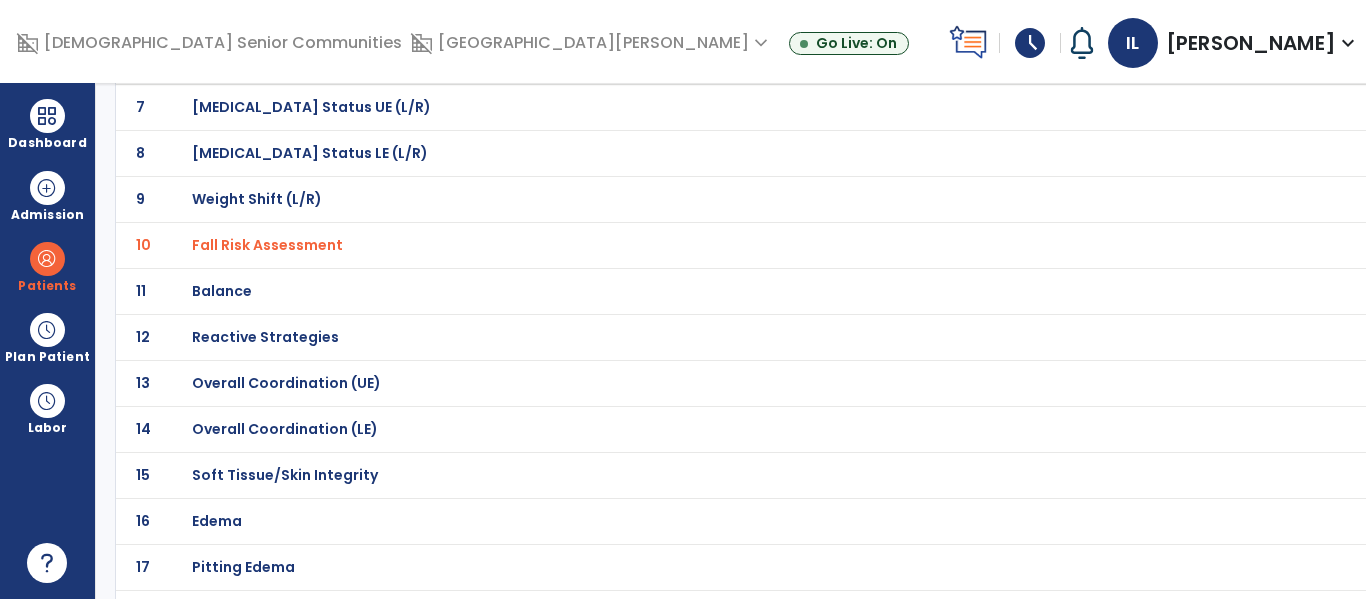 scroll, scrollTop: 443, scrollLeft: 0, axis: vertical 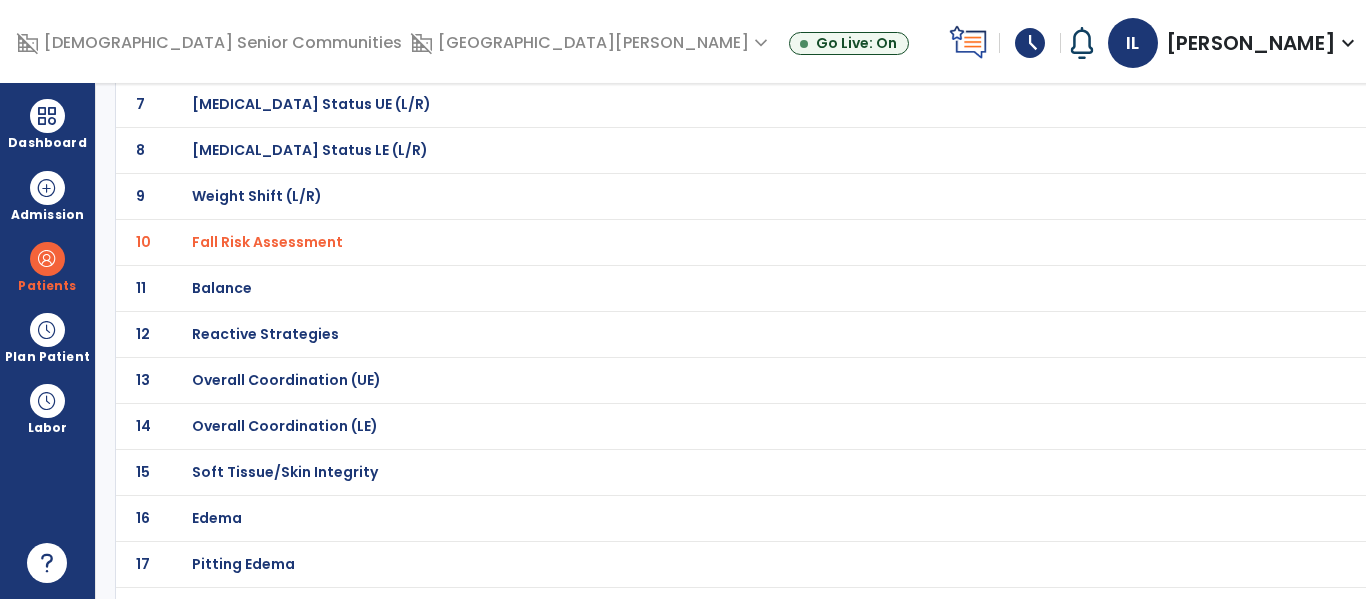 click on "Balance" at bounding box center (698, -172) 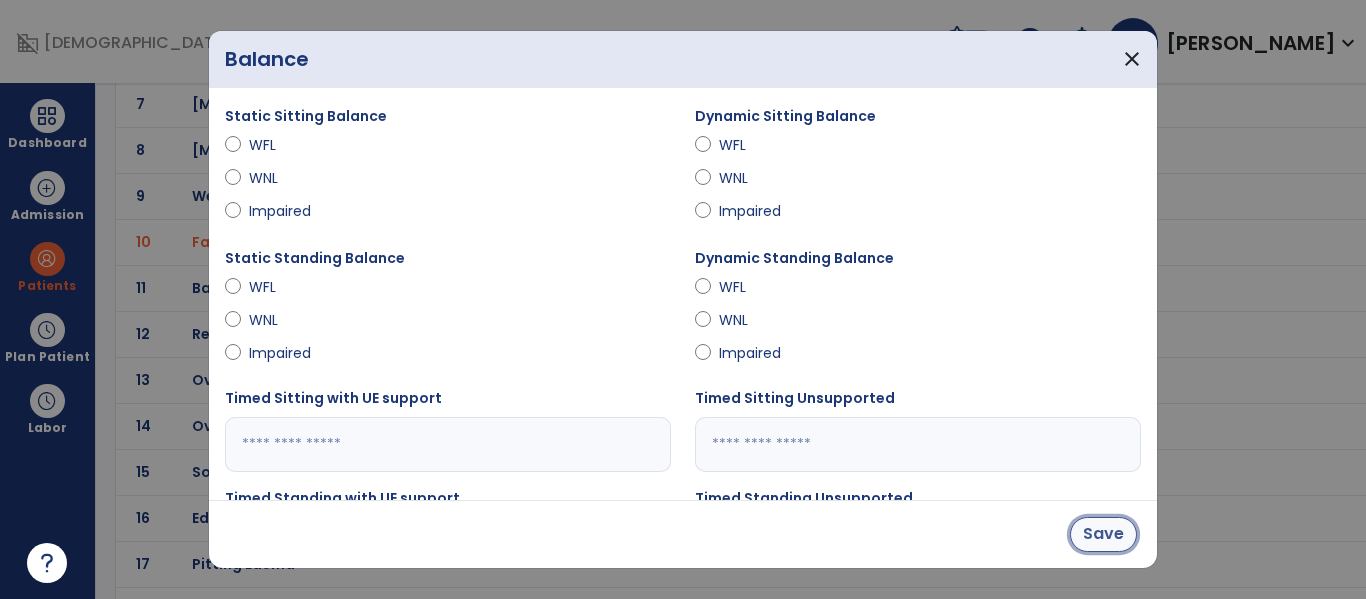 click on "Save" at bounding box center [1103, 534] 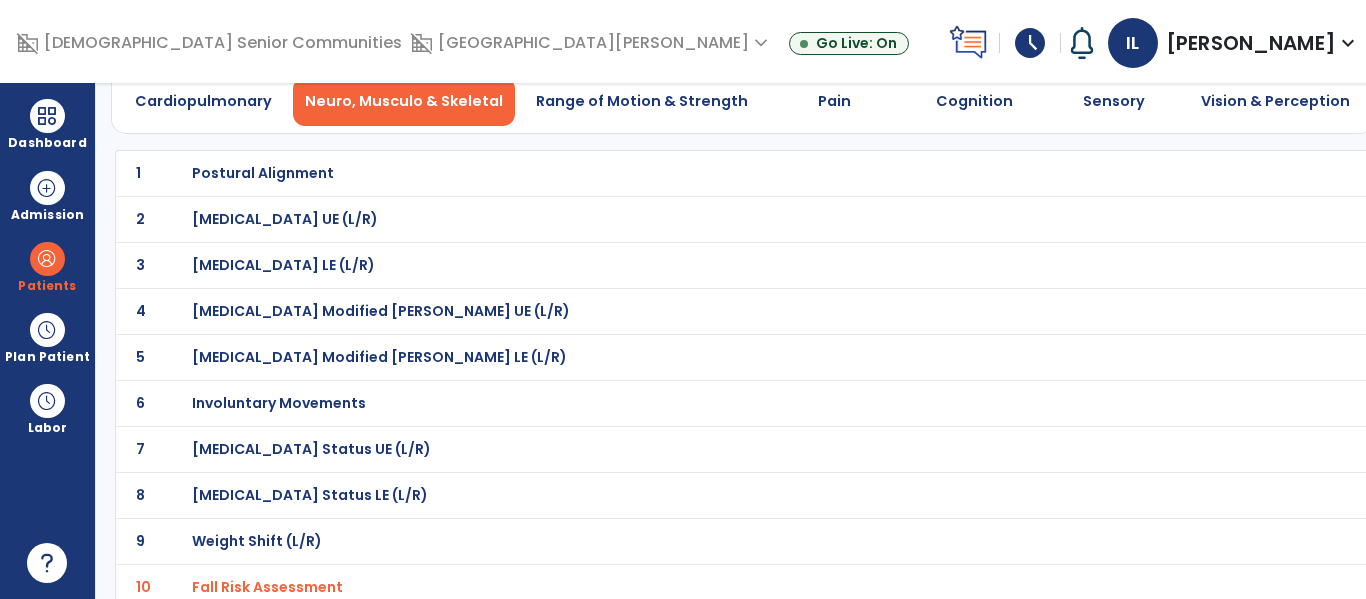 scroll, scrollTop: 0, scrollLeft: 0, axis: both 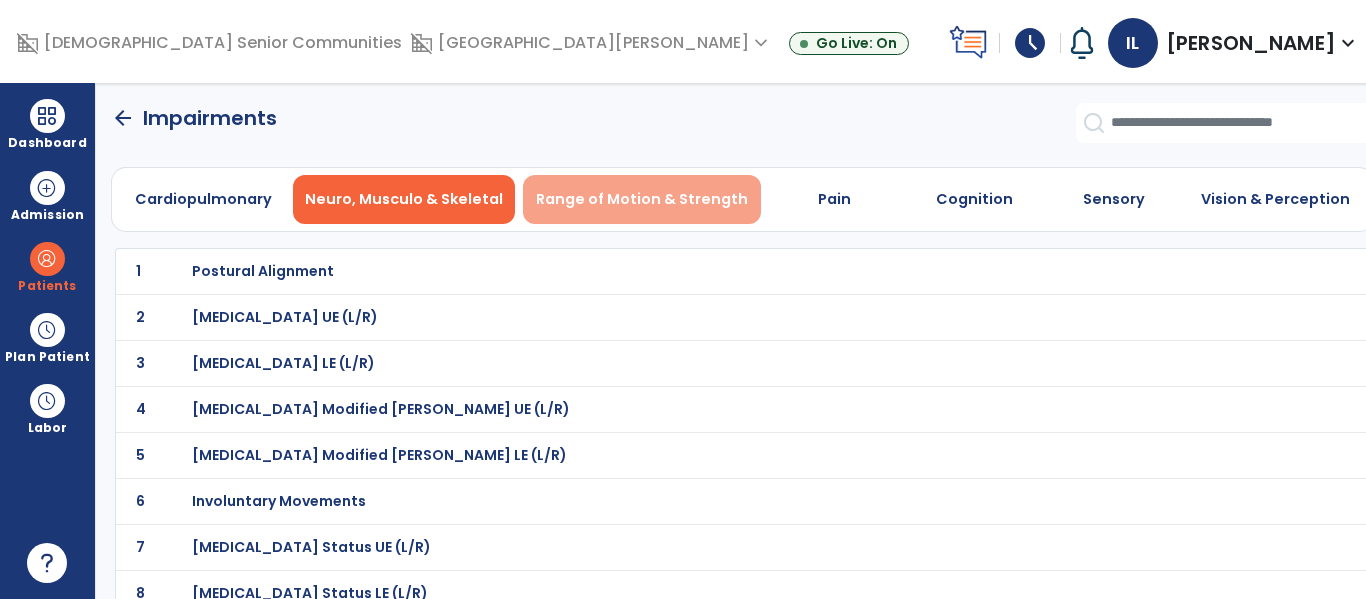 click on "Range of Motion & Strength" at bounding box center [642, 199] 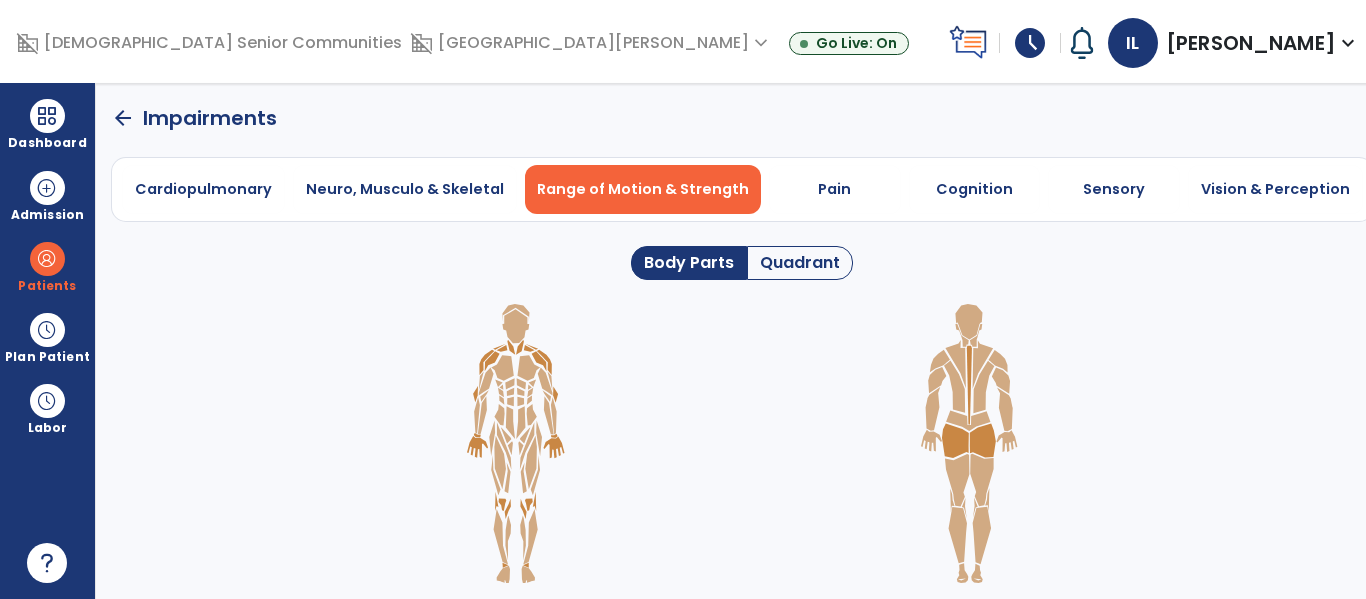 click on "Quadrant" 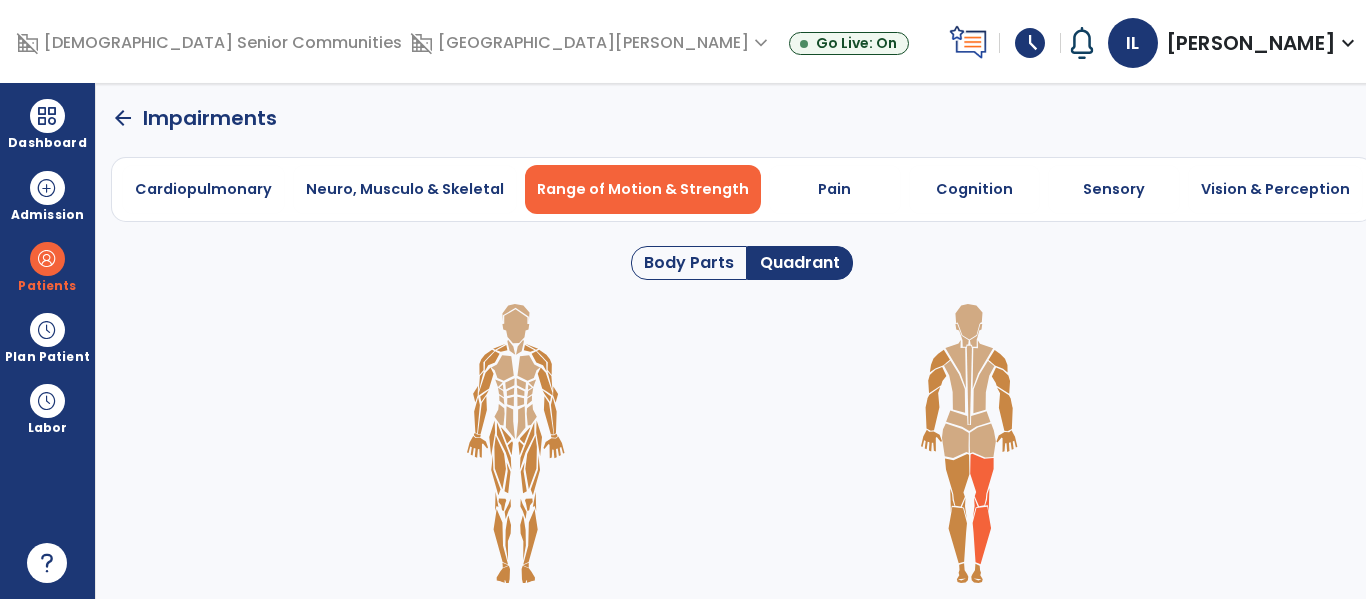 click 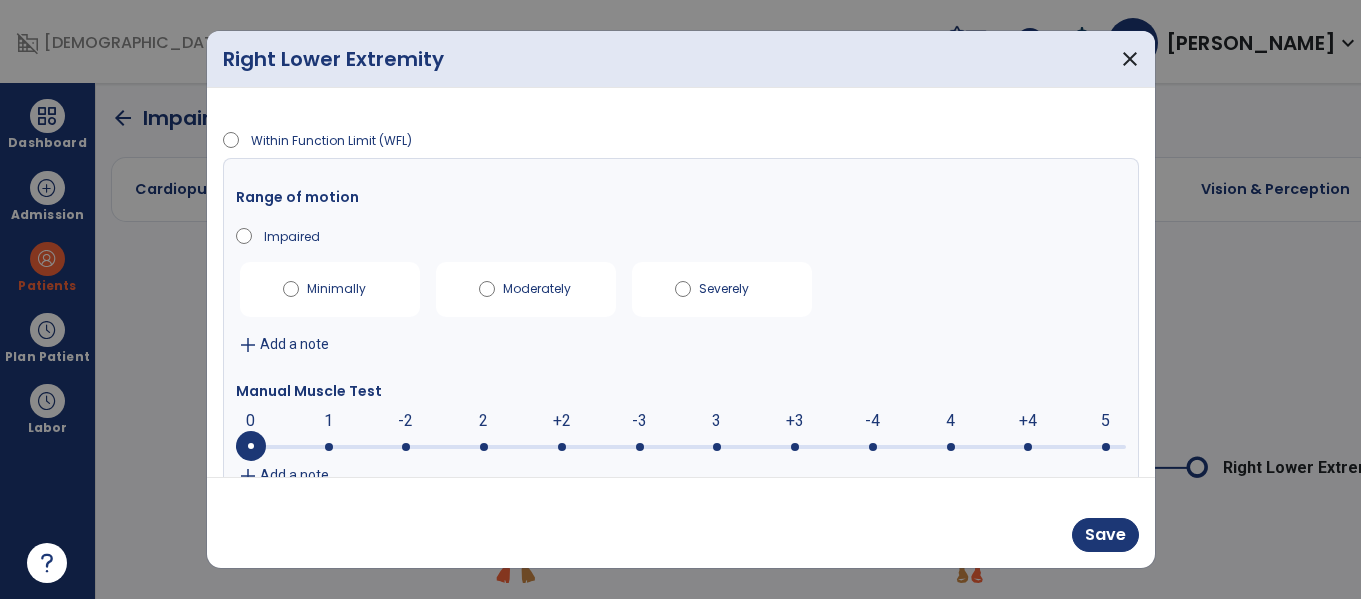 click at bounding box center (795, 447) 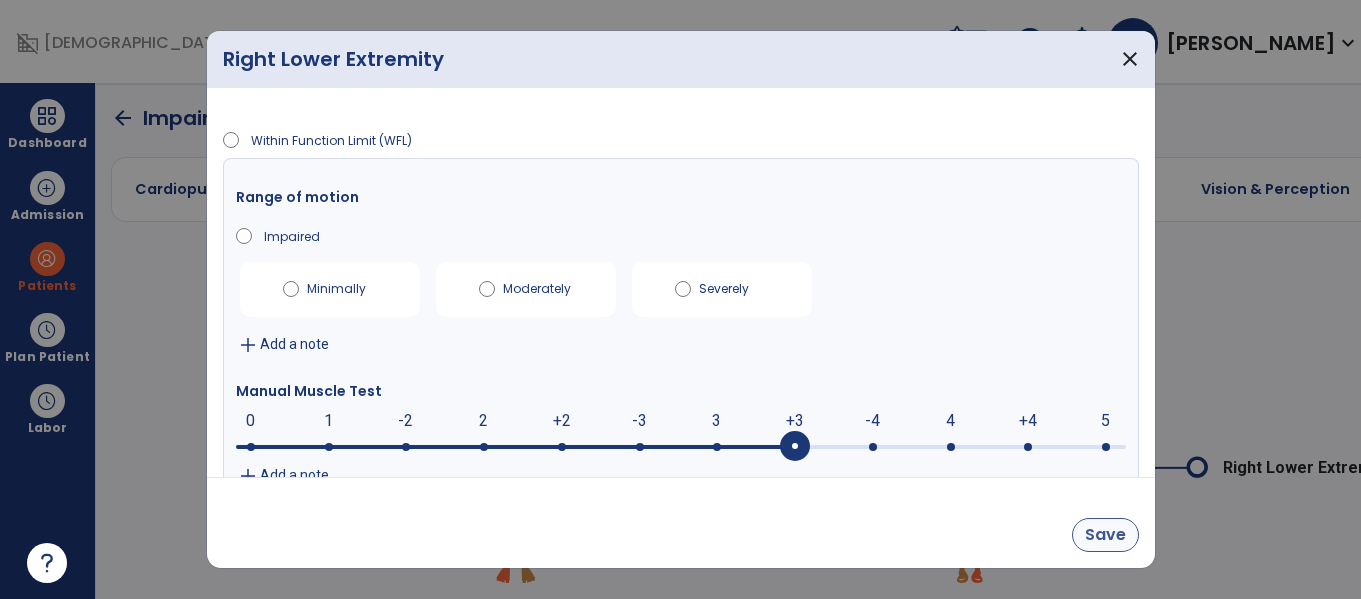 click on "Save" at bounding box center (1105, 535) 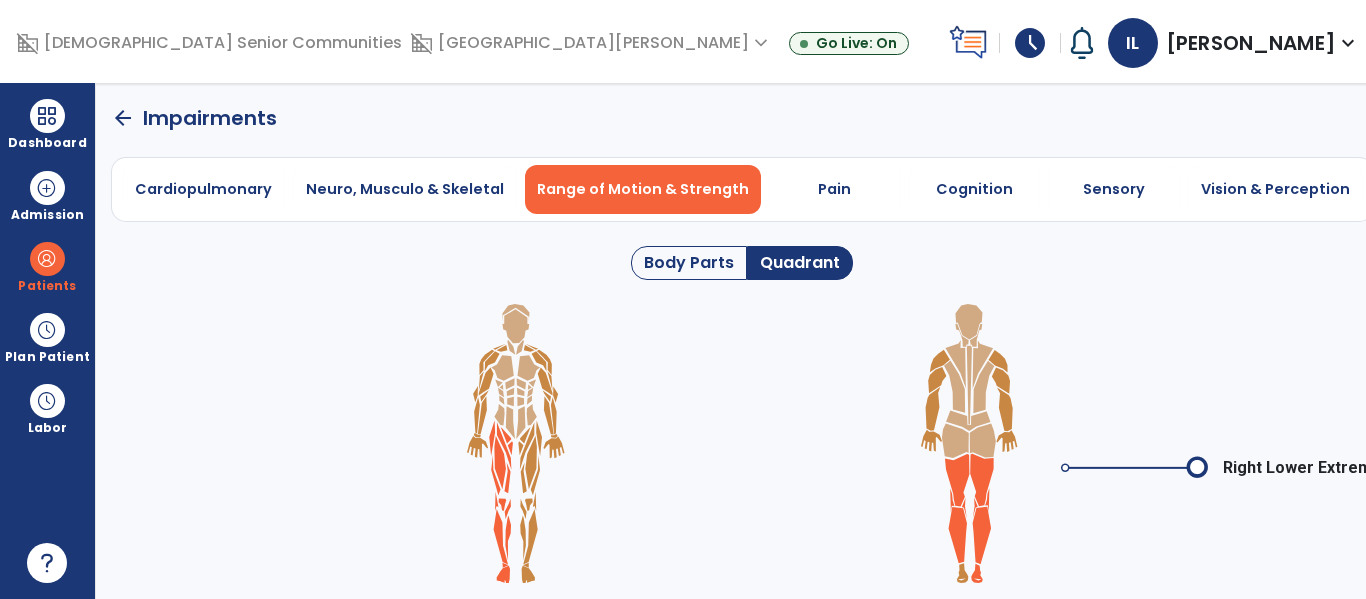 click 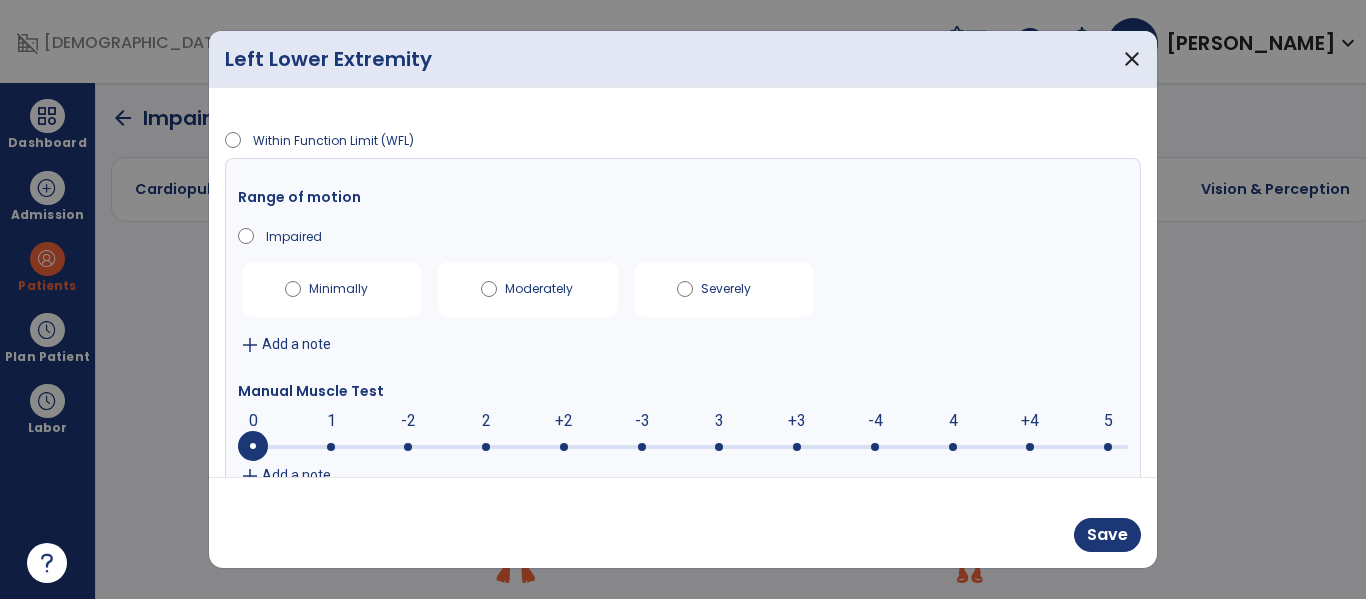 click at bounding box center (797, 447) 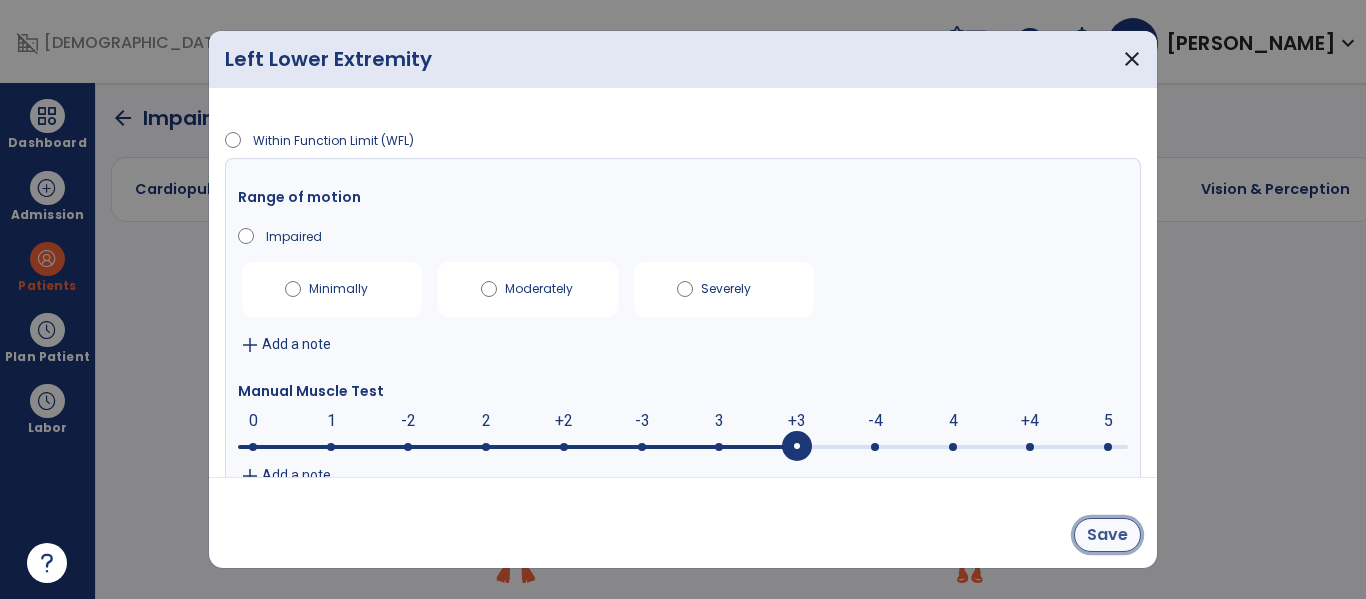 click on "Save" at bounding box center (1107, 535) 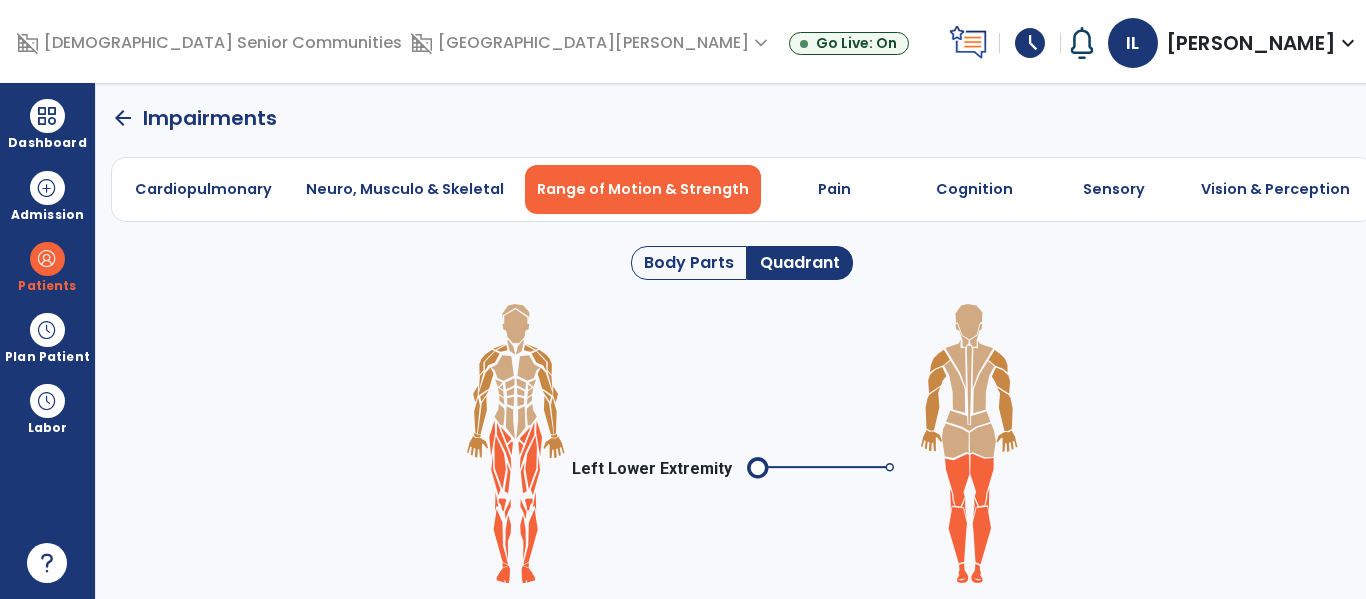 click 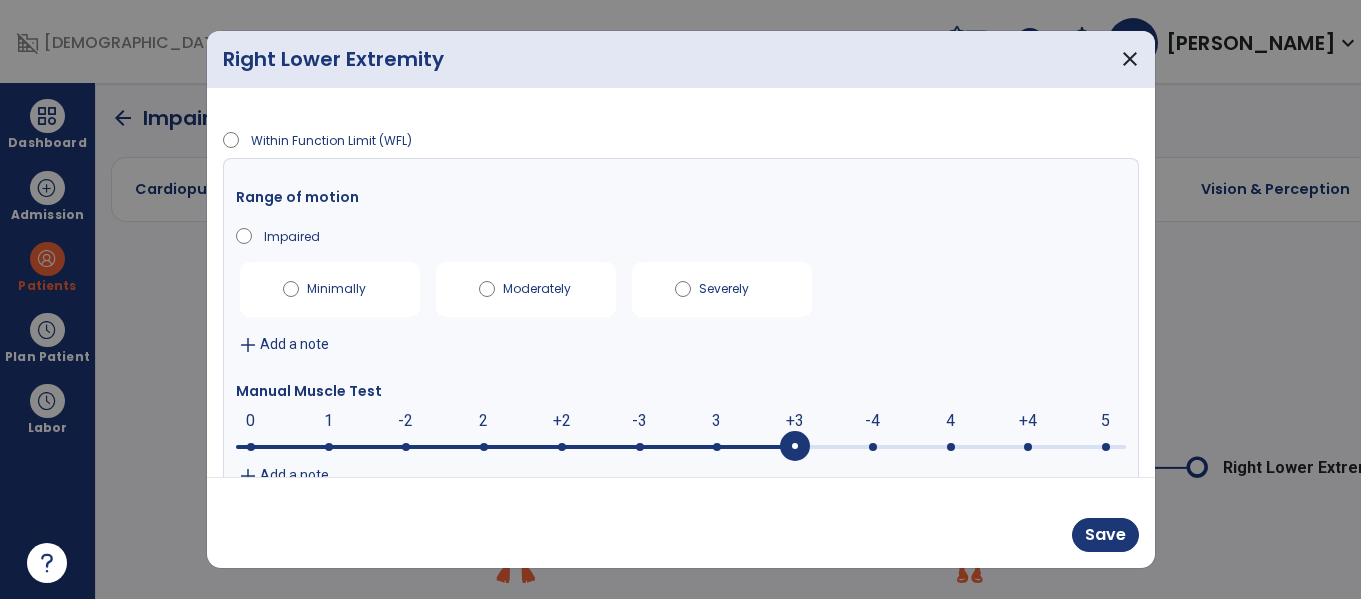 click on "Add a note" at bounding box center [294, 344] 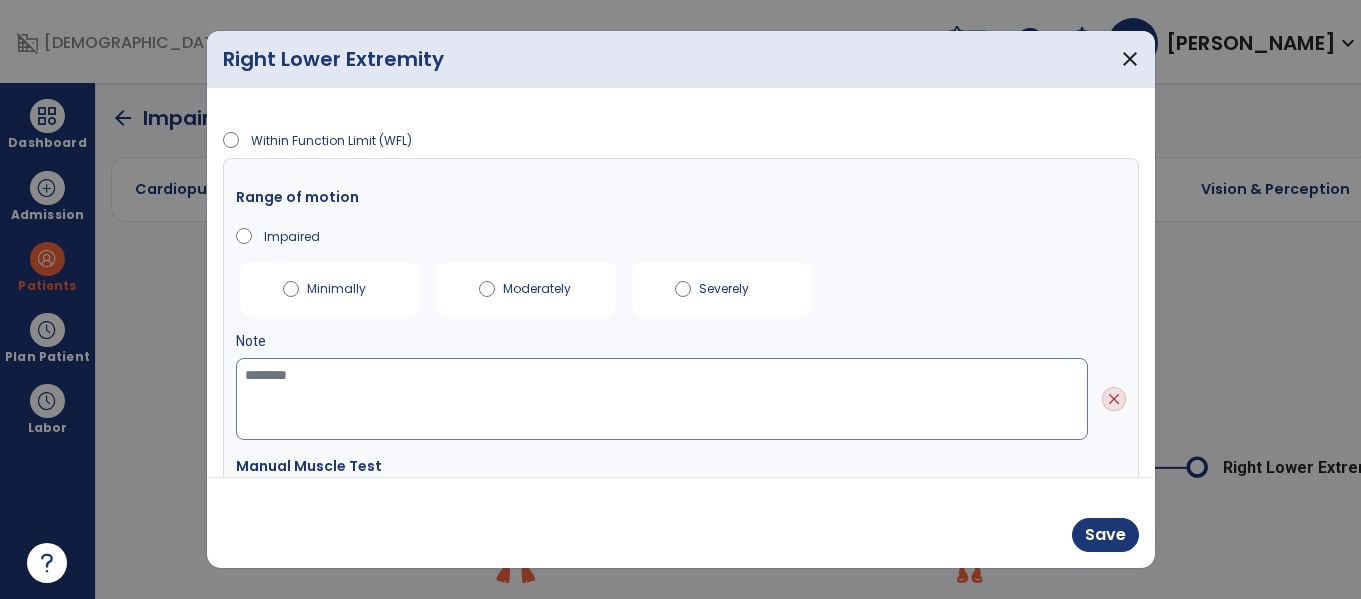 click at bounding box center [662, 399] 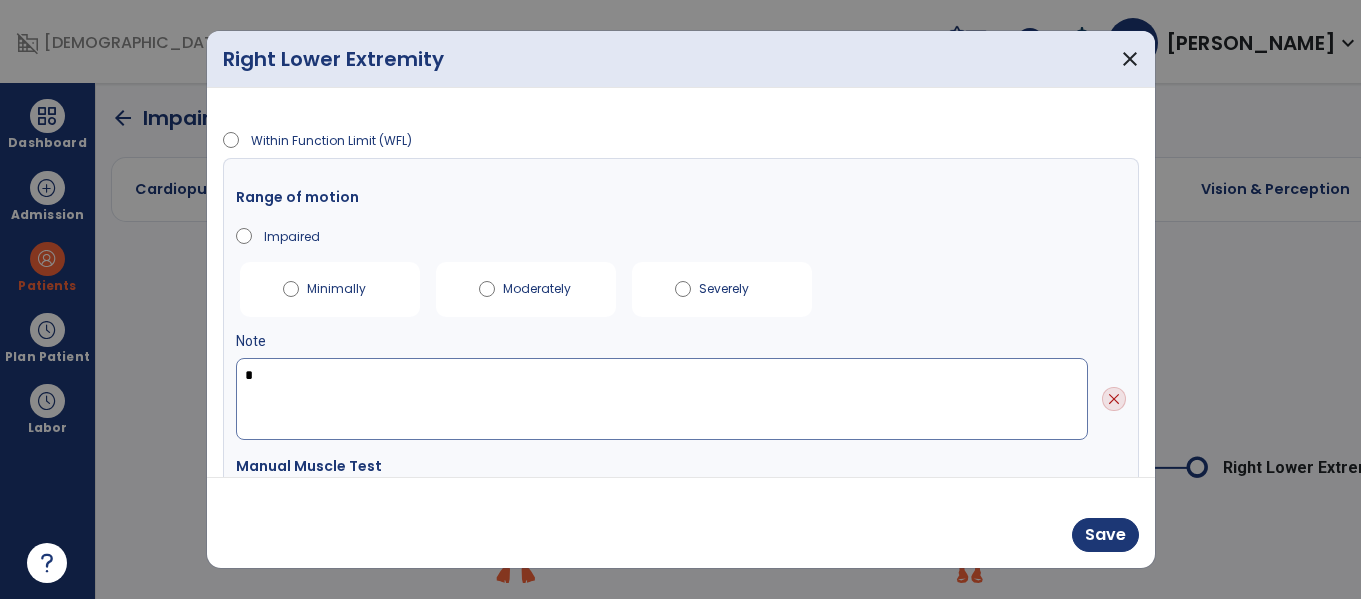 type on "**" 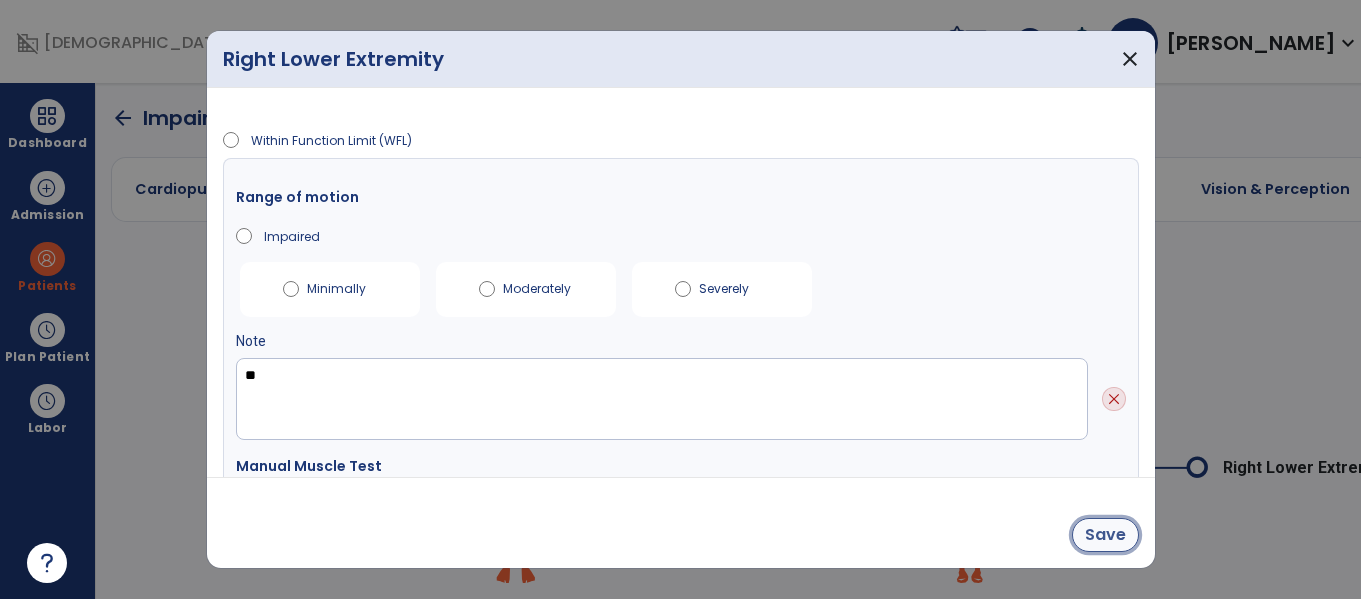 click on "Save" at bounding box center [1105, 535] 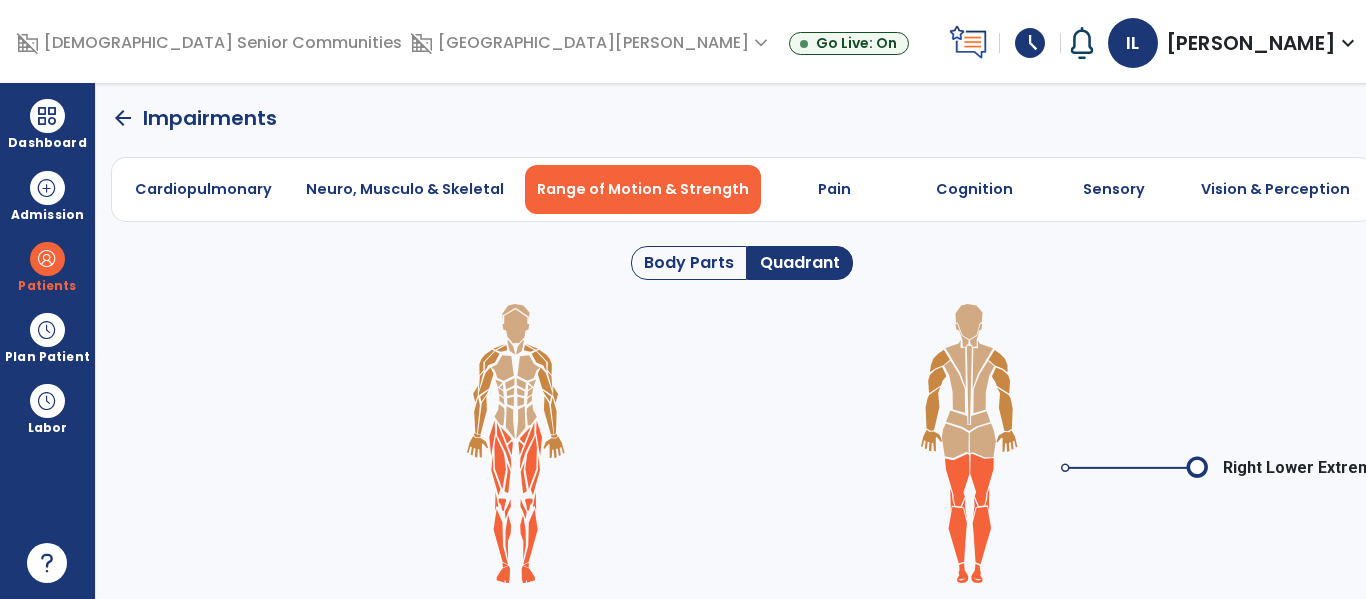 click 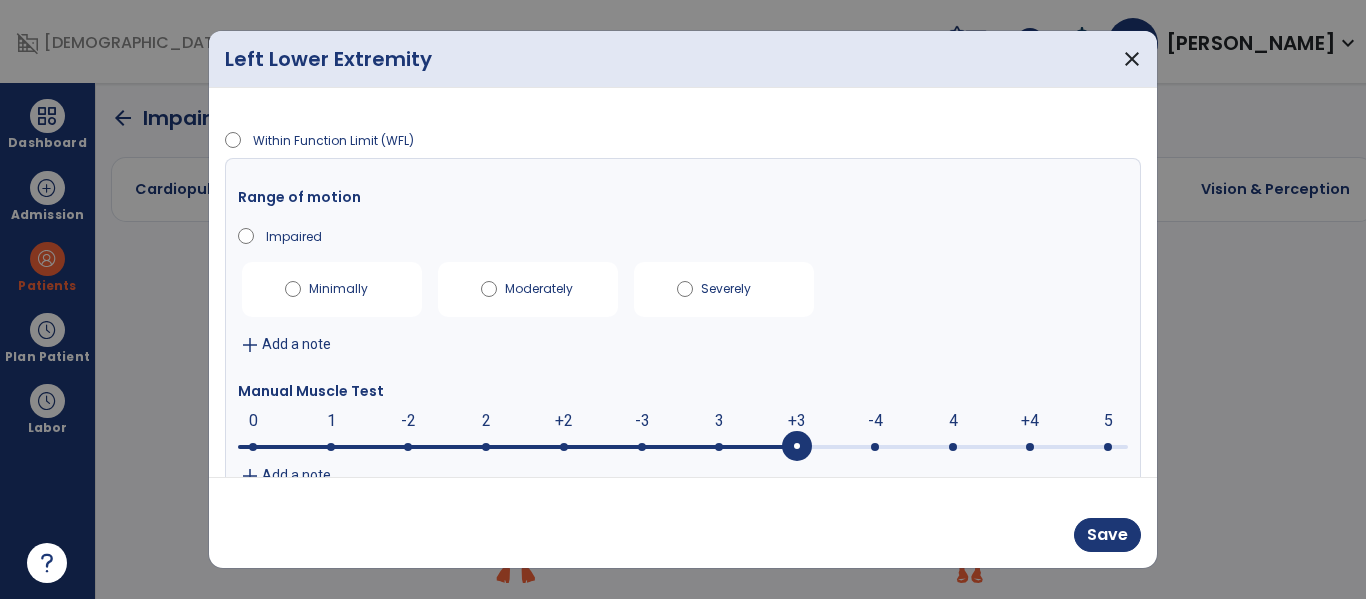 click on "add" at bounding box center [250, 345] 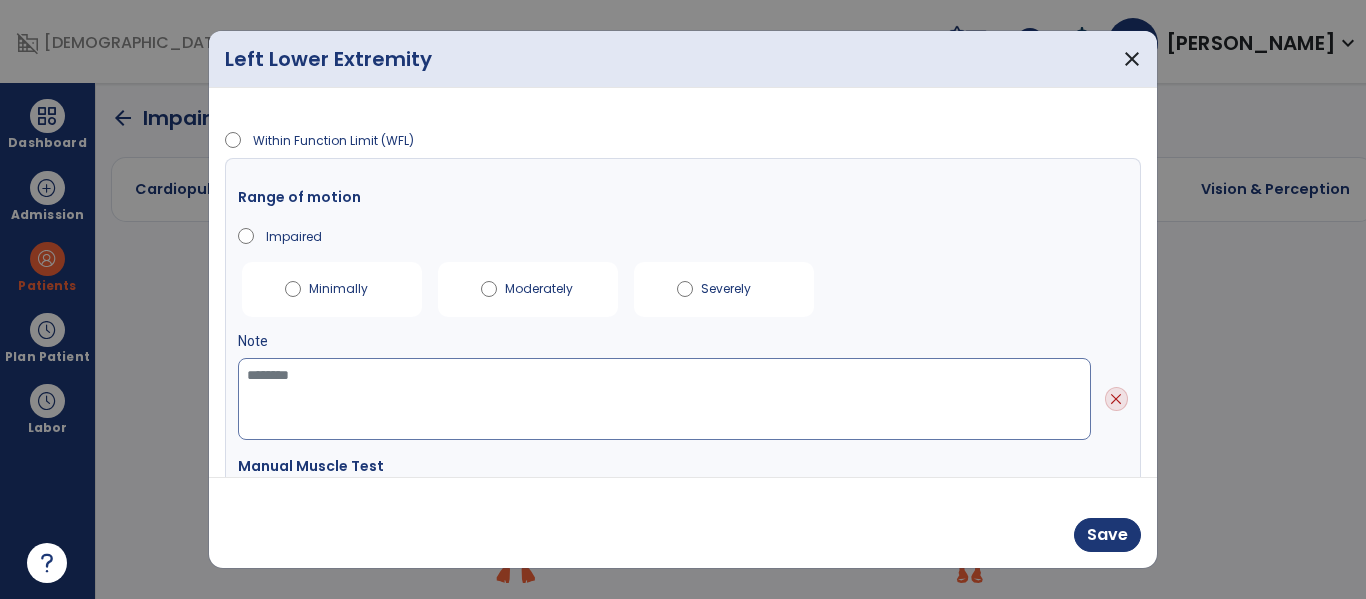 click at bounding box center [664, 399] 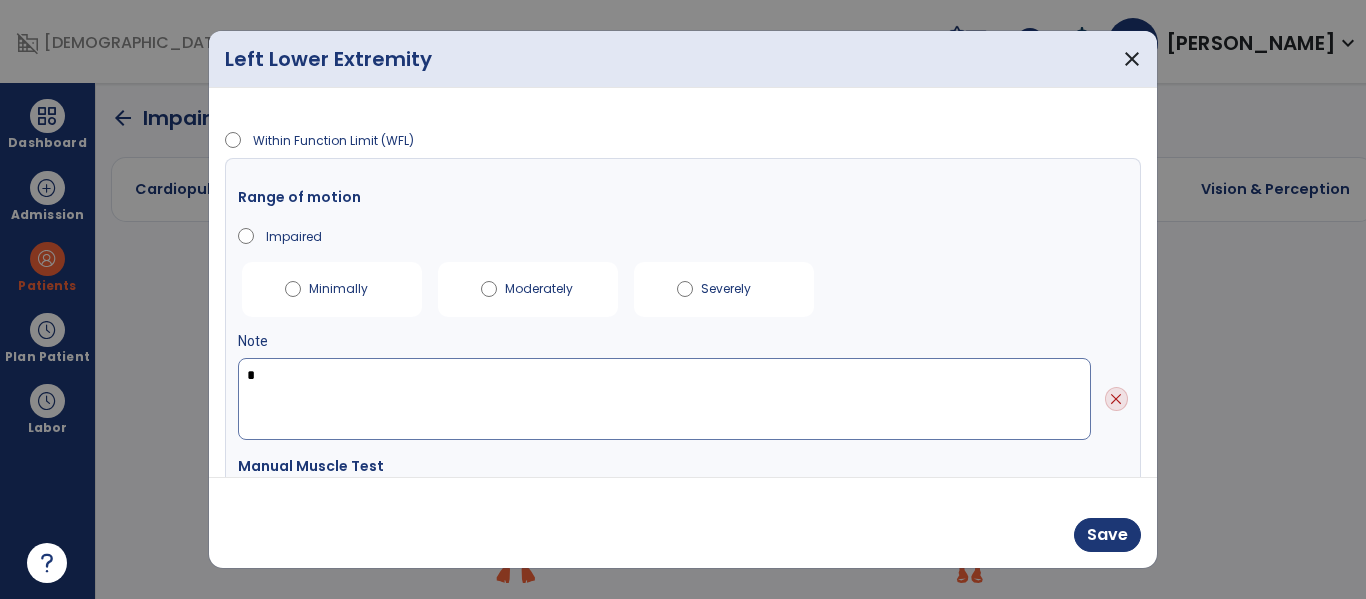 type on "**" 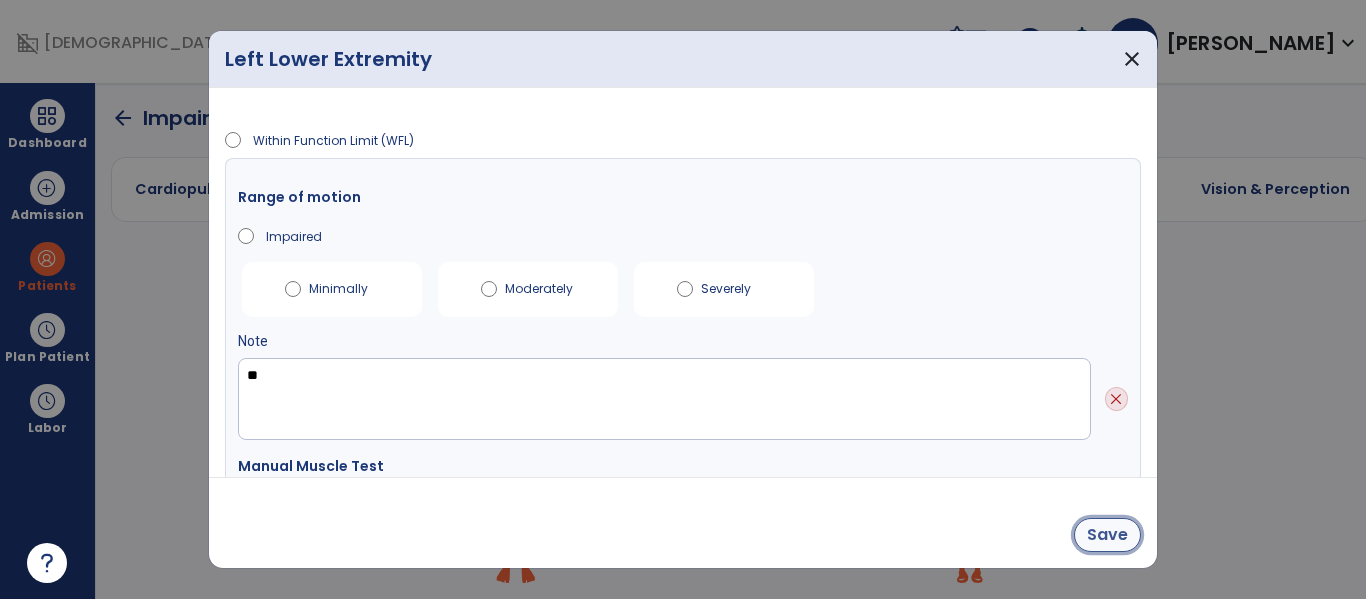 click on "Save" at bounding box center [1107, 535] 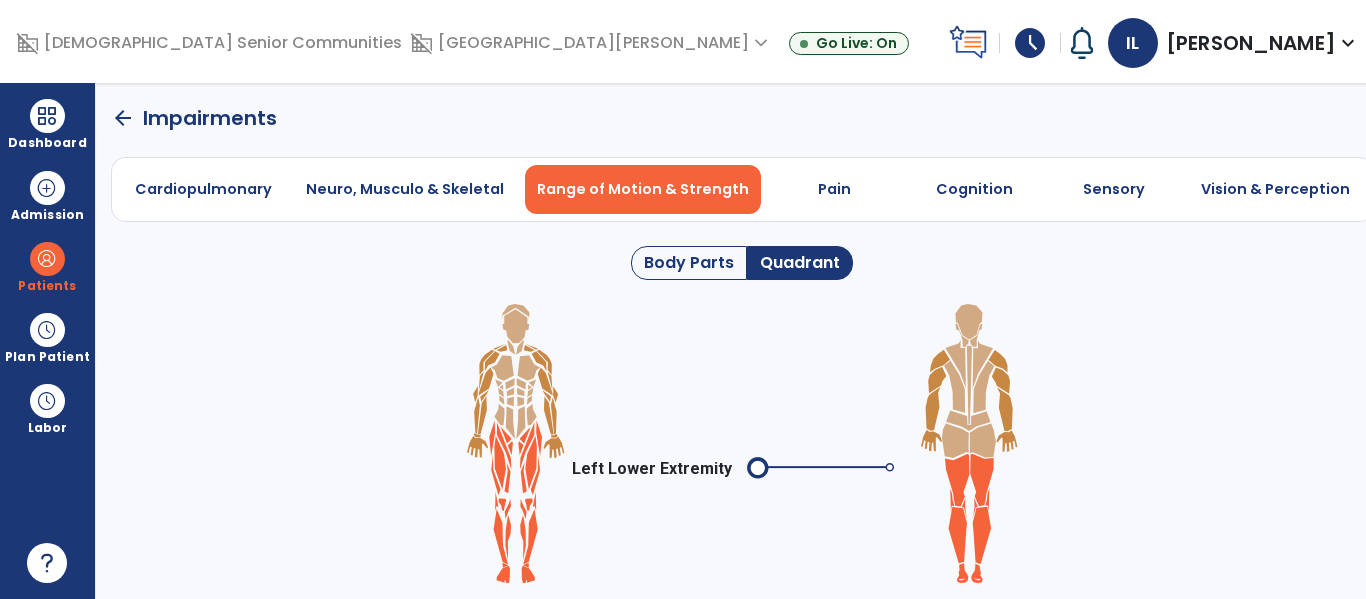 click on "arrow_back" 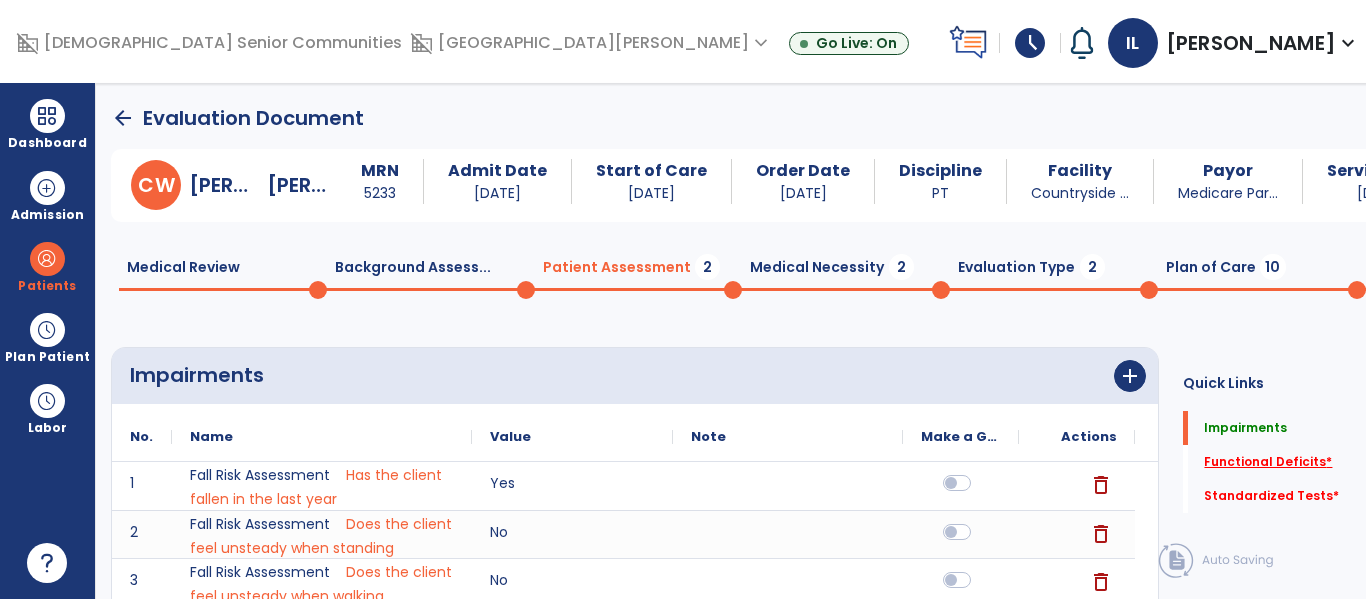 click on "Functional Deficits   *" 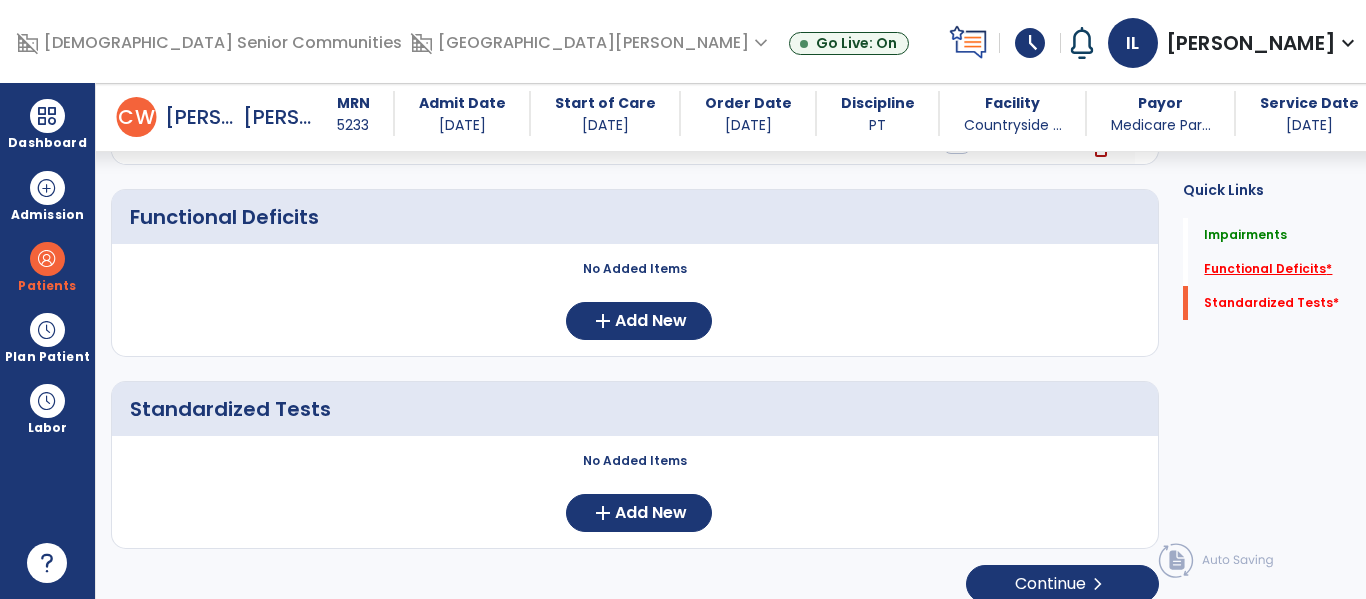 scroll, scrollTop: 798, scrollLeft: 0, axis: vertical 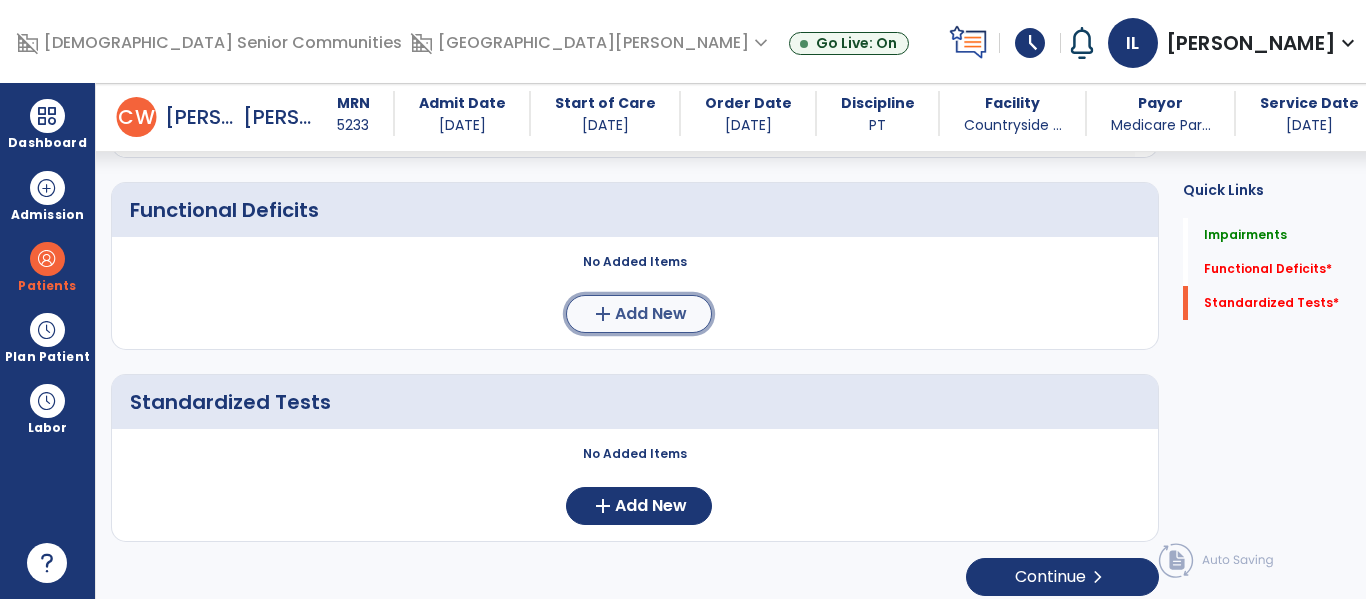 click on "Add New" 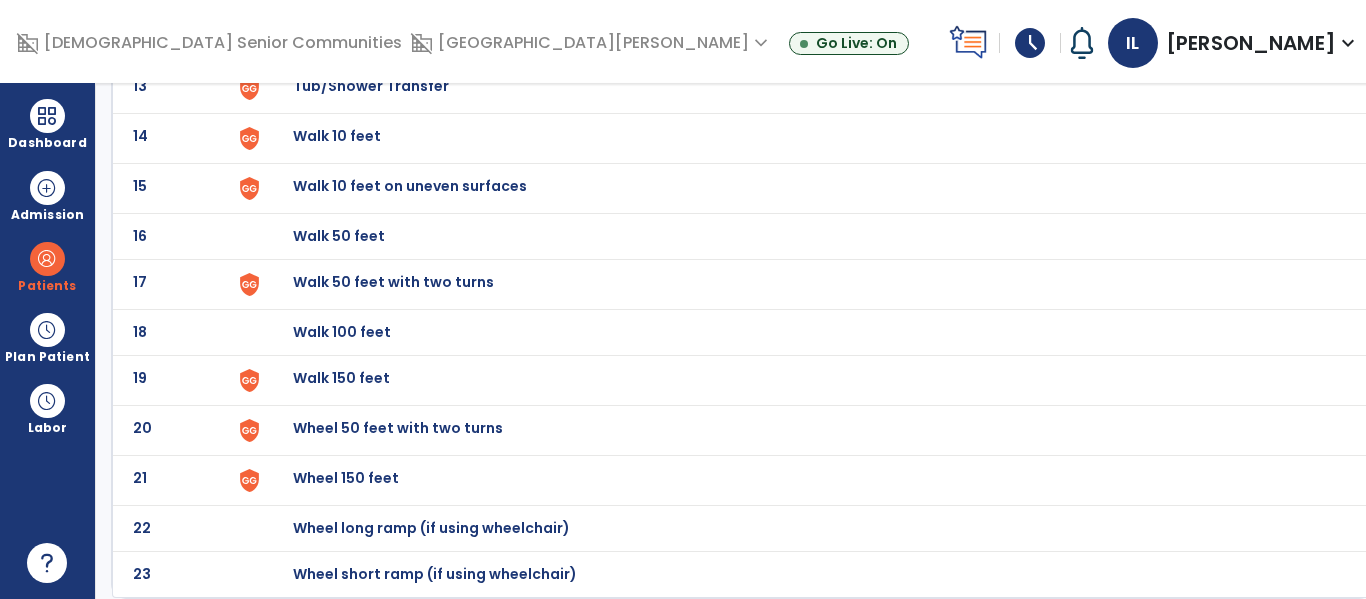 scroll, scrollTop: 0, scrollLeft: 0, axis: both 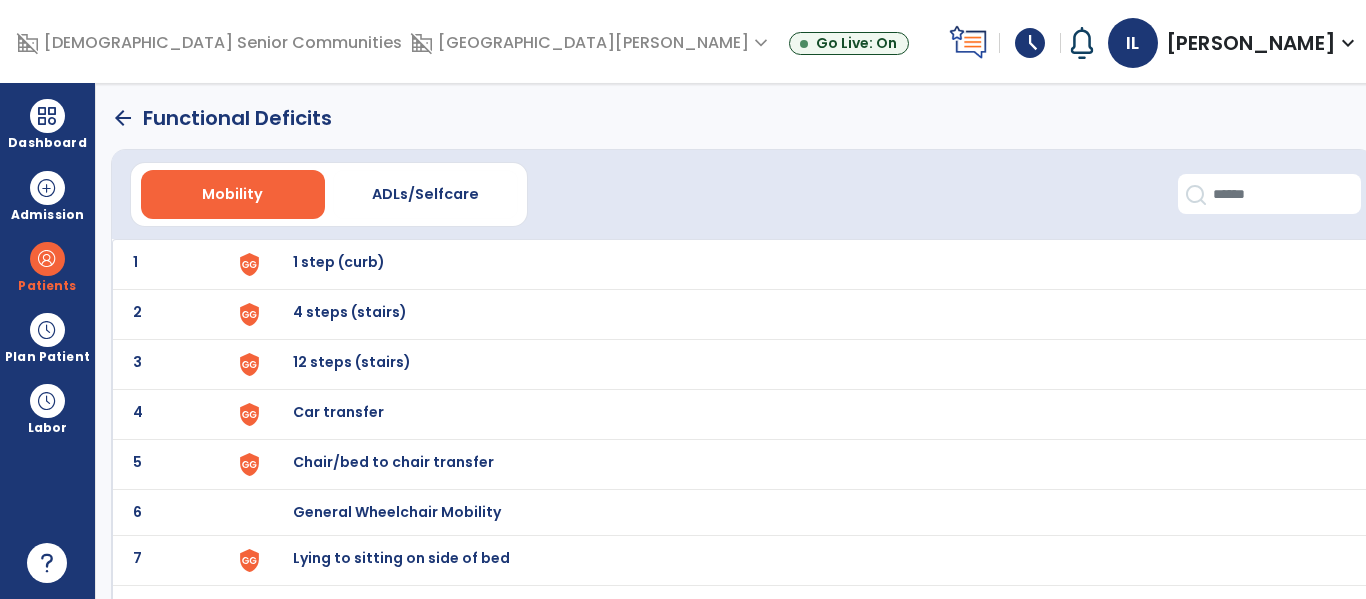 click on "1 step (curb)" at bounding box center [802, 264] 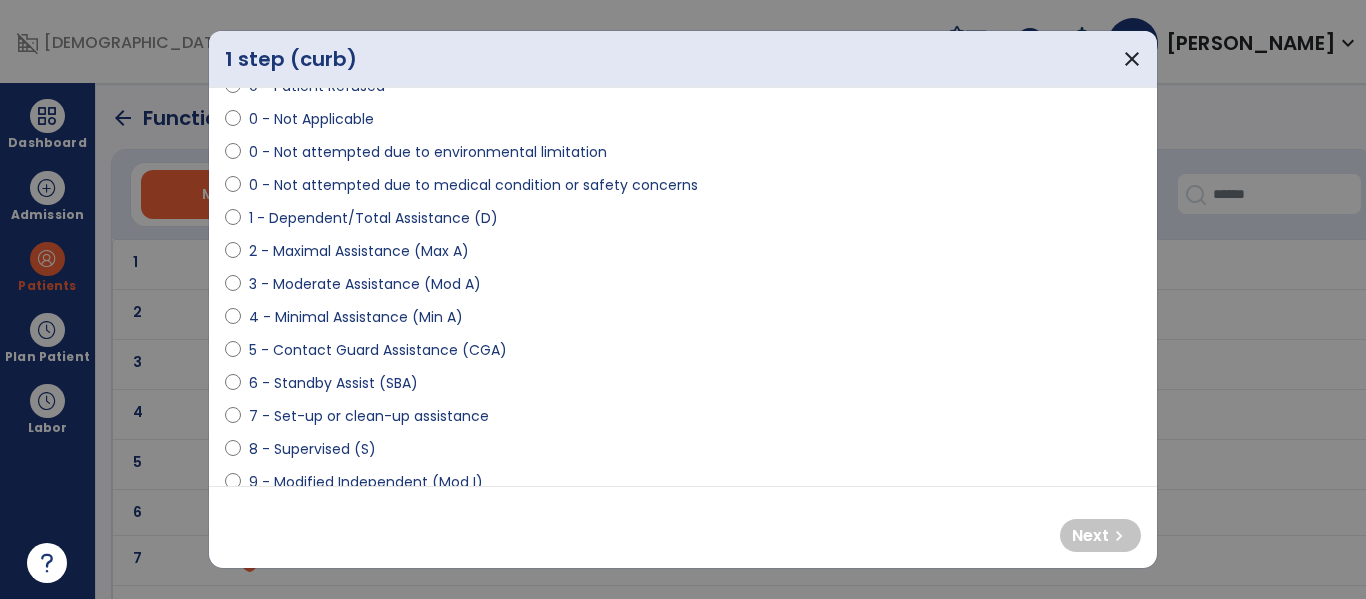 scroll, scrollTop: 213, scrollLeft: 0, axis: vertical 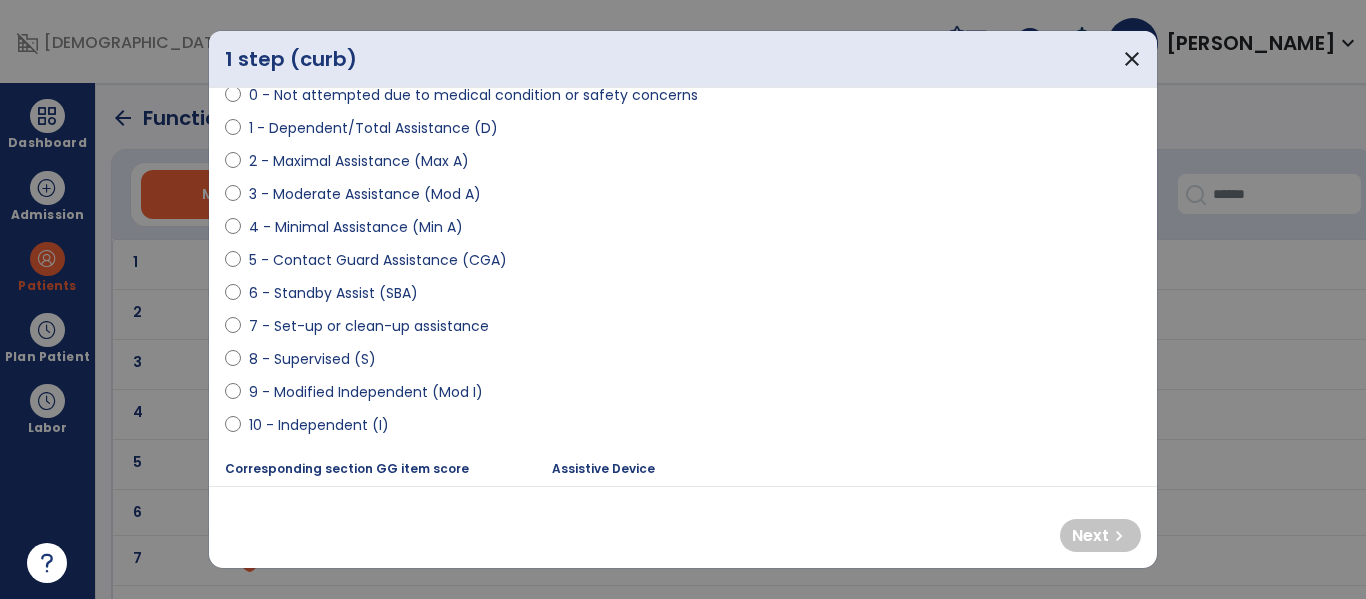 select on "**********" 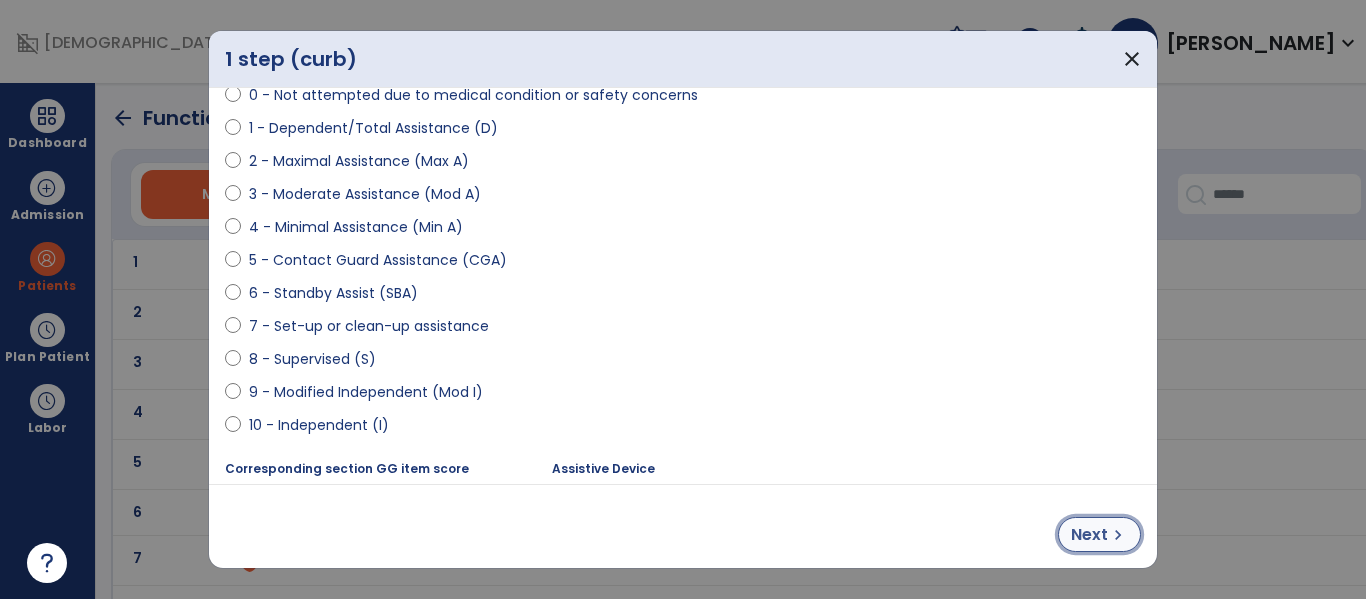 click on "chevron_right" at bounding box center [1118, 535] 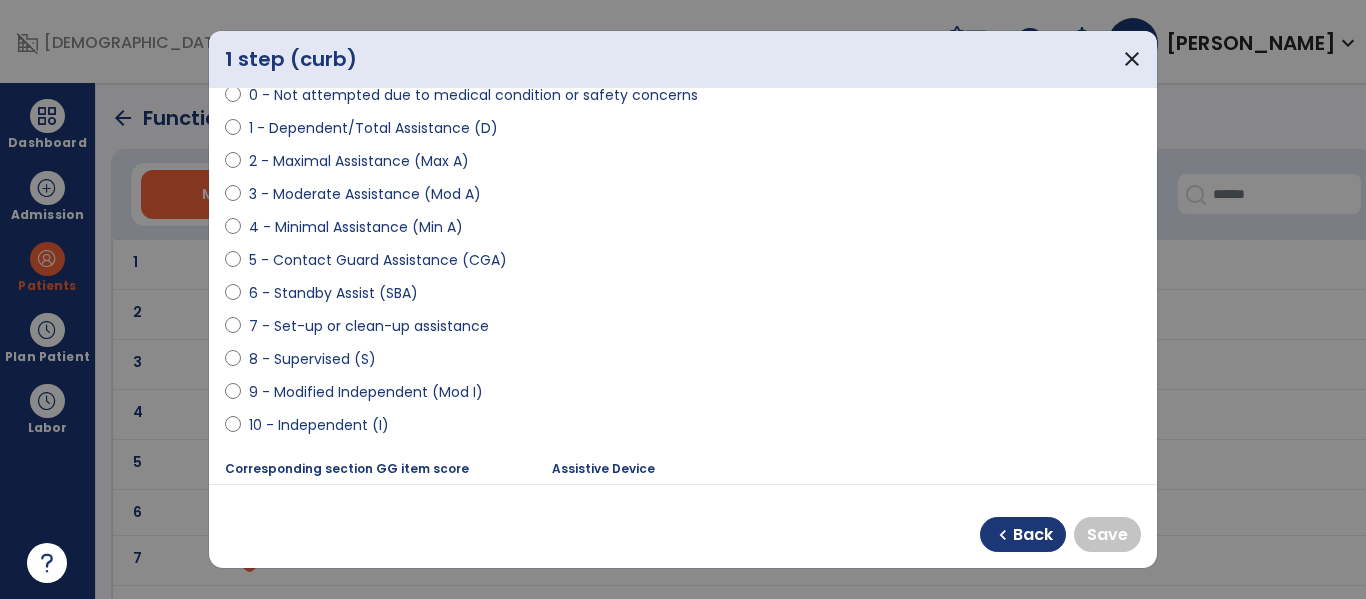 select on "**********" 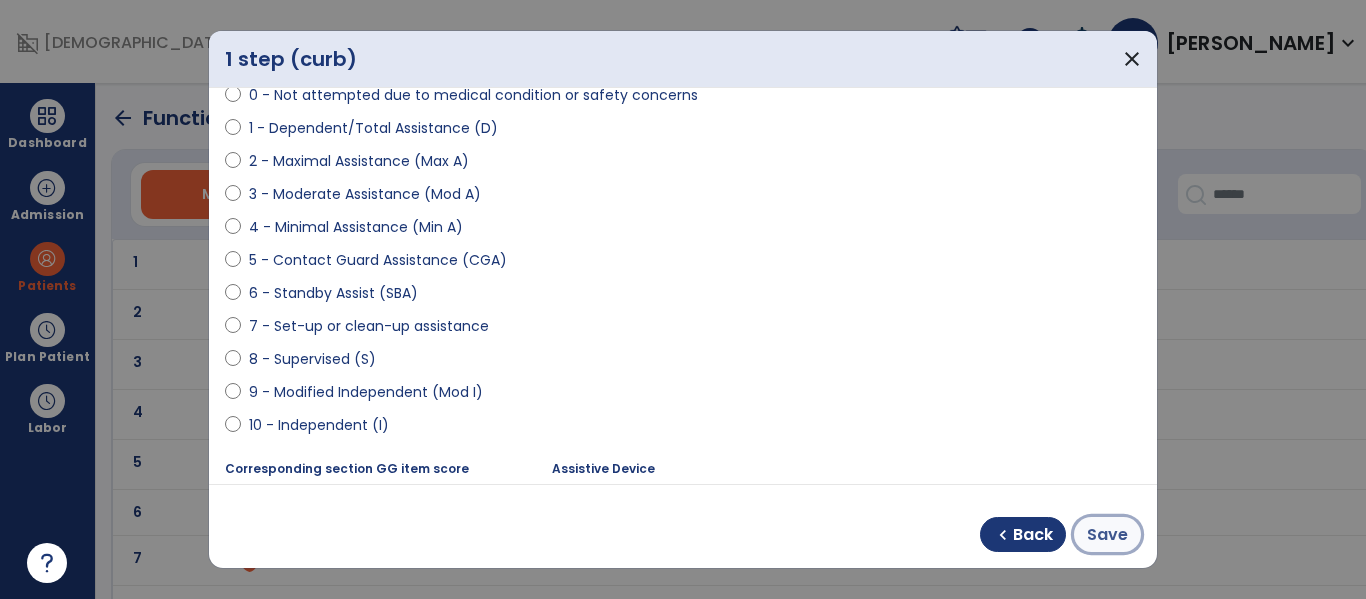 click on "Save" at bounding box center (1107, 535) 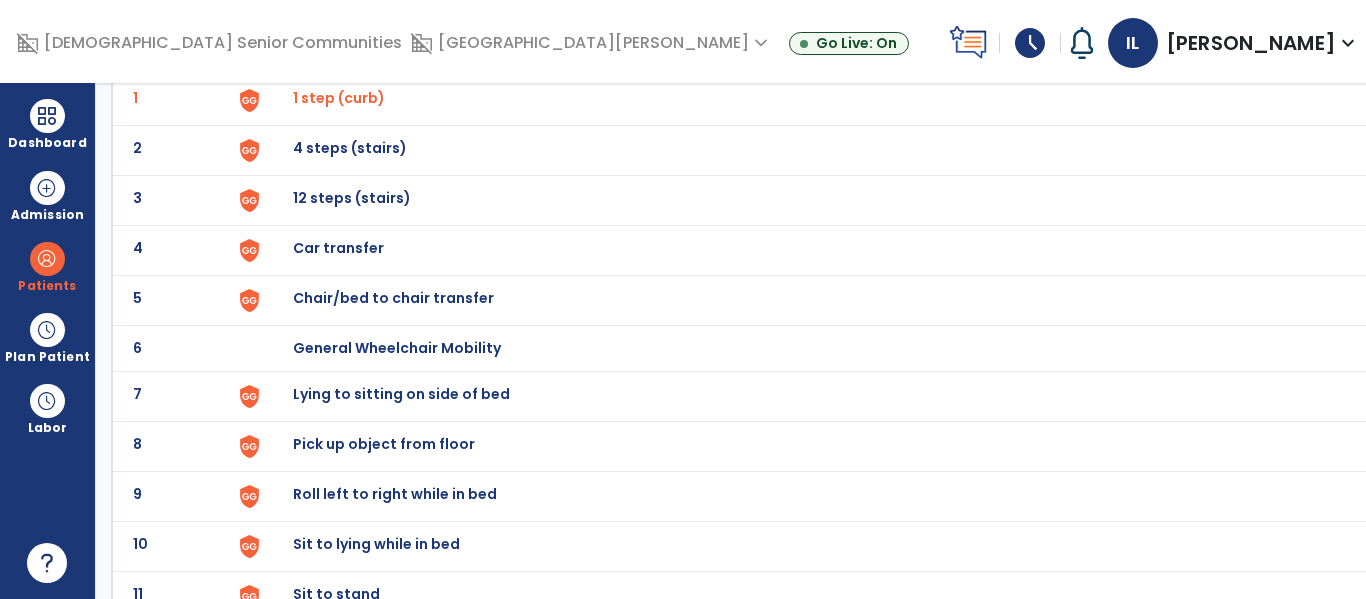 scroll, scrollTop: 177, scrollLeft: 0, axis: vertical 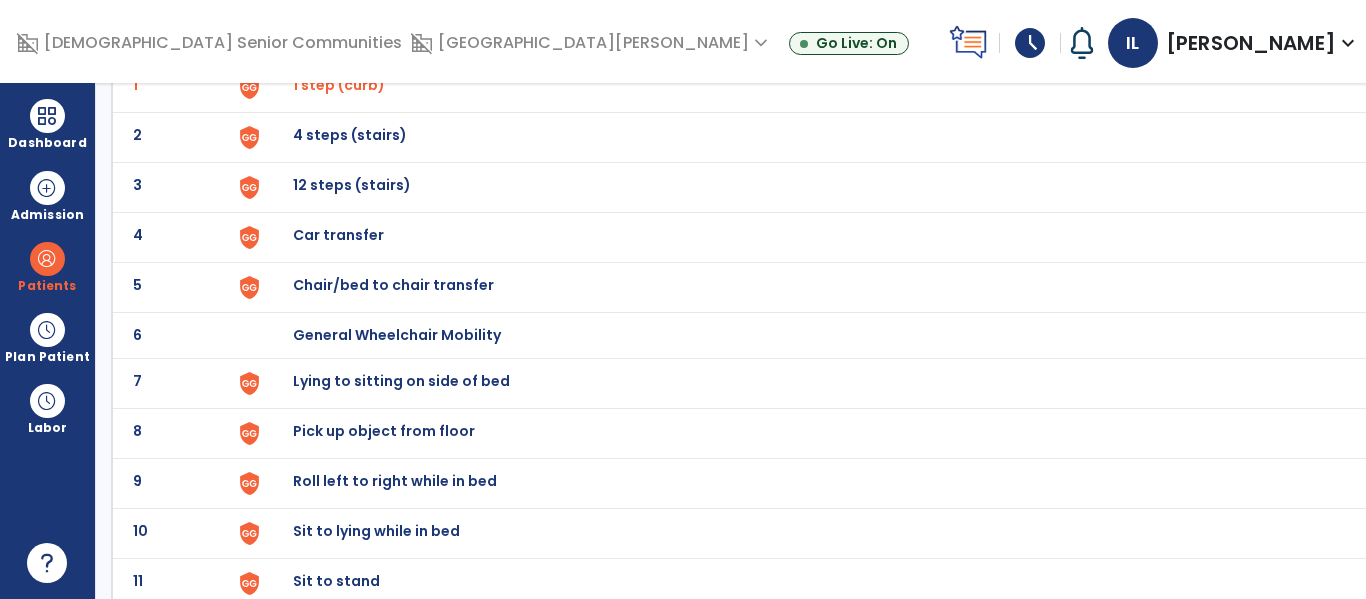 click on "Chair/bed to chair transfer" at bounding box center (339, 85) 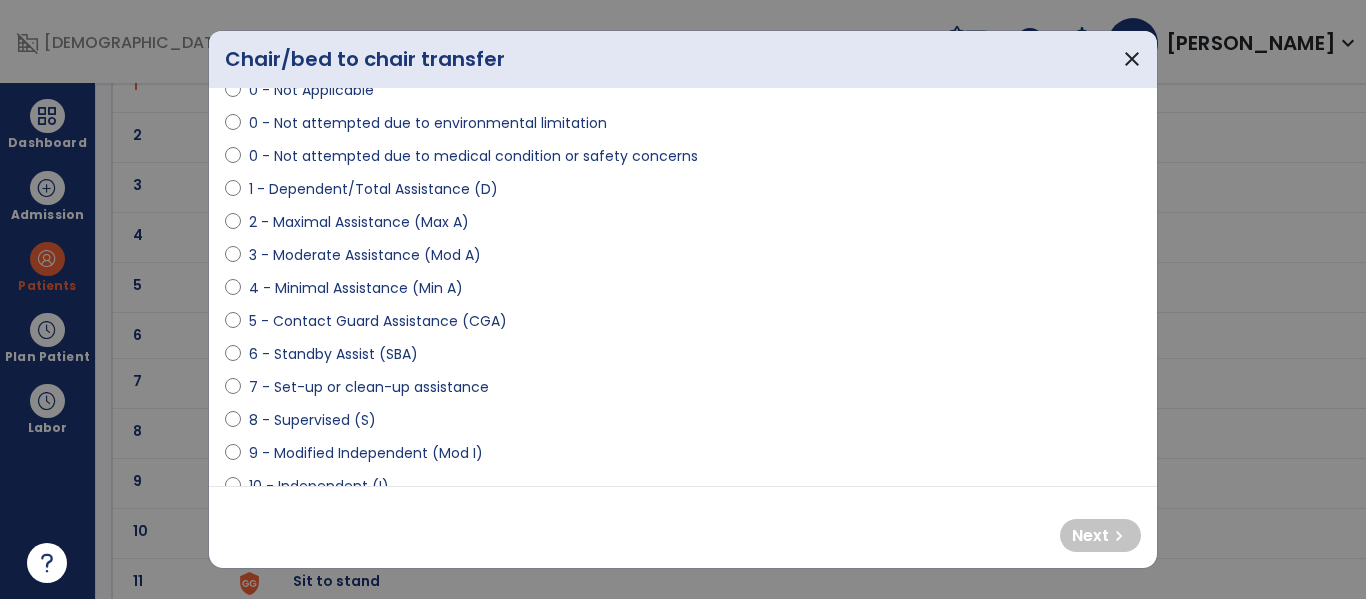 scroll, scrollTop: 169, scrollLeft: 0, axis: vertical 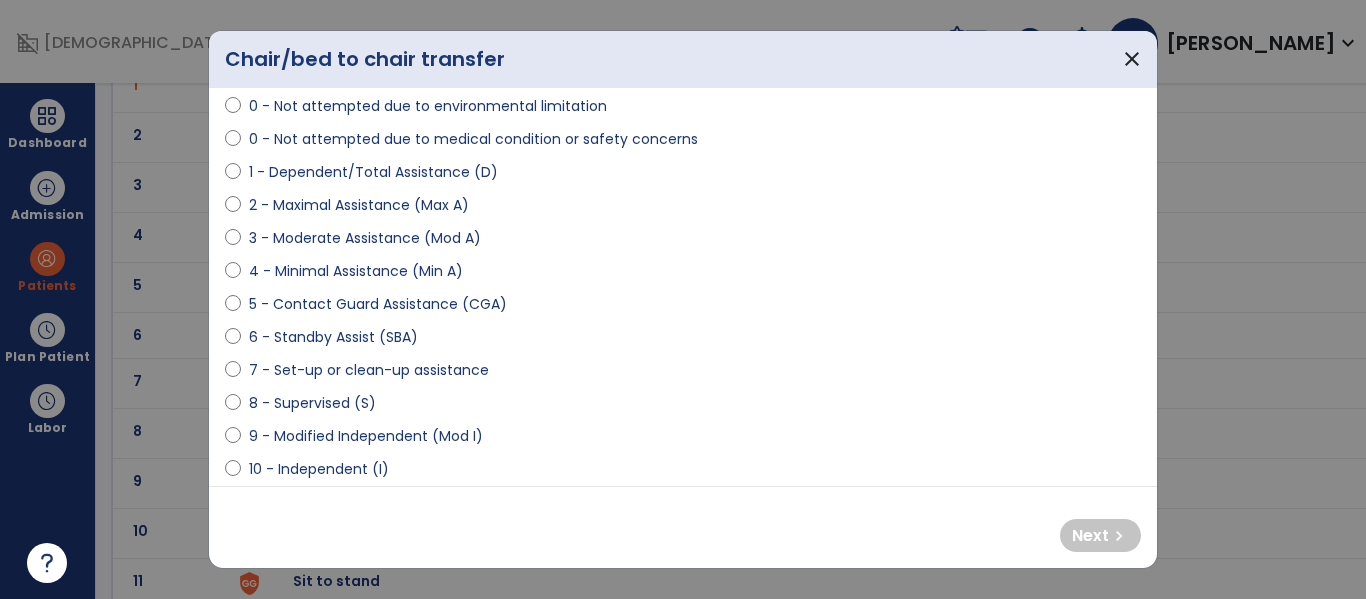 select on "**********" 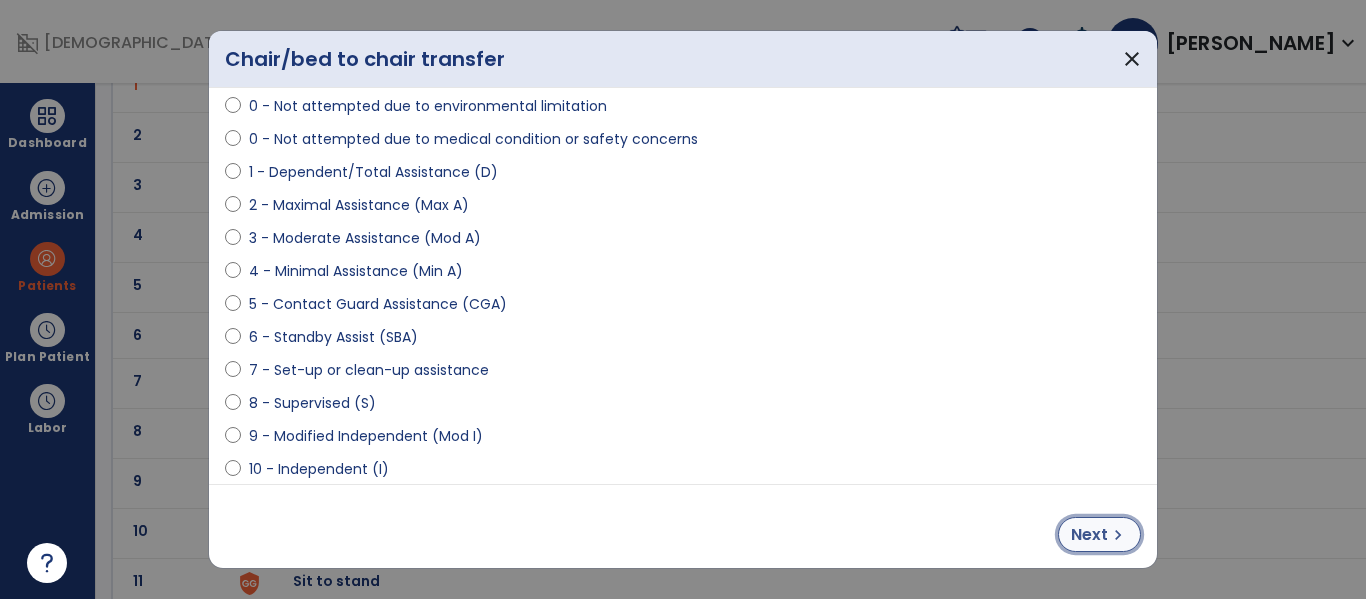 click on "chevron_right" at bounding box center (1118, 535) 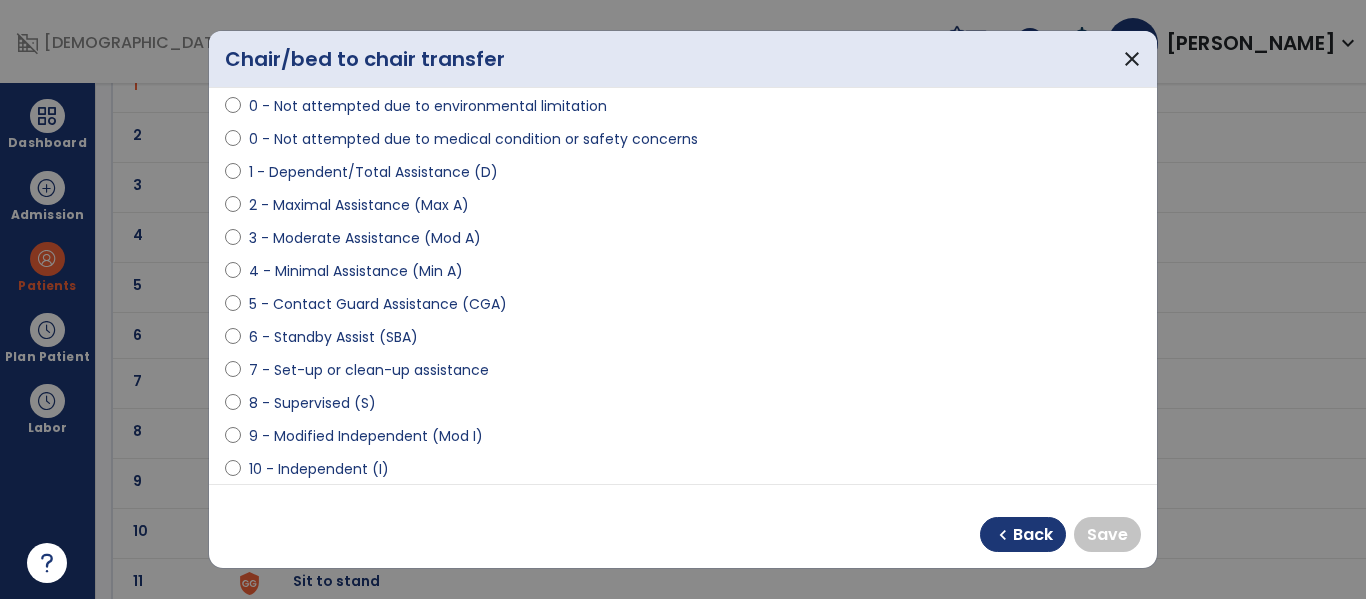 select on "**********" 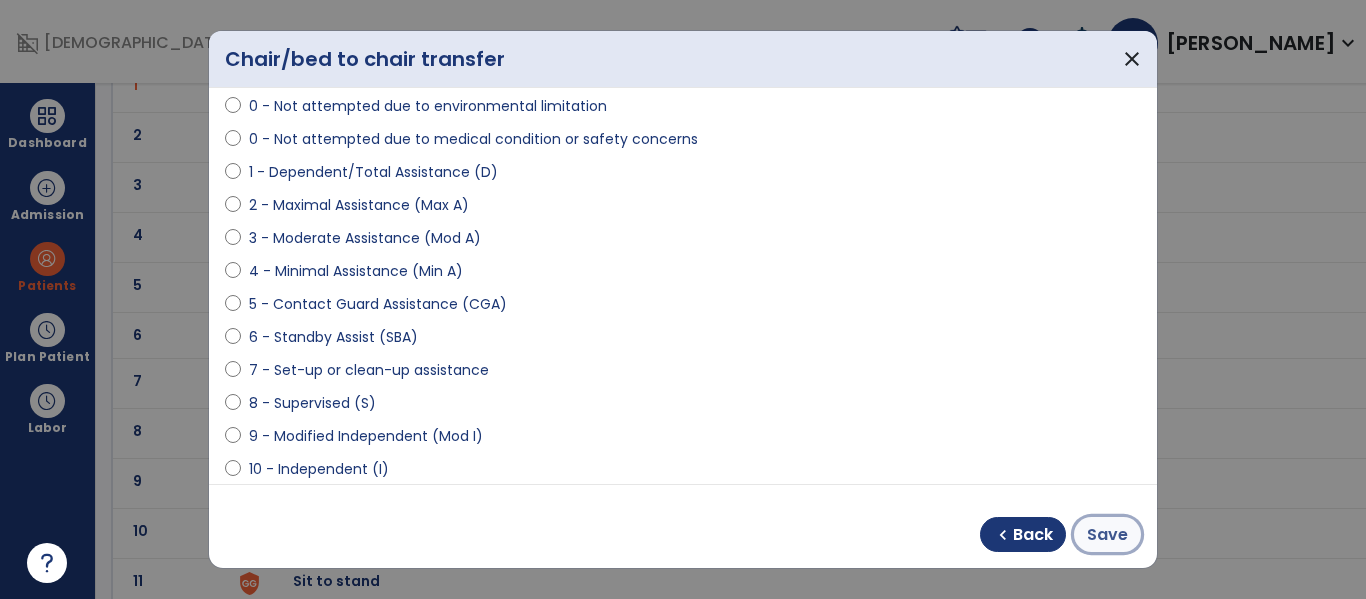 click on "Save" at bounding box center (1107, 535) 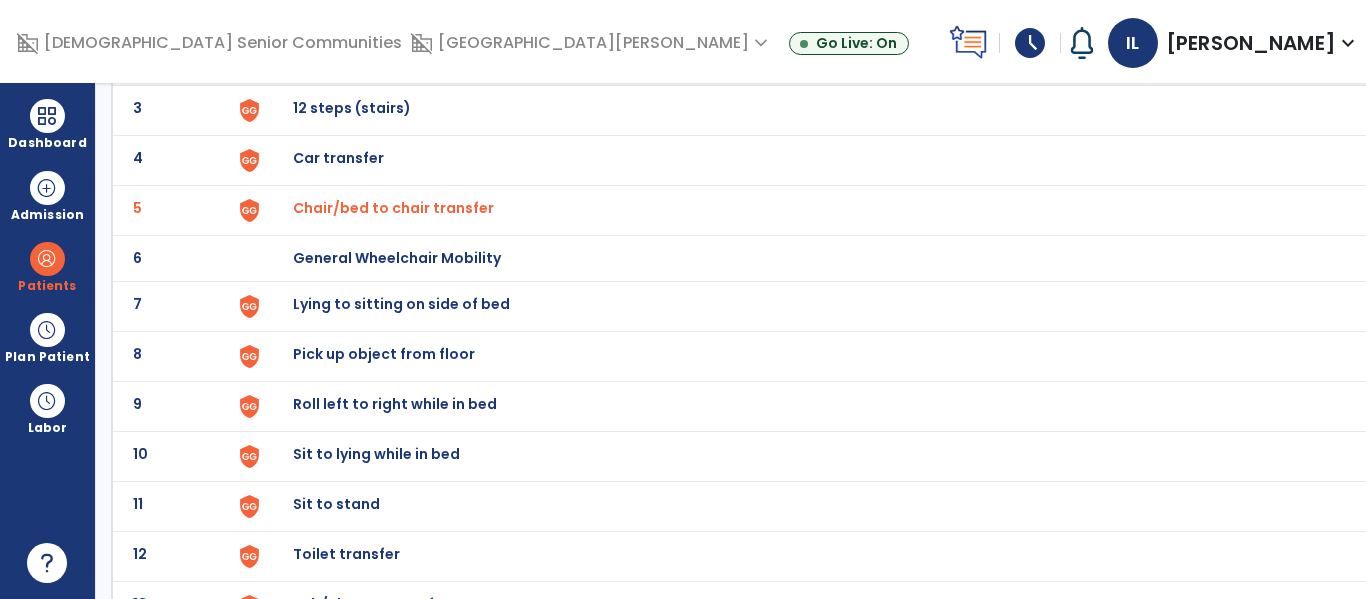 scroll, scrollTop: 299, scrollLeft: 0, axis: vertical 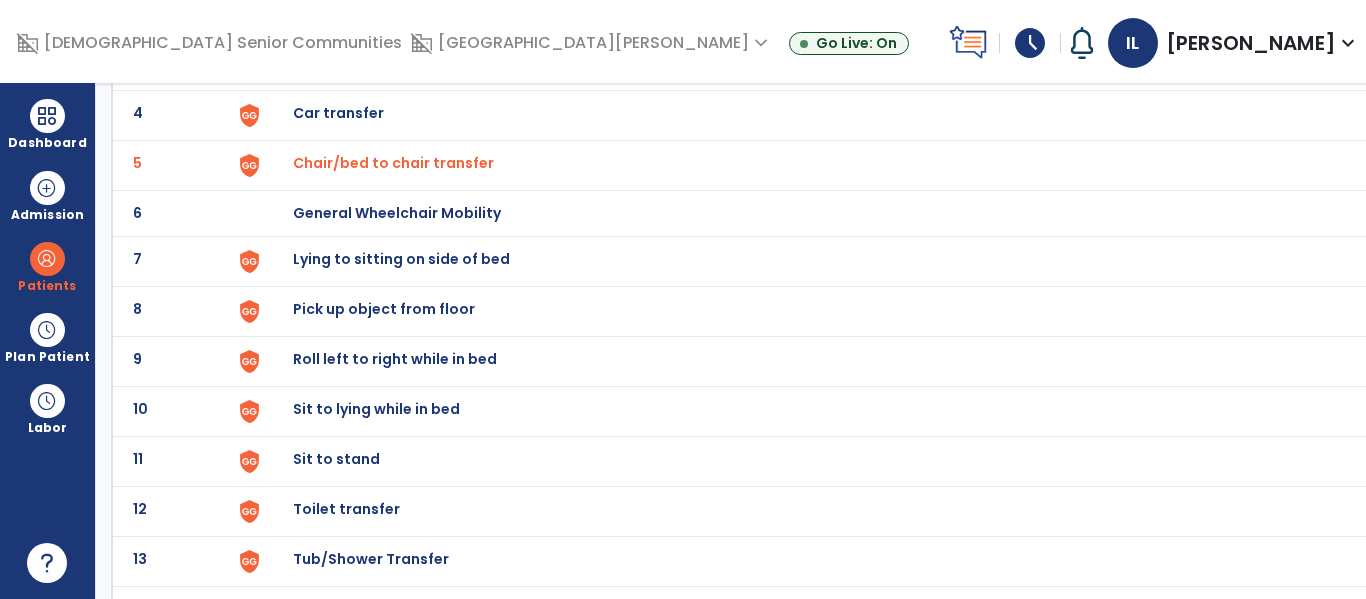 click on "7 Lying to sitting on side of bed" 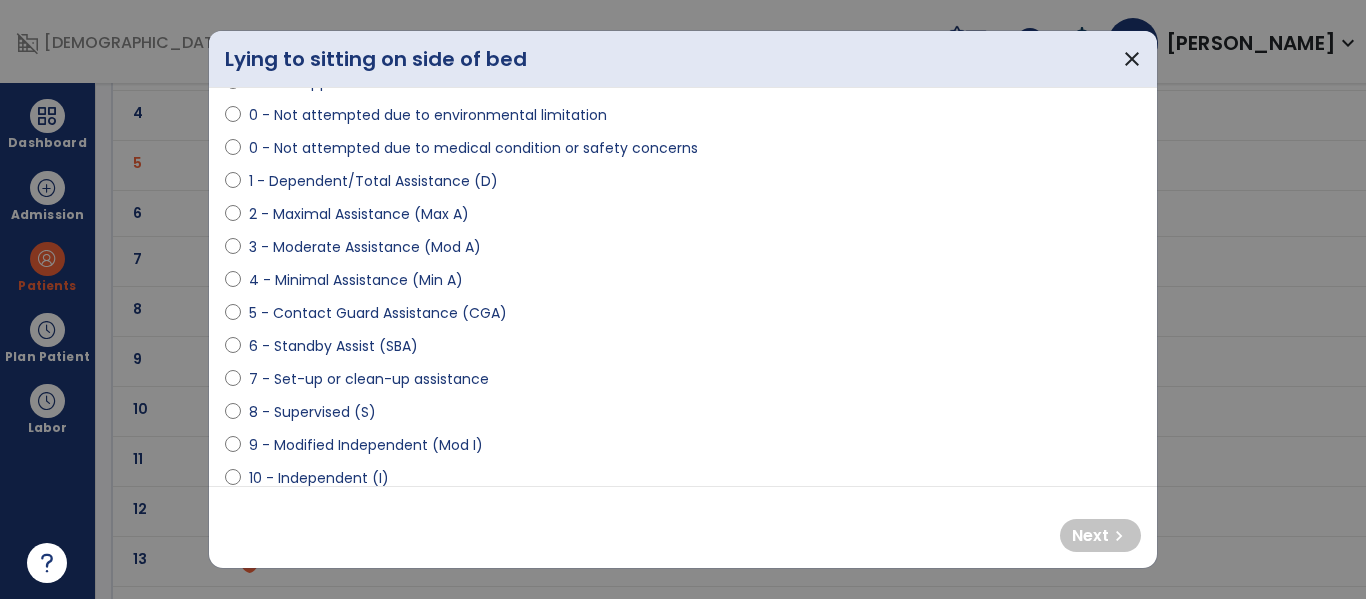 scroll, scrollTop: 175, scrollLeft: 0, axis: vertical 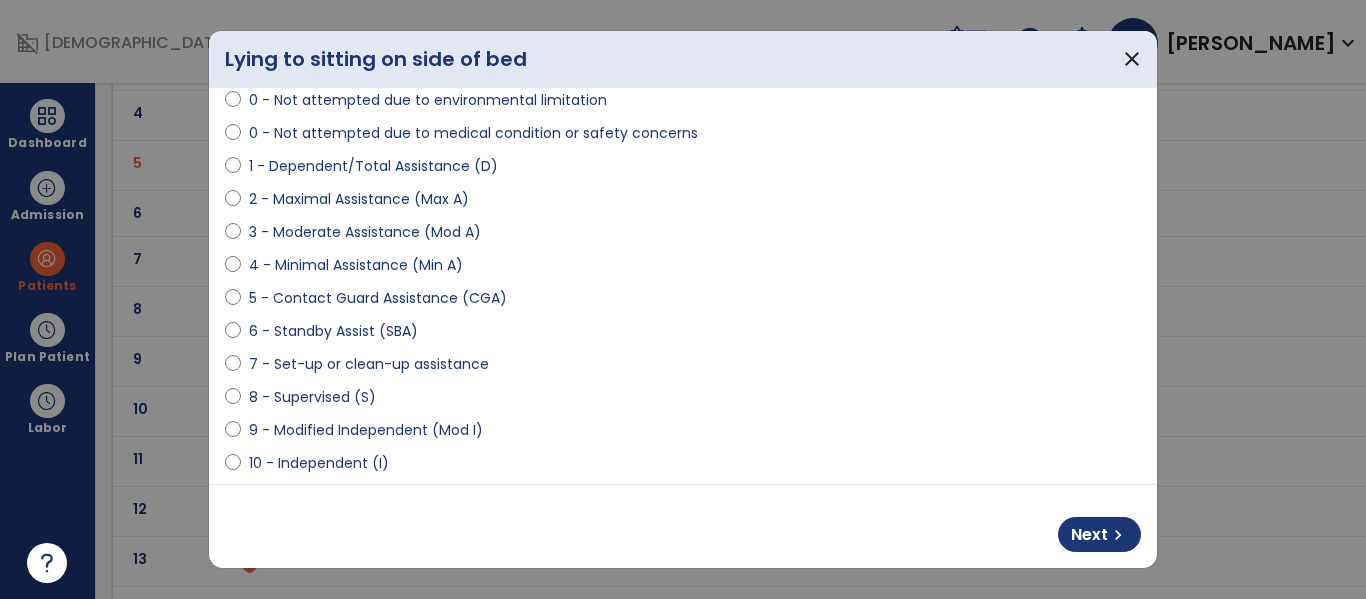 select on "**********" 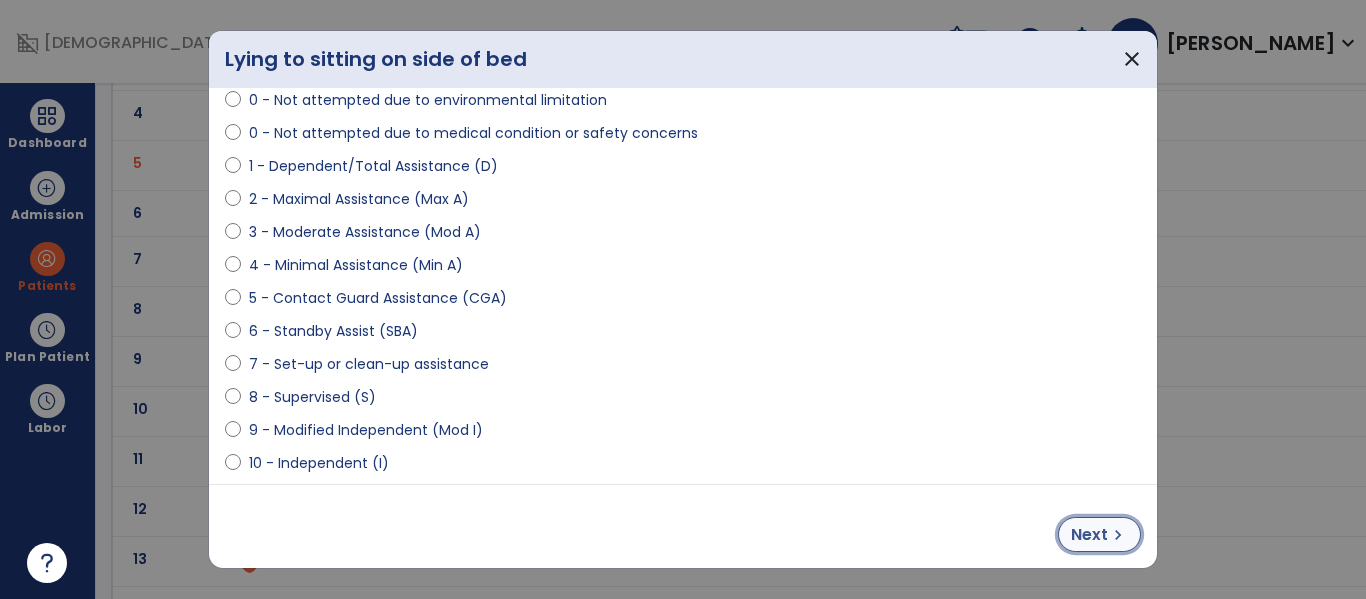 click on "chevron_right" at bounding box center (1118, 535) 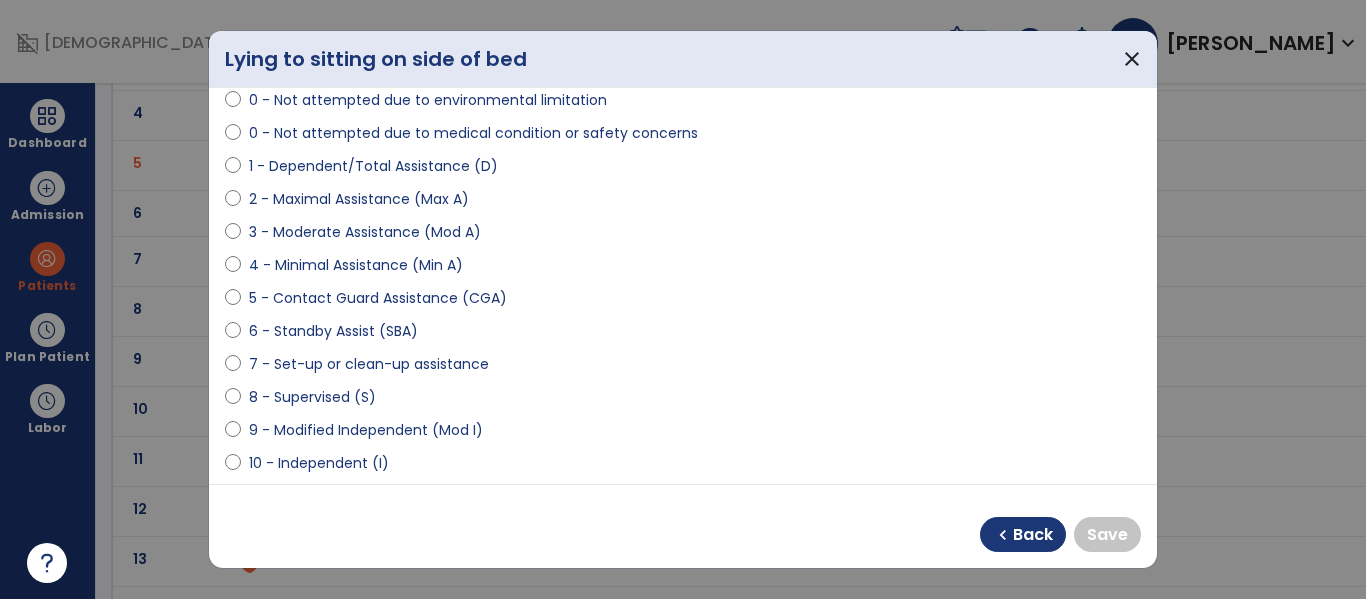 select on "**********" 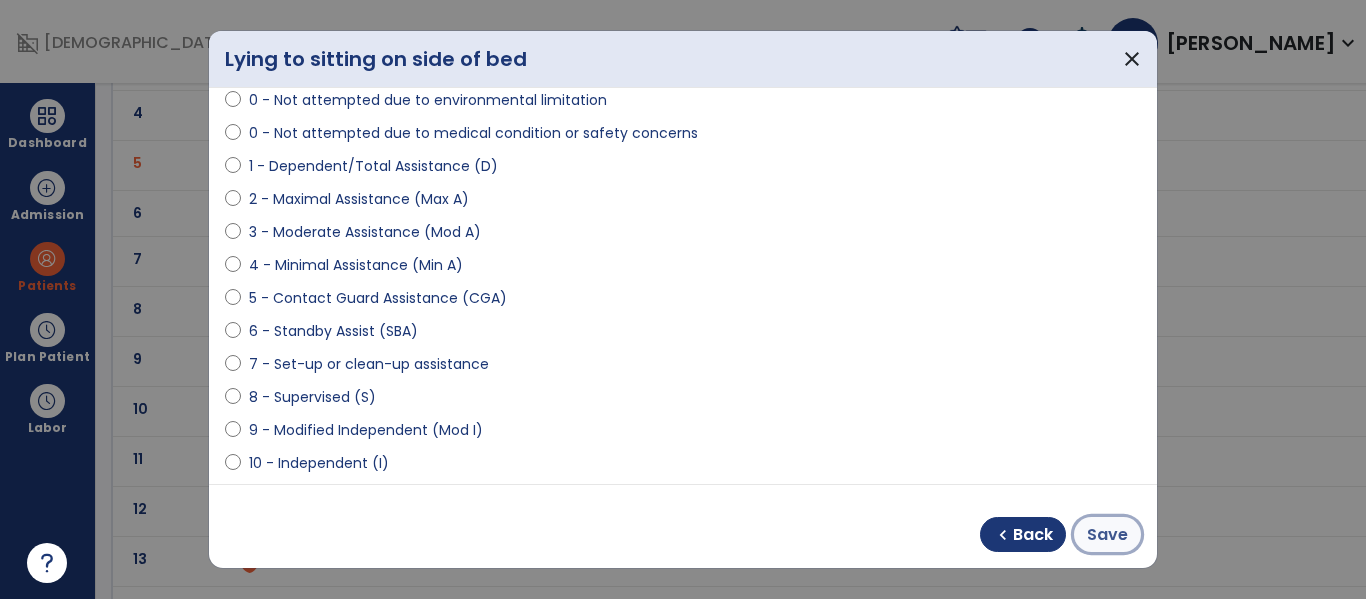 click on "Save" at bounding box center [1107, 535] 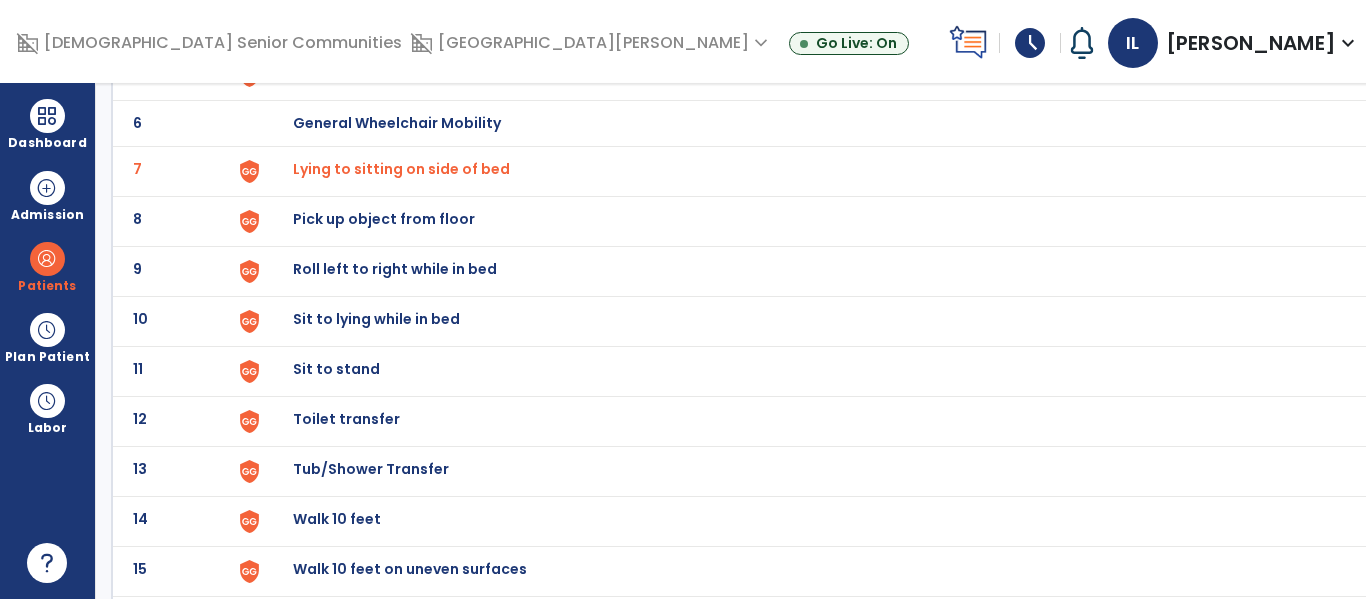 scroll, scrollTop: 390, scrollLeft: 0, axis: vertical 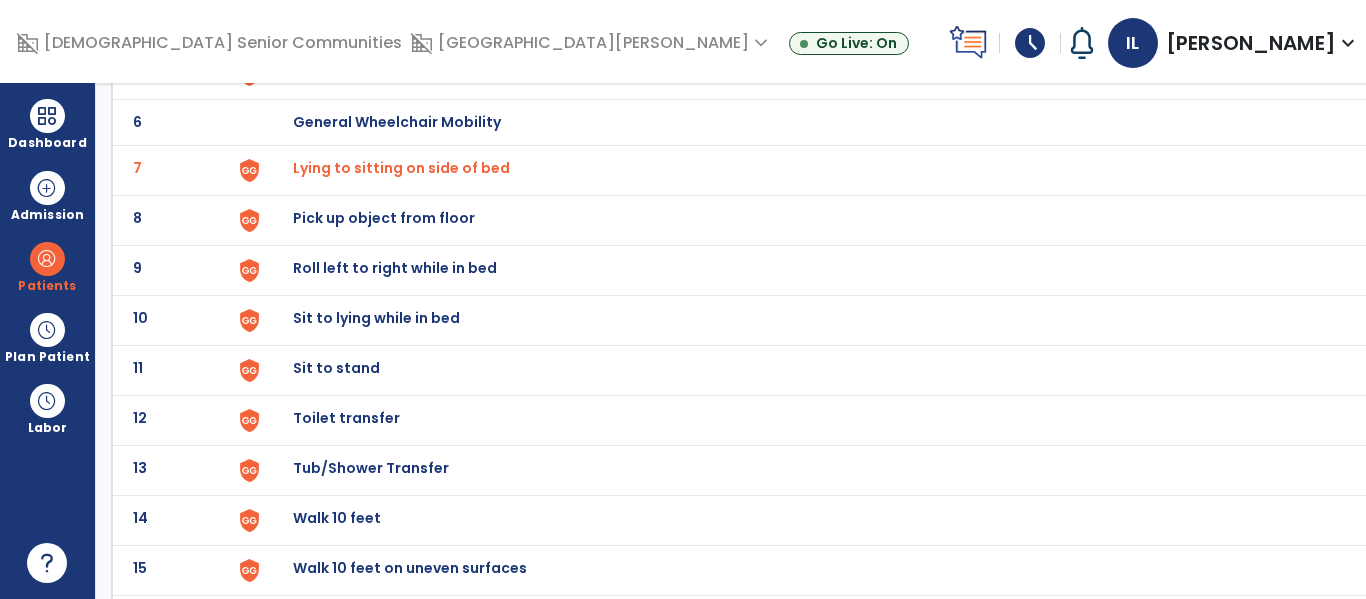 click on "Roll left to right while in bed" at bounding box center (339, -128) 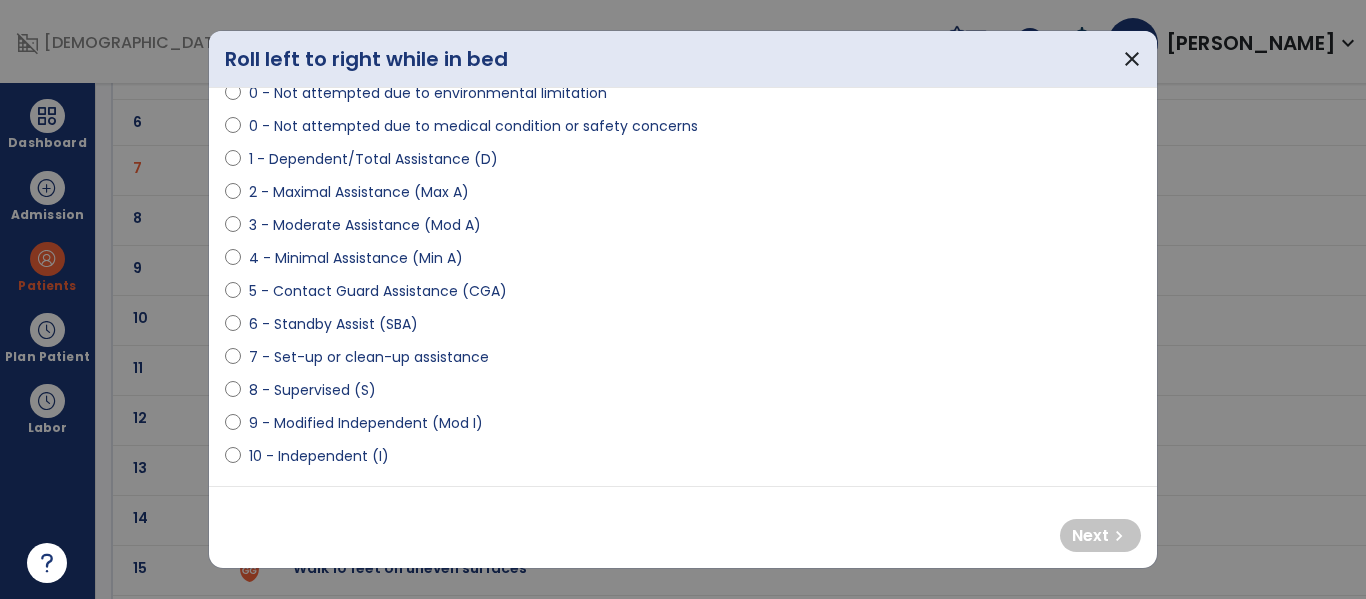 scroll, scrollTop: 193, scrollLeft: 0, axis: vertical 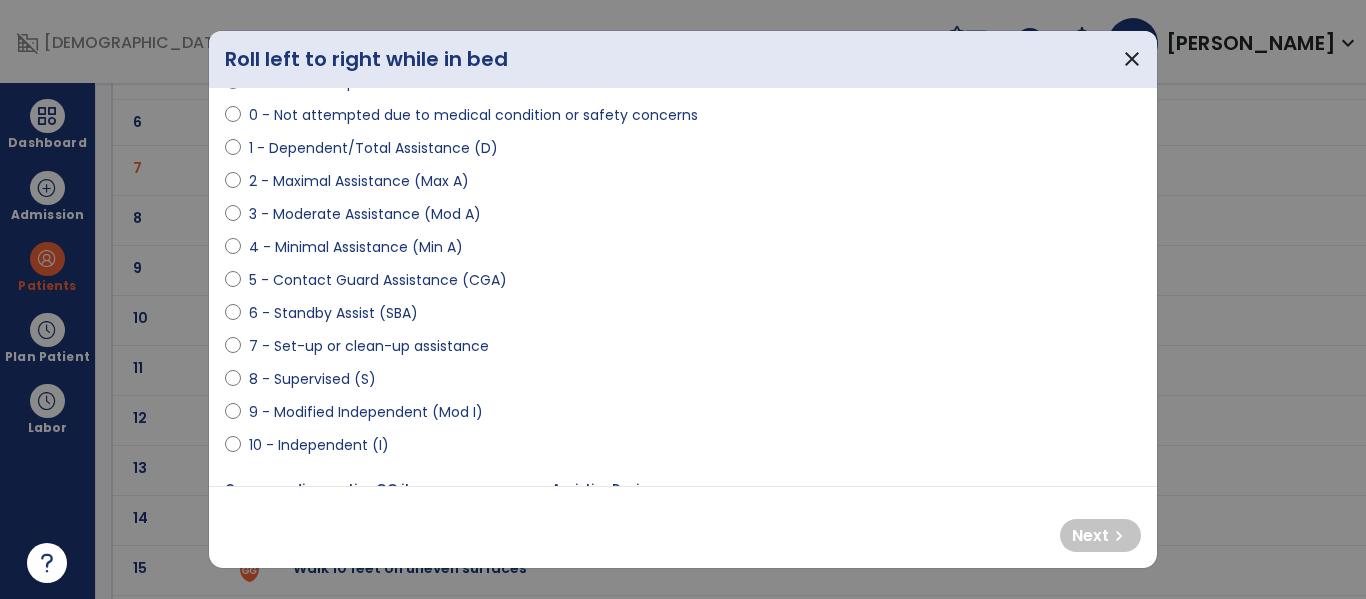 select on "**********" 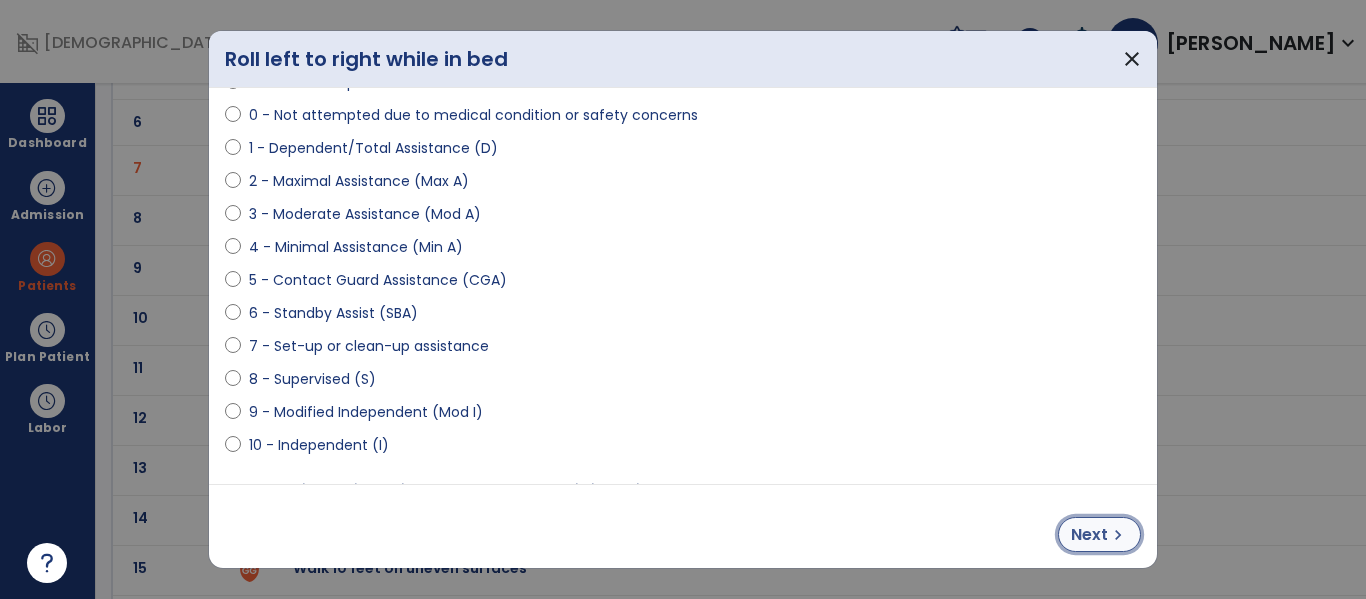 click on "chevron_right" at bounding box center [1118, 535] 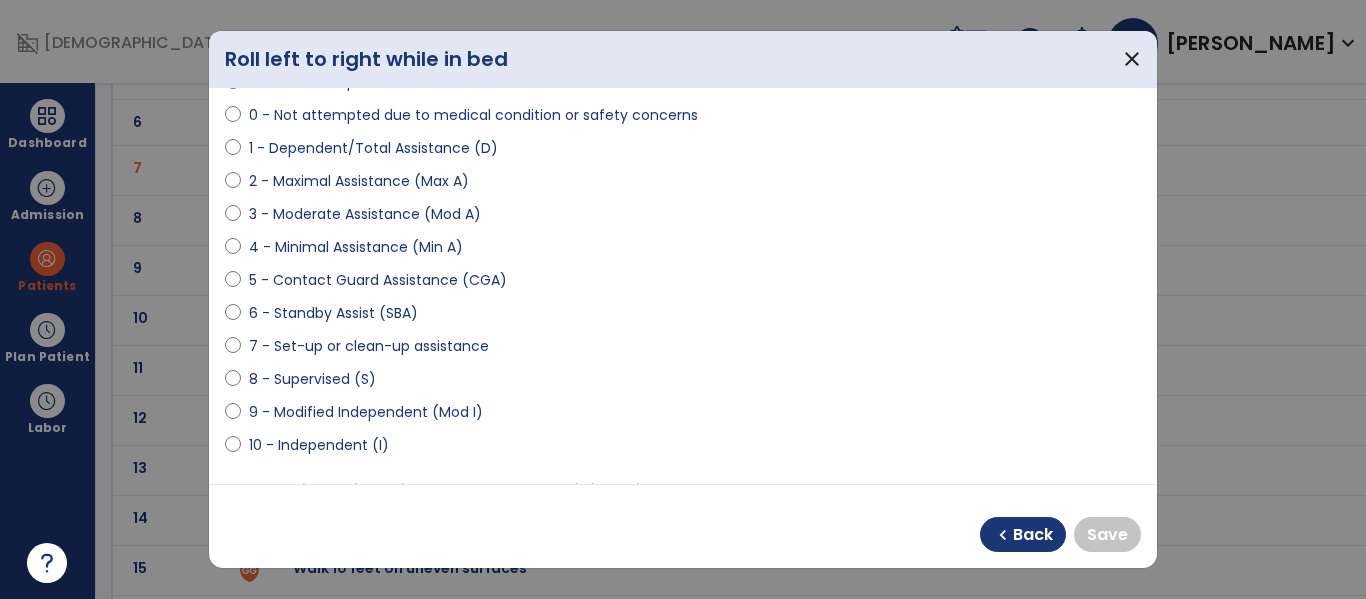 select on "**********" 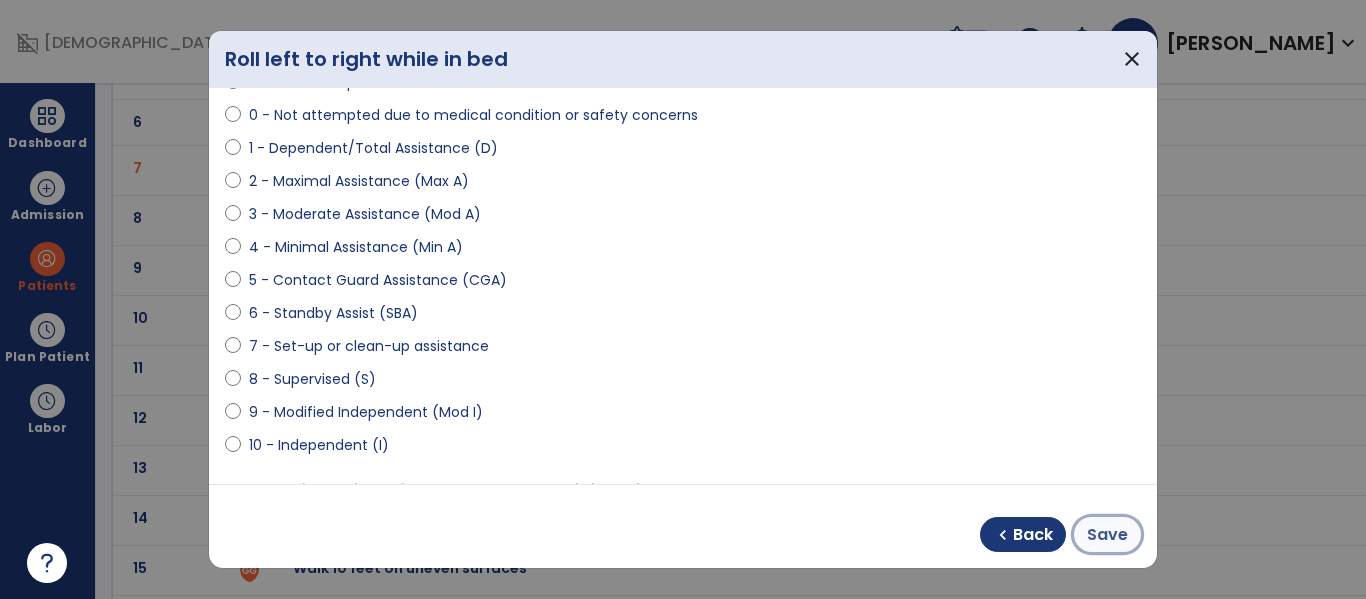 click on "Save" at bounding box center (1107, 535) 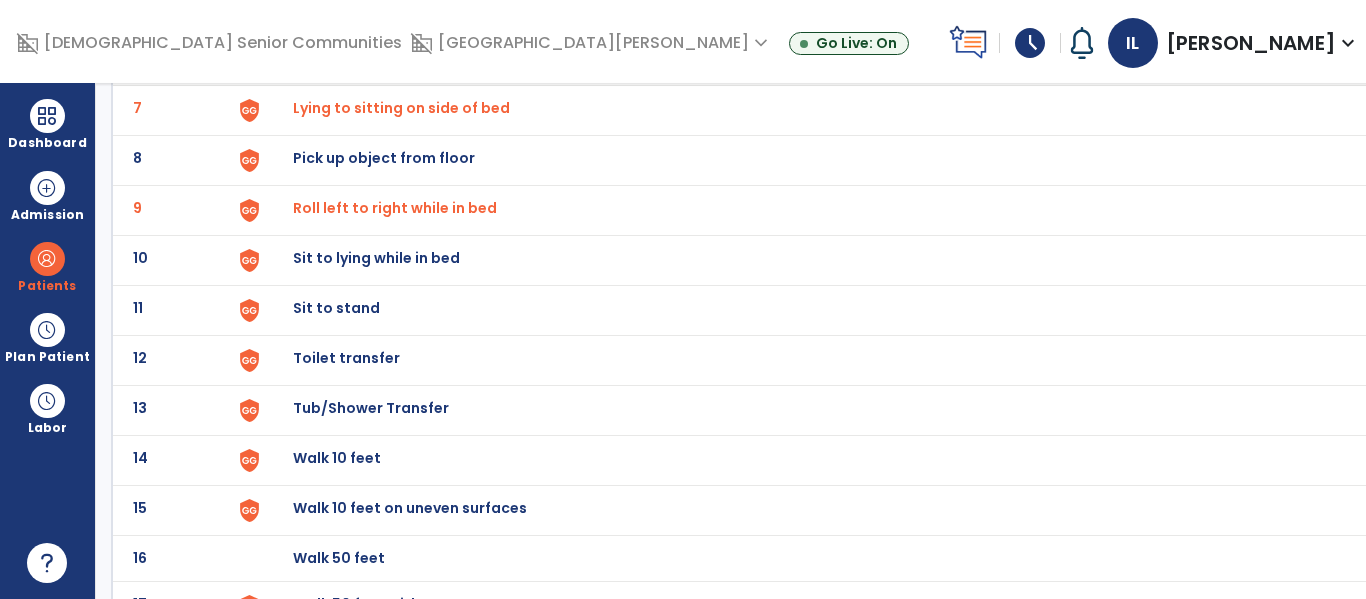 scroll, scrollTop: 475, scrollLeft: 0, axis: vertical 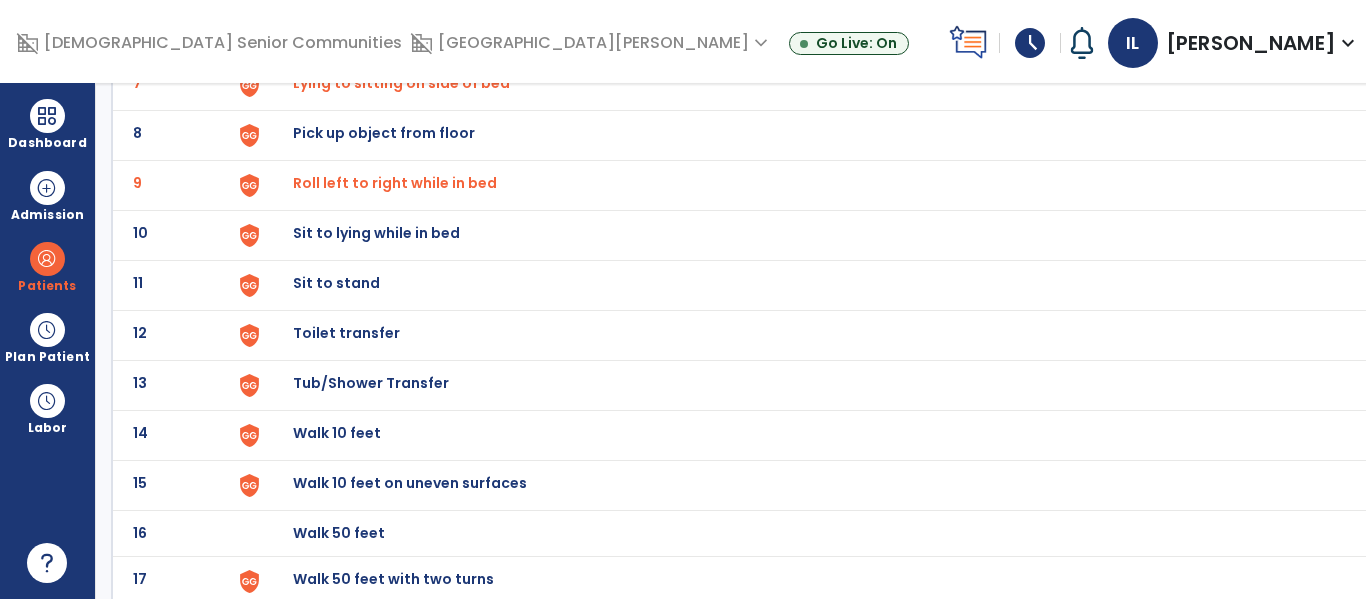 click on "Sit to lying while in bed" at bounding box center (339, -213) 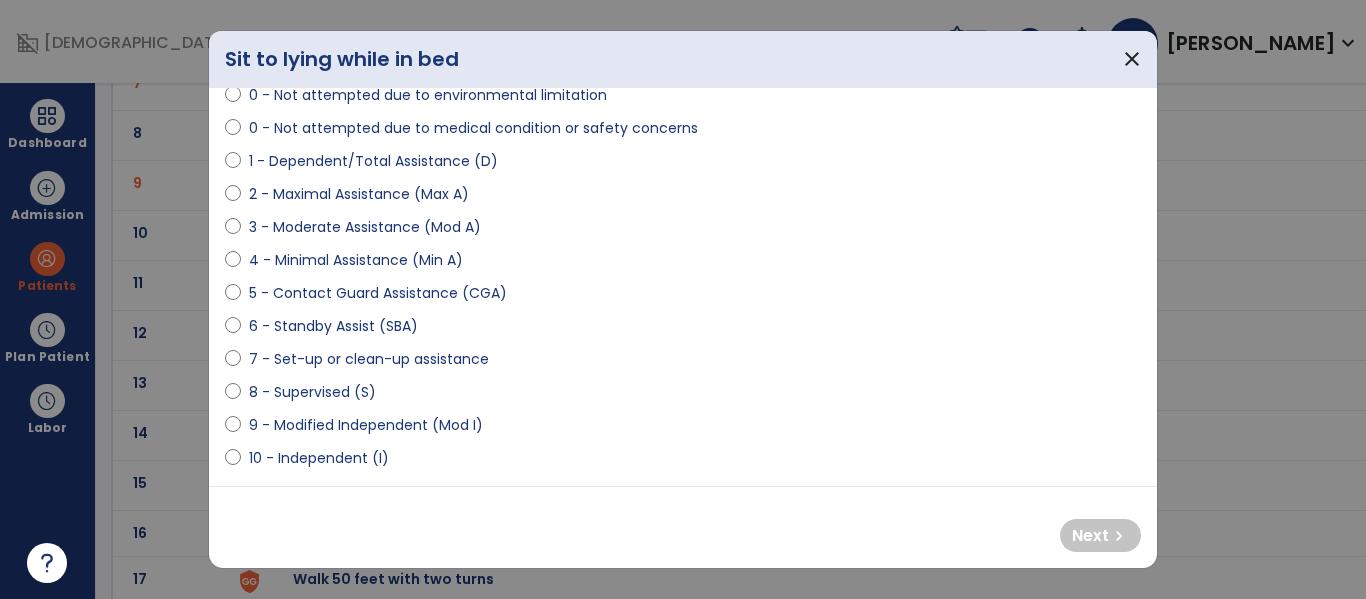 scroll, scrollTop: 185, scrollLeft: 0, axis: vertical 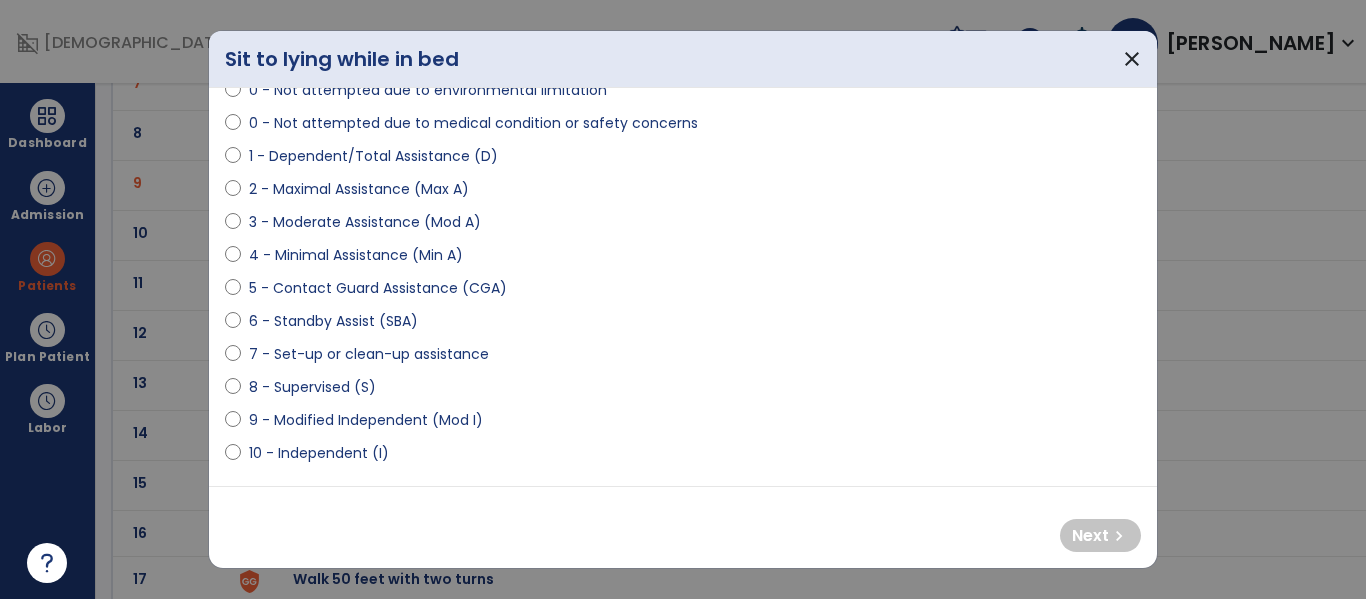 select on "**********" 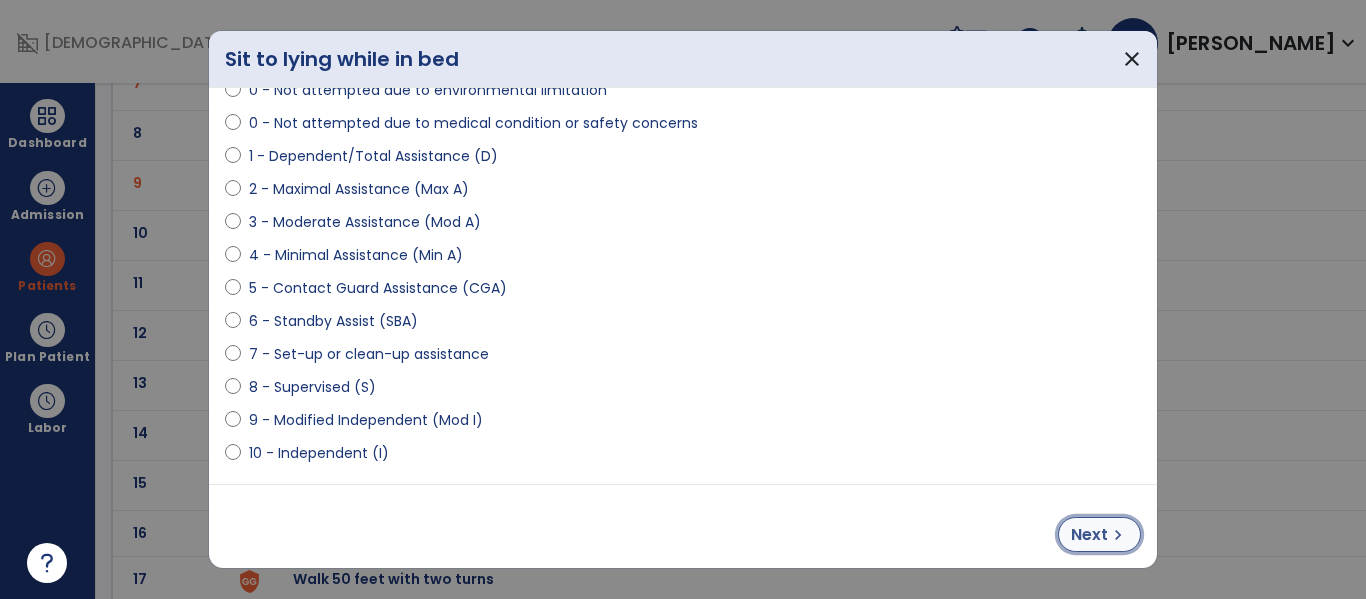 click on "chevron_right" at bounding box center (1118, 535) 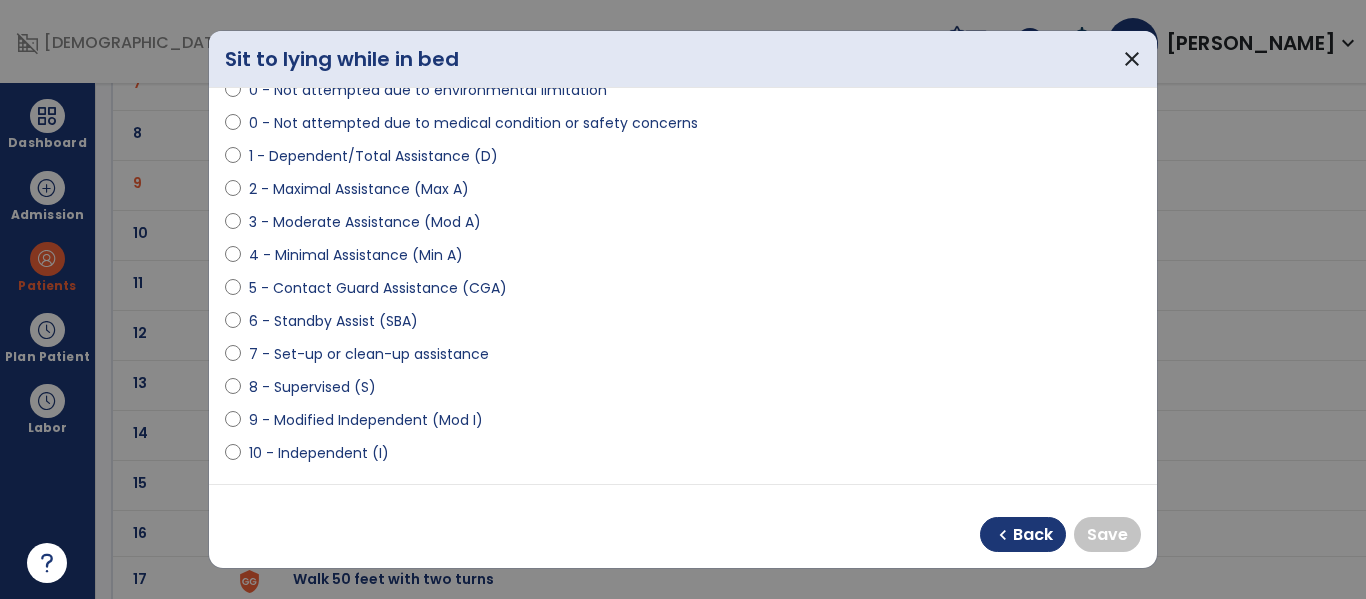 select on "**********" 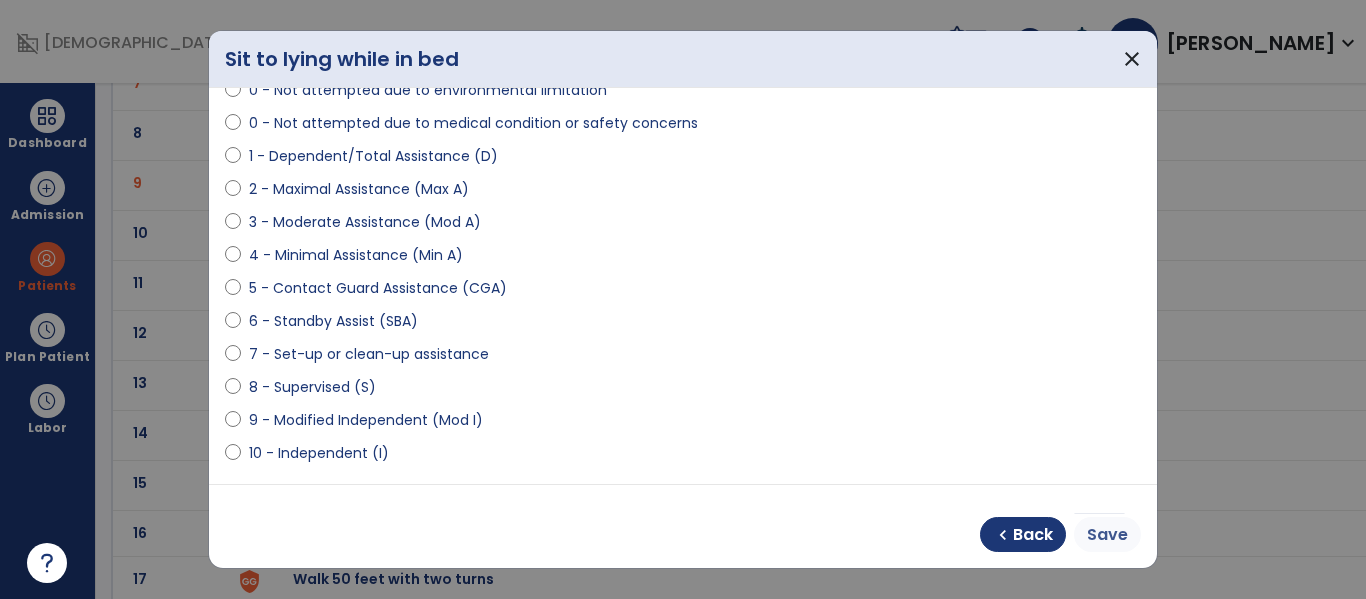 click on "Save" at bounding box center (1107, 535) 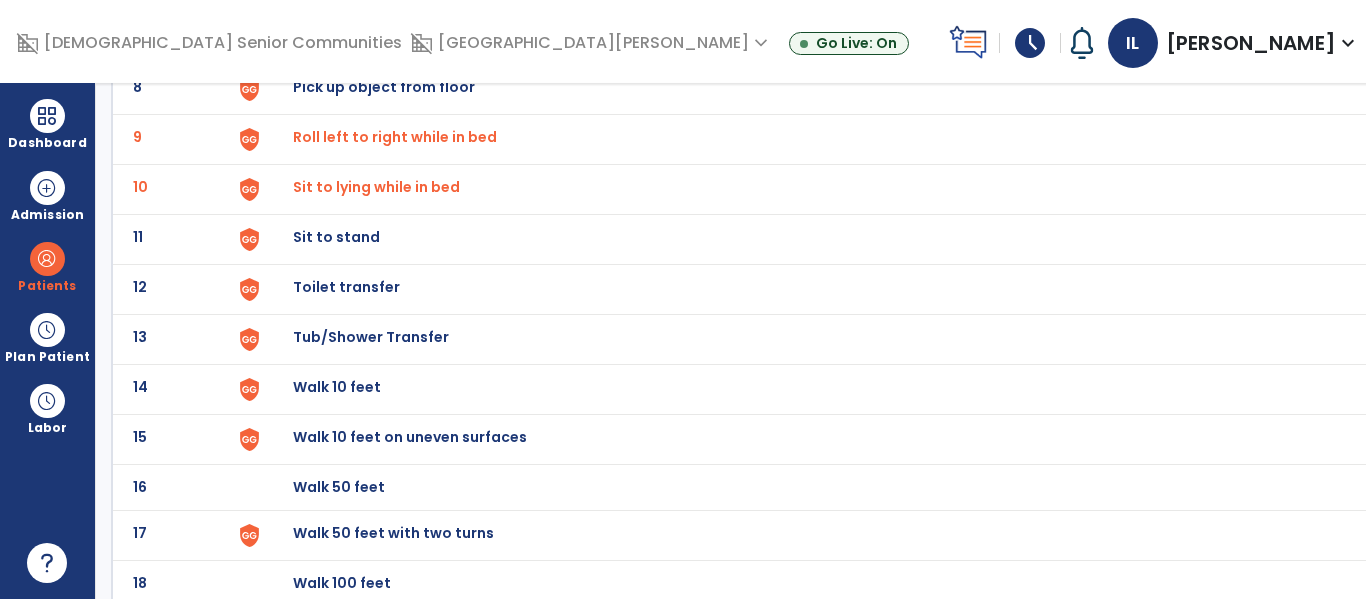 scroll, scrollTop: 561, scrollLeft: 0, axis: vertical 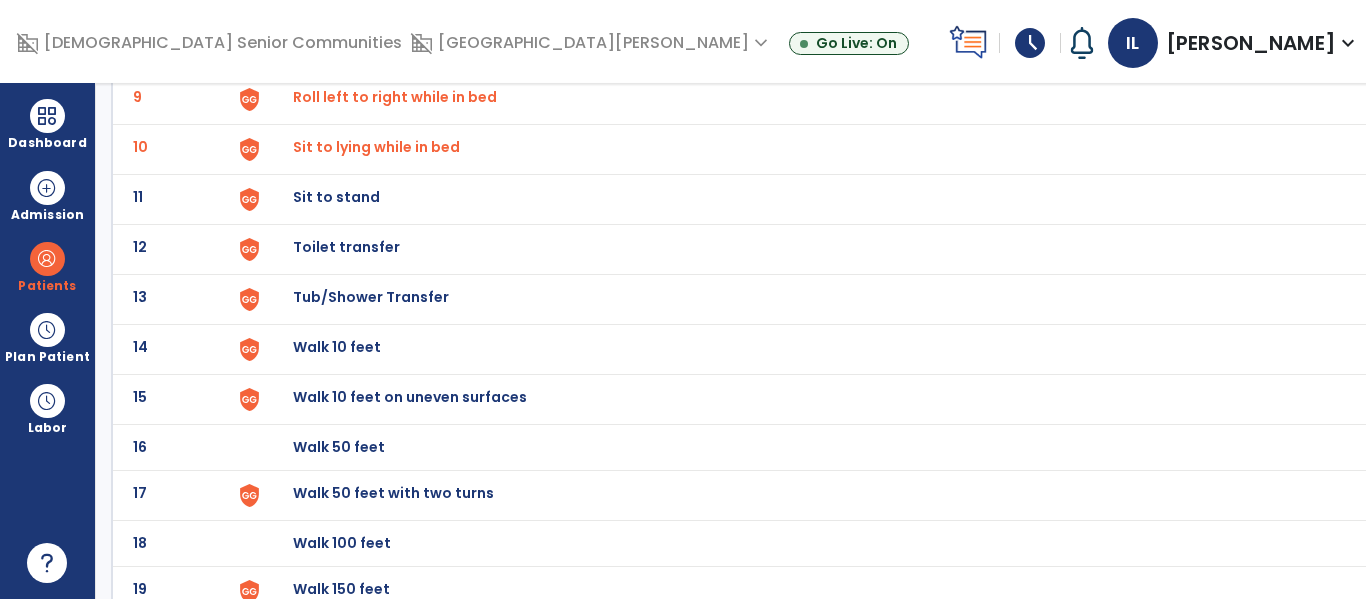 click on "Sit to stand" at bounding box center (802, -297) 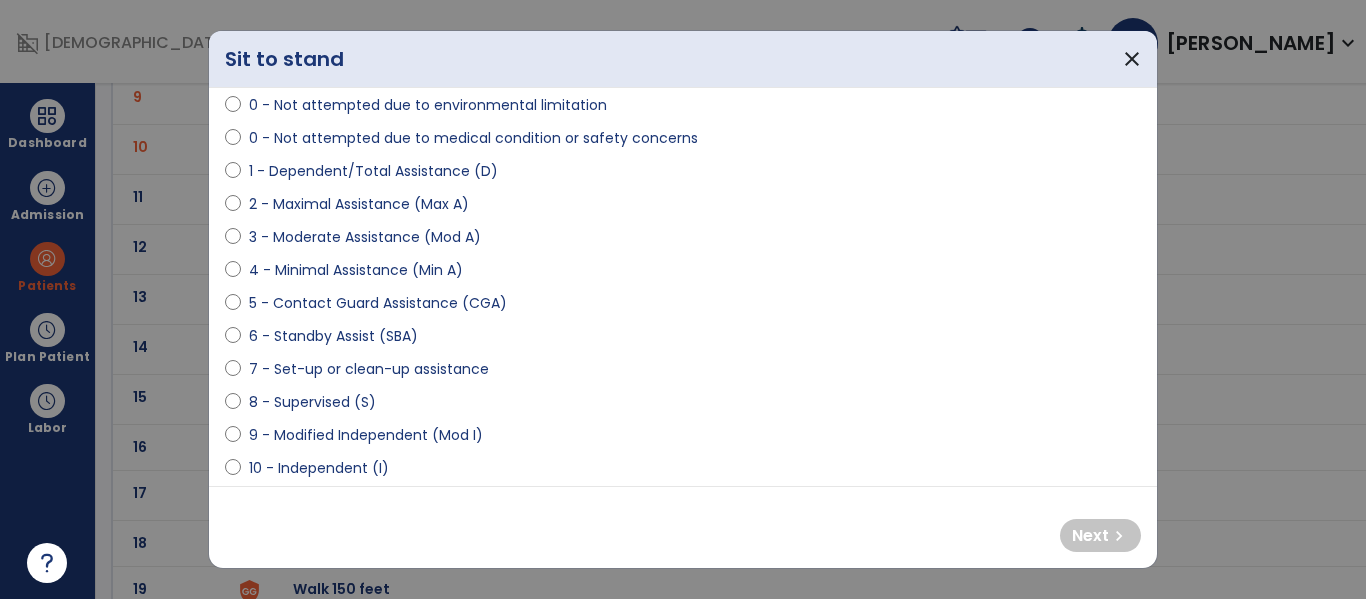 scroll, scrollTop: 168, scrollLeft: 0, axis: vertical 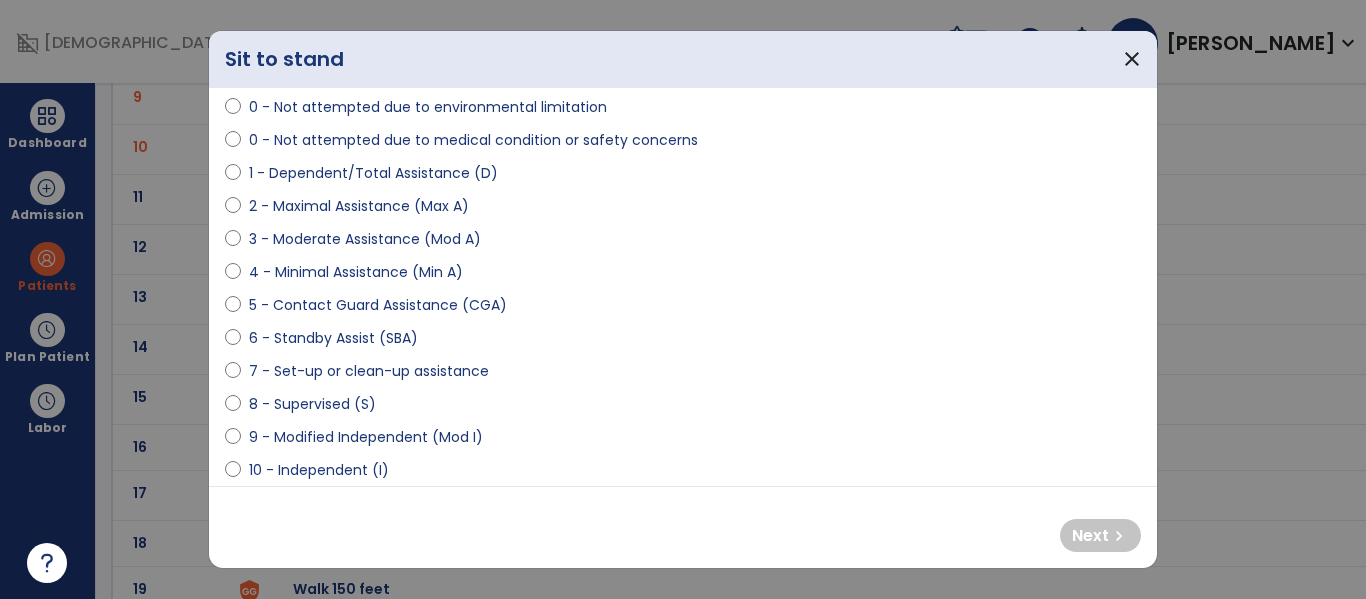 select on "**********" 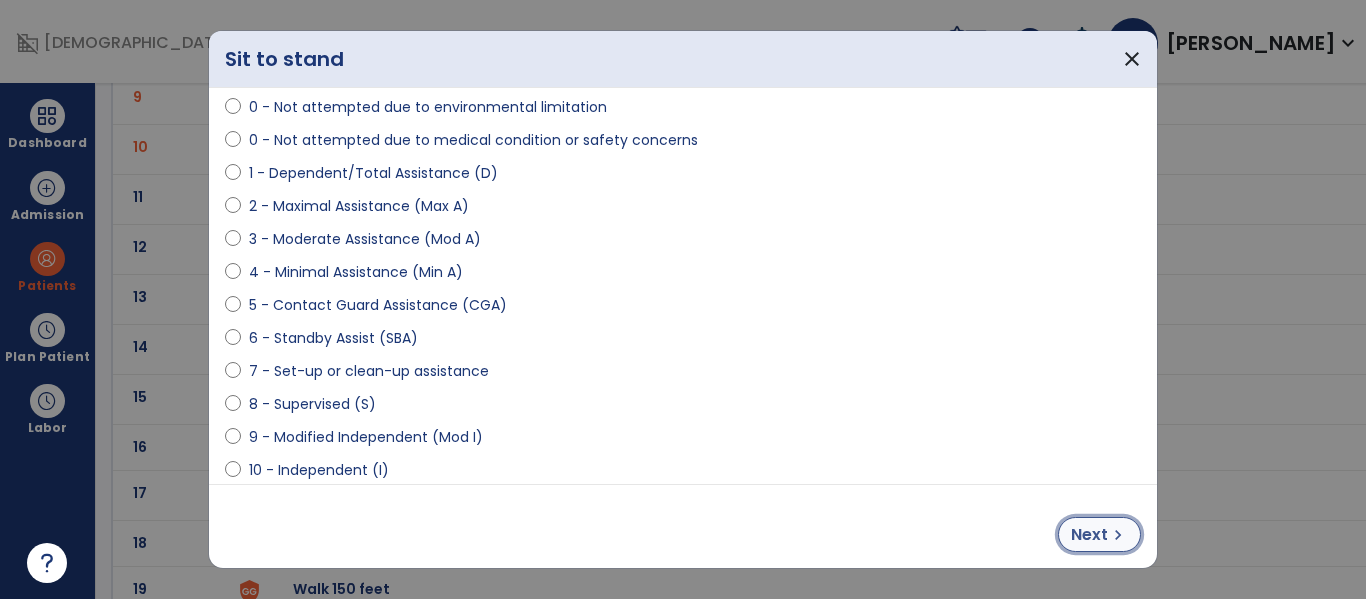 click on "chevron_right" at bounding box center (1118, 535) 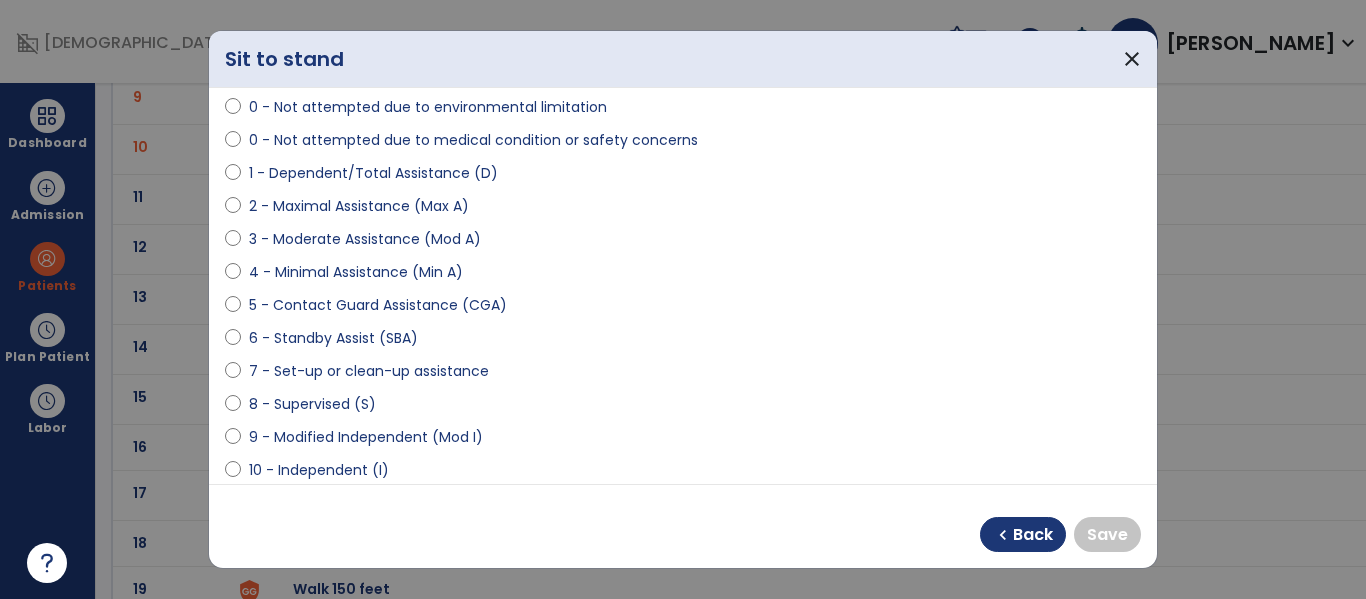 select on "**********" 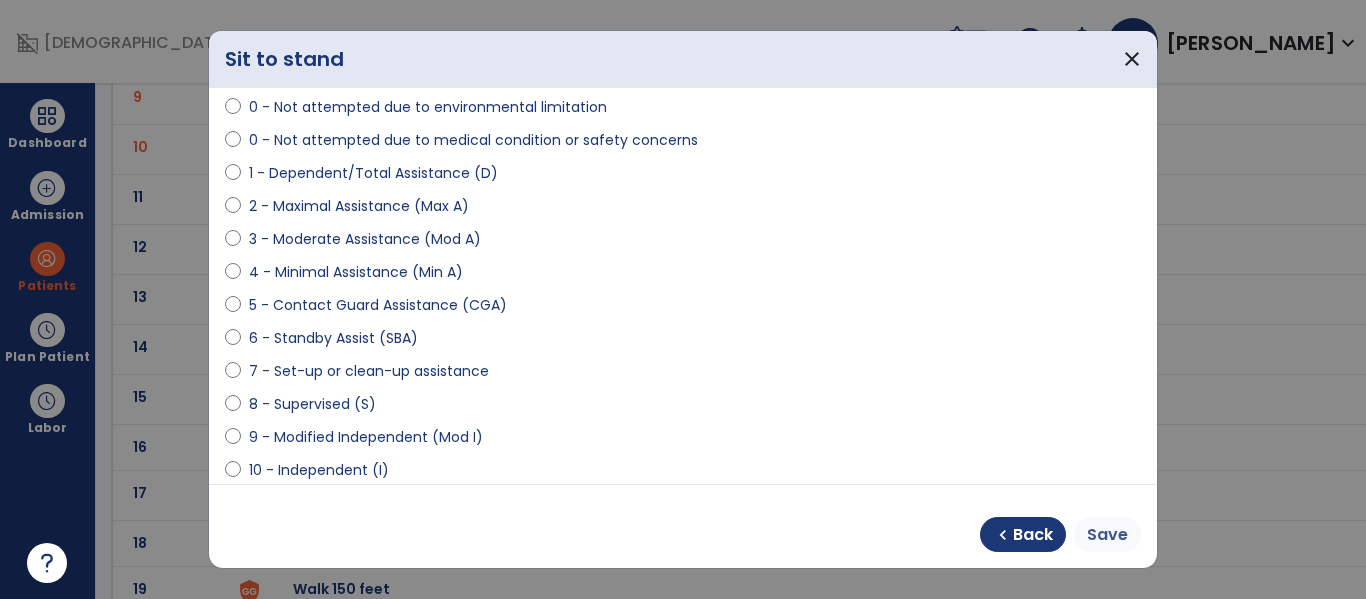 click on "Save" at bounding box center [1107, 535] 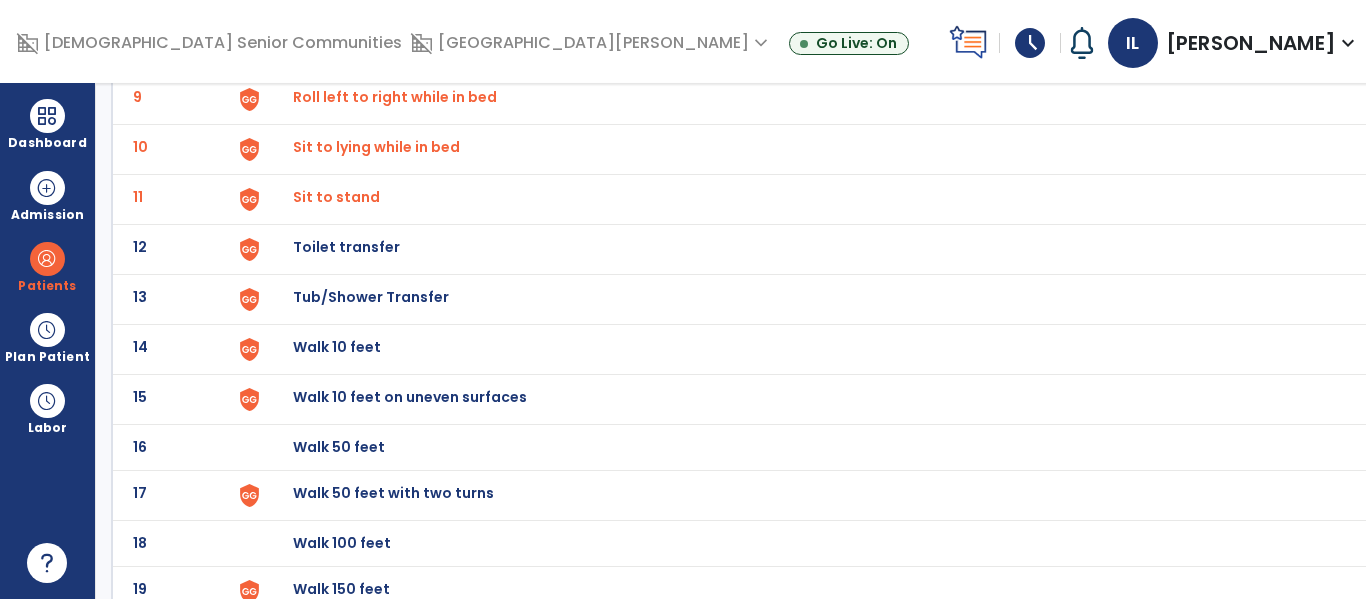click on "Toilet transfer" at bounding box center (339, -299) 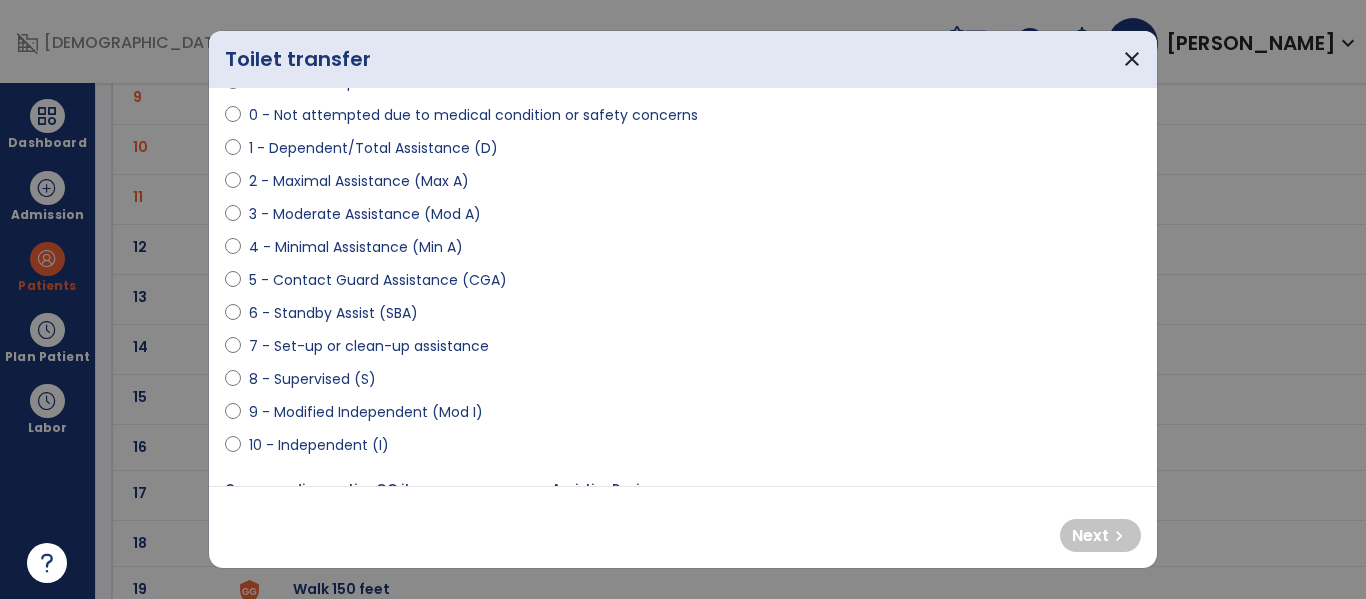 scroll, scrollTop: 196, scrollLeft: 0, axis: vertical 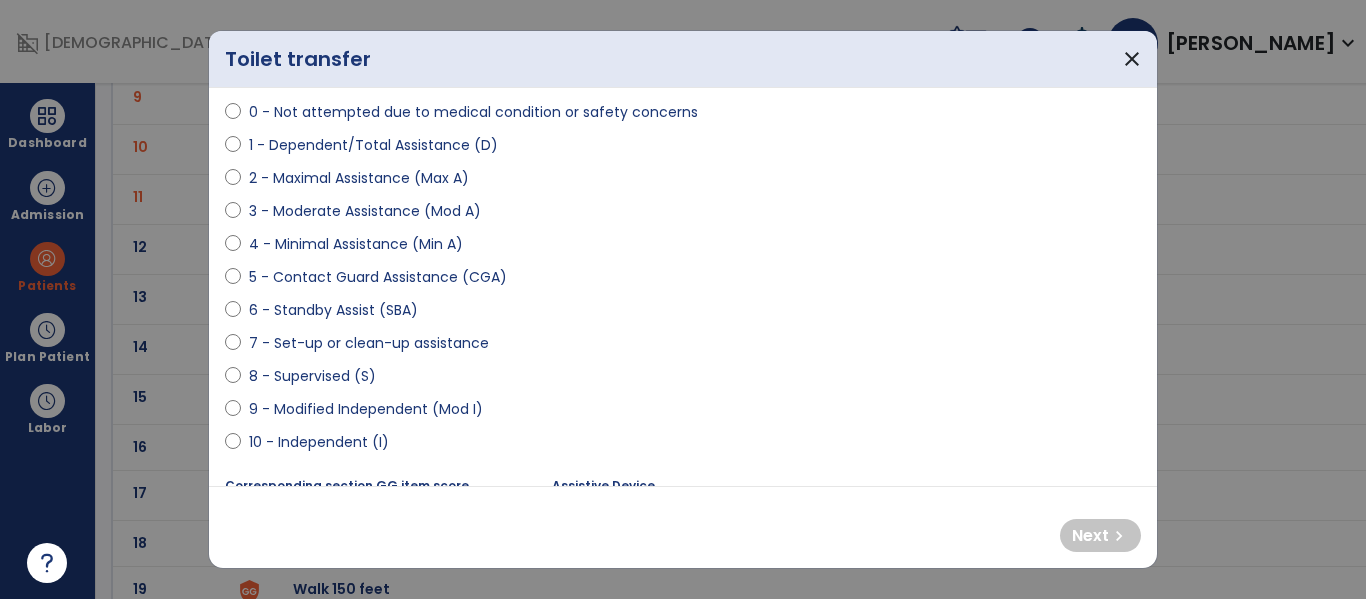 select on "**********" 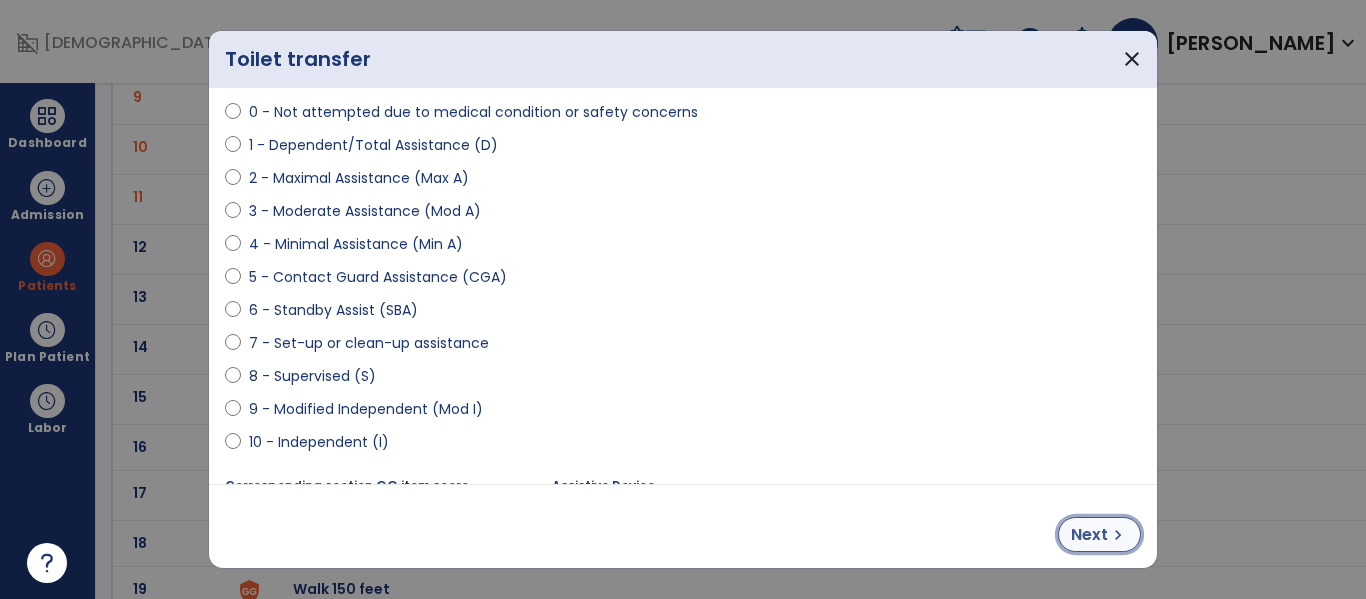 click on "Next" at bounding box center [1089, 535] 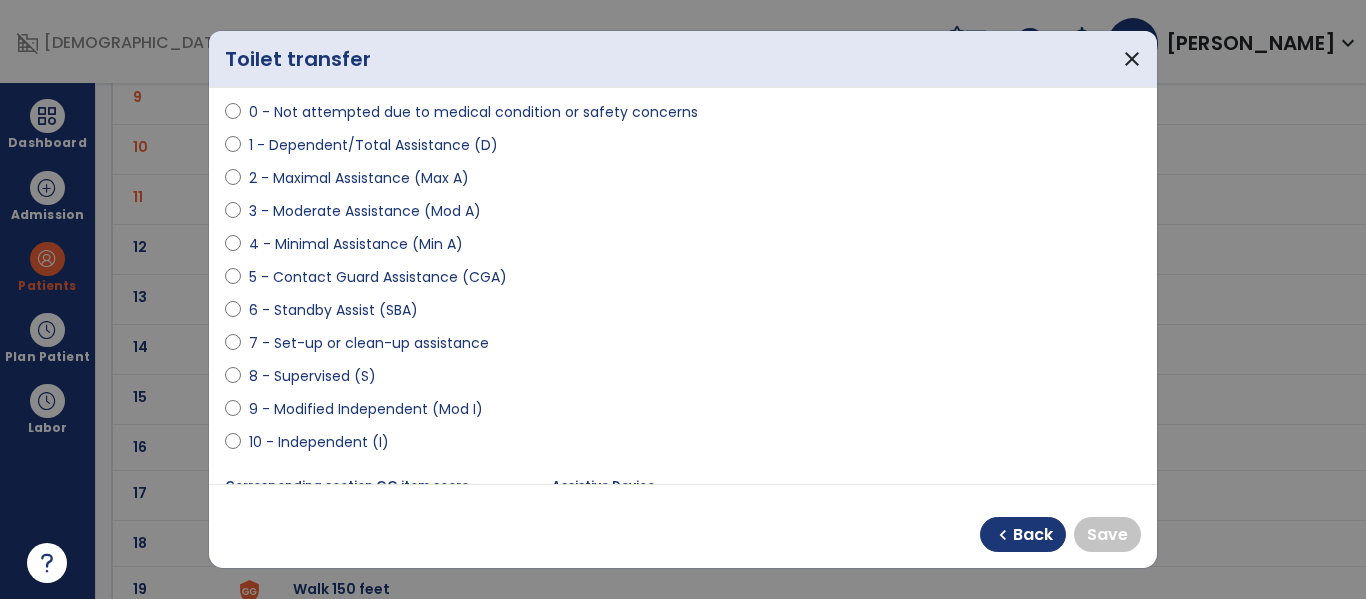 select on "**********" 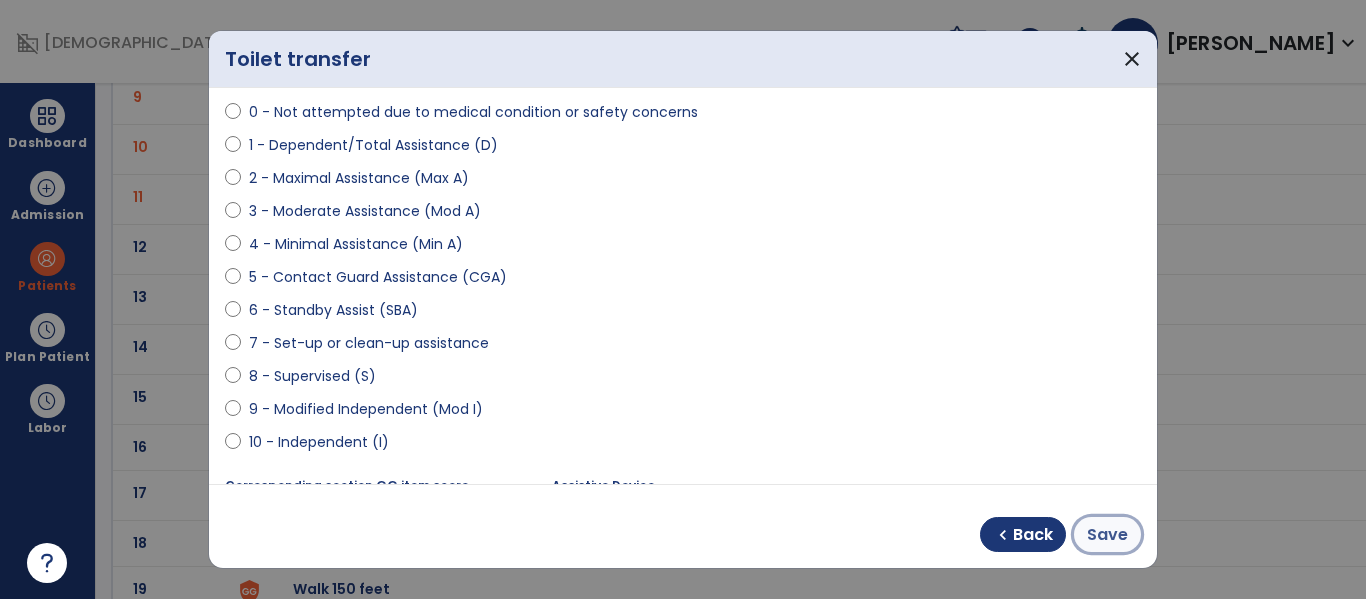 click on "Save" at bounding box center [1107, 535] 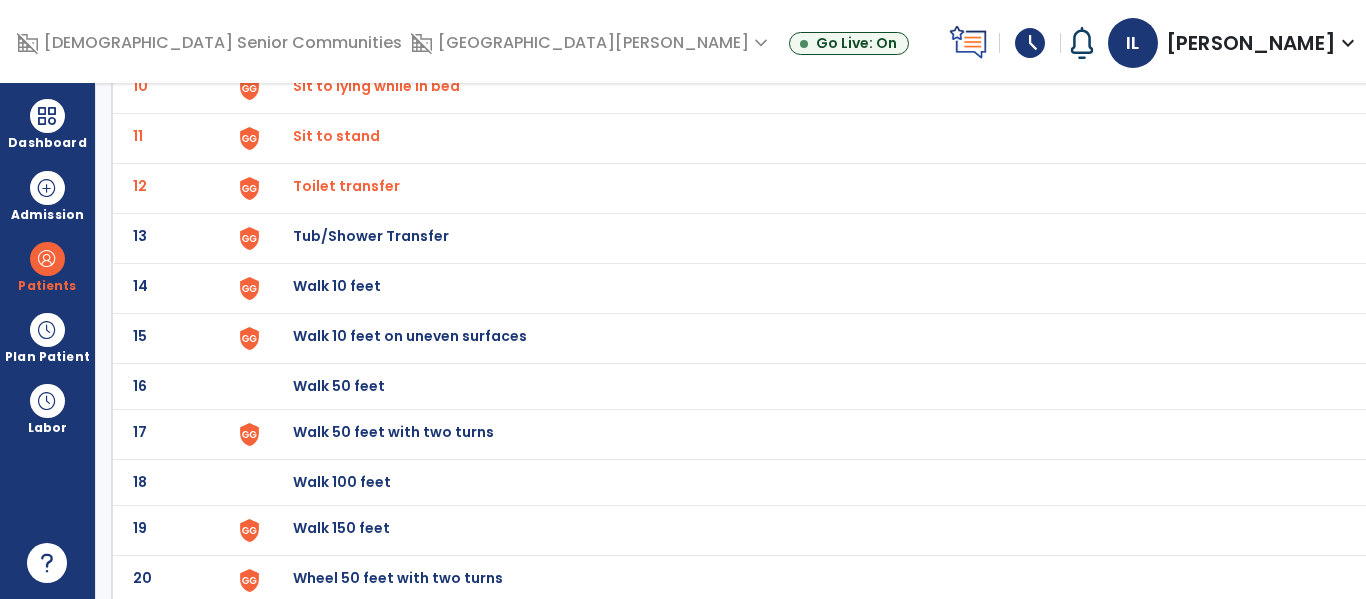 scroll, scrollTop: 643, scrollLeft: 0, axis: vertical 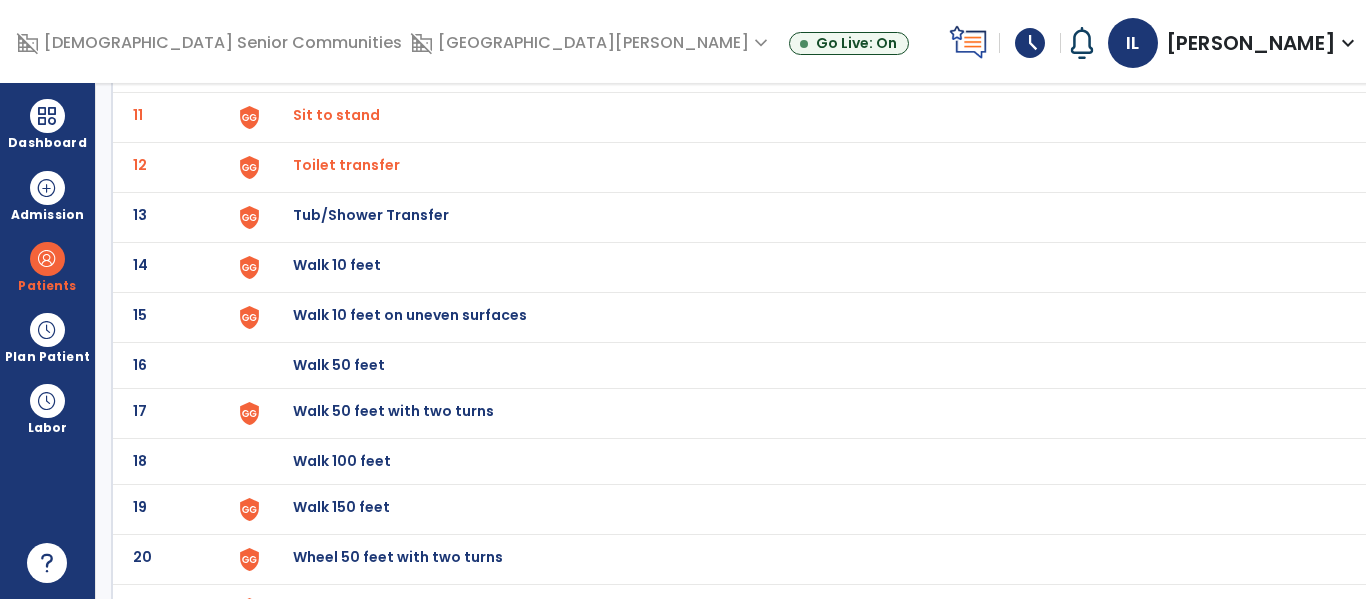click on "Walk 10 feet" at bounding box center [339, -381] 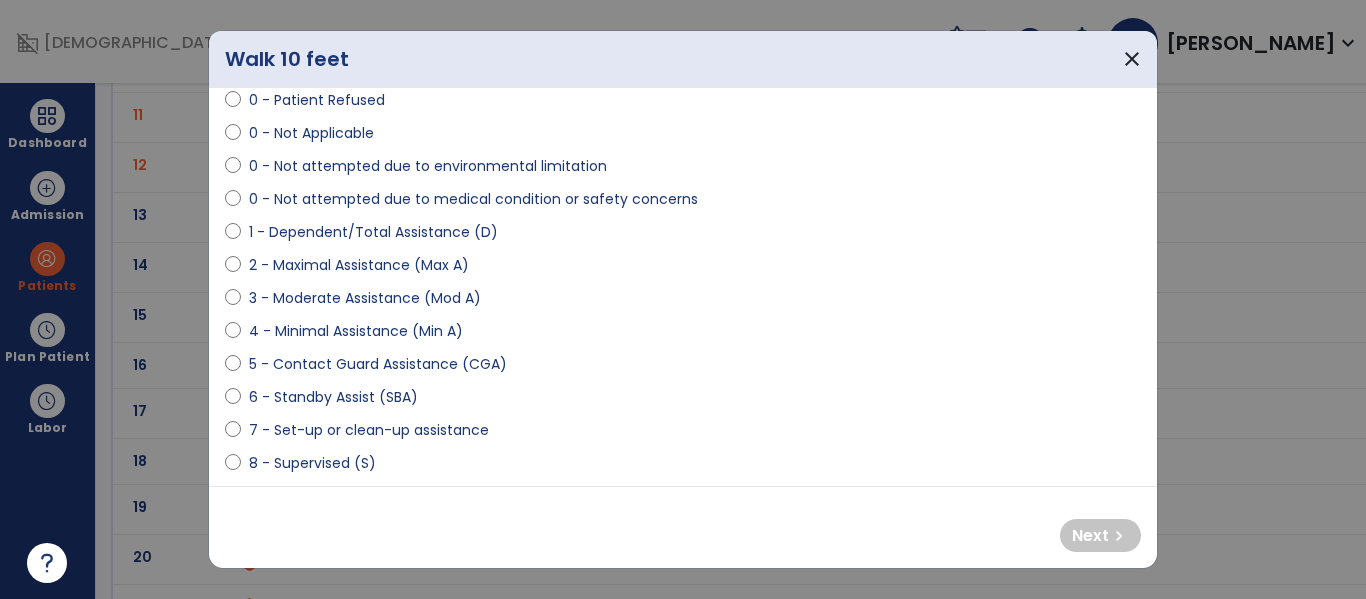 scroll, scrollTop: 129, scrollLeft: 0, axis: vertical 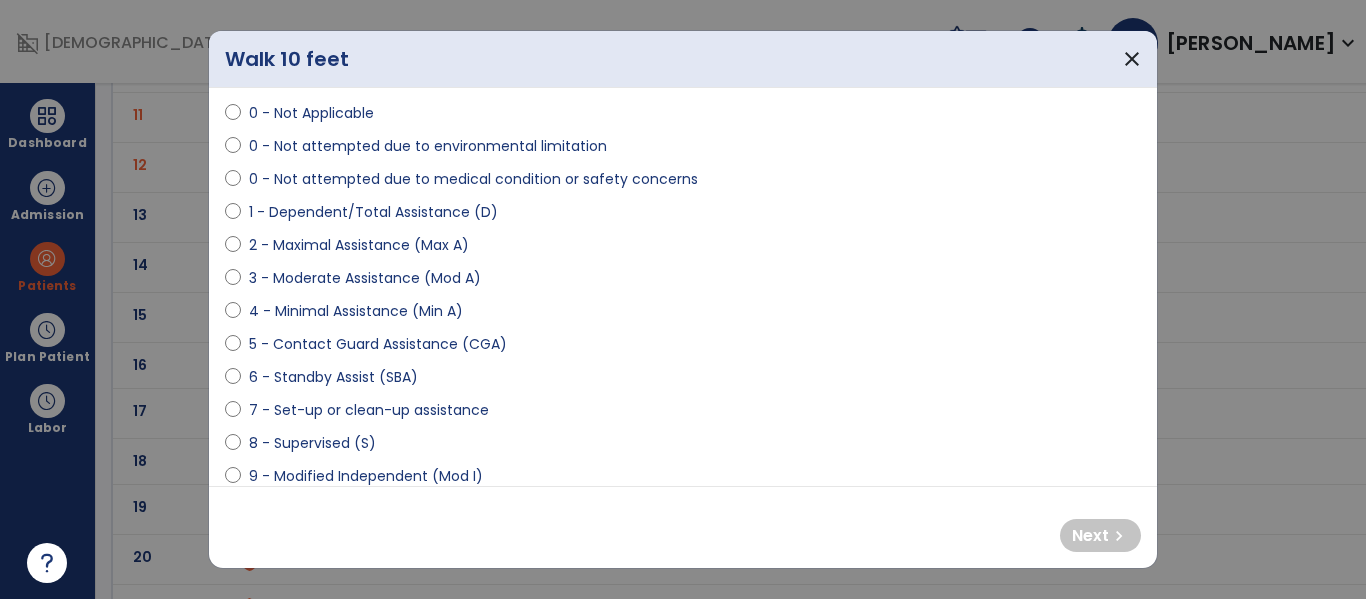 select on "**********" 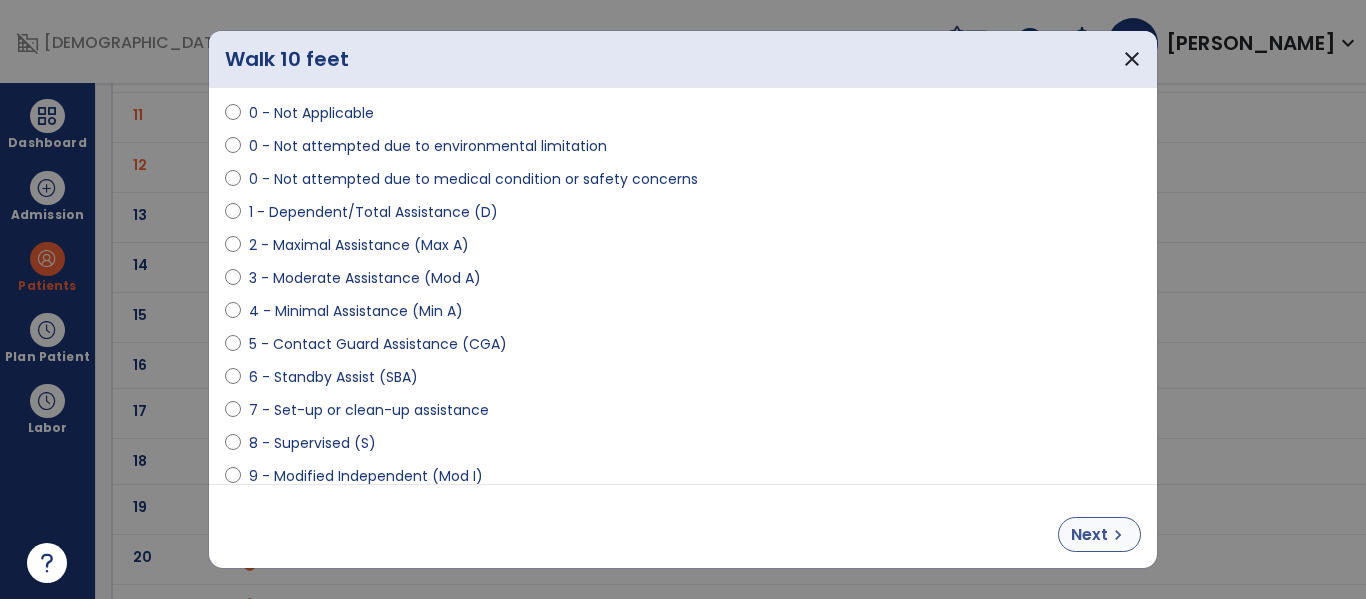 click on "Next" at bounding box center (1089, 535) 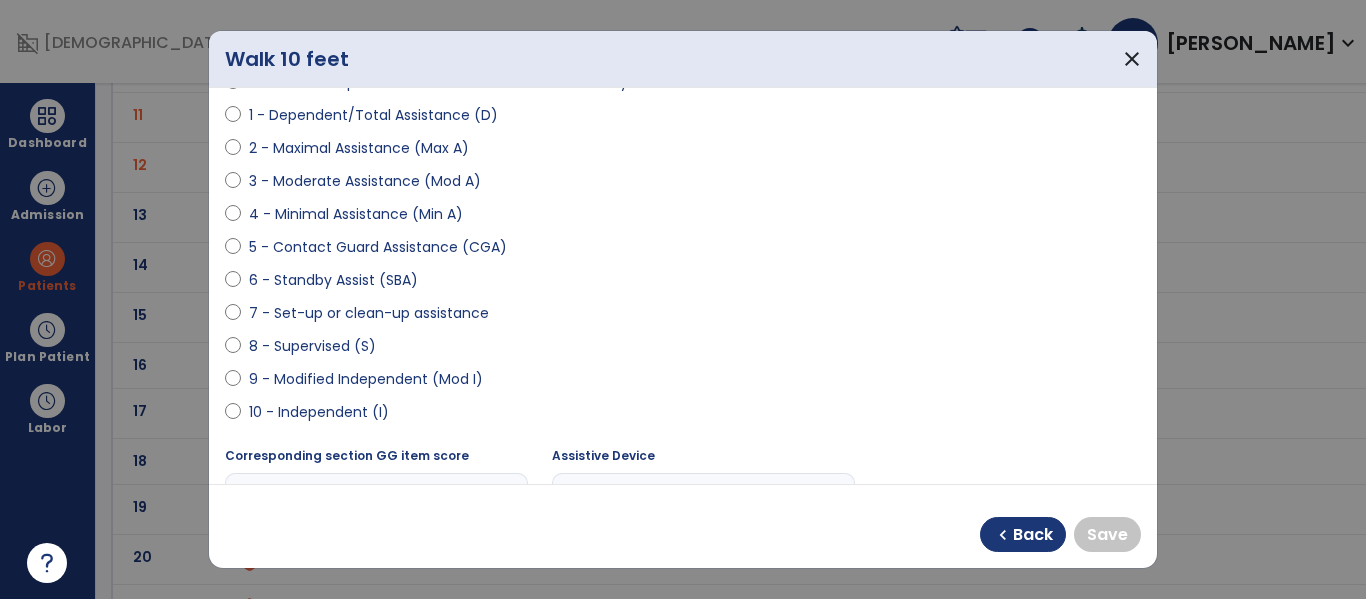 scroll, scrollTop: 227, scrollLeft: 0, axis: vertical 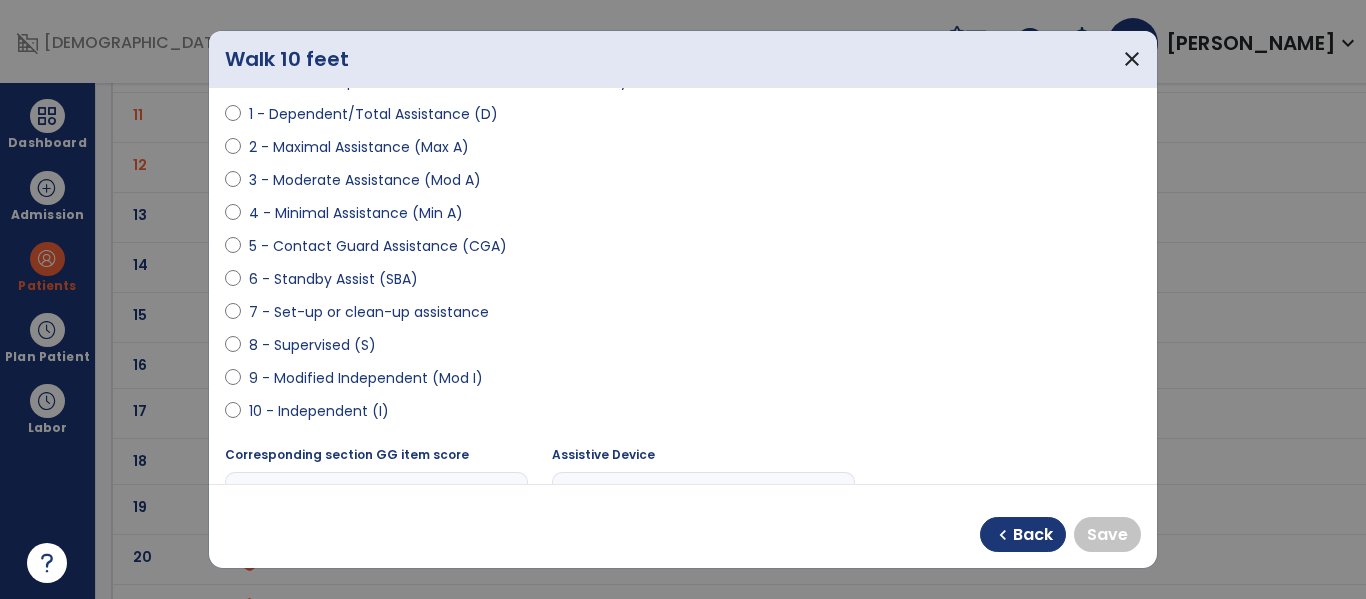select on "**********" 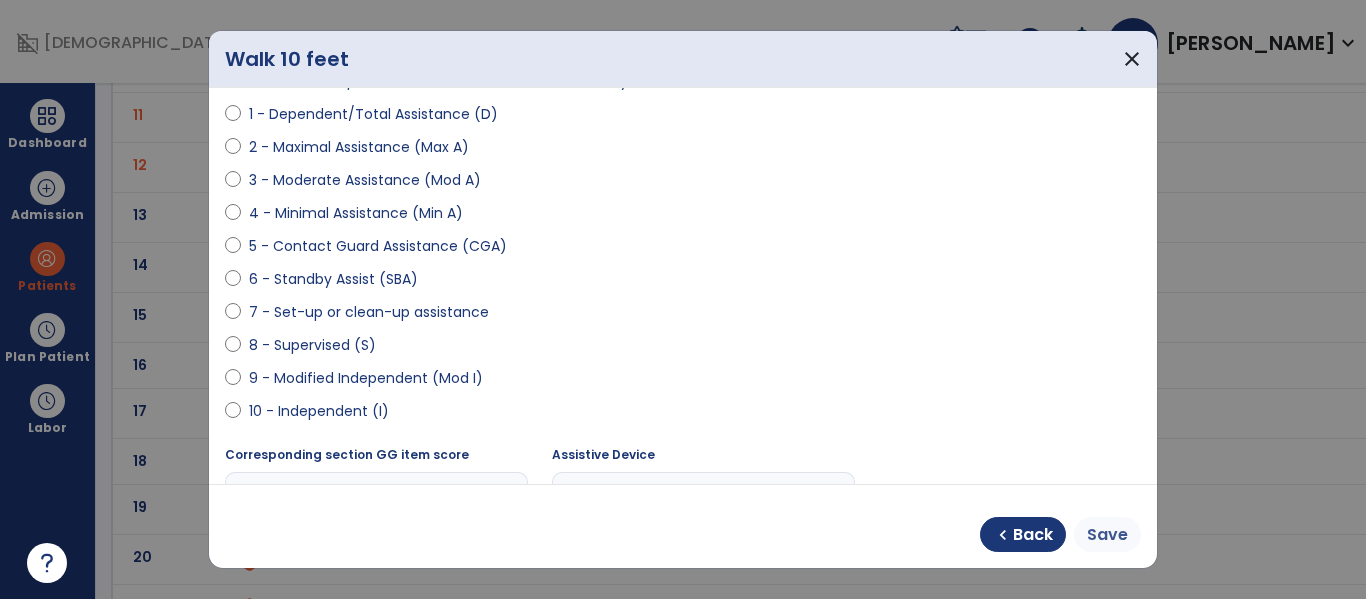 click on "Save" at bounding box center [1107, 535] 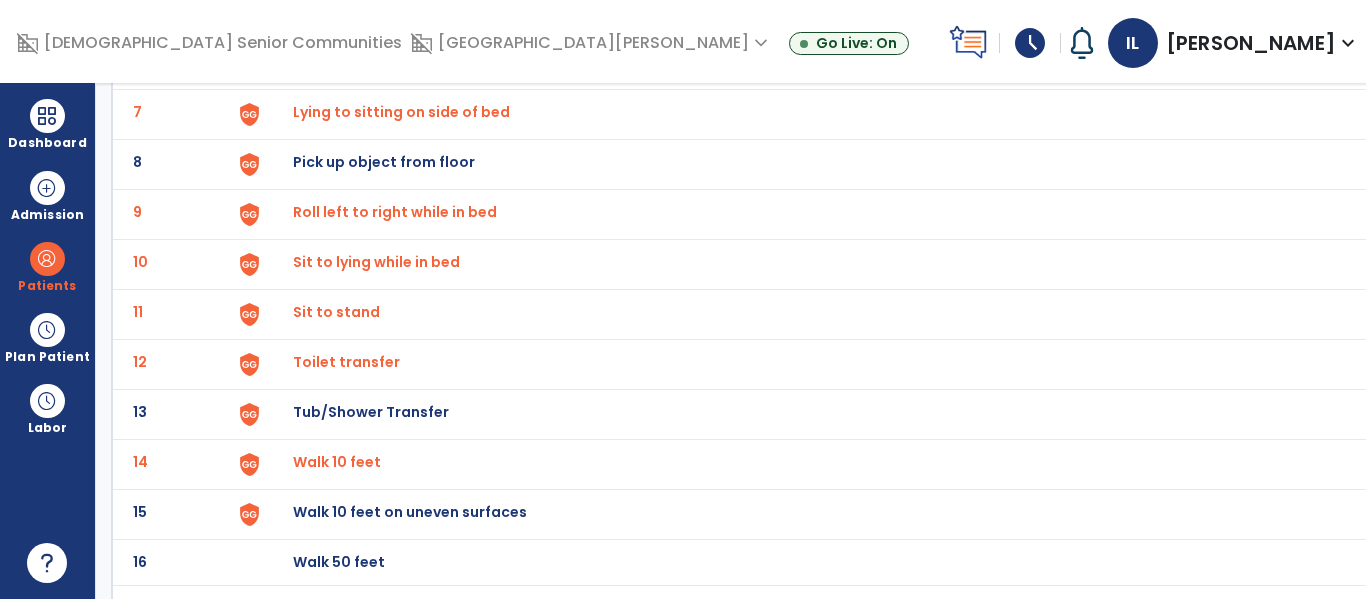 scroll, scrollTop: 413, scrollLeft: 0, axis: vertical 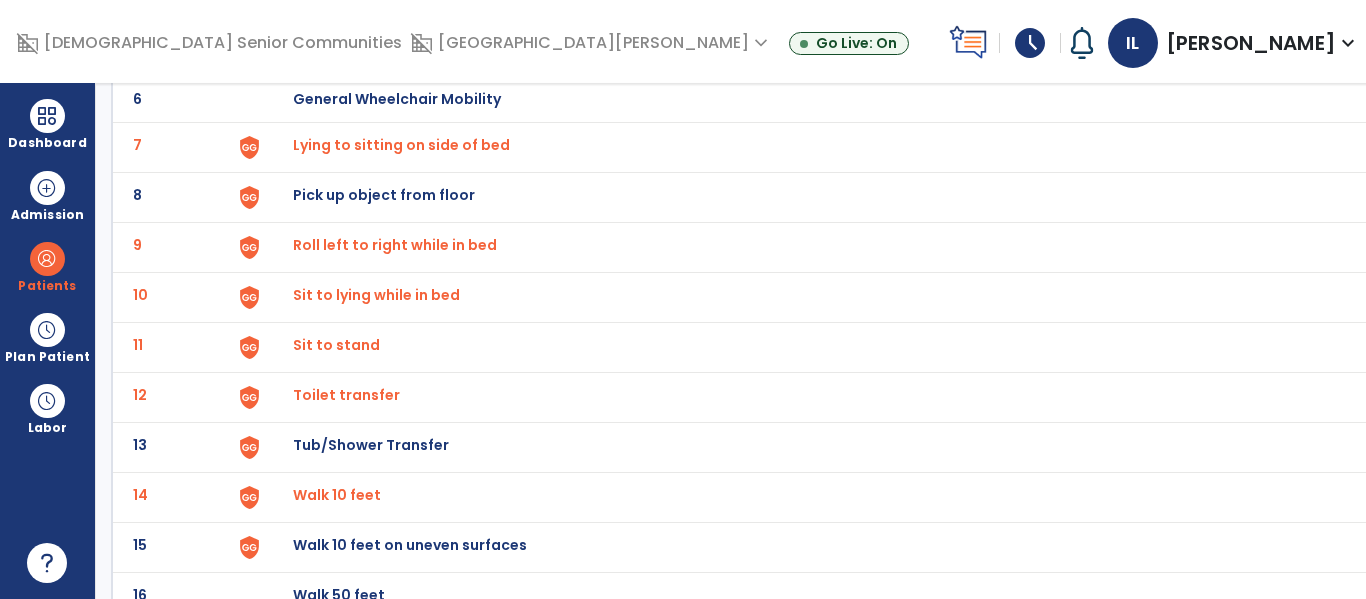 click on "Toilet transfer" at bounding box center [339, -151] 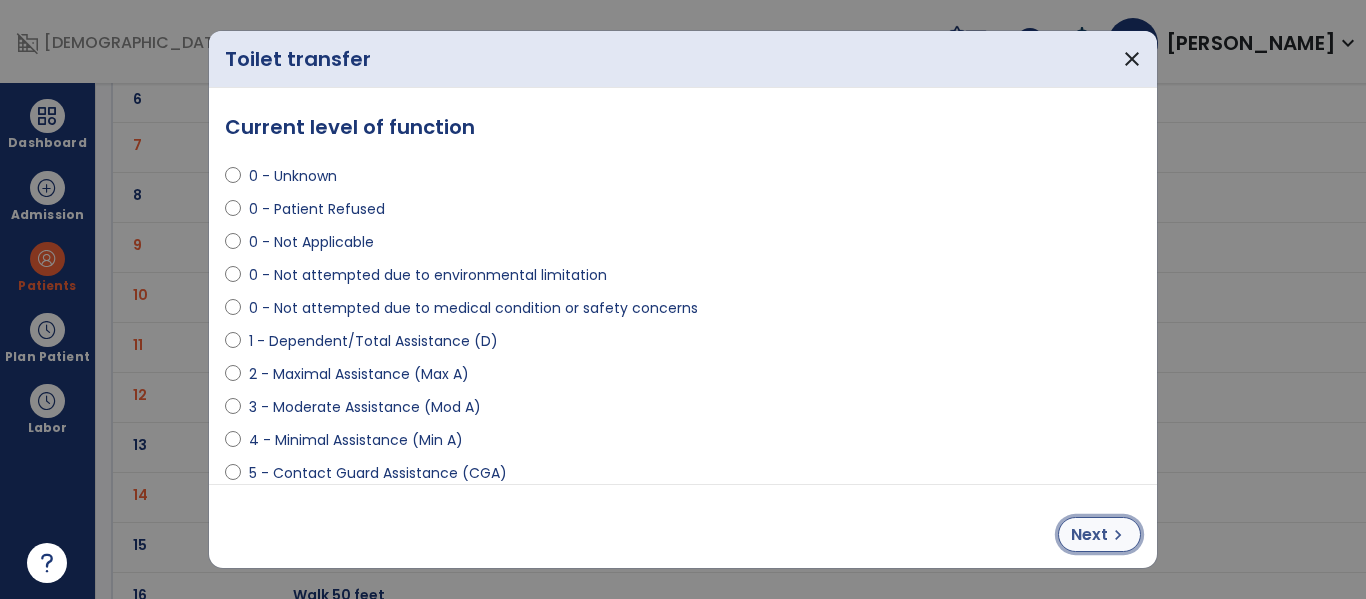 click on "chevron_right" at bounding box center [1118, 535] 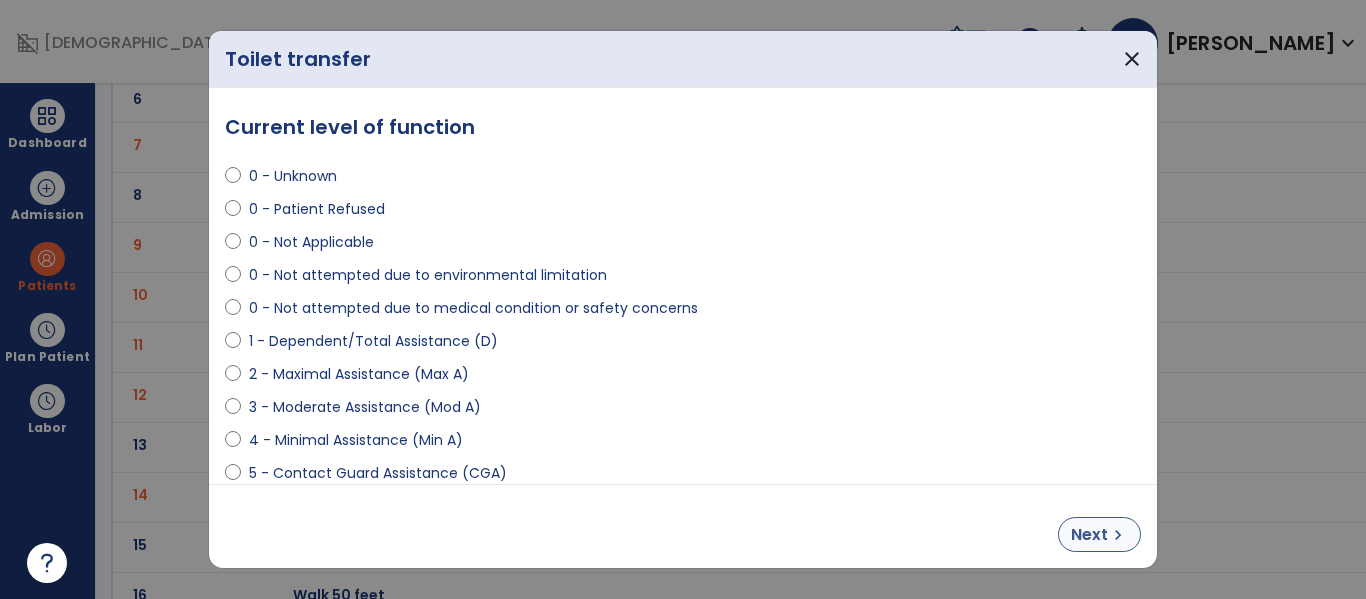 select on "**********" 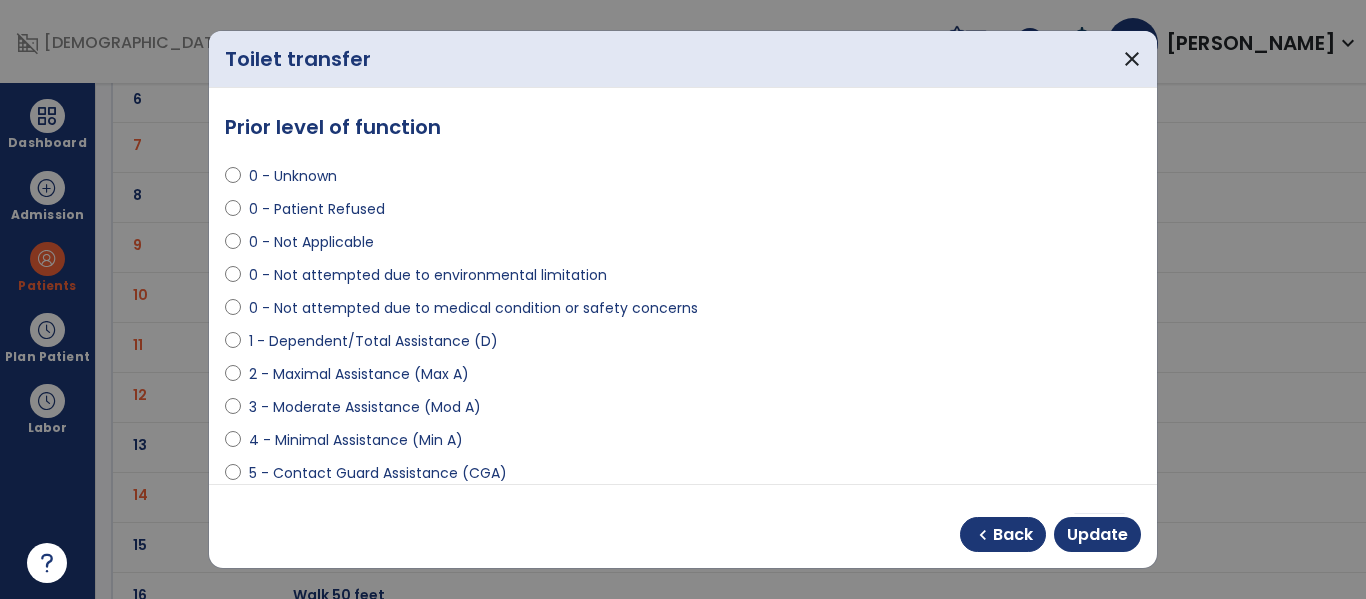 scroll, scrollTop: 187, scrollLeft: 0, axis: vertical 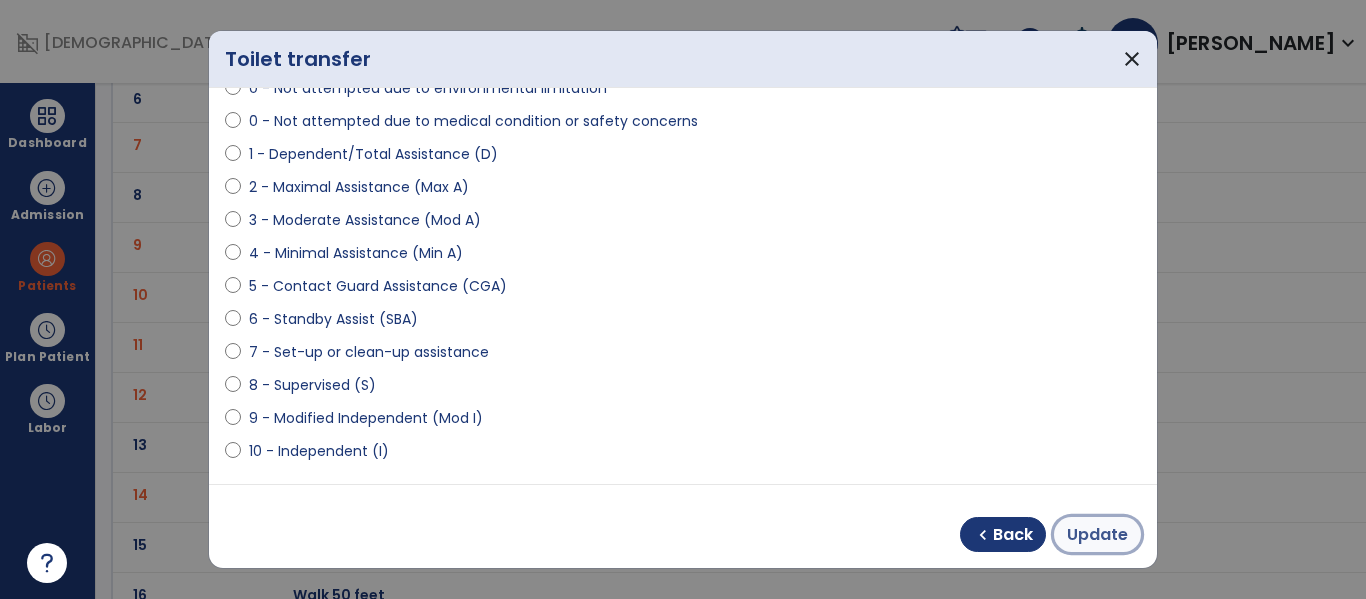 click on "Update" at bounding box center [1097, 535] 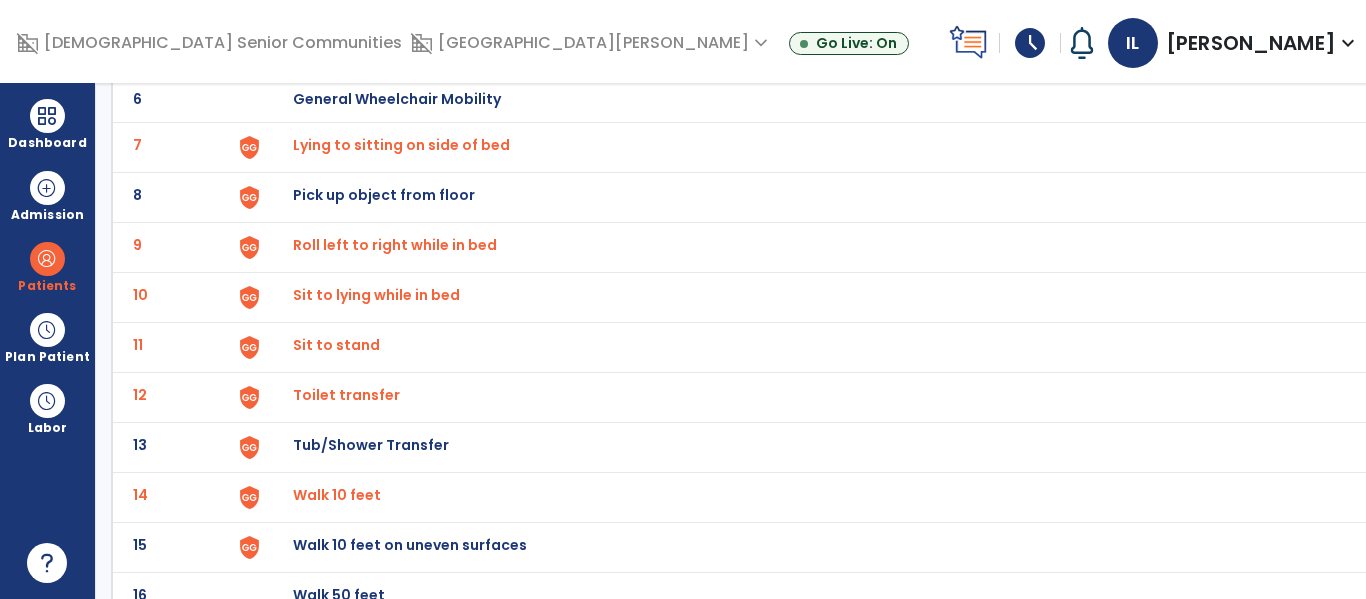 click on "Sit to stand" at bounding box center [339, -151] 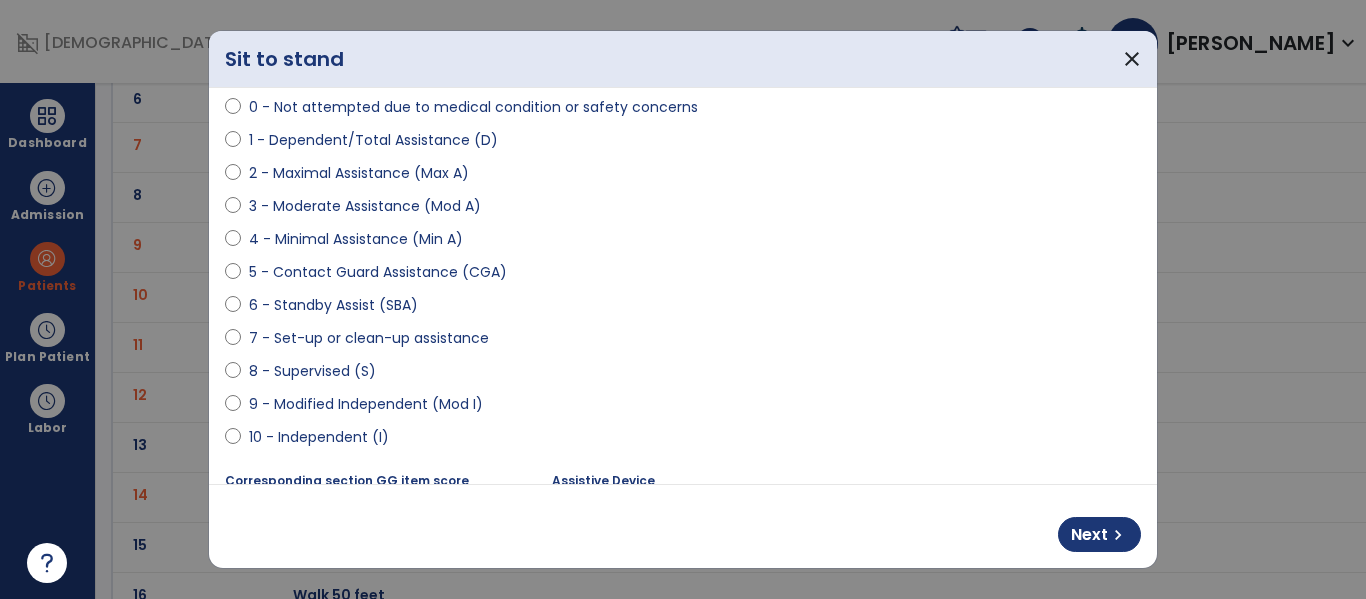scroll, scrollTop: 202, scrollLeft: 0, axis: vertical 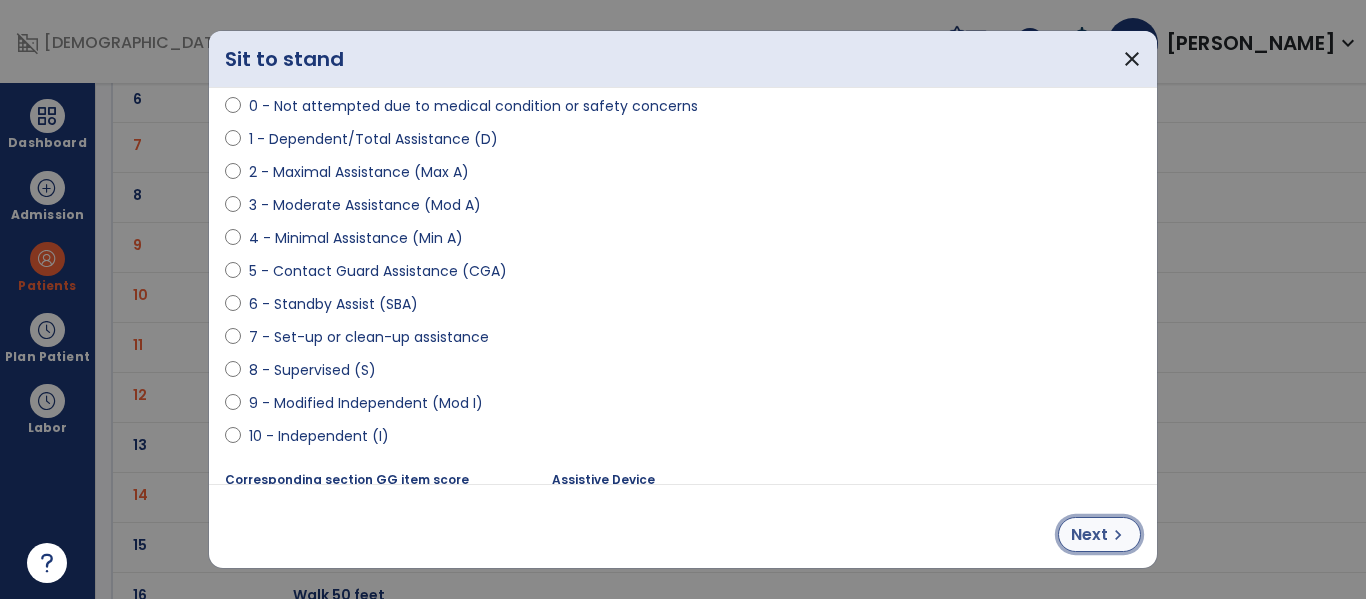 click on "chevron_right" at bounding box center [1118, 535] 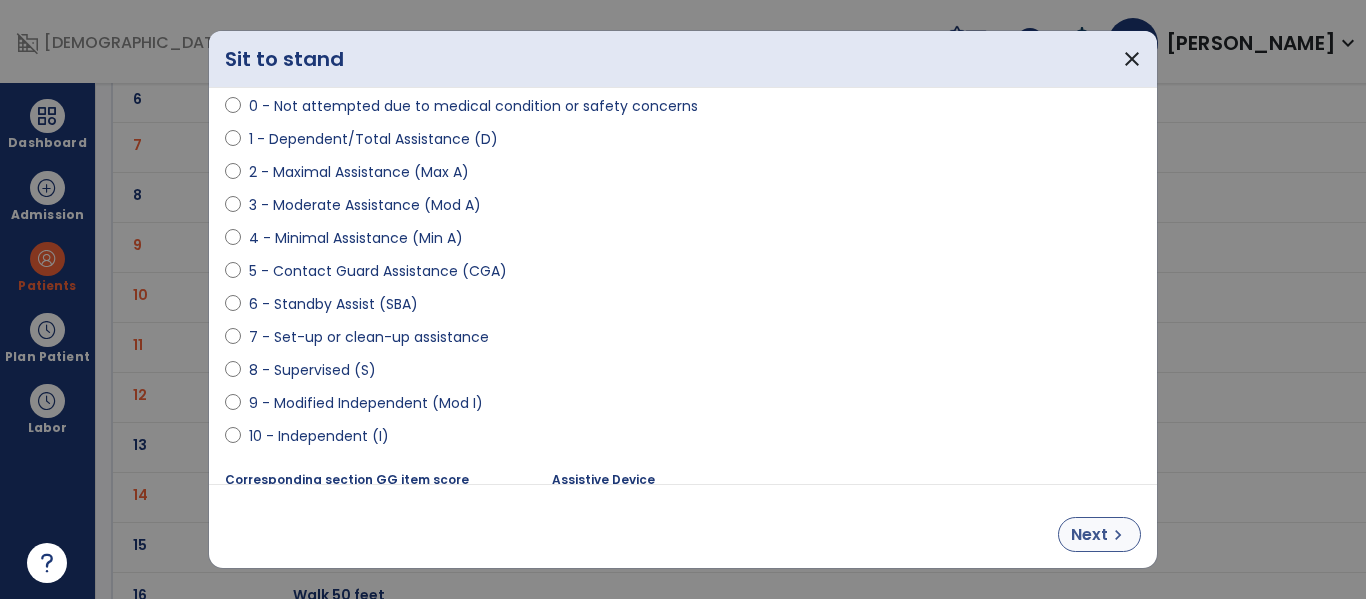 select on "**********" 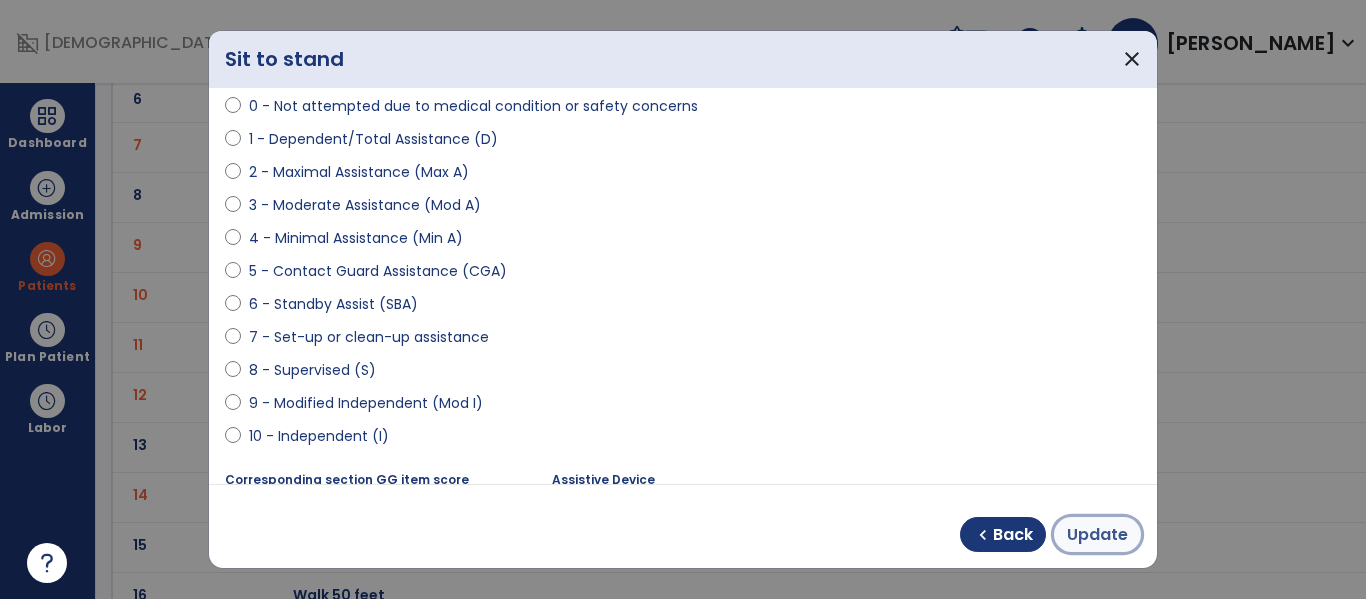 click on "Update" at bounding box center [1097, 535] 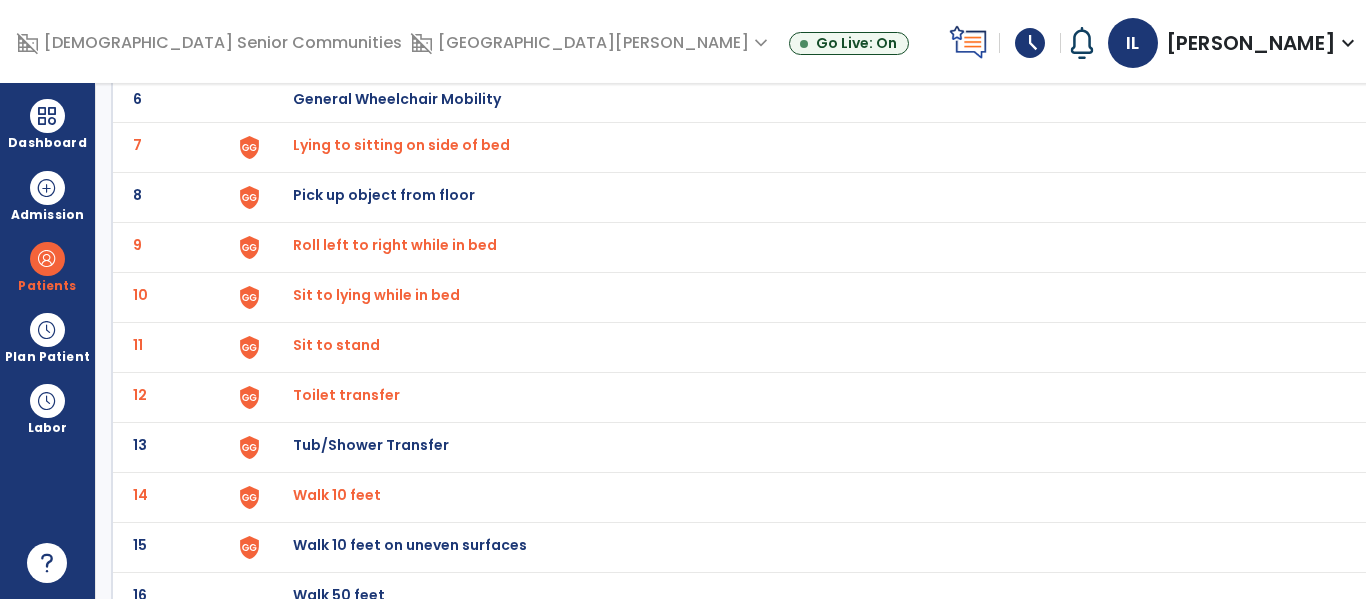 click on "Sit to lying while in bed" at bounding box center (339, -151) 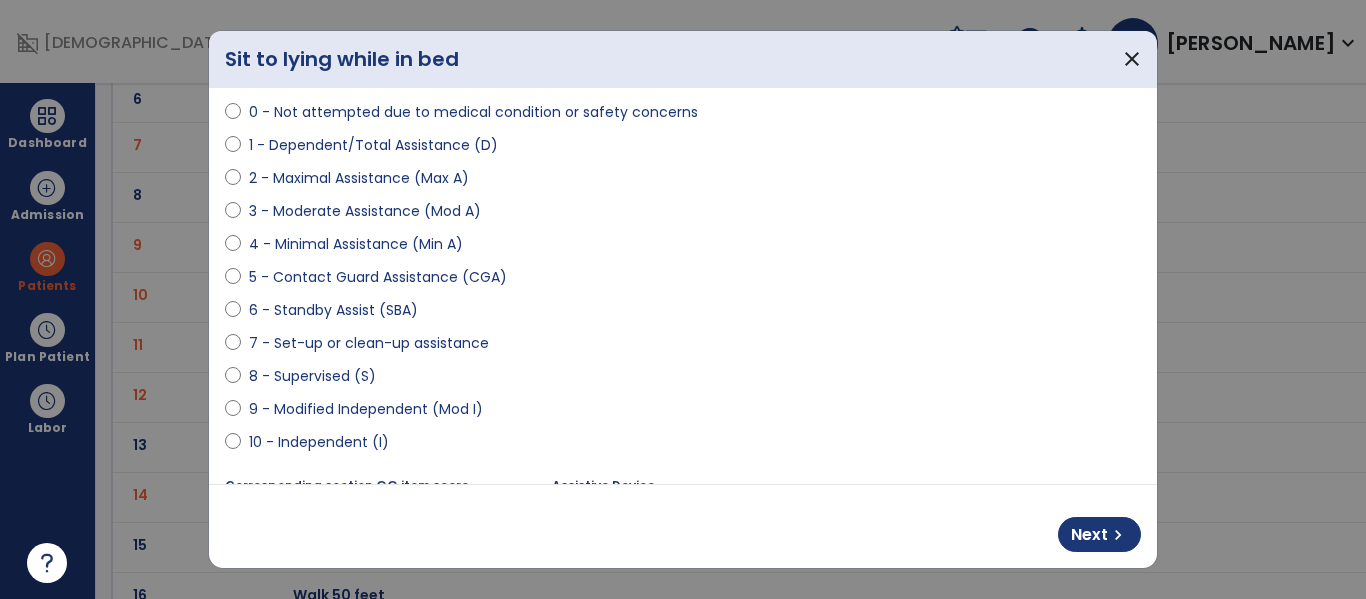 scroll, scrollTop: 213, scrollLeft: 0, axis: vertical 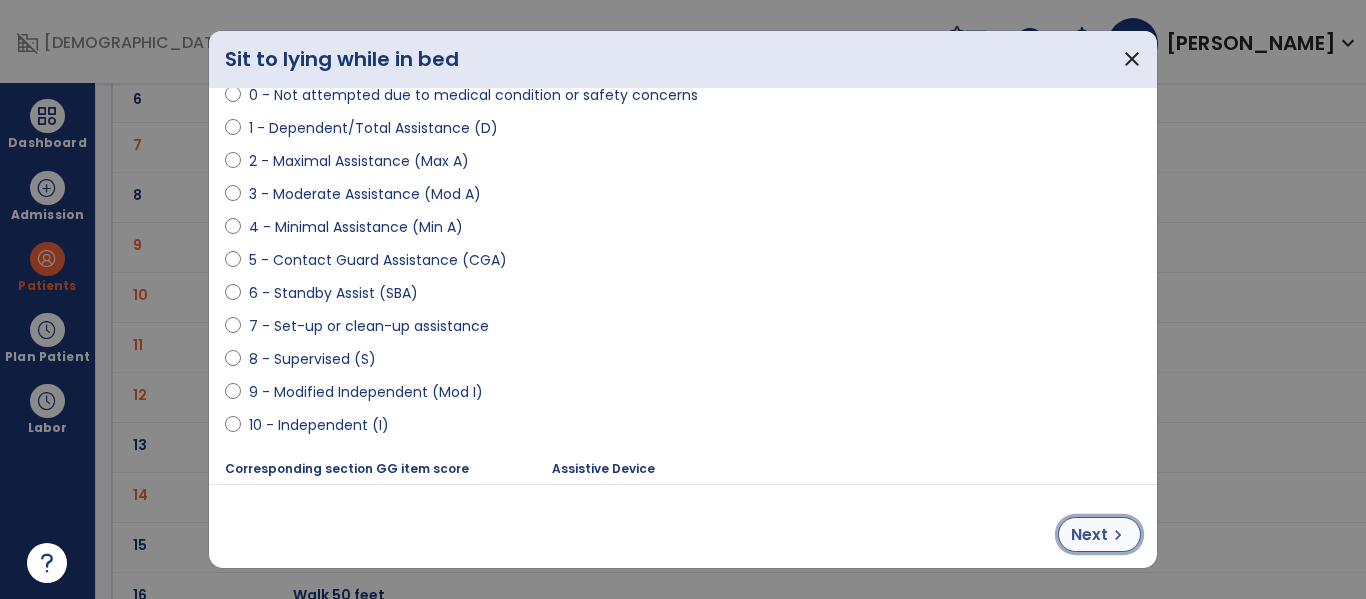 click on "chevron_right" at bounding box center (1118, 535) 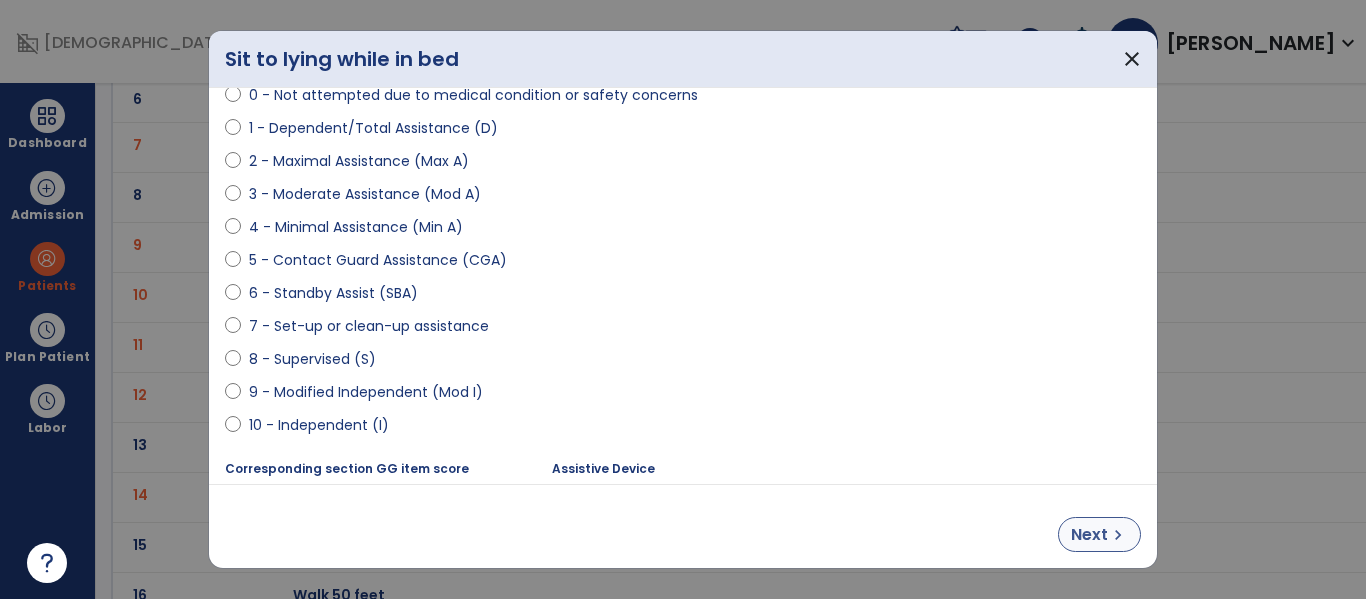 select on "**********" 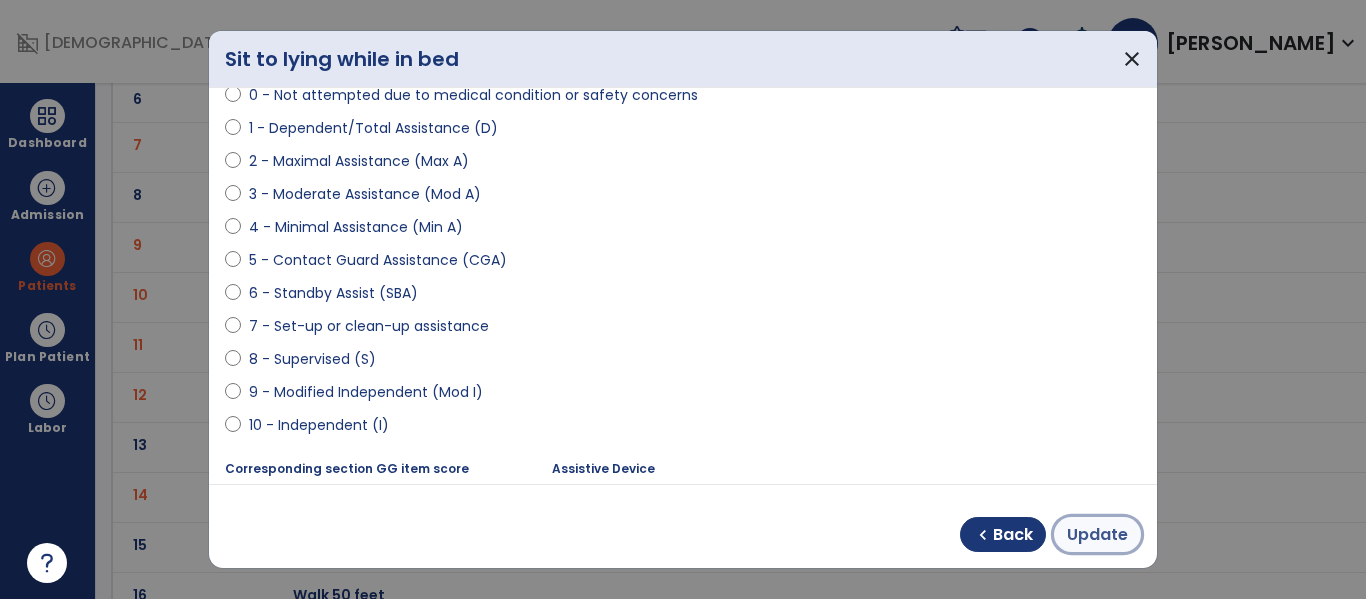 click on "Update" at bounding box center [1097, 535] 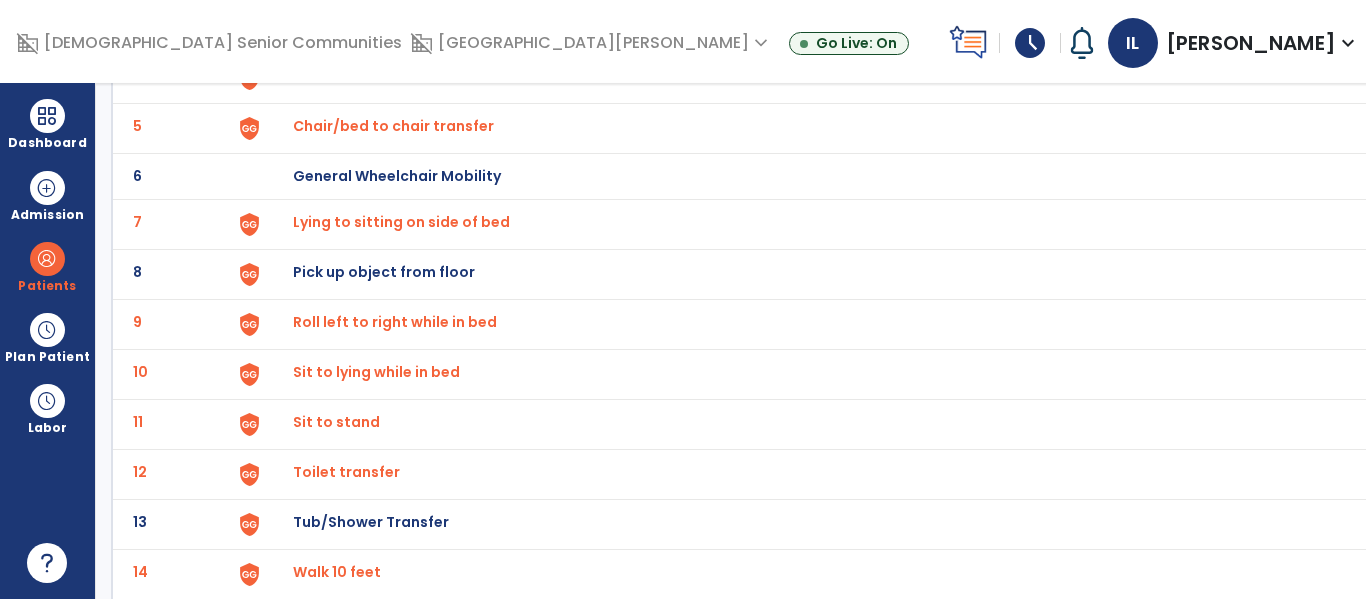 scroll, scrollTop: 322, scrollLeft: 0, axis: vertical 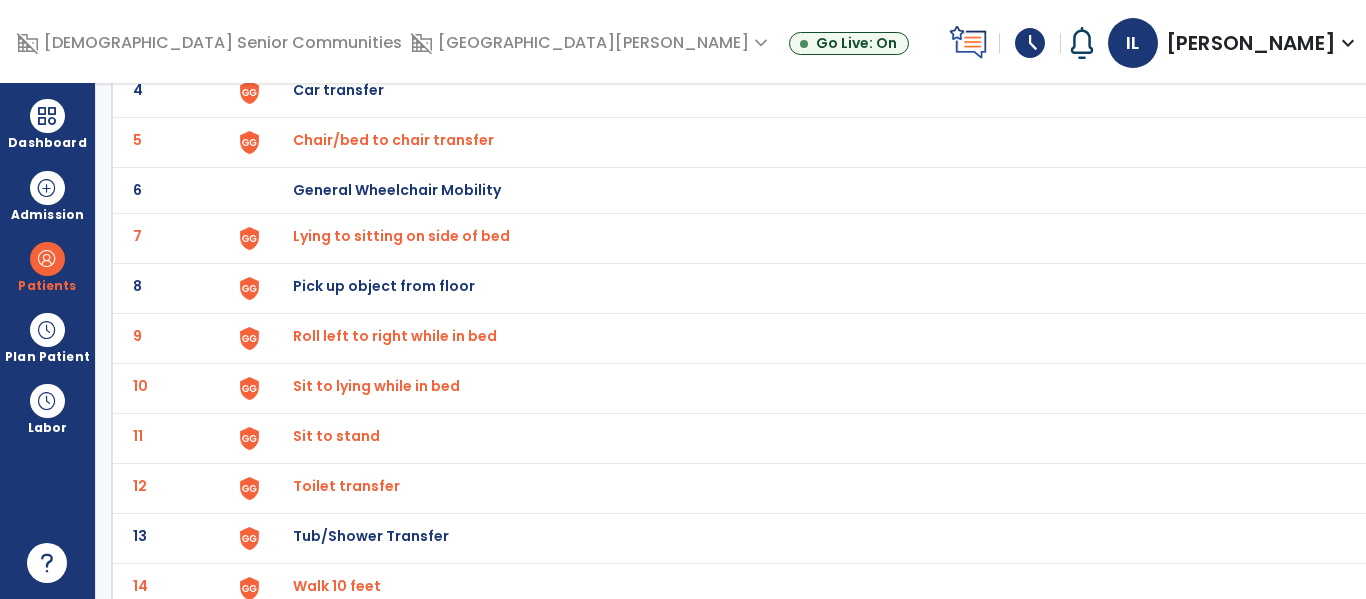 click on "Roll left to right while in bed" at bounding box center (339, -60) 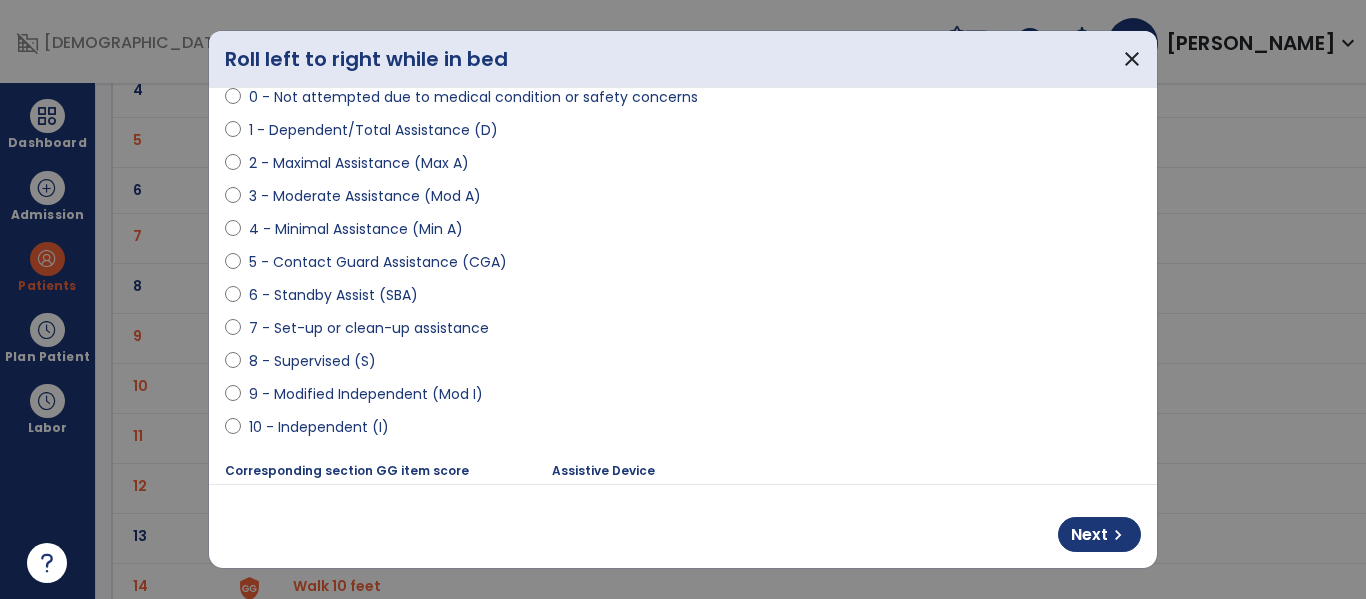 scroll, scrollTop: 214, scrollLeft: 0, axis: vertical 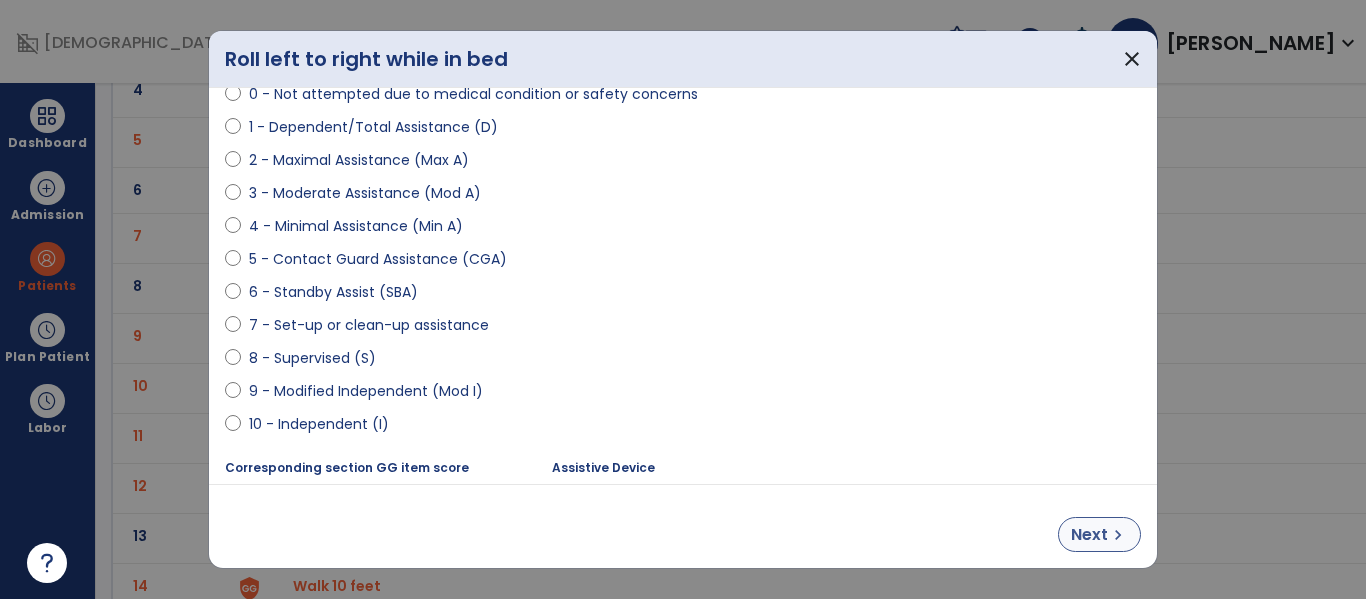 click on "chevron_right" at bounding box center [1118, 535] 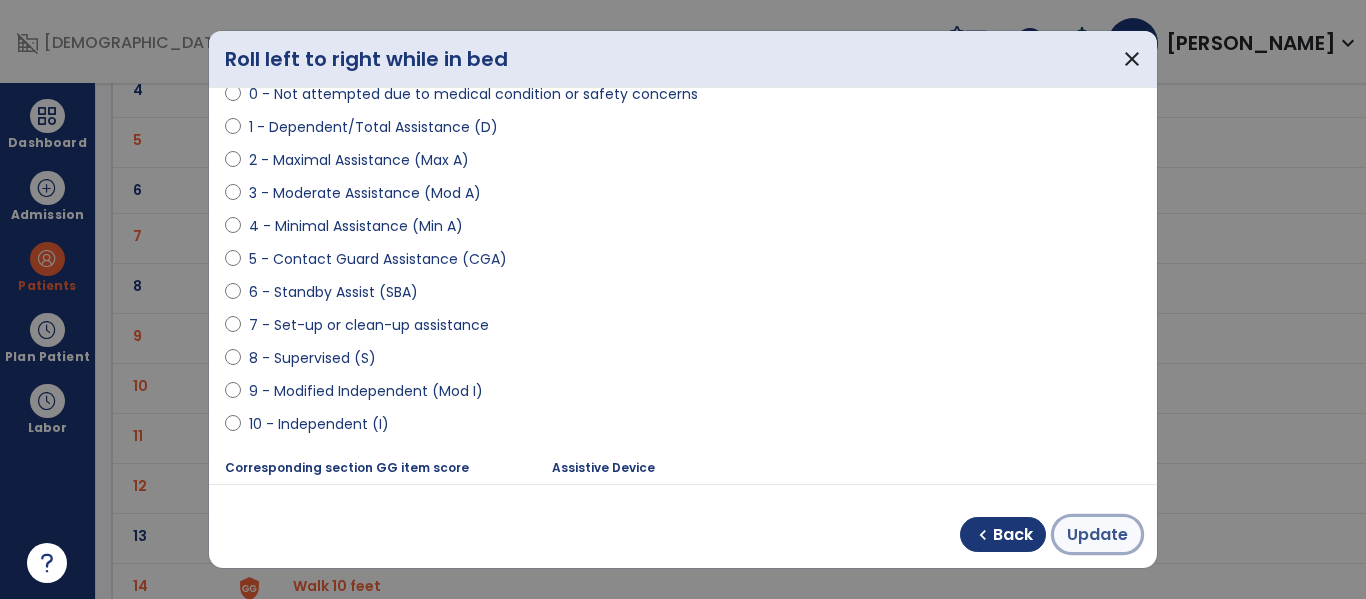 click on "Update" at bounding box center [1097, 535] 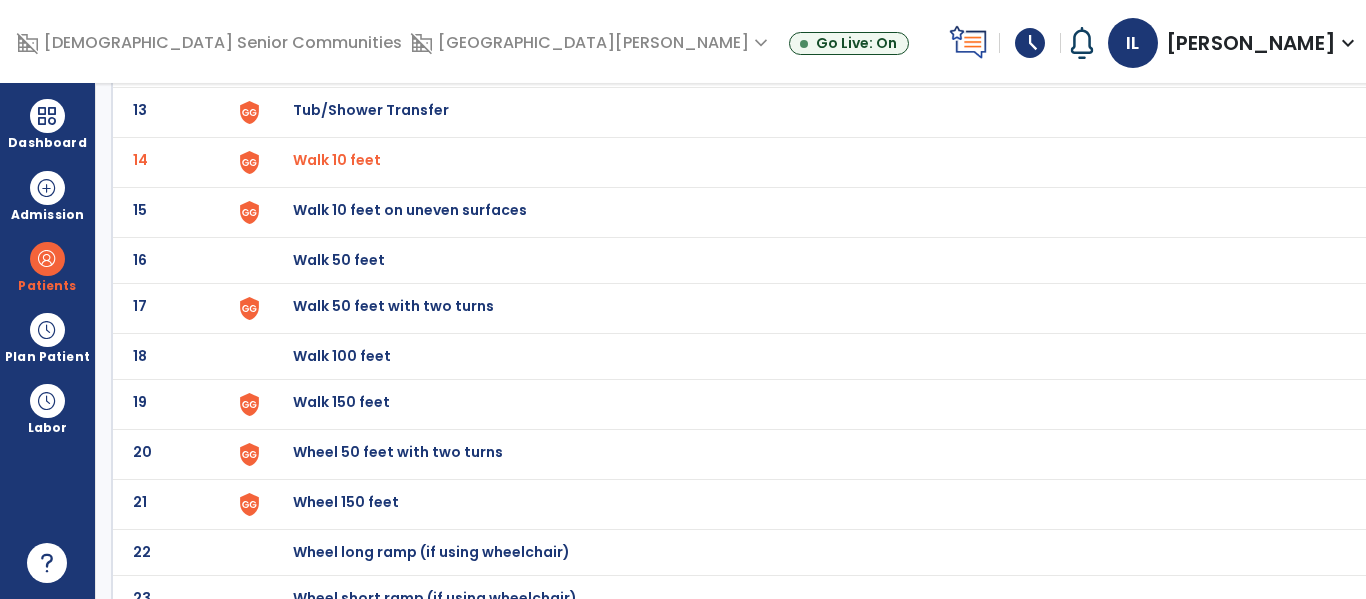 scroll, scrollTop: 760, scrollLeft: 0, axis: vertical 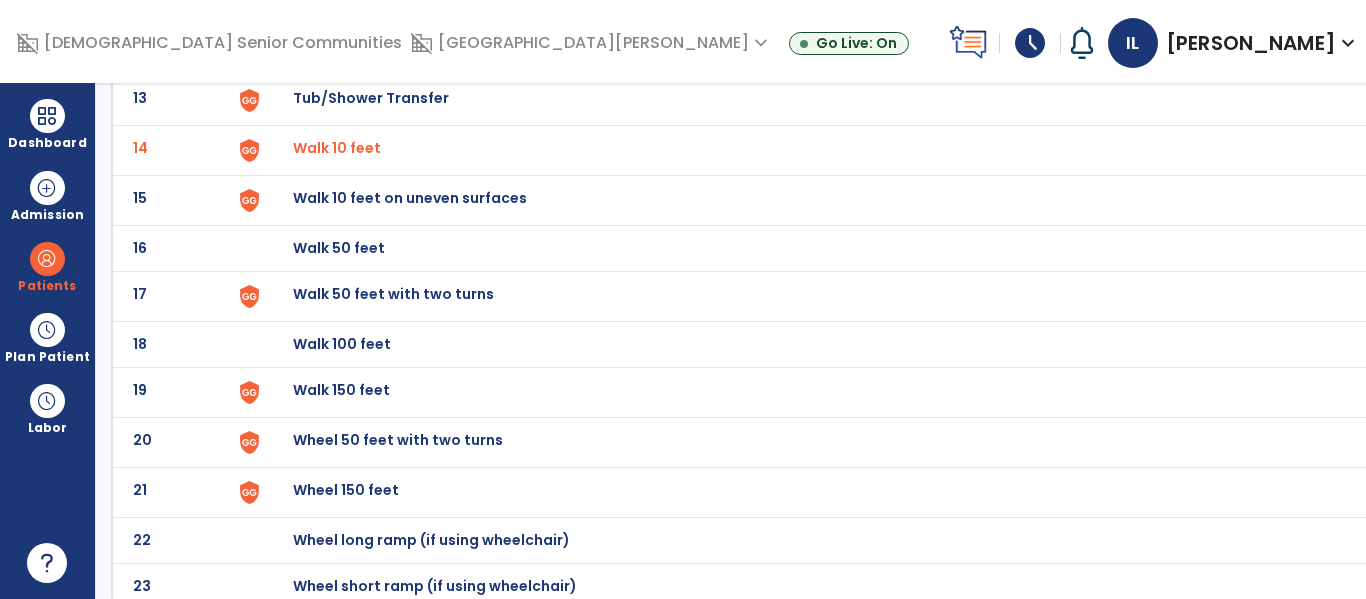 click on "Walk 50 feet with two turns" at bounding box center [339, -498] 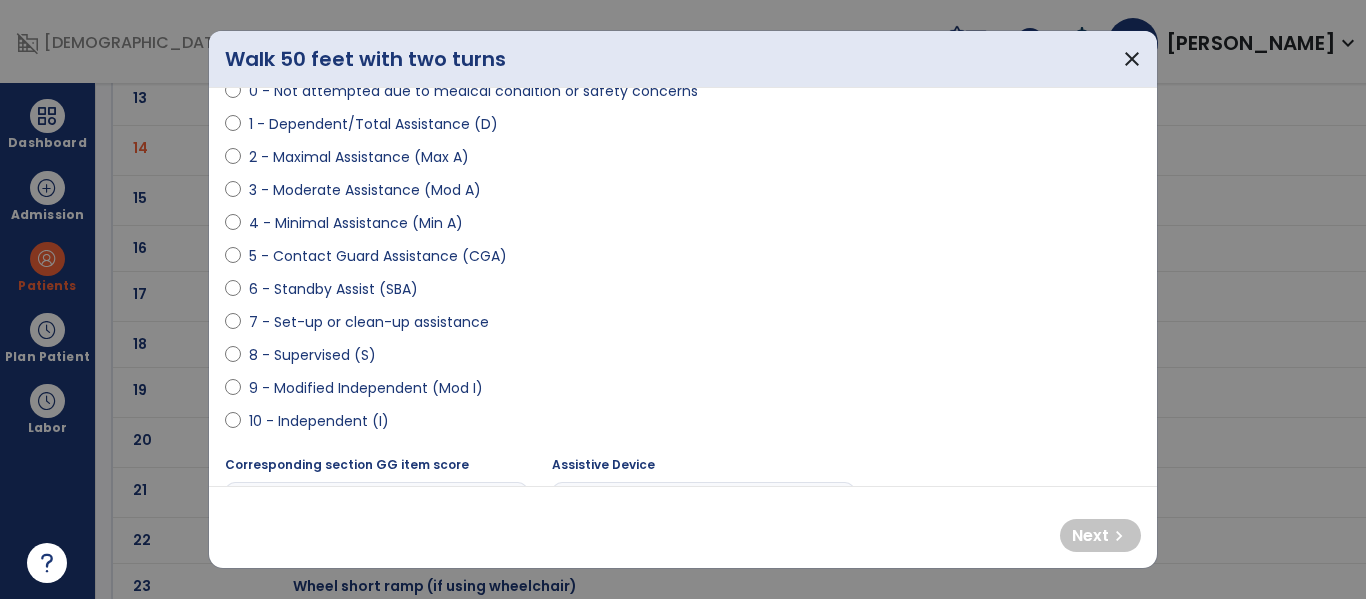 scroll, scrollTop: 216, scrollLeft: 0, axis: vertical 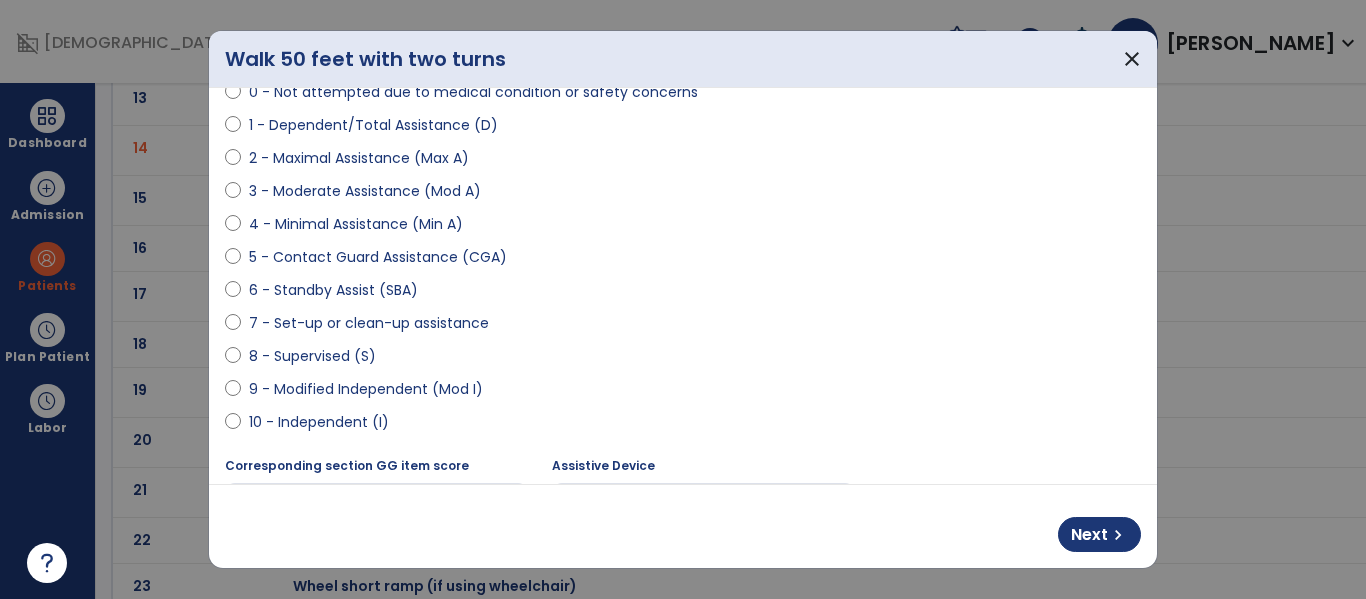 select on "**********" 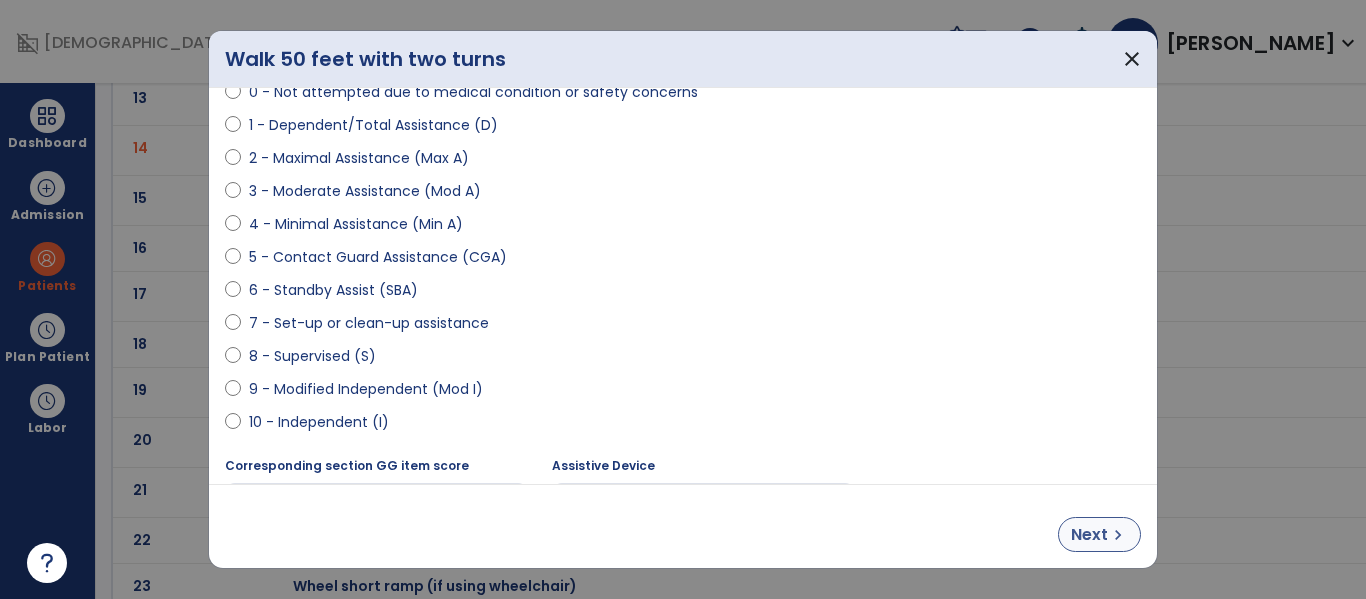 click on "Next" at bounding box center (1089, 535) 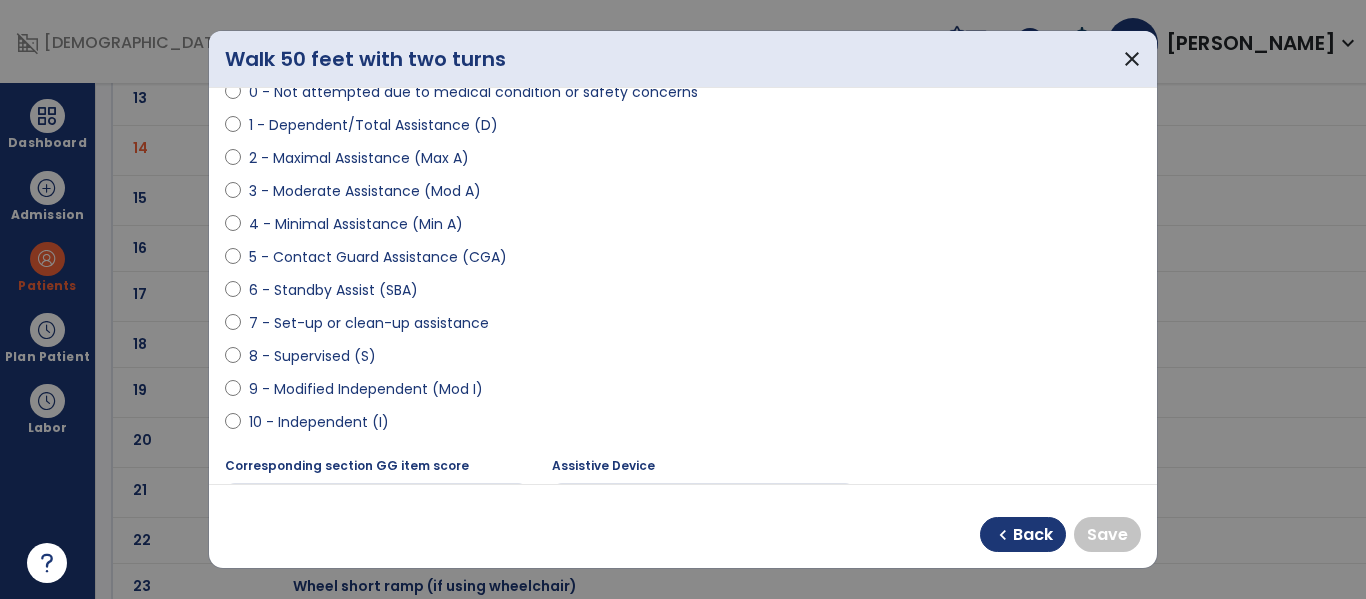 select on "**********" 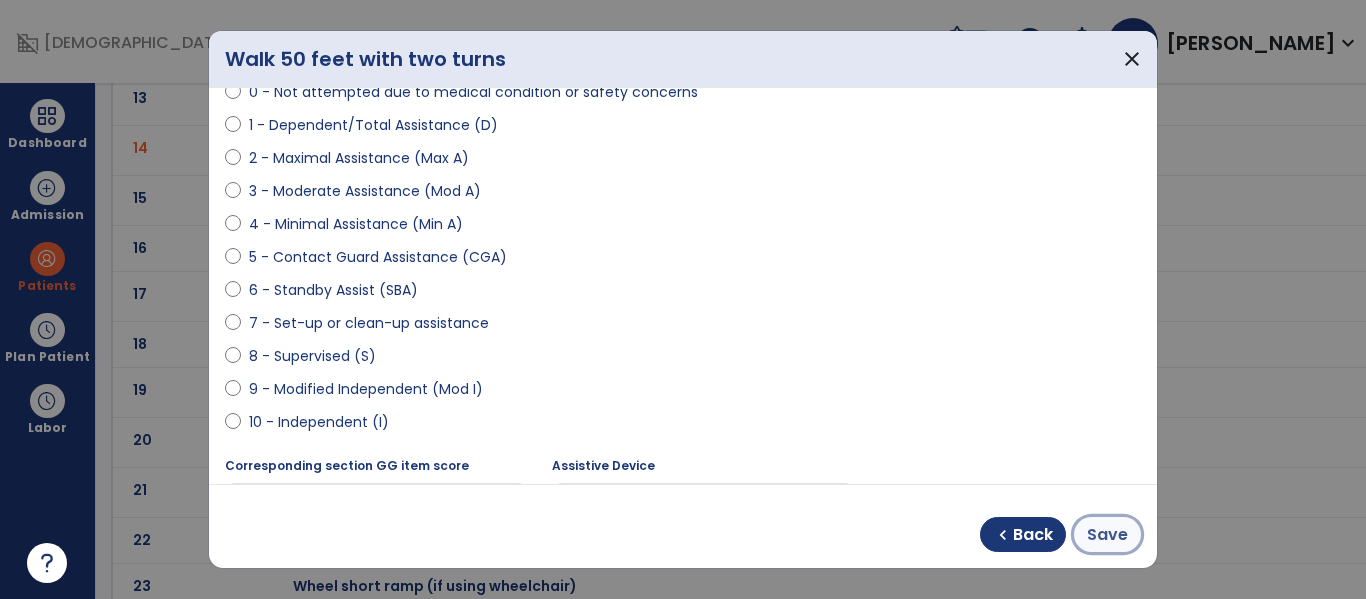 click on "Save" at bounding box center (1107, 535) 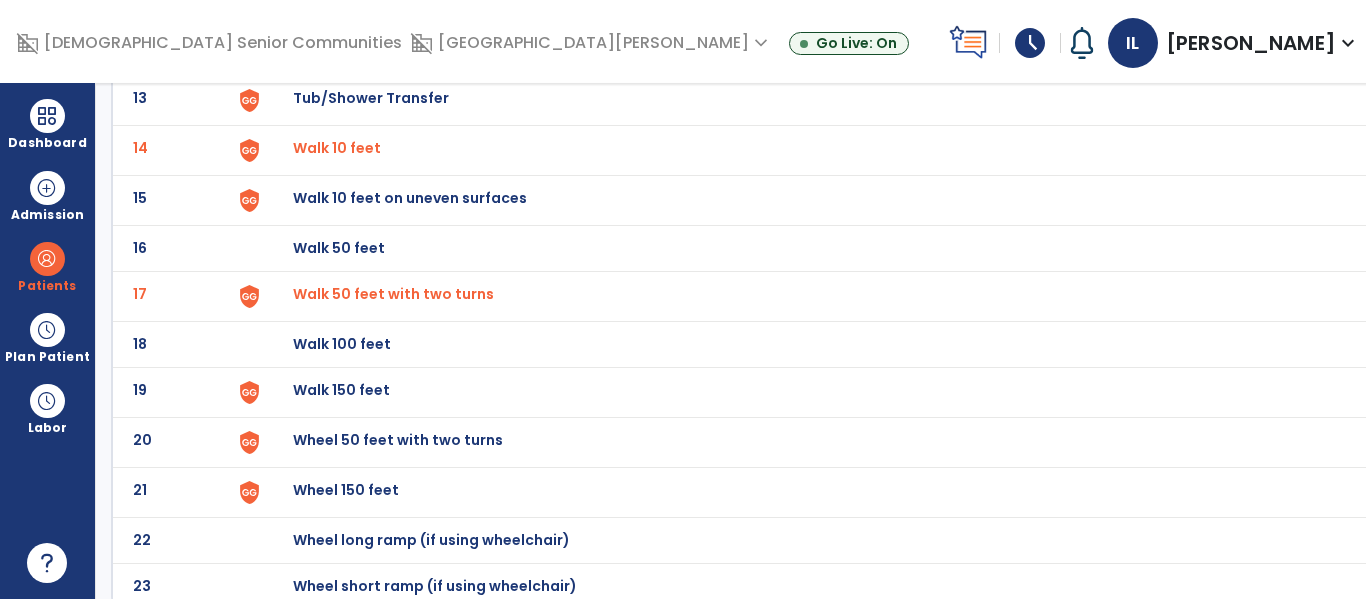 scroll, scrollTop: 772, scrollLeft: 0, axis: vertical 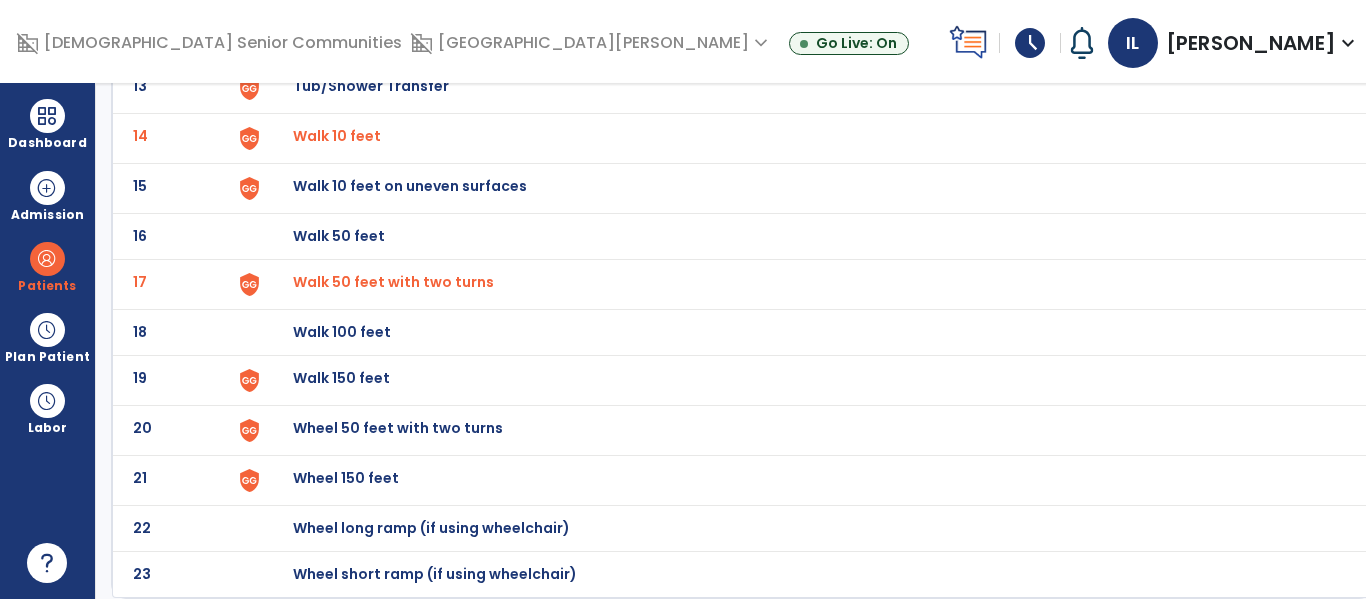 click on "Walk 150 feet" at bounding box center (339, -510) 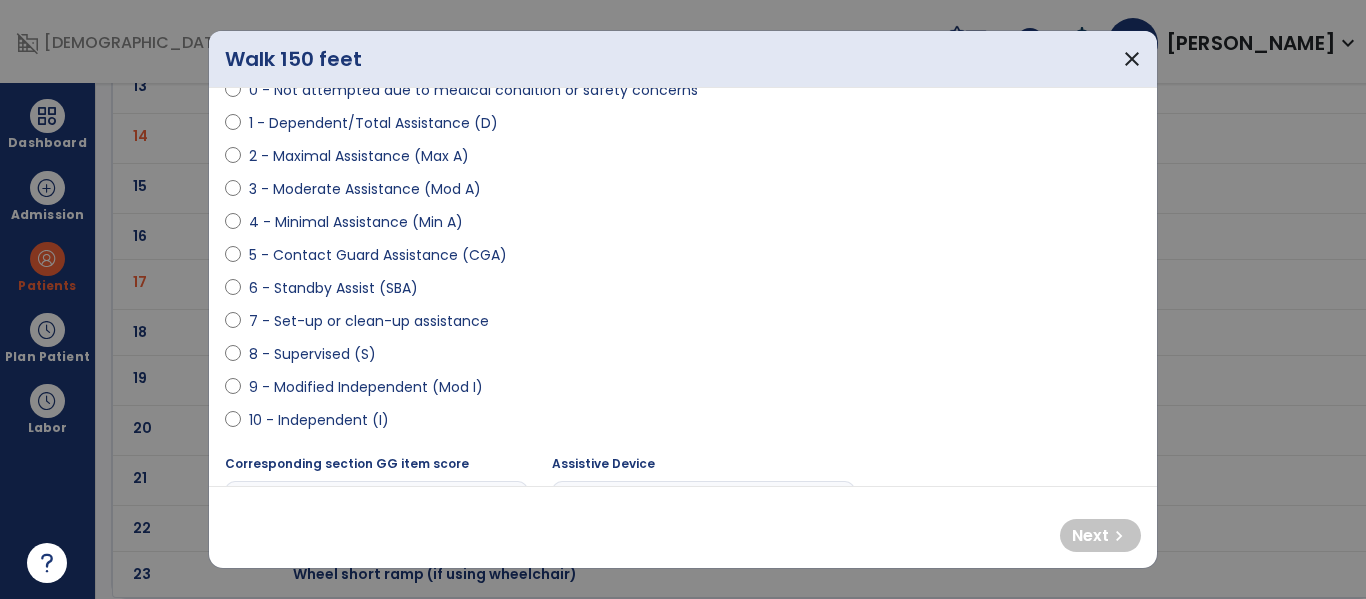 scroll, scrollTop: 227, scrollLeft: 0, axis: vertical 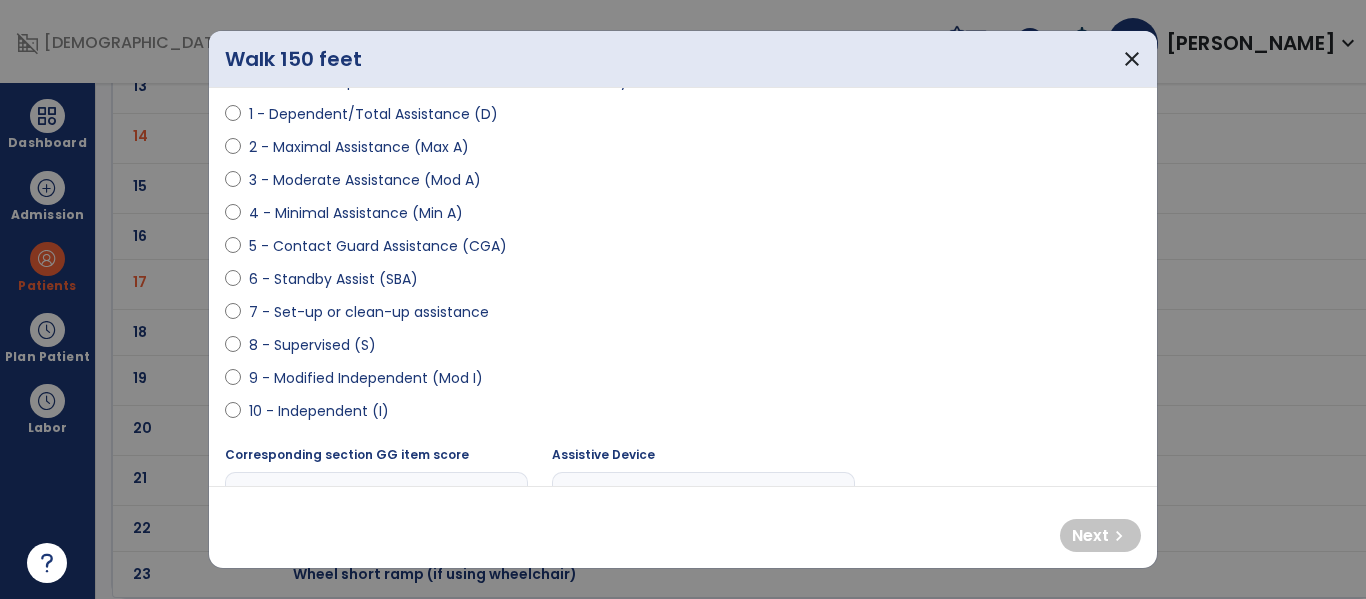 select on "**********" 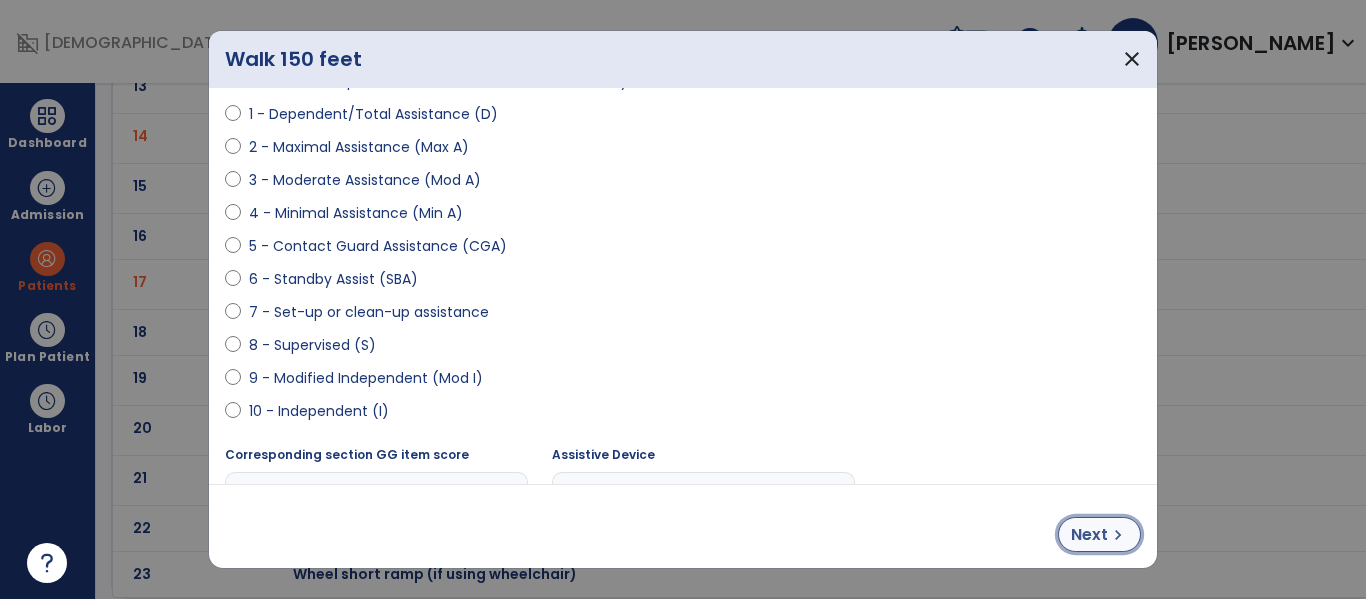 click on "chevron_right" at bounding box center [1118, 535] 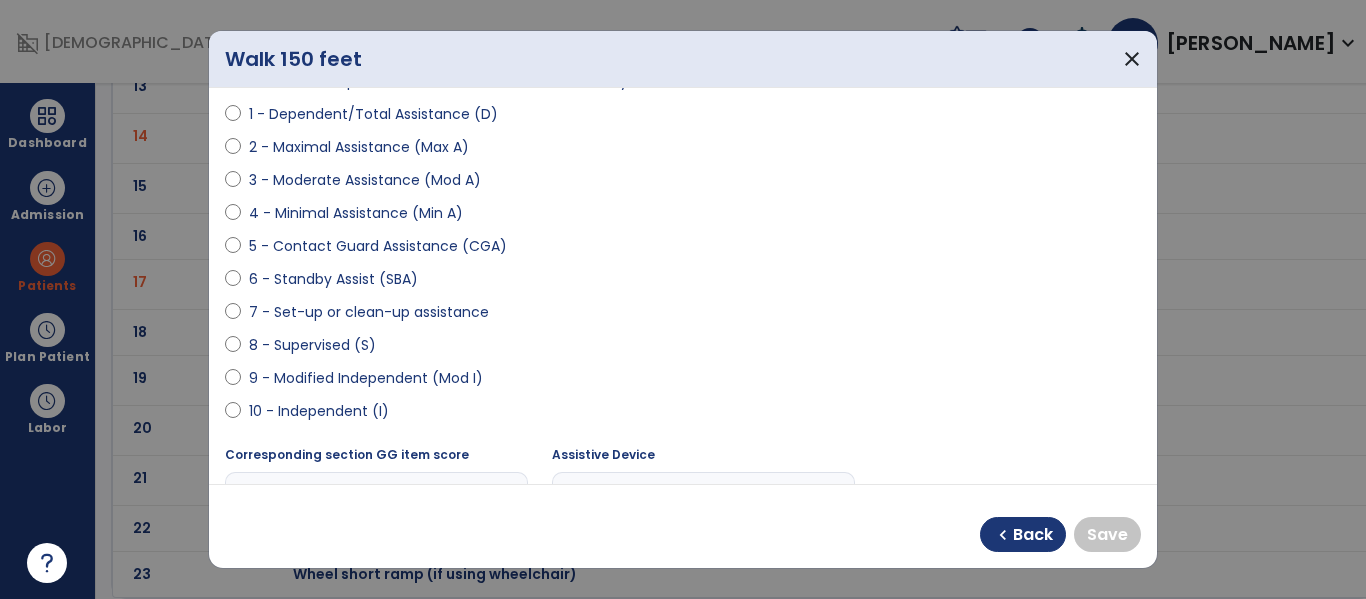 select on "**********" 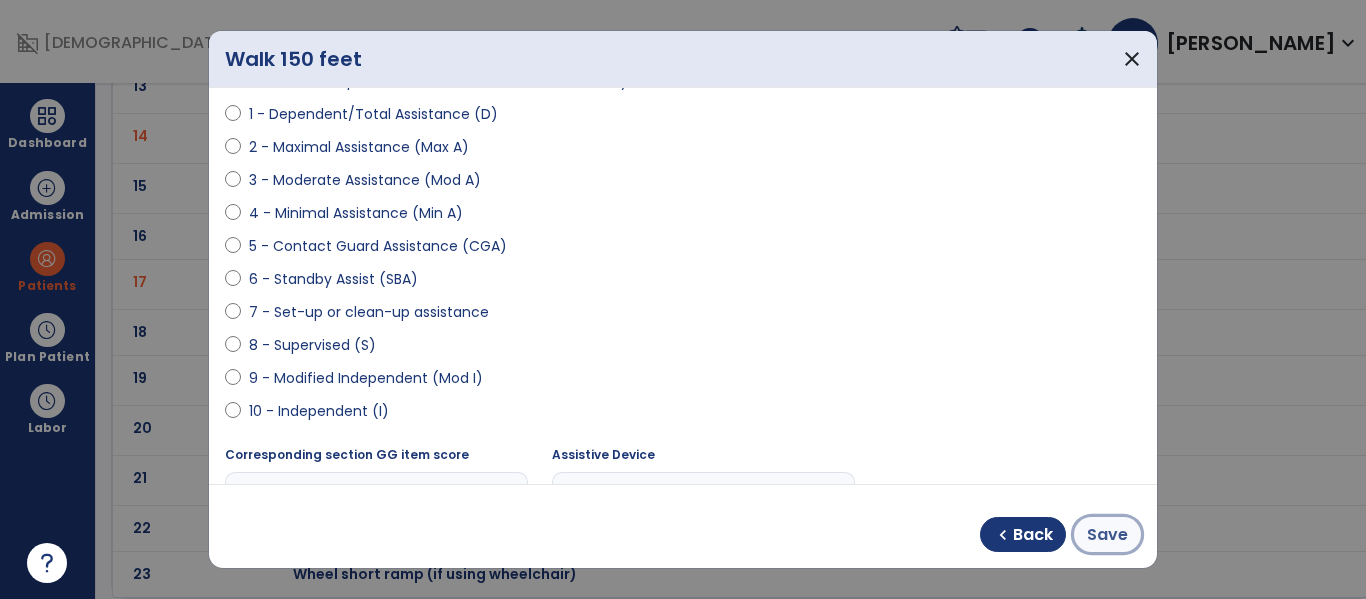 click on "Save" at bounding box center [1107, 535] 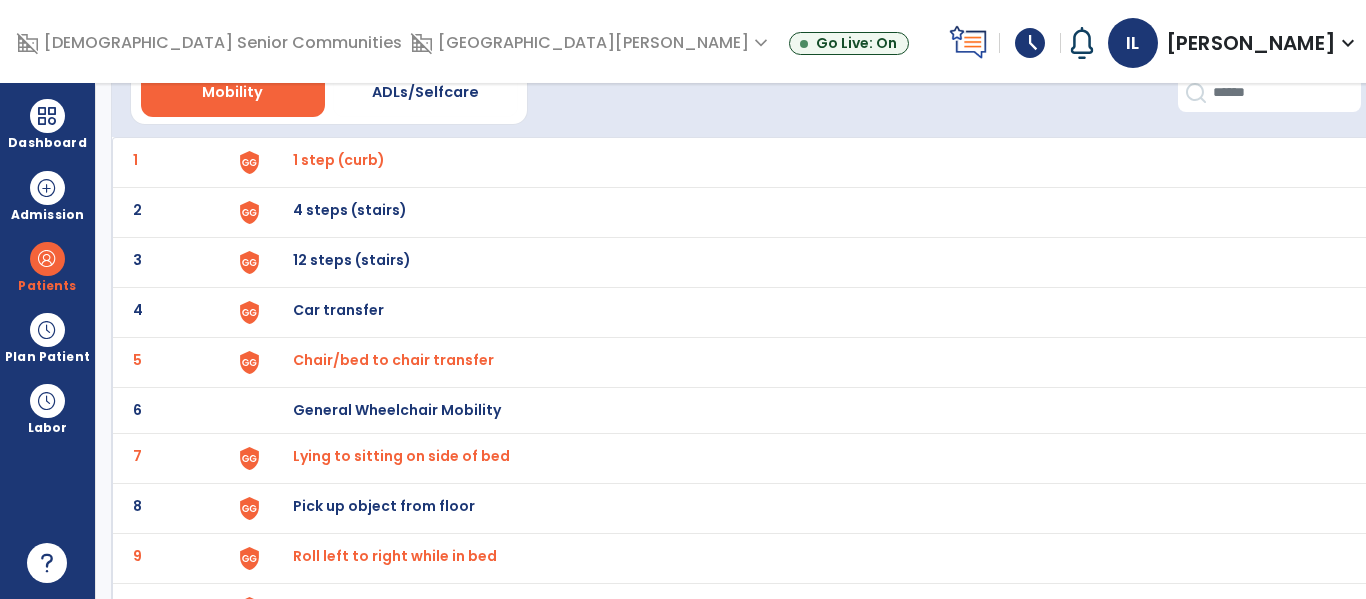 scroll, scrollTop: 0, scrollLeft: 0, axis: both 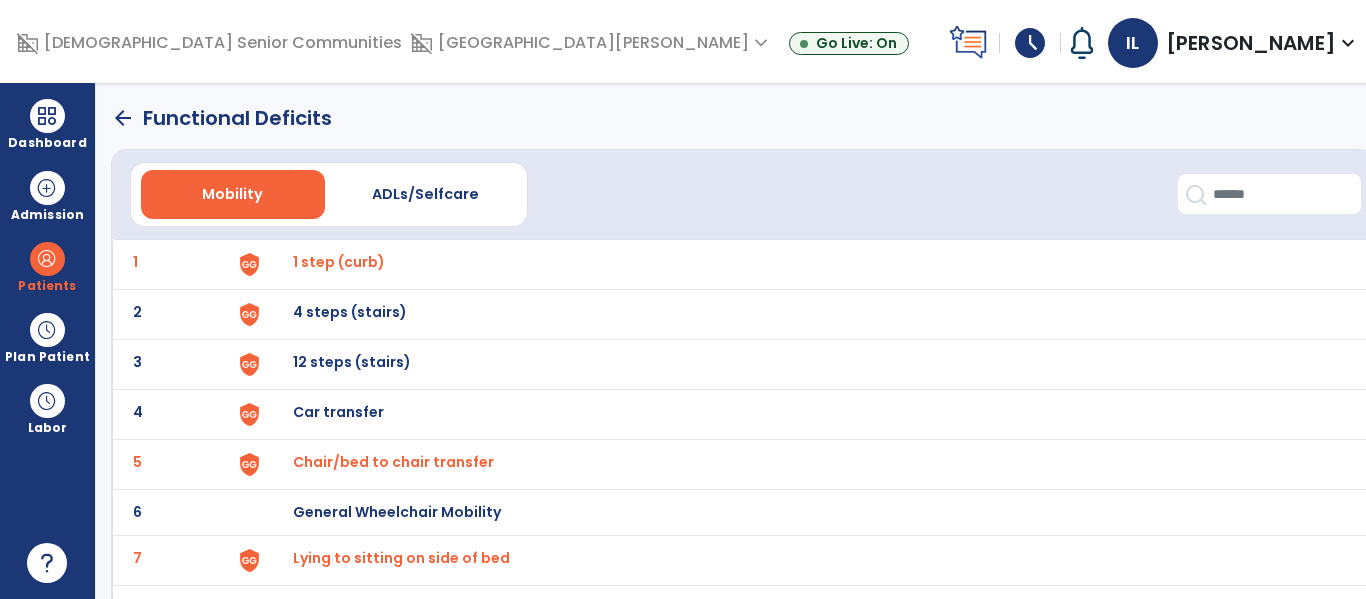 click on "arrow_back" 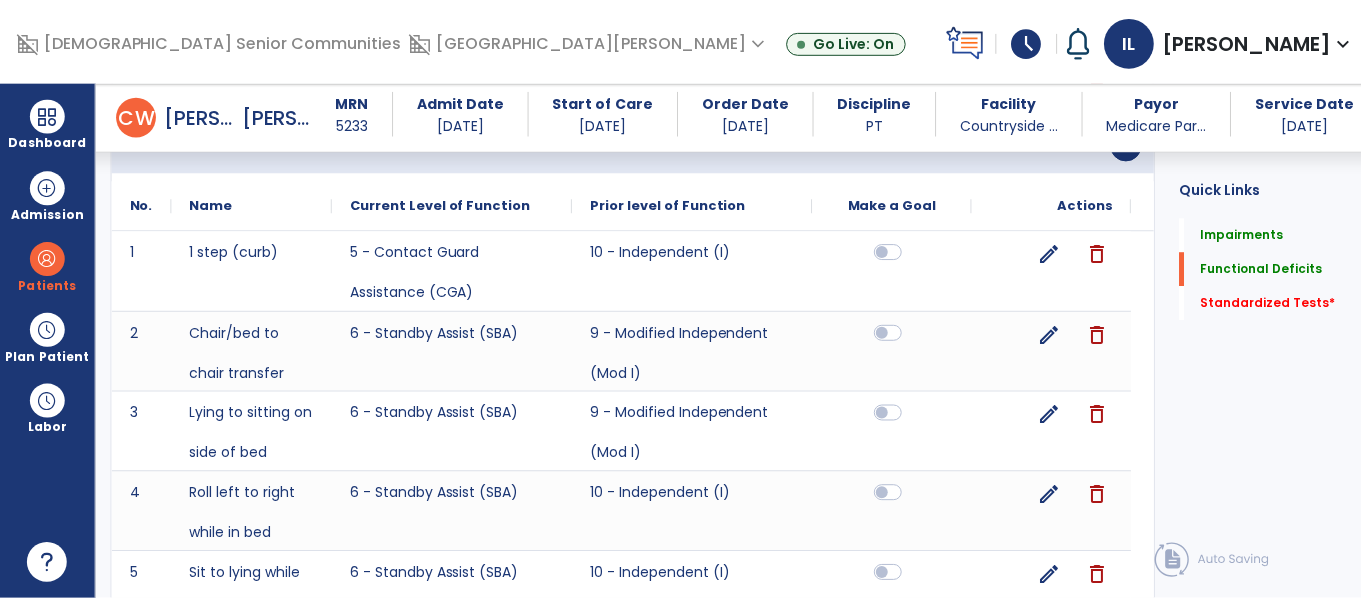 scroll, scrollTop: 865, scrollLeft: 0, axis: vertical 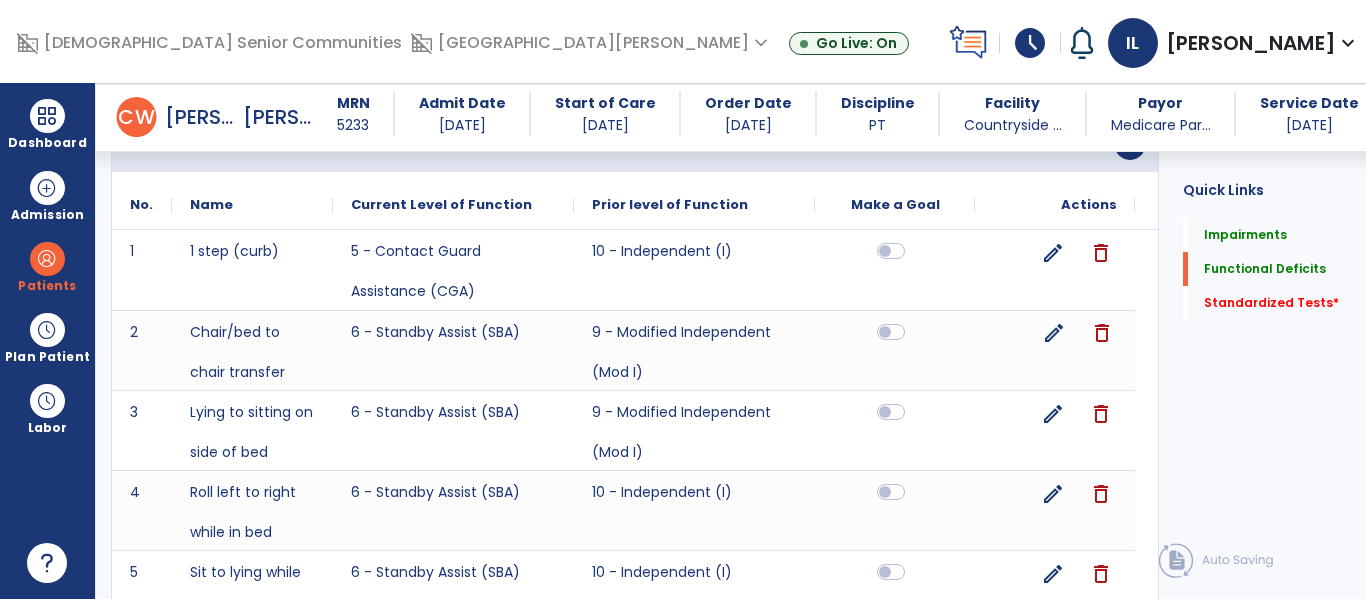 click on "edit" 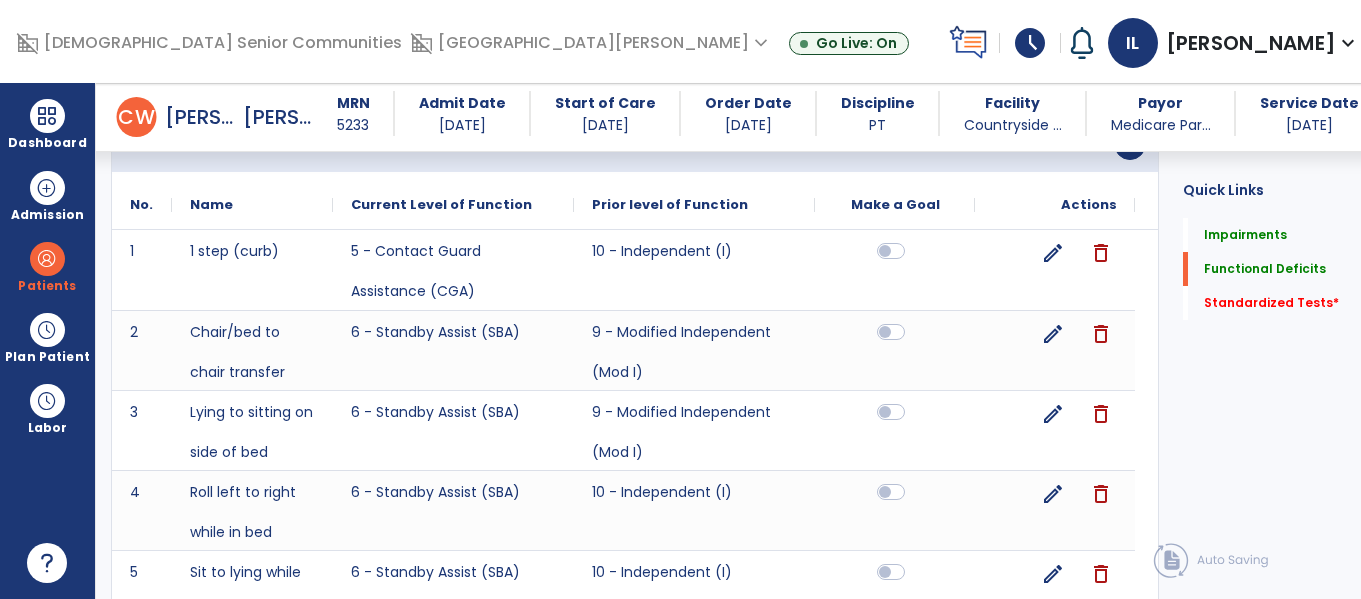select on "**********" 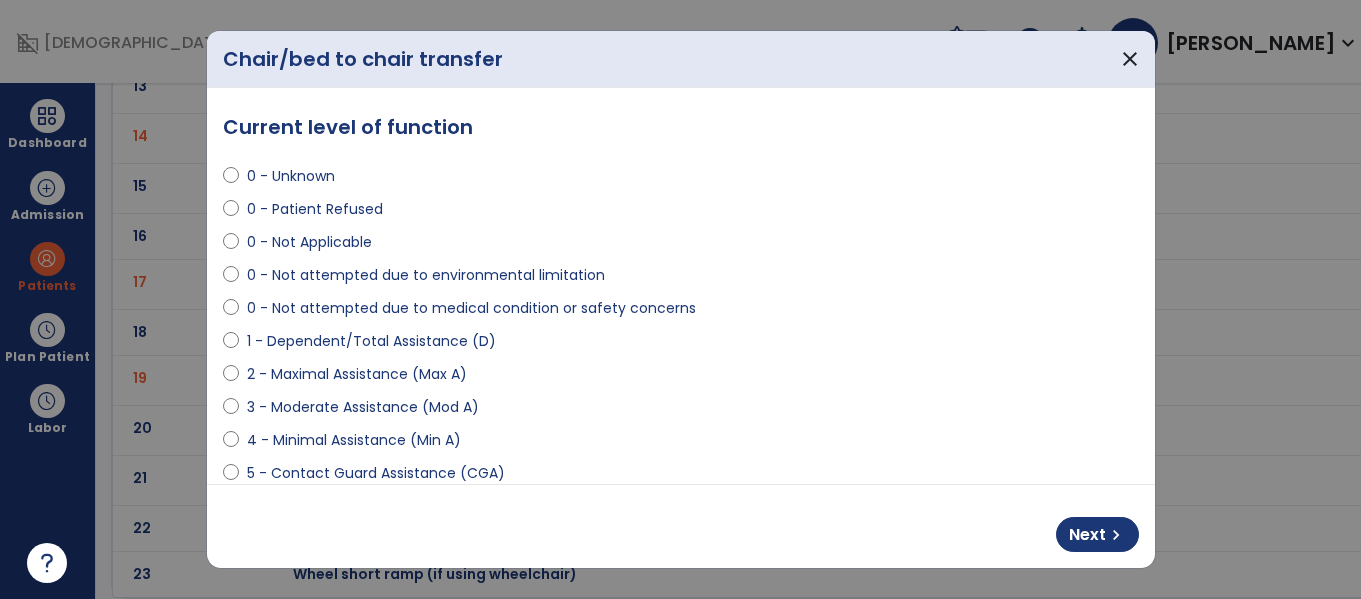 scroll, scrollTop: 0, scrollLeft: 0, axis: both 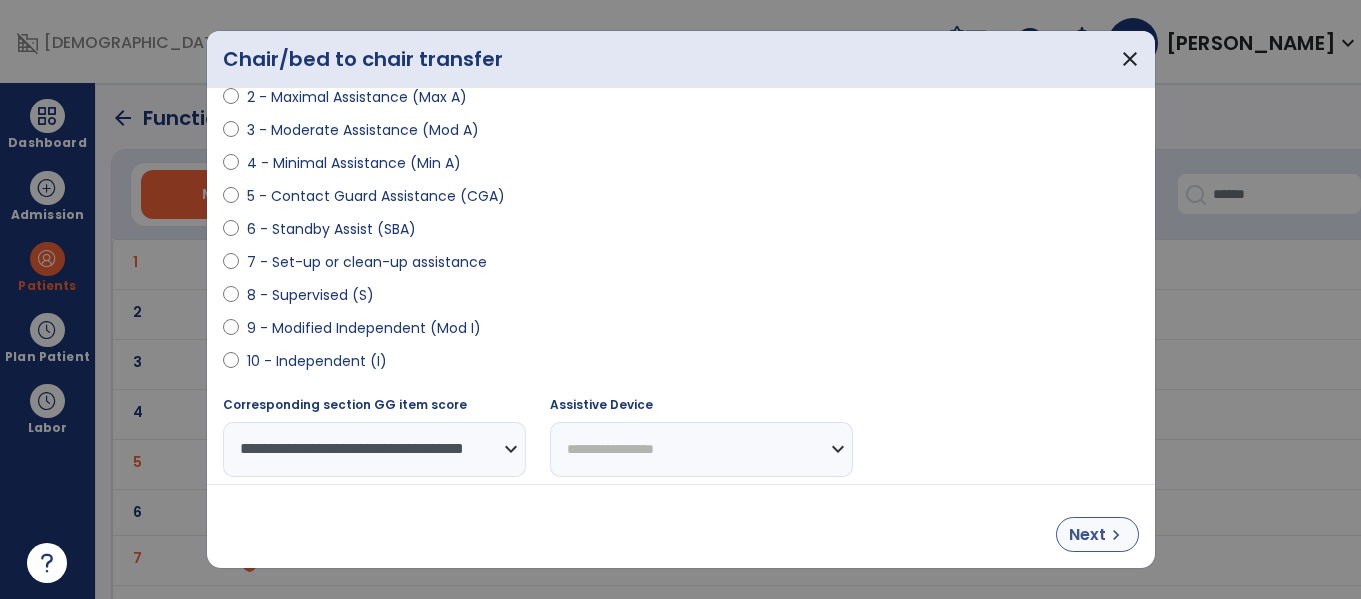 click on "Next" at bounding box center (1087, 535) 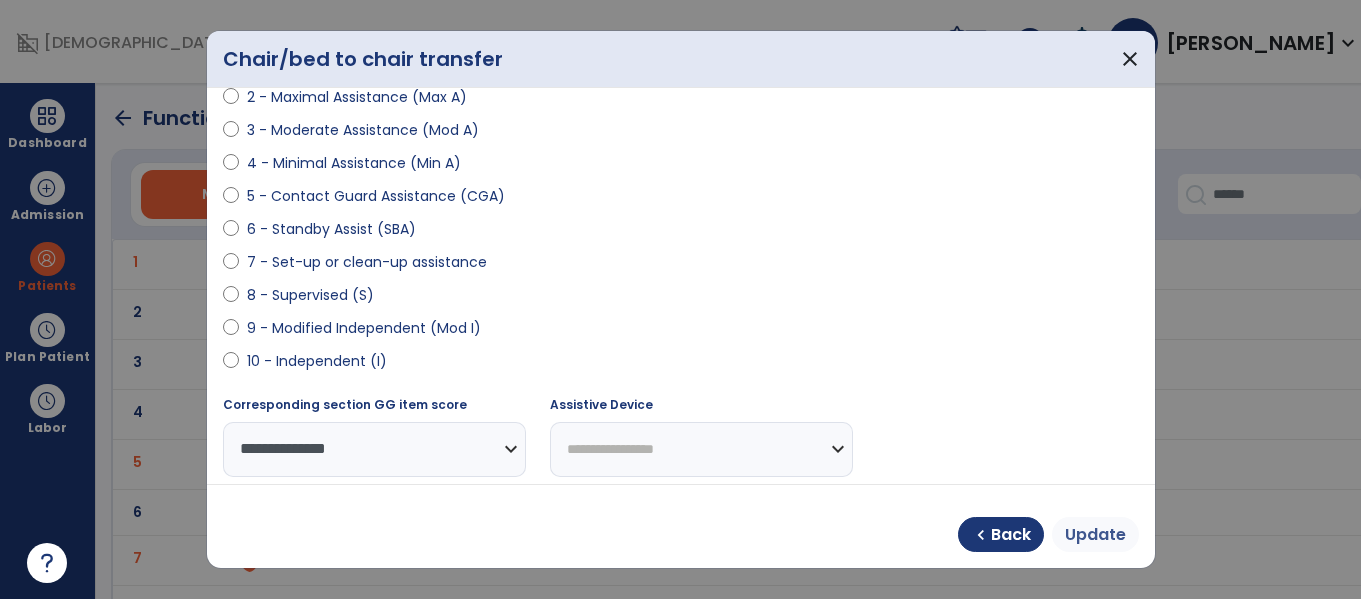 click on "Update" at bounding box center [1095, 535] 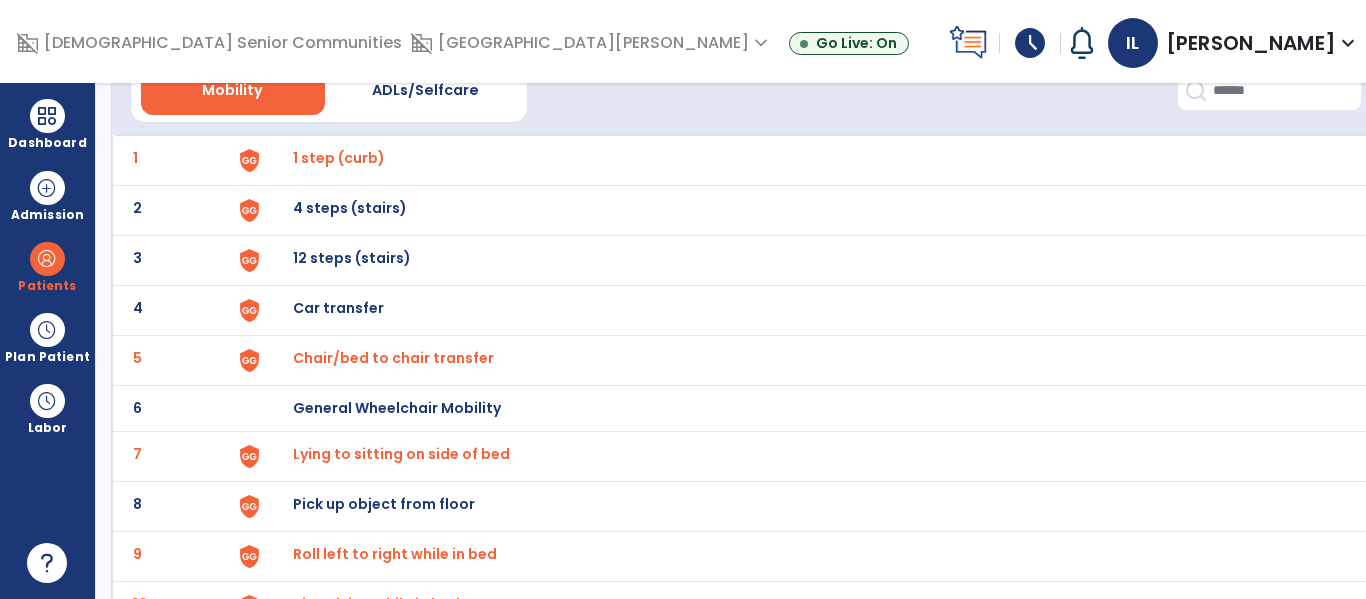 scroll, scrollTop: 163, scrollLeft: 0, axis: vertical 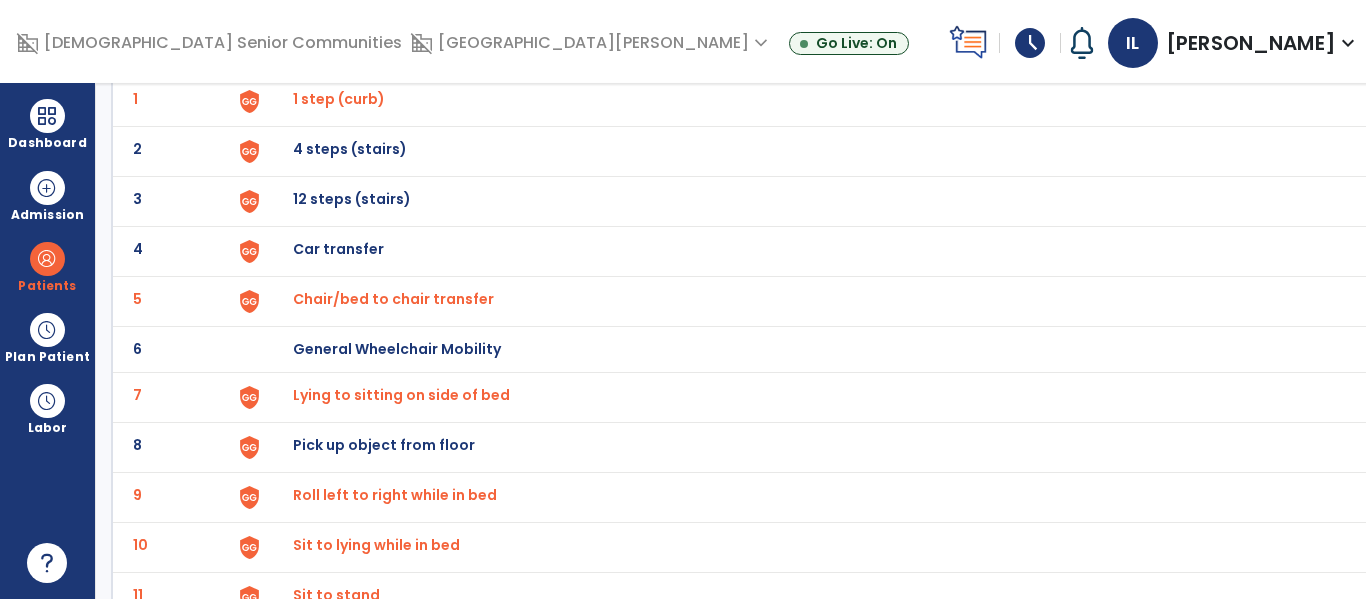 click on "Lying to sitting on side of bed" at bounding box center [339, 99] 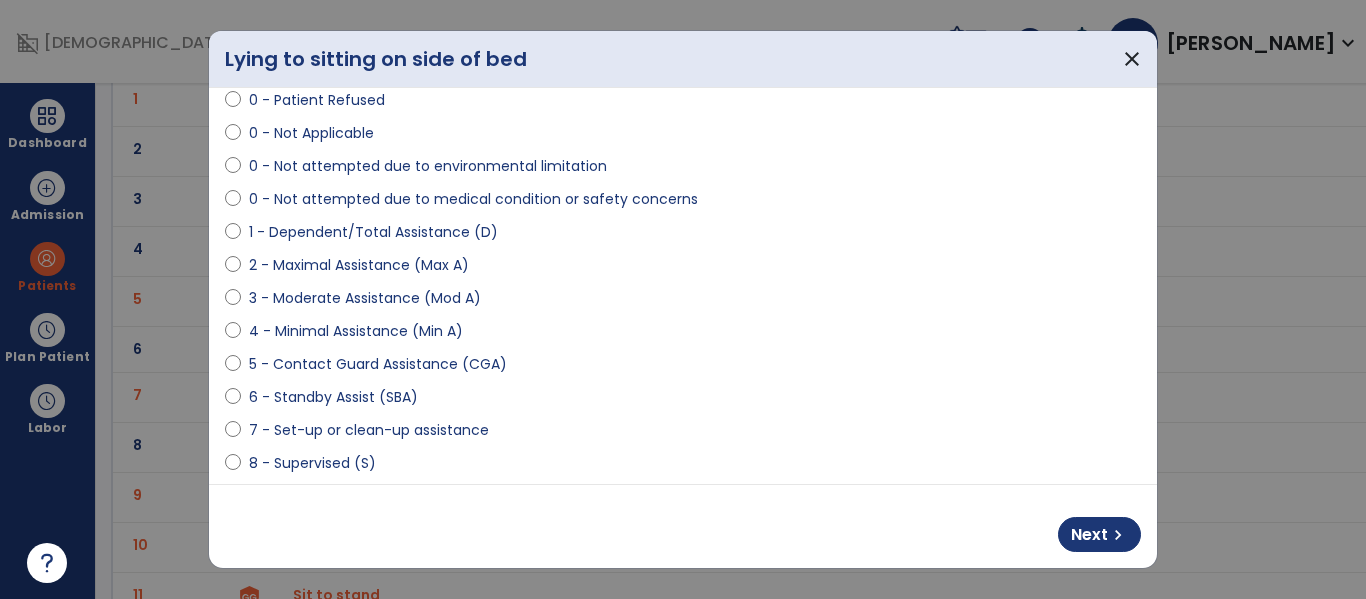 scroll, scrollTop: 242, scrollLeft: 0, axis: vertical 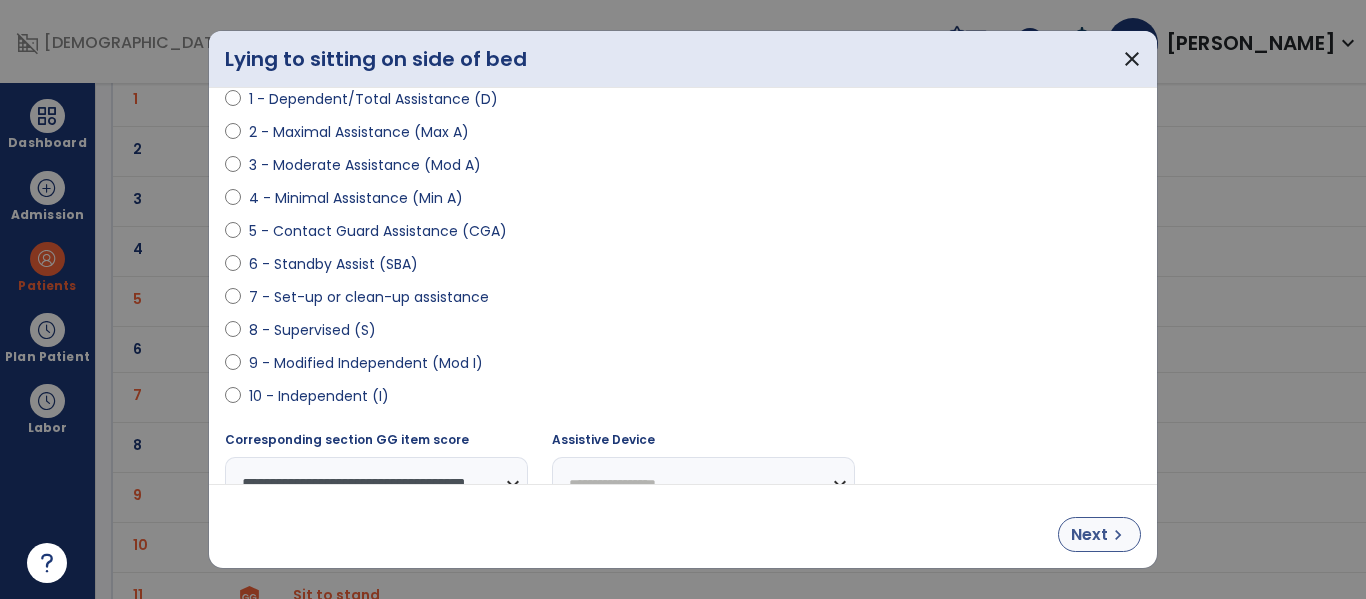 click on "Next" at bounding box center [1089, 535] 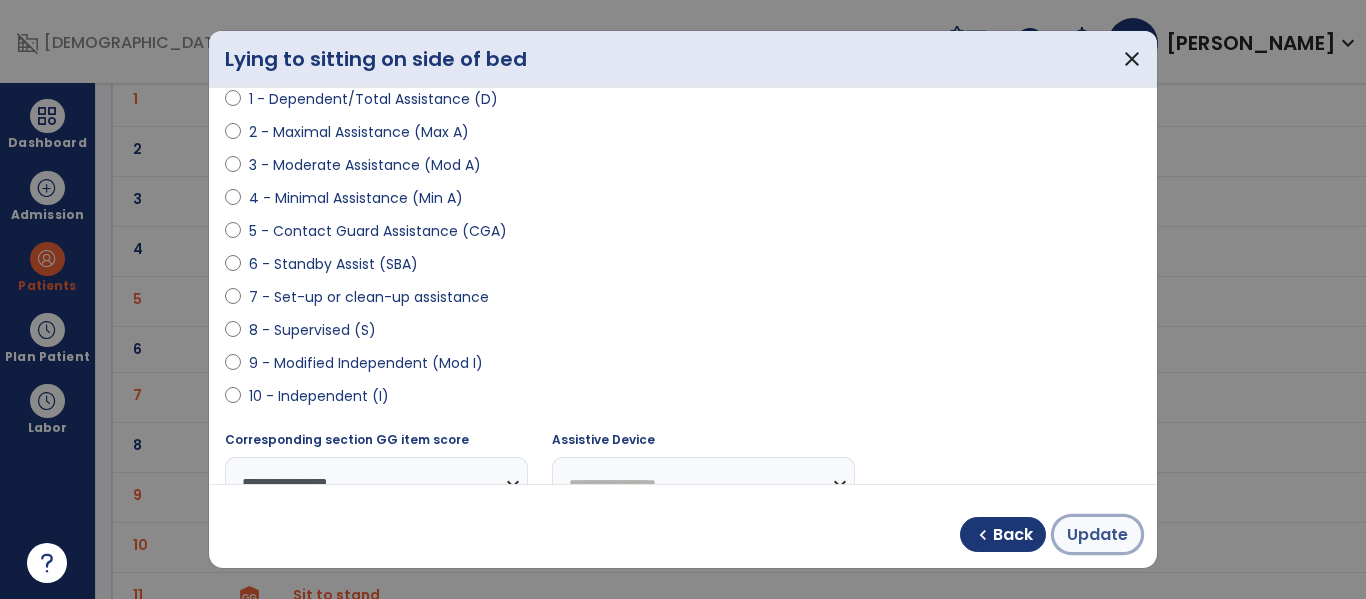 click on "Update" at bounding box center [1097, 535] 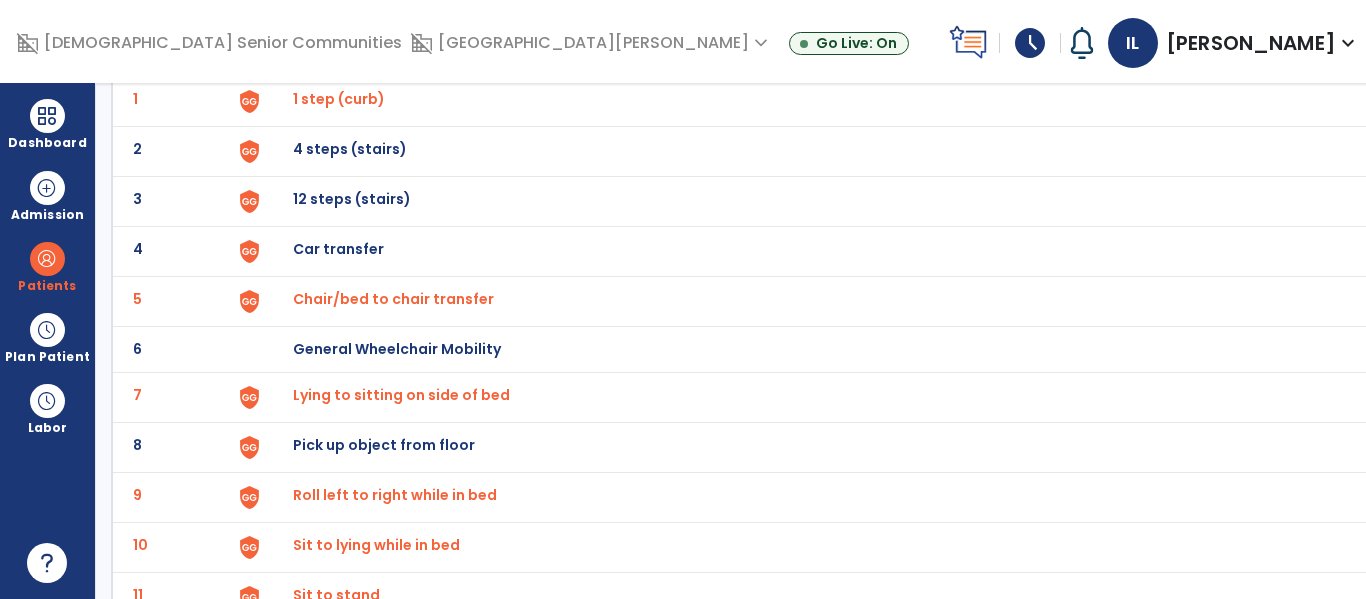 scroll, scrollTop: 0, scrollLeft: 0, axis: both 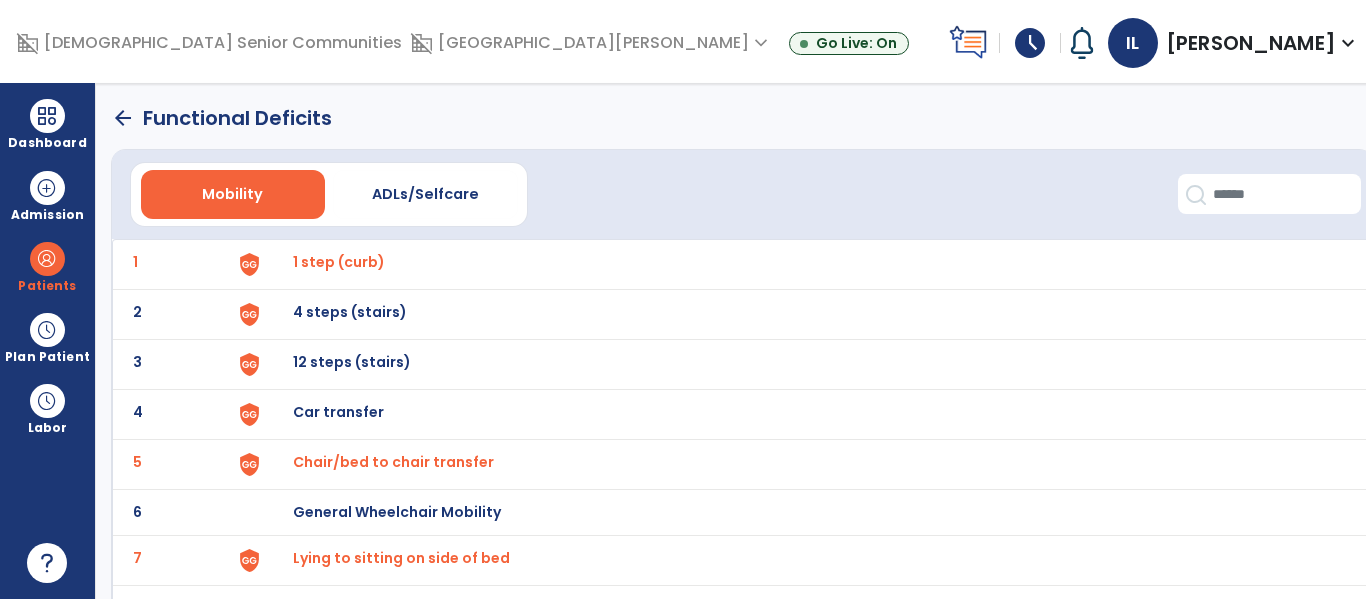 click on "arrow_back" 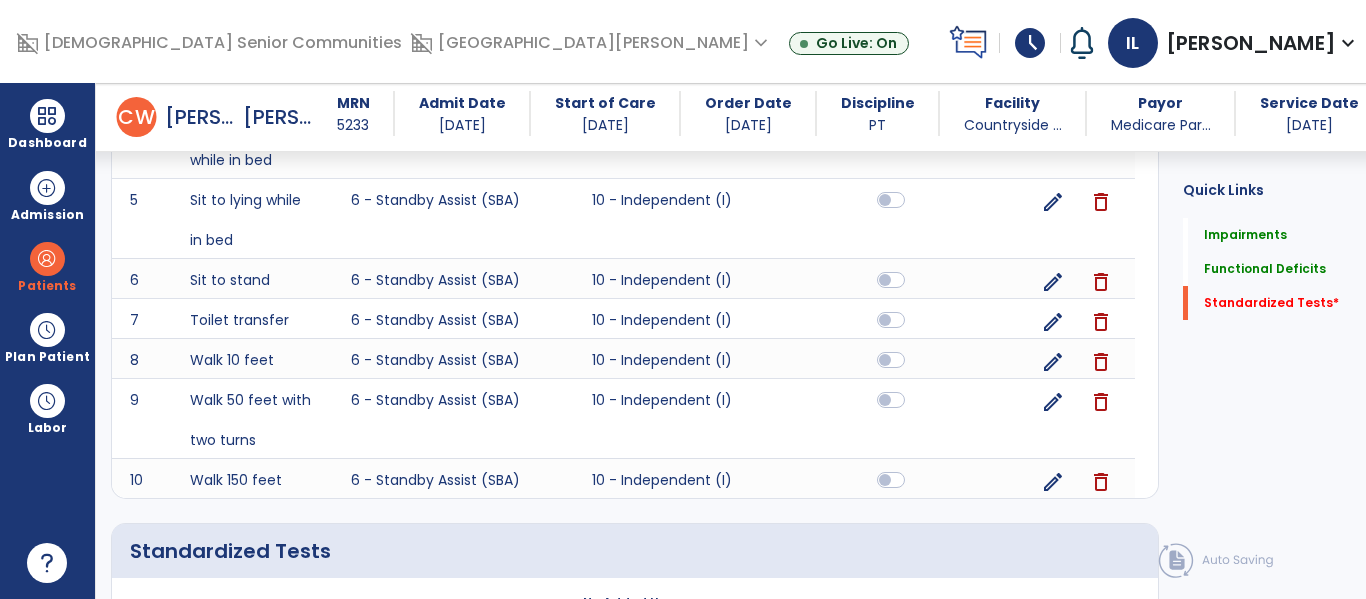 scroll, scrollTop: 1399, scrollLeft: 0, axis: vertical 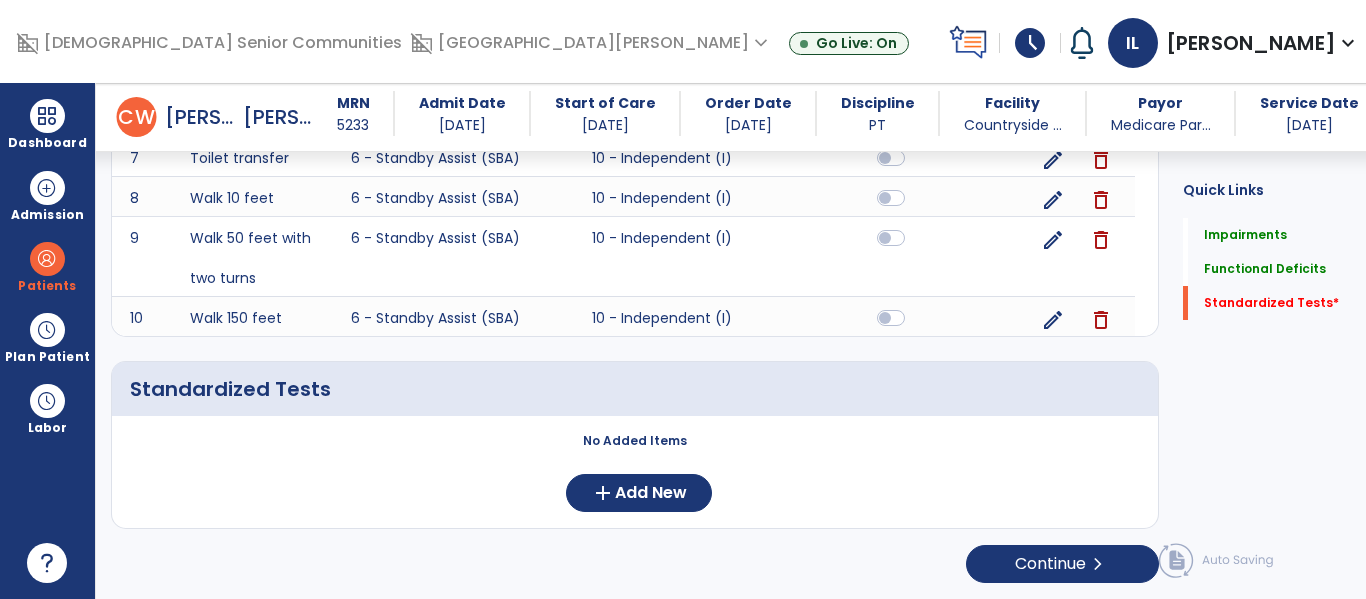click on "Impairments      add
No.
Name
Value" 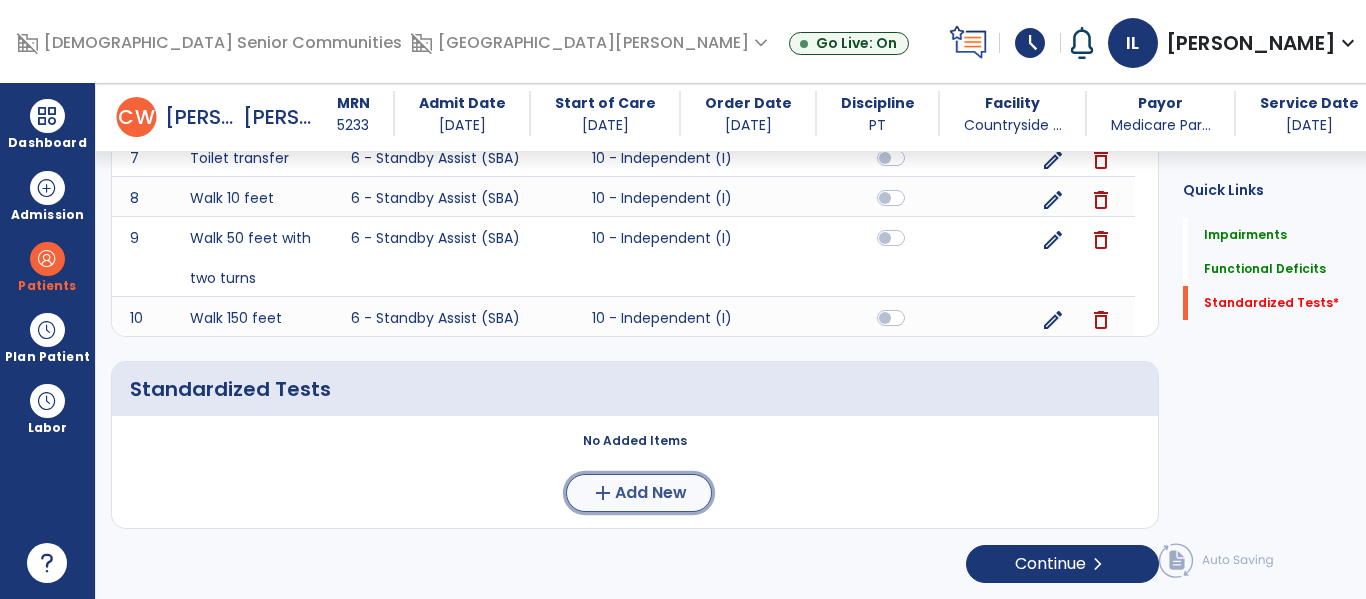 click on "add  Add New" 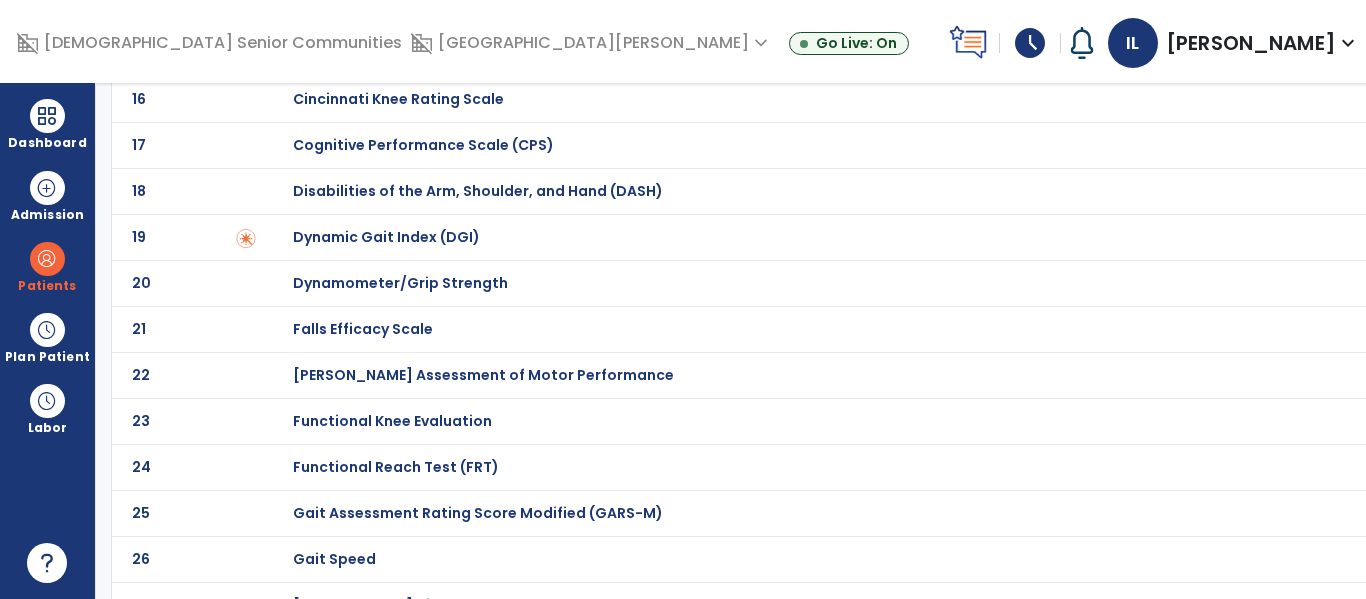 scroll, scrollTop: 913, scrollLeft: 0, axis: vertical 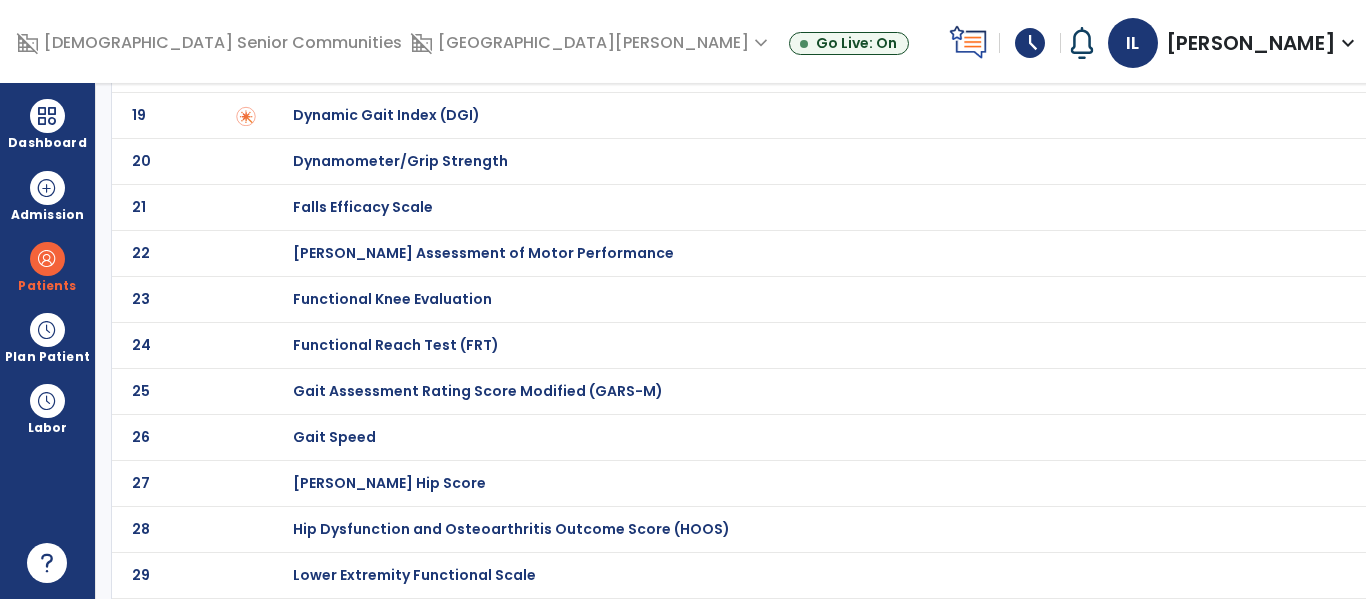 click on "24 Functional Reach Test (FRT)" 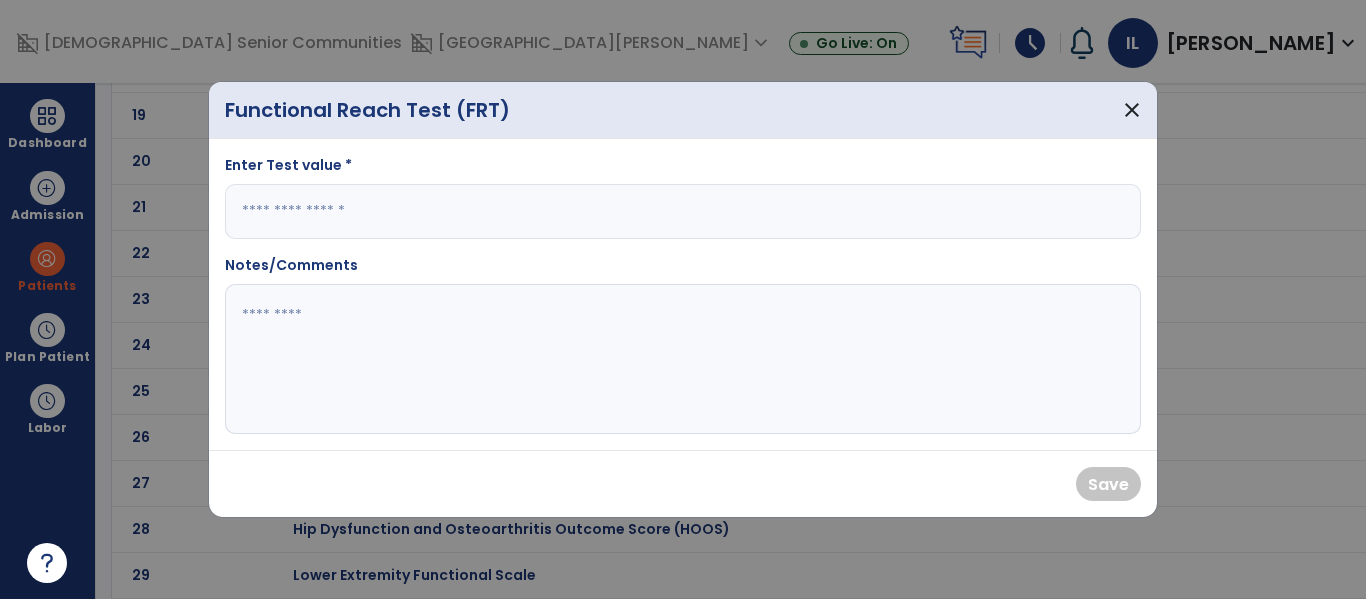 click at bounding box center [683, 211] 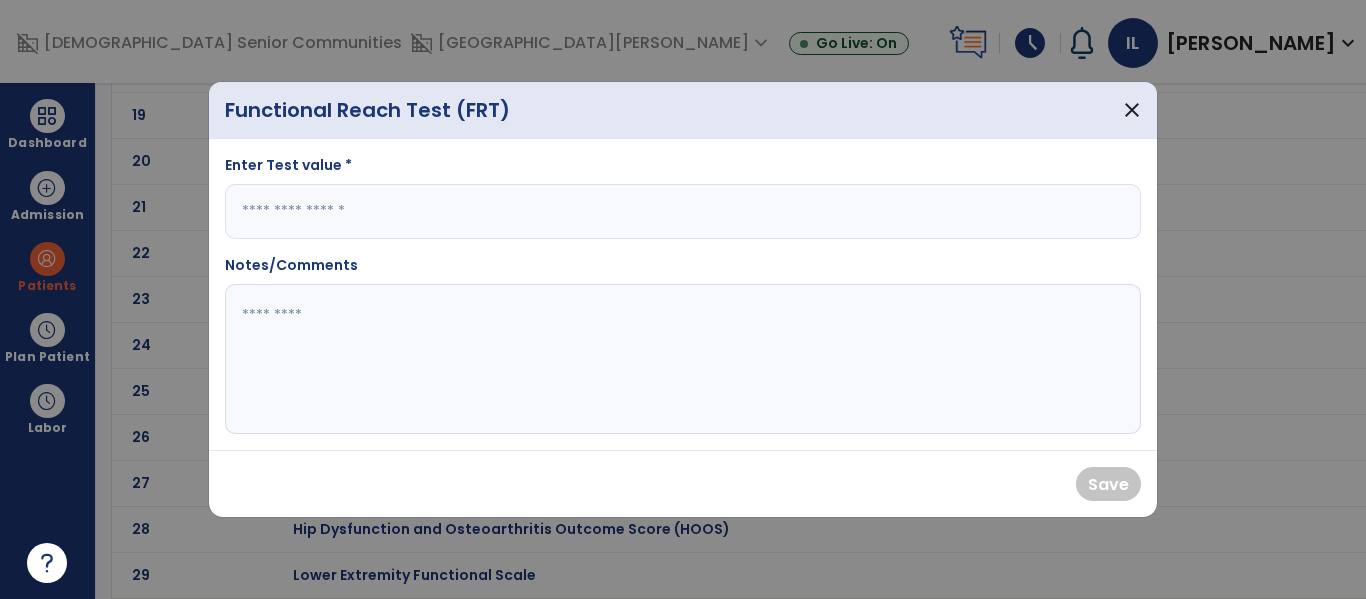 type on "*" 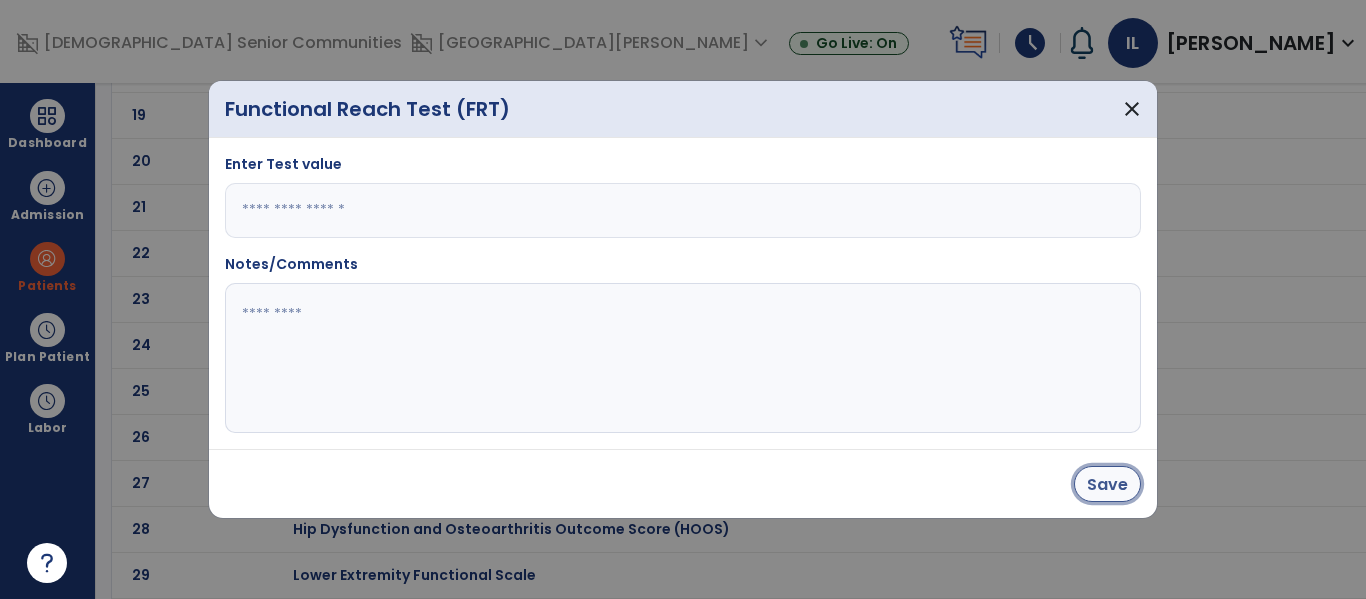 click on "Save" at bounding box center [1107, 484] 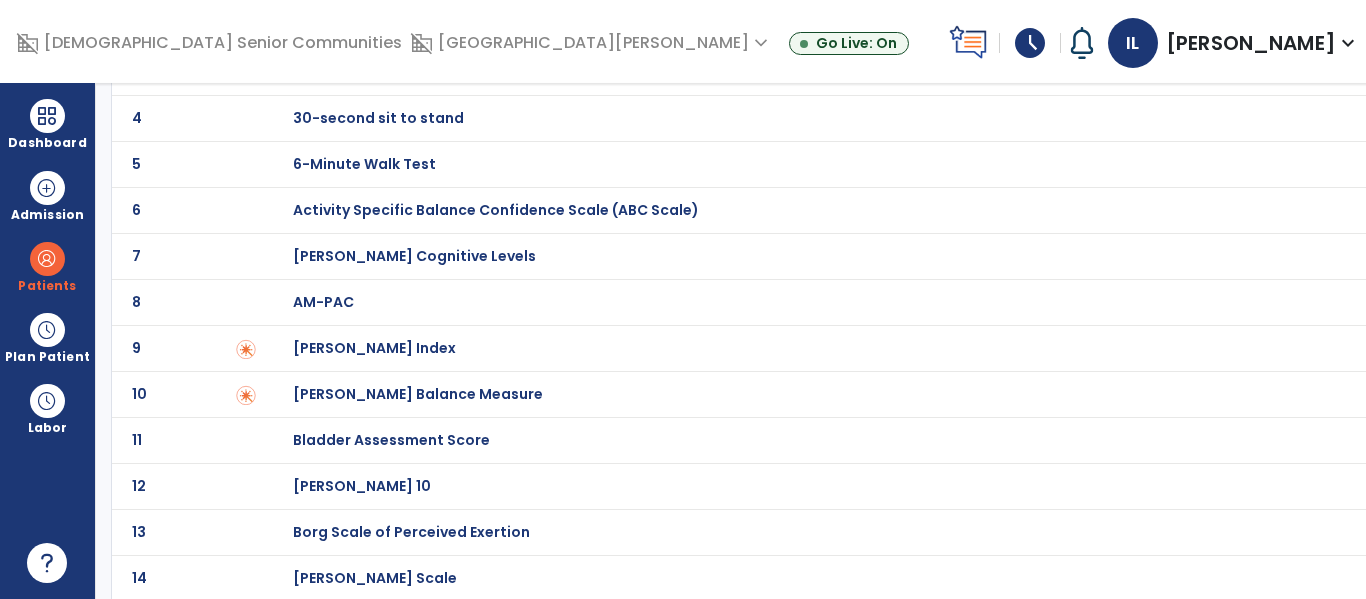 scroll, scrollTop: 0, scrollLeft: 0, axis: both 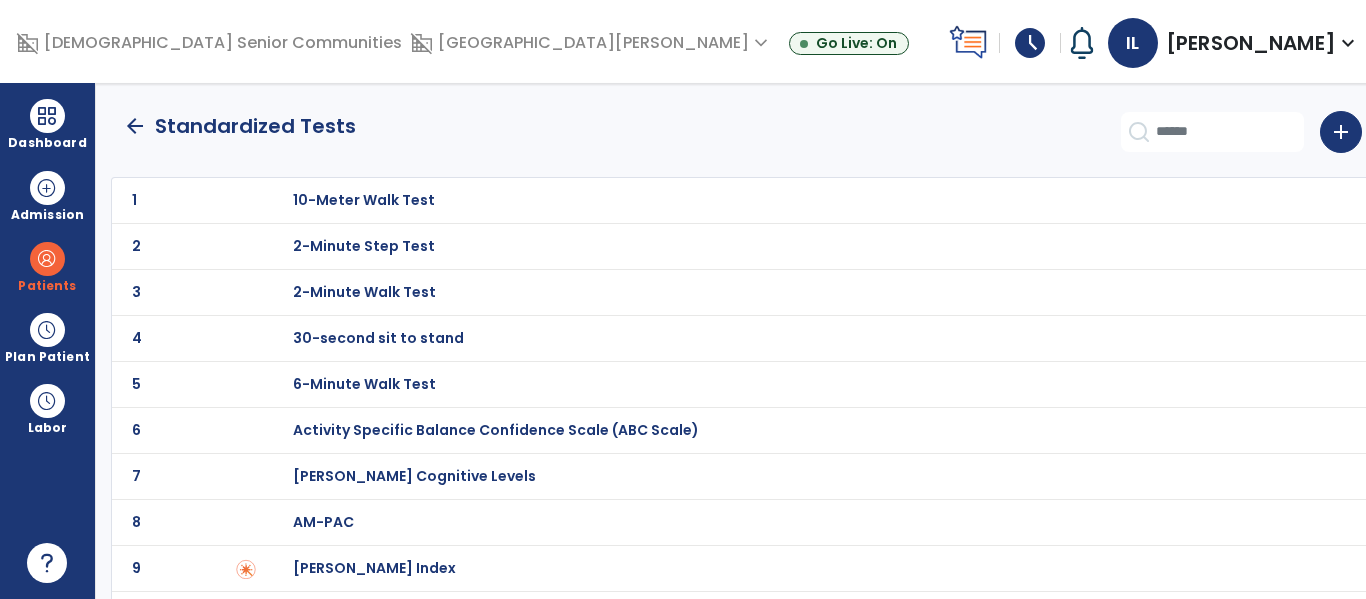 click on "arrow_back" 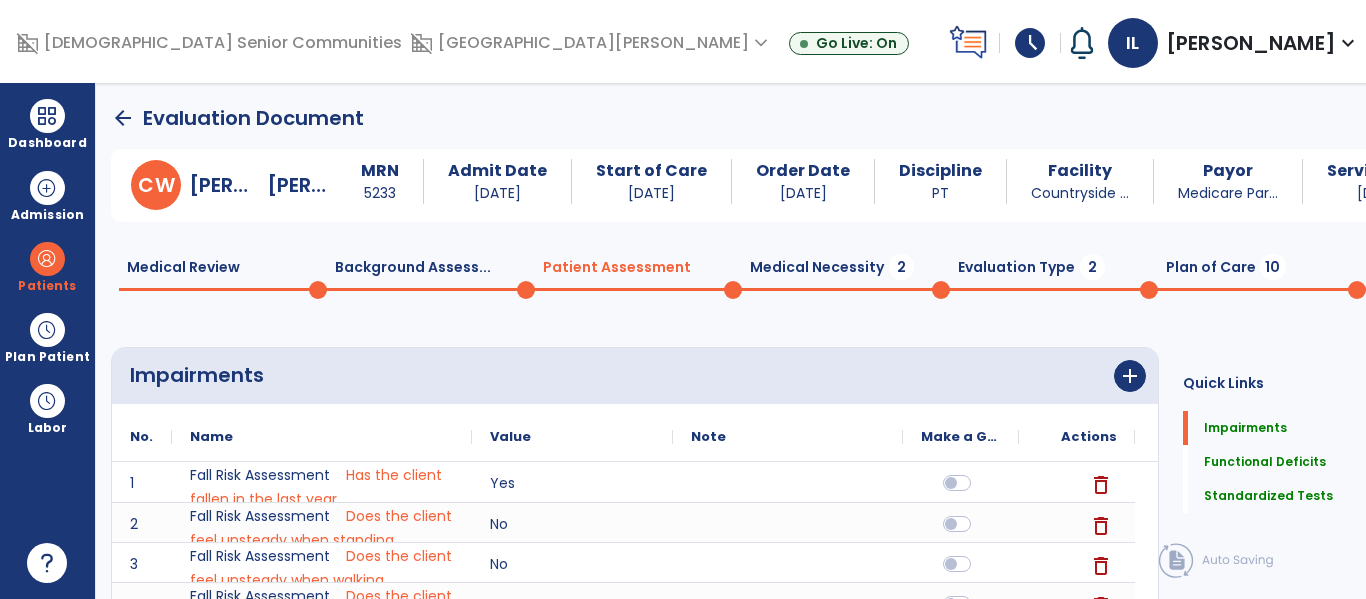 scroll, scrollTop: 20, scrollLeft: 0, axis: vertical 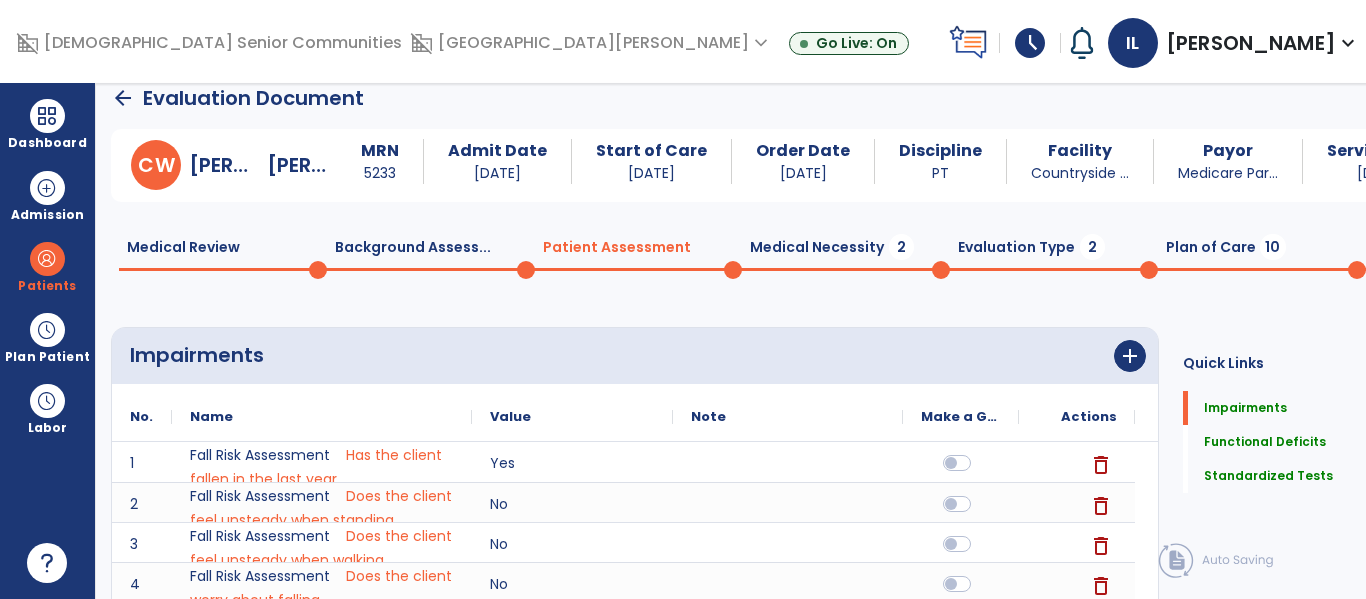 click on "Medical Necessity  2" 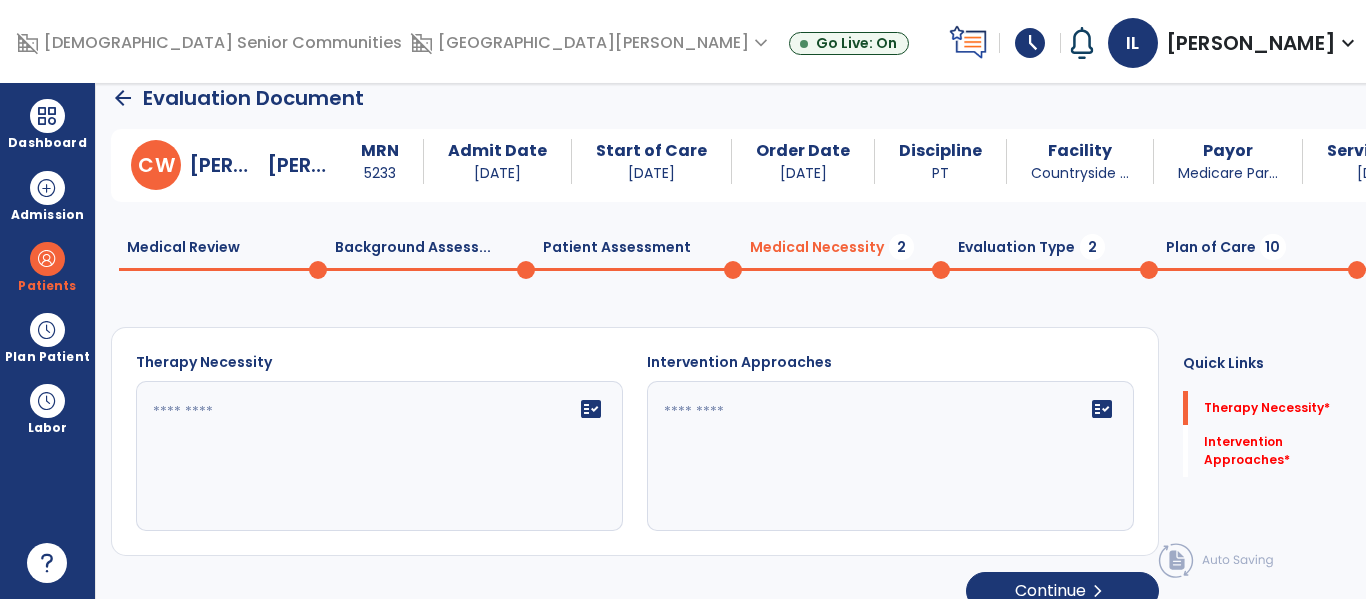 click 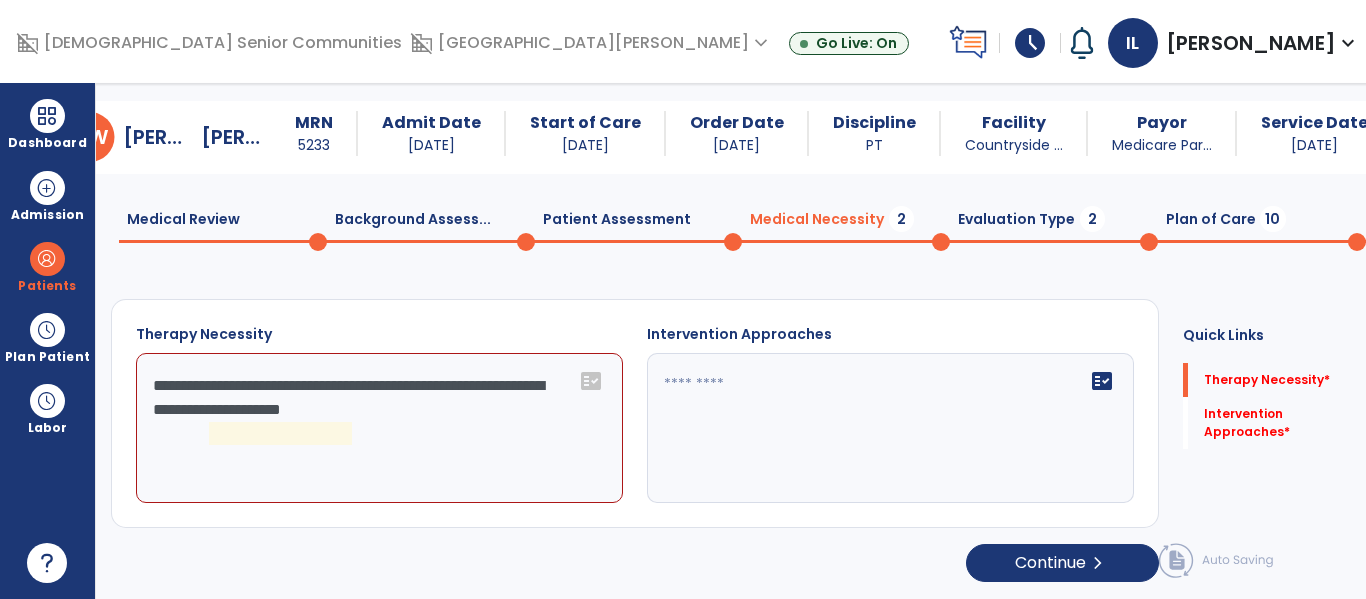 scroll, scrollTop: 29, scrollLeft: 0, axis: vertical 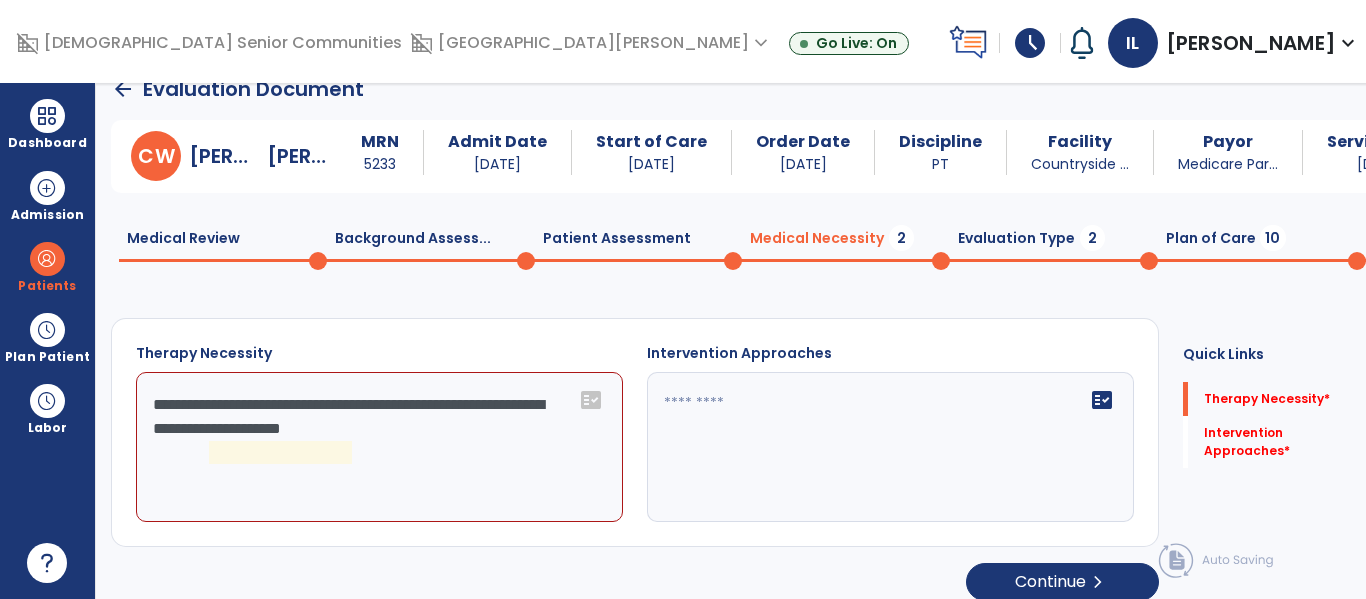 click on "**********" 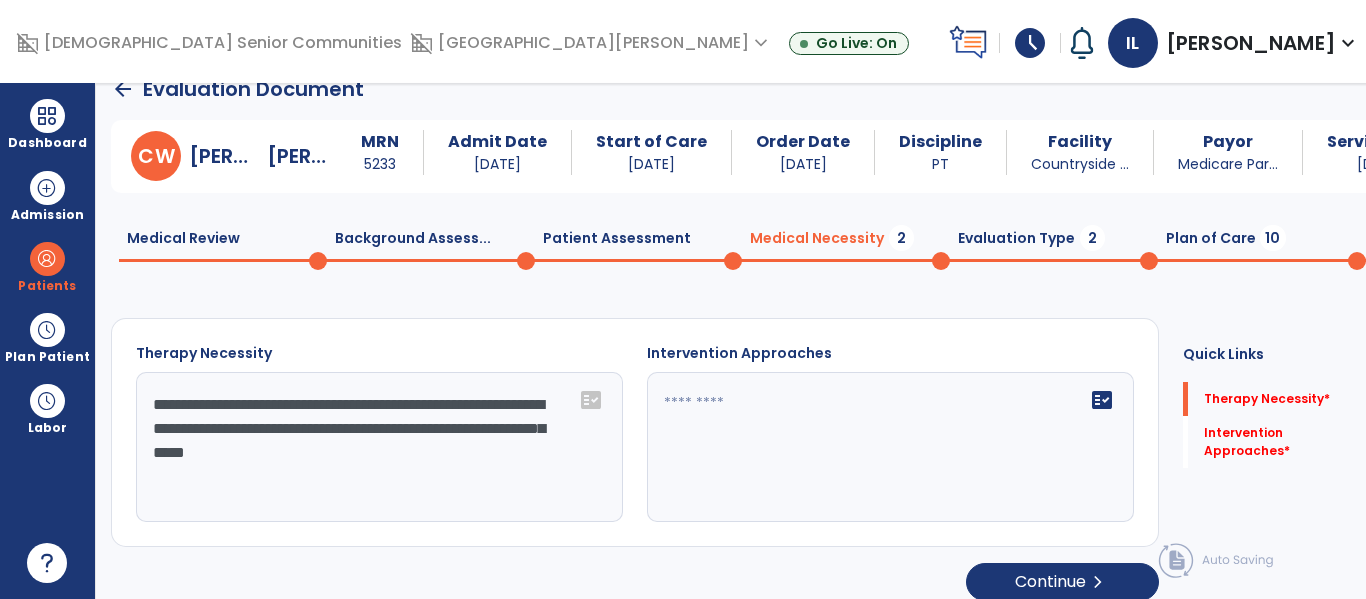 type on "**********" 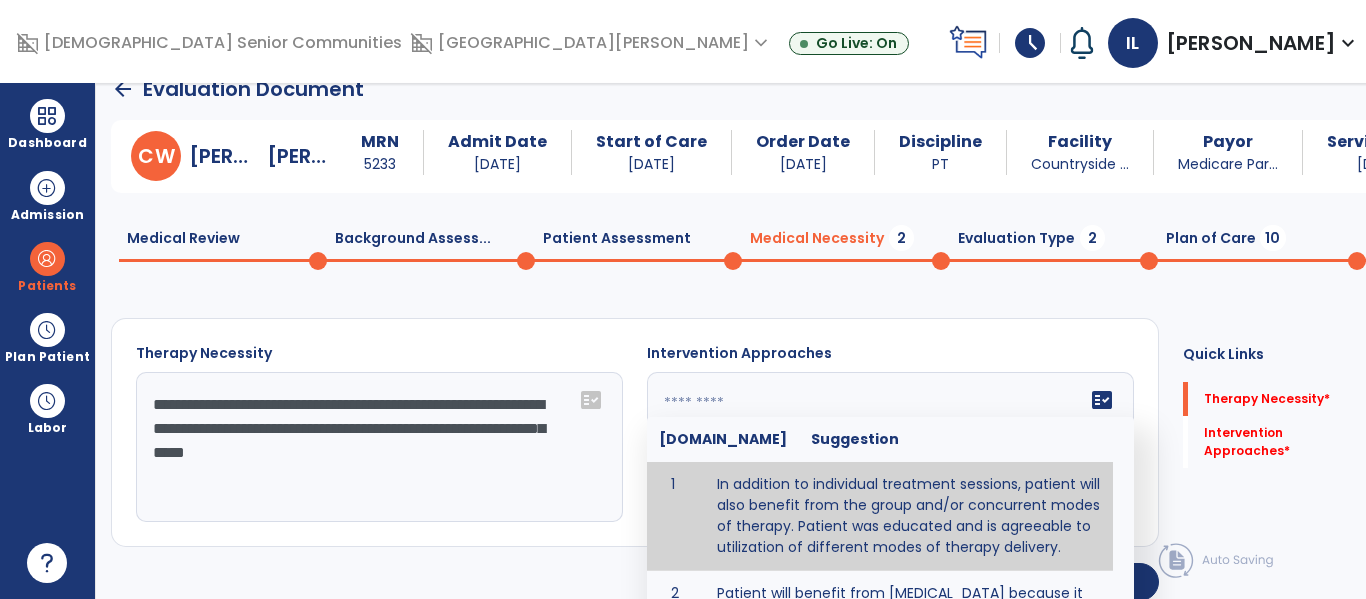type on "**********" 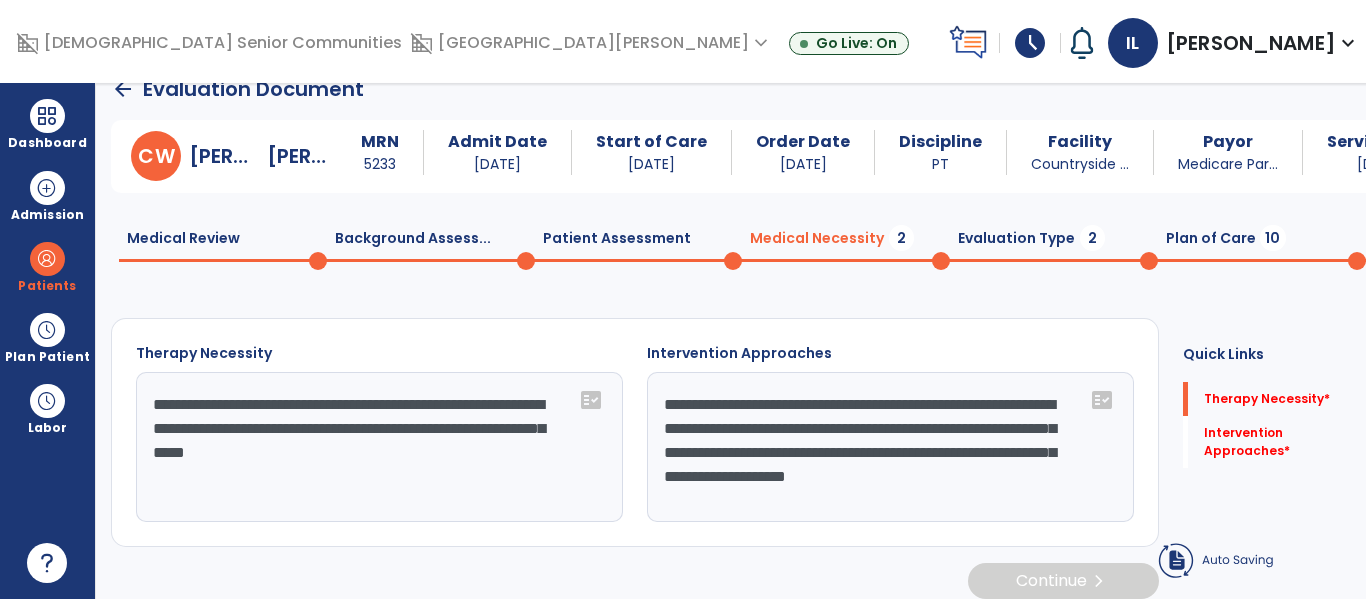 click on "**********" 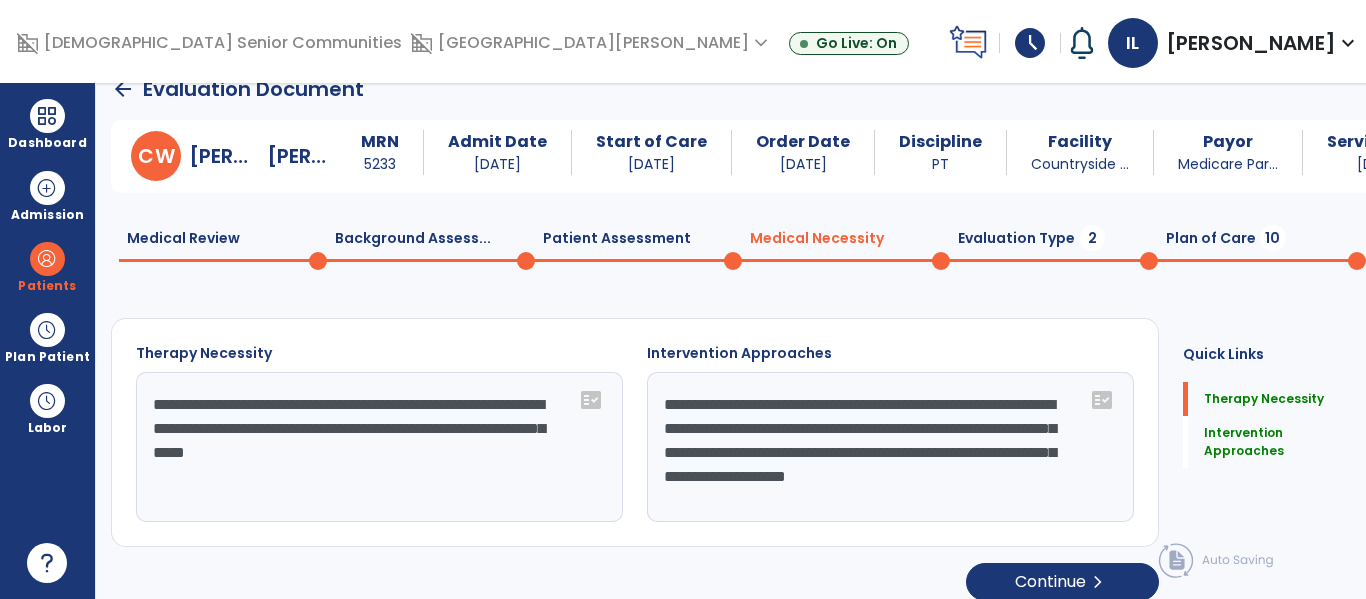 click 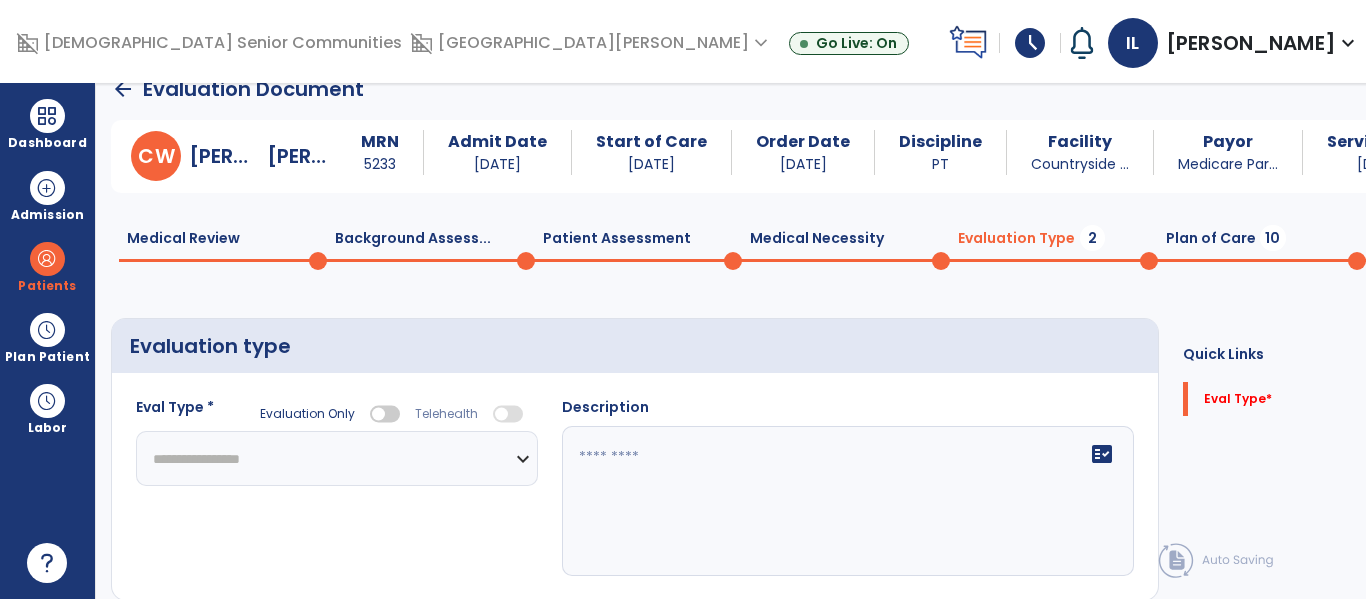 click on "**********" 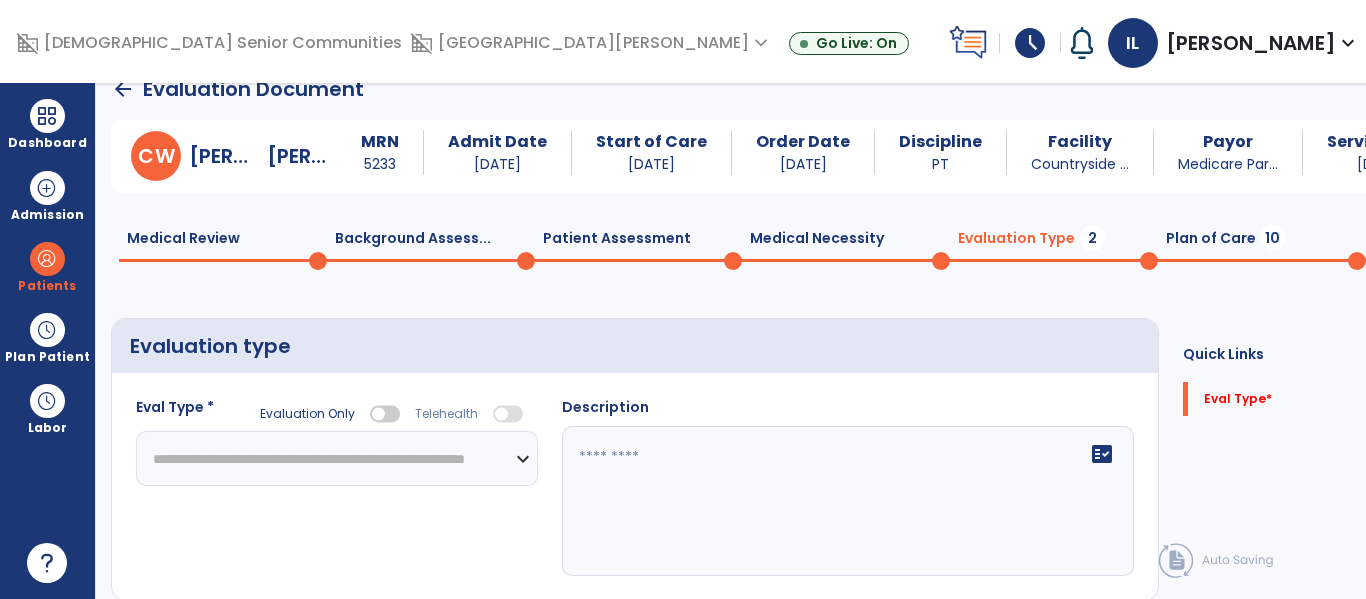 click on "**********" 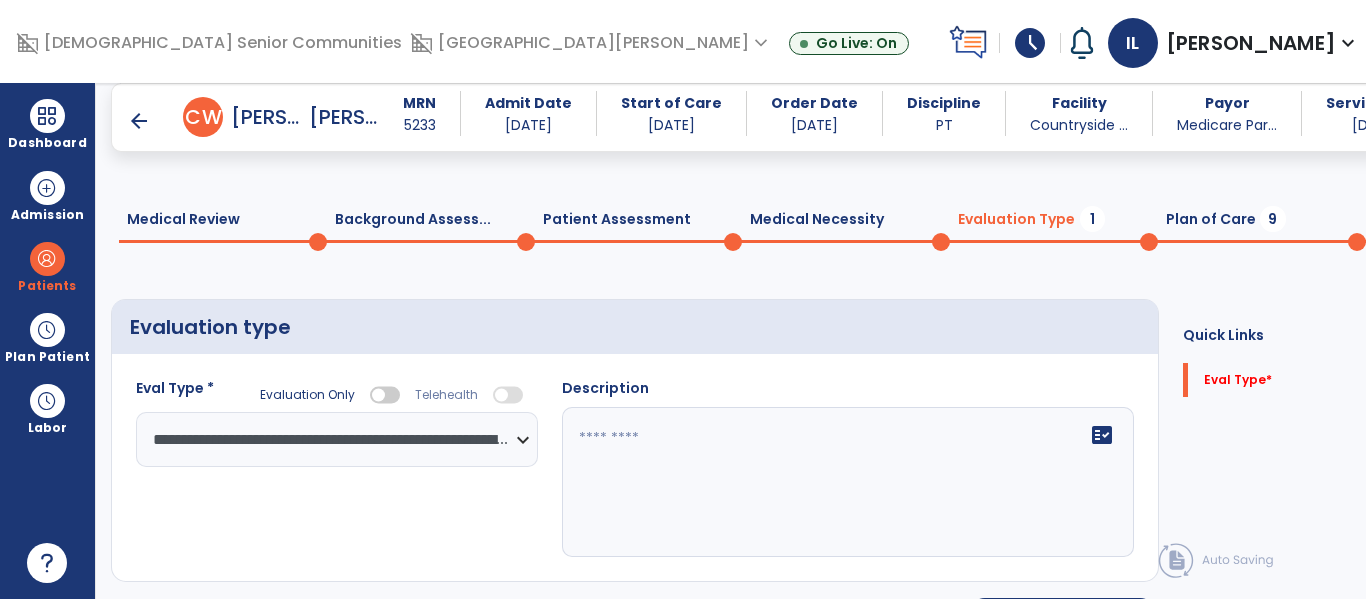 scroll, scrollTop: 83, scrollLeft: 0, axis: vertical 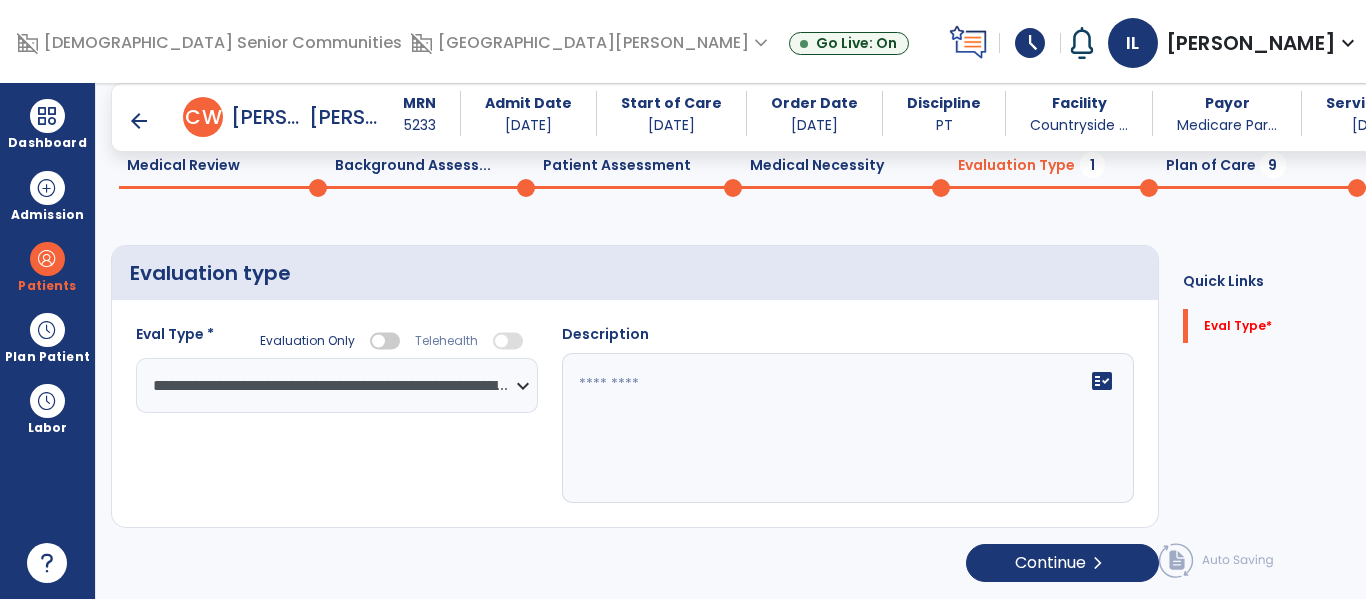 click 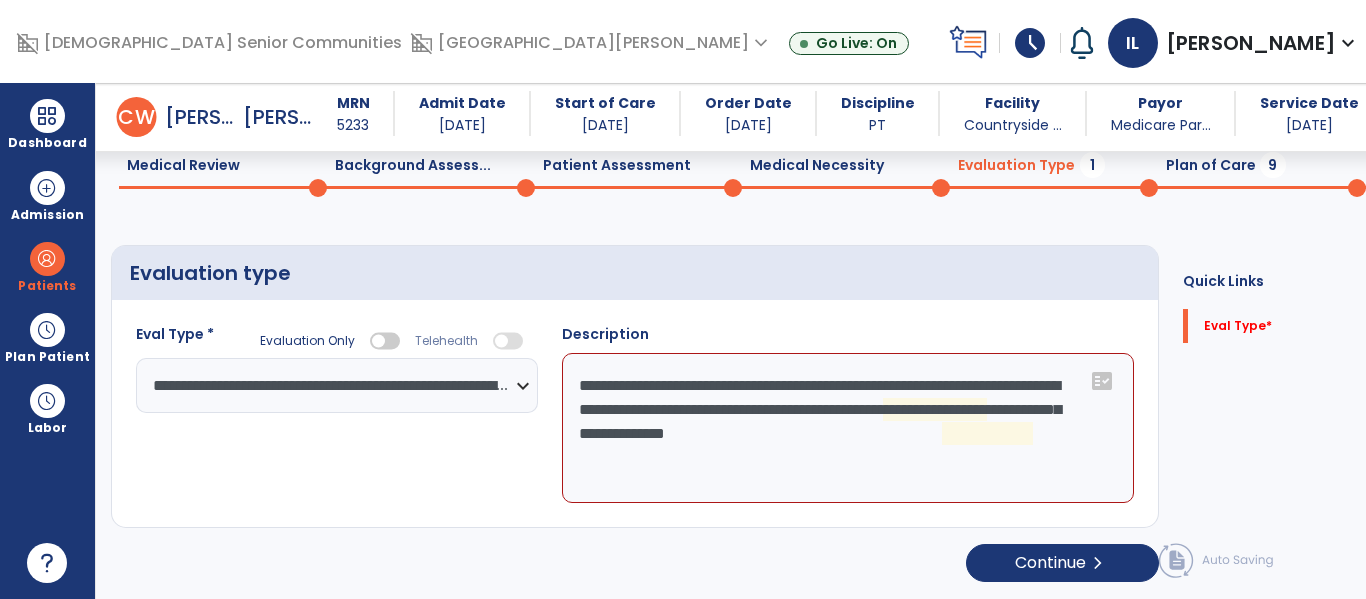 scroll, scrollTop: 82, scrollLeft: 0, axis: vertical 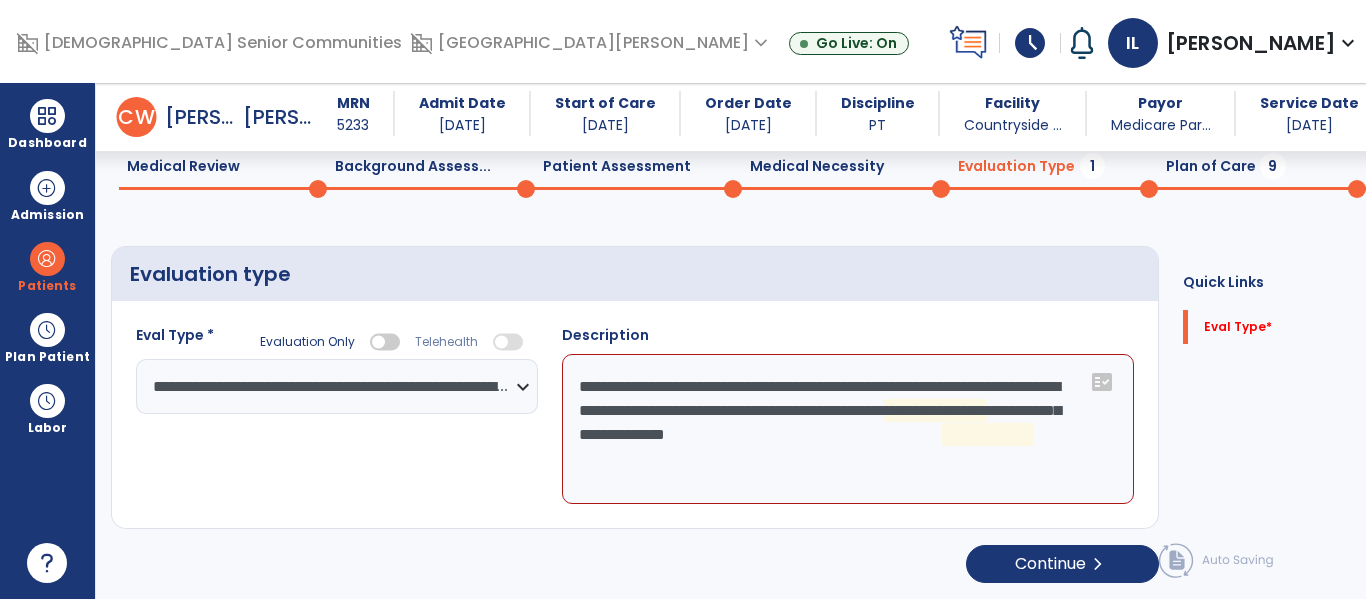 click on "**********" 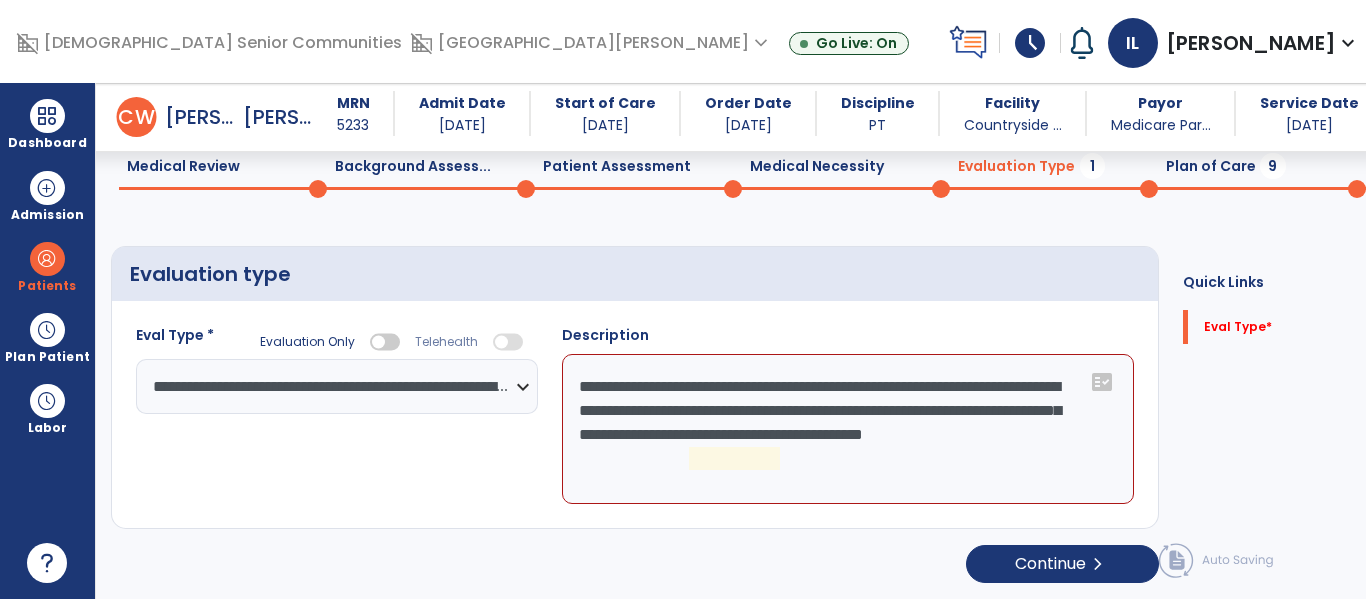 click on "**********" 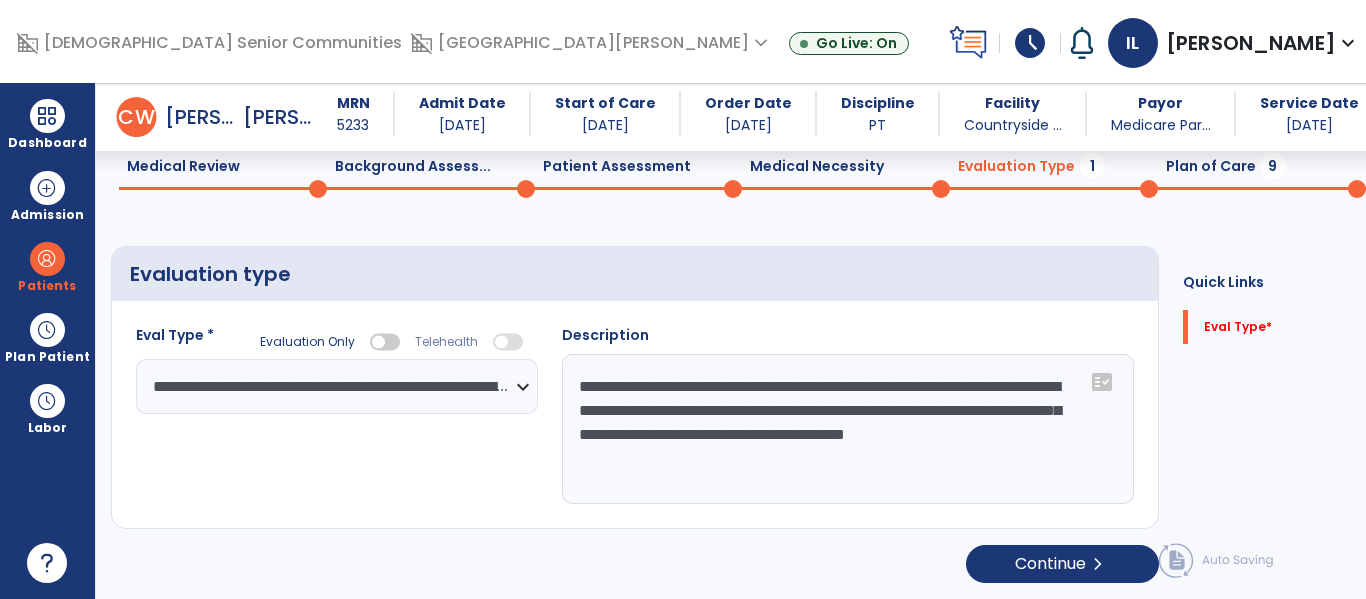 scroll, scrollTop: 81, scrollLeft: 0, axis: vertical 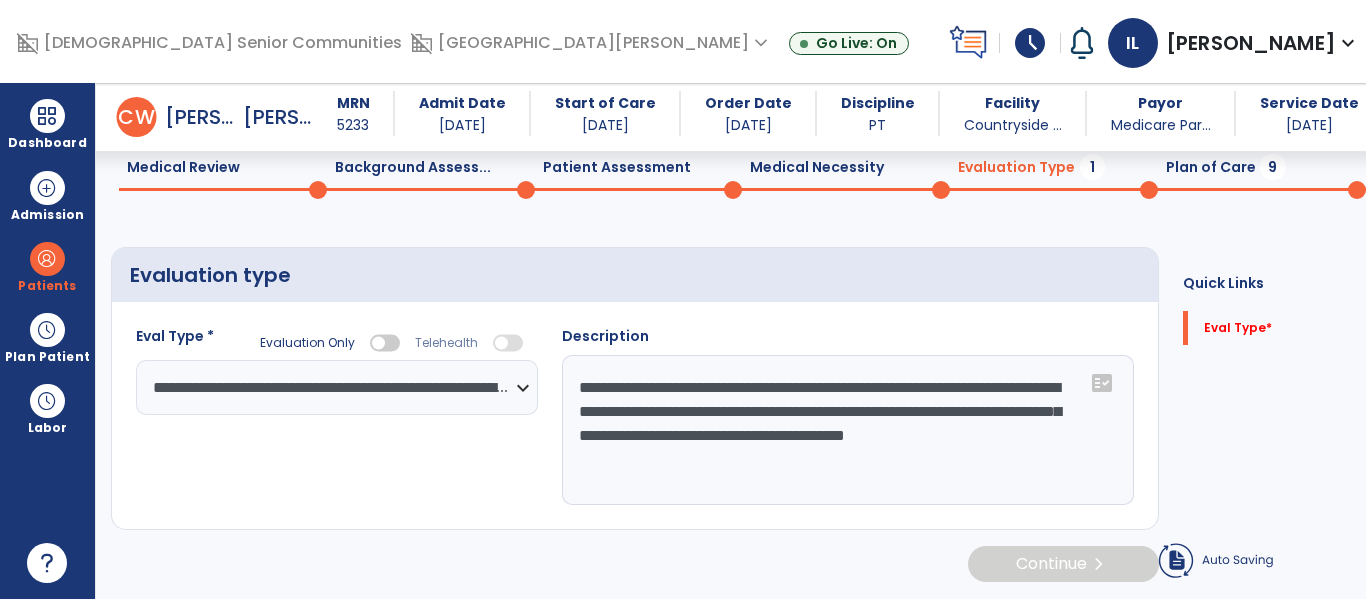 type on "**********" 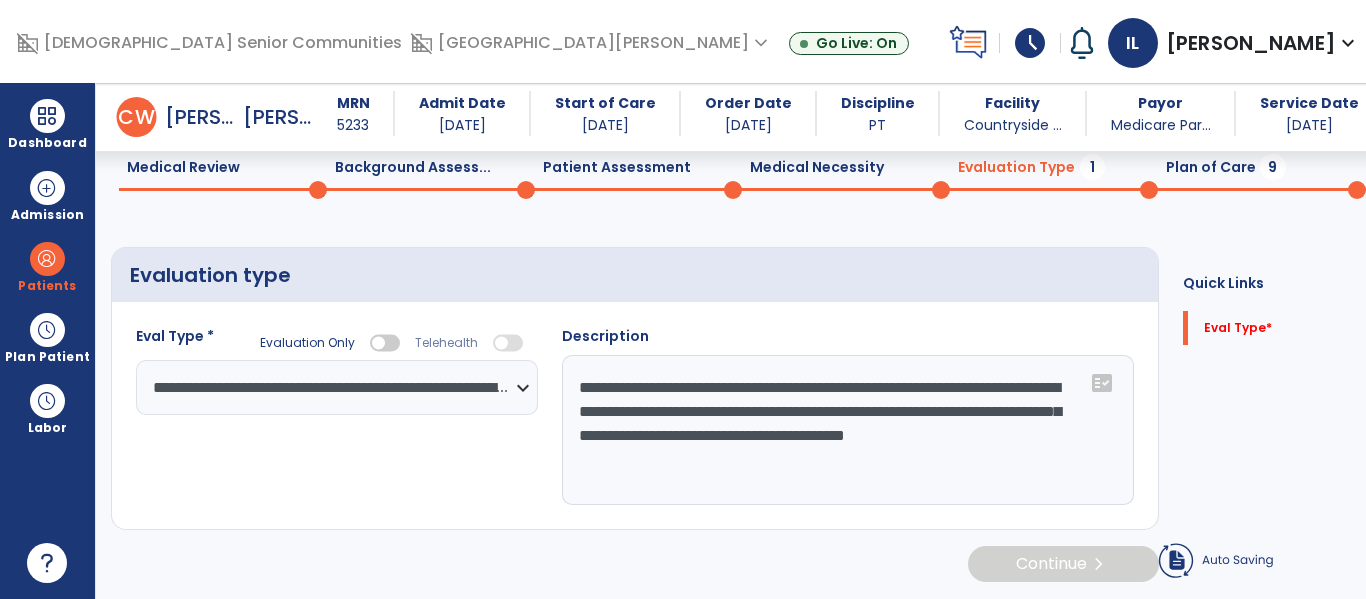 click on "Evaluation type" 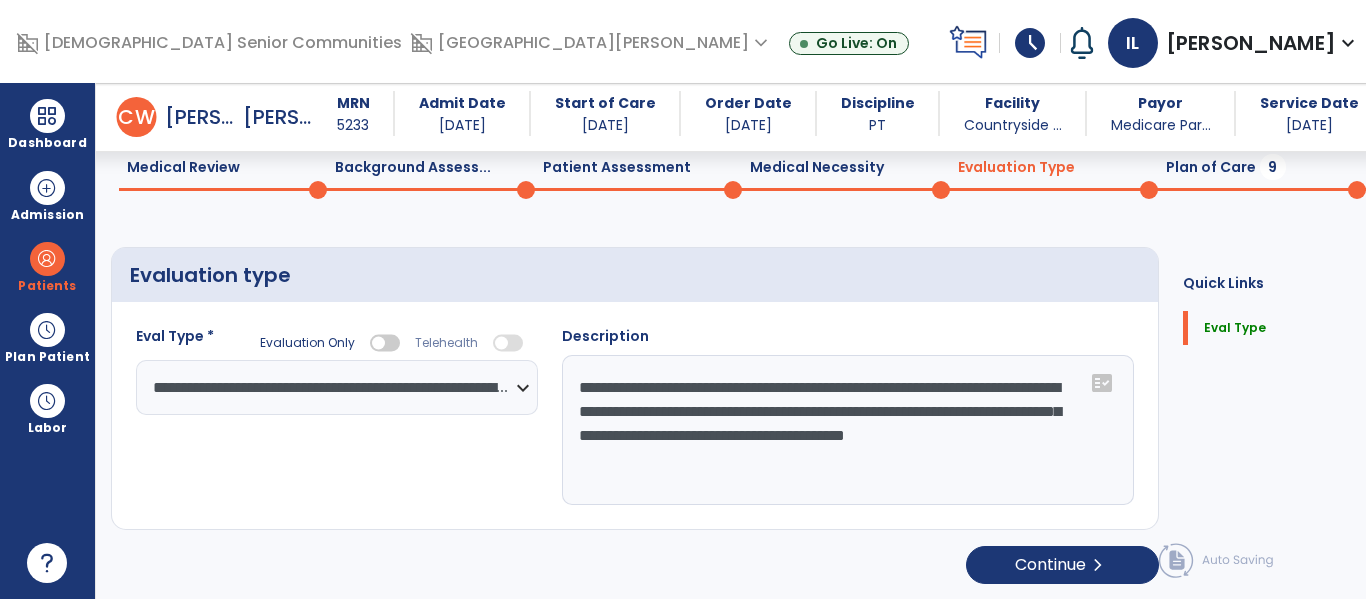 click on "Plan of Care  9" 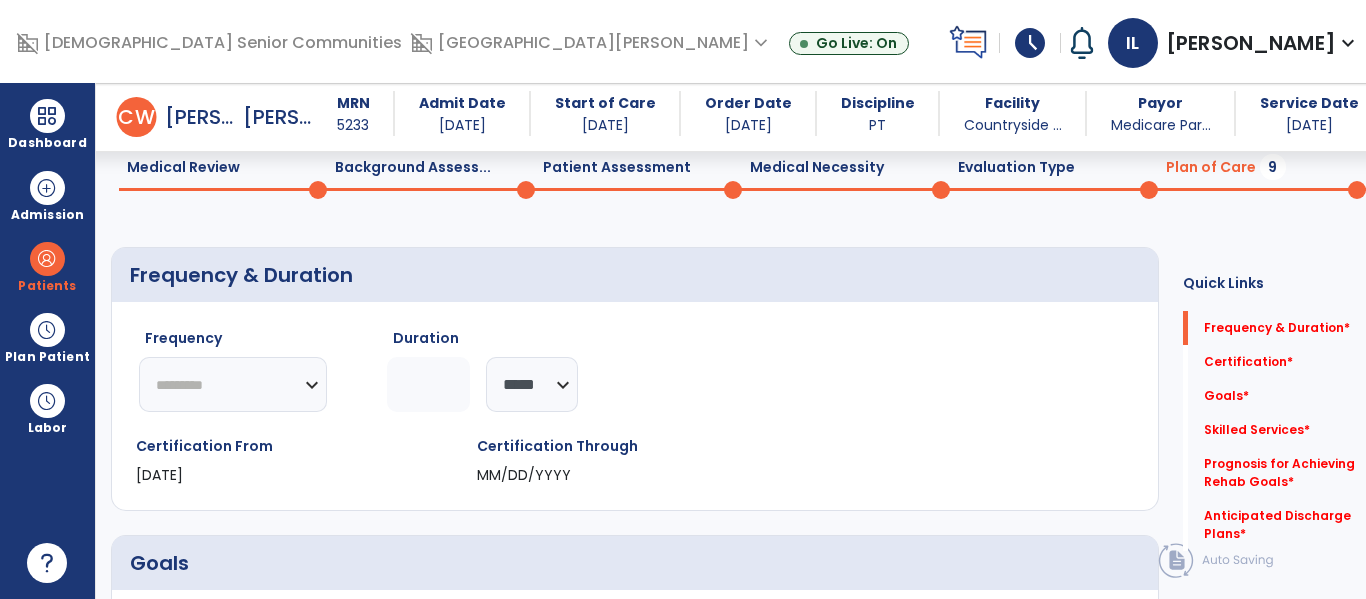 click on "********* ** ** ** ** ** ** **" 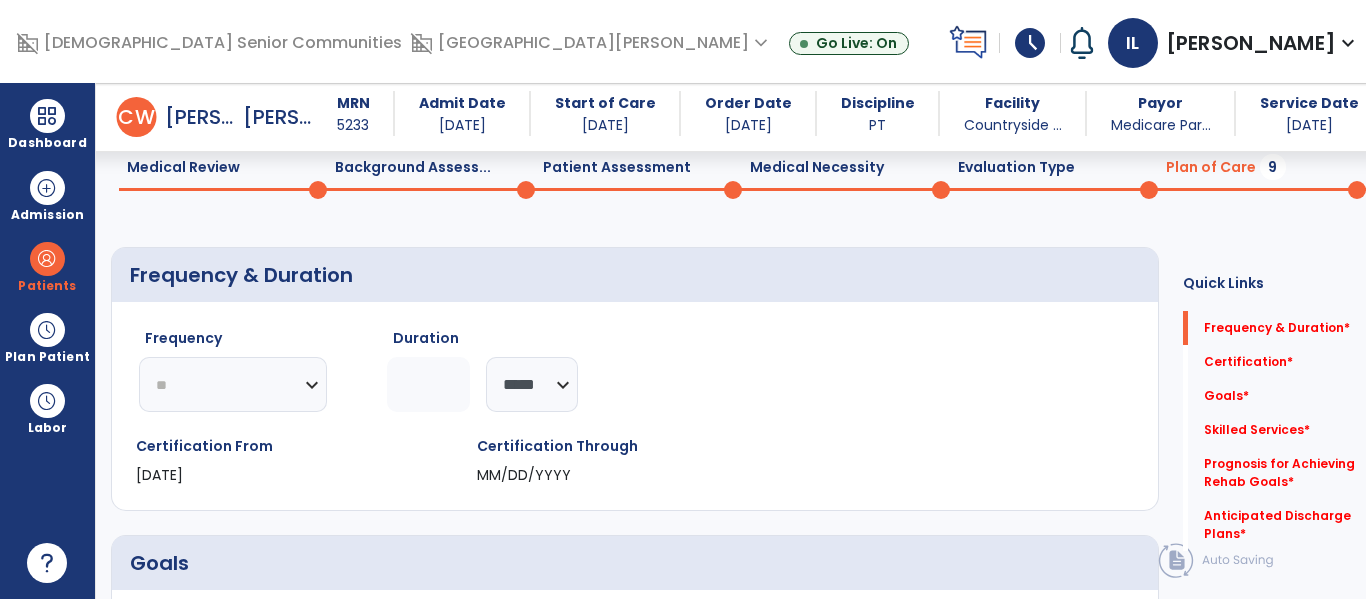 click on "********* ** ** ** ** ** ** **" 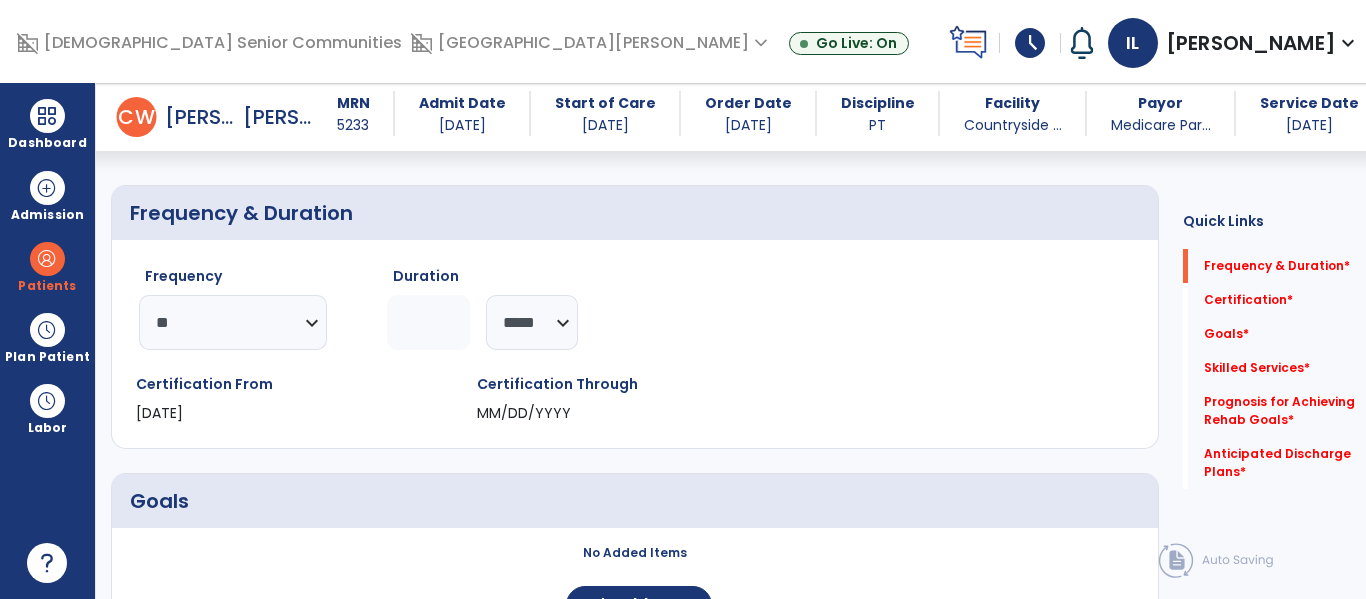 scroll, scrollTop: 163, scrollLeft: 0, axis: vertical 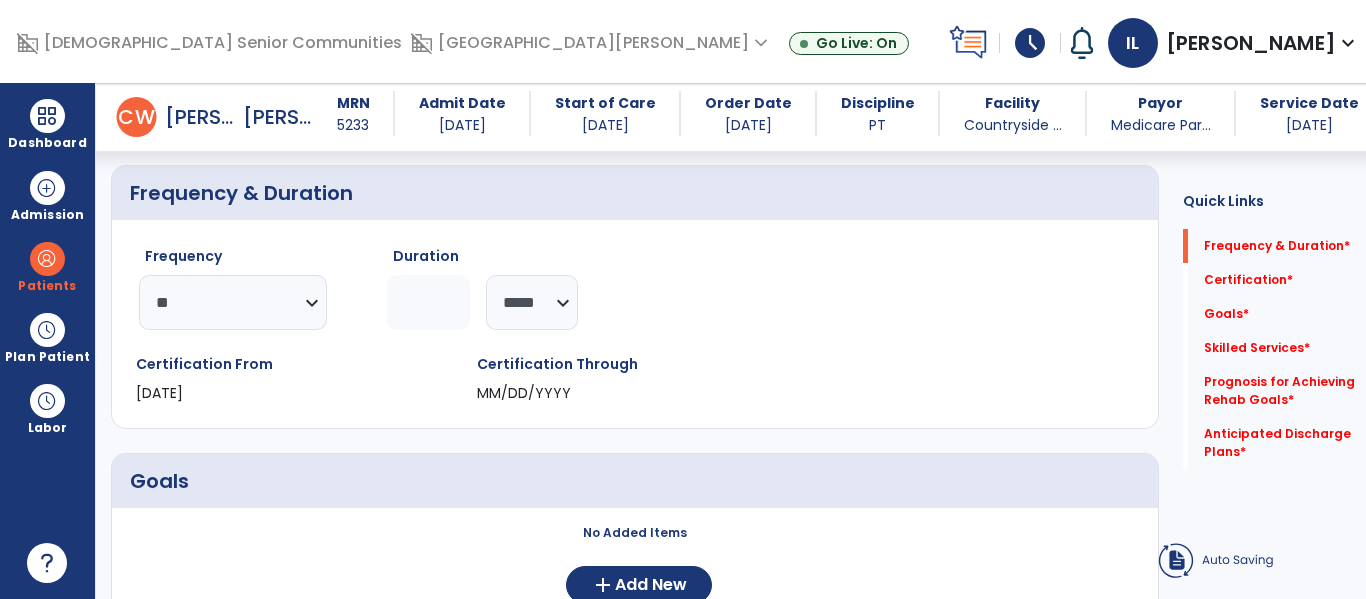 click 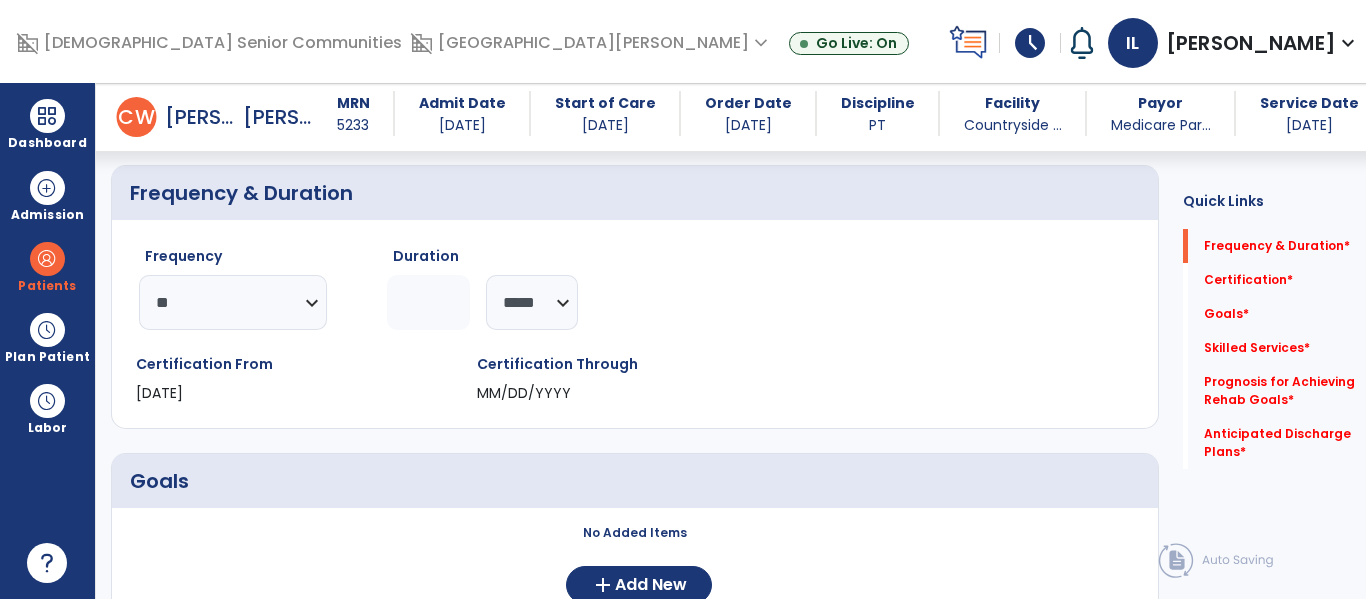 type on "*" 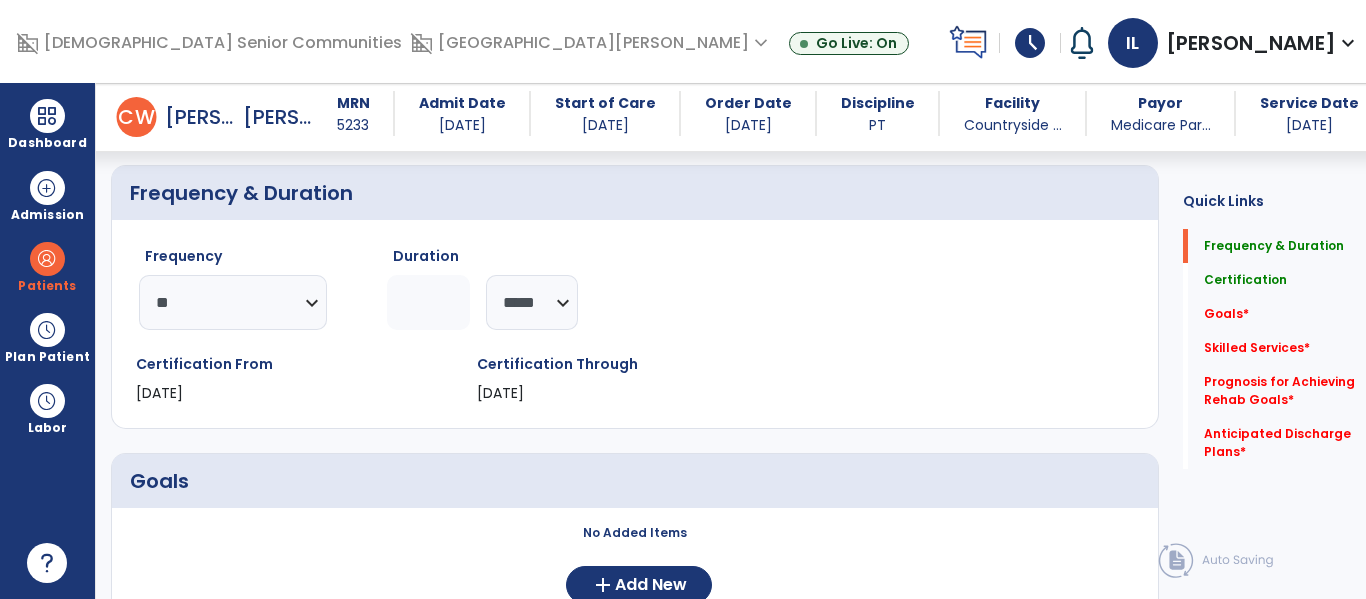 type on "*" 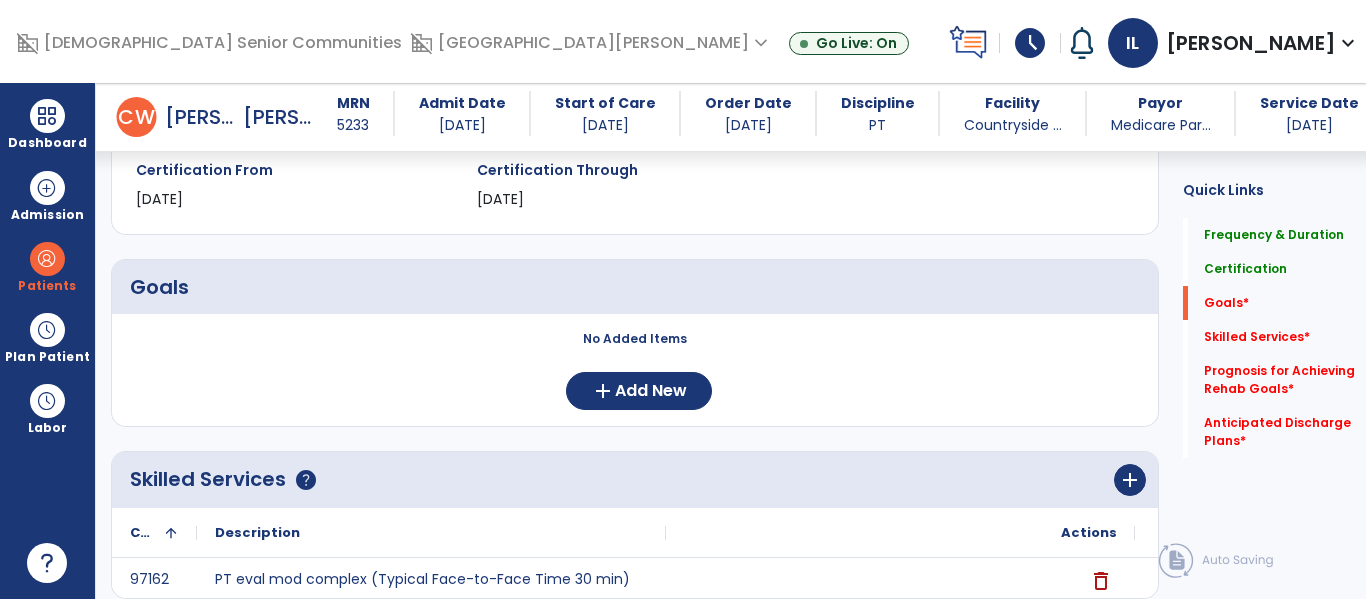 scroll, scrollTop: 397, scrollLeft: 0, axis: vertical 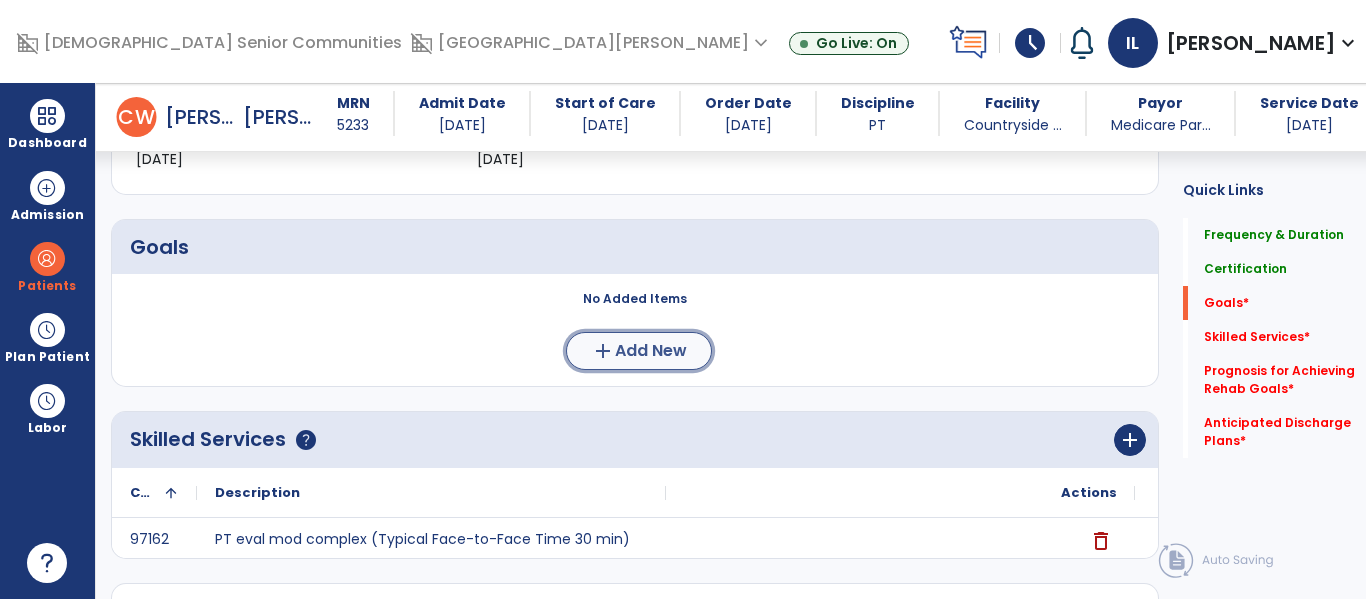 click on "Add New" at bounding box center (651, 351) 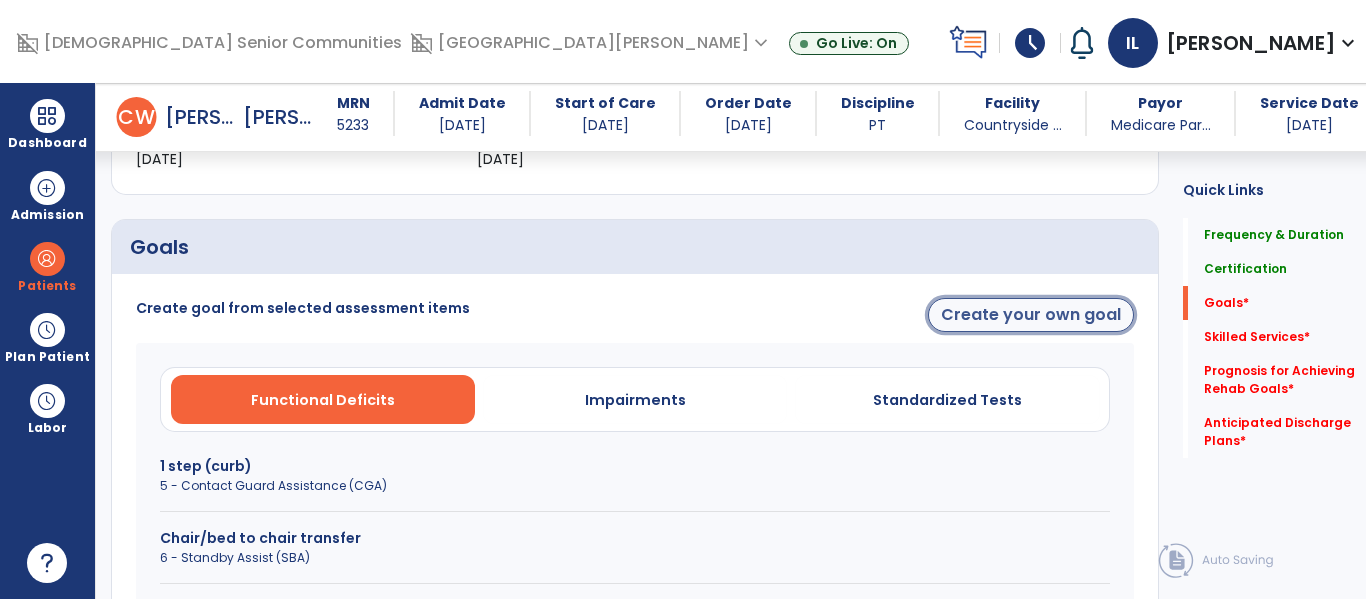 click on "Create your own goal" at bounding box center [1031, 315] 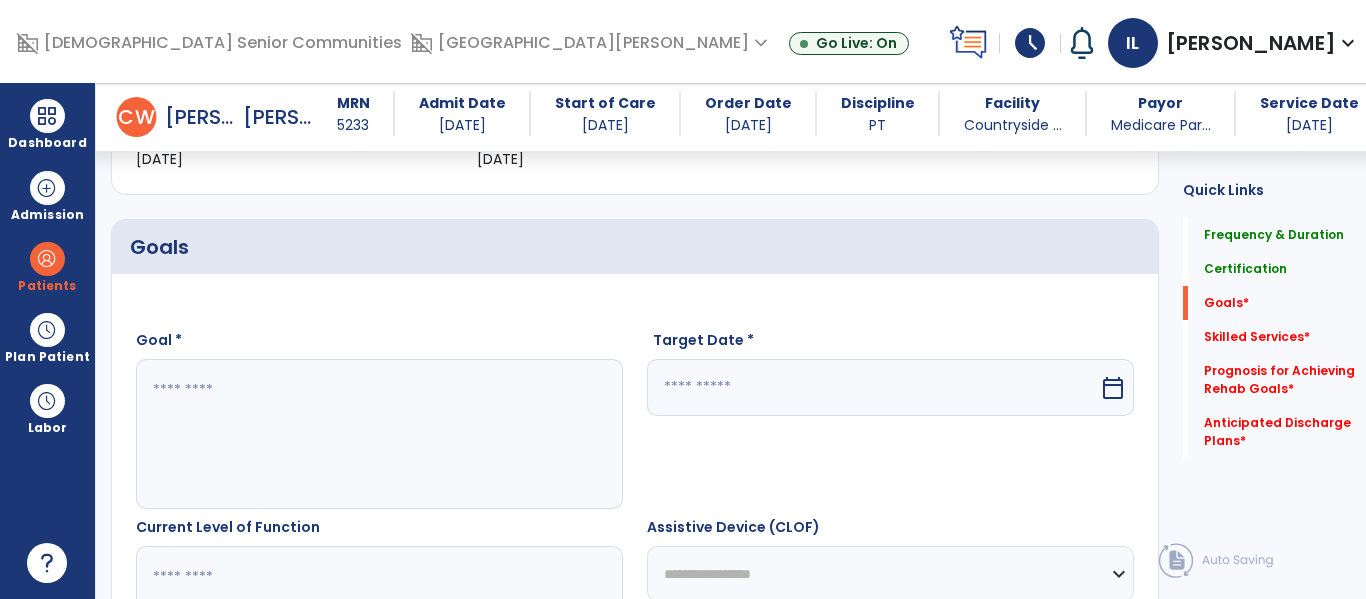 click at bounding box center (374, 434) 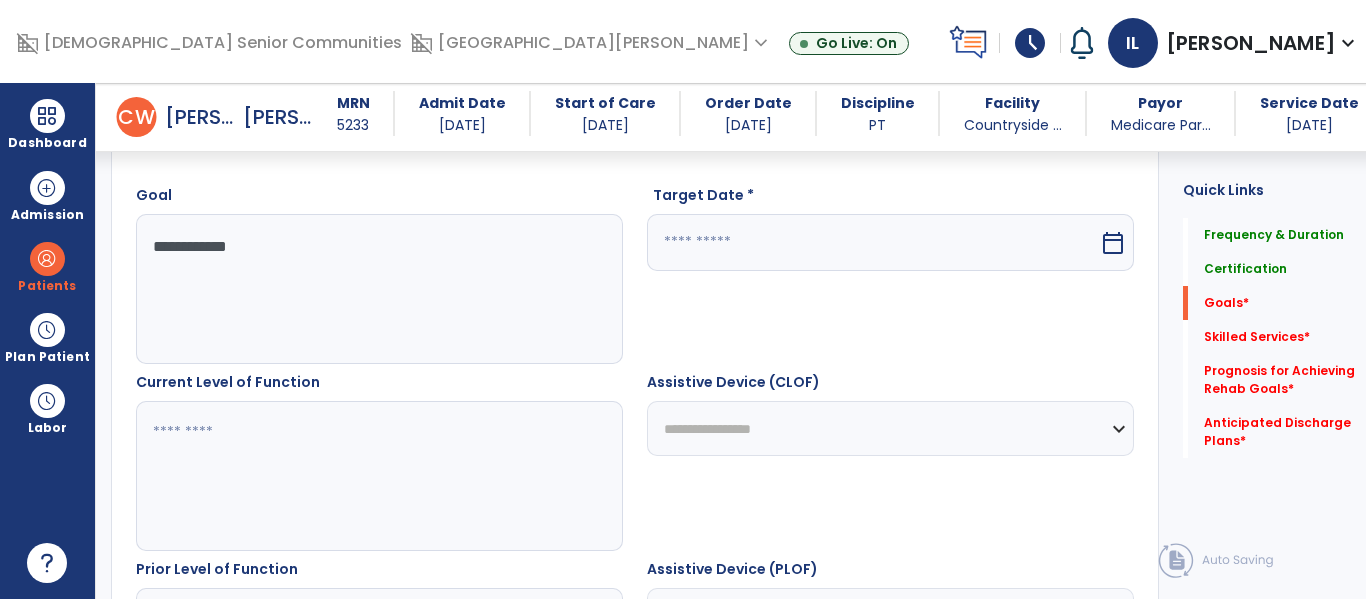 scroll, scrollTop: 543, scrollLeft: 0, axis: vertical 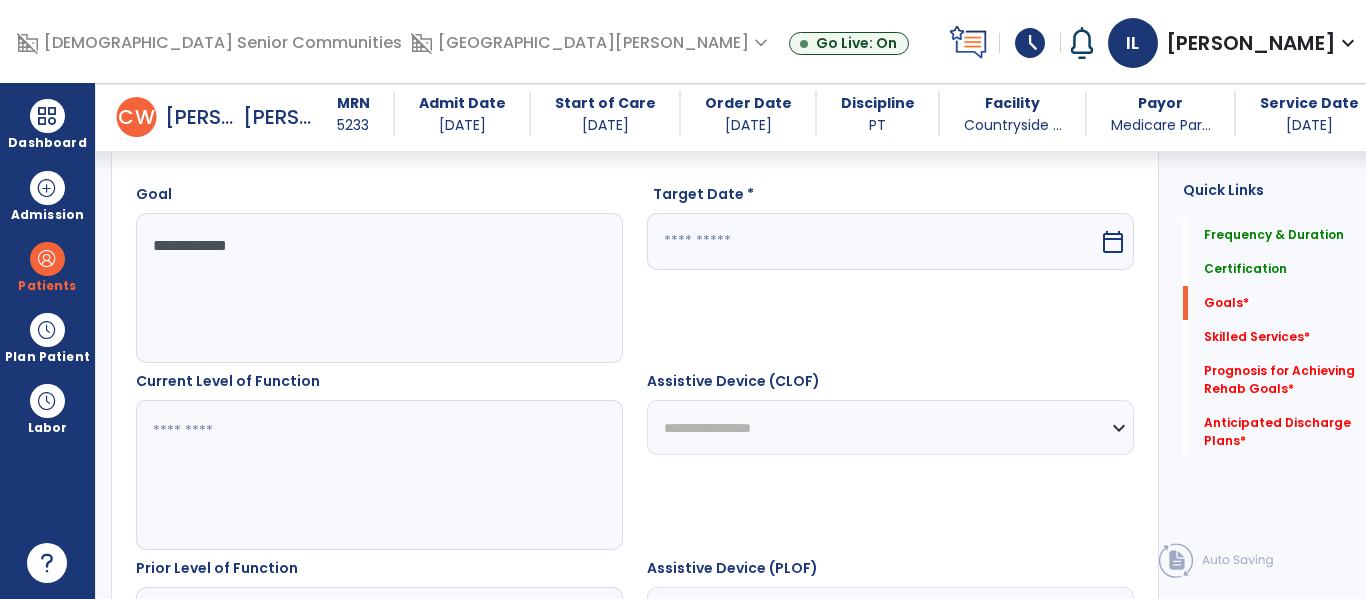 type on "**********" 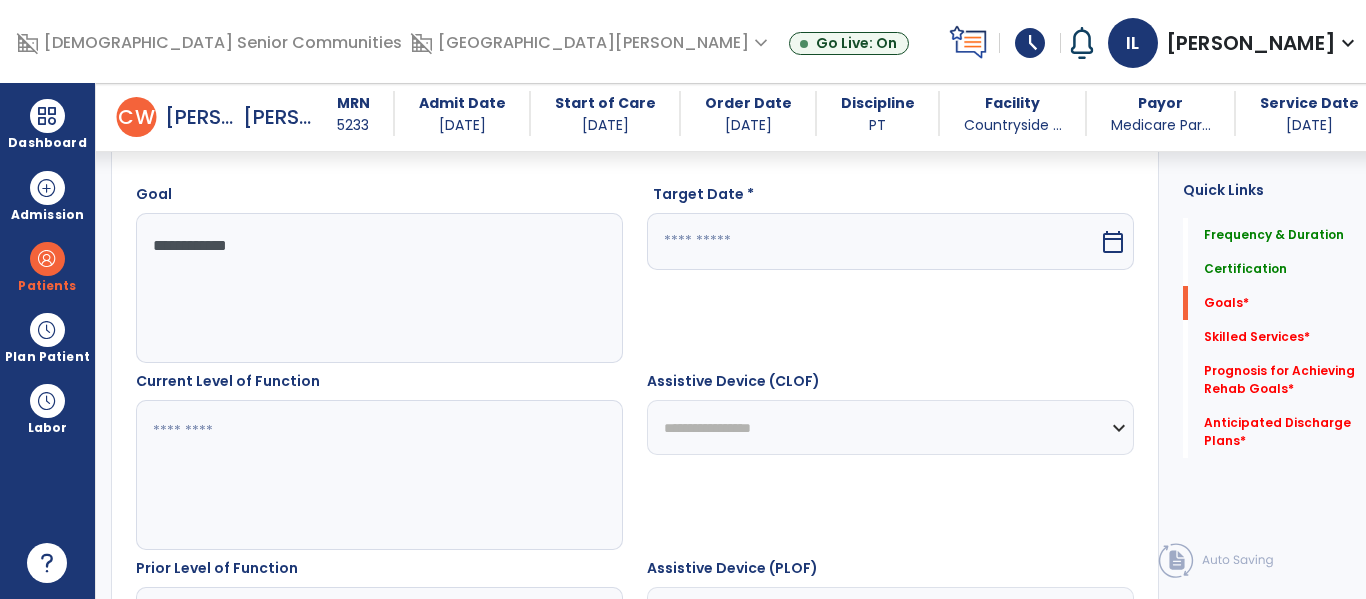 click on "calendar_today" at bounding box center [1113, 242] 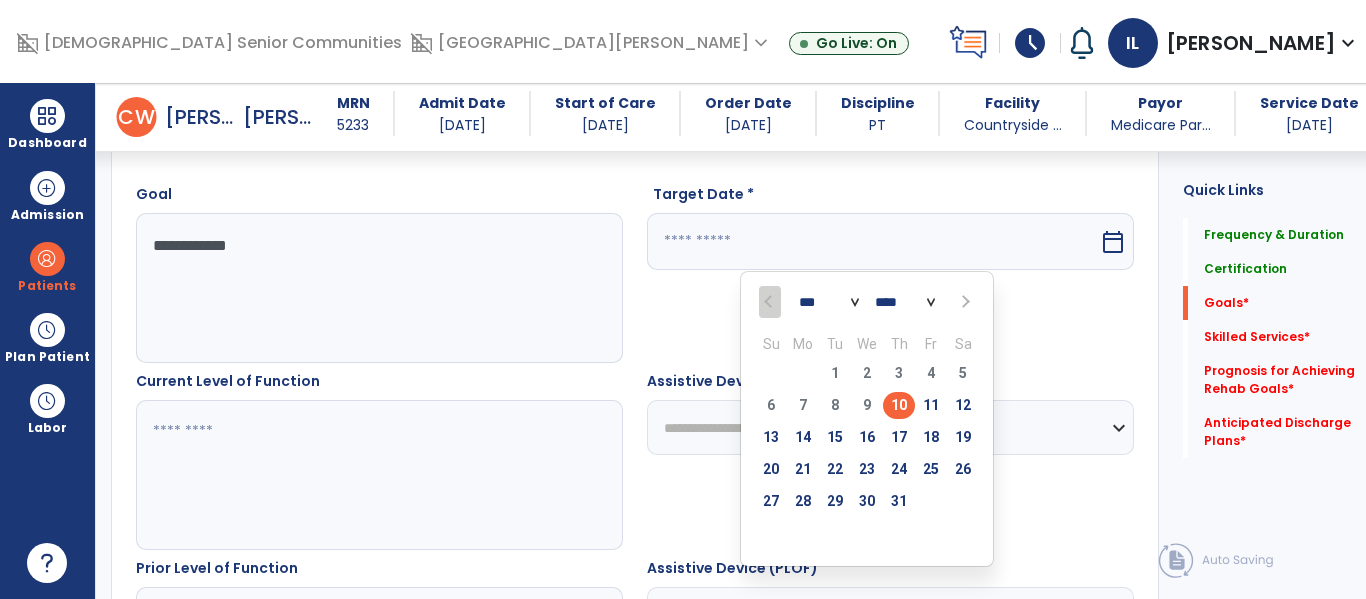 click at bounding box center (963, 302) 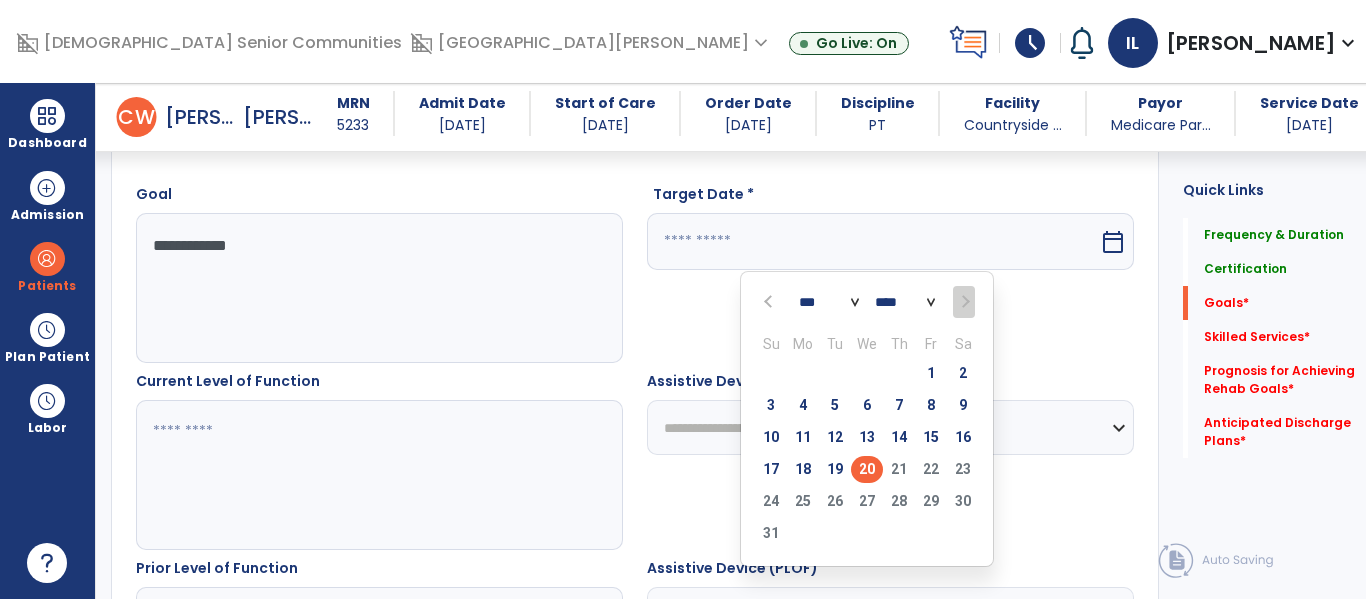 click on "20" at bounding box center [867, 469] 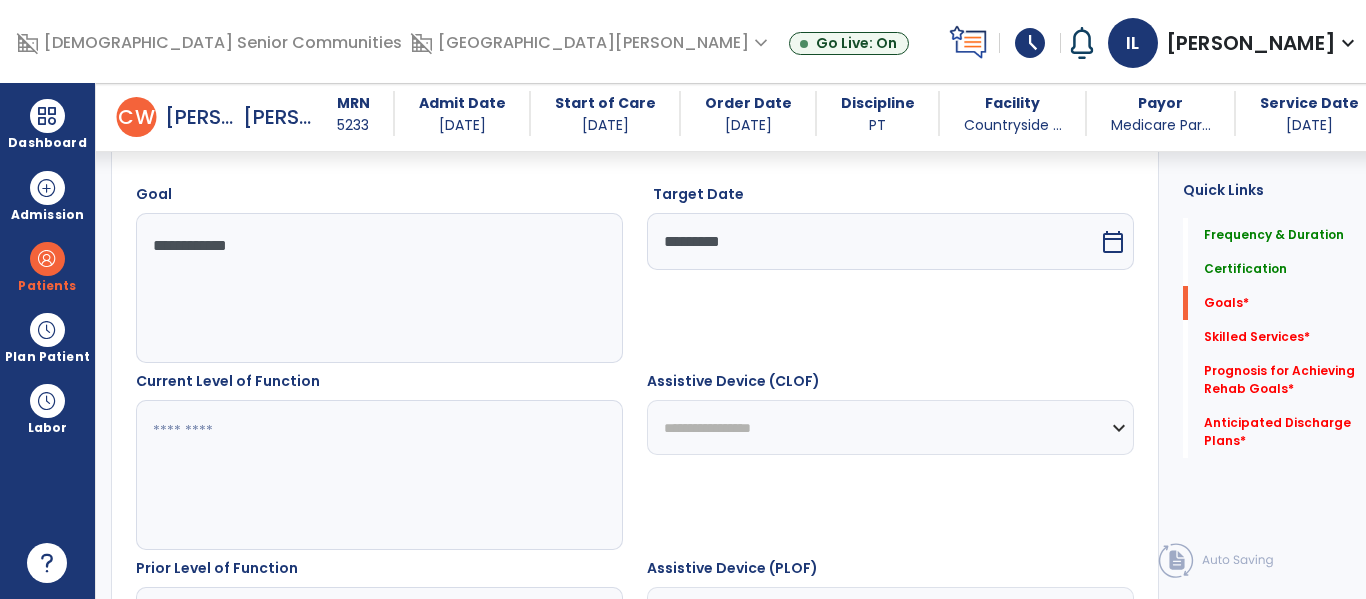 click at bounding box center (374, 475) 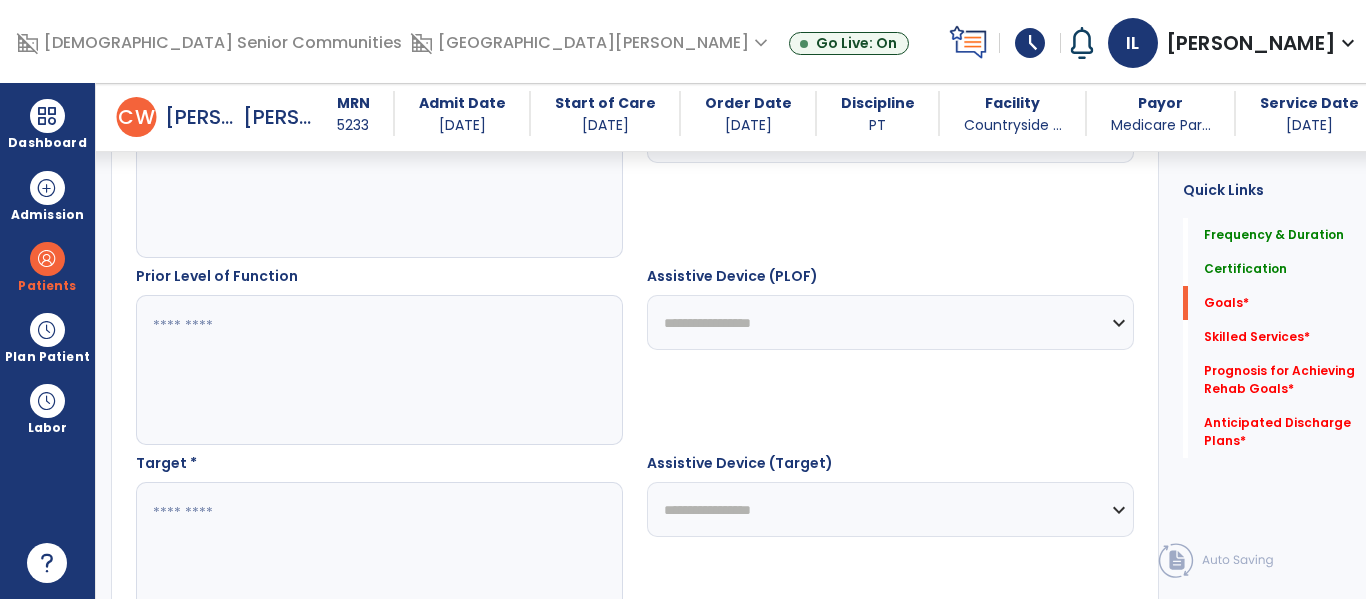 scroll, scrollTop: 839, scrollLeft: 0, axis: vertical 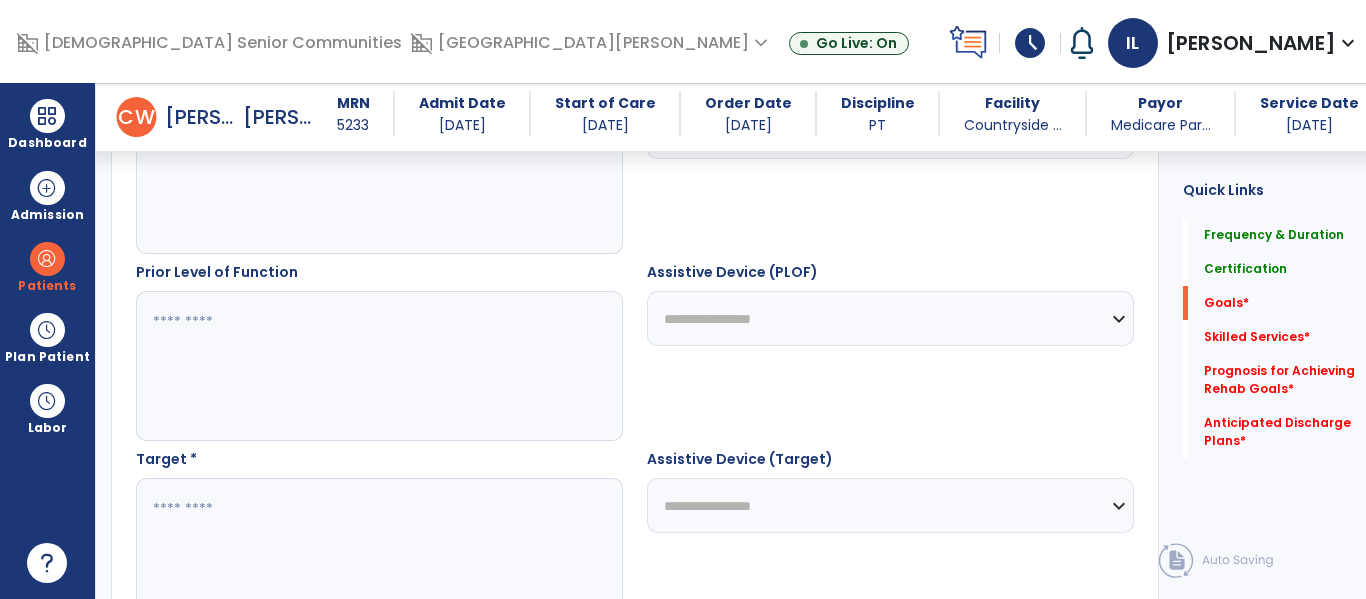 type on "***" 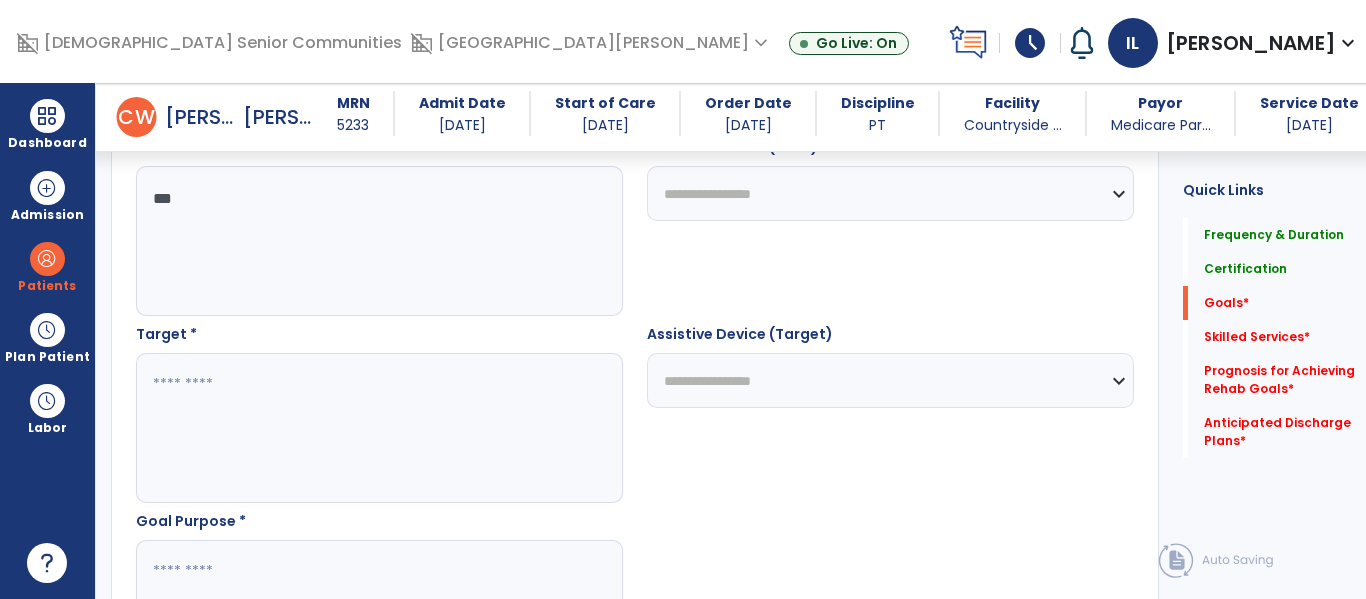scroll, scrollTop: 967, scrollLeft: 0, axis: vertical 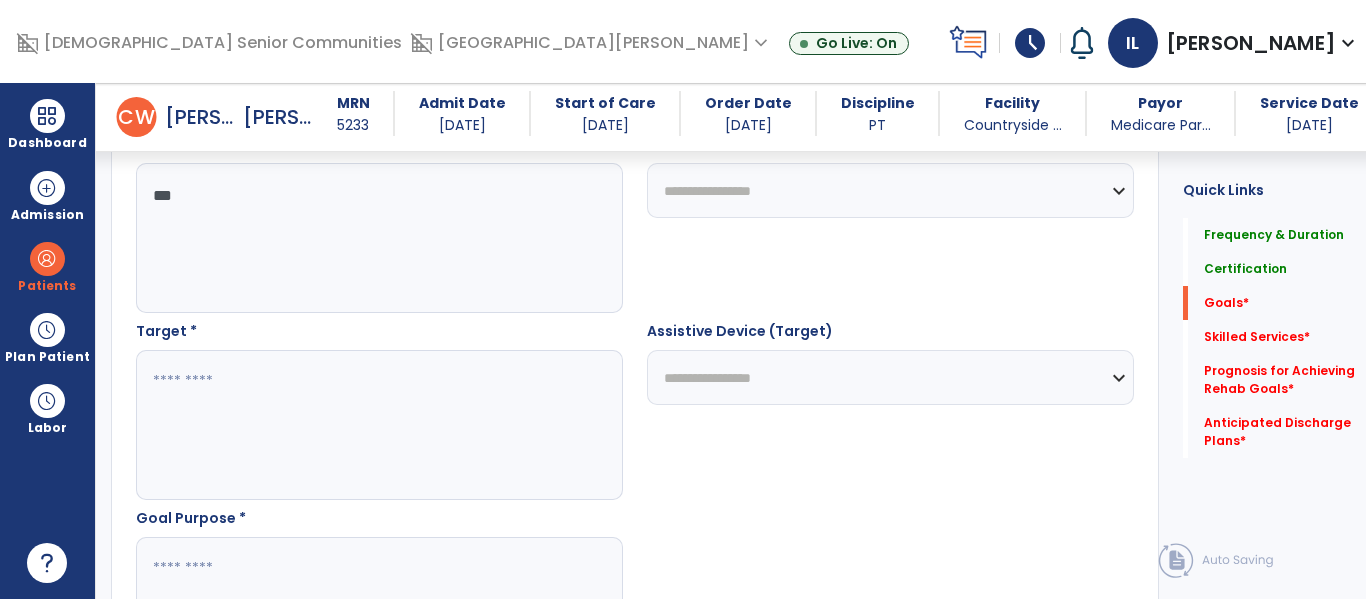 type on "***" 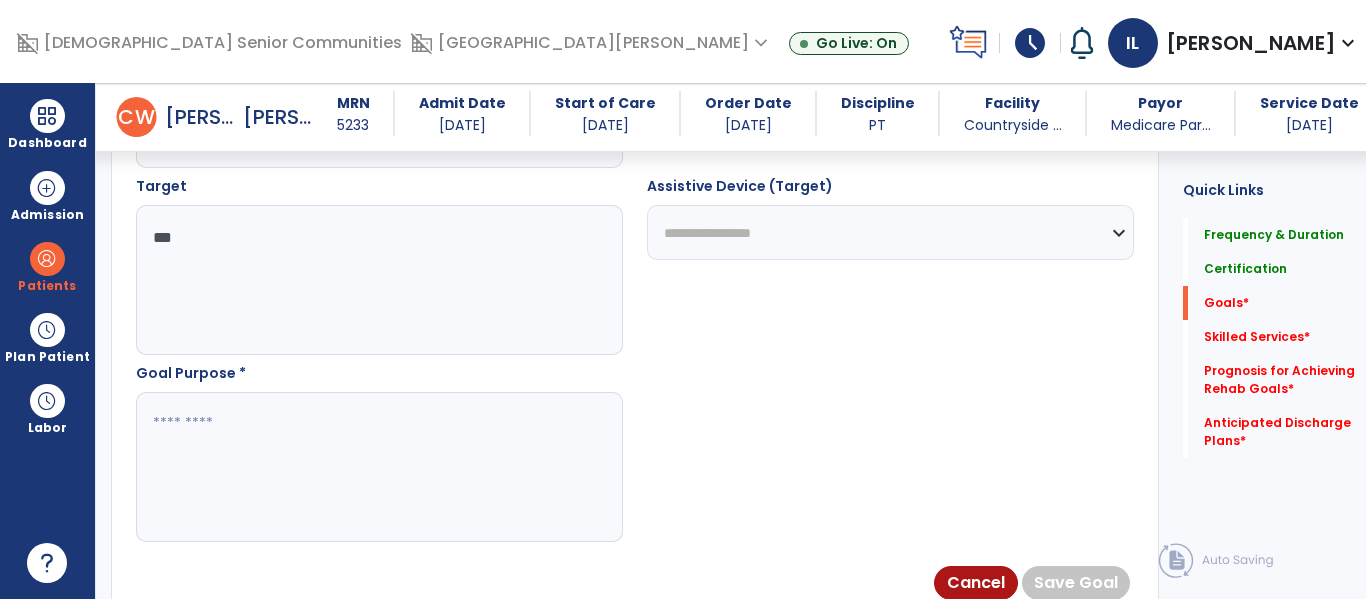 scroll, scrollTop: 1151, scrollLeft: 0, axis: vertical 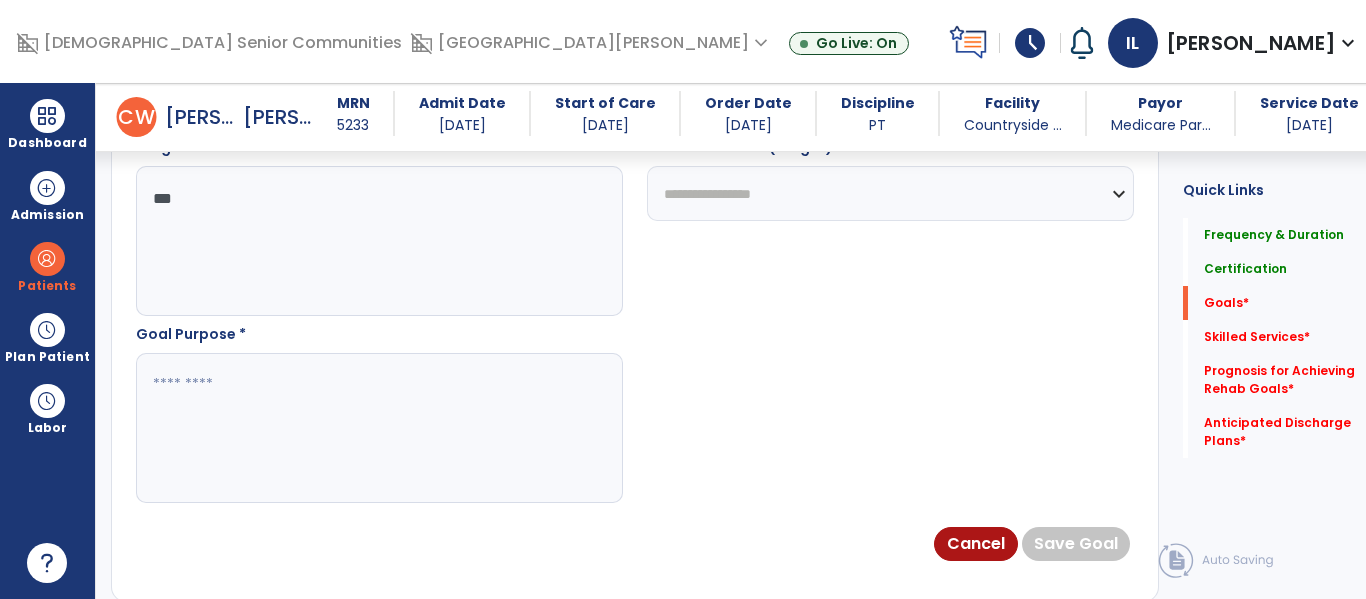 type on "***" 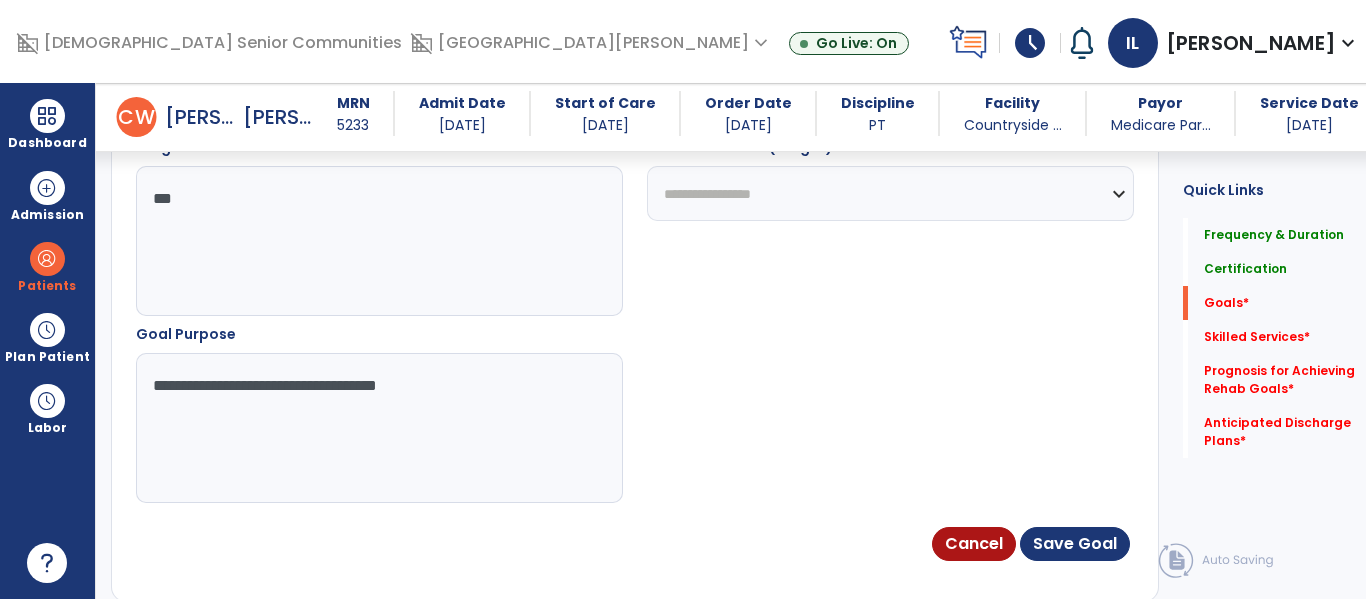 type on "**********" 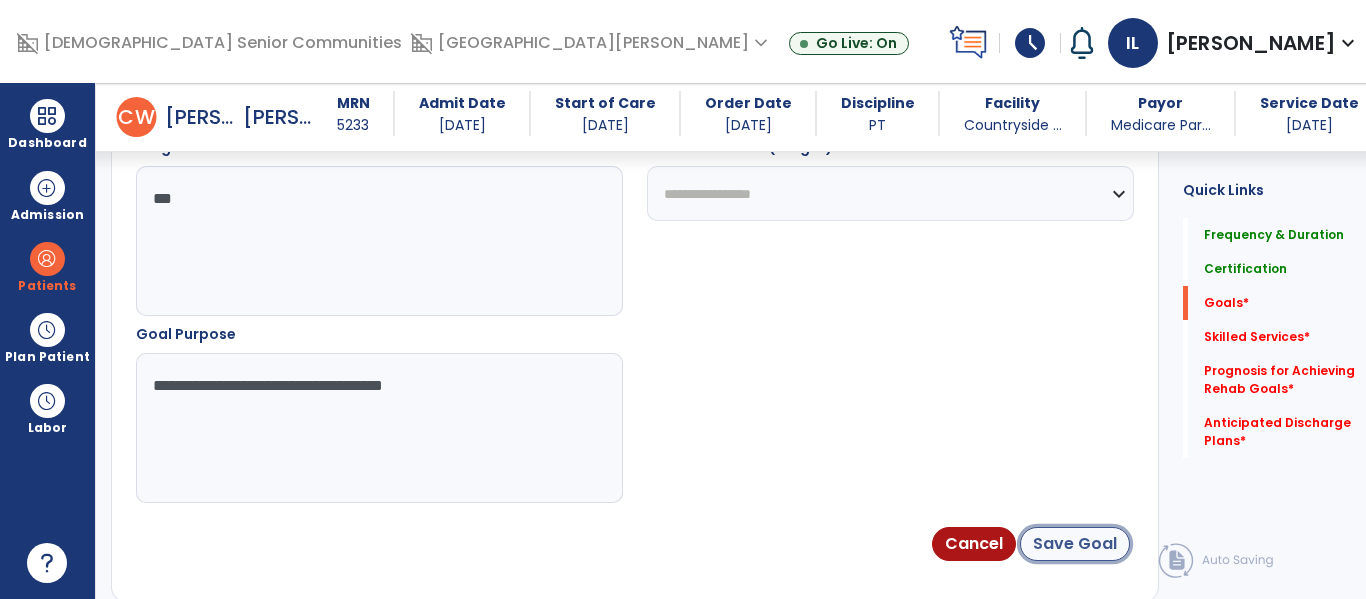 click on "Save Goal" at bounding box center (1075, 544) 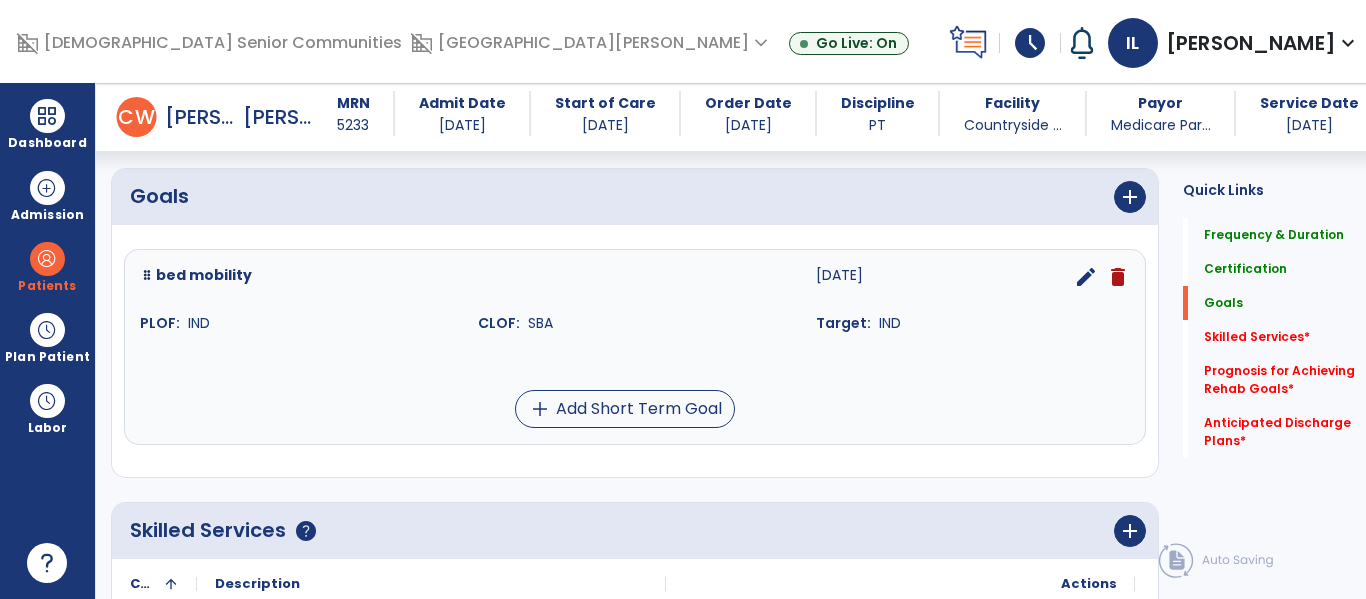 scroll, scrollTop: 447, scrollLeft: 0, axis: vertical 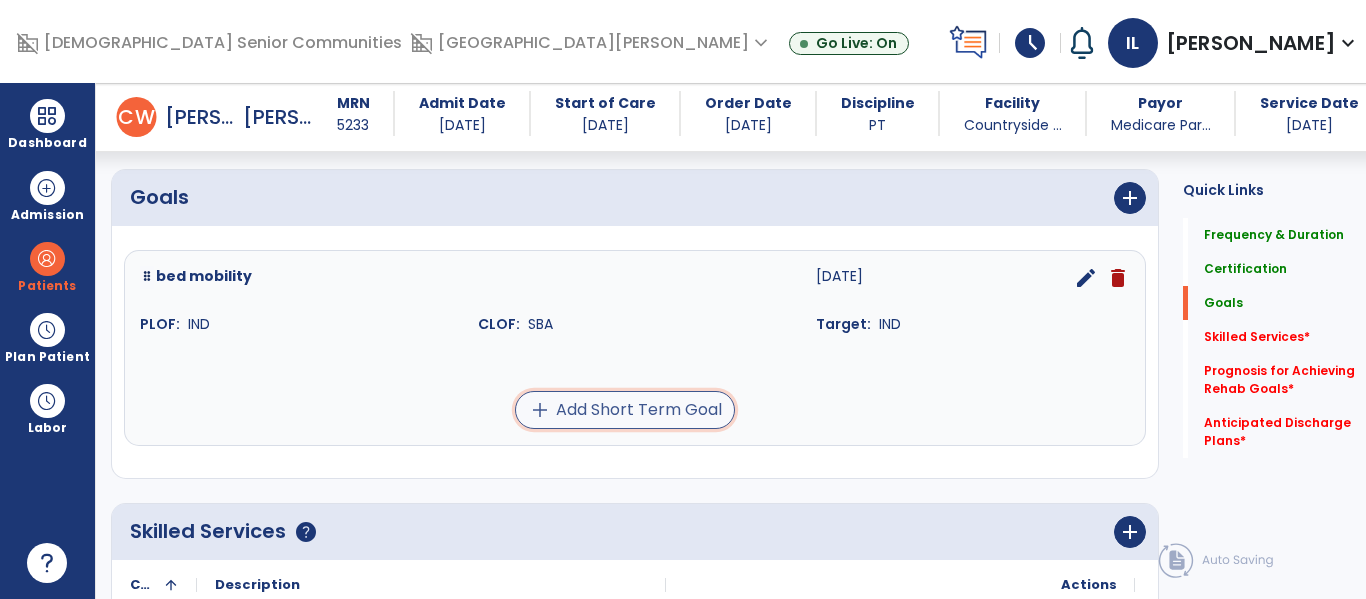 click on "add  Add Short Term Goal" at bounding box center (625, 410) 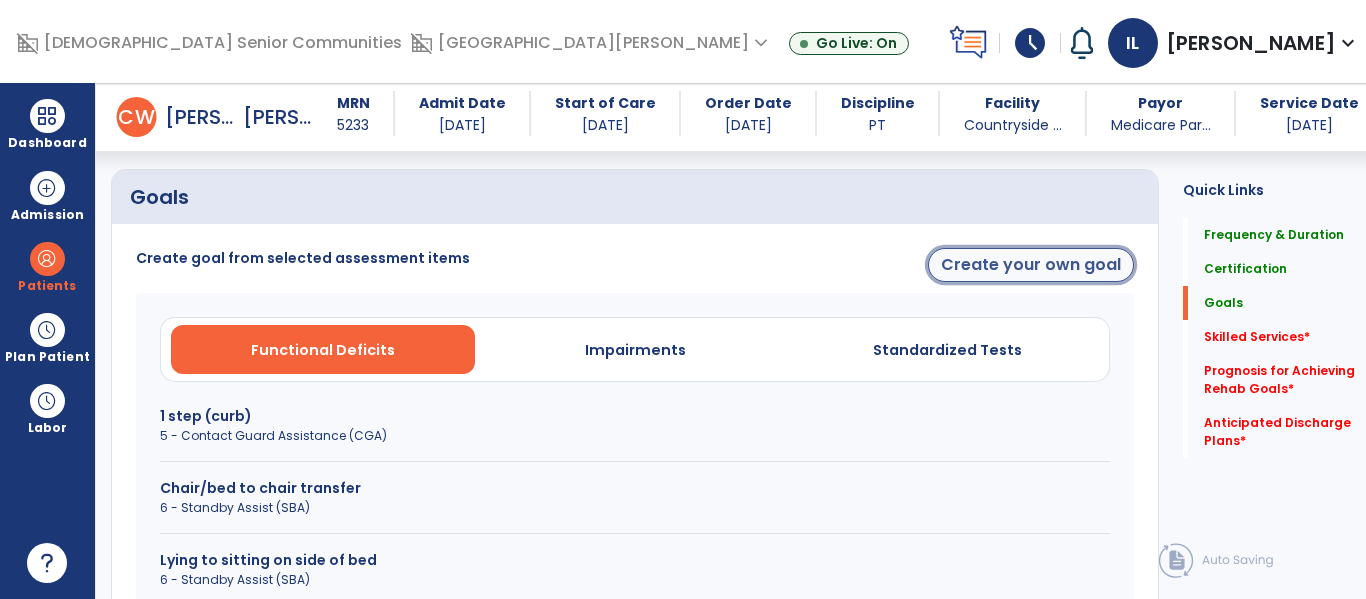 click on "Create your own goal" at bounding box center [1031, 265] 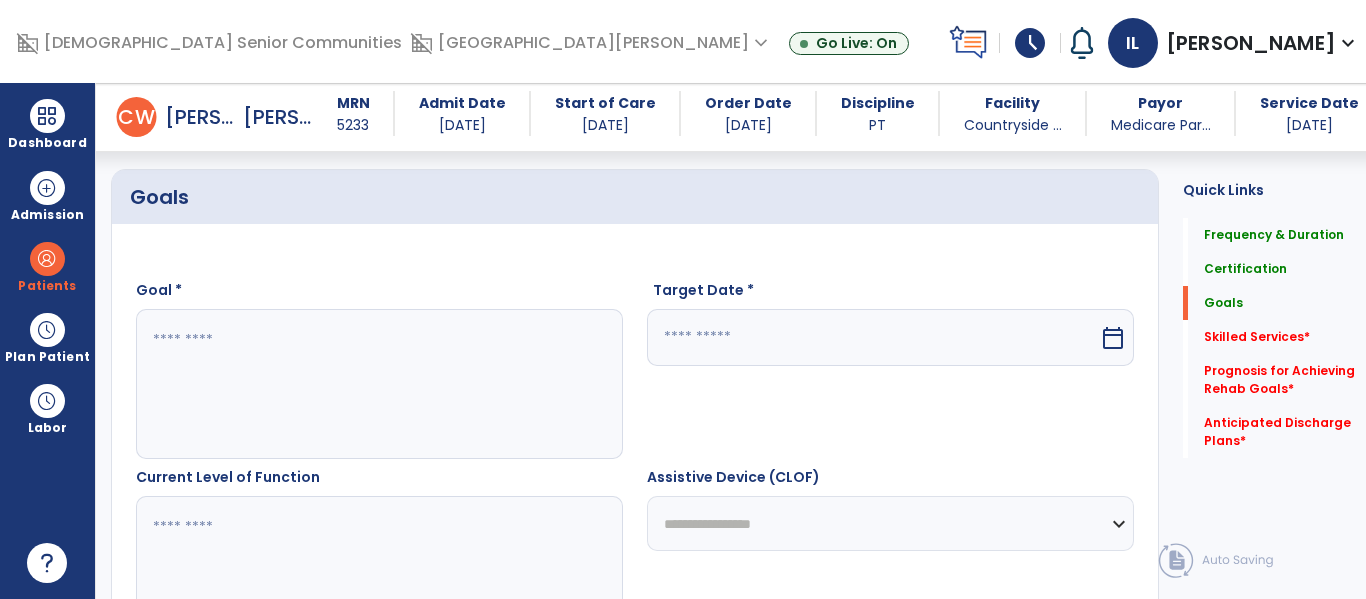 click at bounding box center (374, 384) 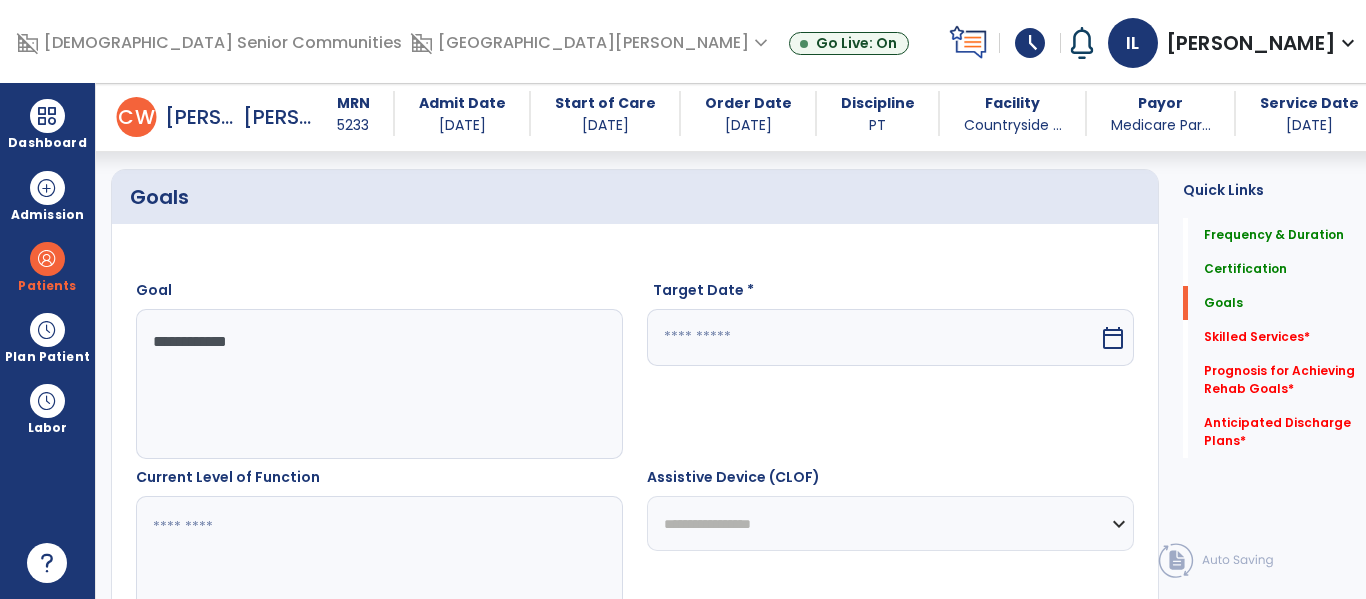 type on "**********" 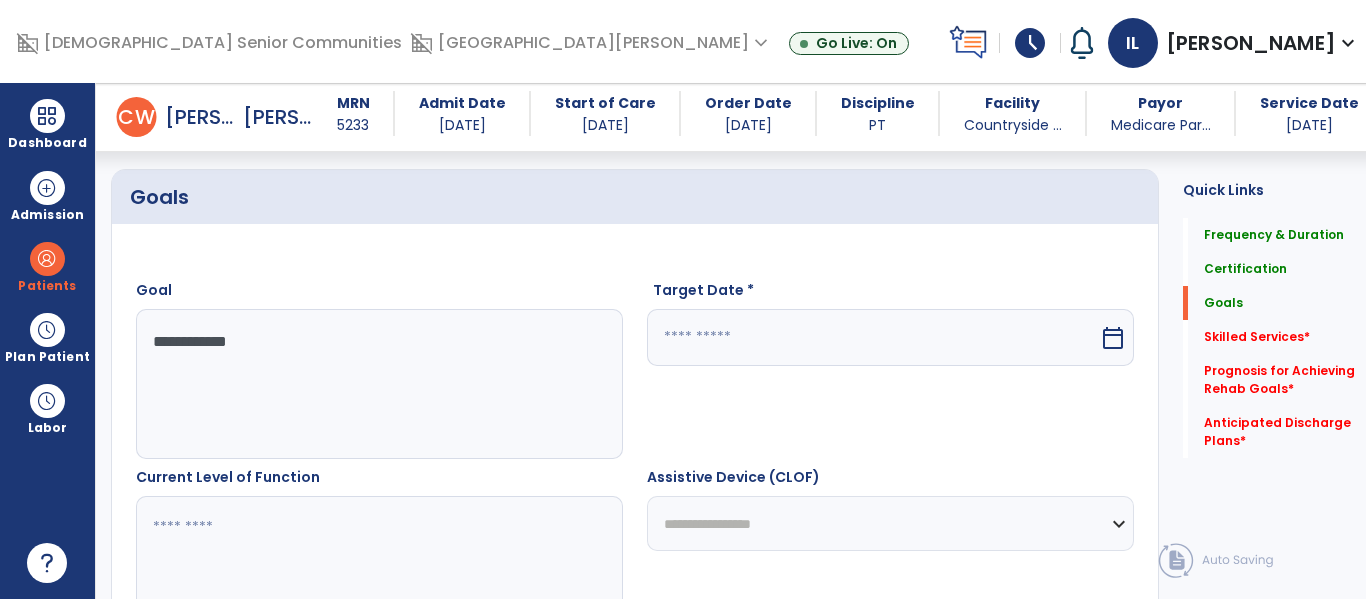 click at bounding box center (873, 337) 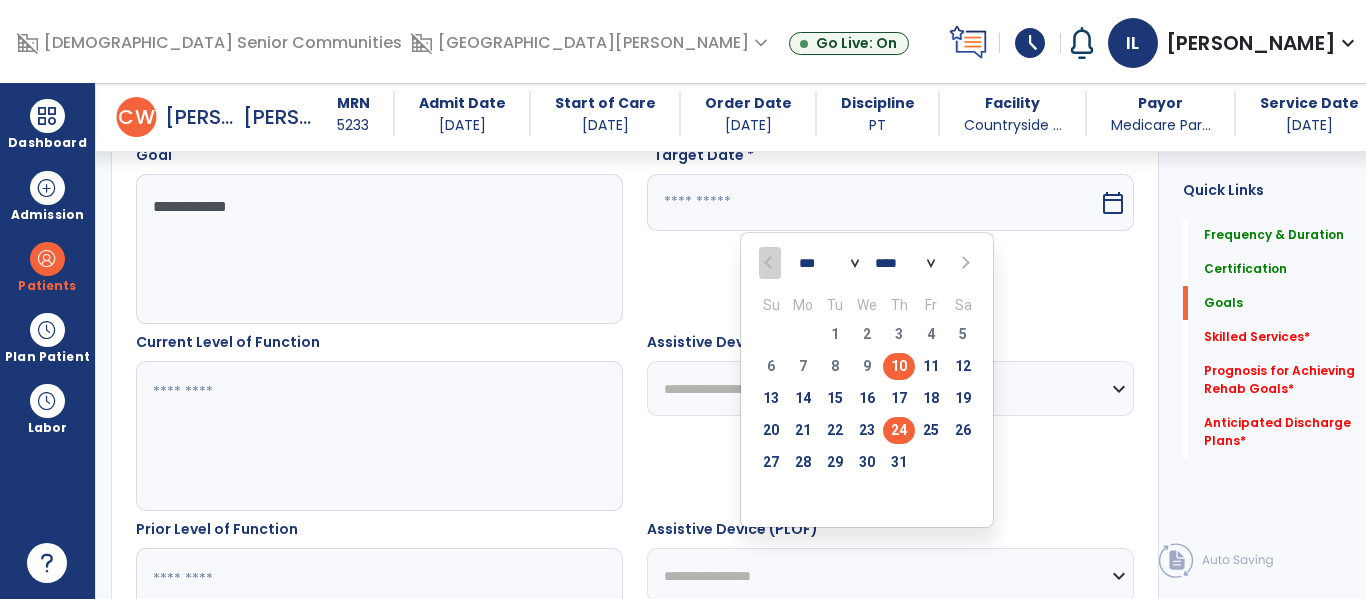 click on "24" at bounding box center [899, 430] 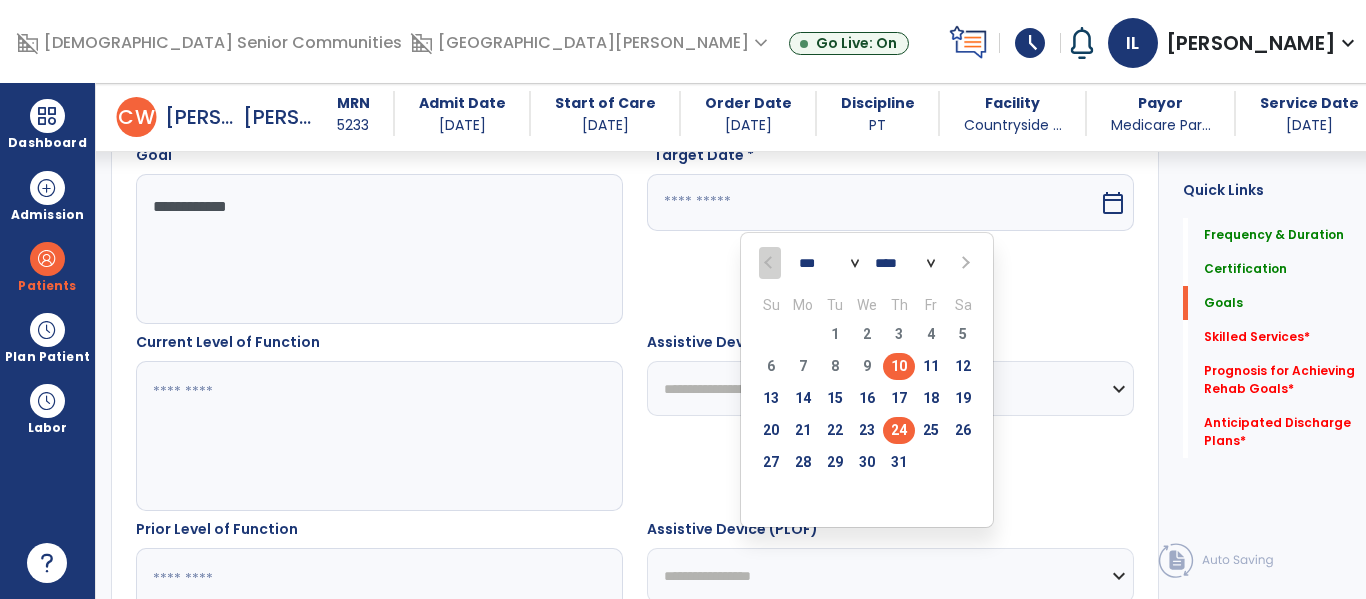 type on "*********" 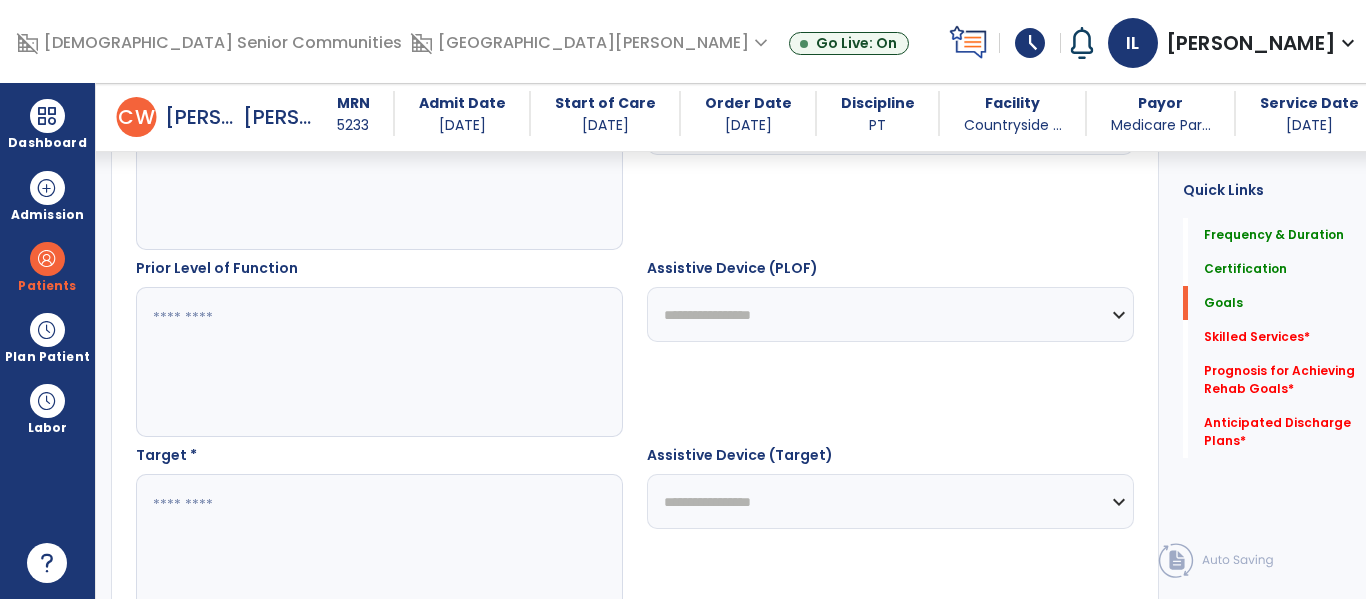 scroll, scrollTop: 1034, scrollLeft: 0, axis: vertical 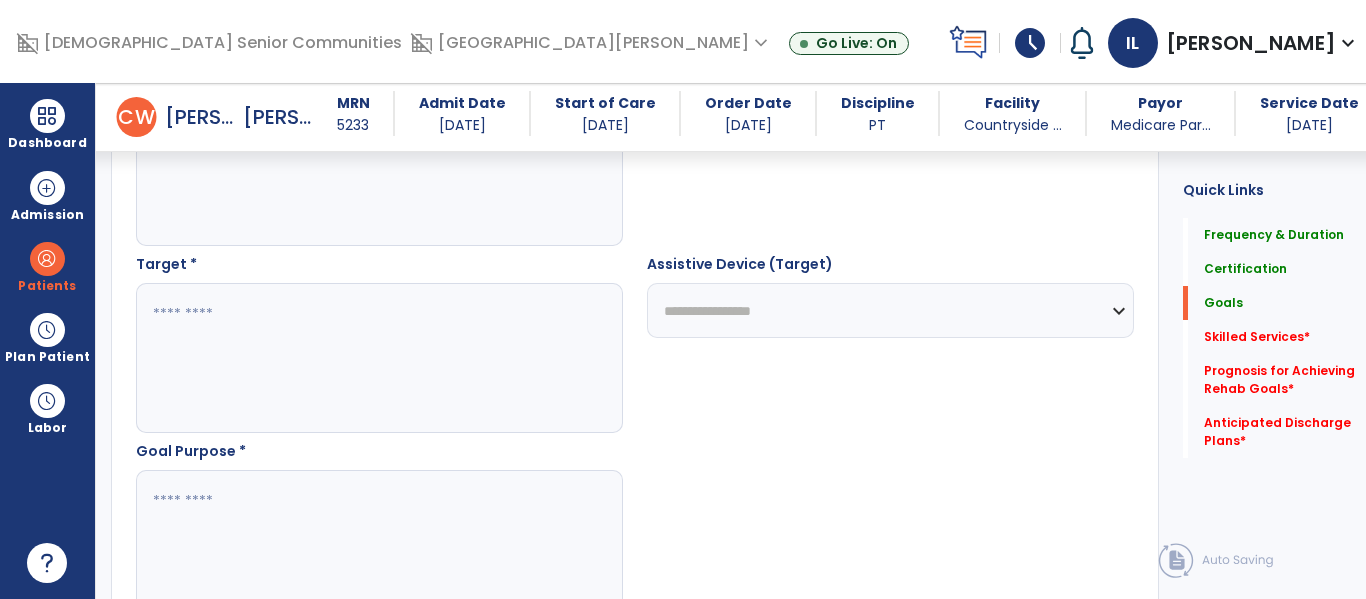 click at bounding box center (374, 358) 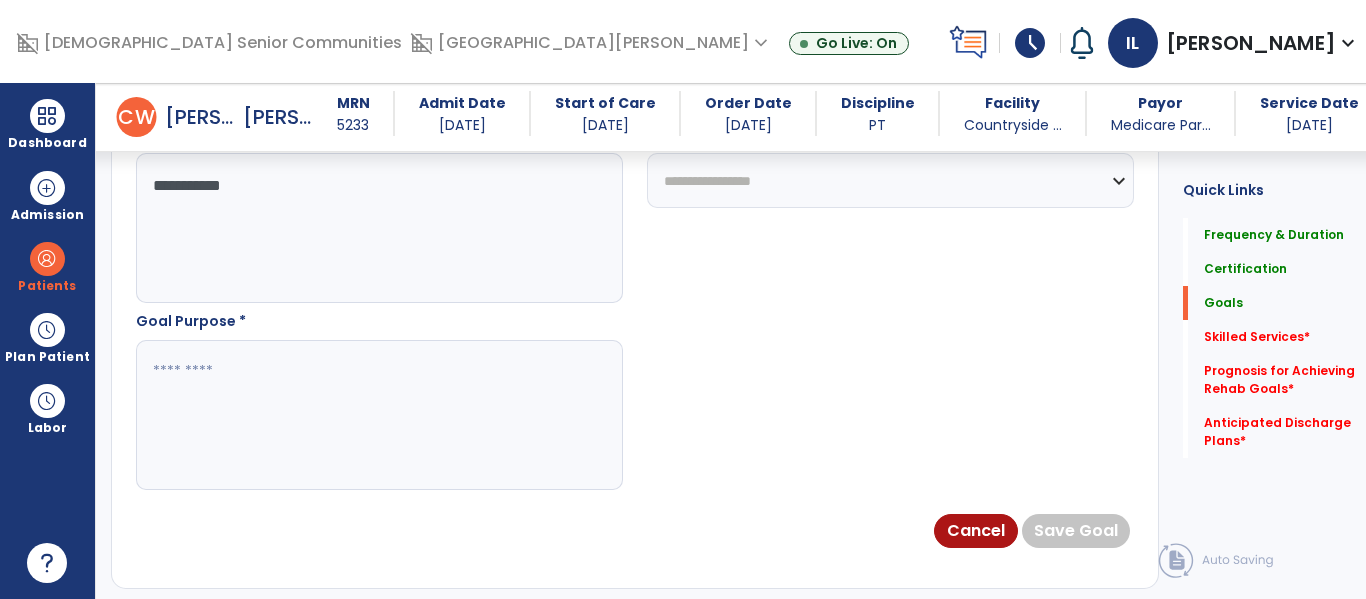 scroll, scrollTop: 1168, scrollLeft: 0, axis: vertical 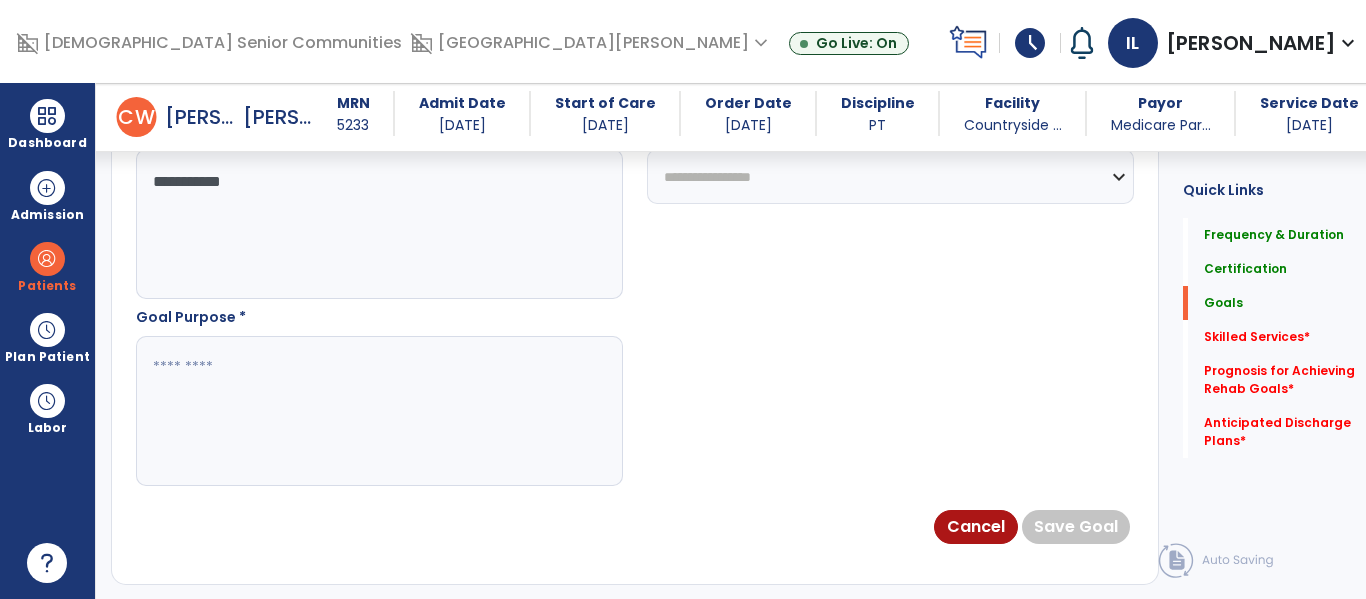 type on "**********" 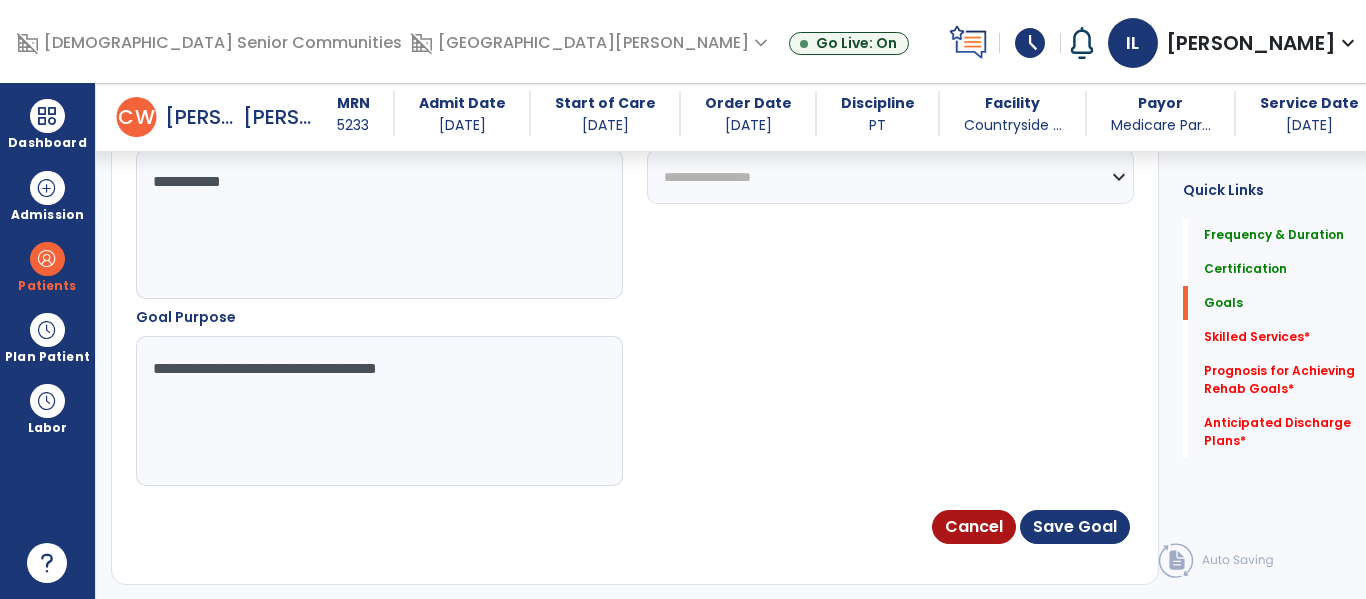 type on "**********" 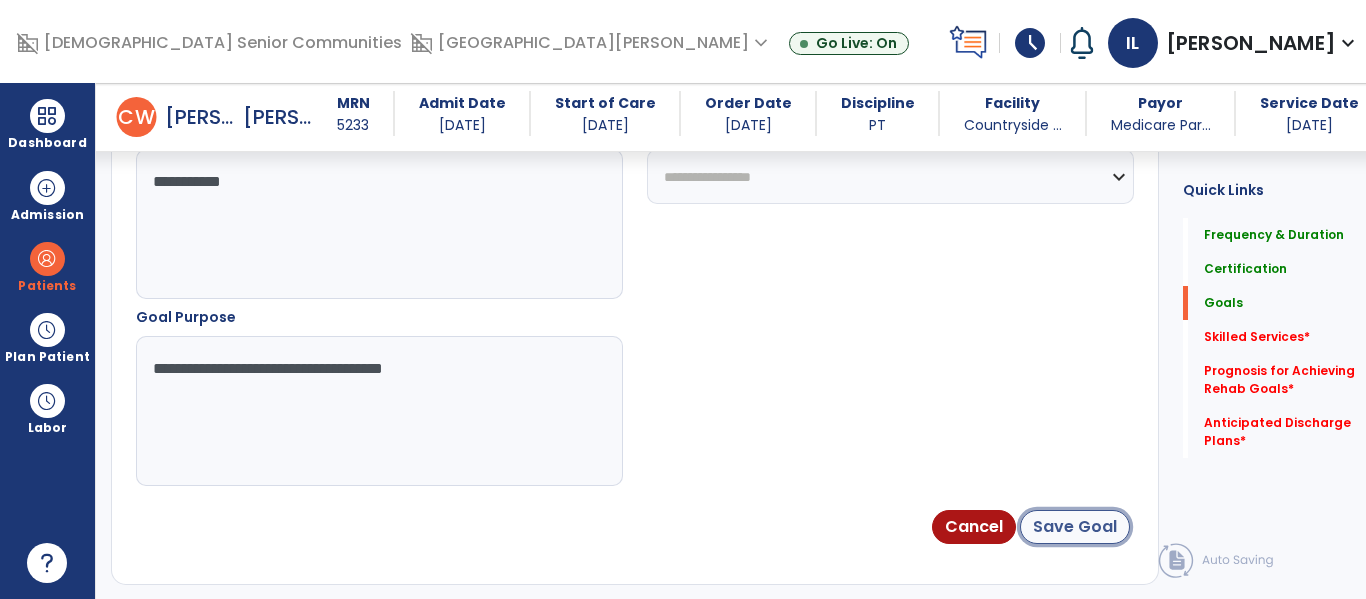 click on "Save Goal" at bounding box center (1075, 527) 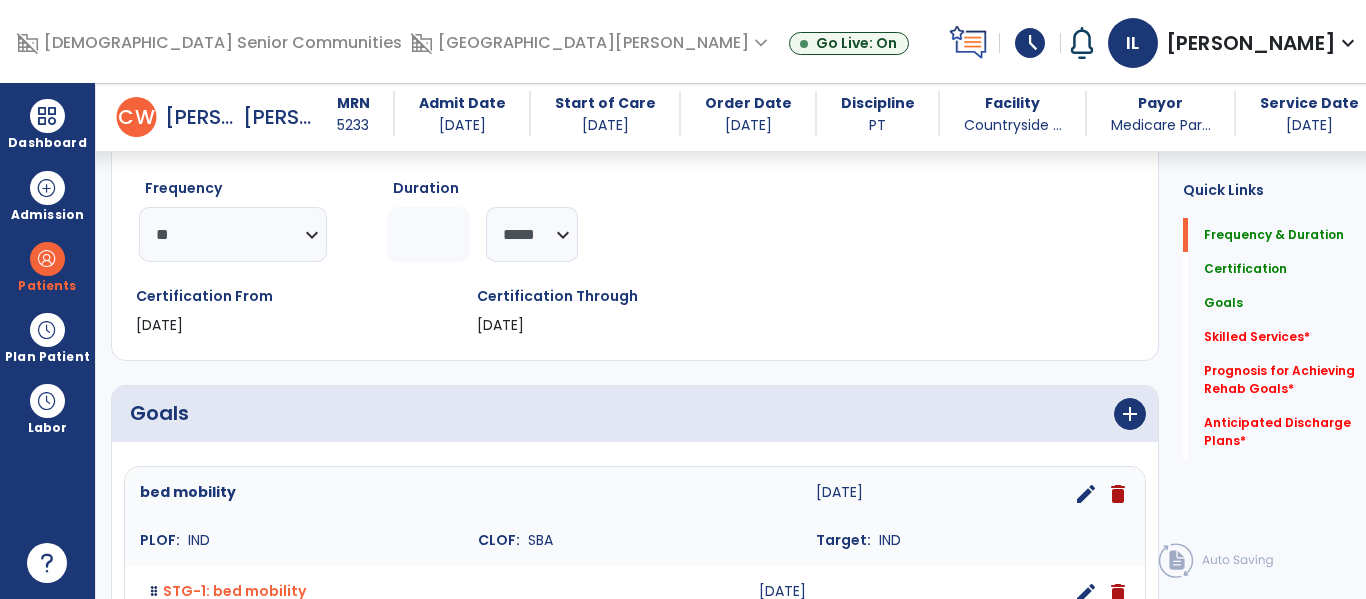 scroll, scrollTop: 257, scrollLeft: 0, axis: vertical 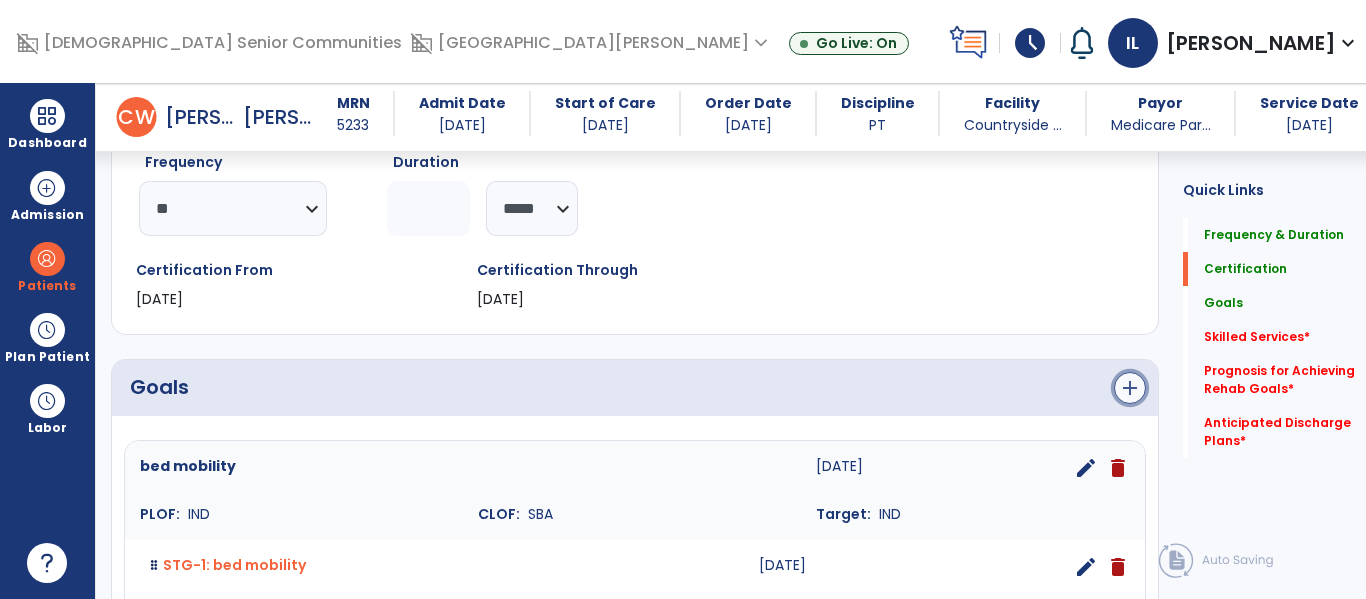 click on "add" at bounding box center (1130, 388) 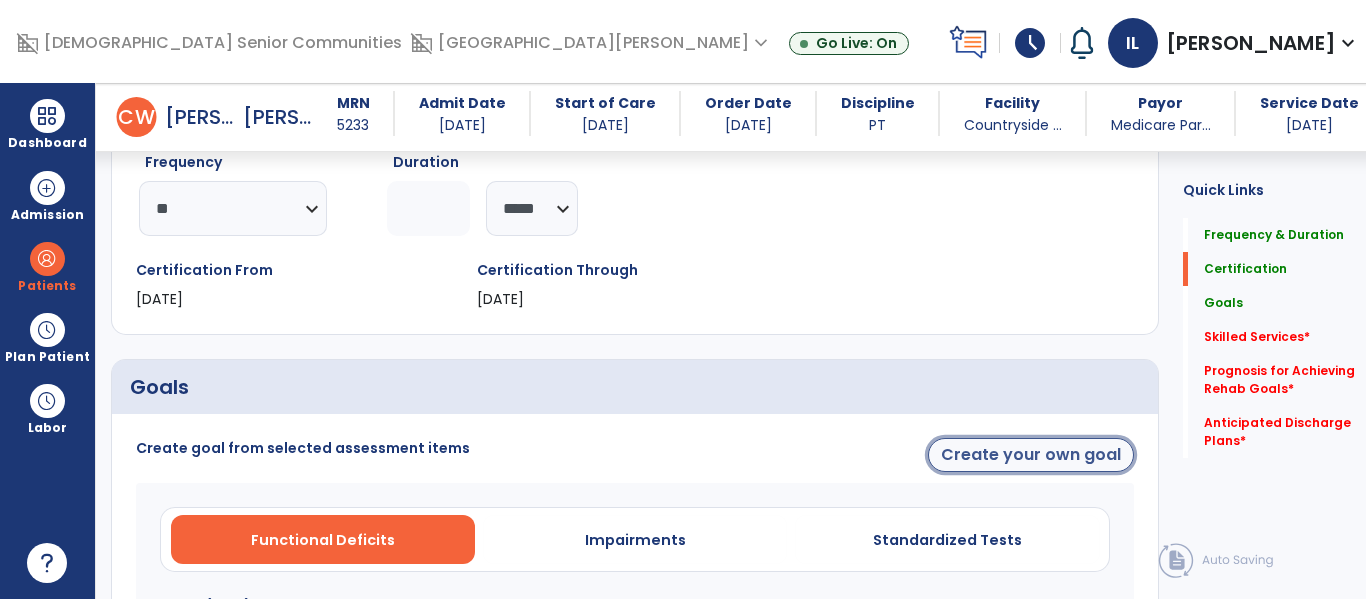 click on "Create your own goal" at bounding box center (1031, 455) 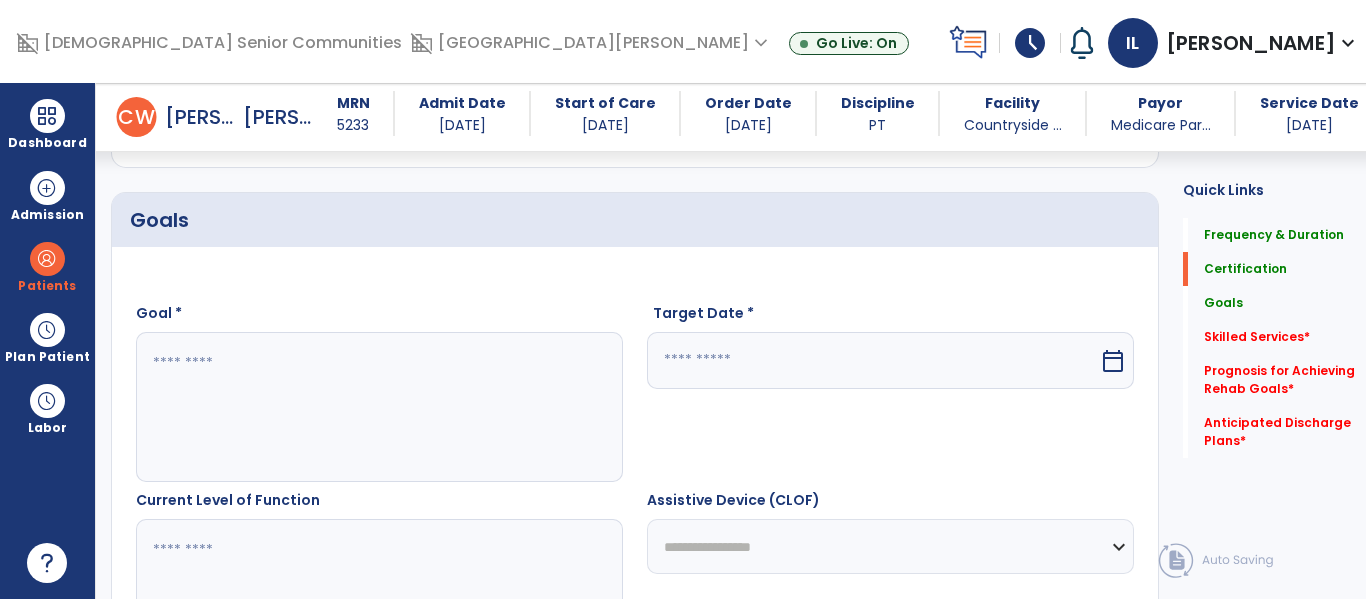 scroll, scrollTop: 485, scrollLeft: 0, axis: vertical 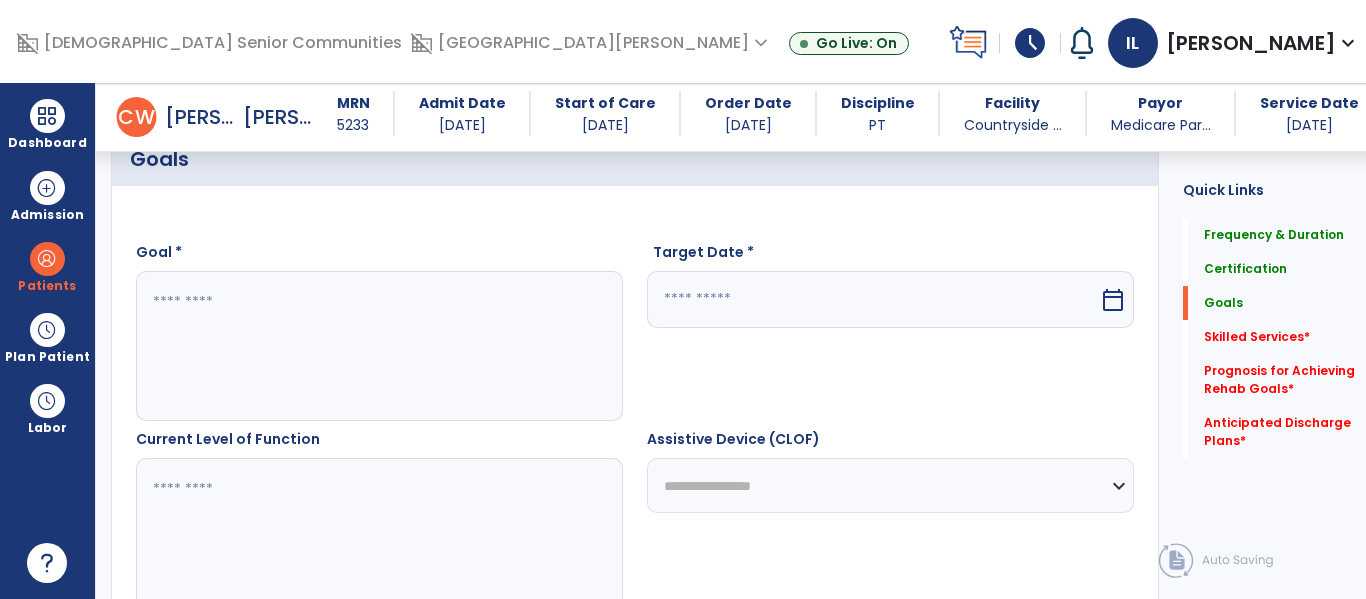 click at bounding box center [374, 346] 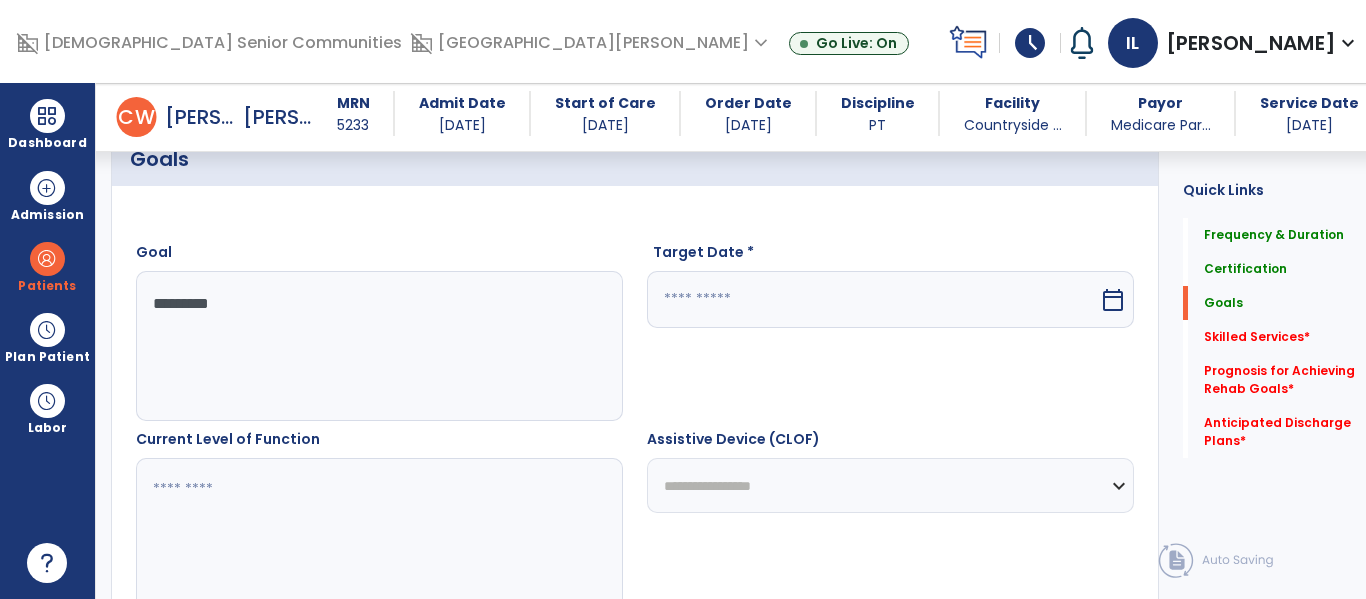 type on "*********" 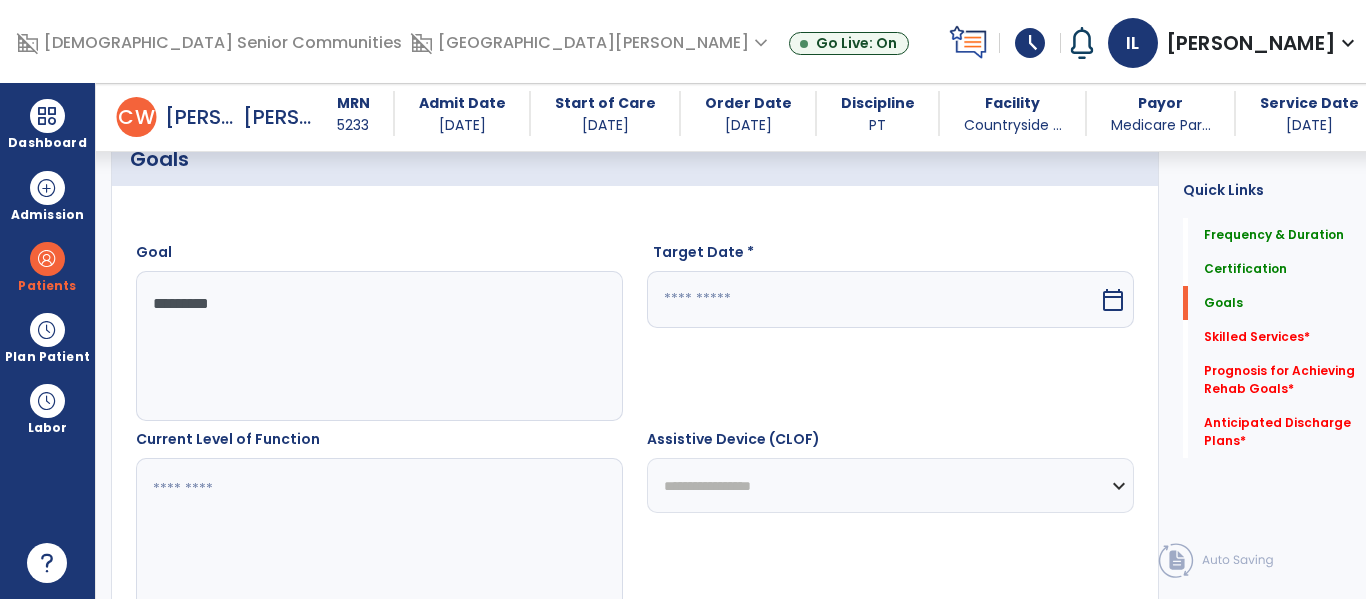 click on "calendar_today" at bounding box center (1113, 300) 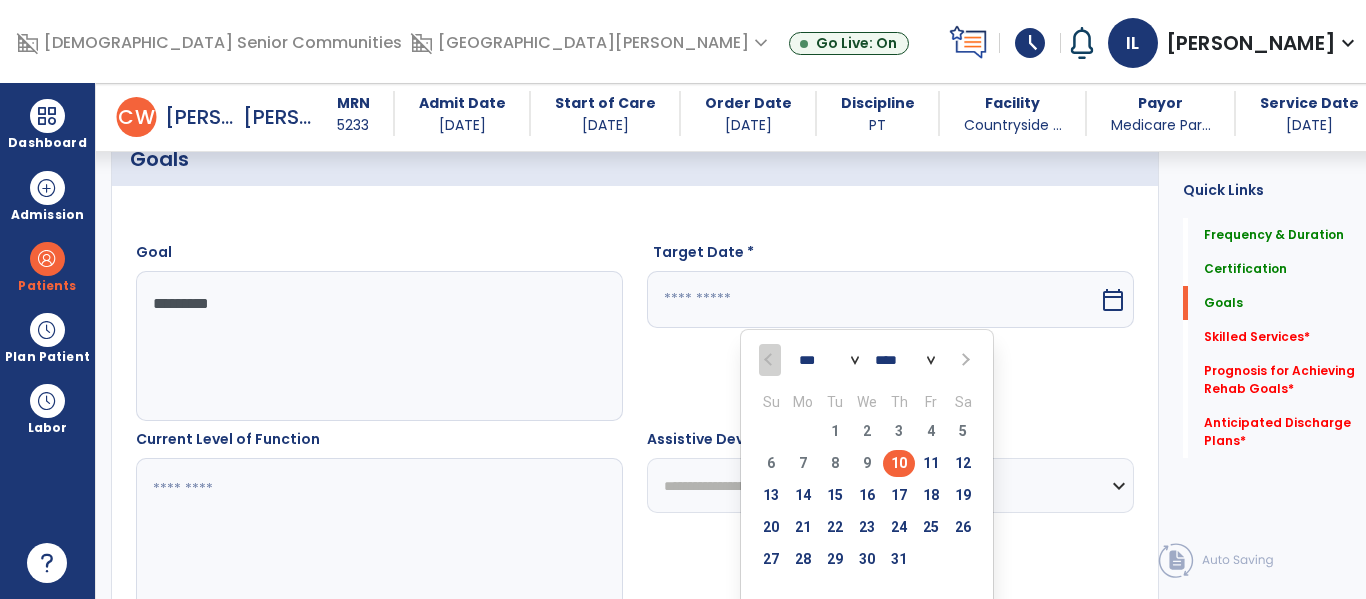 scroll, scrollTop: 545, scrollLeft: 0, axis: vertical 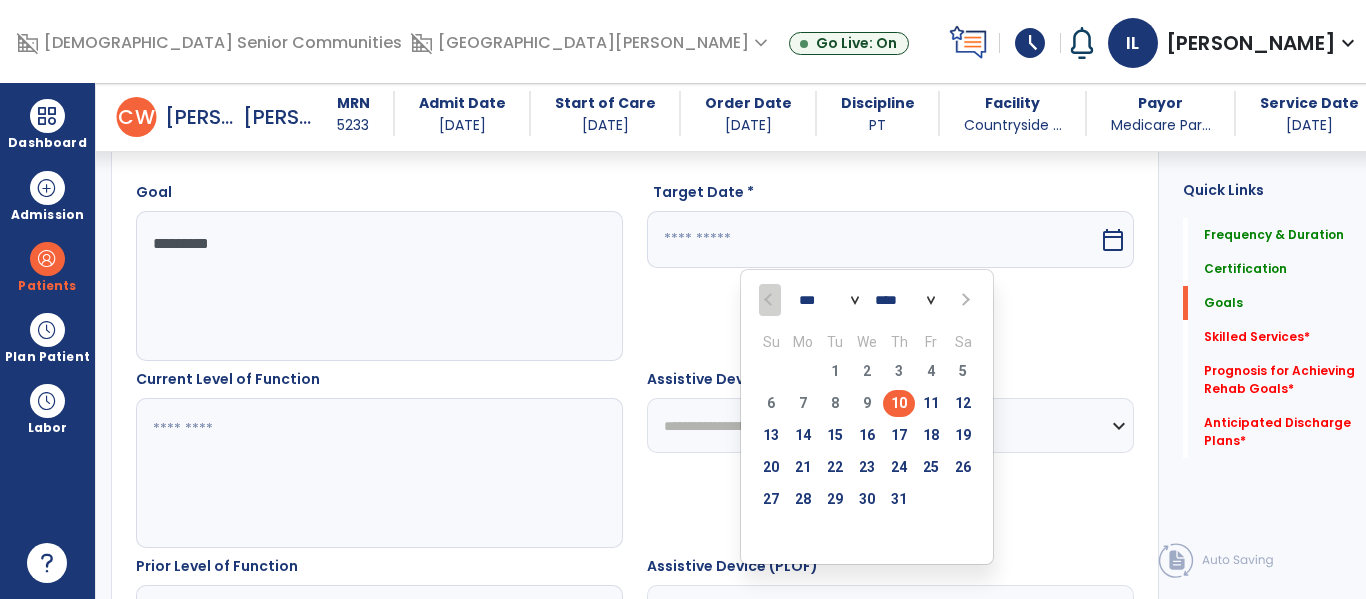 click at bounding box center (963, 300) 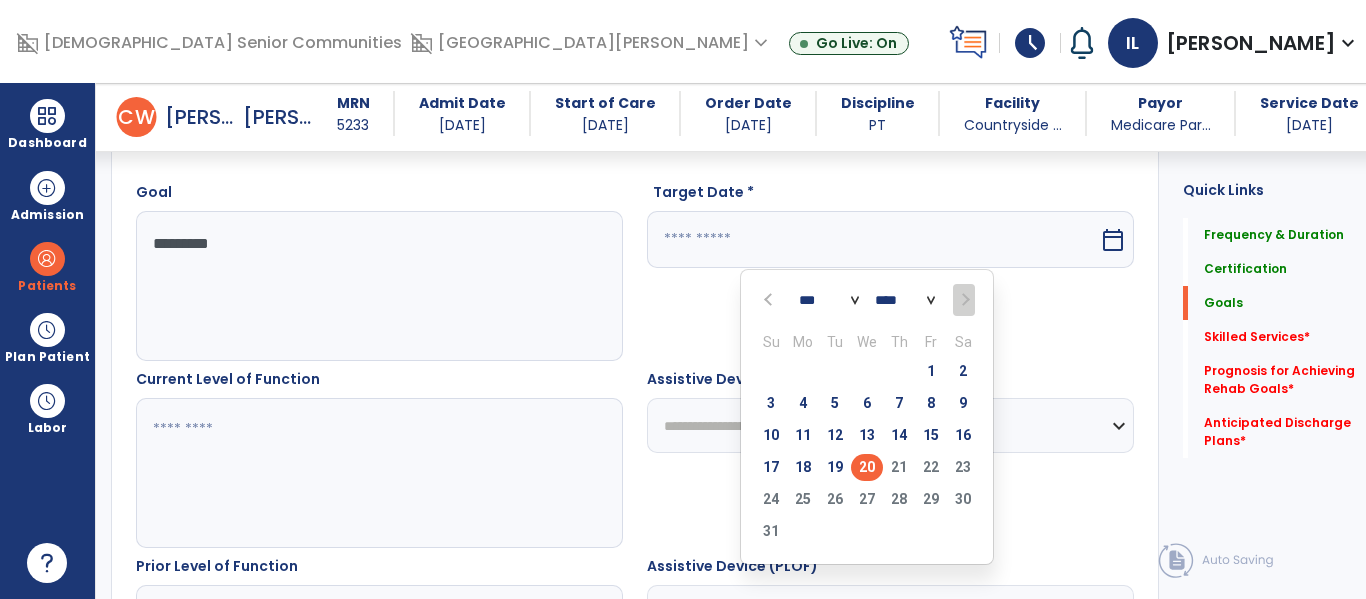 click on "20" at bounding box center (867, 467) 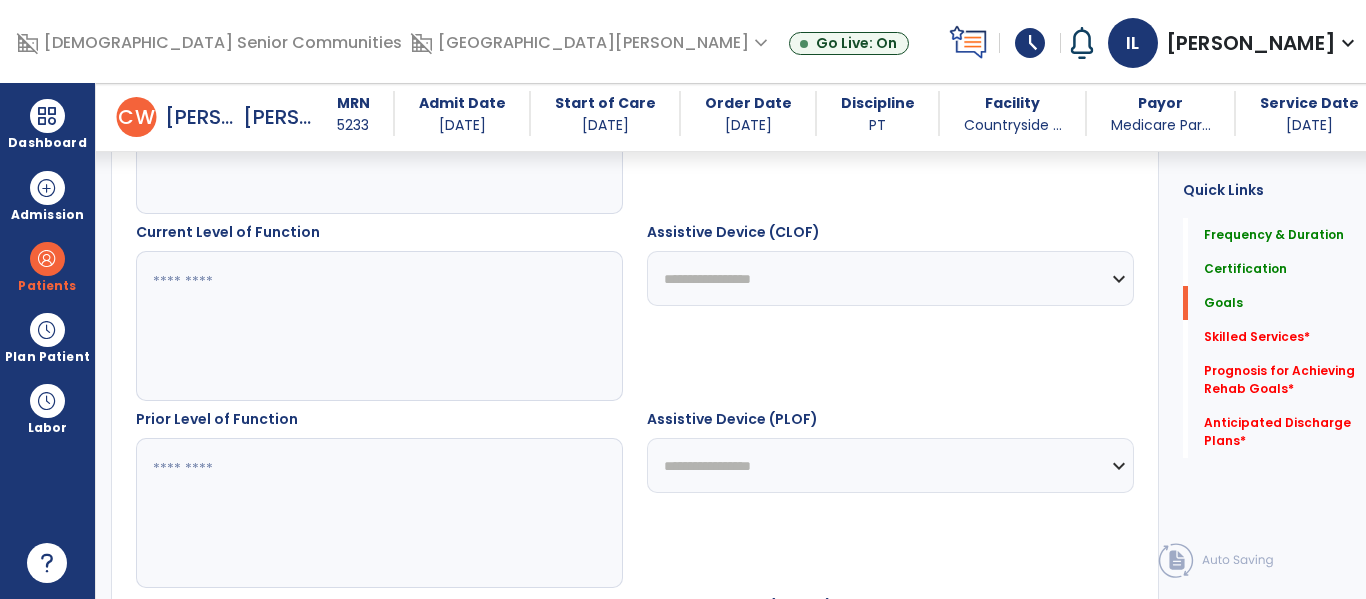 scroll, scrollTop: 769, scrollLeft: 0, axis: vertical 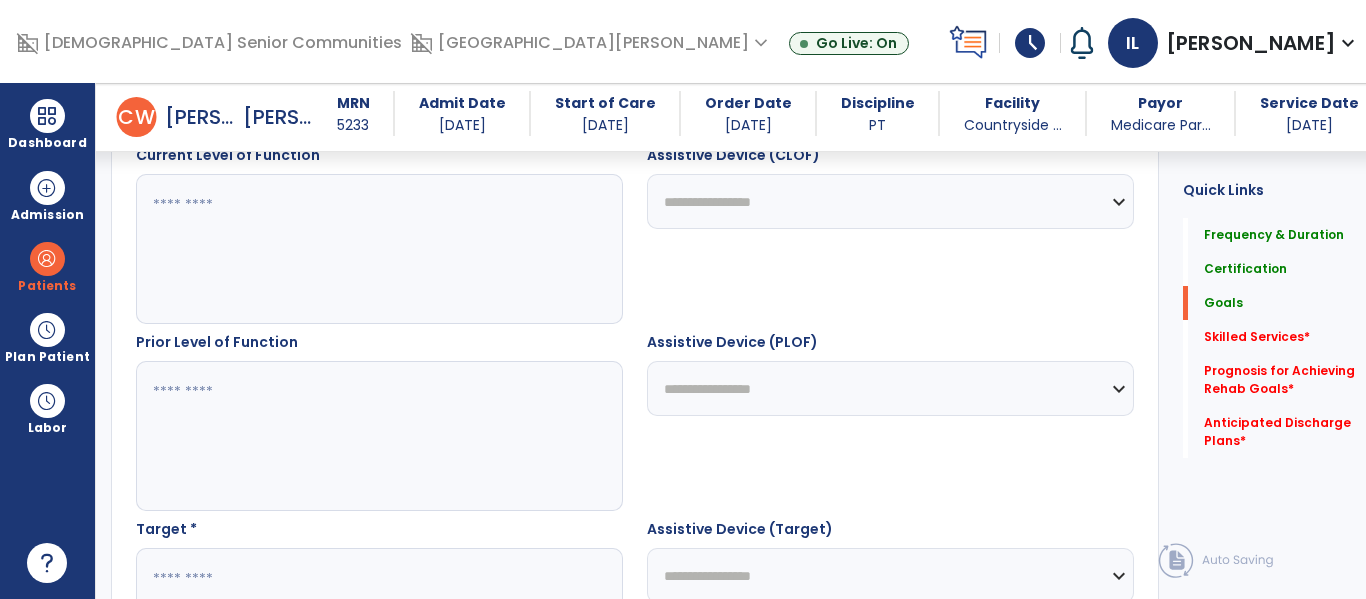 click at bounding box center [374, 249] 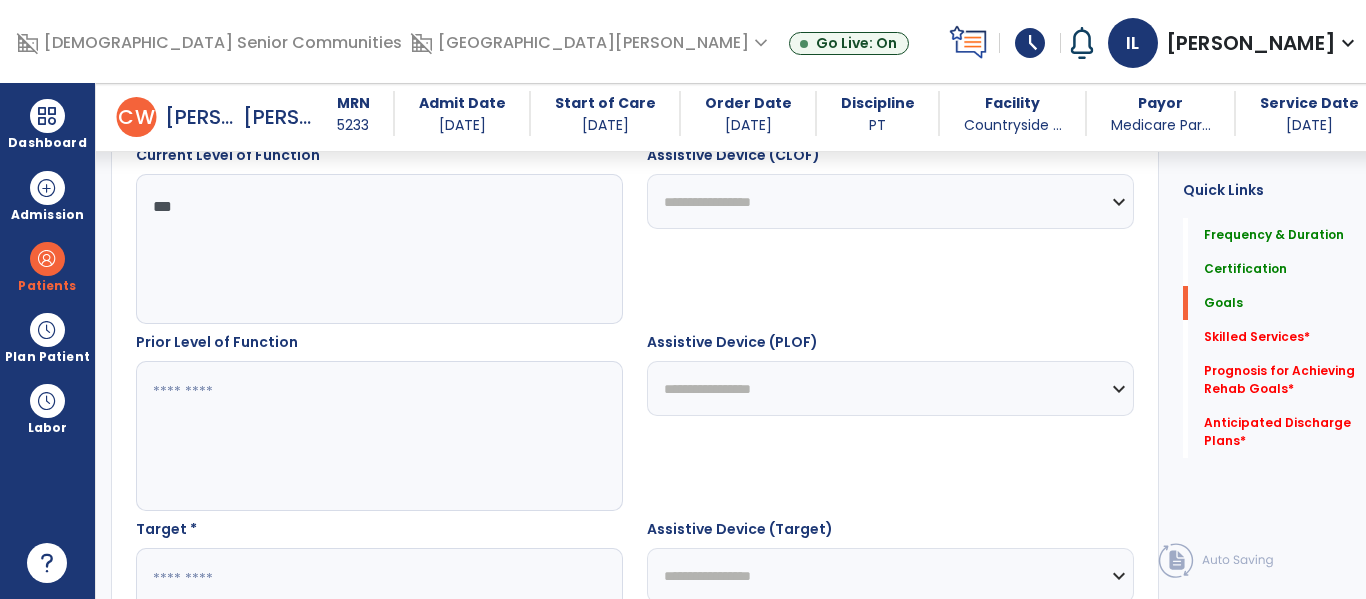 type on "***" 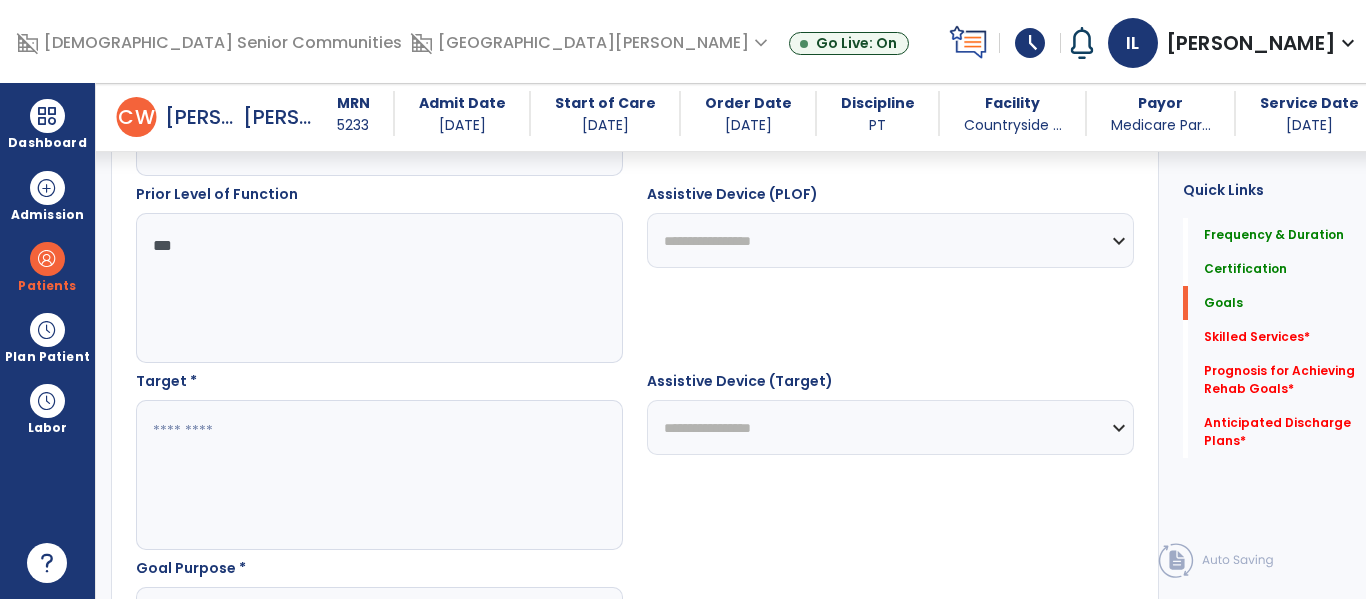 scroll, scrollTop: 974, scrollLeft: 0, axis: vertical 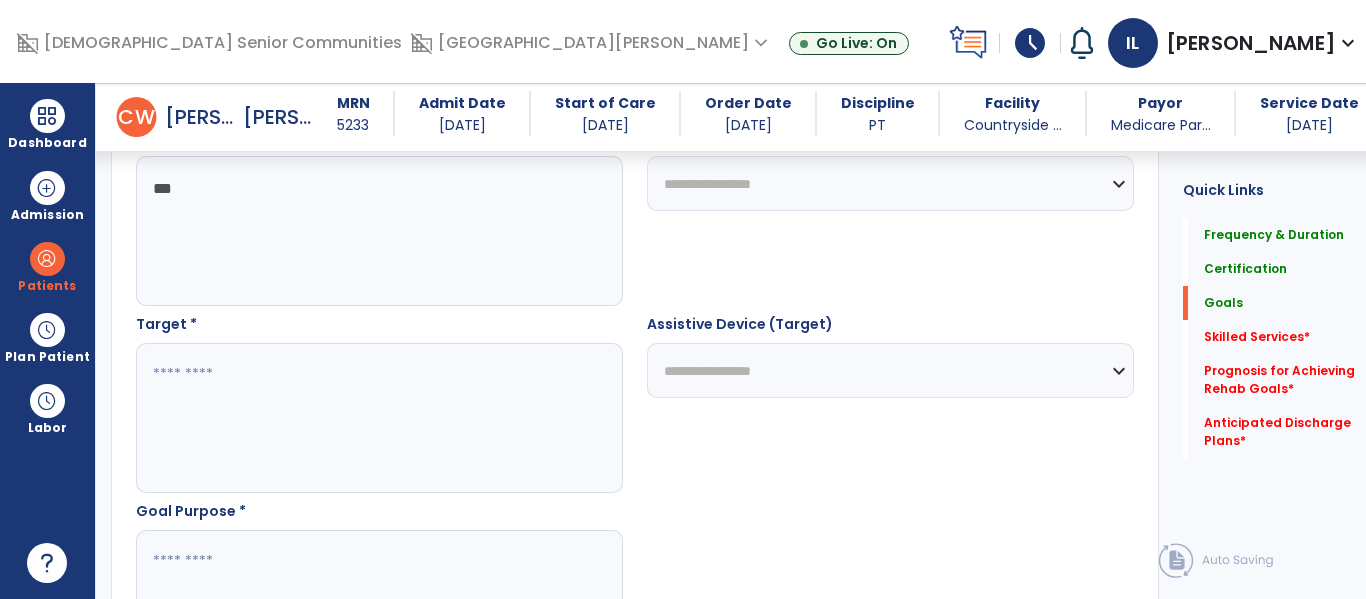 type on "***" 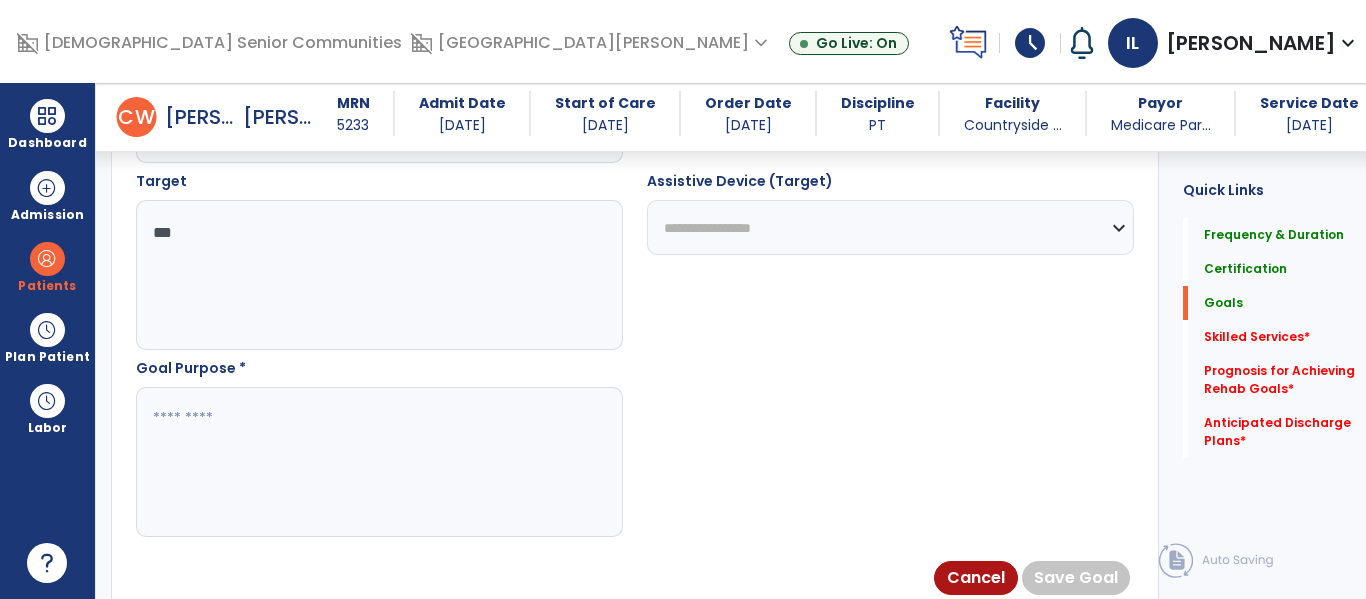scroll, scrollTop: 1189, scrollLeft: 0, axis: vertical 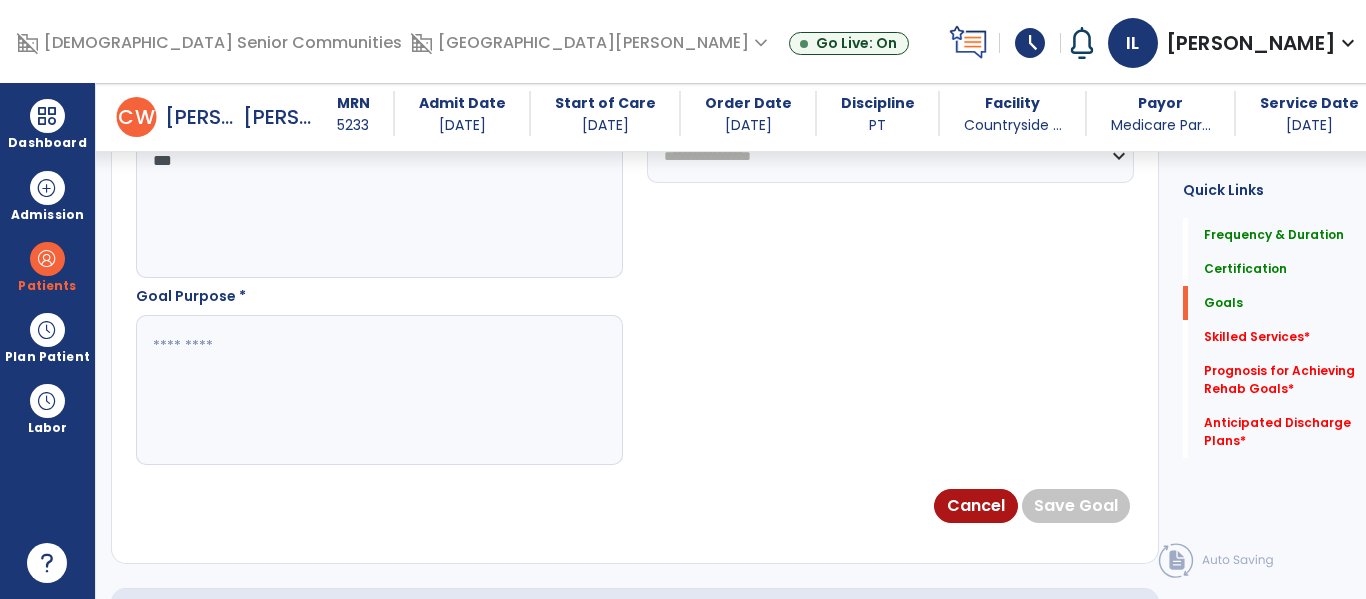 type on "***" 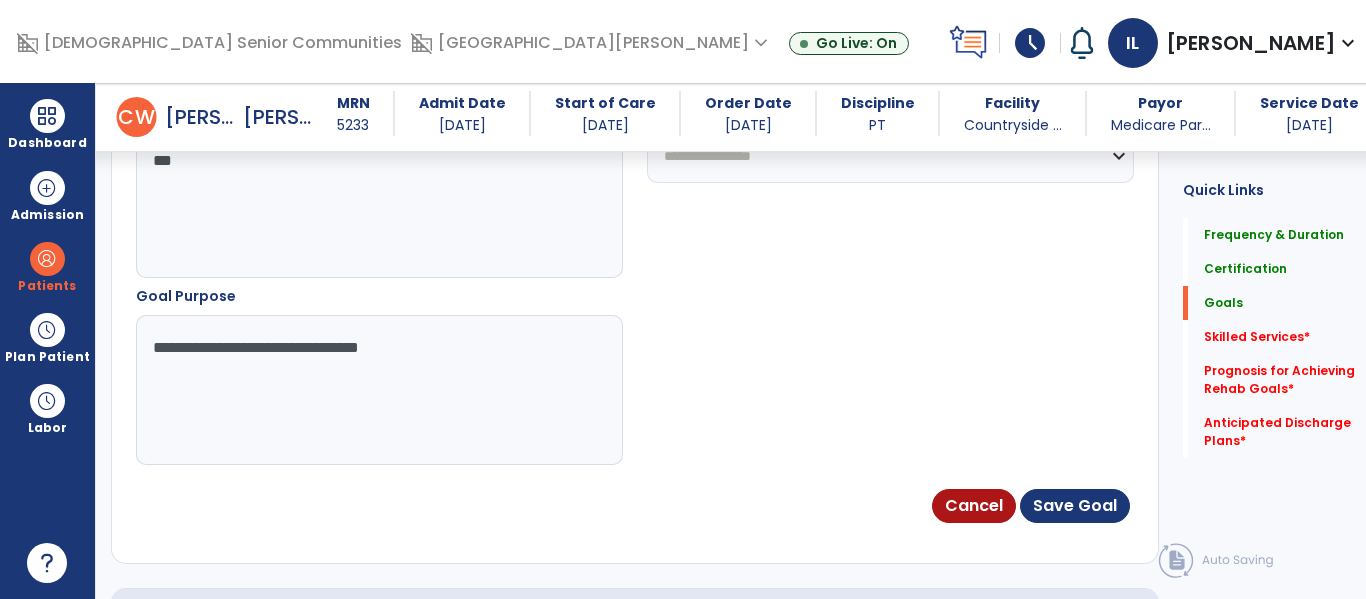 type on "**********" 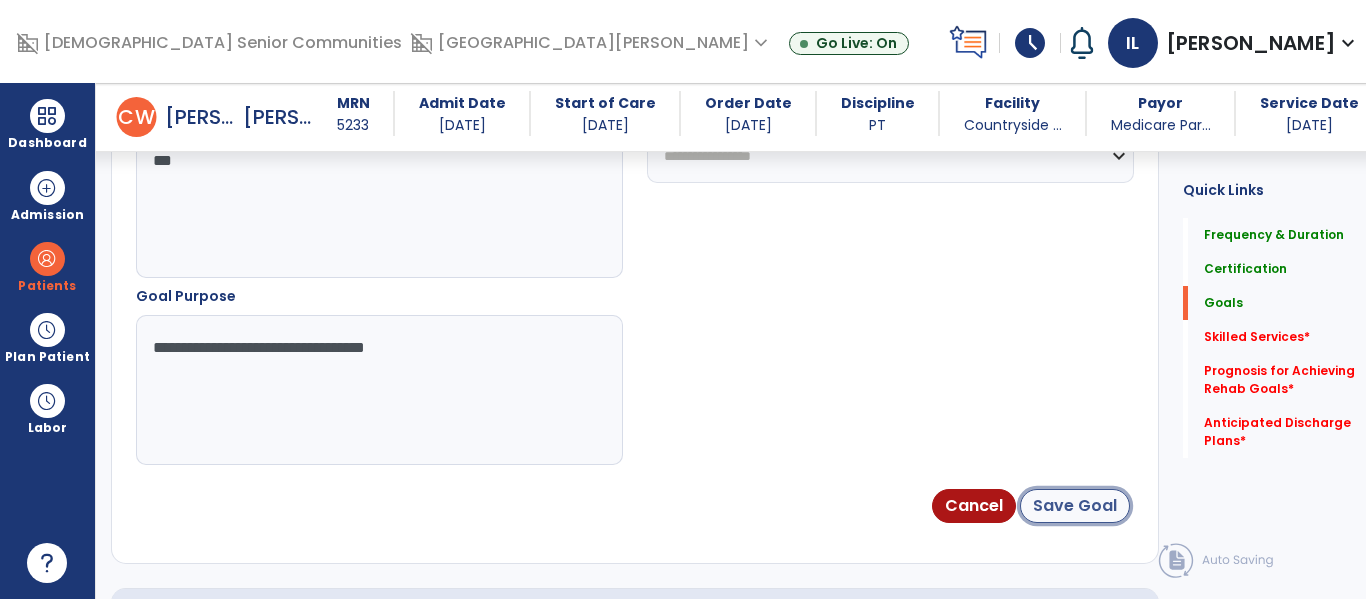 click on "Save Goal" at bounding box center [1075, 506] 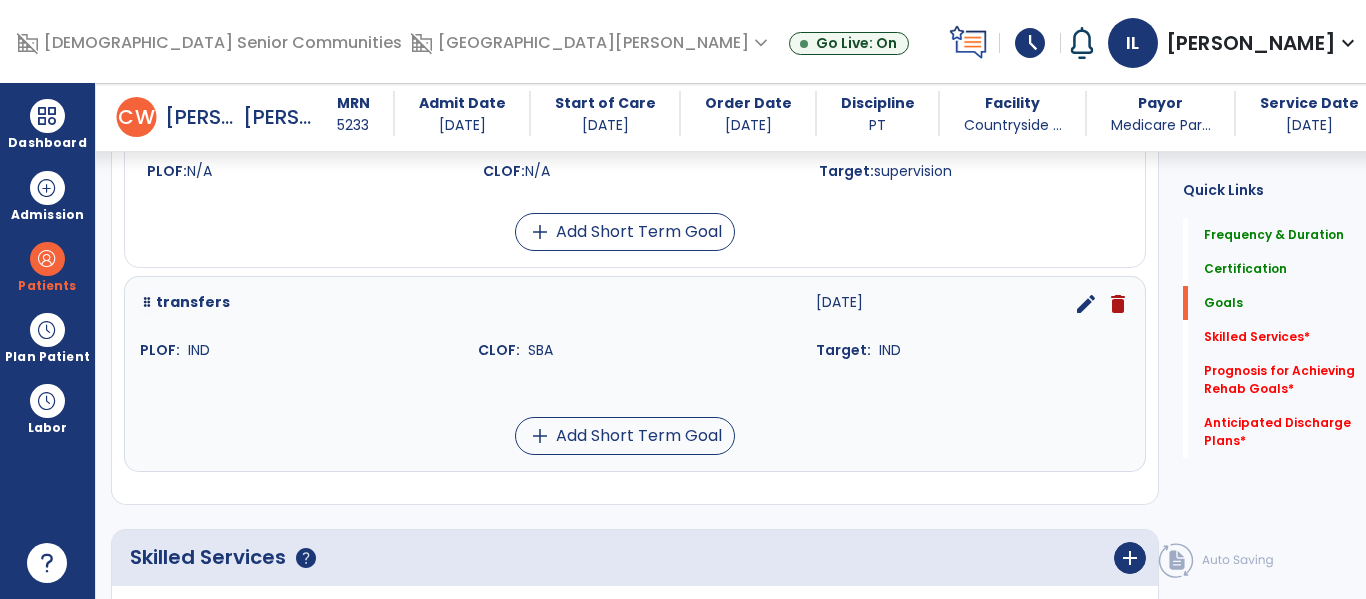 scroll, scrollTop: 700, scrollLeft: 0, axis: vertical 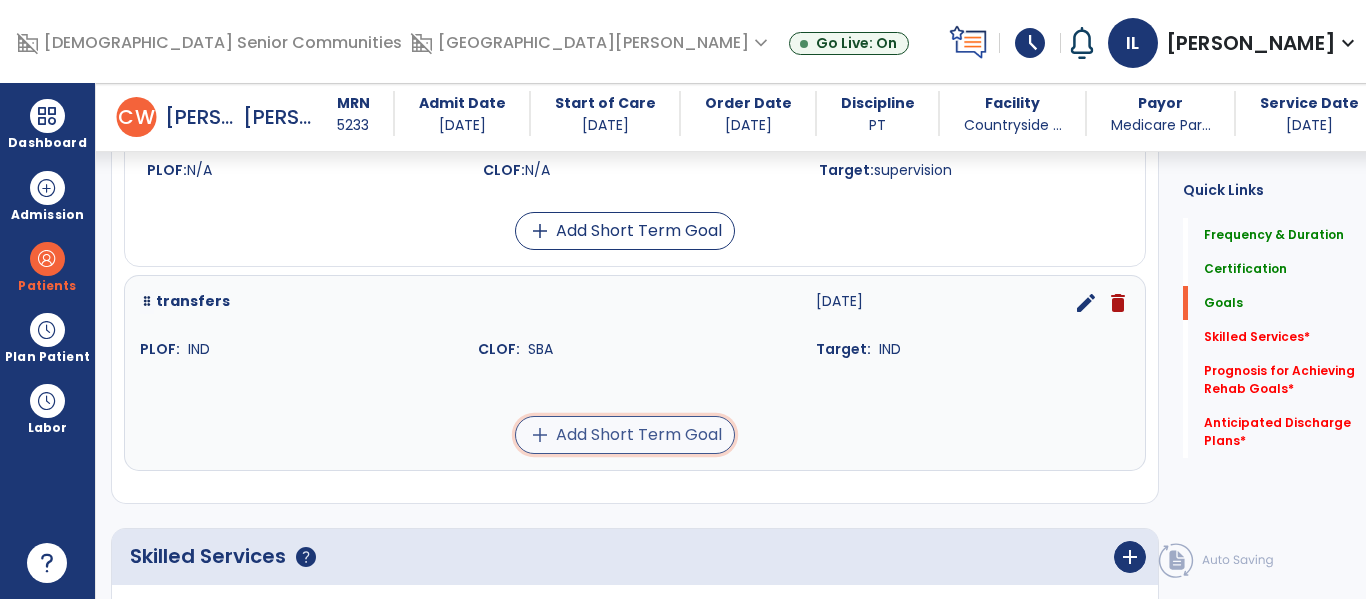 click on "add  Add Short Term Goal" at bounding box center (625, 435) 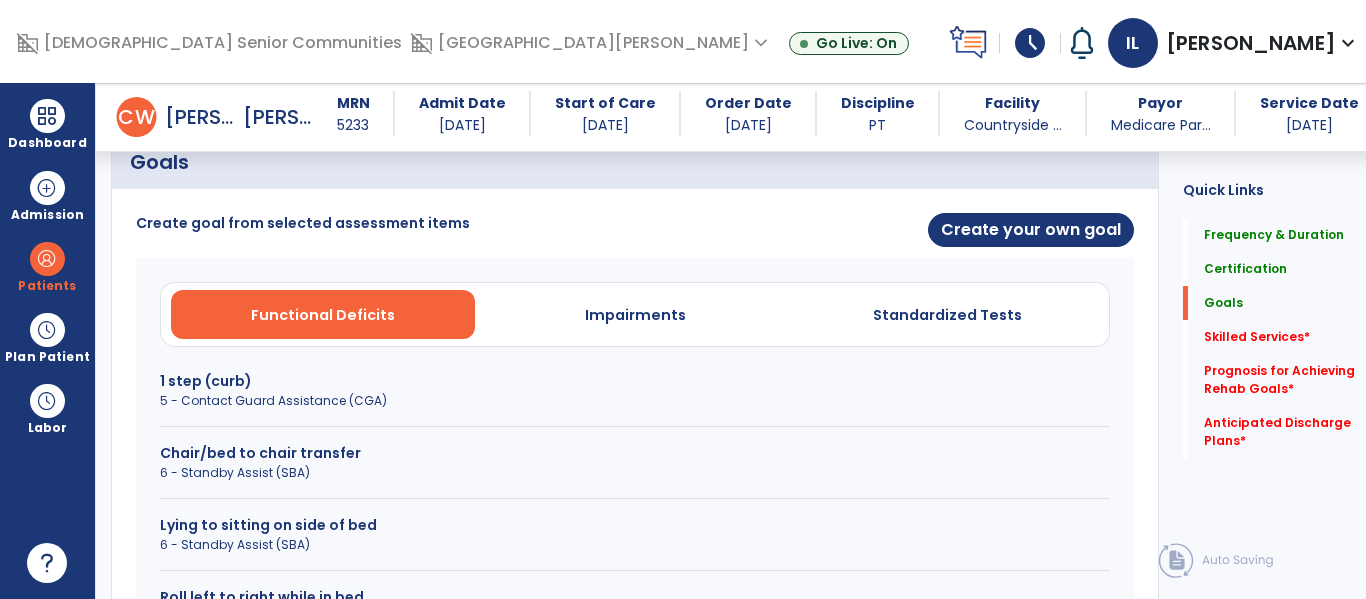 scroll, scrollTop: 476, scrollLeft: 0, axis: vertical 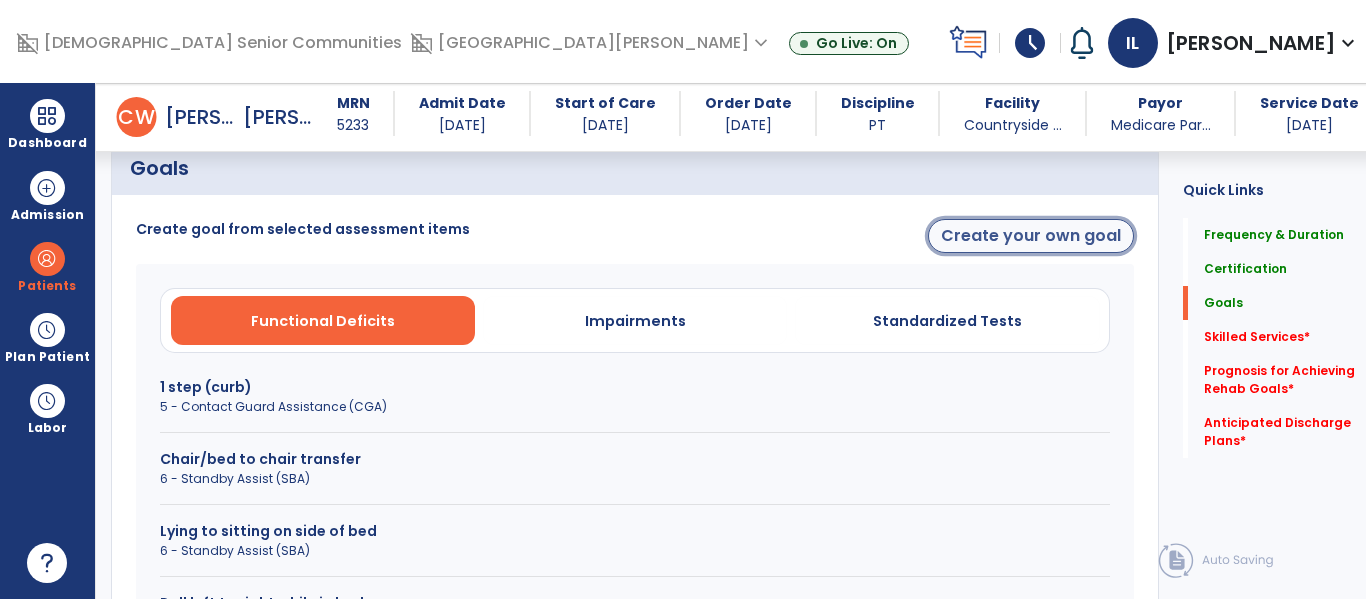 click on "Create your own goal" at bounding box center (1031, 236) 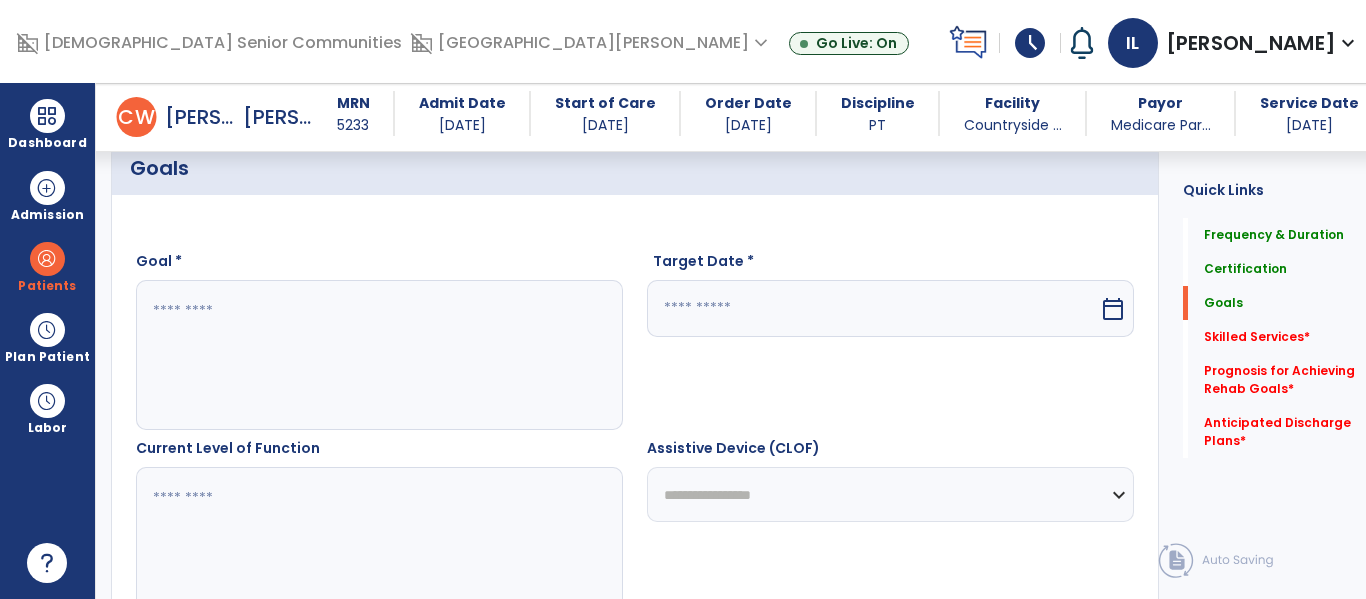 click at bounding box center (374, 355) 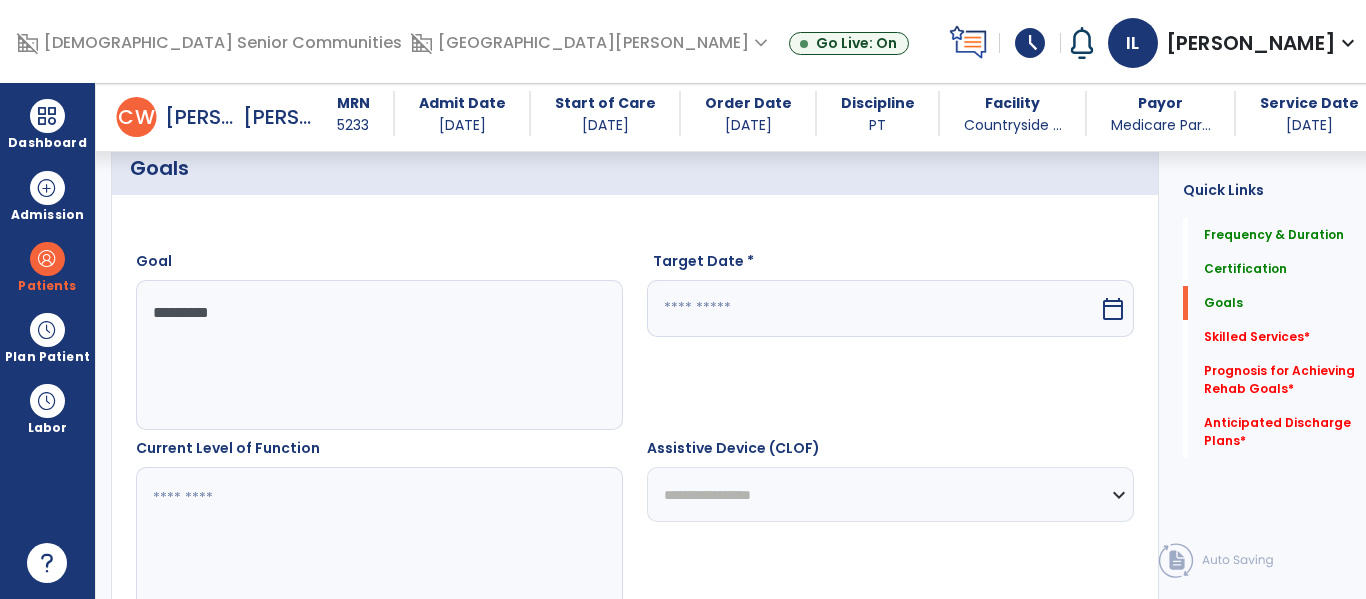 type on "*********" 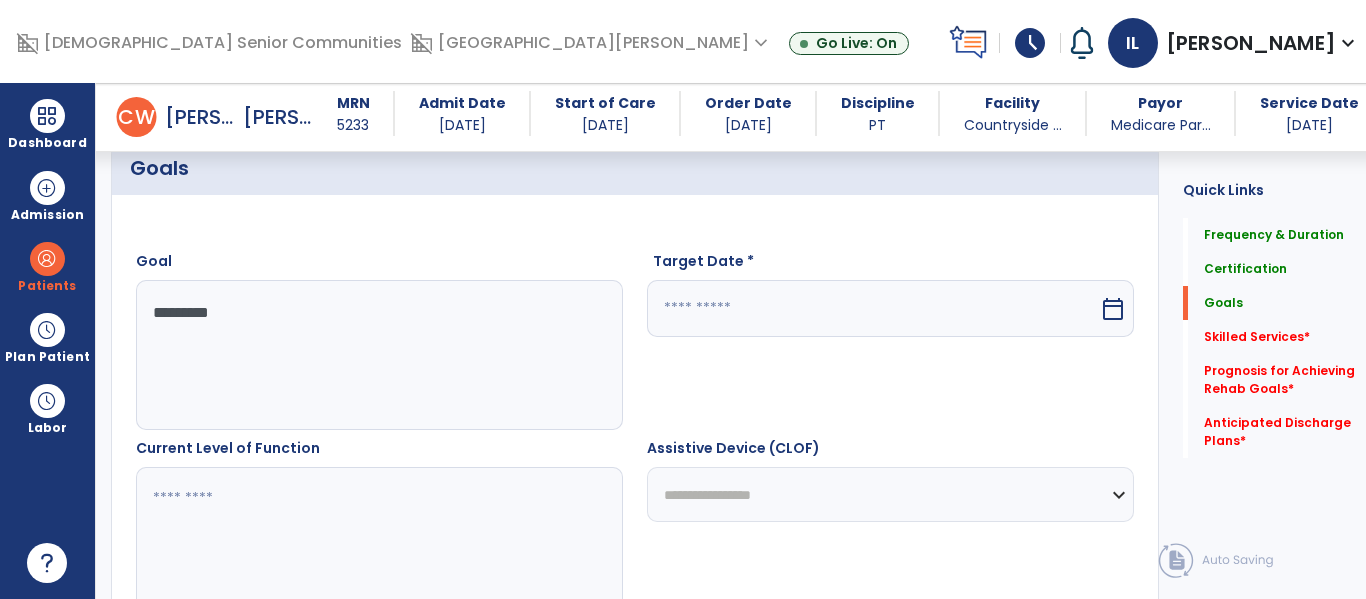 click on "calendar_today" at bounding box center [1113, 309] 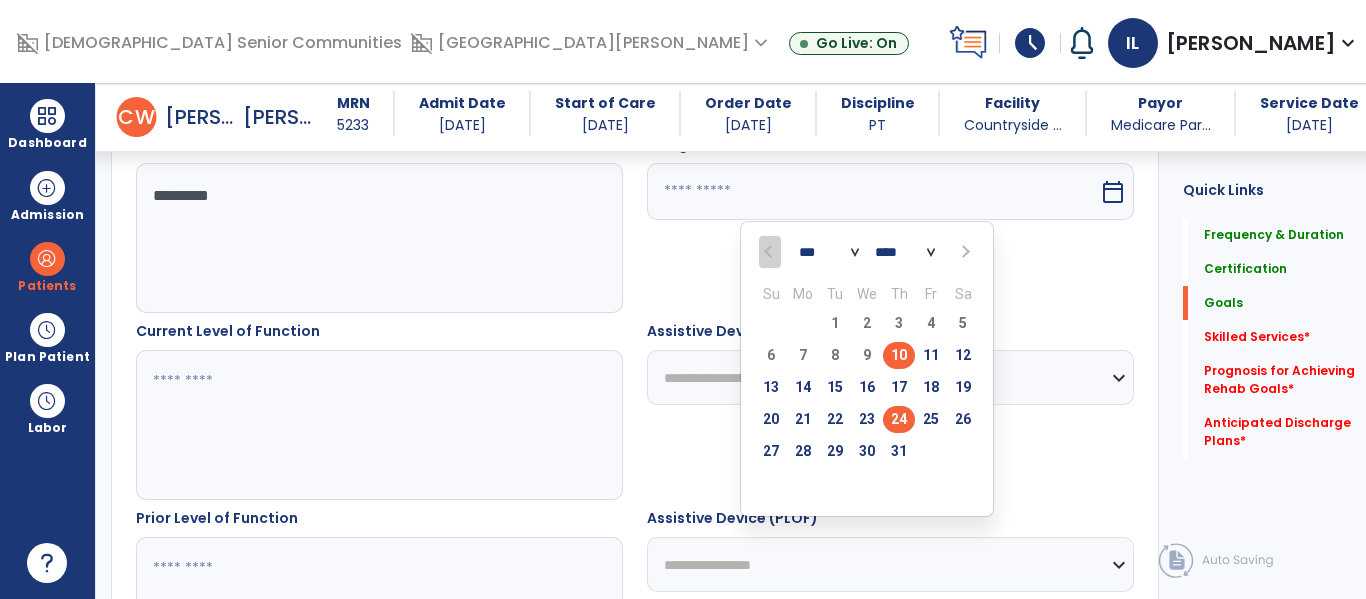 click on "24" at bounding box center (899, 419) 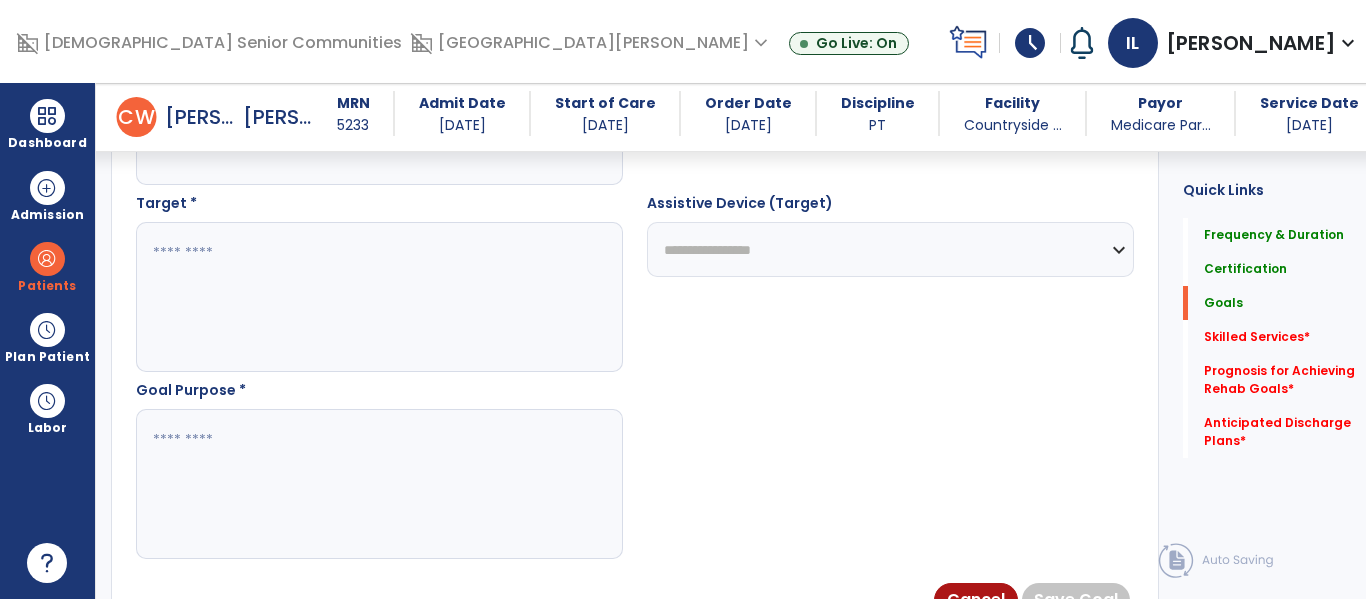 scroll, scrollTop: 1092, scrollLeft: 0, axis: vertical 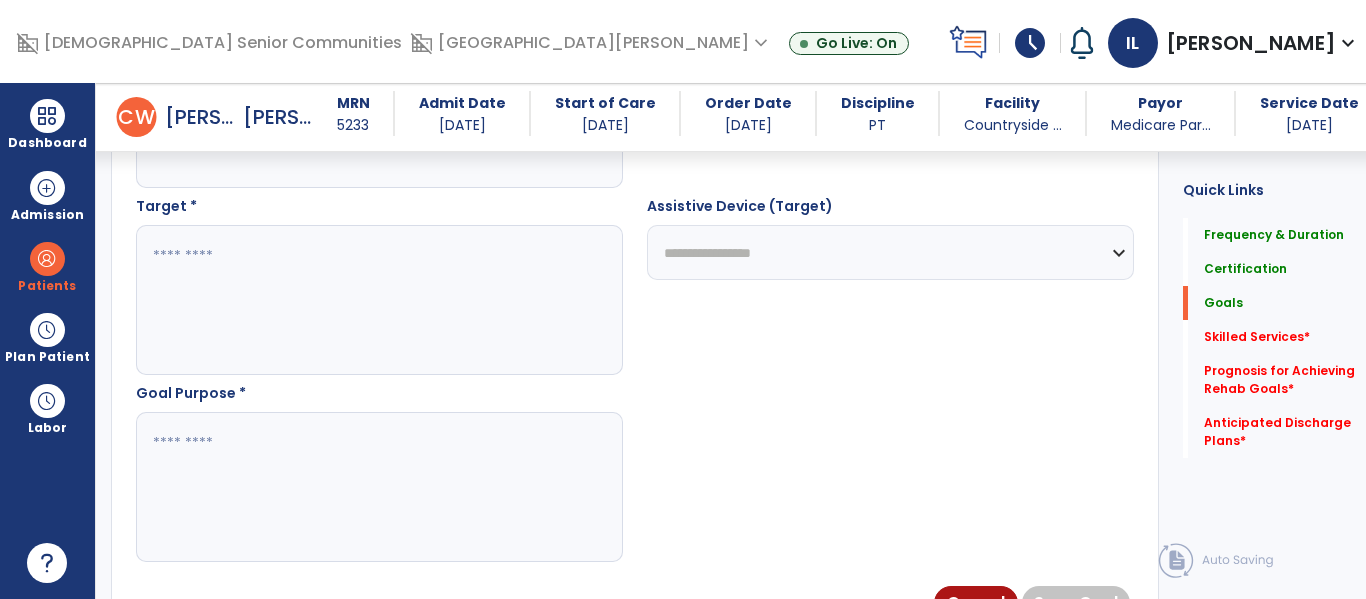 click at bounding box center [374, 300] 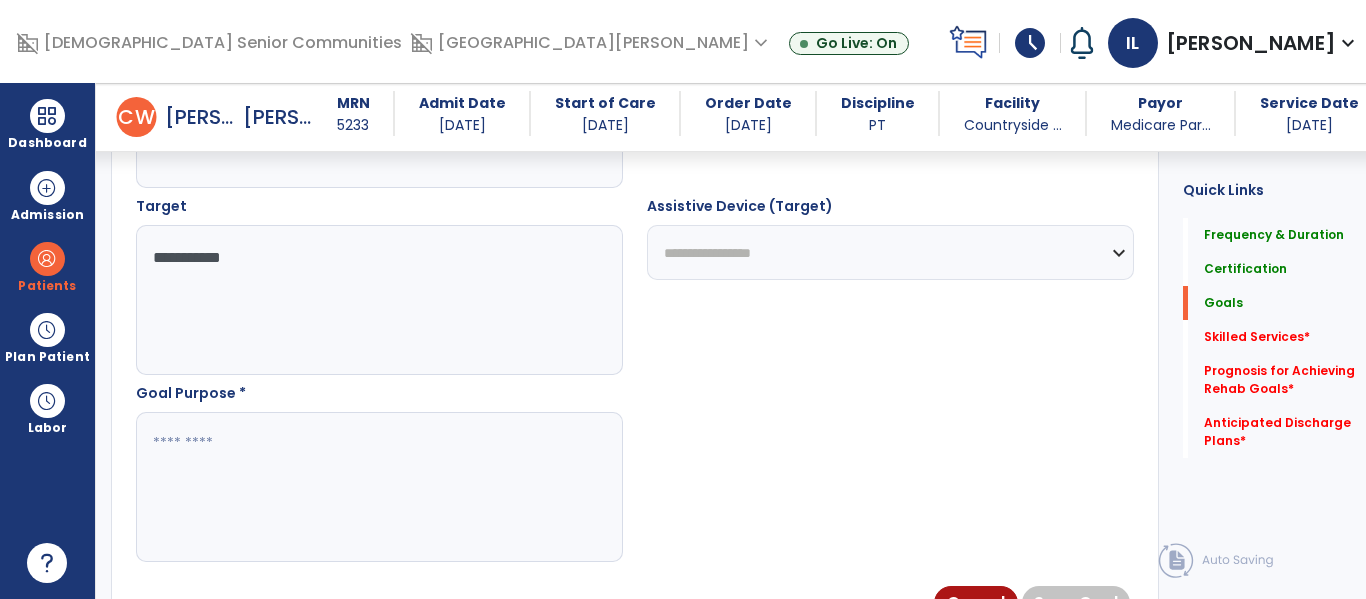 type on "**********" 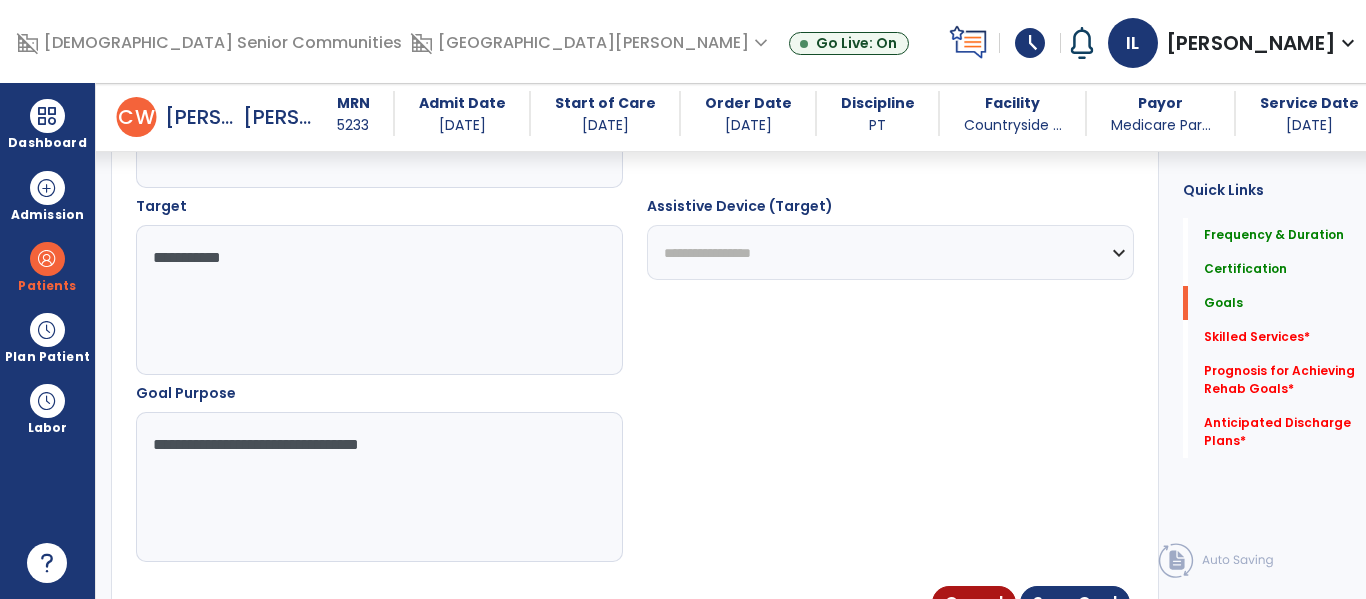 type on "**********" 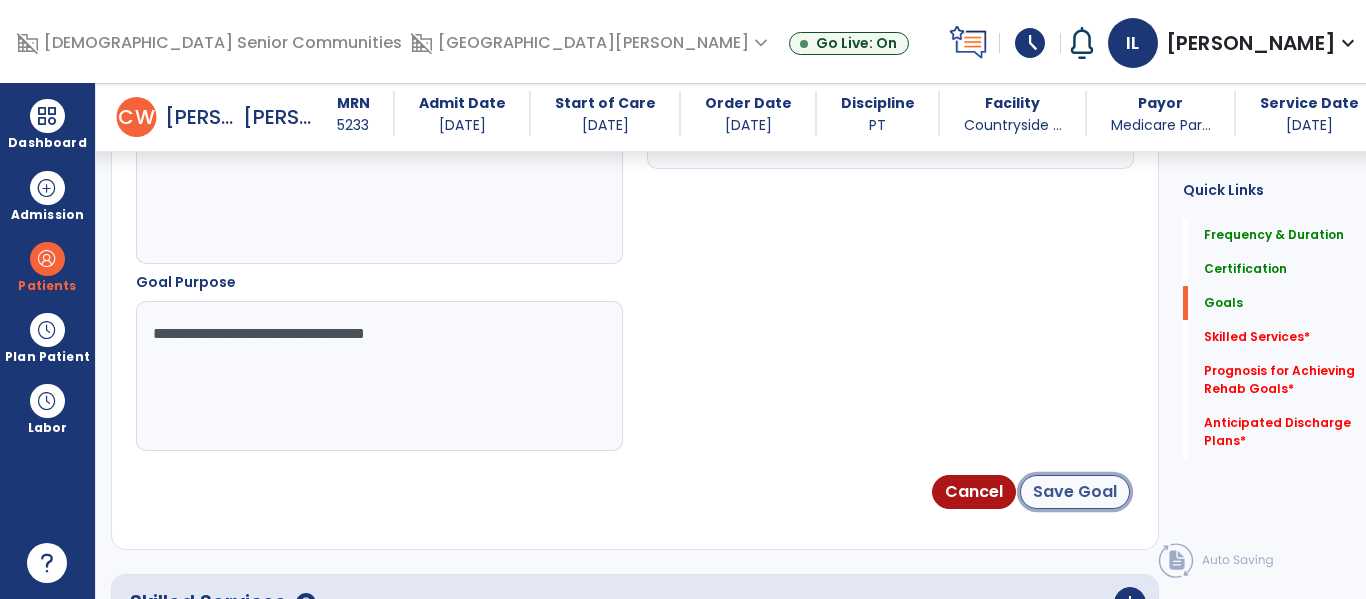 click on "Save Goal" at bounding box center [1075, 492] 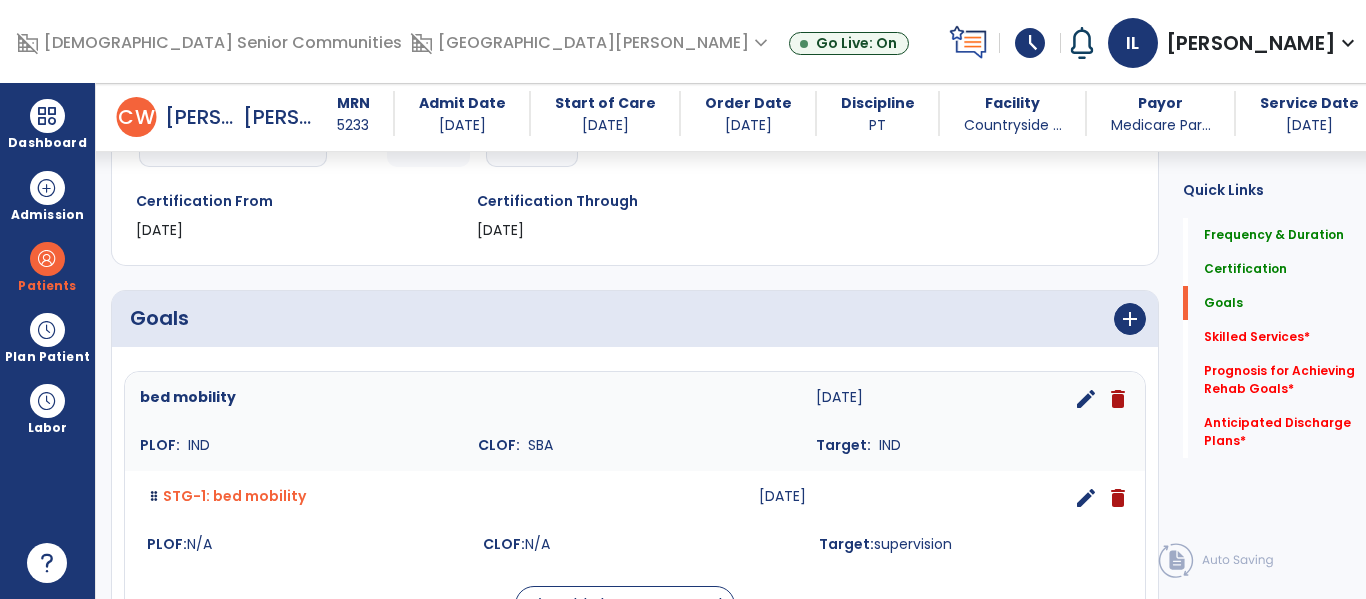 scroll, scrollTop: 333, scrollLeft: 0, axis: vertical 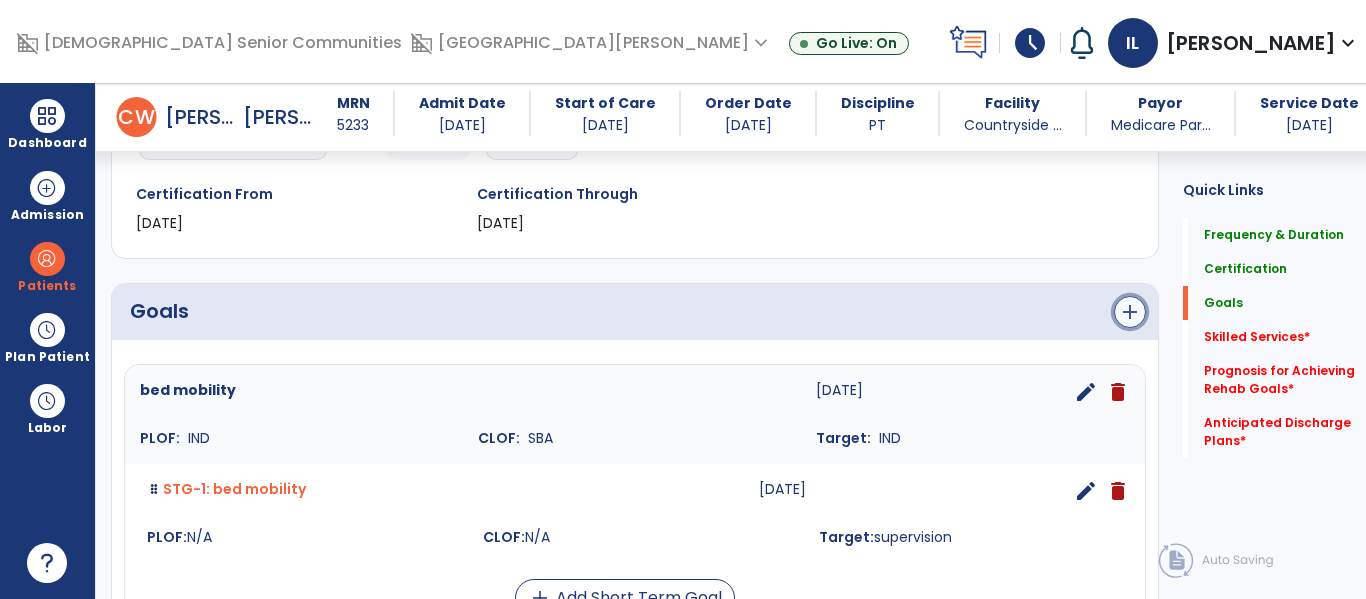 click on "add" at bounding box center [1130, 312] 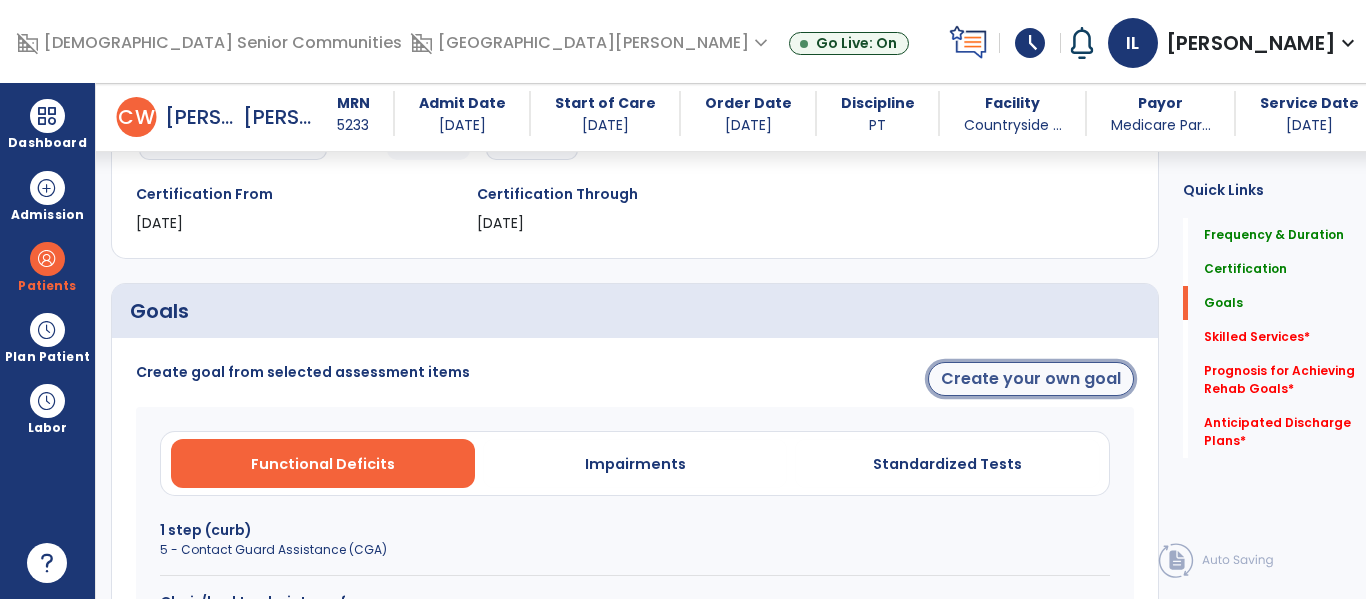 click on "Create your own goal" at bounding box center (1031, 379) 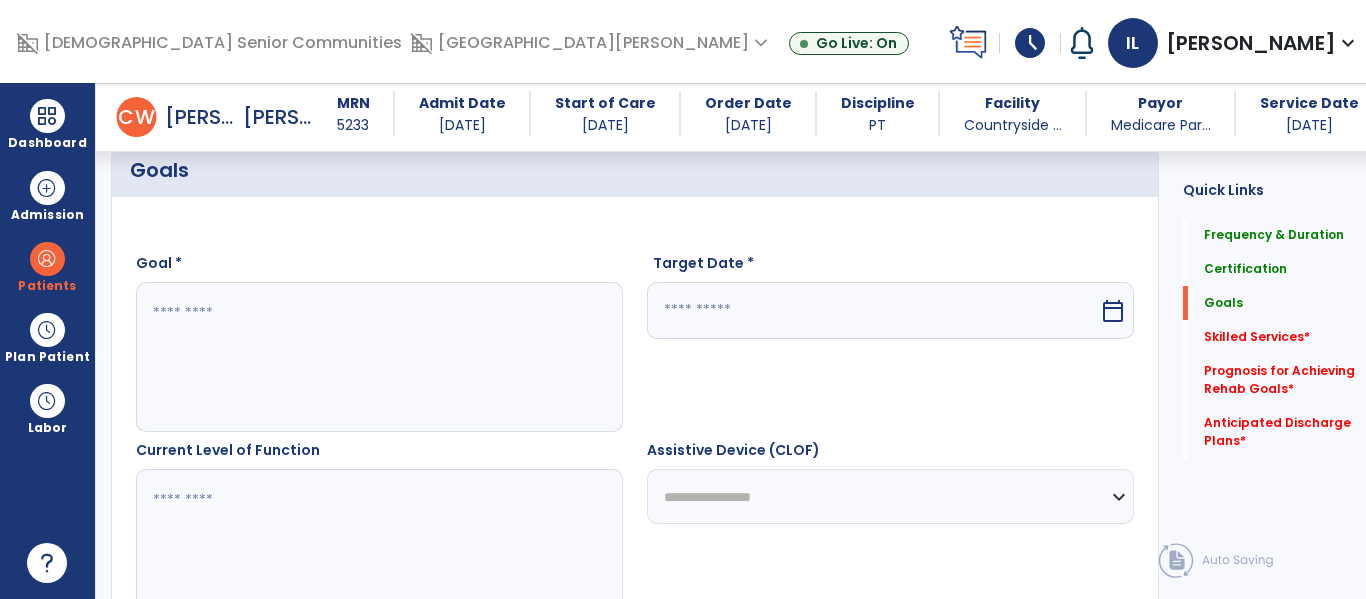 scroll, scrollTop: 533, scrollLeft: 0, axis: vertical 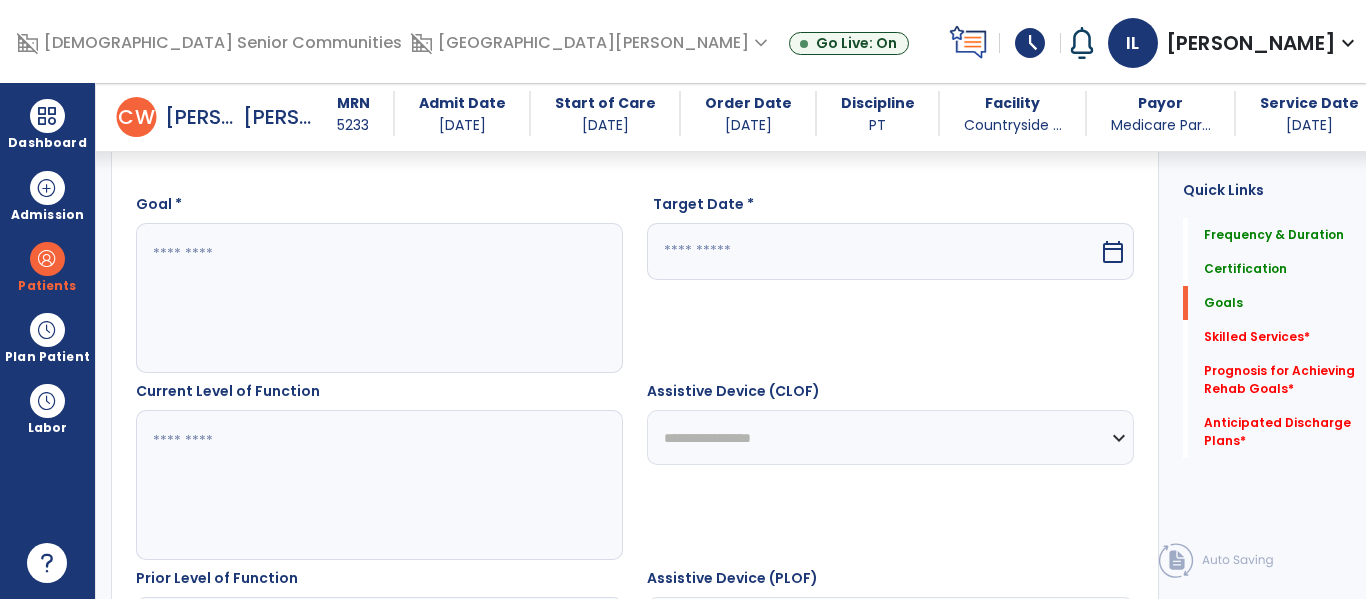click at bounding box center [374, 298] 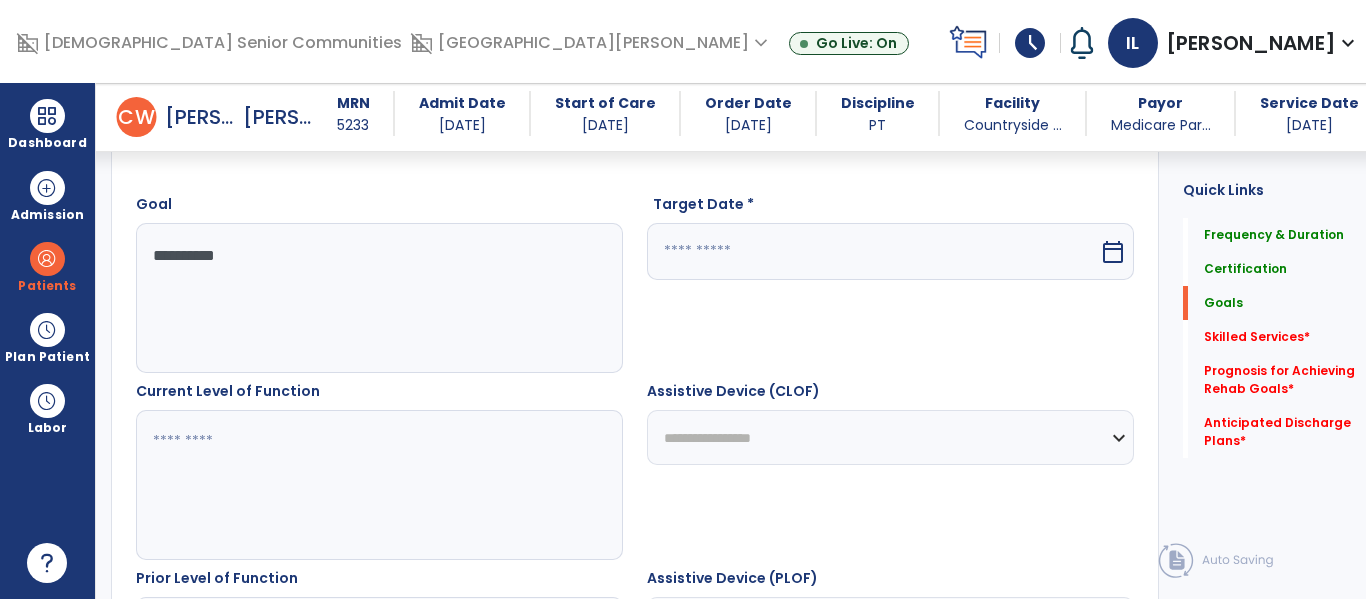 type on "**********" 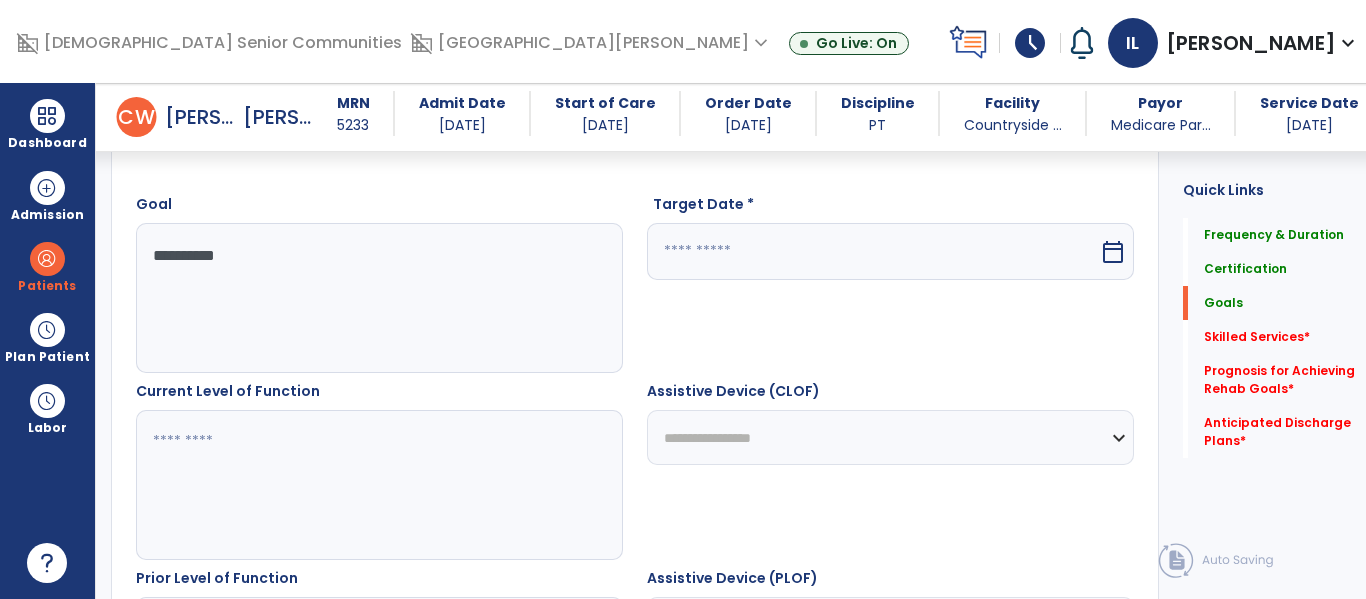 click at bounding box center [873, 251] 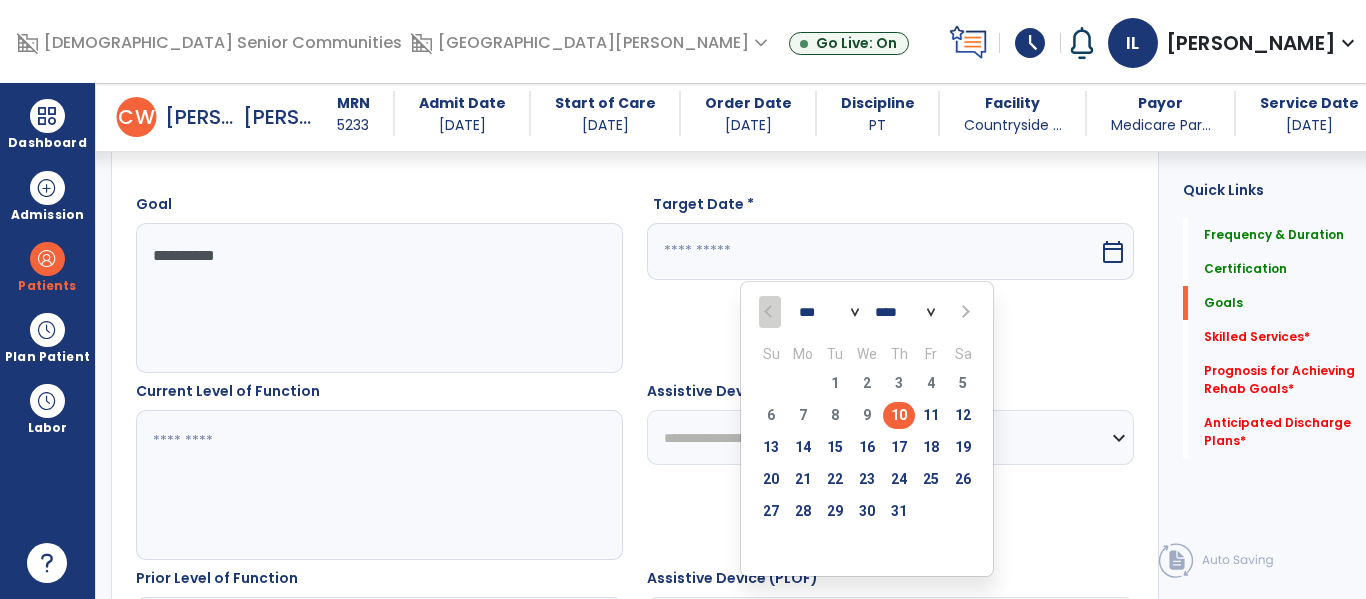 click at bounding box center [963, 312] 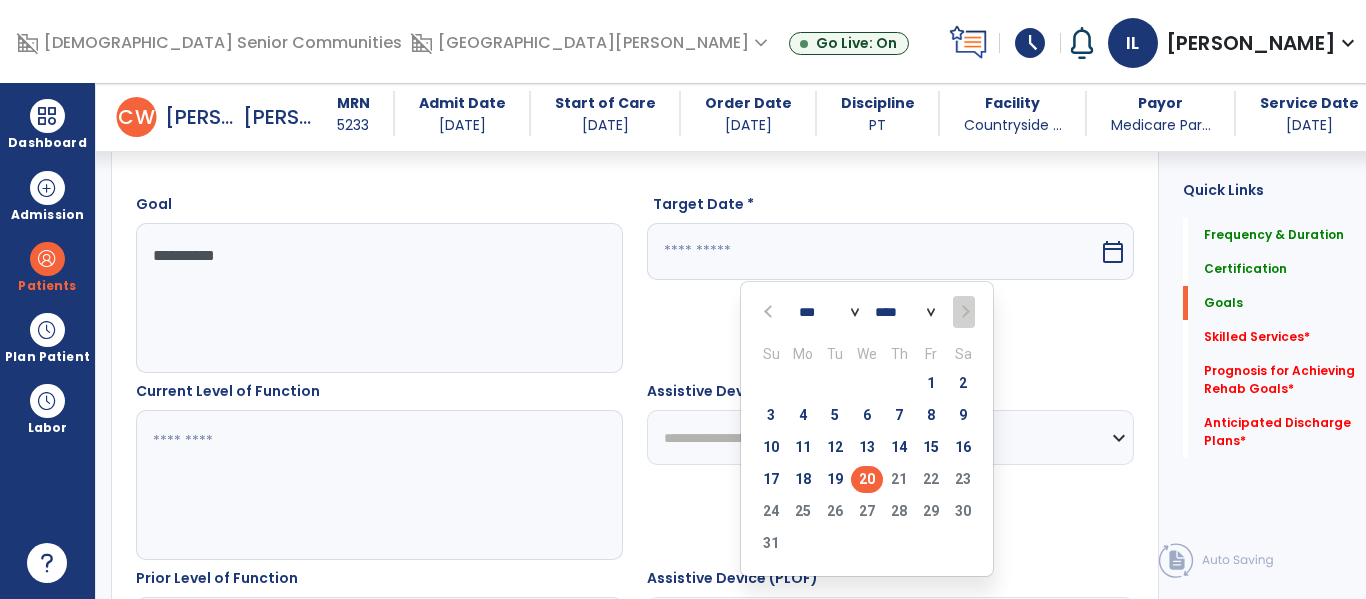 click on "20" at bounding box center [867, 479] 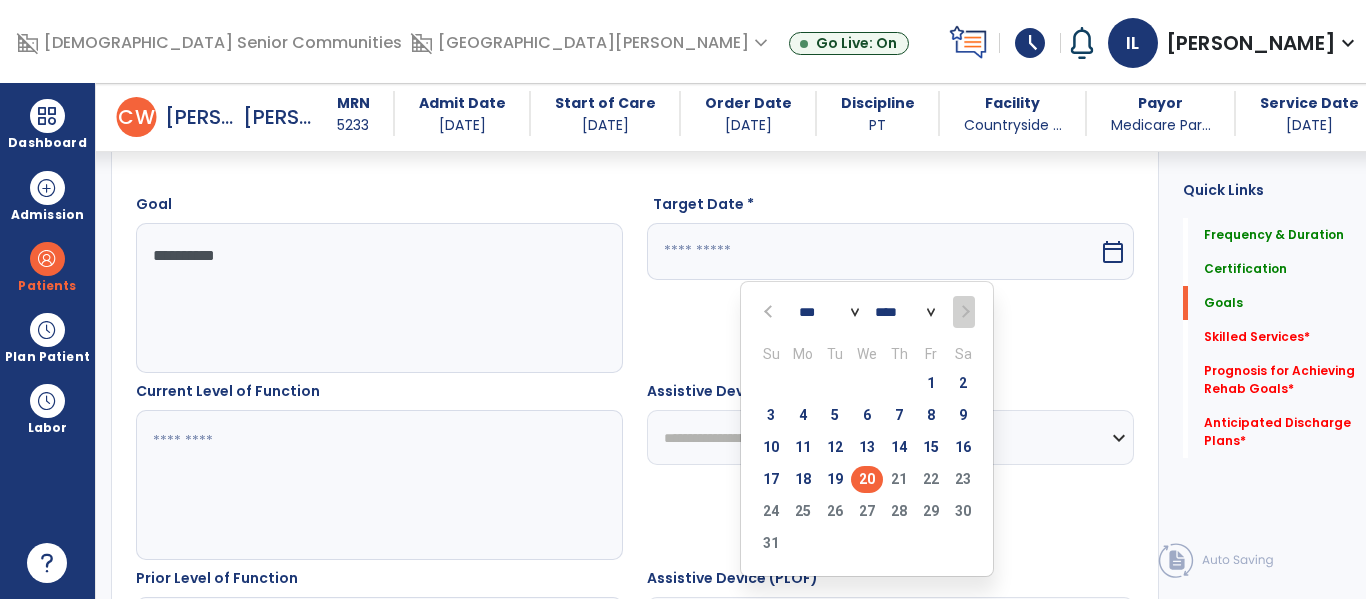 type on "*********" 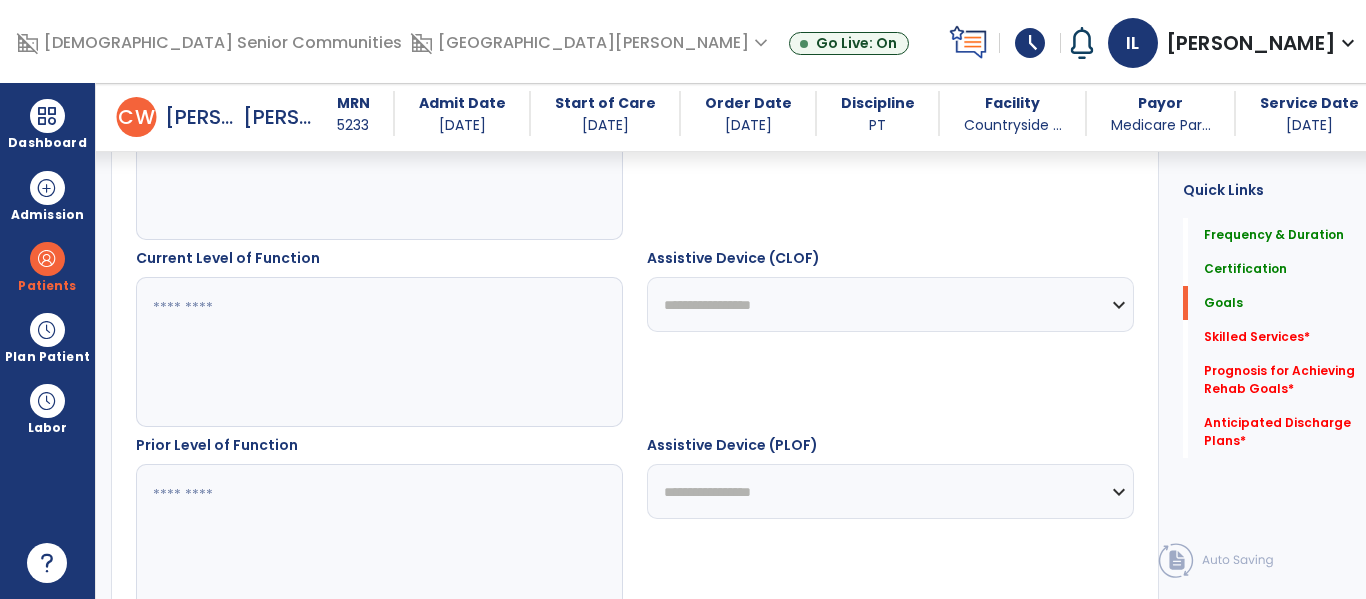 scroll, scrollTop: 670, scrollLeft: 0, axis: vertical 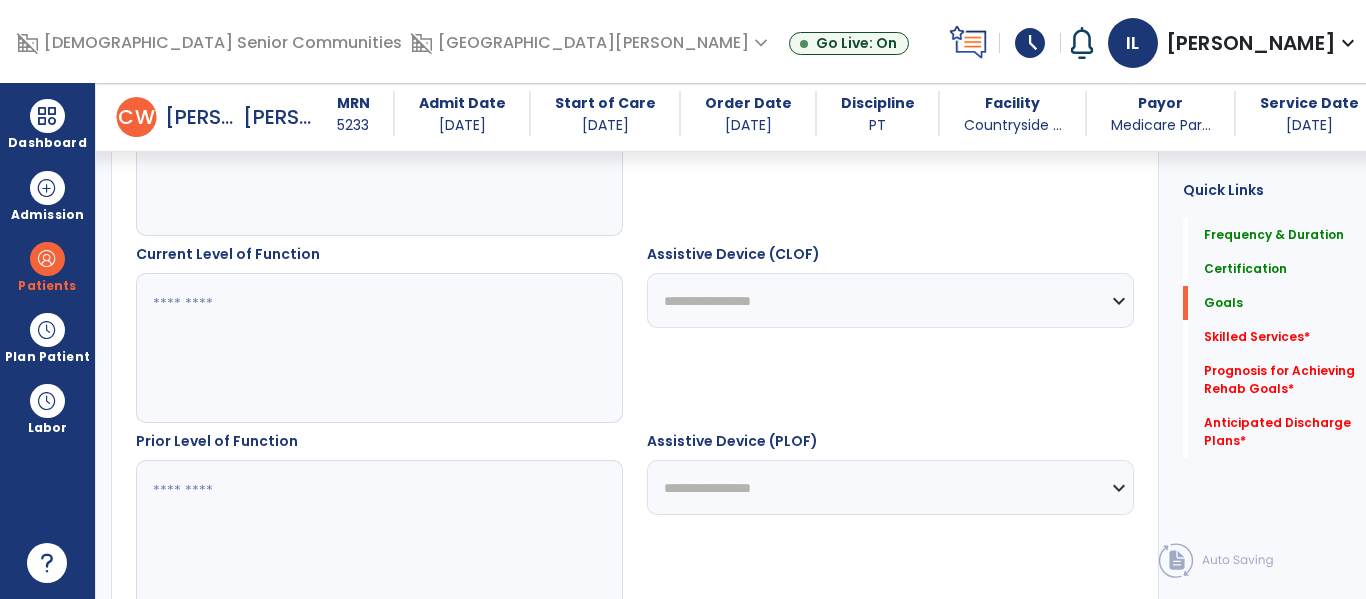 click at bounding box center [374, 348] 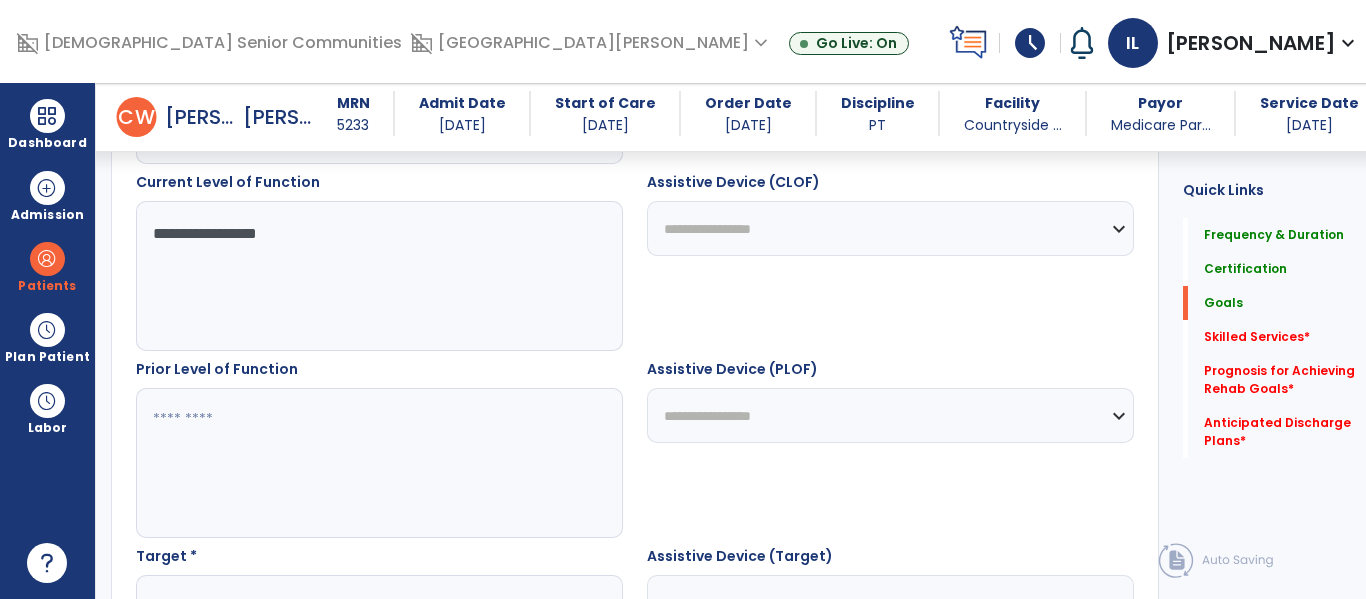 type on "**********" 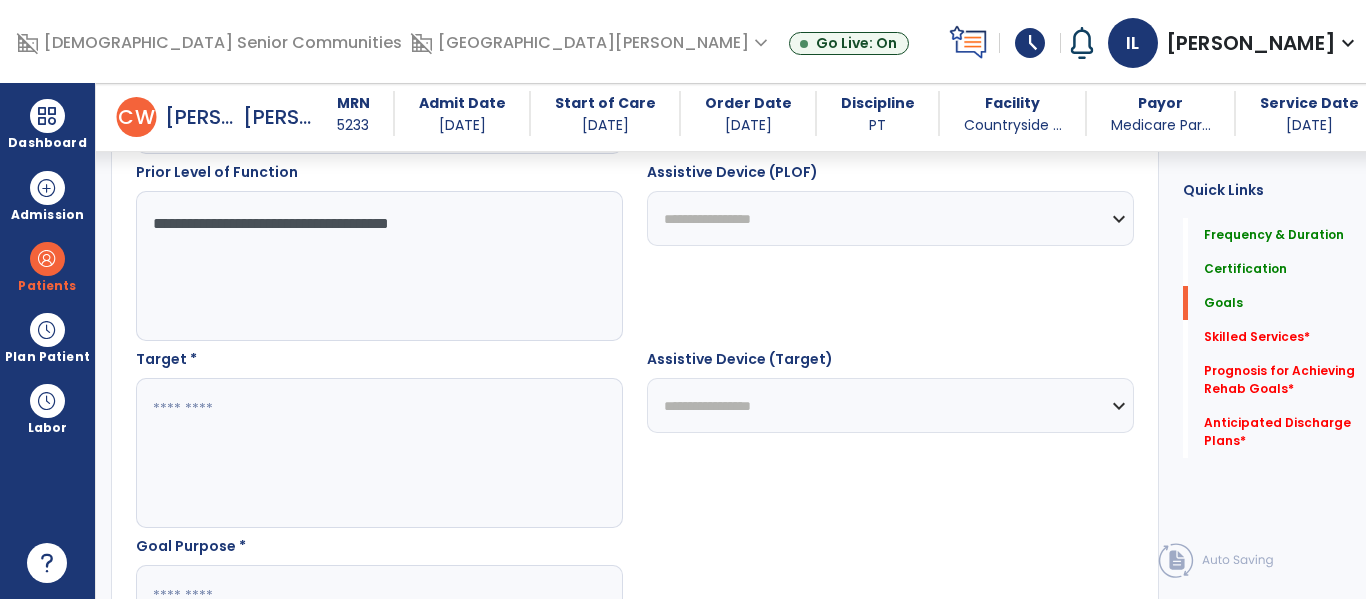 scroll, scrollTop: 989, scrollLeft: 0, axis: vertical 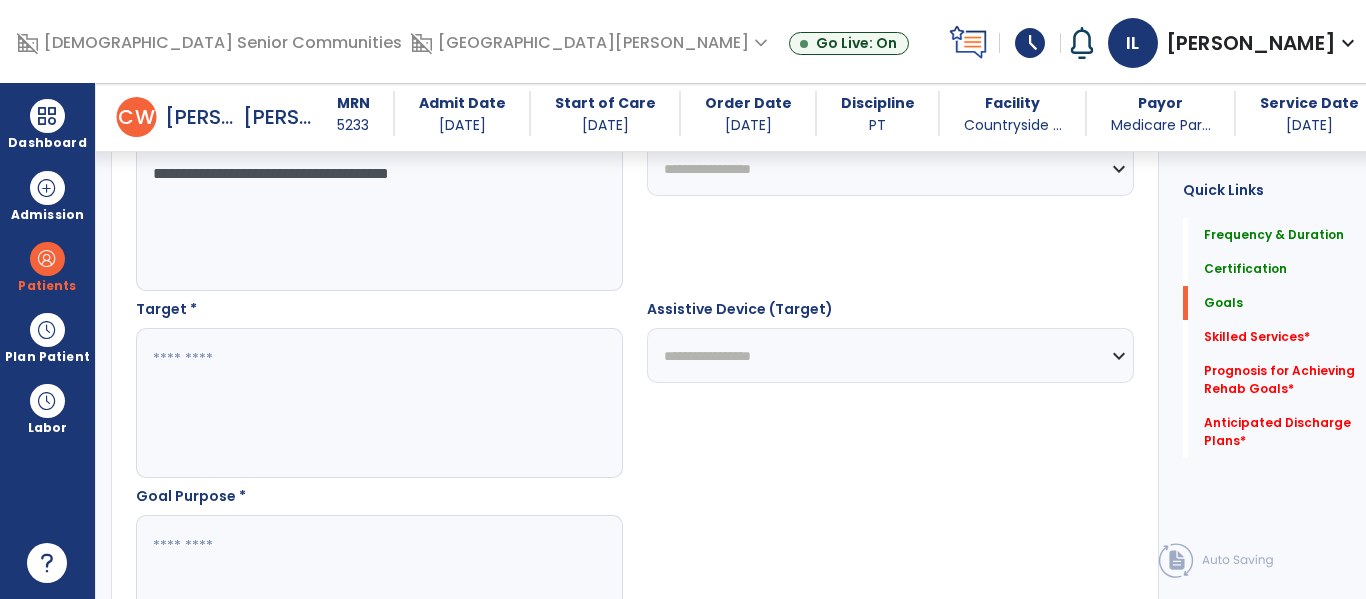 type on "**********" 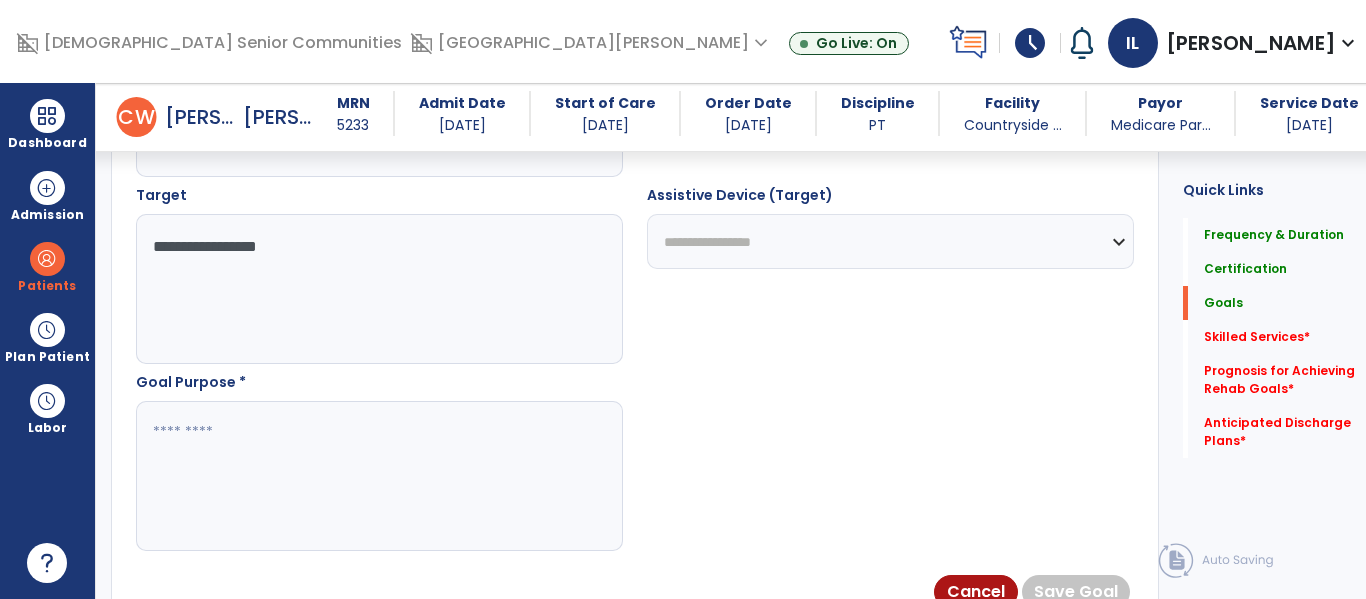 scroll, scrollTop: 1110, scrollLeft: 0, axis: vertical 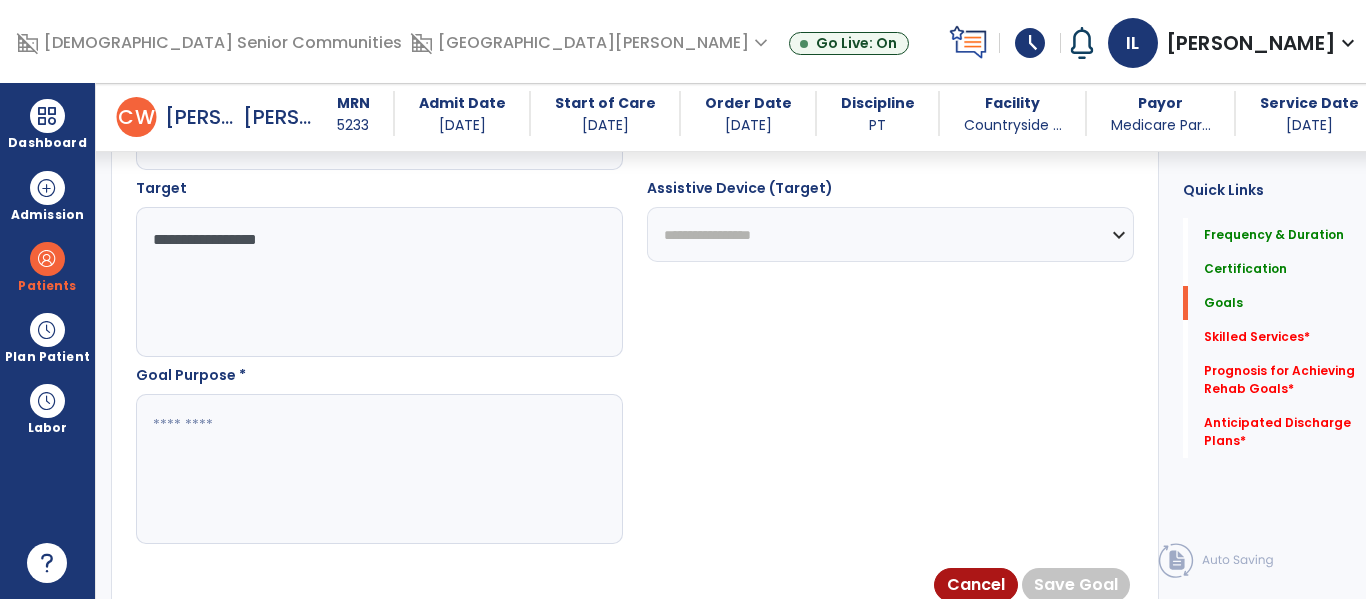type on "**********" 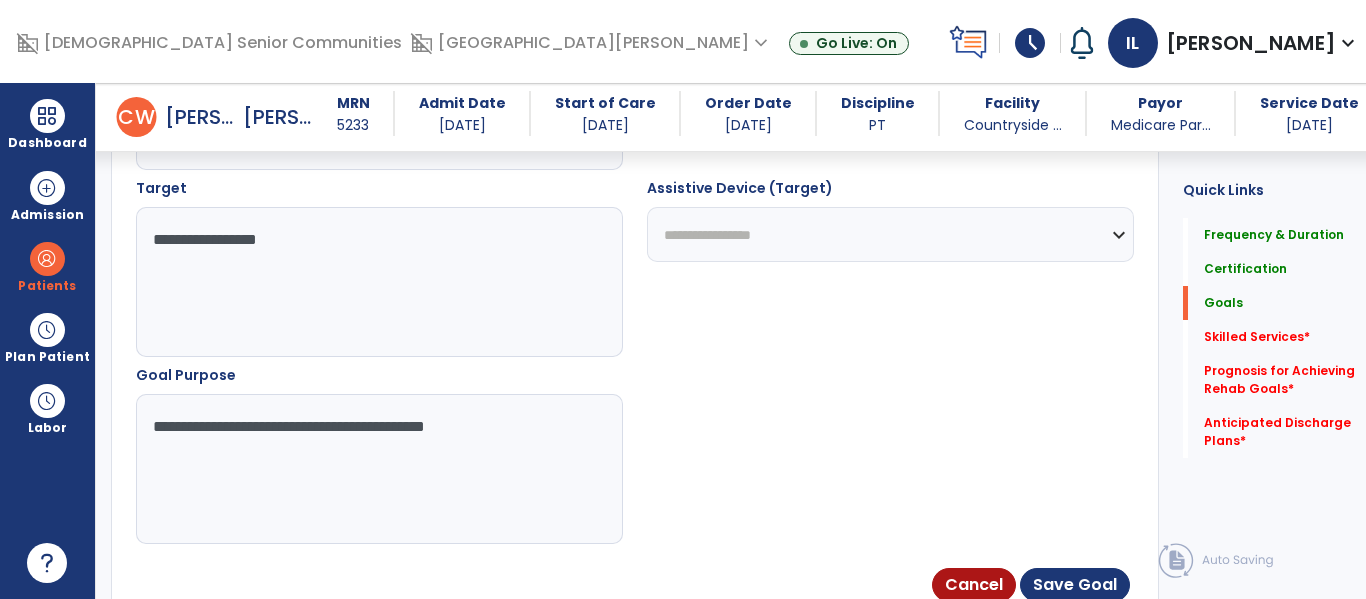type on "**********" 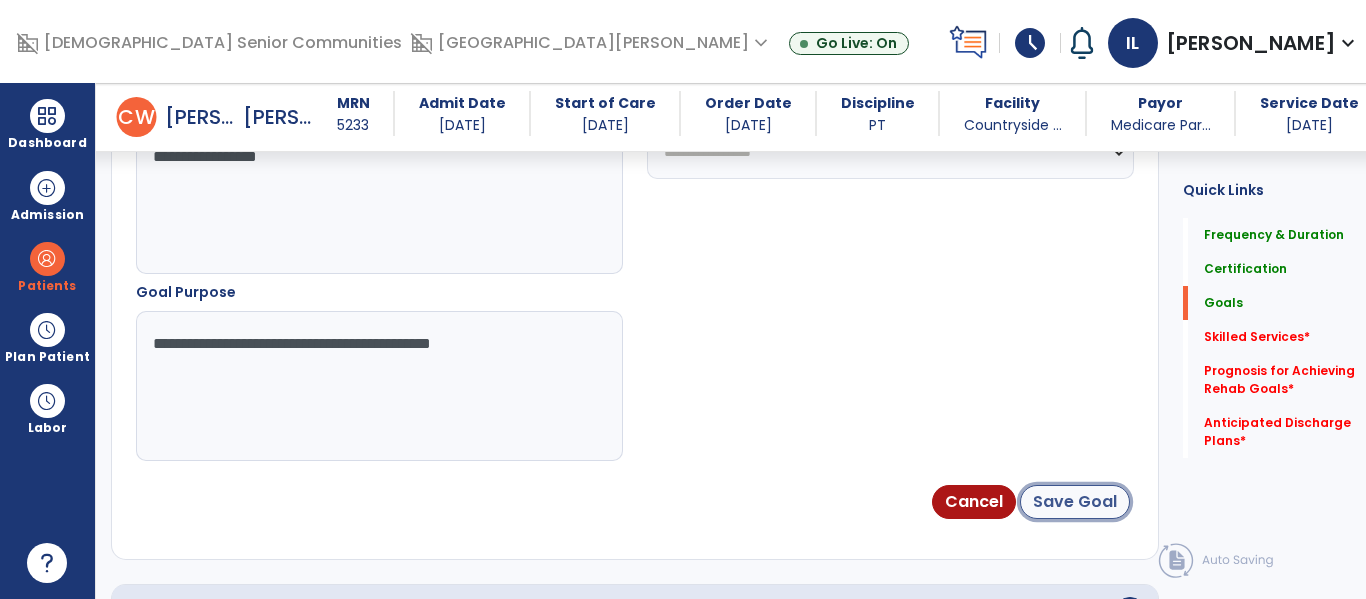 click on "Save Goal" at bounding box center (1075, 502) 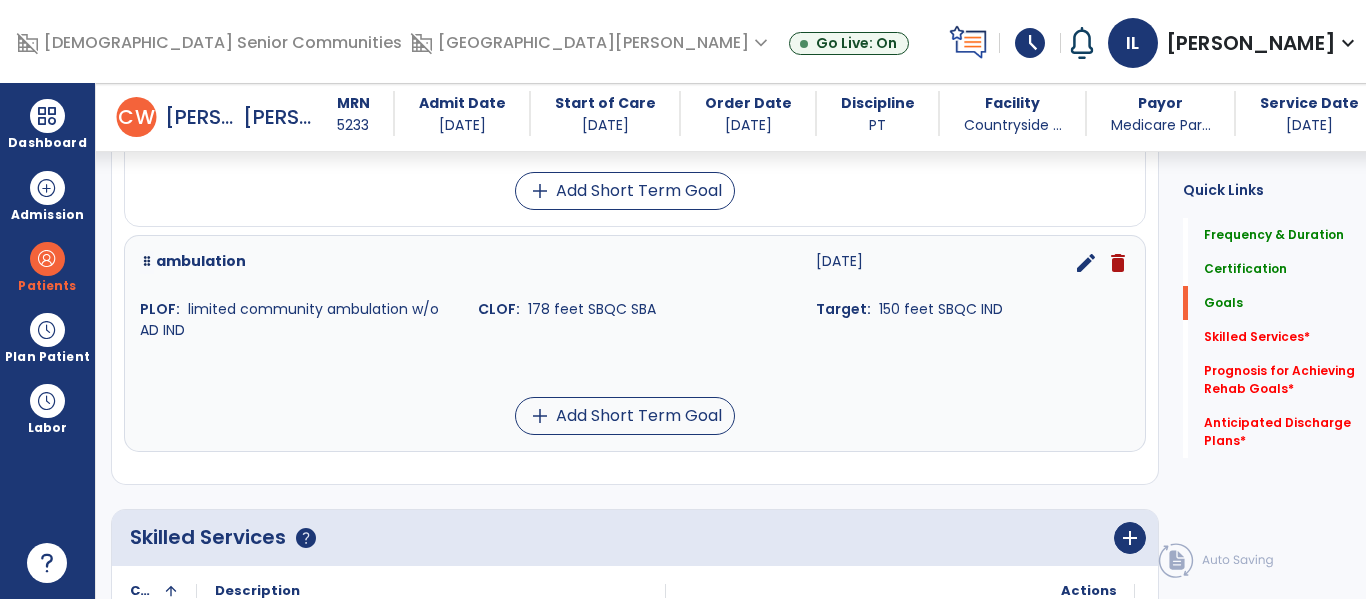 scroll, scrollTop: 1040, scrollLeft: 0, axis: vertical 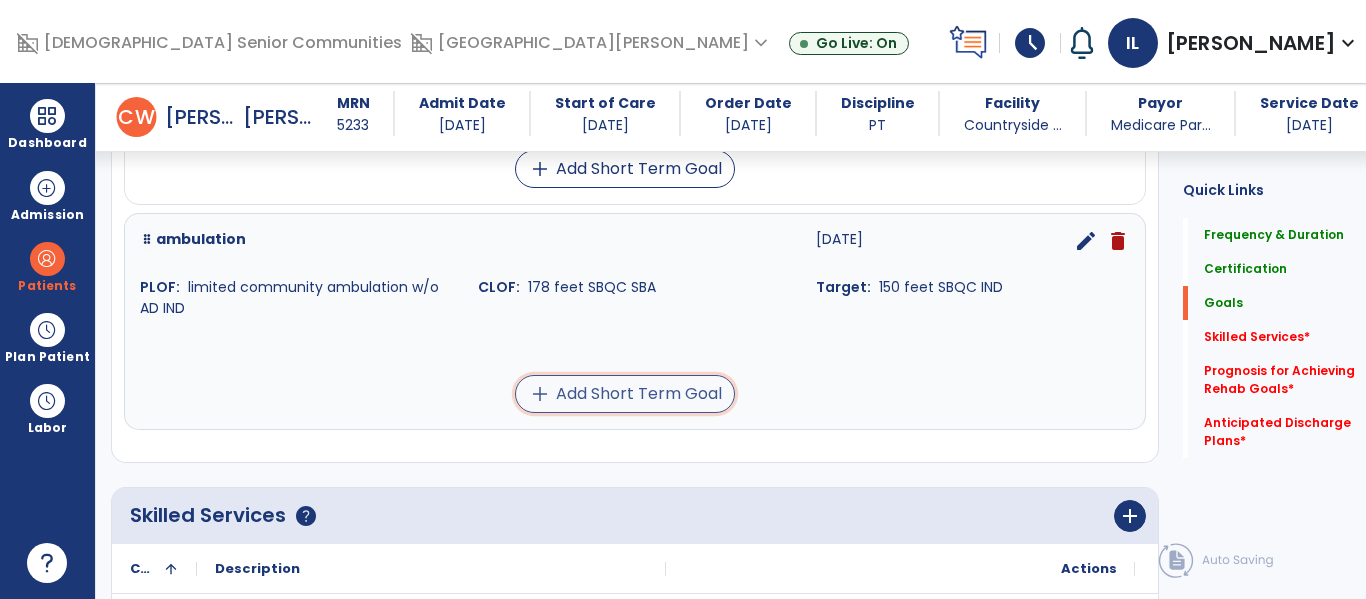 click on "add  Add Short Term Goal" at bounding box center (625, 394) 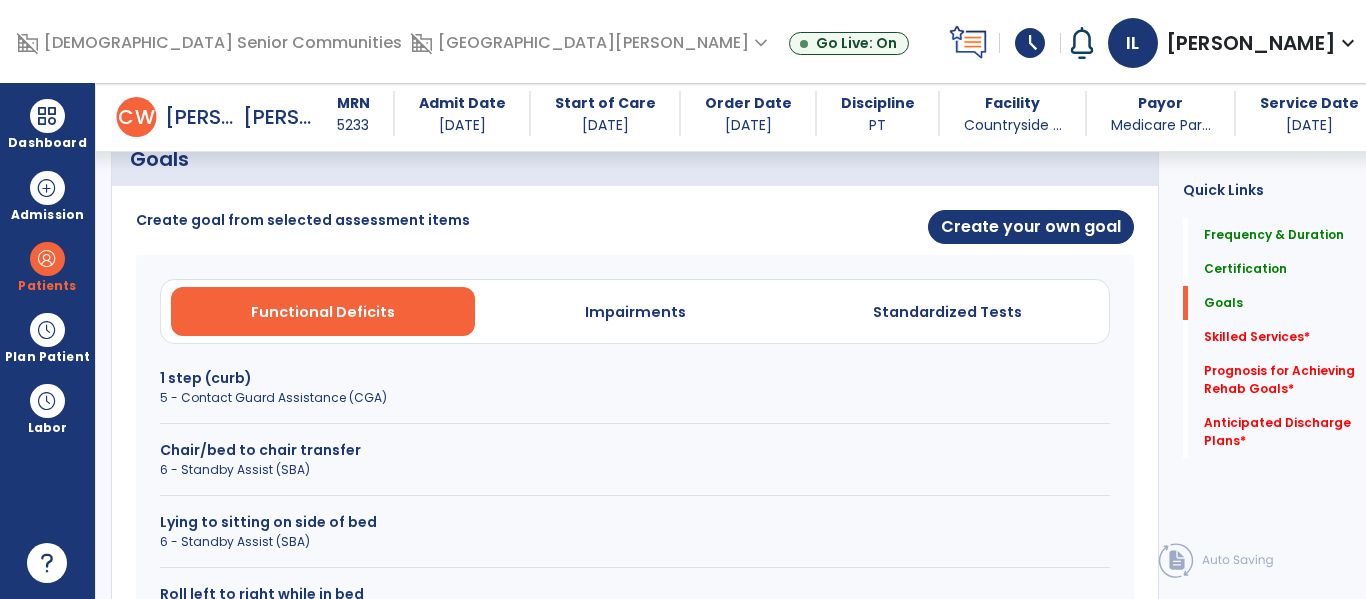 scroll, scrollTop: 431, scrollLeft: 0, axis: vertical 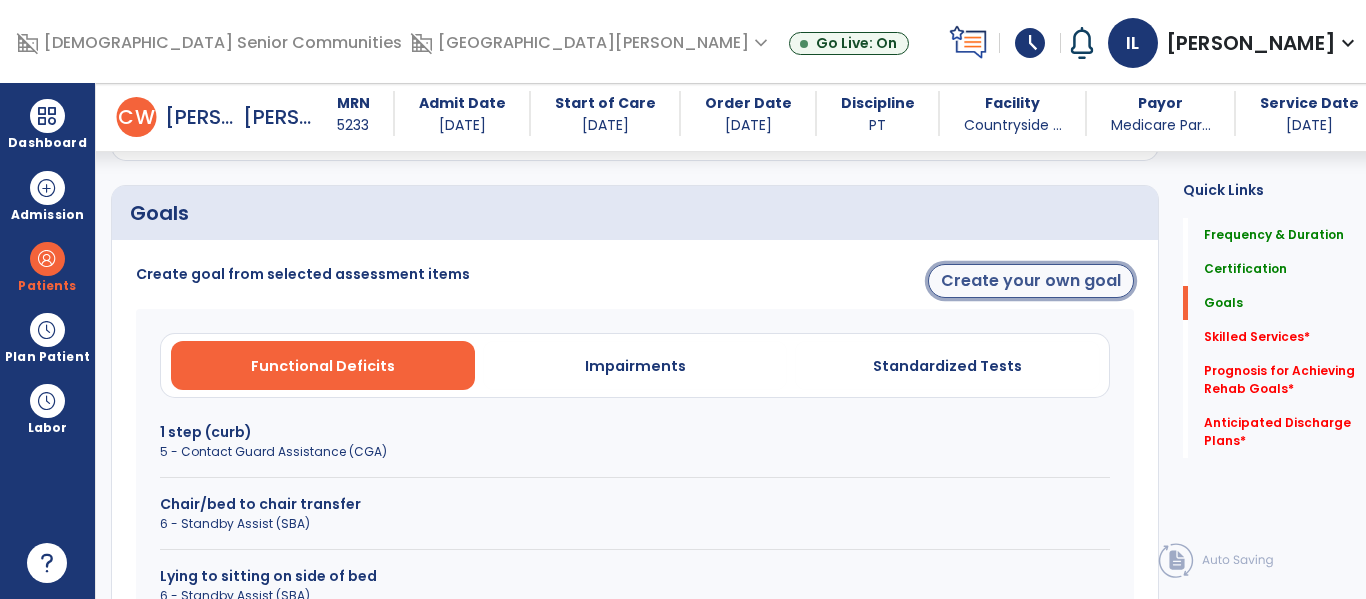click on "Create your own goal" at bounding box center [1031, 281] 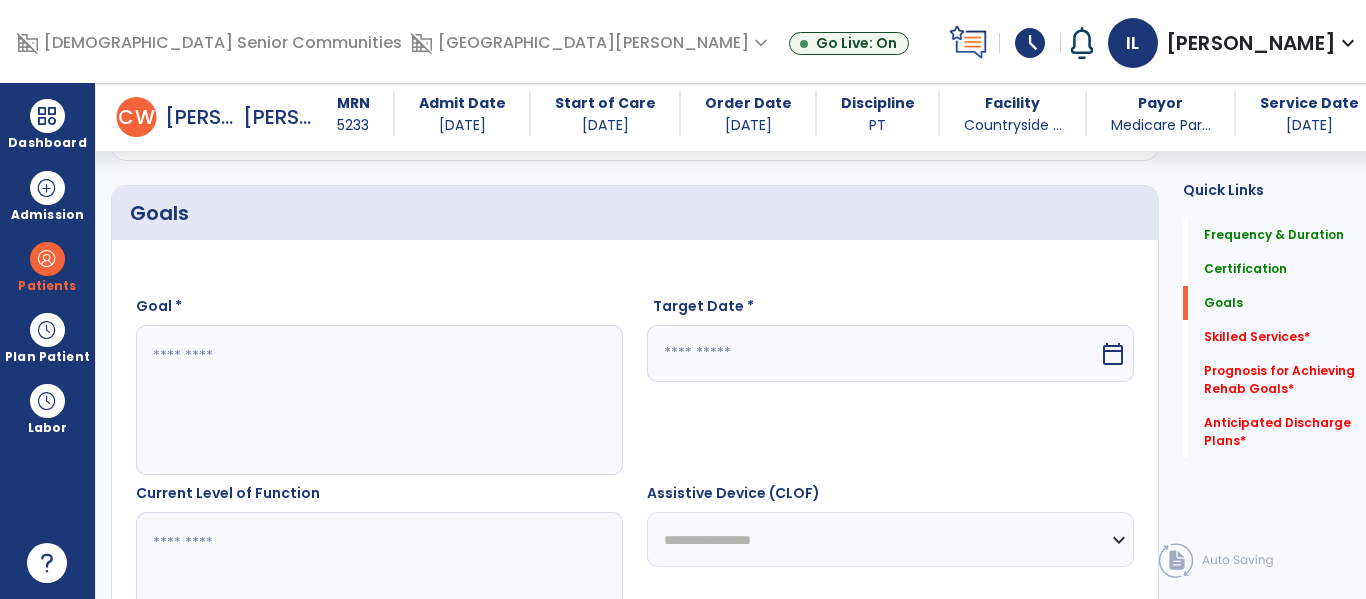 click at bounding box center [374, 400] 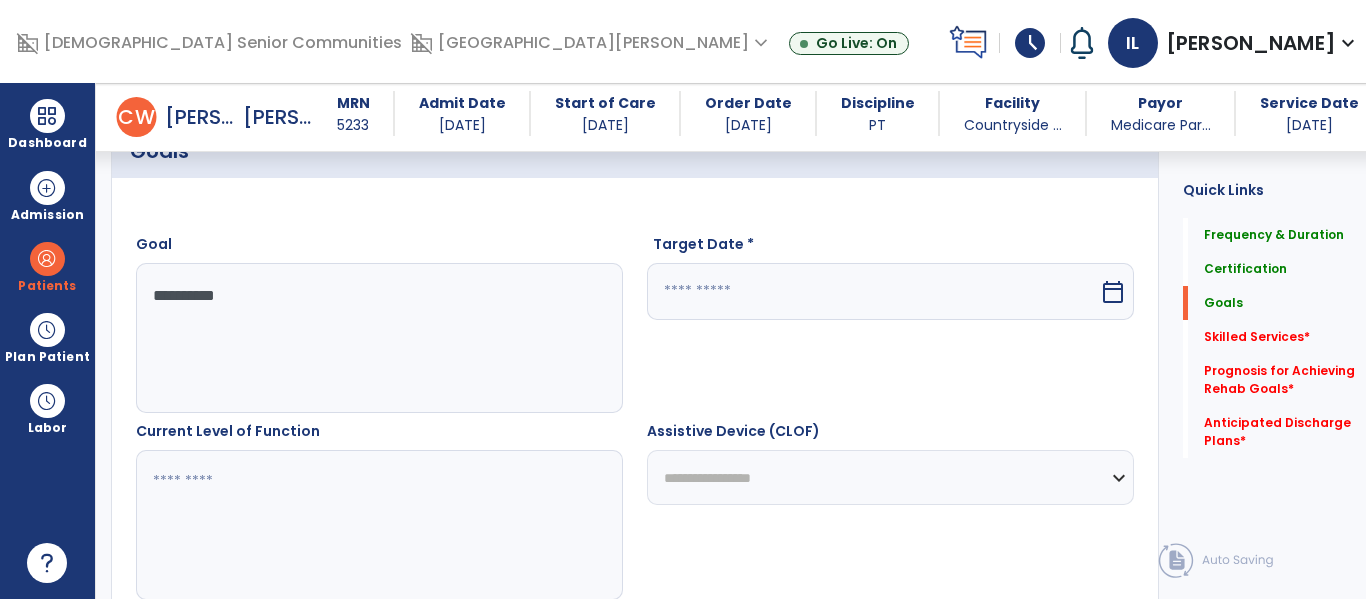 scroll, scrollTop: 513, scrollLeft: 0, axis: vertical 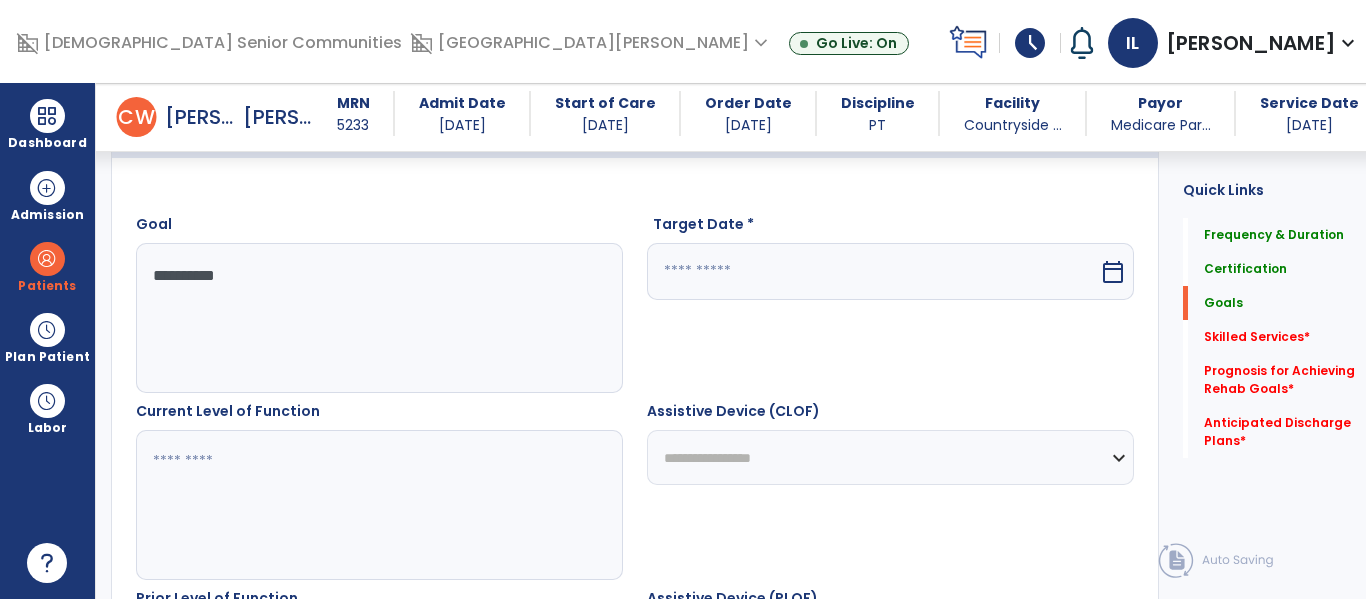 type on "**********" 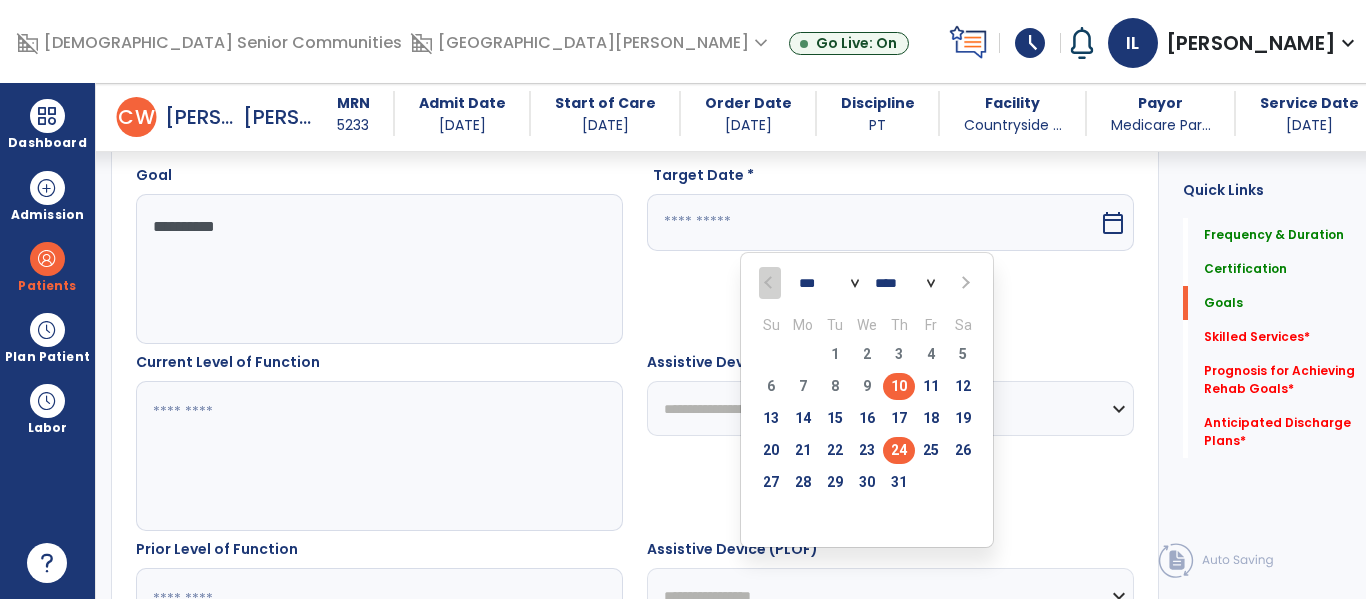 click on "24" at bounding box center [899, 450] 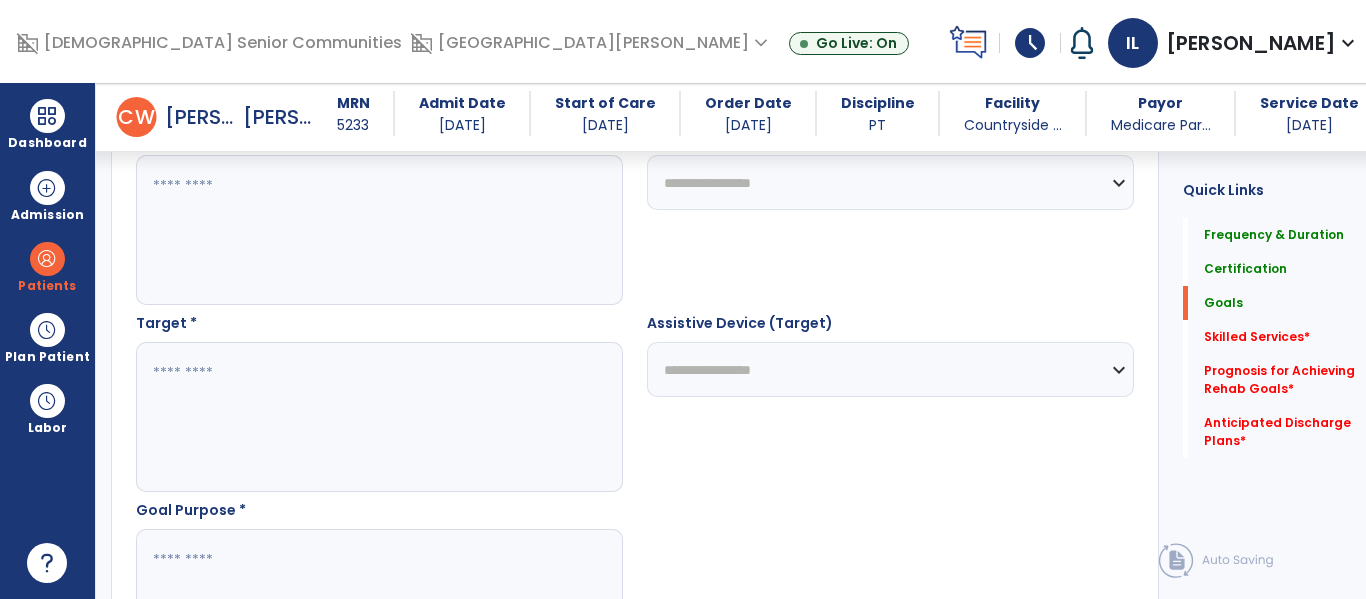 scroll, scrollTop: 1005, scrollLeft: 0, axis: vertical 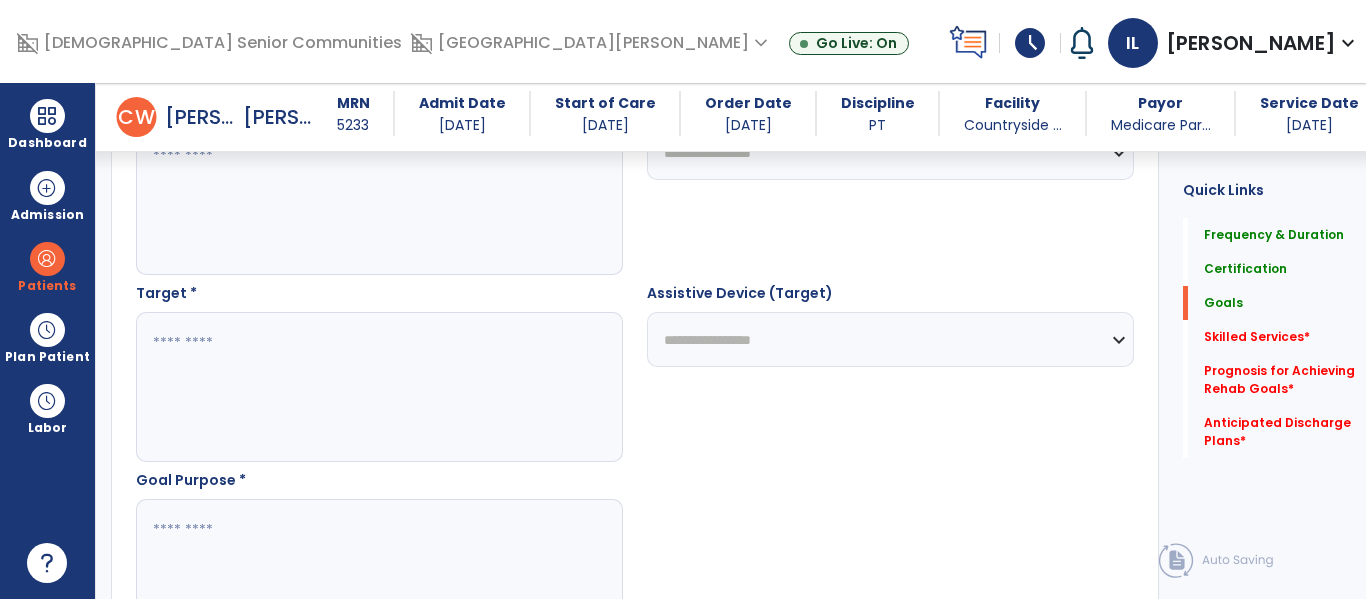 click at bounding box center [374, 387] 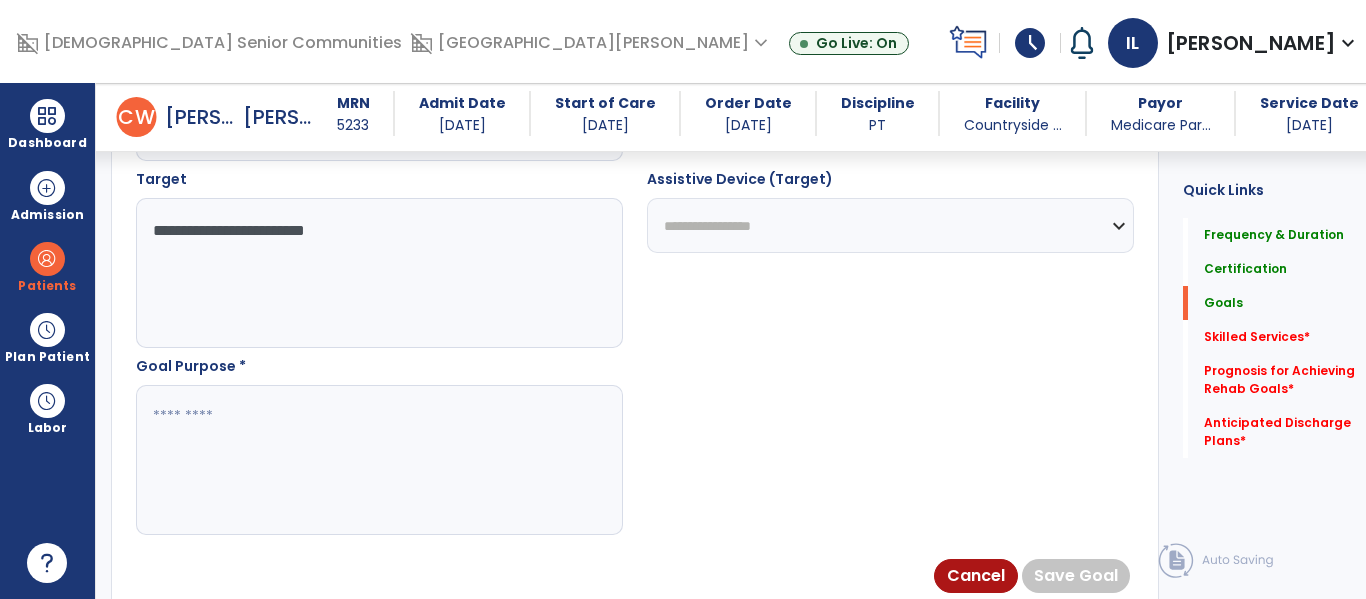 scroll, scrollTop: 1154, scrollLeft: 0, axis: vertical 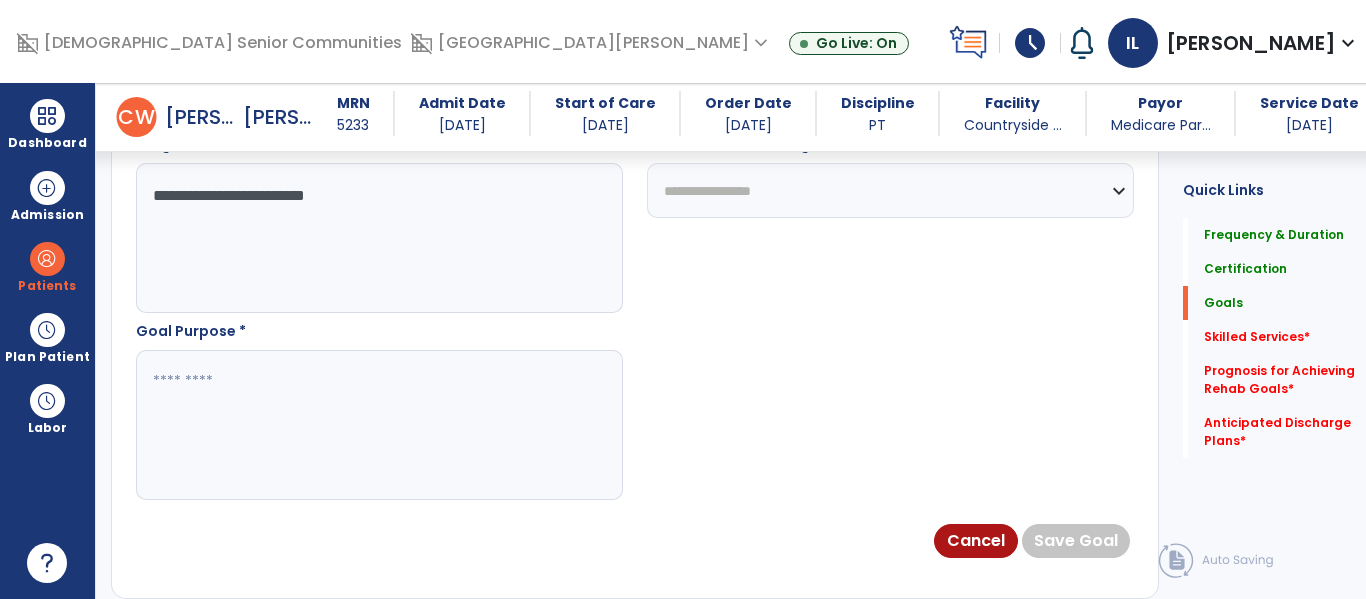 type on "**********" 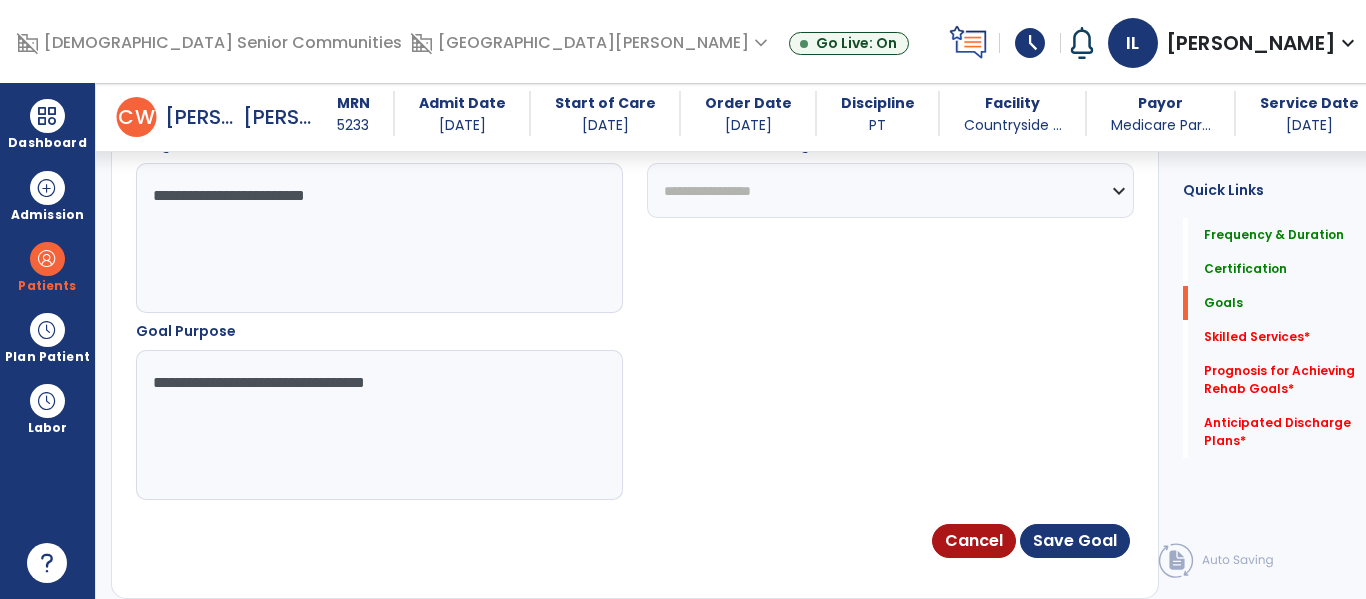type on "**********" 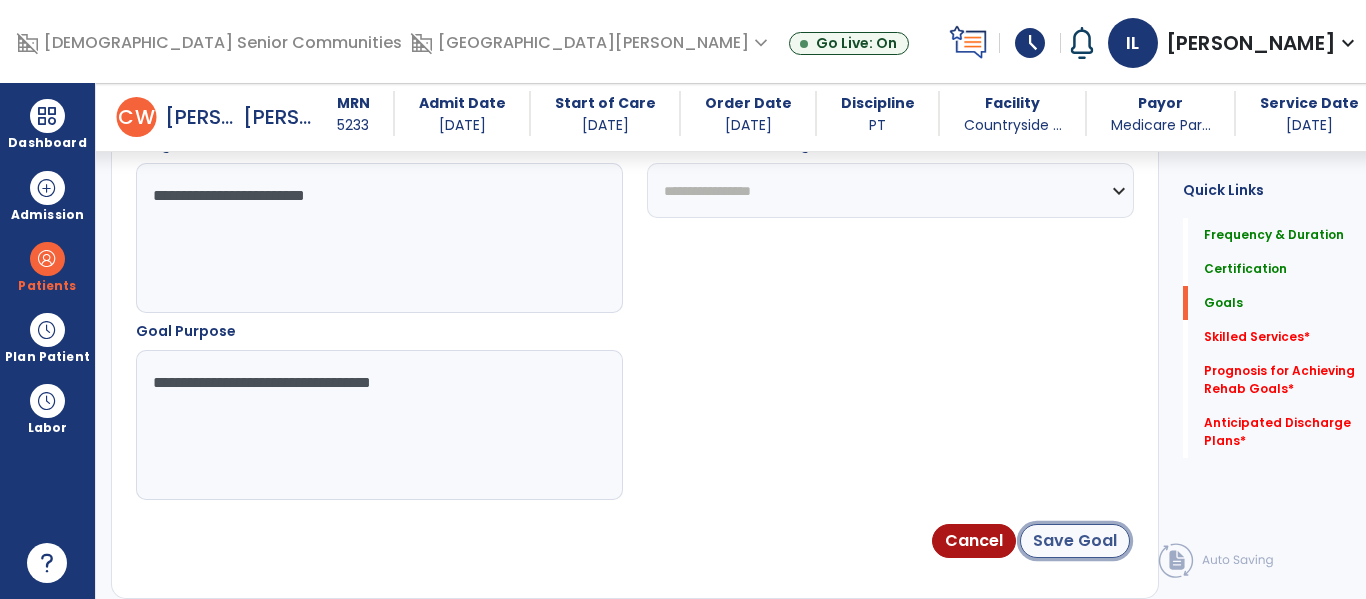 click on "Save Goal" at bounding box center (1075, 541) 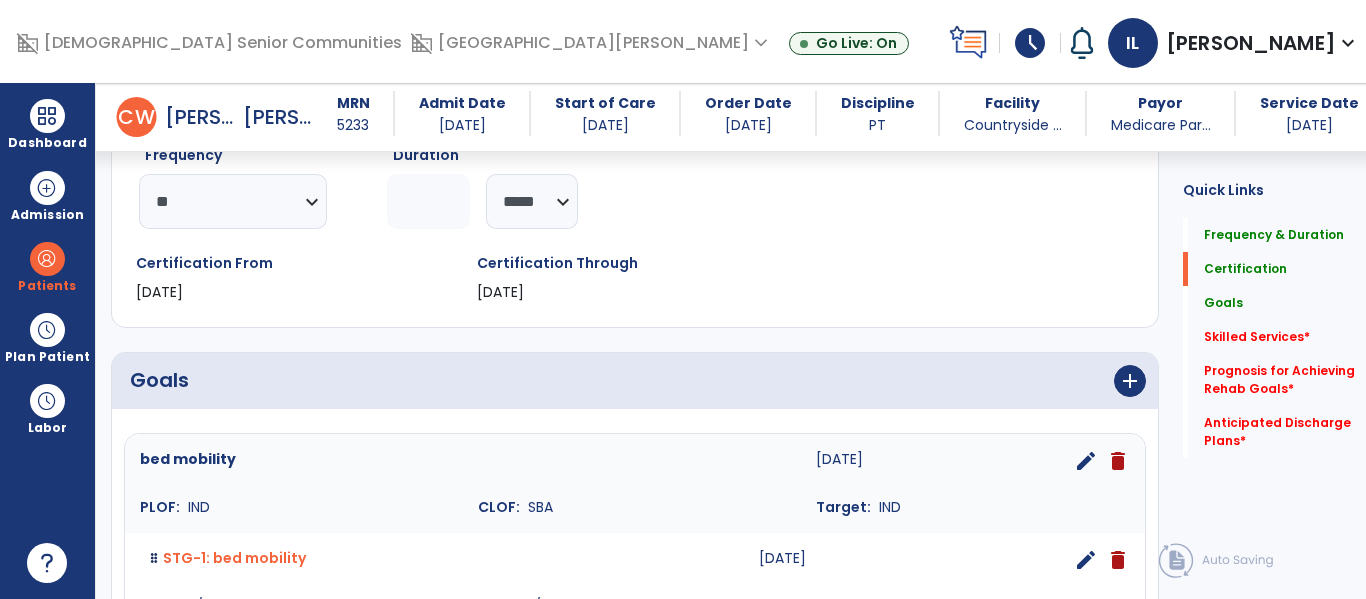 scroll, scrollTop: 332, scrollLeft: 0, axis: vertical 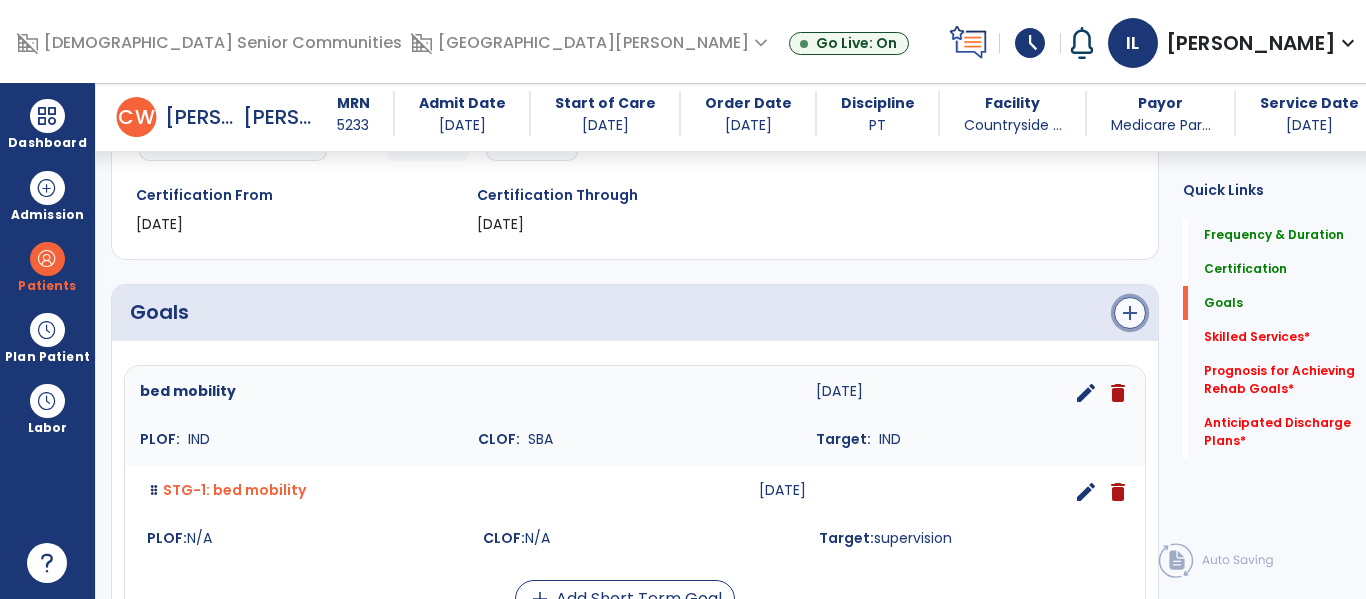 click on "add" at bounding box center (1130, 313) 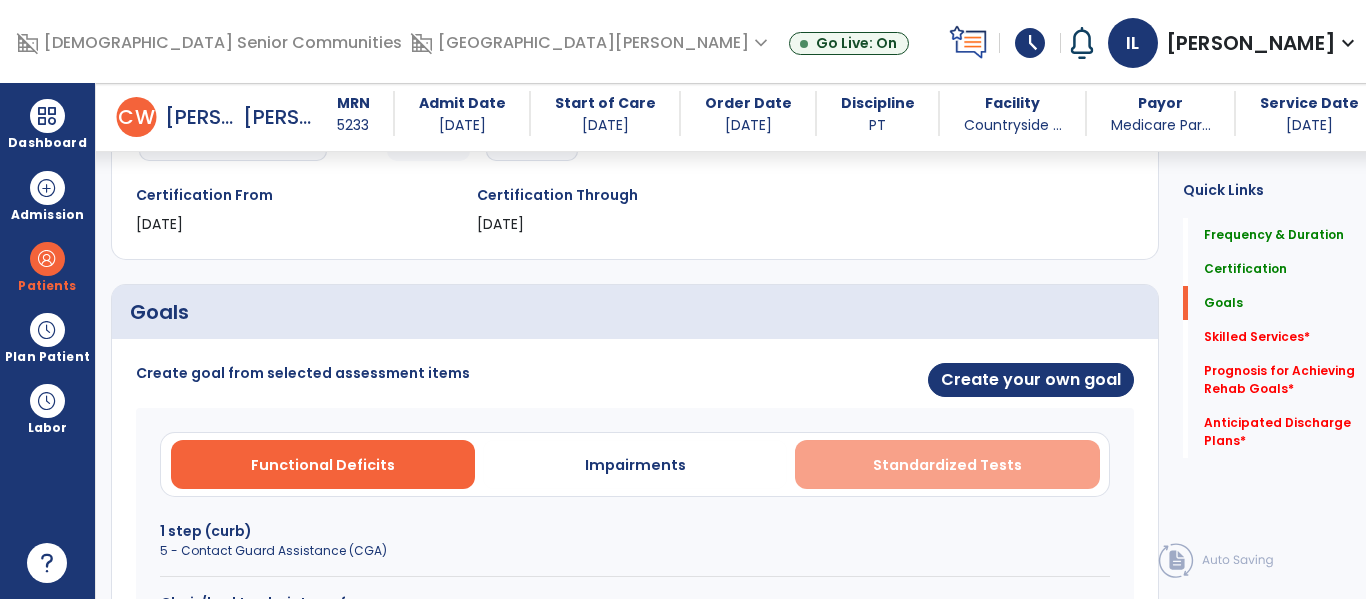 click on "Standardized Tests" at bounding box center (947, 465) 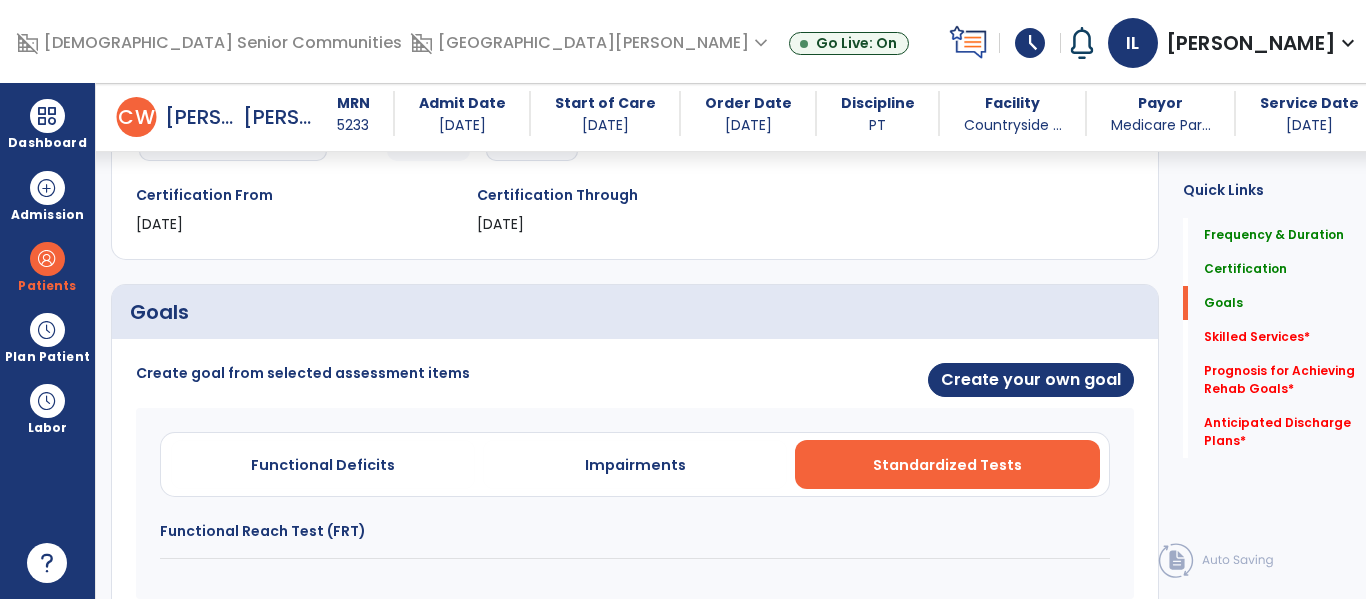 click on "Functional Reach Test (FRT)" at bounding box center [635, 531] 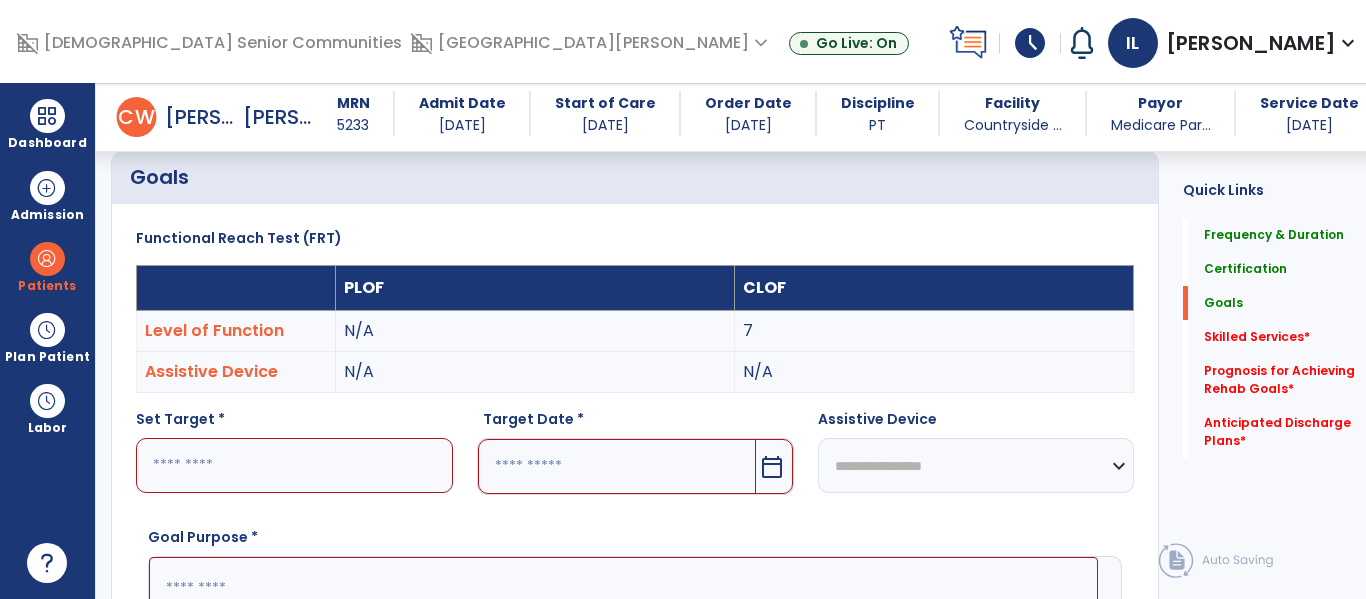 scroll, scrollTop: 512, scrollLeft: 0, axis: vertical 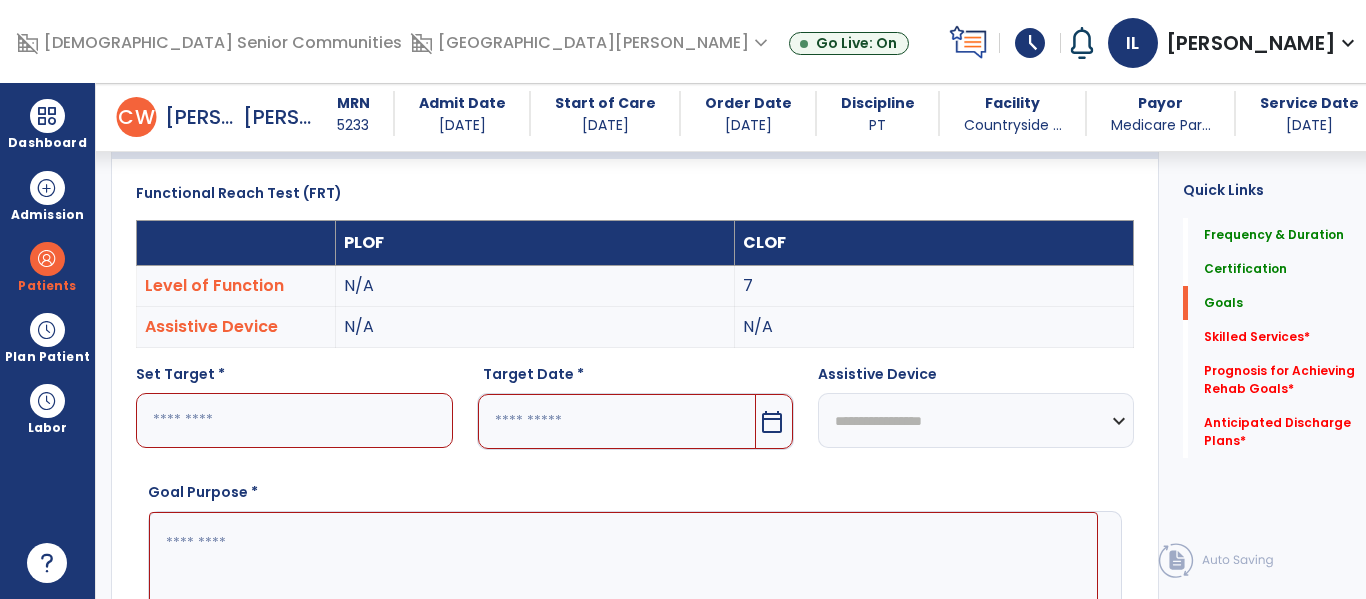 click at bounding box center (294, 420) 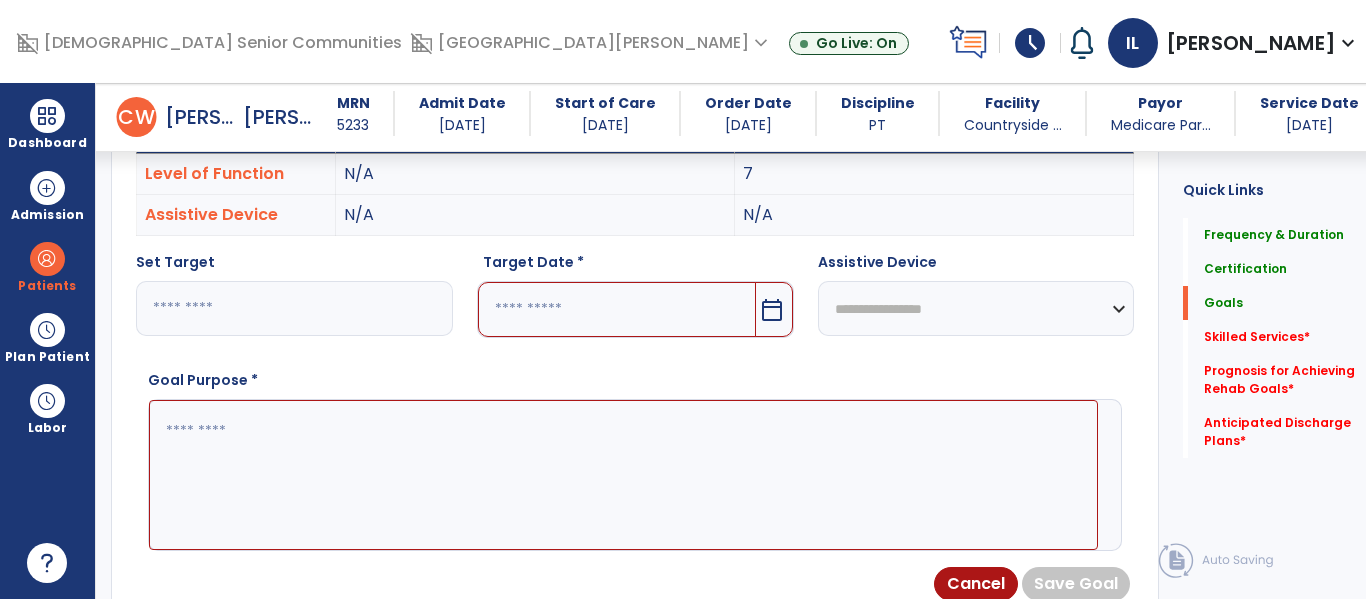 scroll, scrollTop: 632, scrollLeft: 0, axis: vertical 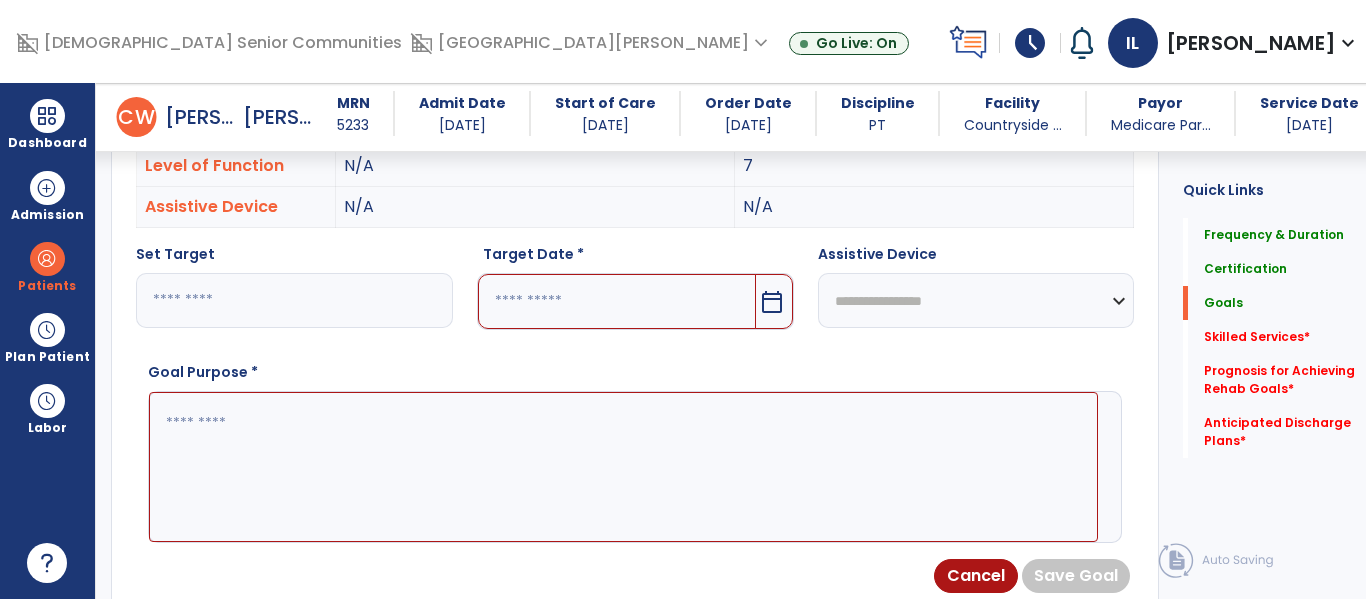 type on "**" 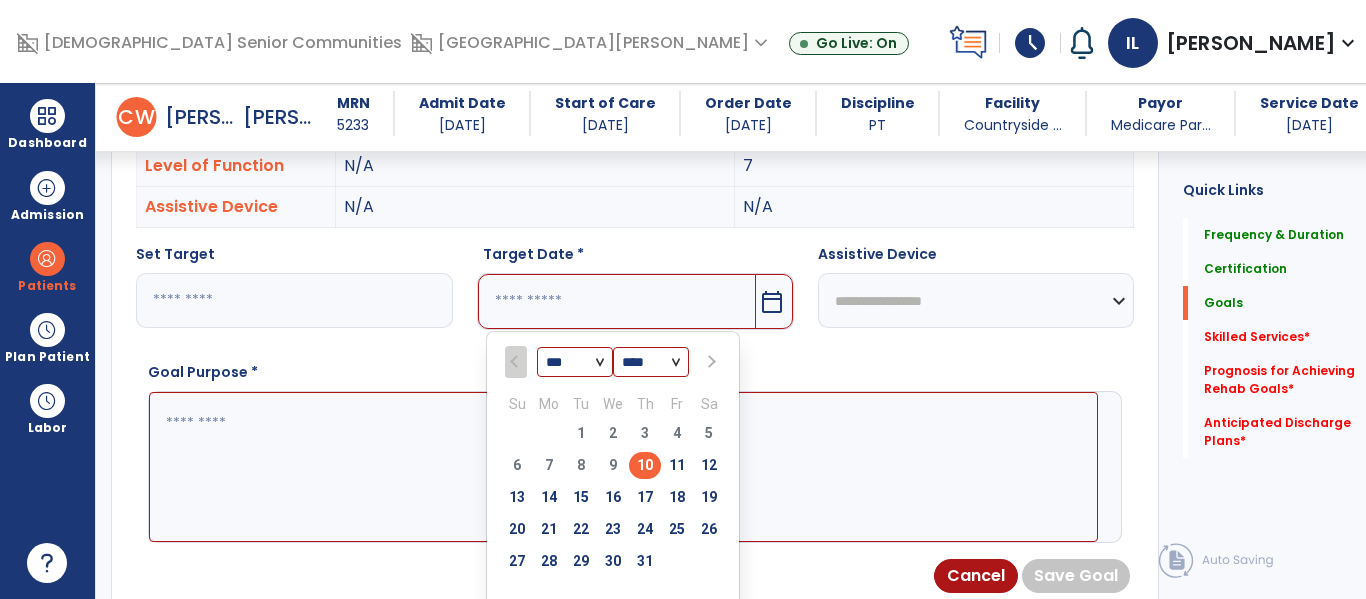 click at bounding box center (709, 362) 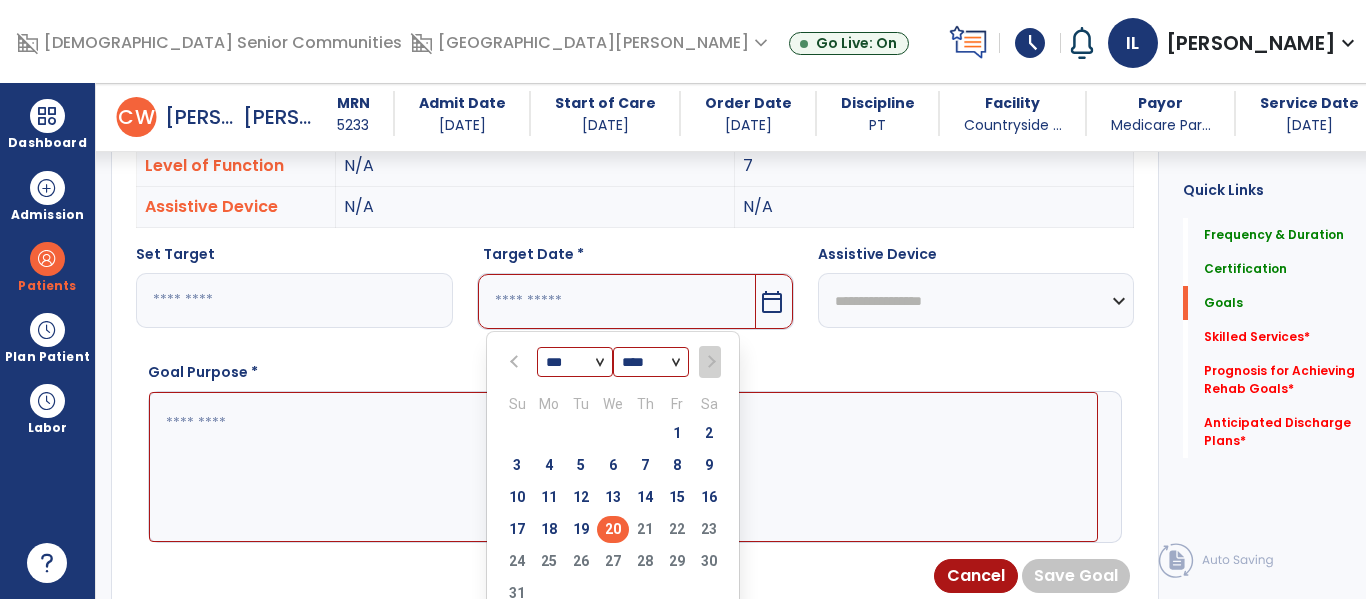 click on "20" at bounding box center (613, 529) 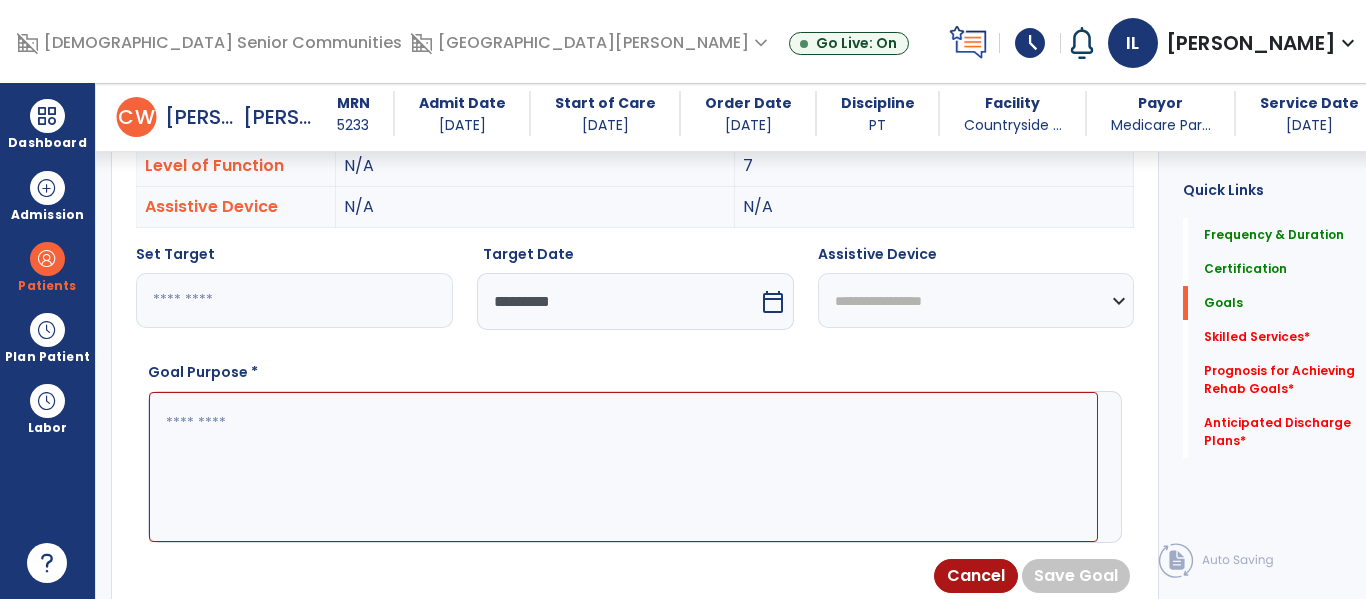 click at bounding box center (623, 467) 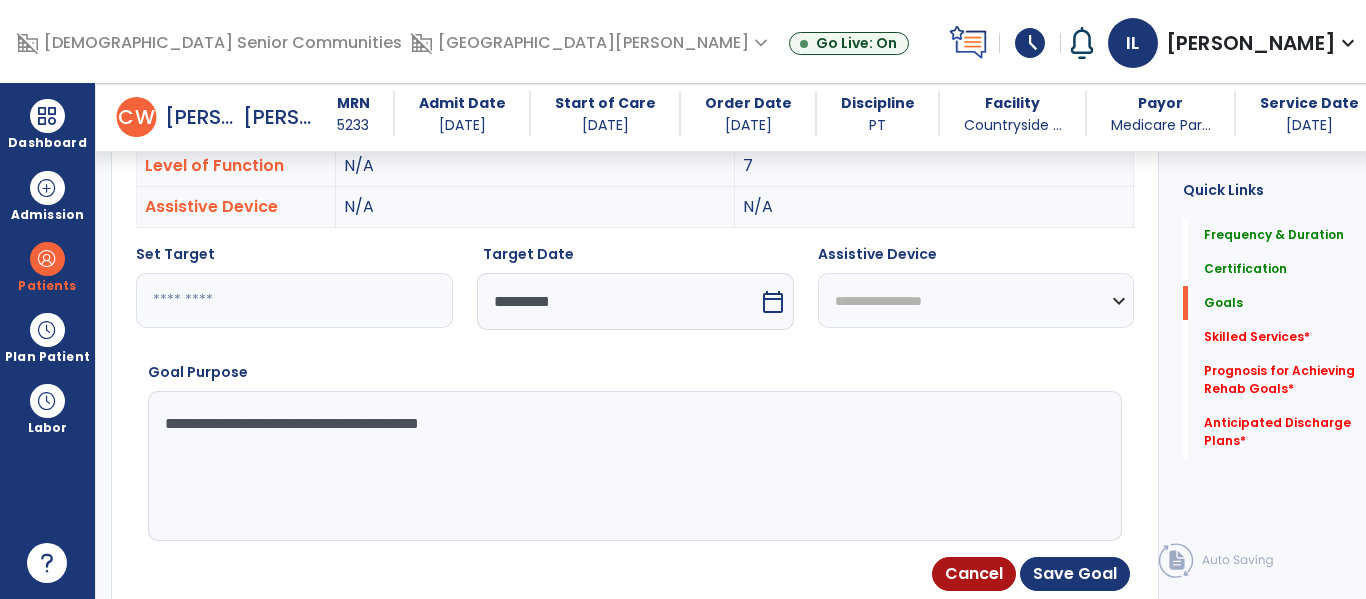 type on "**********" 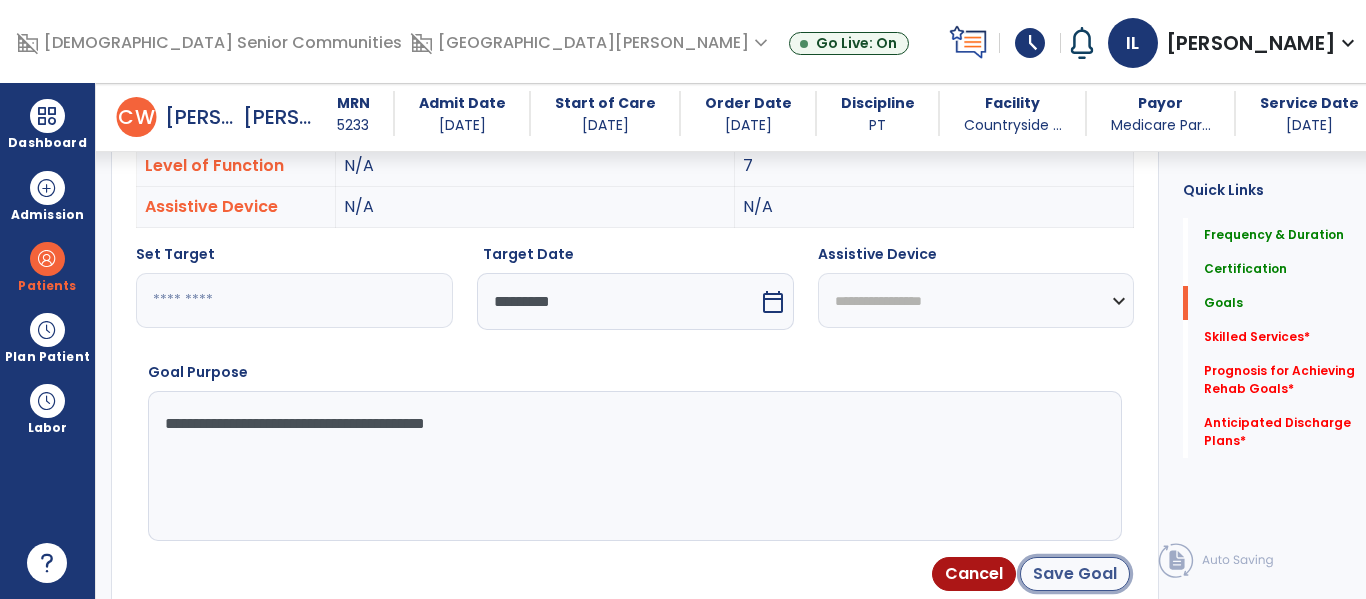 click on "Save Goal" at bounding box center [1075, 574] 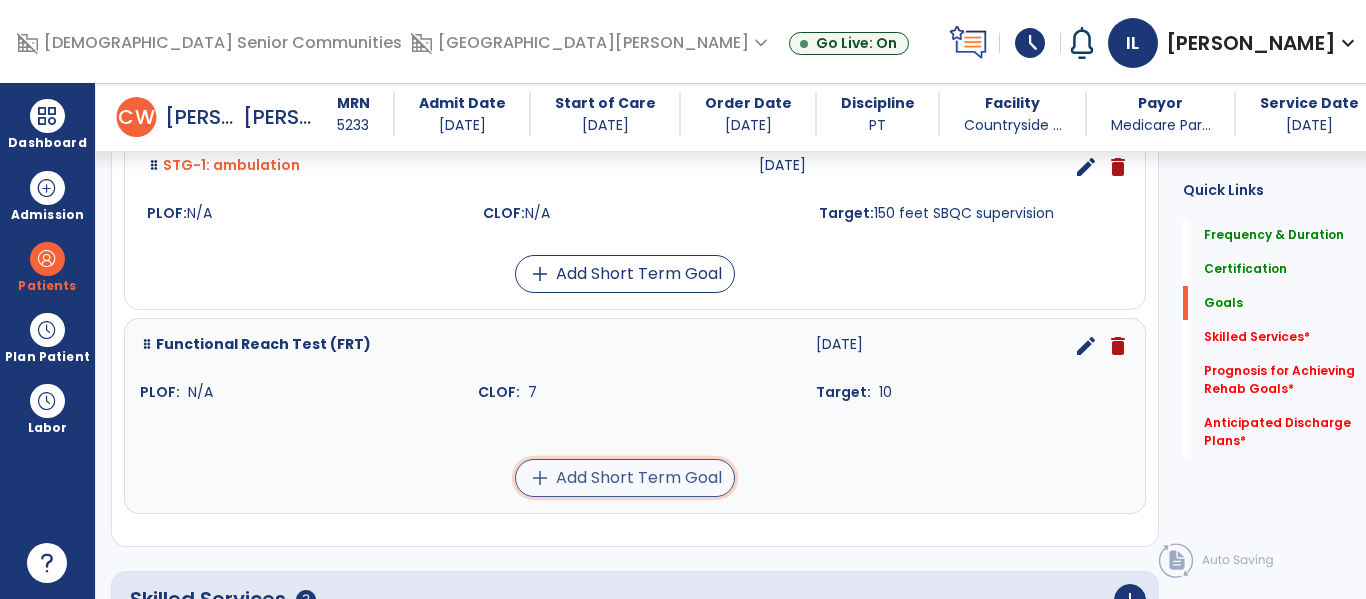 click on "add  Add Short Term Goal" at bounding box center (625, 478) 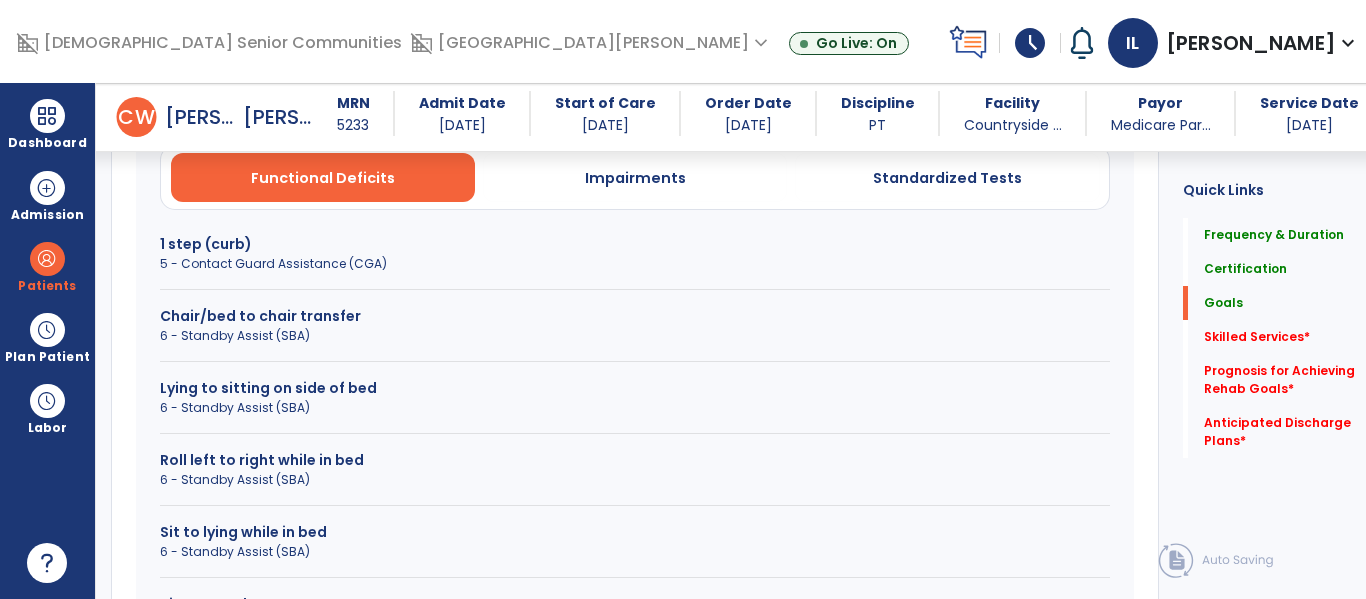 scroll, scrollTop: 463, scrollLeft: 0, axis: vertical 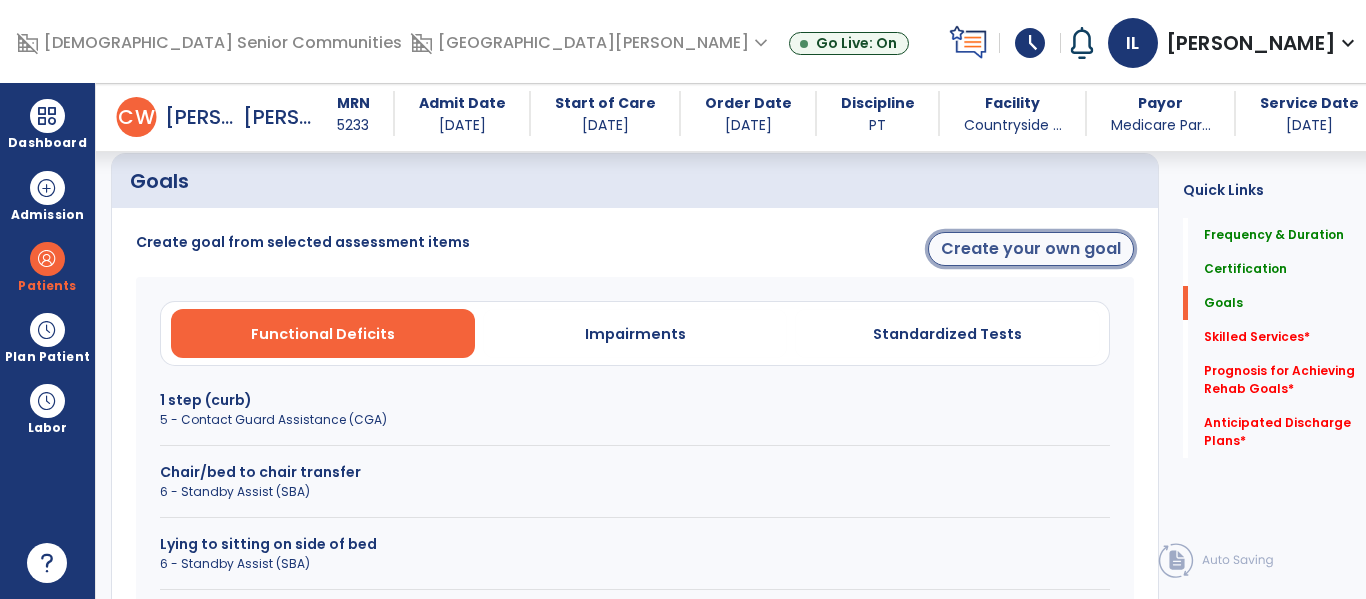 click on "Create your own goal" at bounding box center (1031, 249) 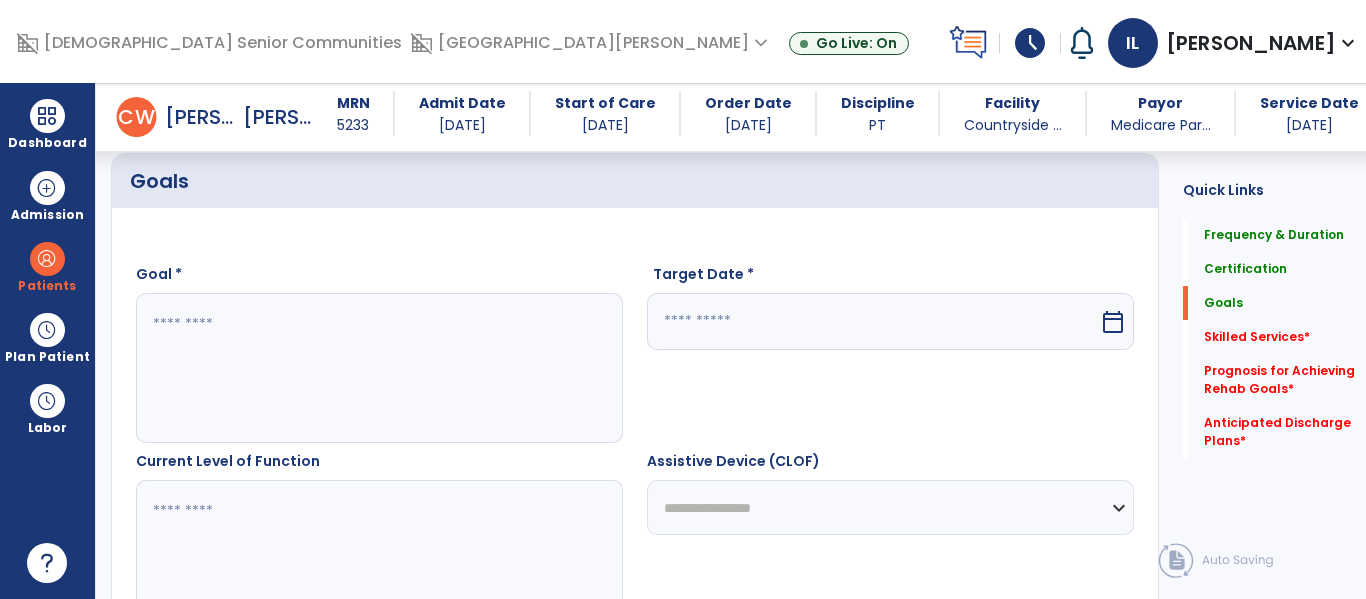 click at bounding box center [374, 368] 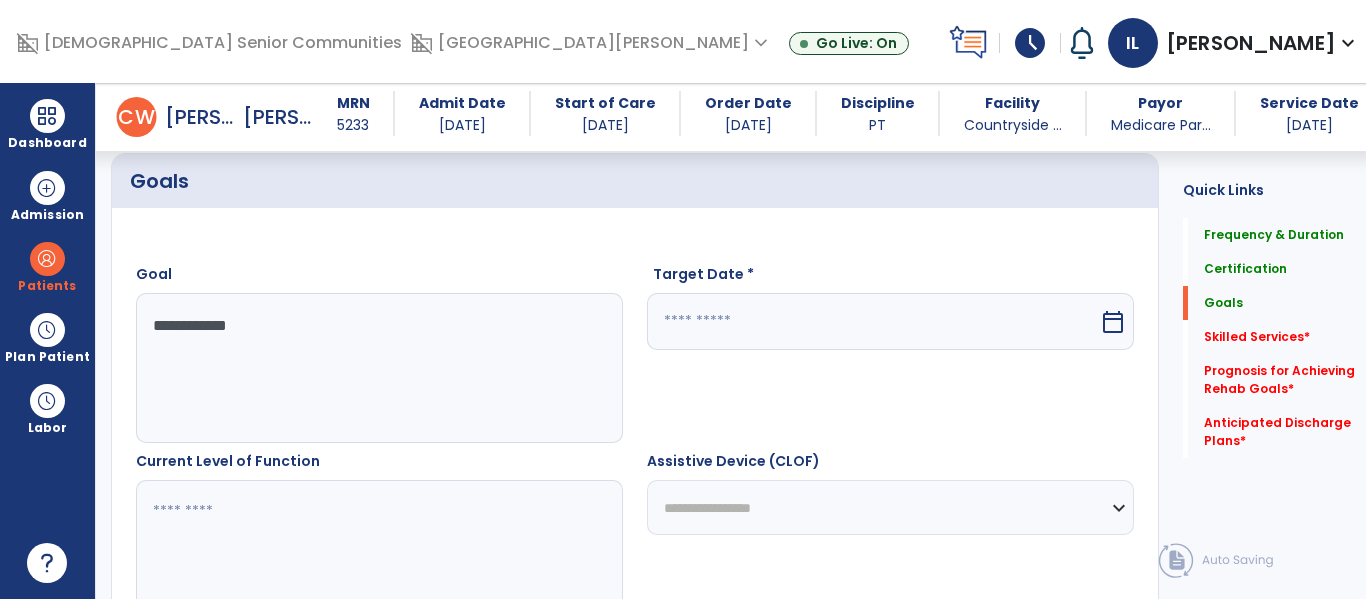 type on "**********" 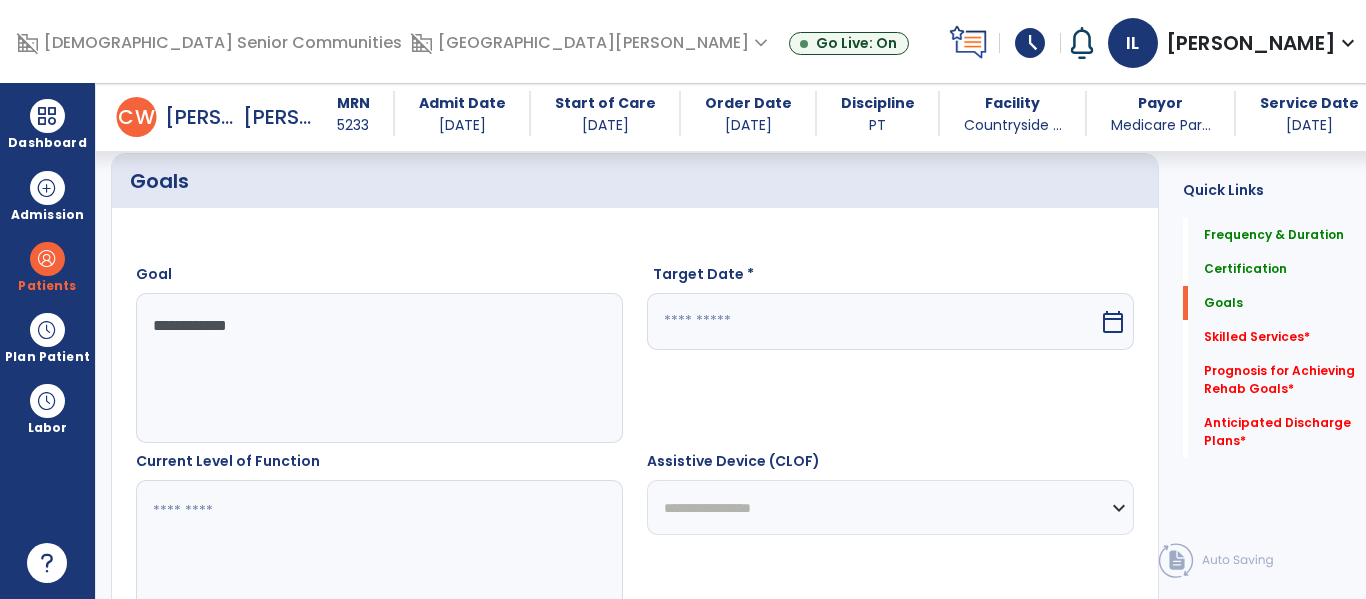 click on "calendar_today" at bounding box center (1115, 321) 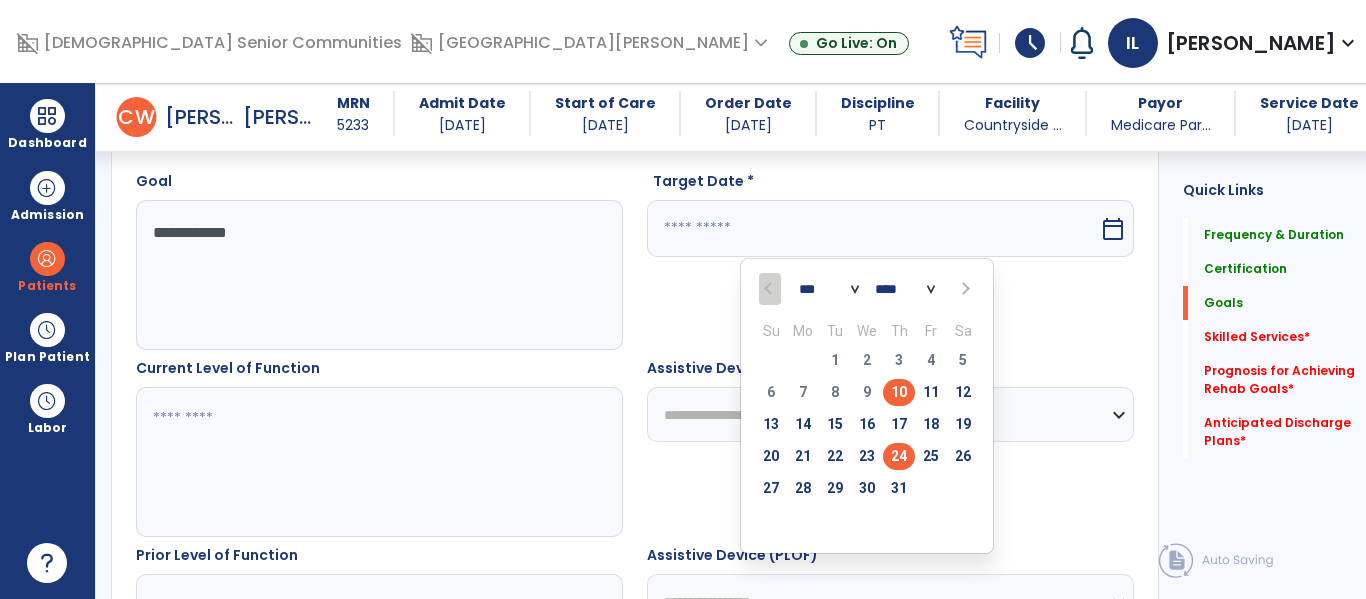 click on "24" at bounding box center (899, 456) 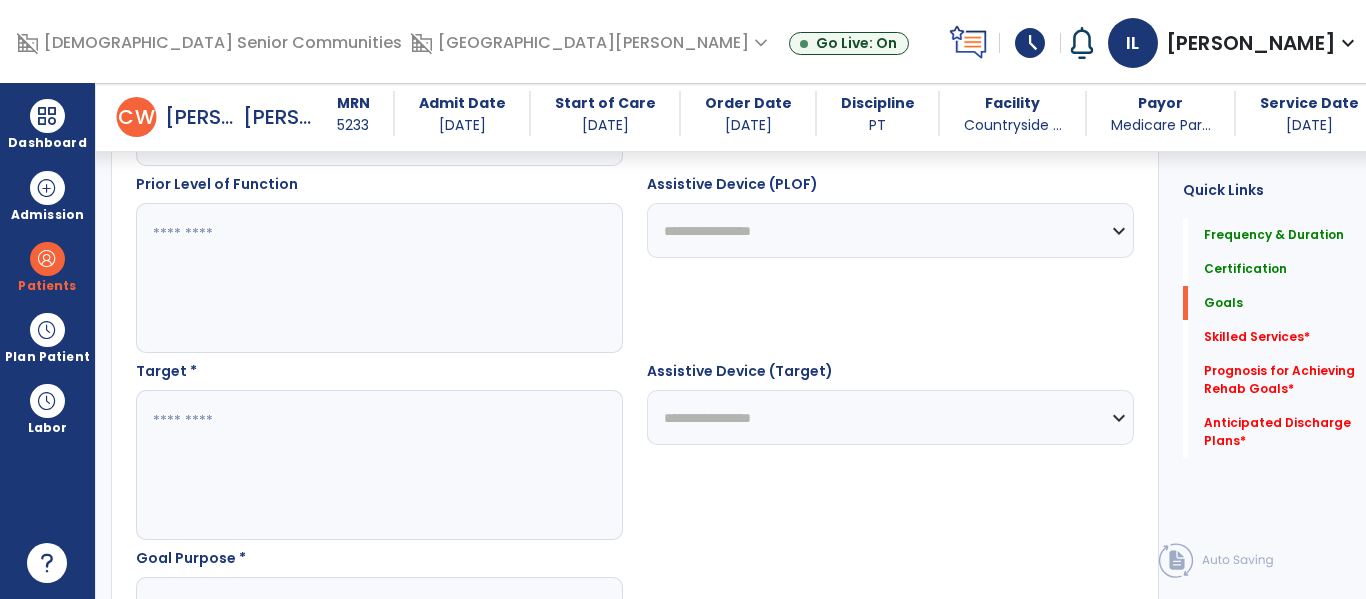 scroll, scrollTop: 952, scrollLeft: 0, axis: vertical 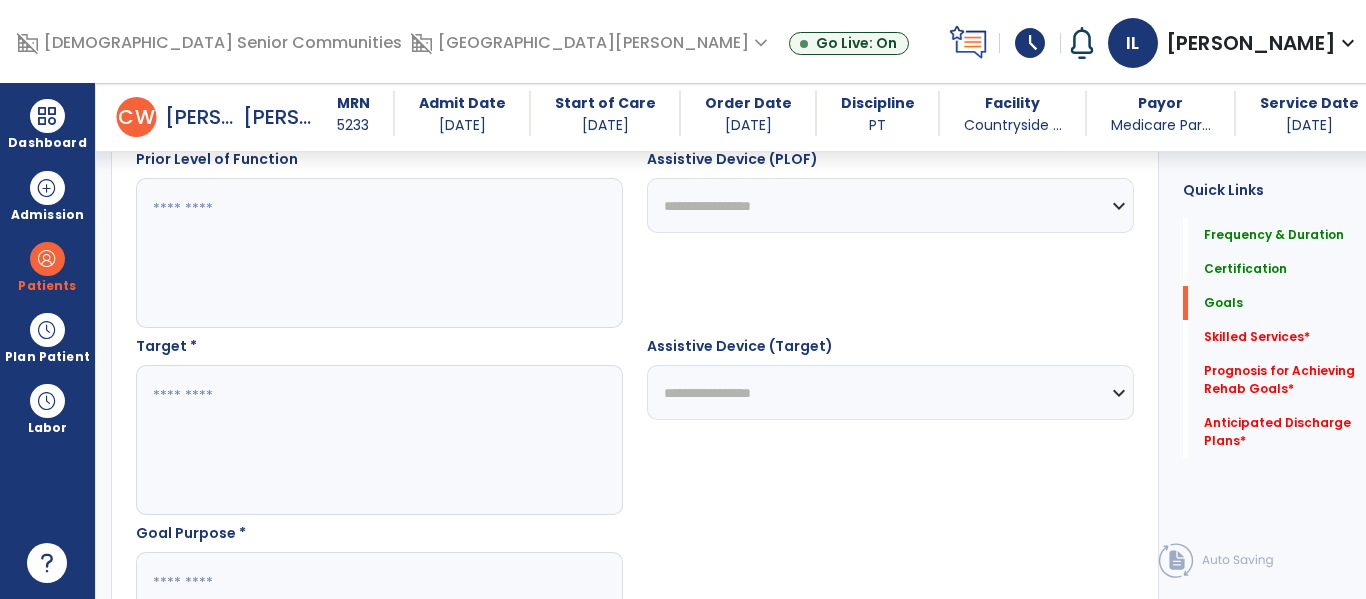click at bounding box center [374, 440] 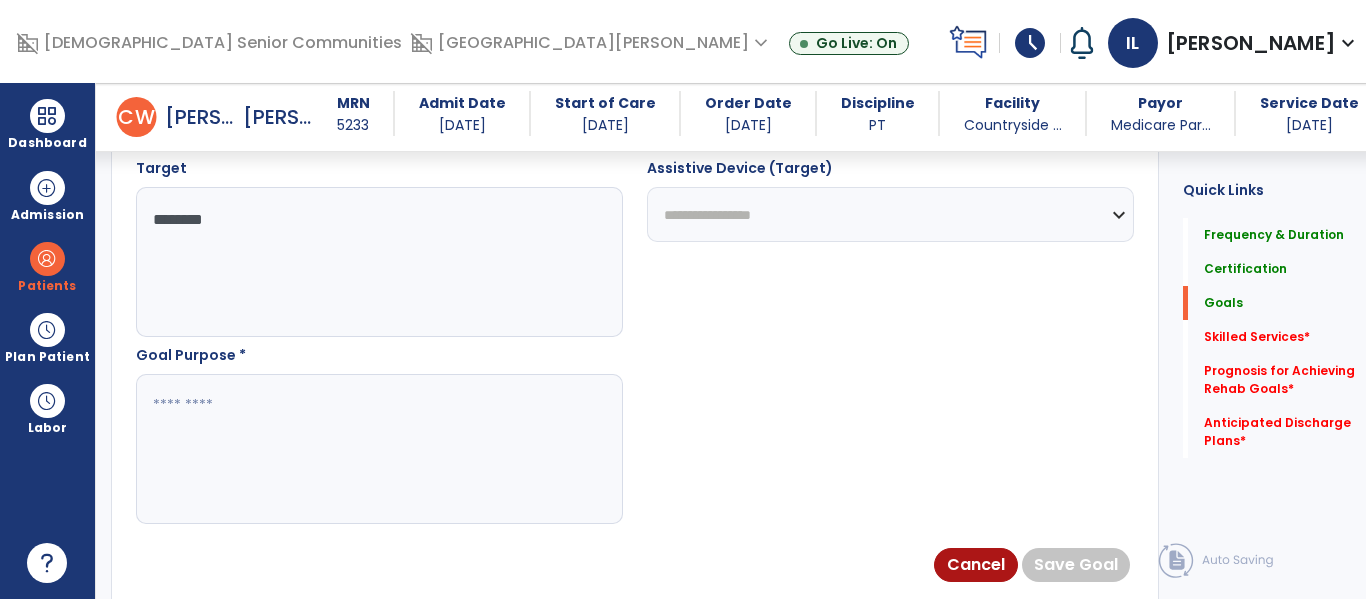 scroll, scrollTop: 1168, scrollLeft: 0, axis: vertical 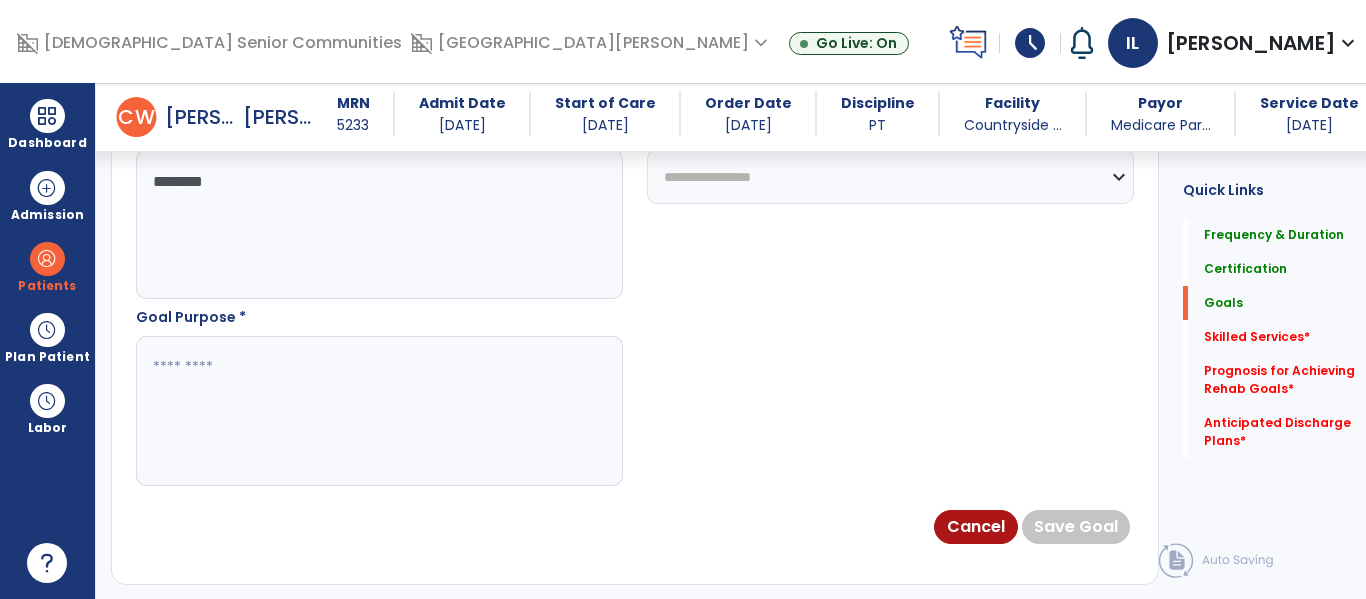 type on "********" 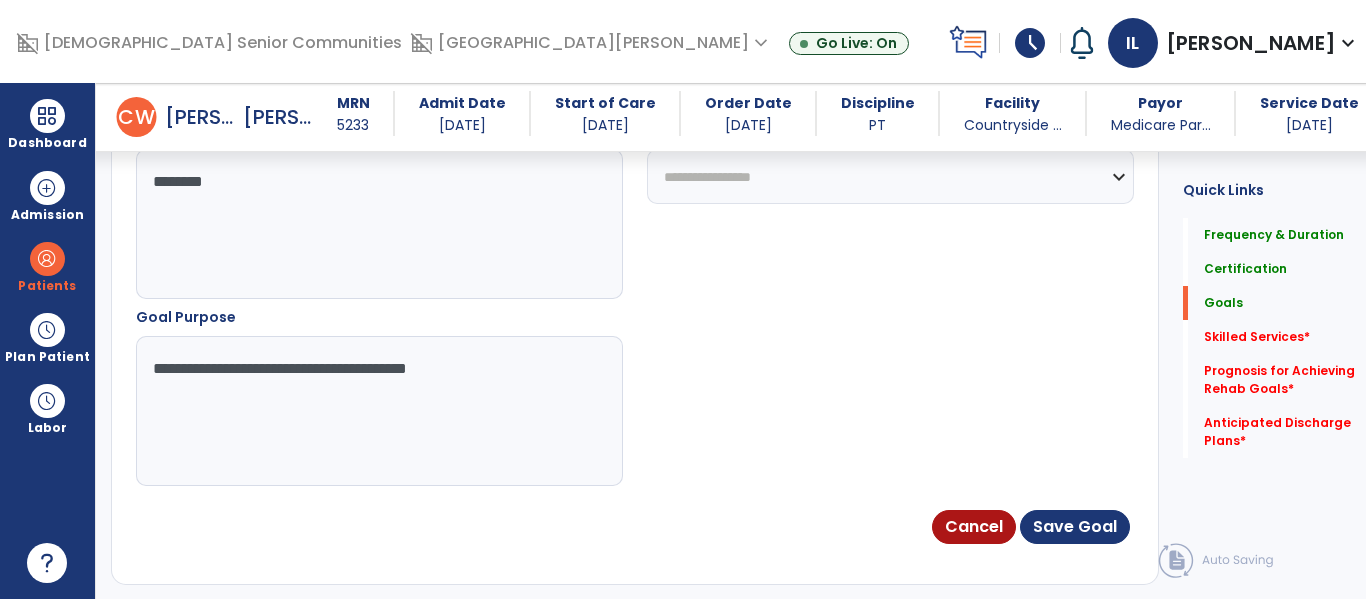 type on "**********" 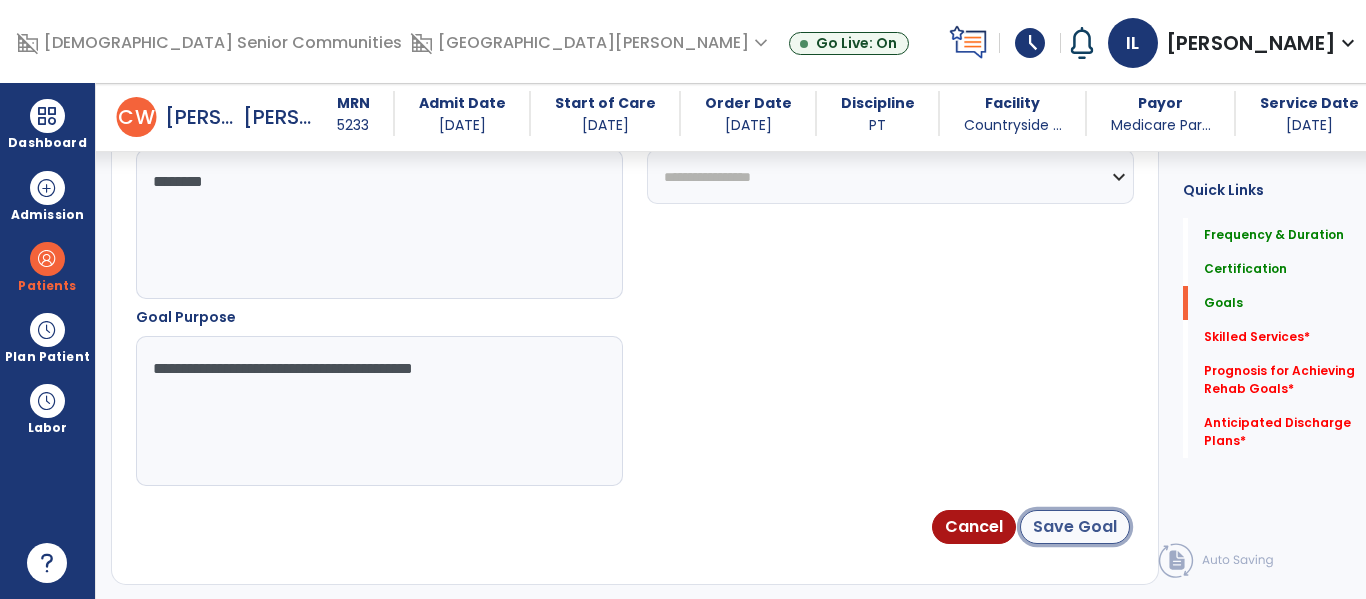 click on "Save Goal" at bounding box center [1075, 527] 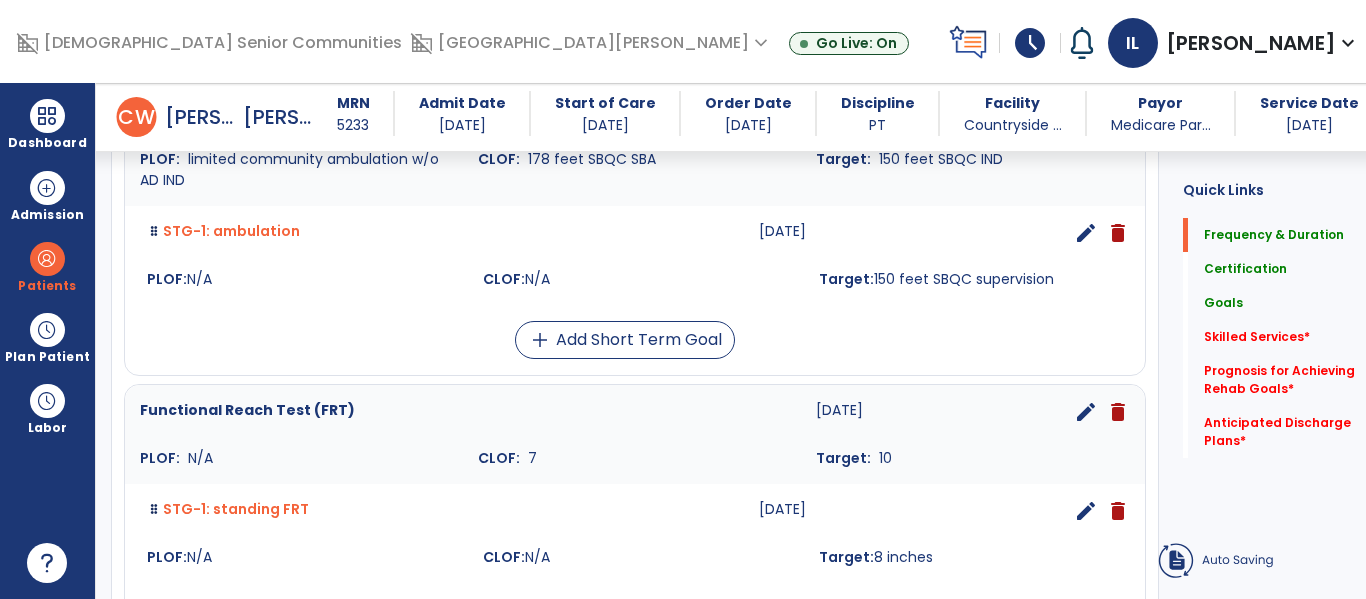 scroll, scrollTop: 89, scrollLeft: 0, axis: vertical 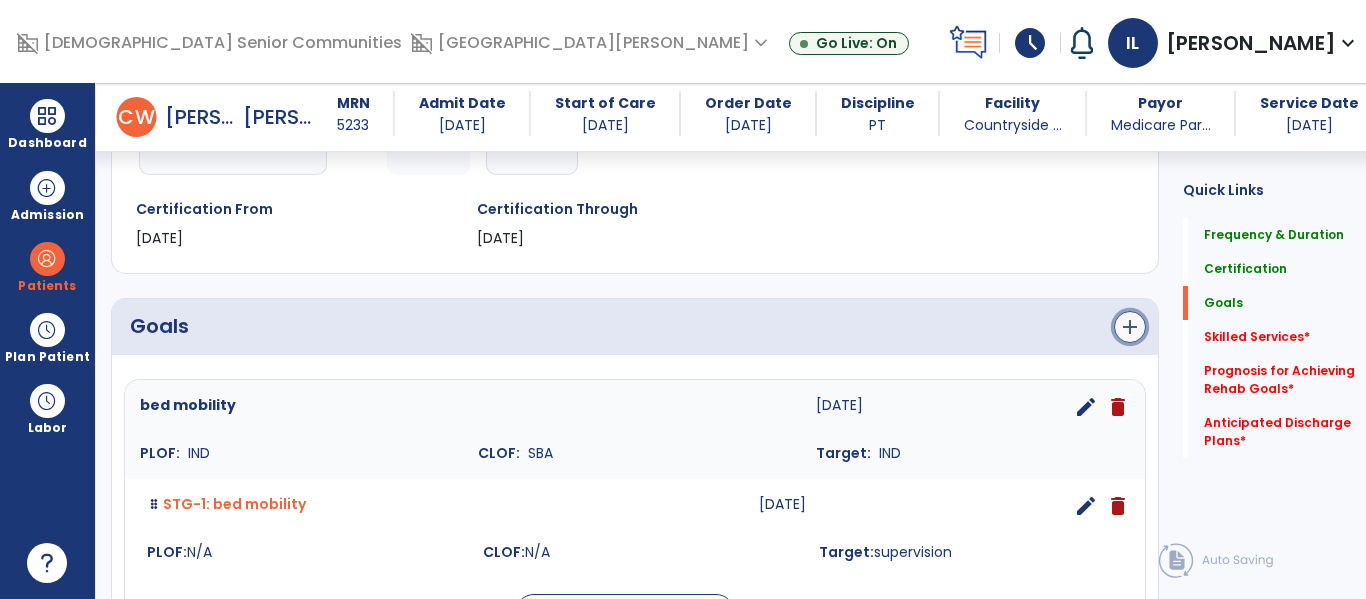 click on "add" at bounding box center [1130, 327] 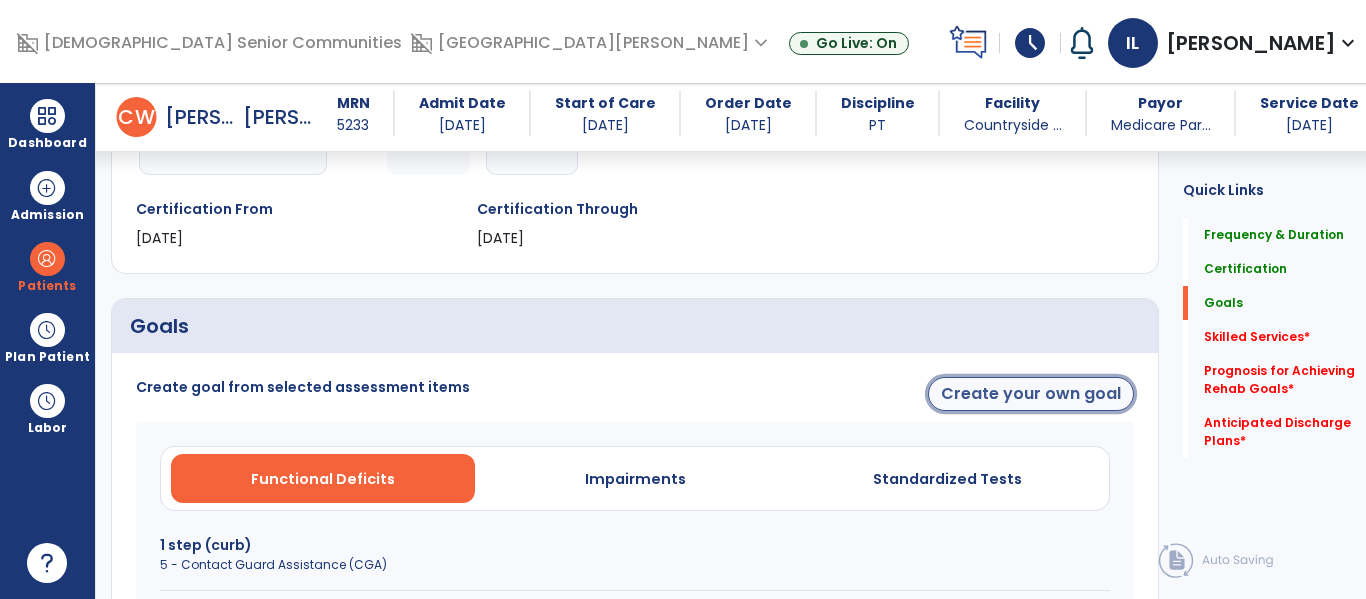 click on "Create your own goal" at bounding box center (1031, 394) 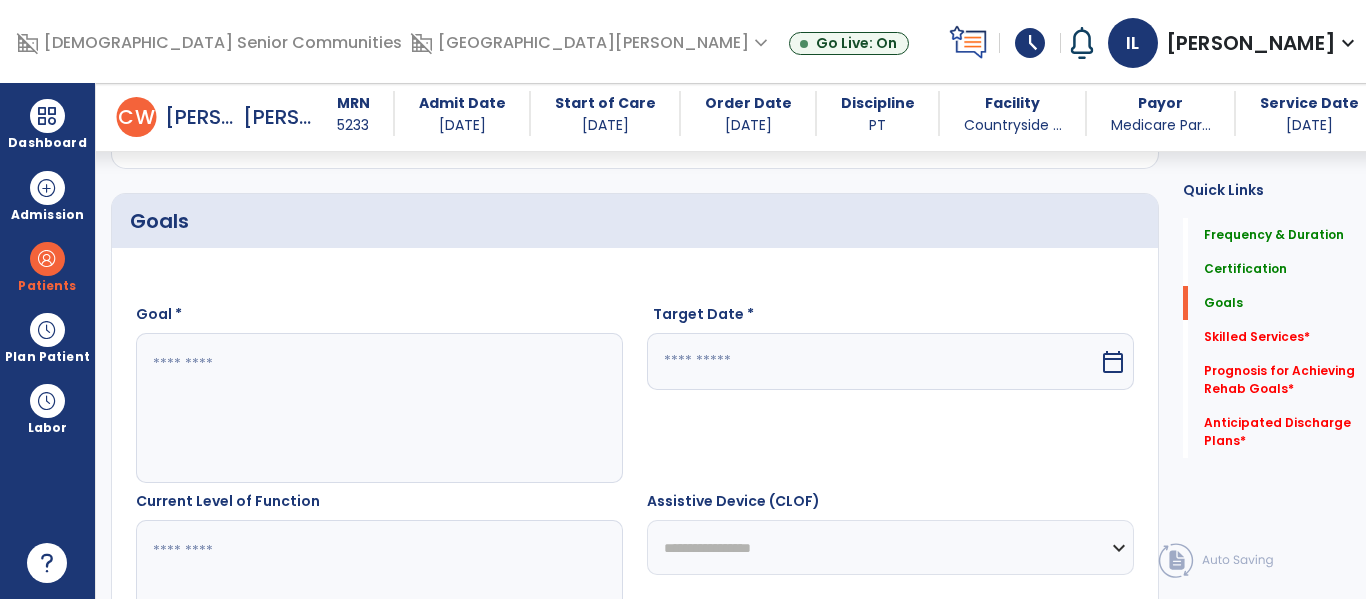 scroll, scrollTop: 485, scrollLeft: 0, axis: vertical 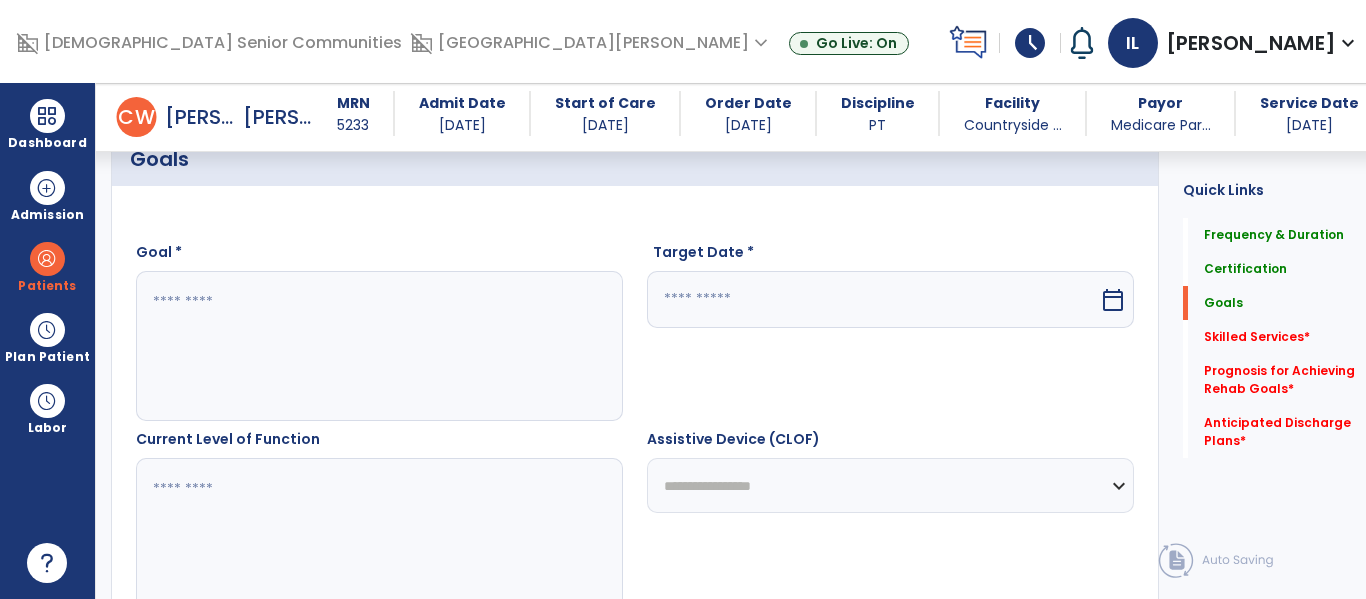 click at bounding box center [374, 346] 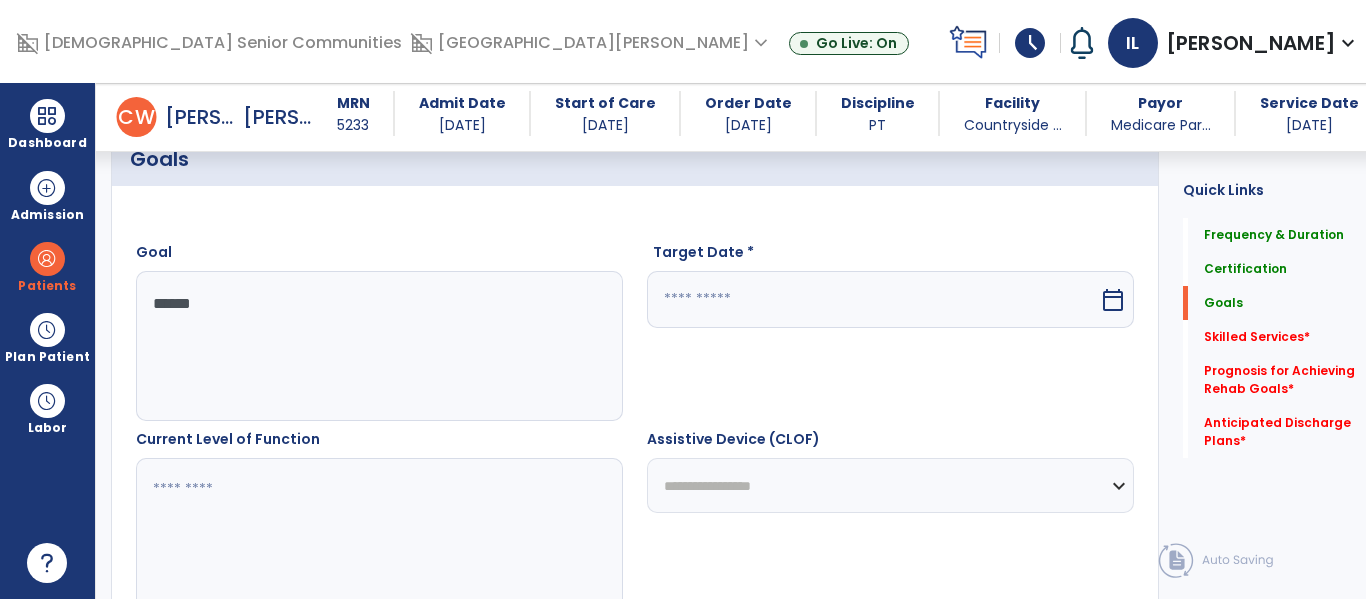 type on "******" 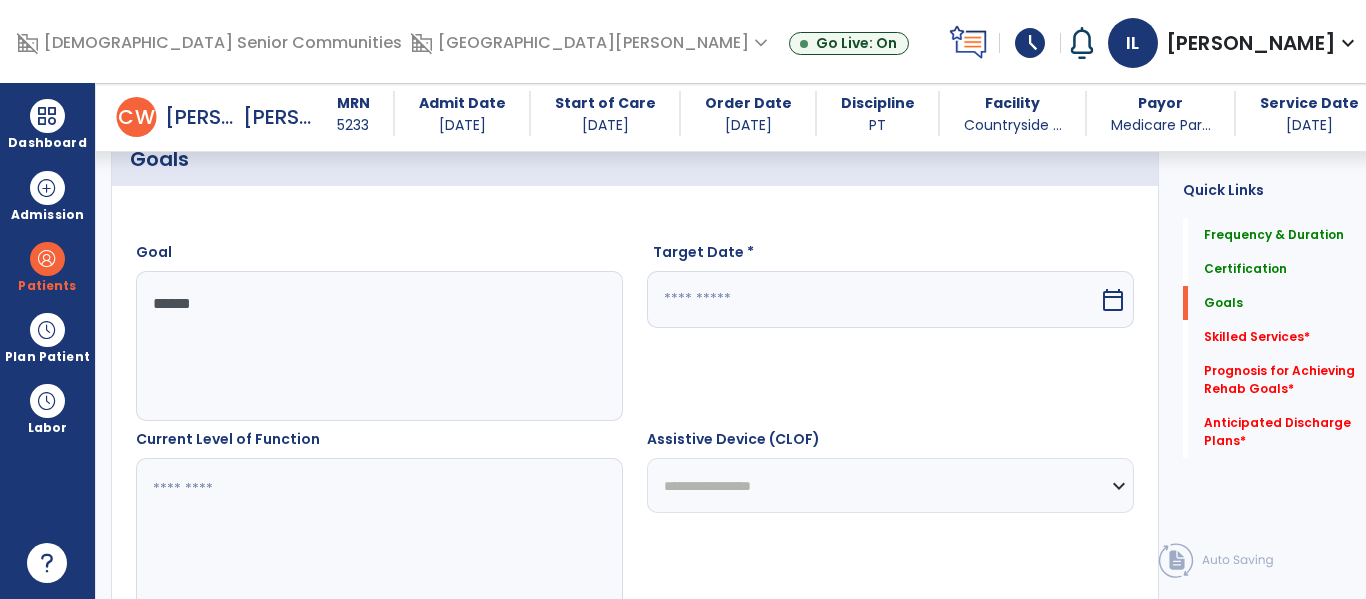 click on "calendar_today" at bounding box center [1113, 300] 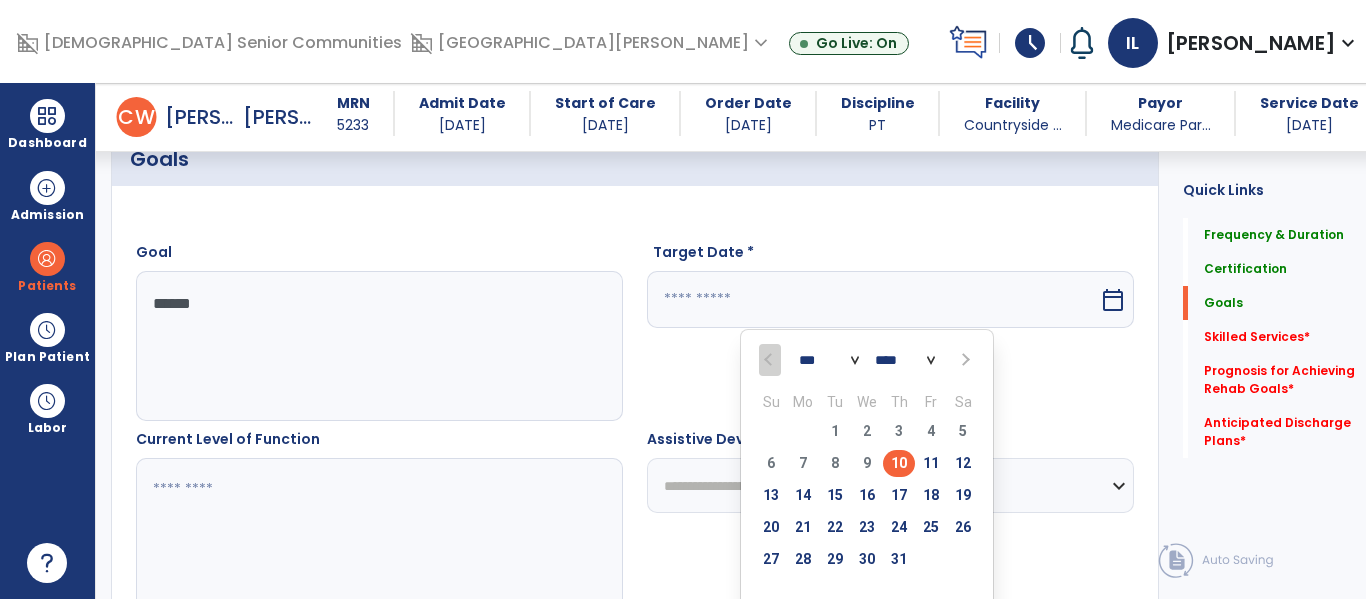 click at bounding box center [963, 360] 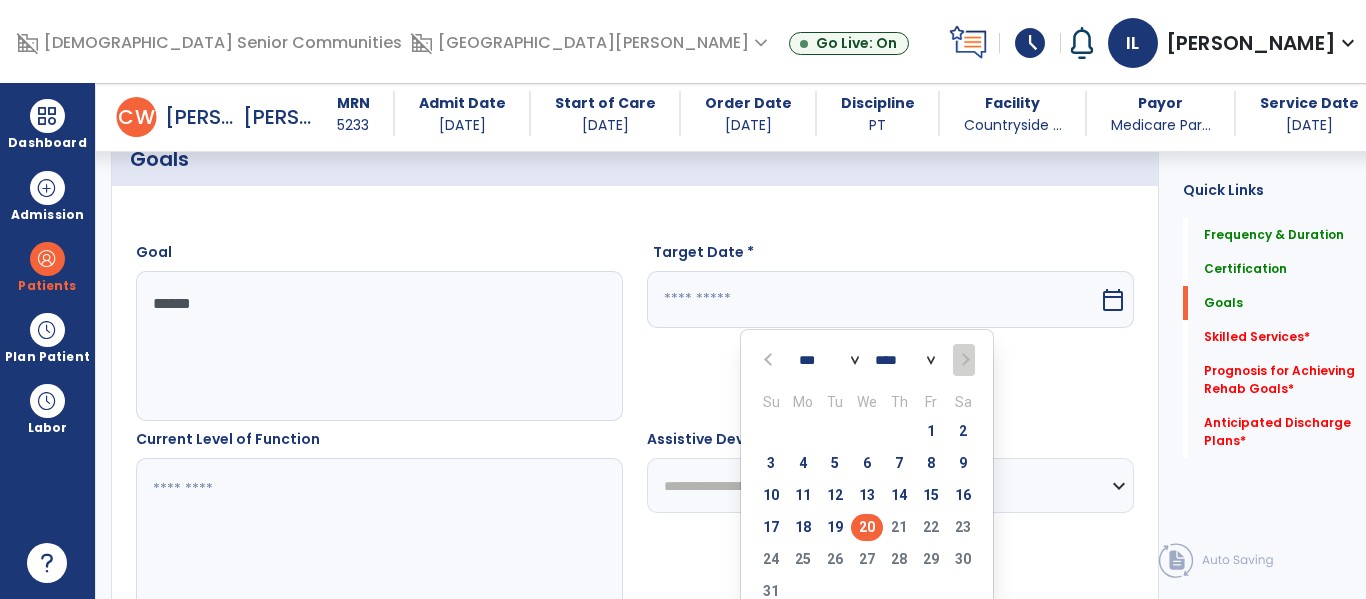 click on "20" at bounding box center [867, 527] 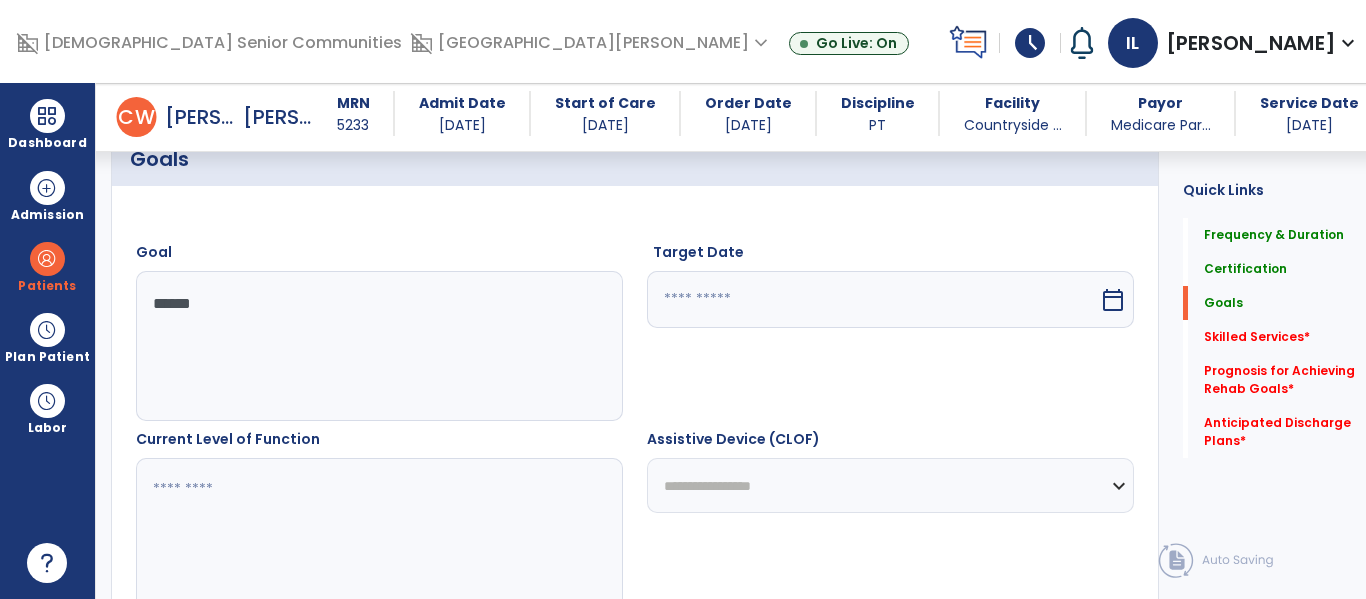 type on "*********" 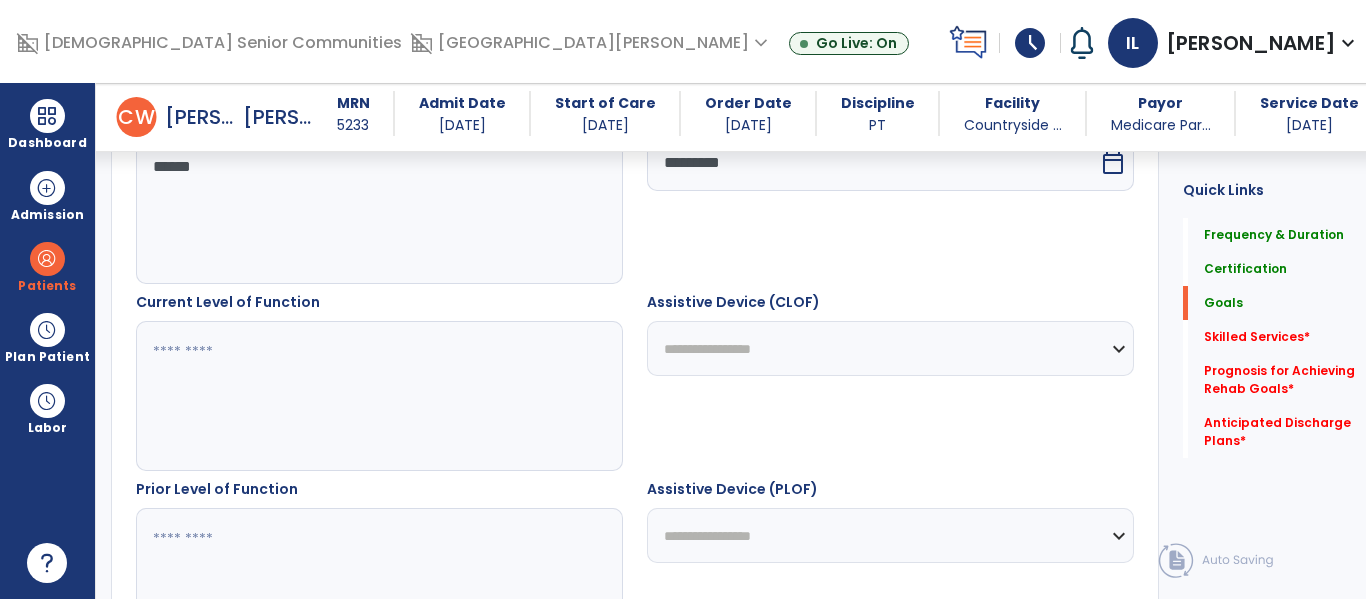 scroll, scrollTop: 688, scrollLeft: 0, axis: vertical 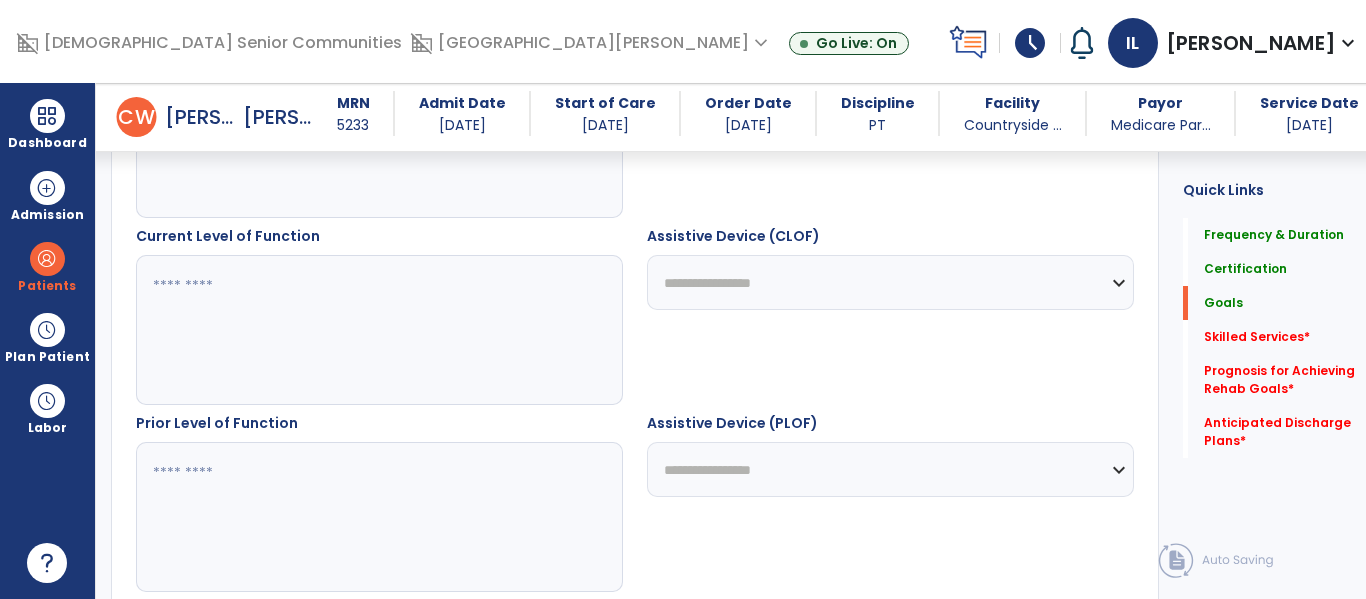 click at bounding box center [374, 330] 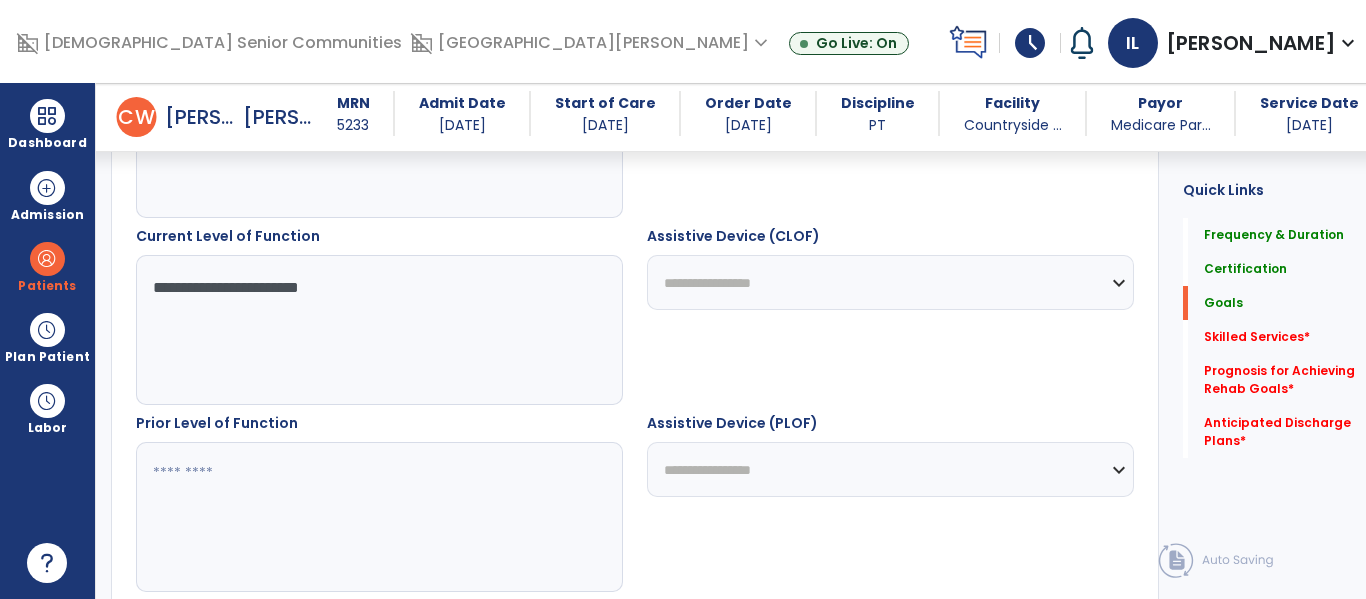 type on "**********" 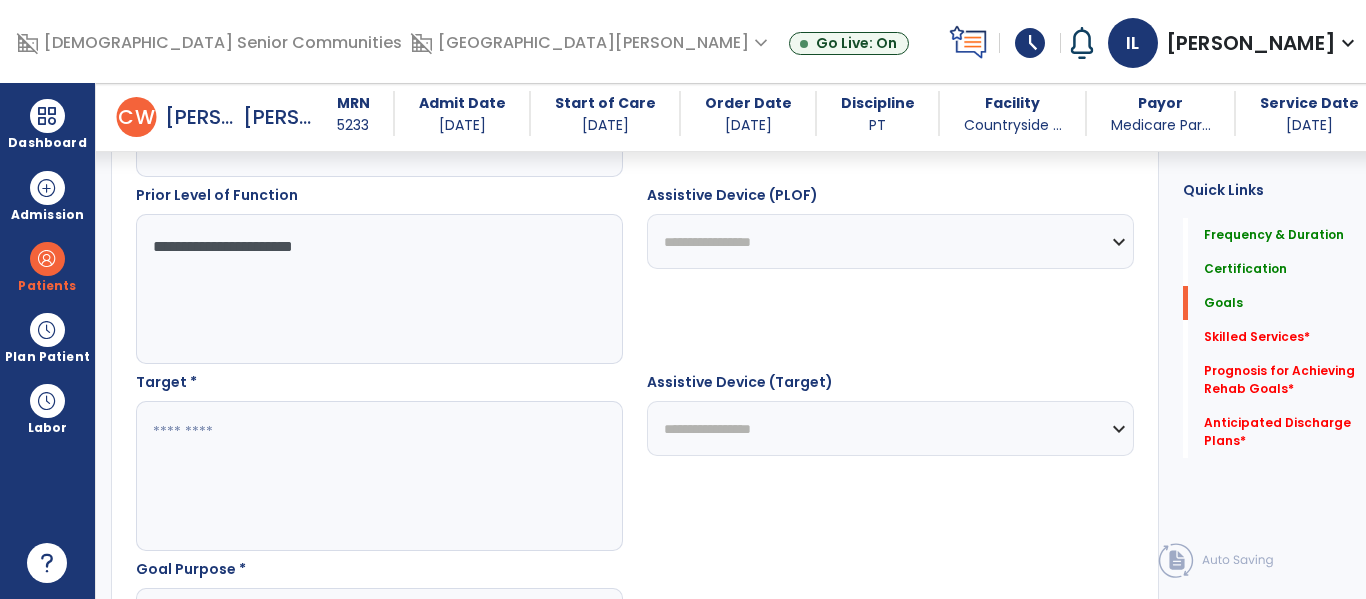 scroll, scrollTop: 929, scrollLeft: 0, axis: vertical 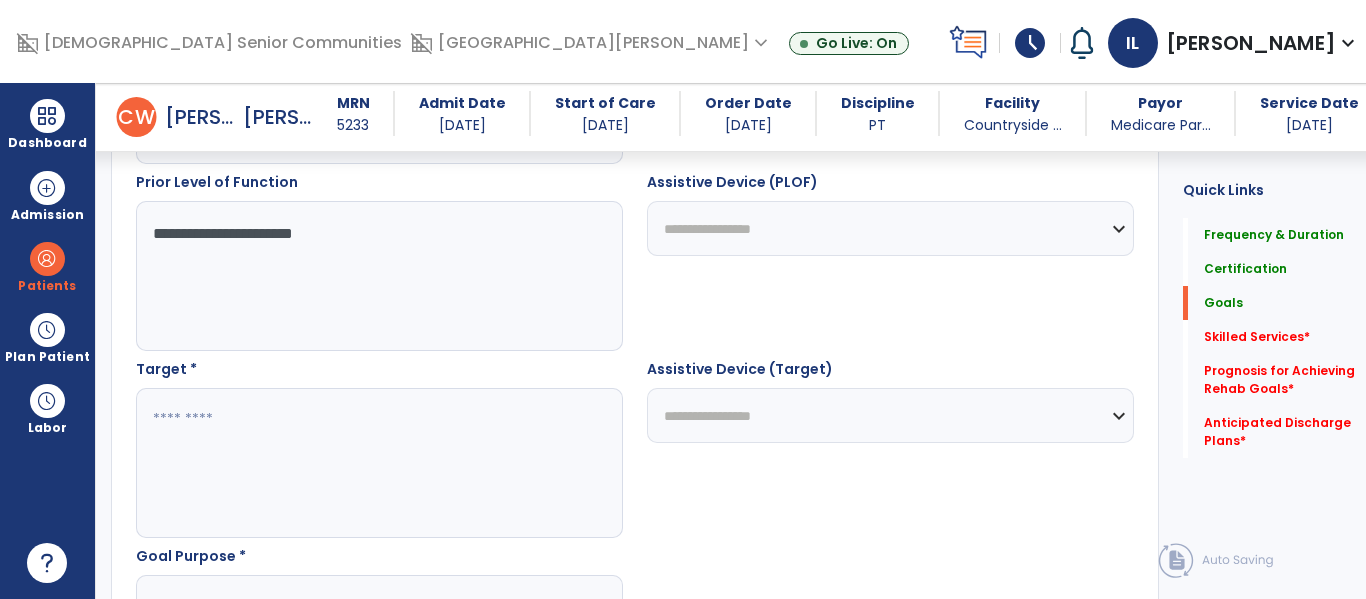 type on "**********" 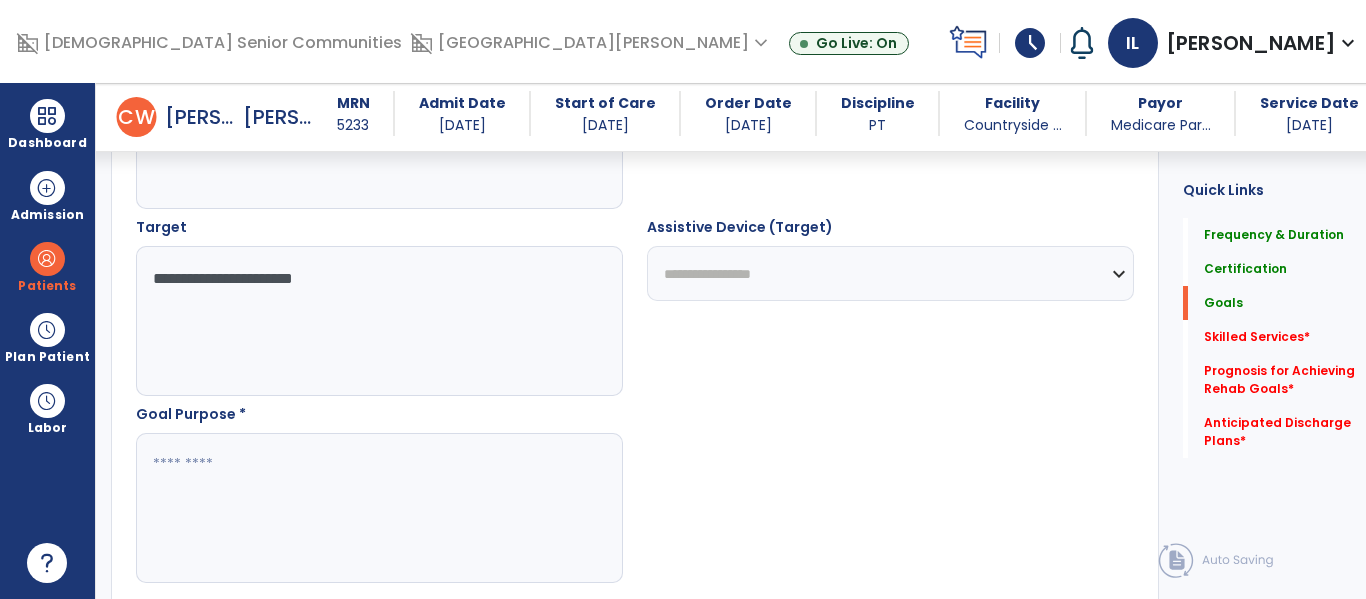 scroll, scrollTop: 1084, scrollLeft: 0, axis: vertical 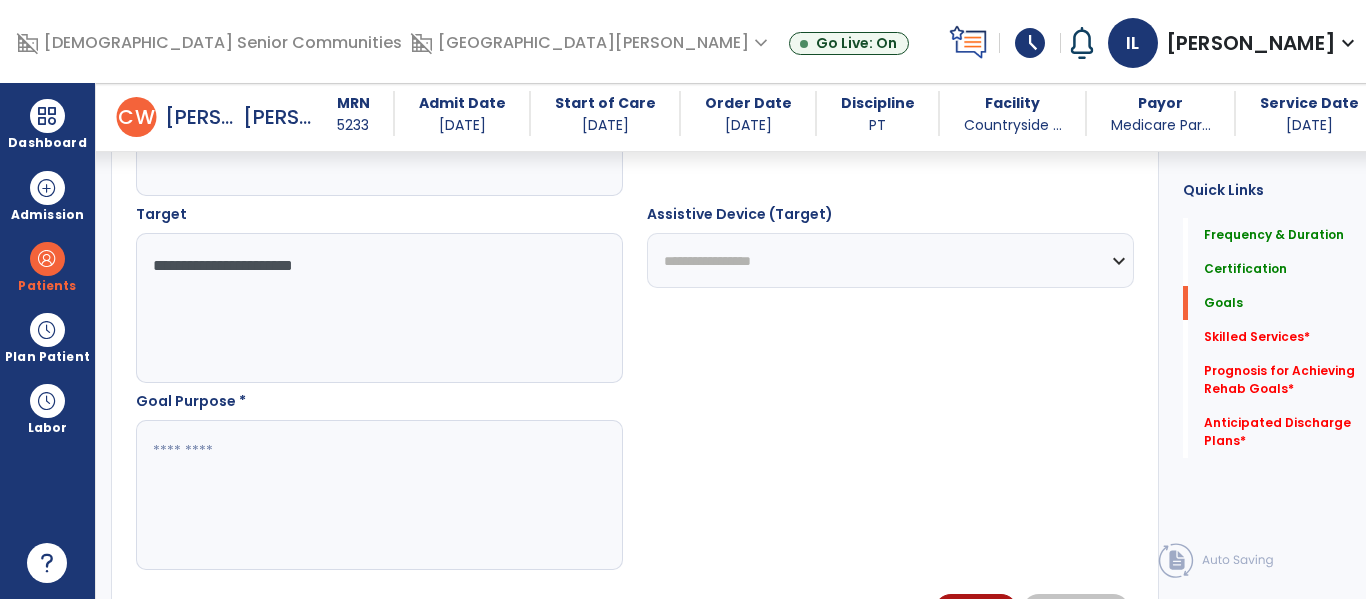 type on "**********" 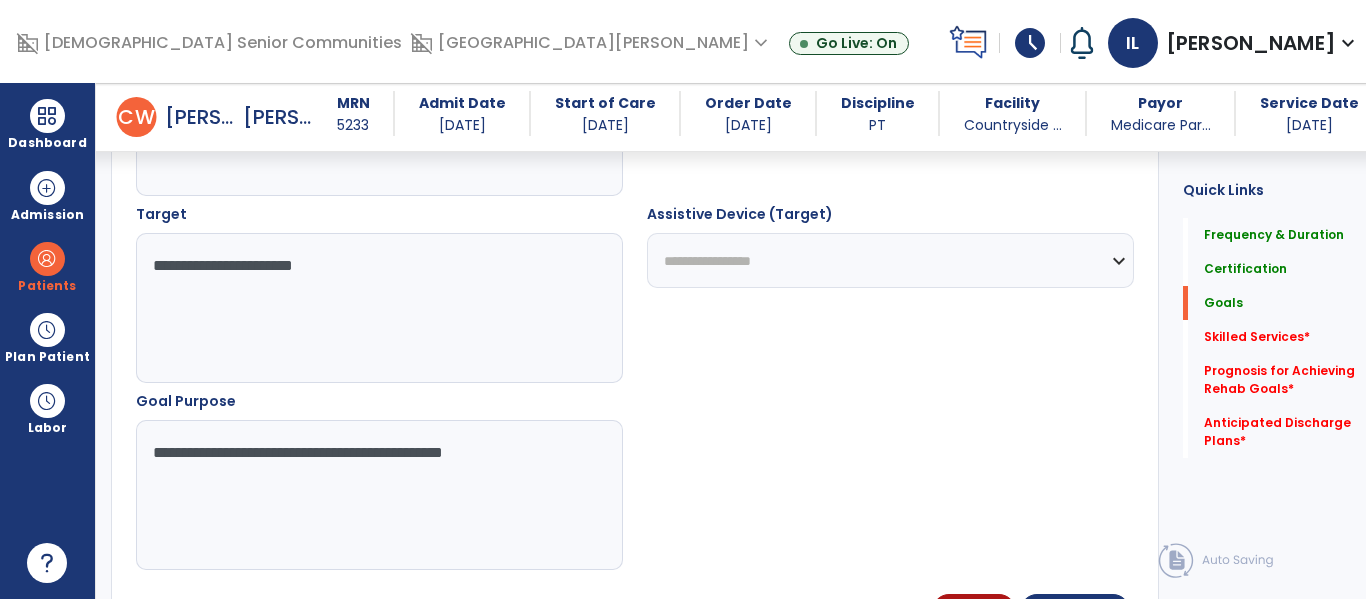 type on "**********" 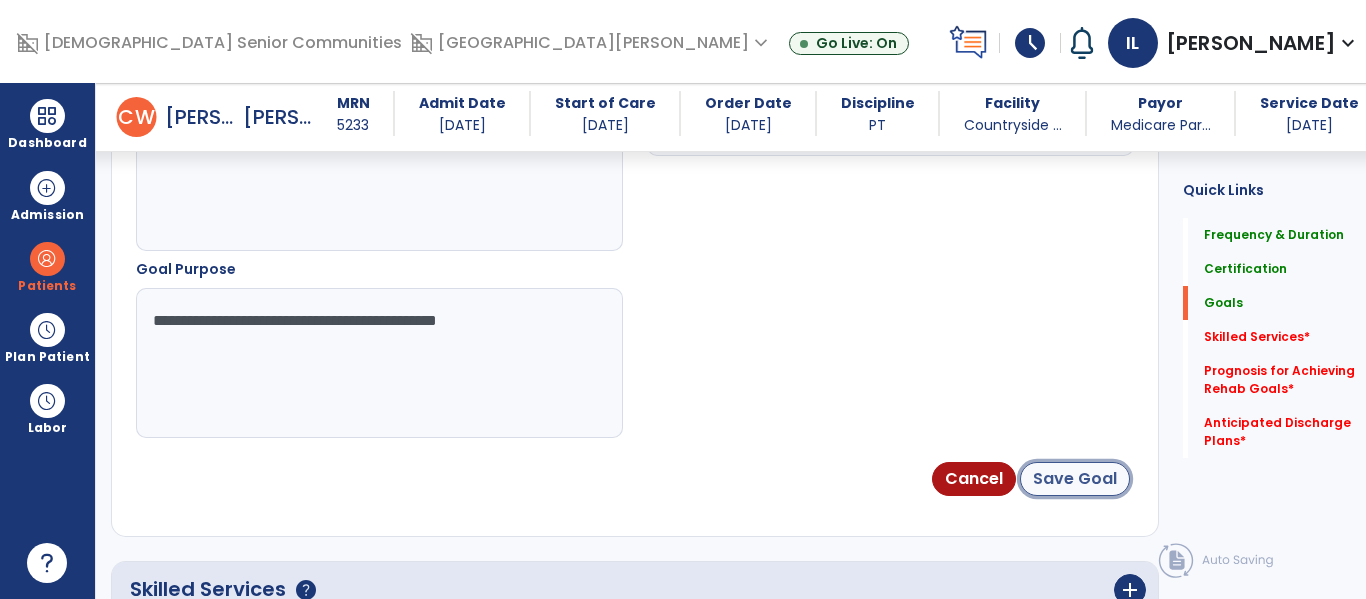 click on "Save Goal" at bounding box center [1075, 479] 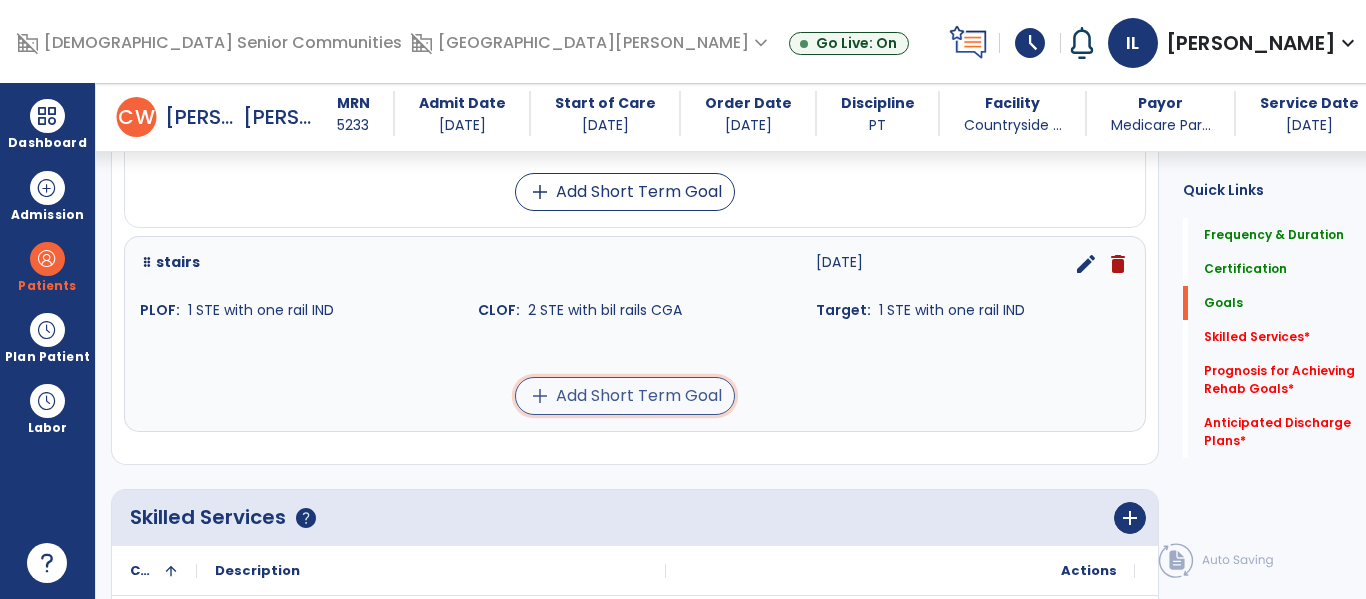 click on "add  Add Short Term Goal" at bounding box center (625, 396) 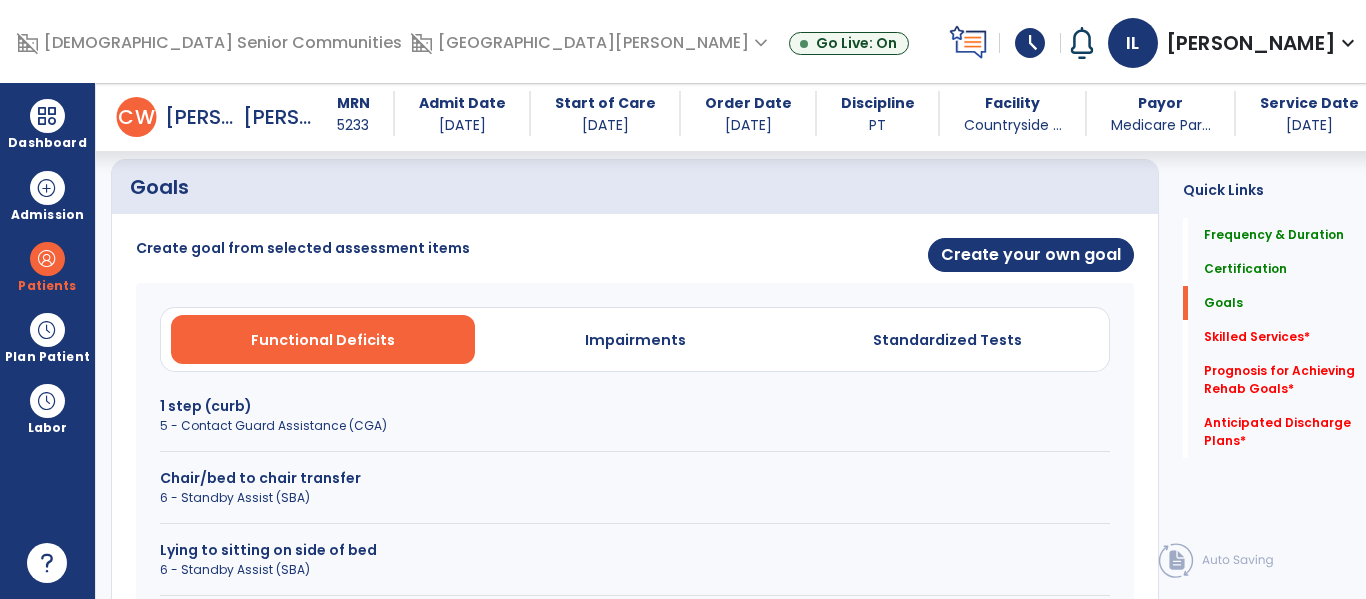 scroll, scrollTop: 451, scrollLeft: 0, axis: vertical 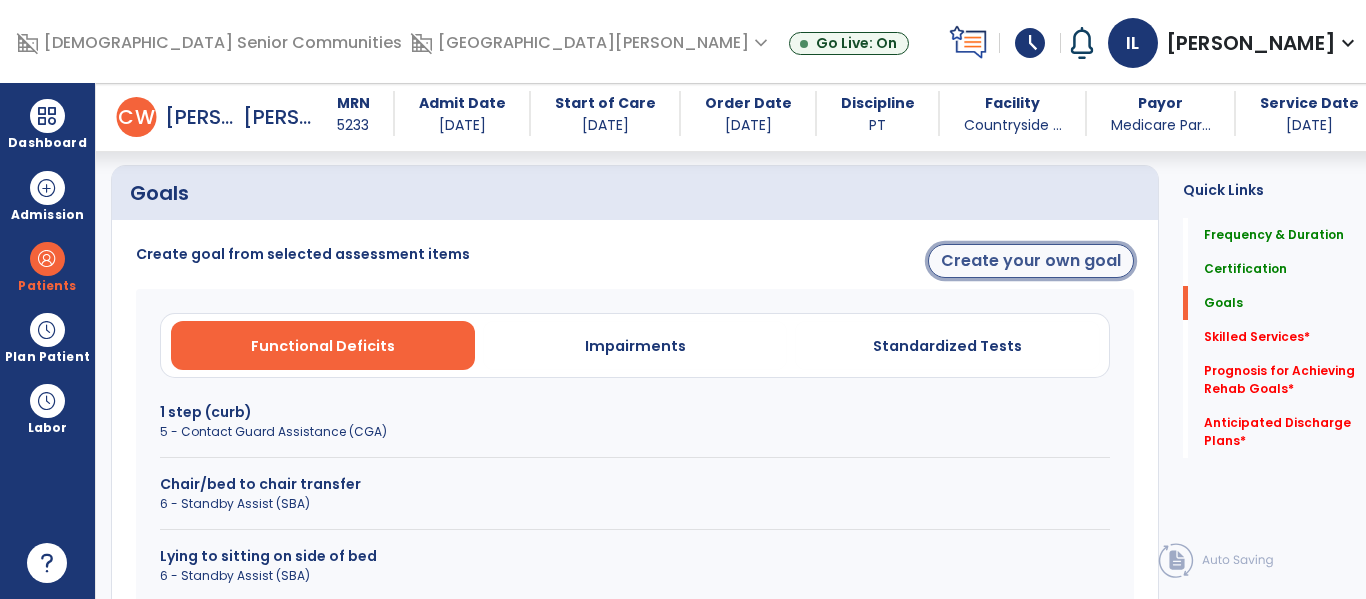 click on "Create your own goal" at bounding box center (1031, 261) 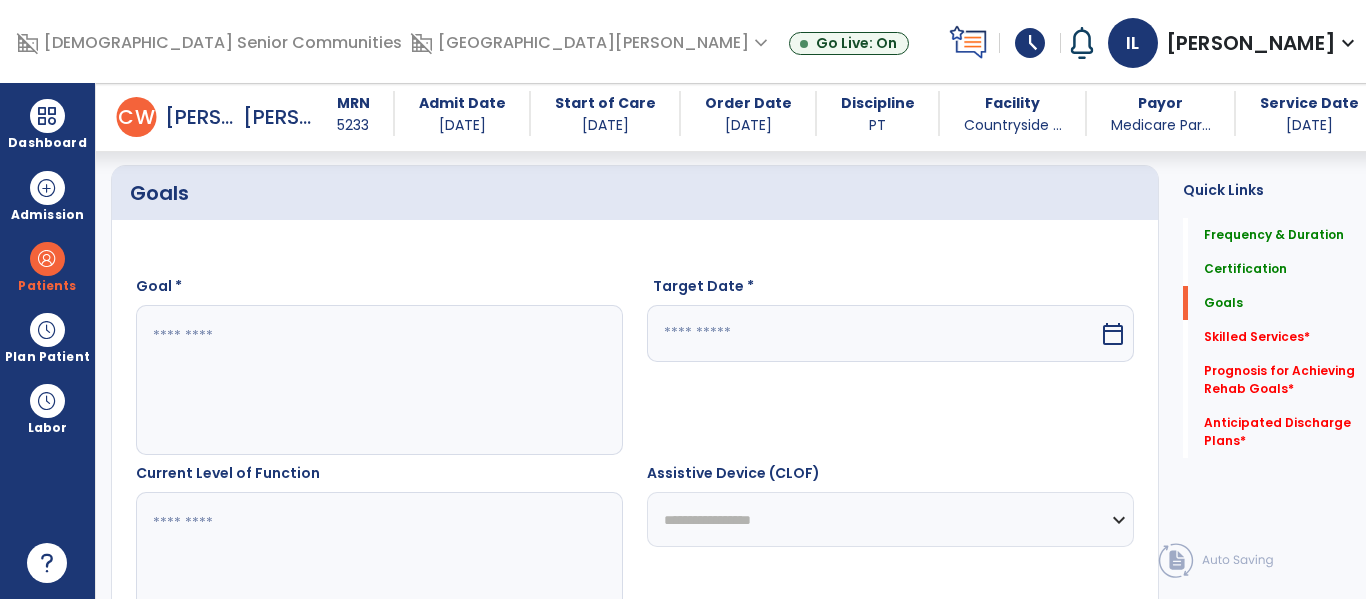 click at bounding box center [374, 380] 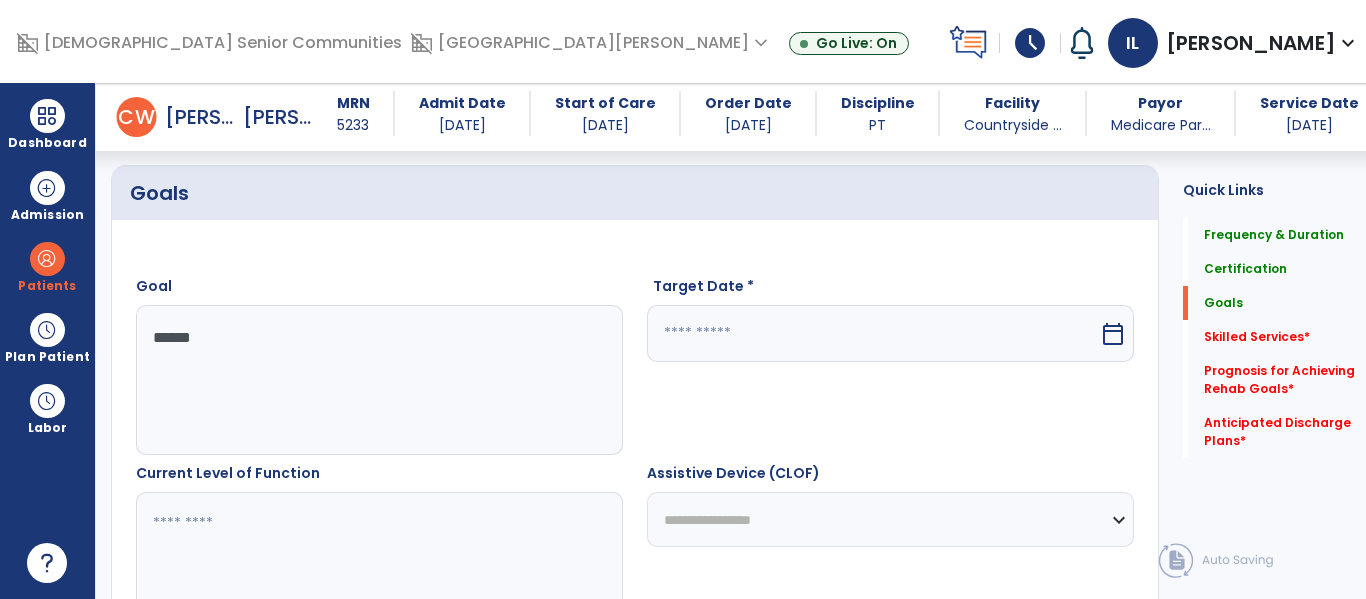 type on "******" 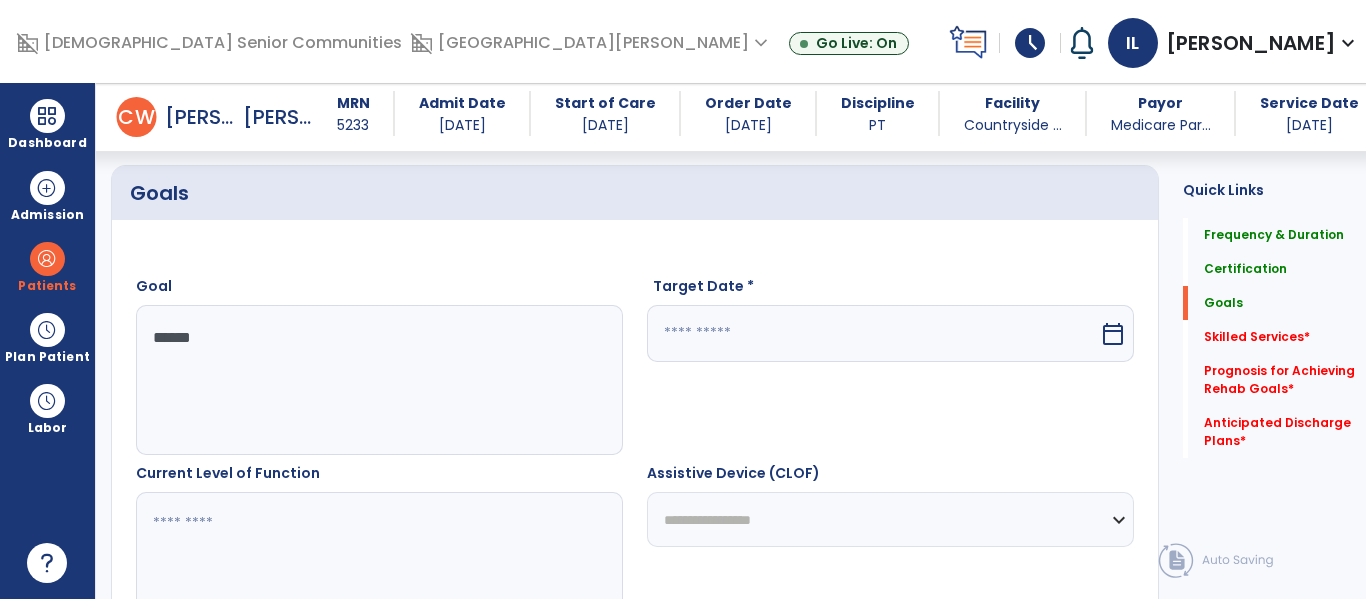 click on "calendar_today" at bounding box center (1113, 334) 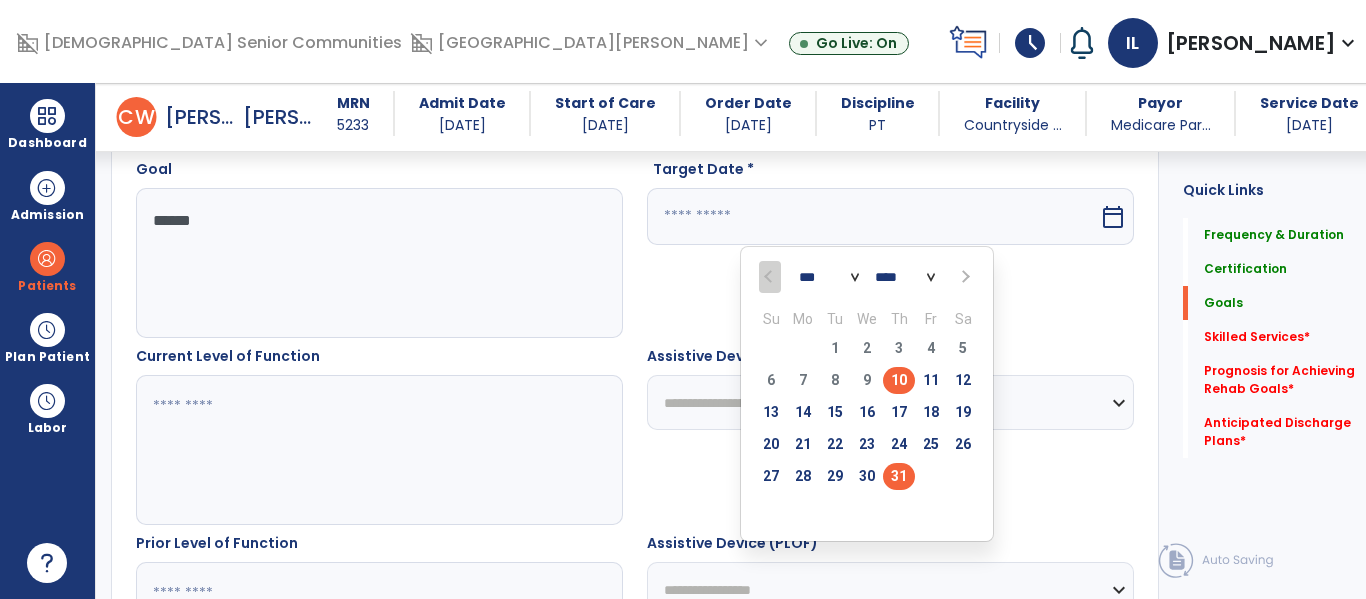 click on "31" at bounding box center [899, 476] 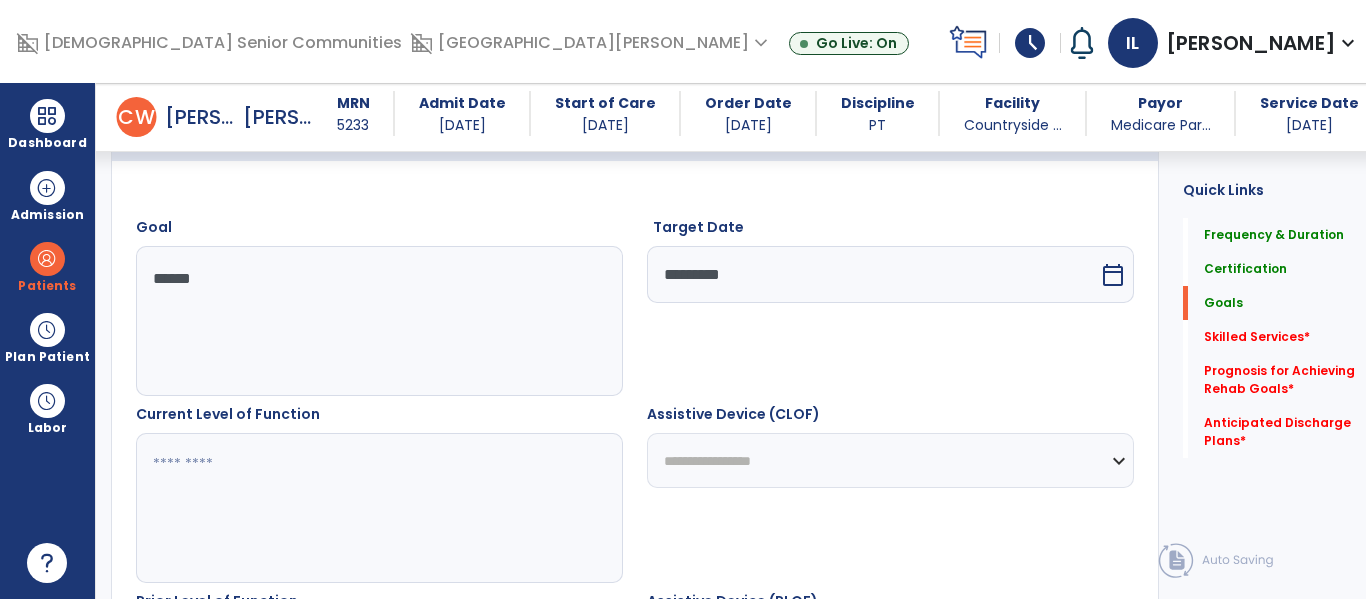 scroll, scrollTop: 509, scrollLeft: 0, axis: vertical 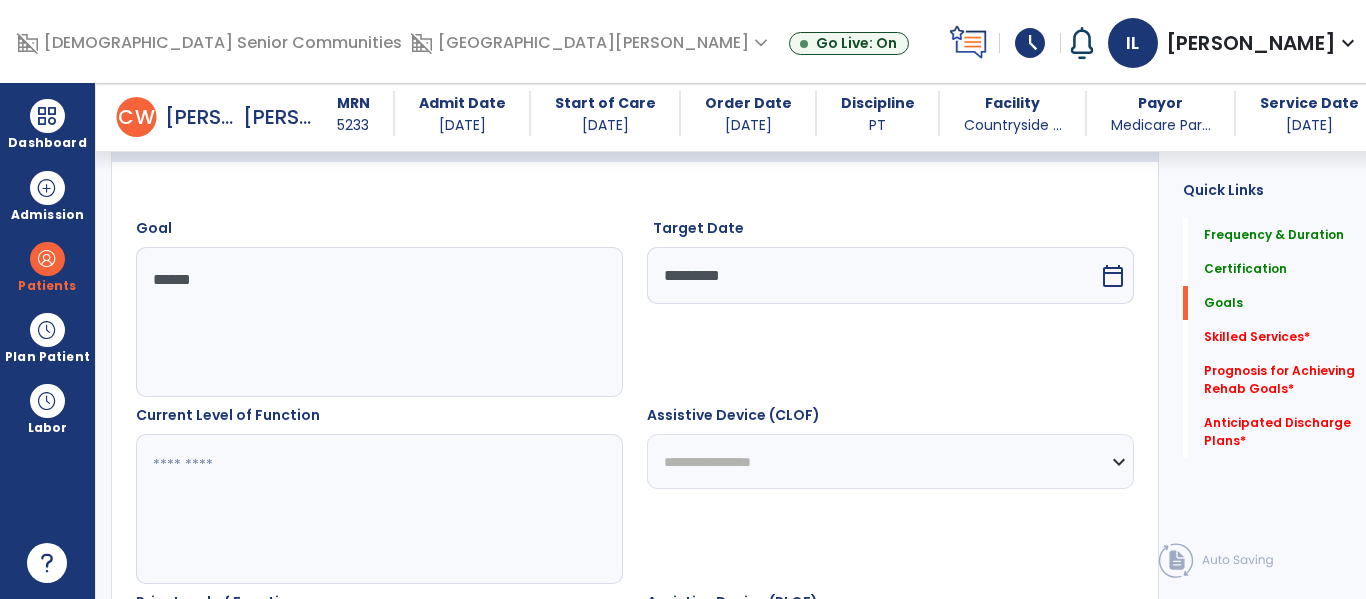 click on "calendar_today" at bounding box center (1115, 275) 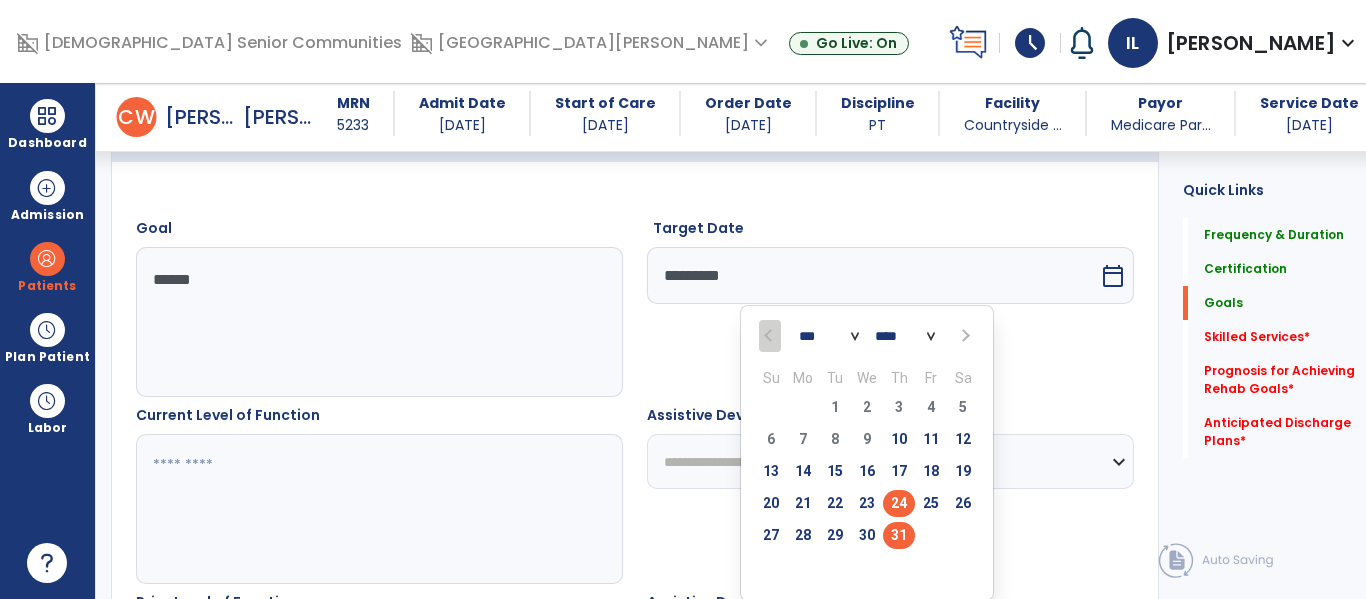 click on "24" at bounding box center (899, 503) 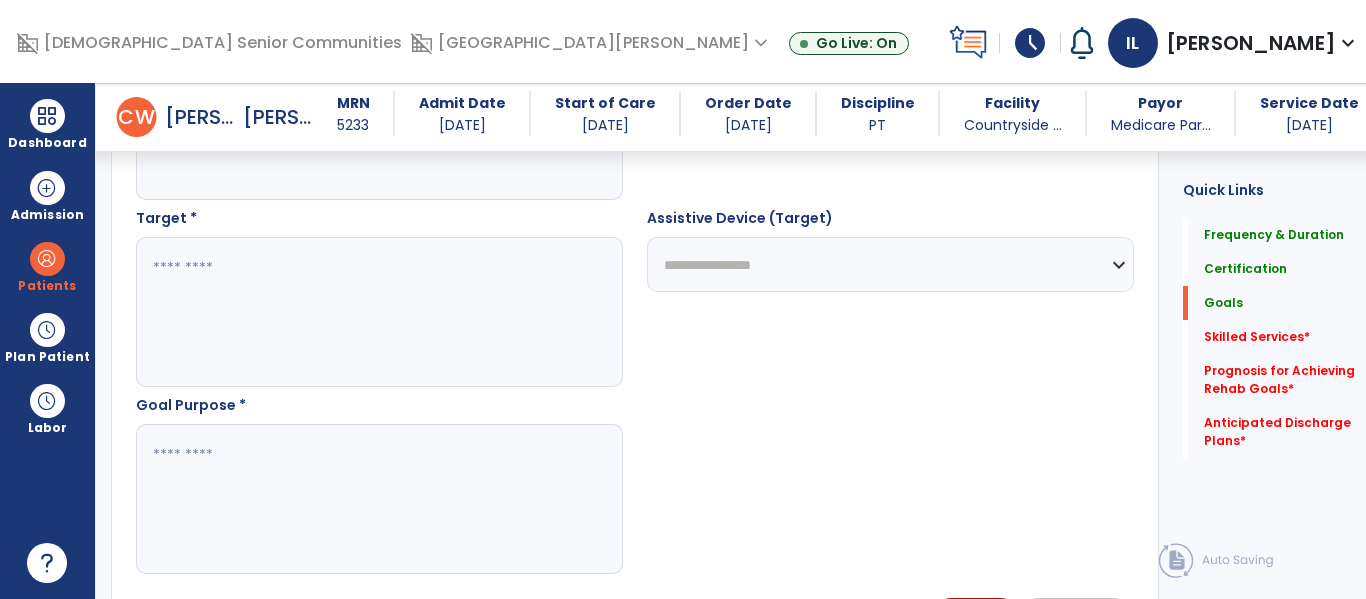 scroll, scrollTop: 1085, scrollLeft: 0, axis: vertical 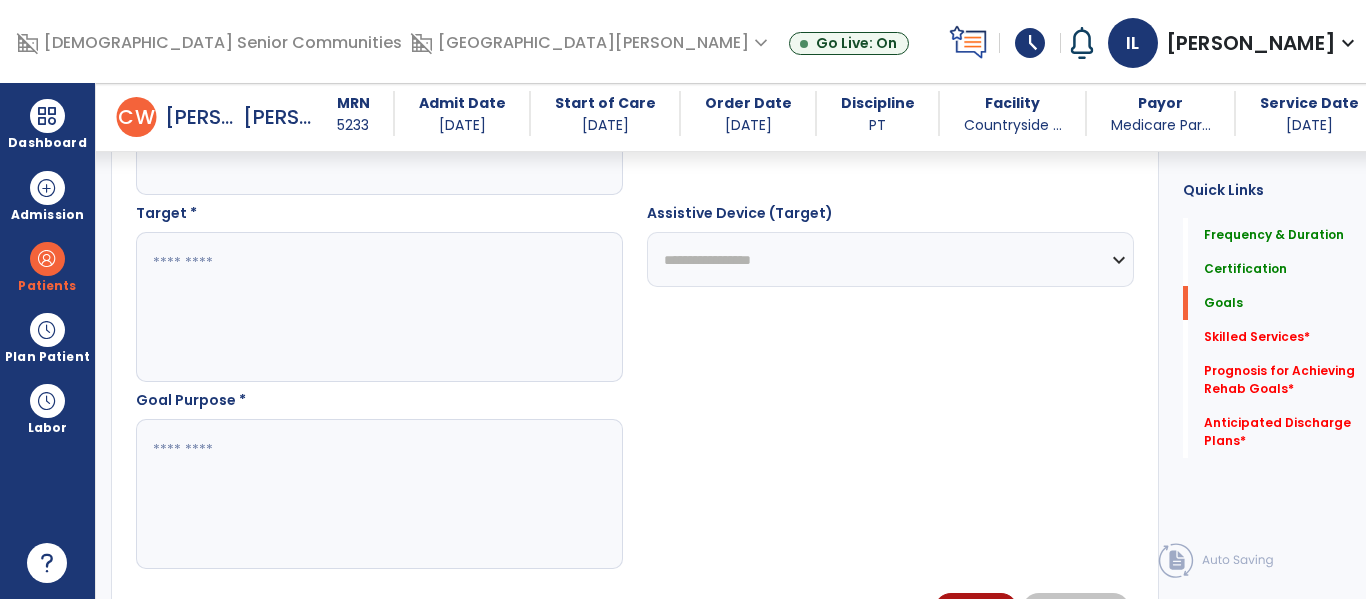 click at bounding box center (374, 307) 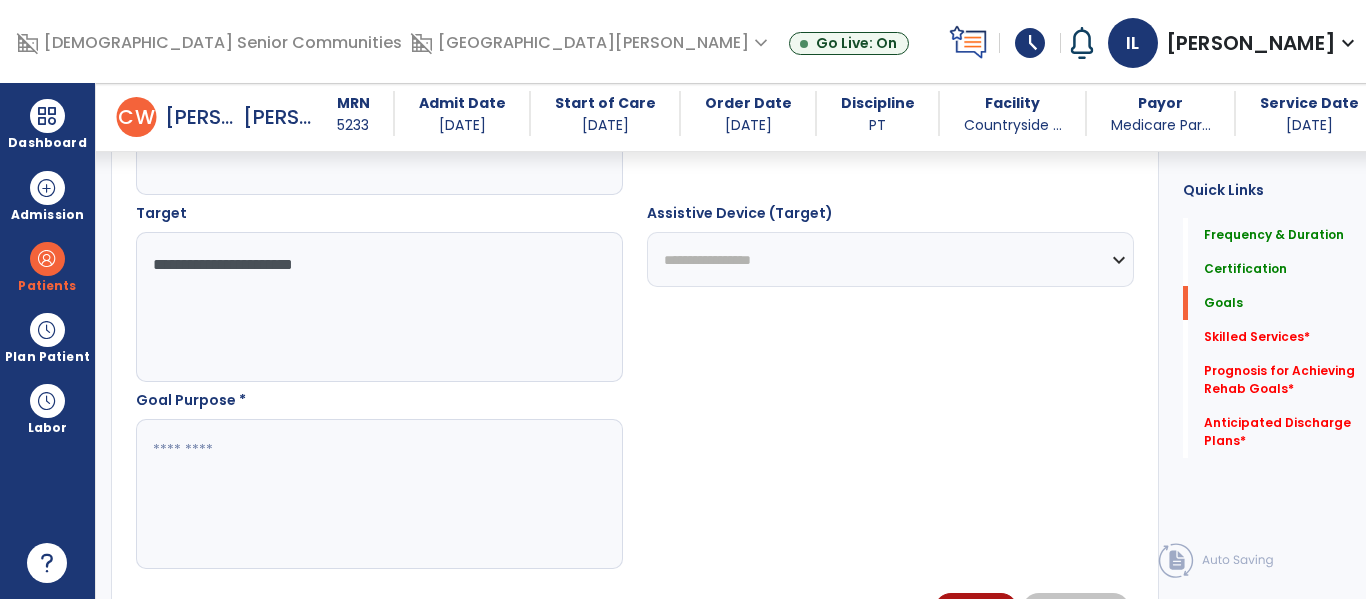 type on "**********" 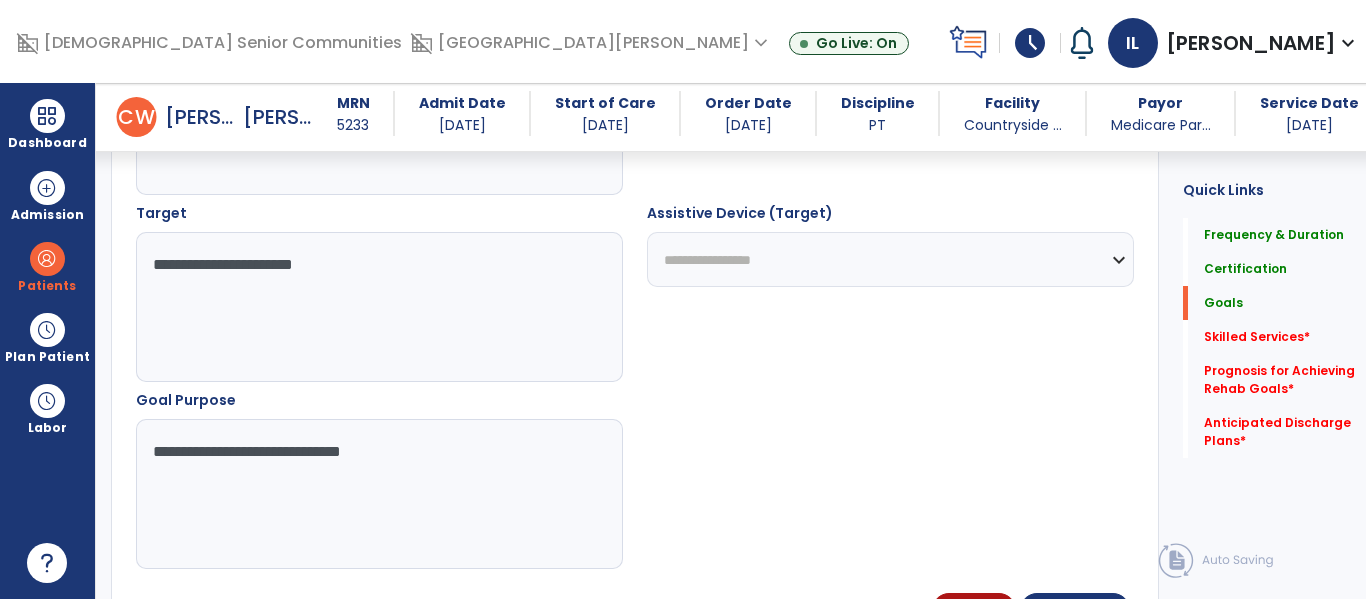 type on "**********" 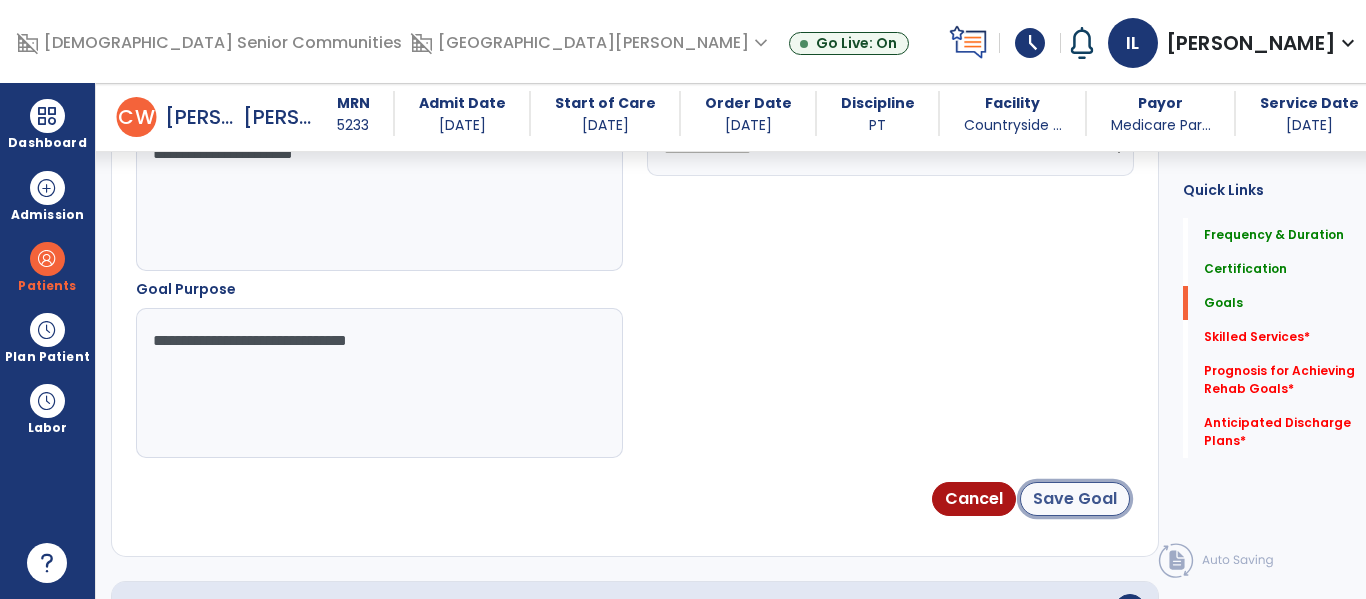 click on "Save Goal" at bounding box center [1075, 499] 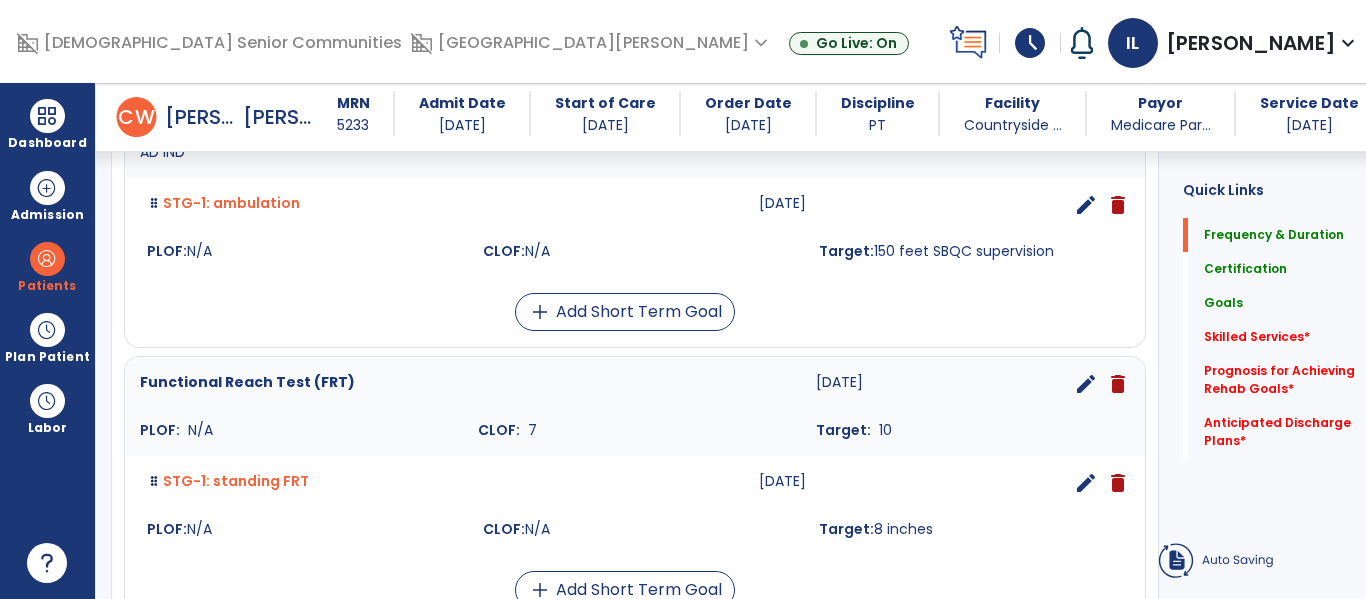 scroll, scrollTop: 117, scrollLeft: 0, axis: vertical 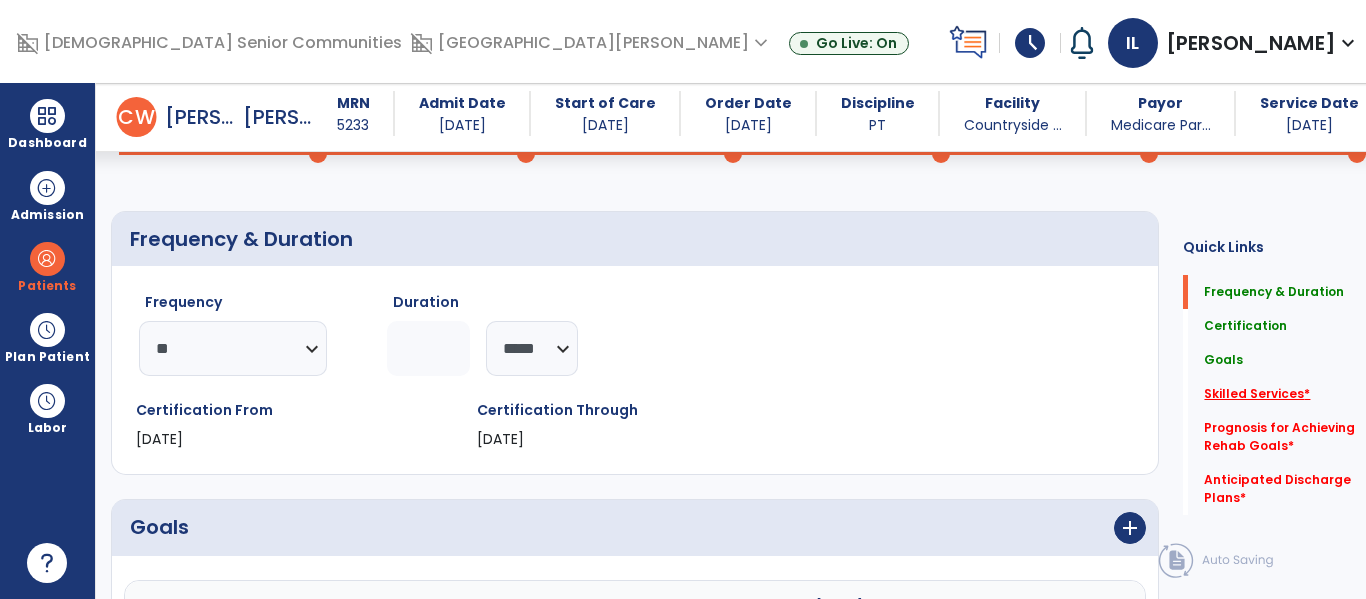 click on "Skilled Services   *" 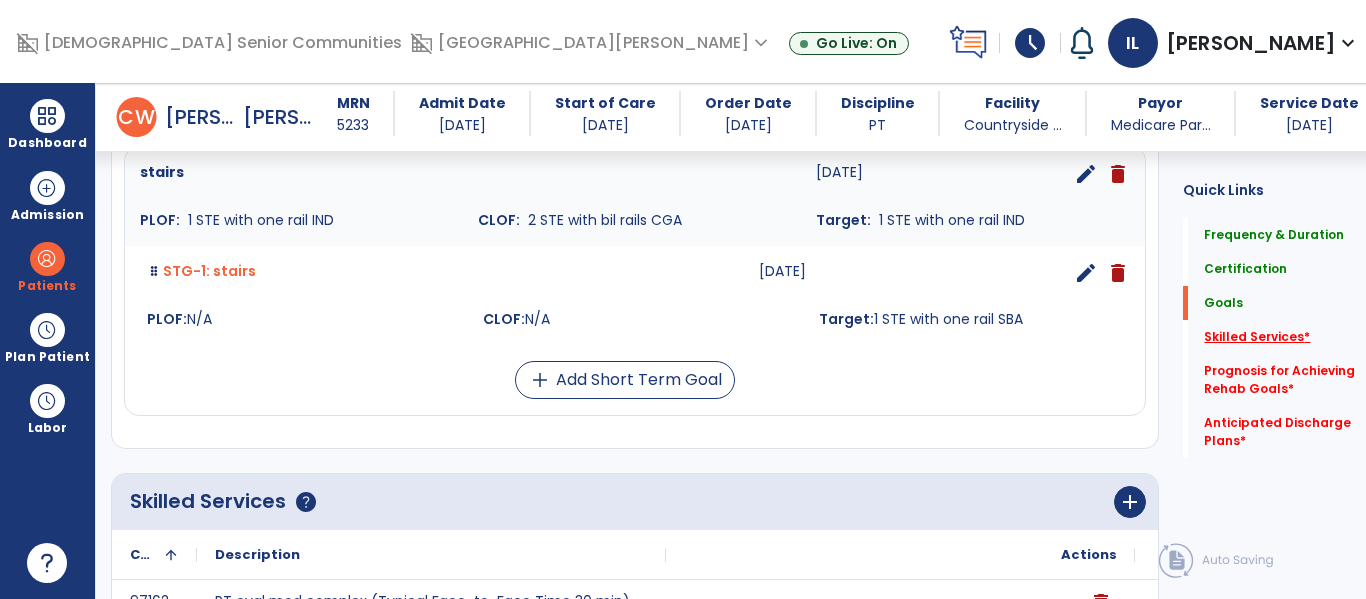 scroll, scrollTop: 1891, scrollLeft: 0, axis: vertical 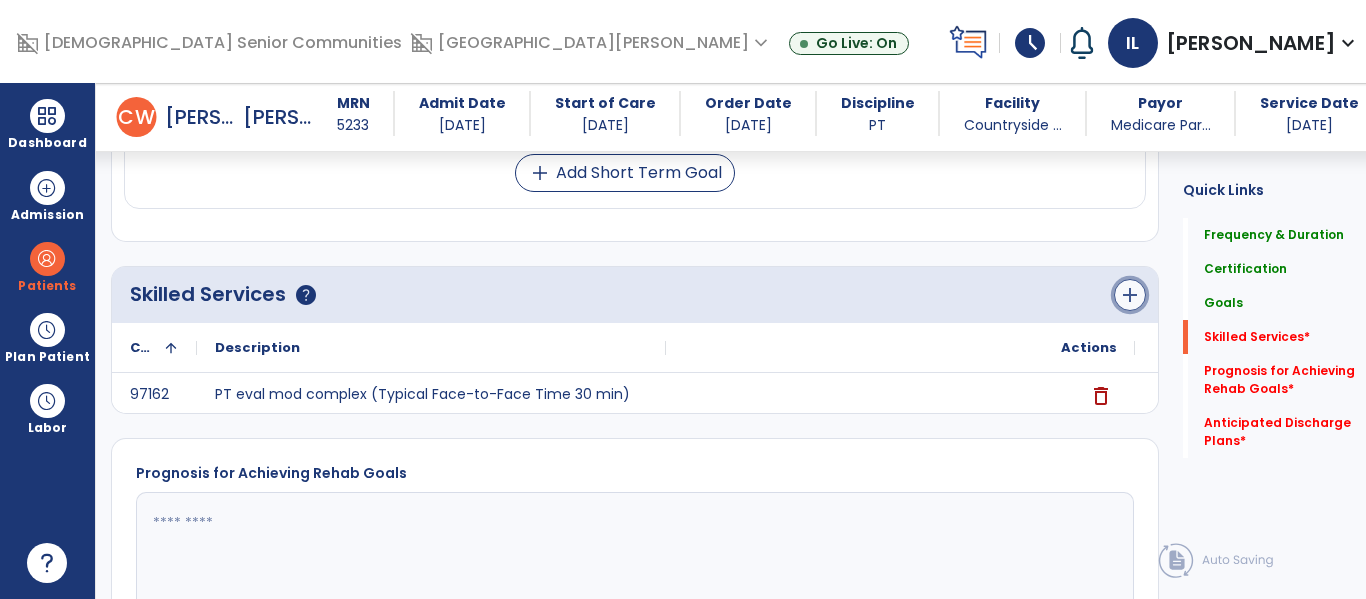 click on "add" 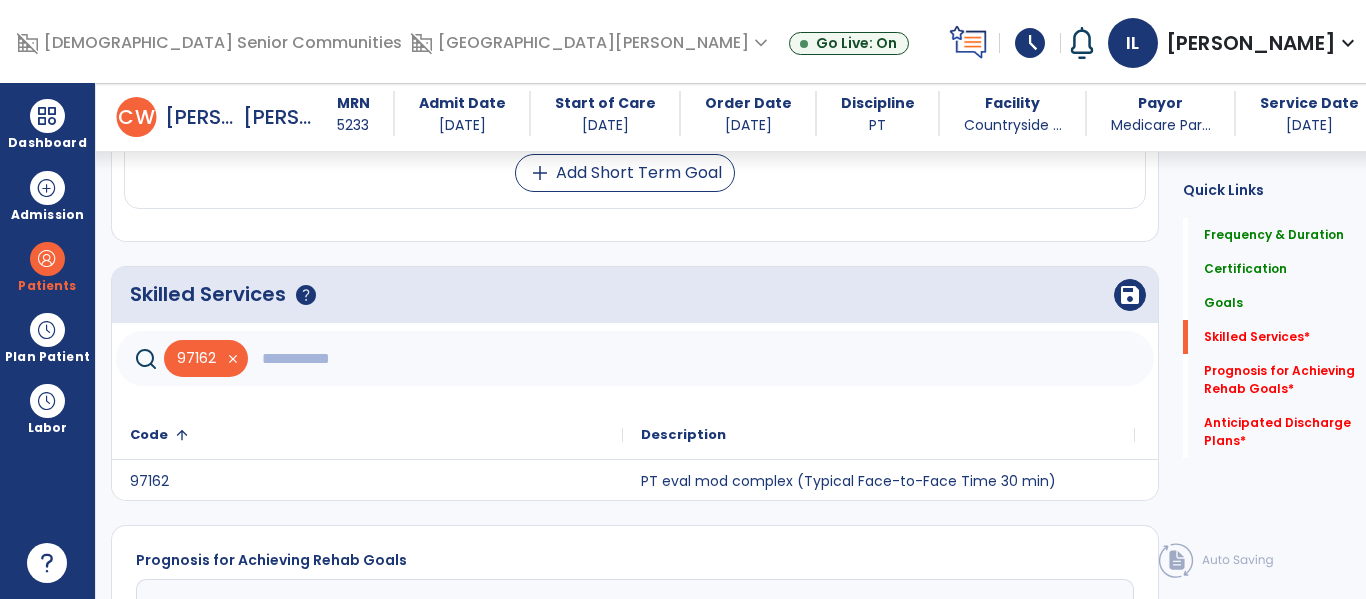 click 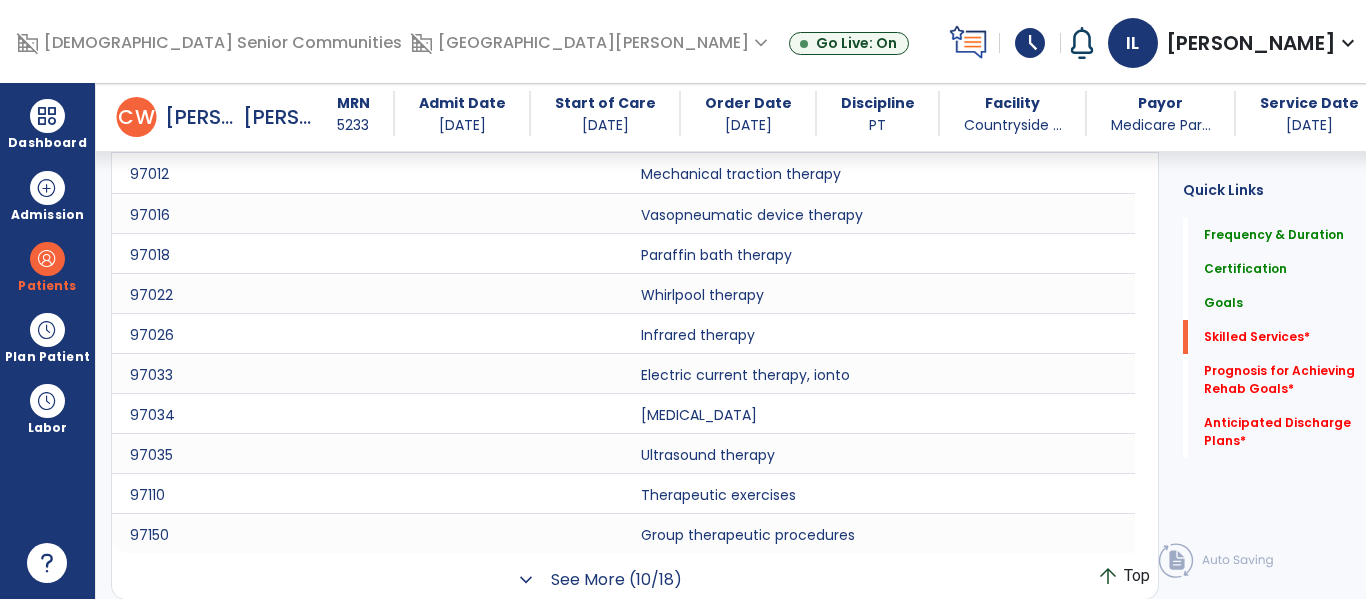 click on "See More (10/18)" 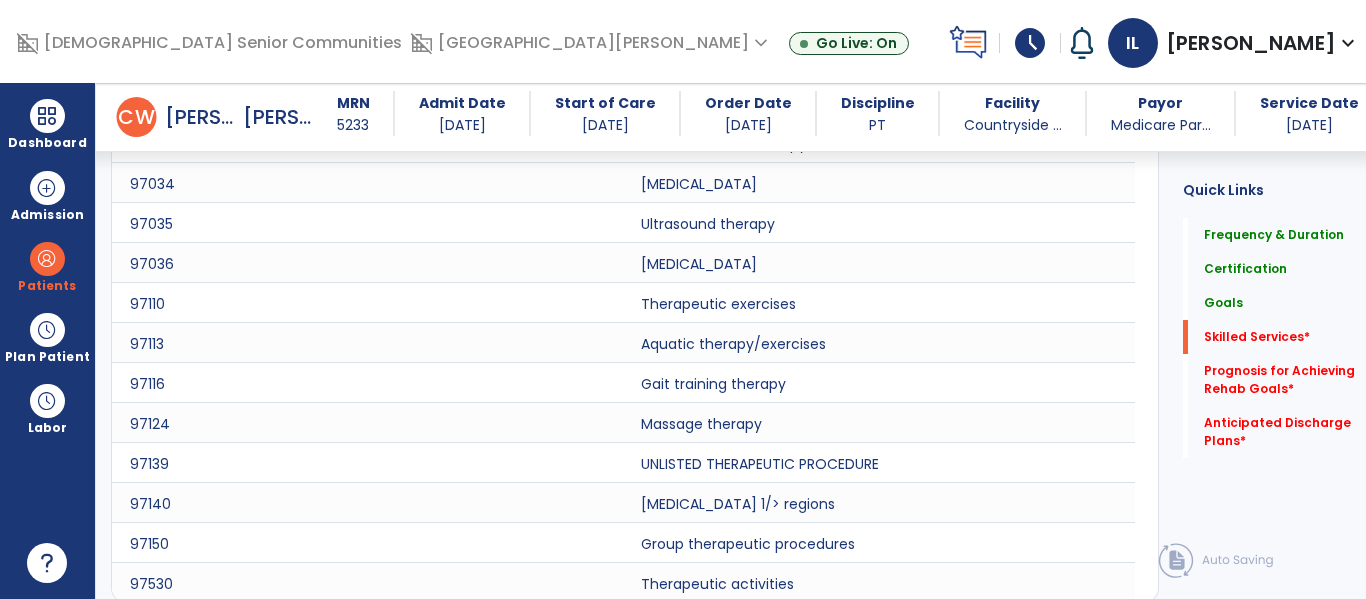 scroll, scrollTop: 2660, scrollLeft: 0, axis: vertical 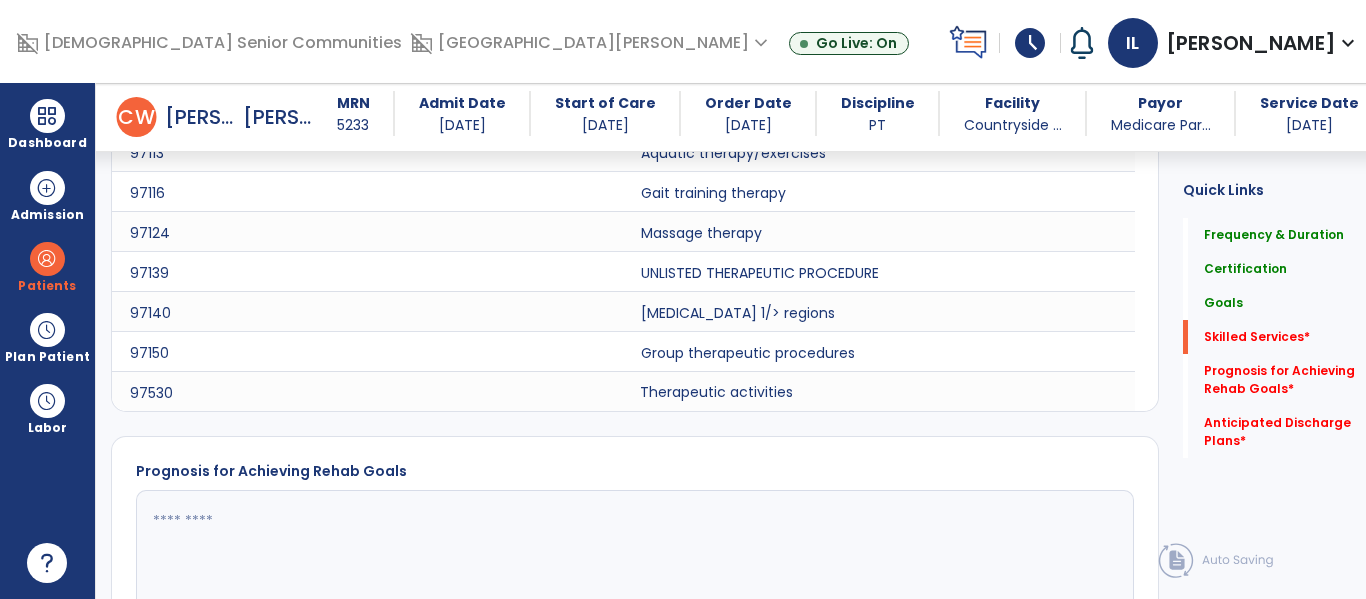 click on "Therapeutic activities" 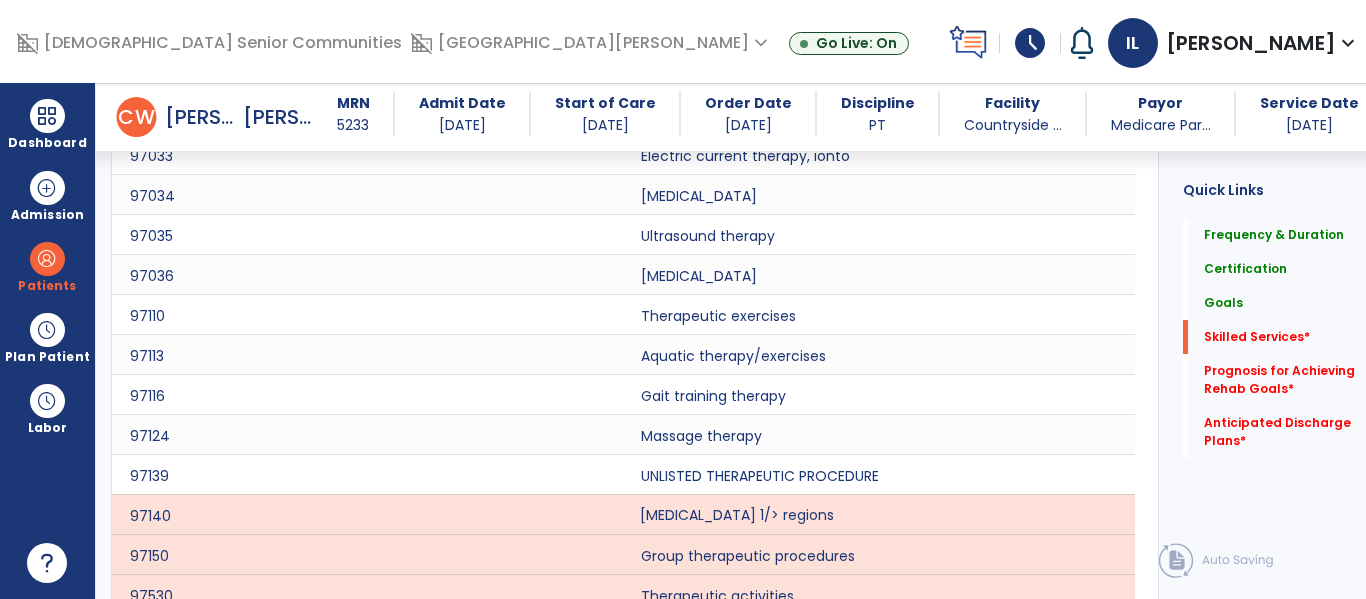 scroll, scrollTop: 2454, scrollLeft: 0, axis: vertical 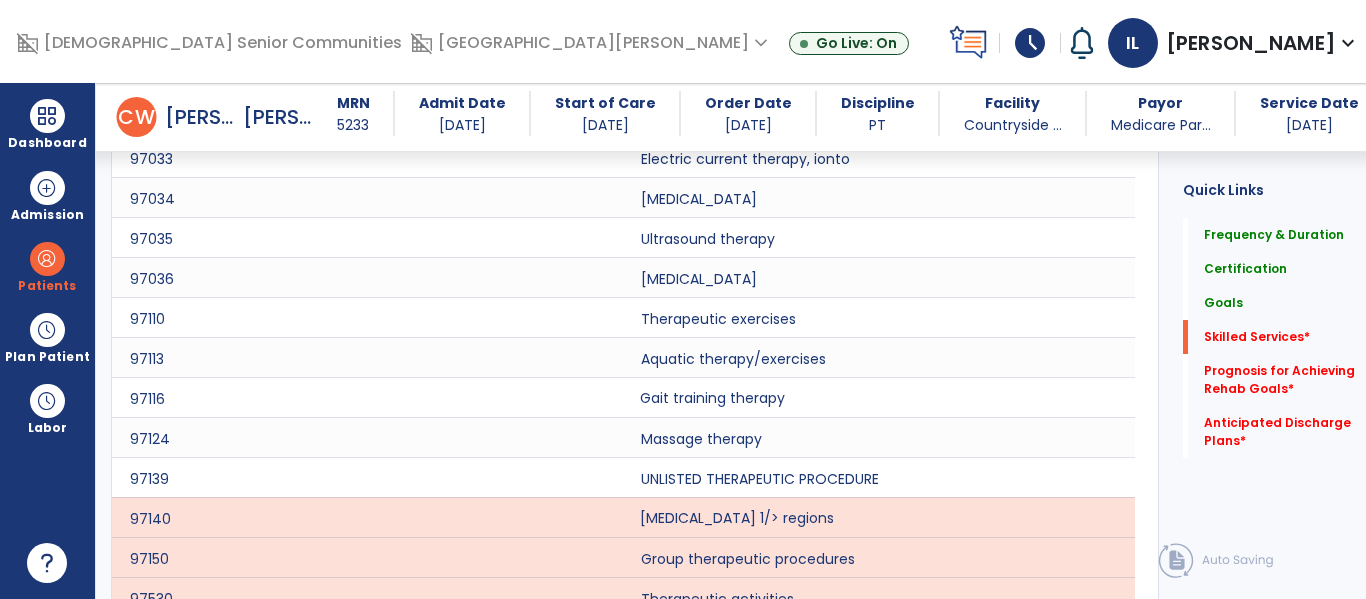 click on "Gait training therapy" 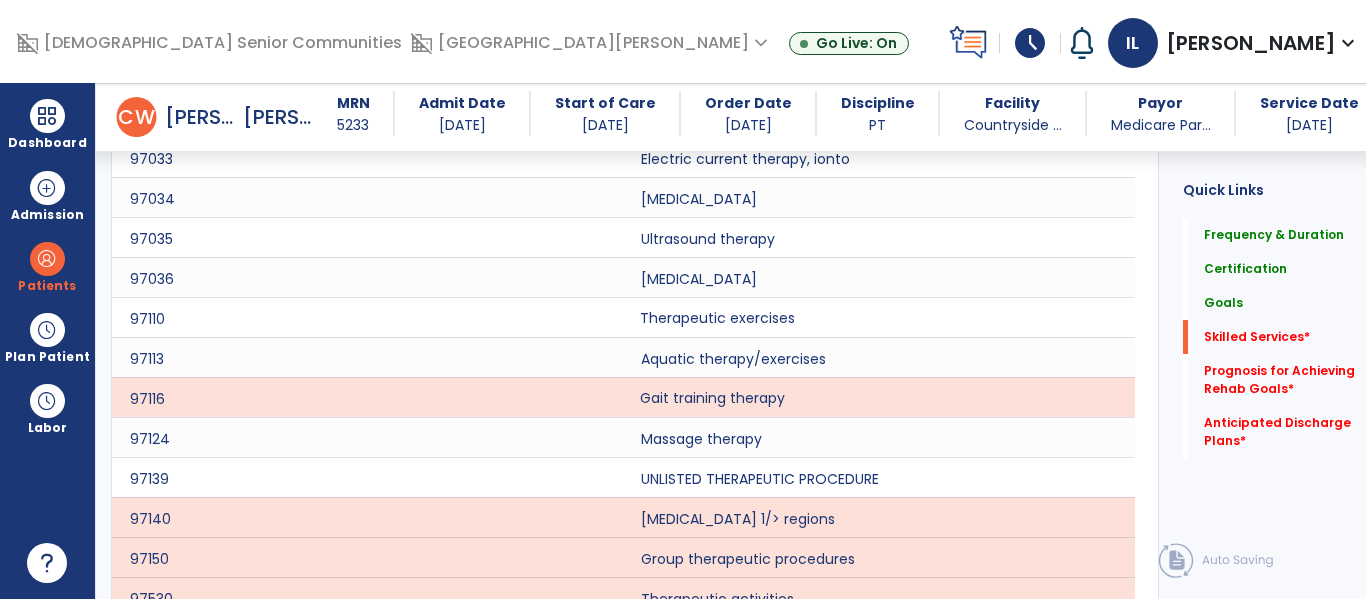 click on "Therapeutic exercises" 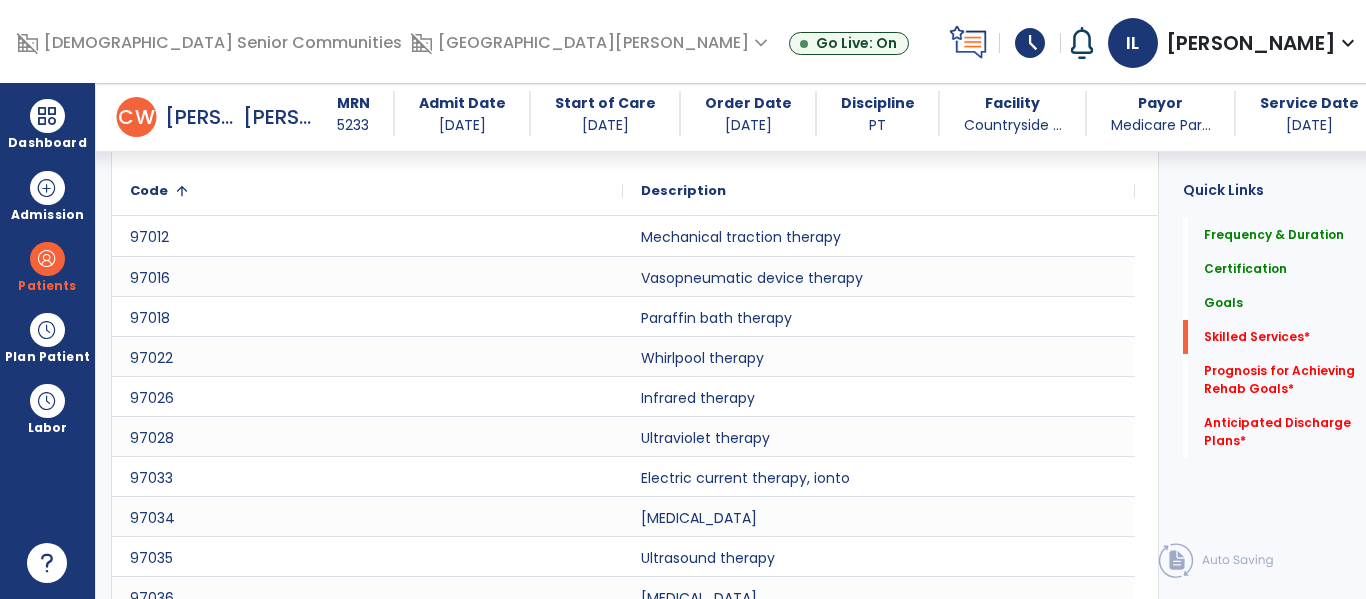scroll, scrollTop: 1974, scrollLeft: 0, axis: vertical 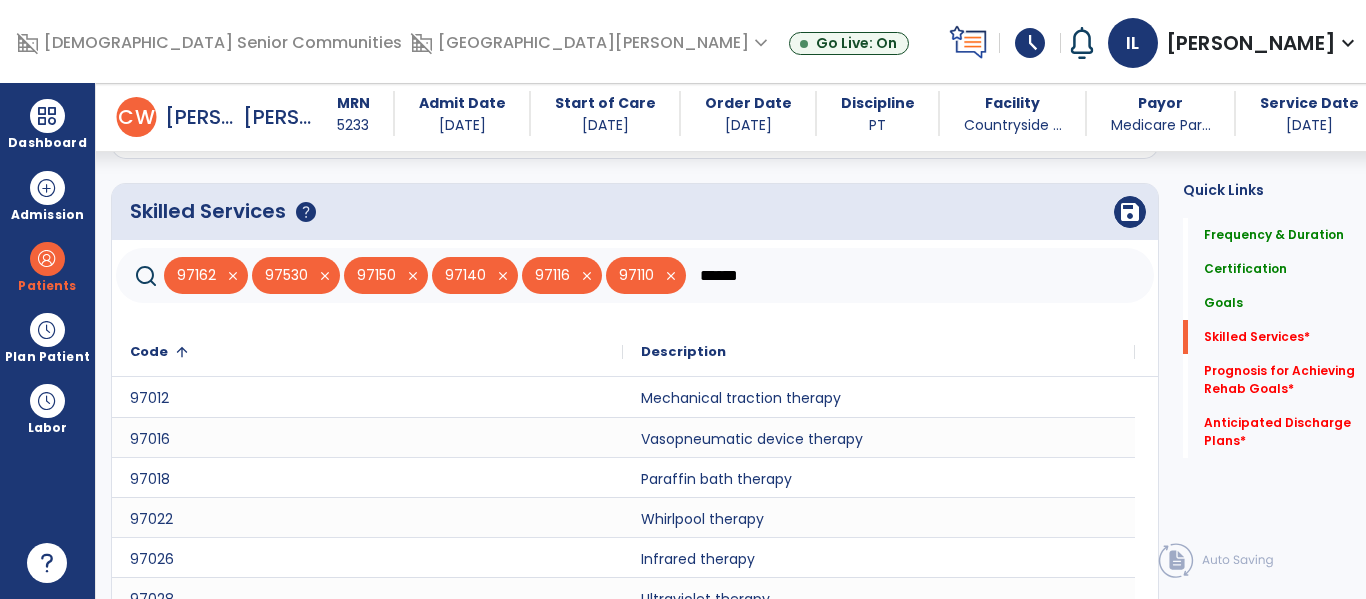 click on "******" 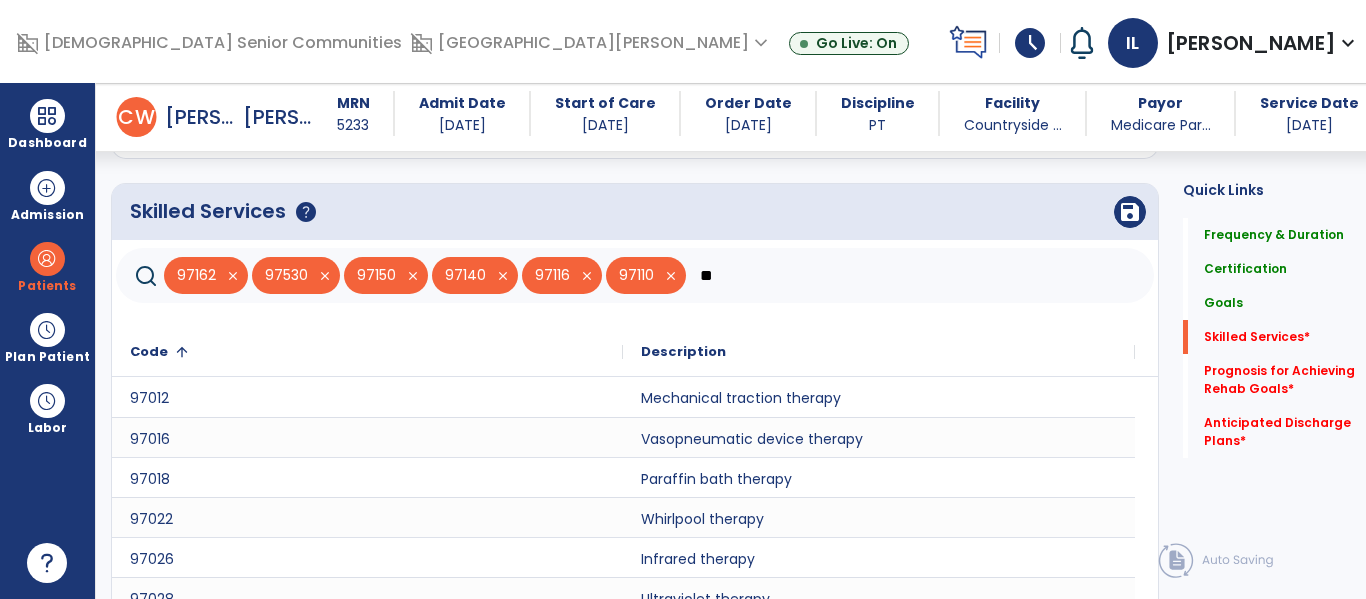 type on "*" 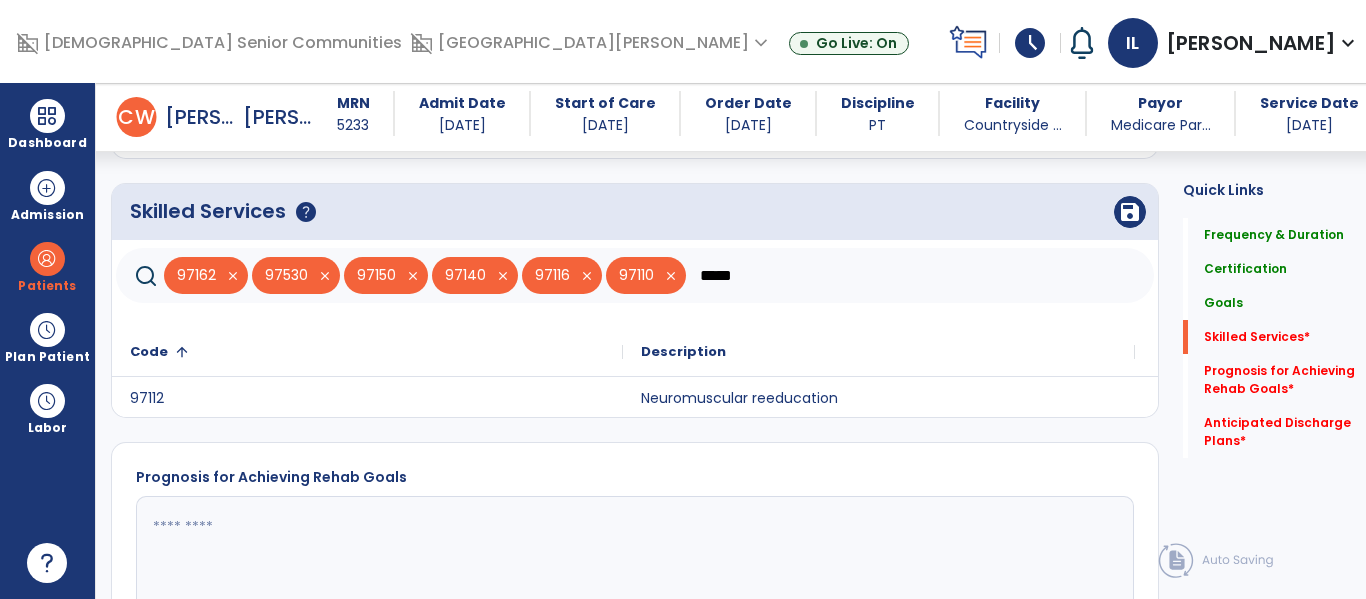 type on "*****" 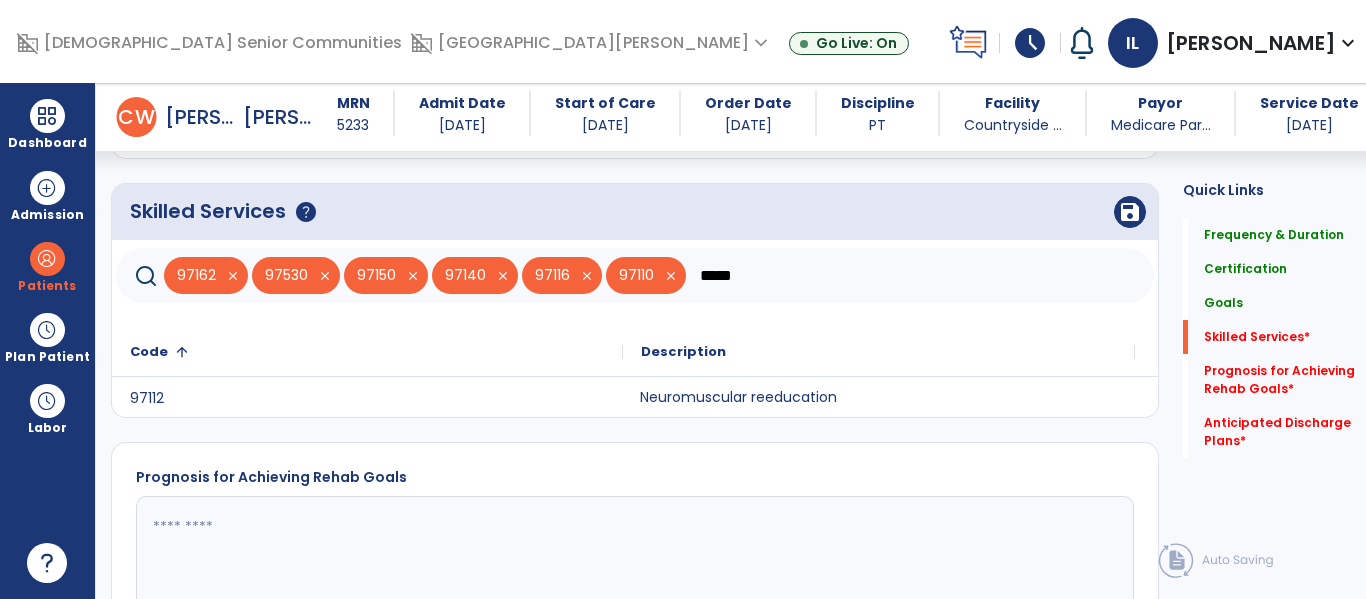 click on "Neuromuscular reeducation" 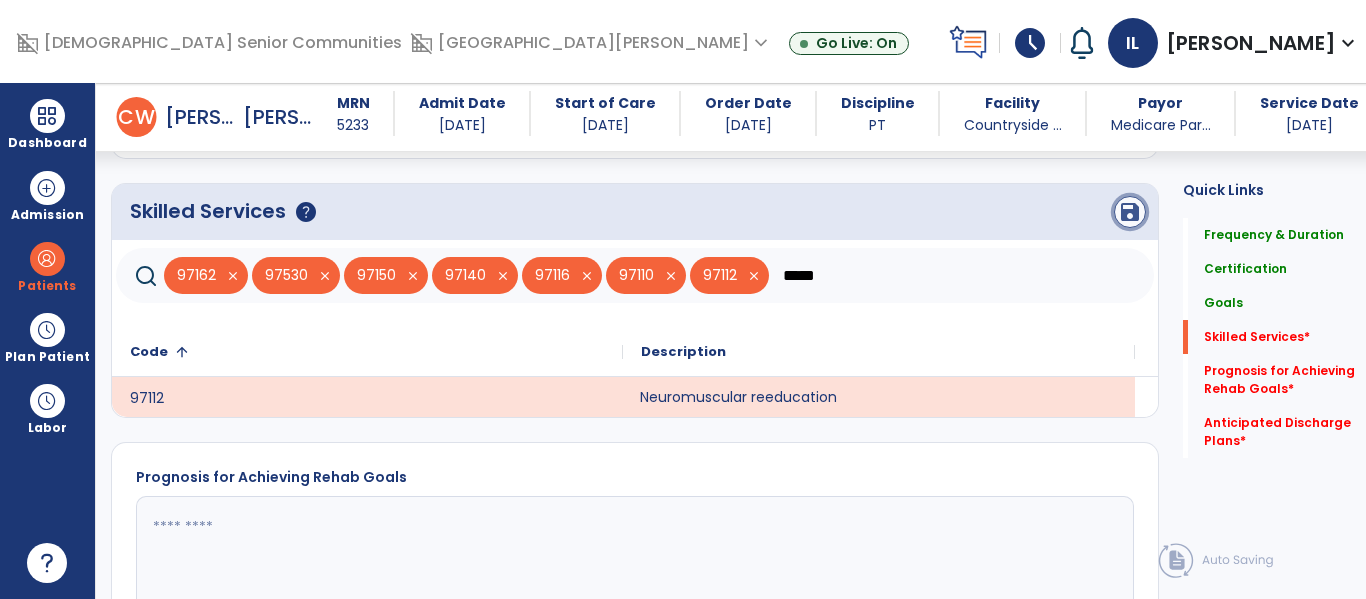 click on "save" 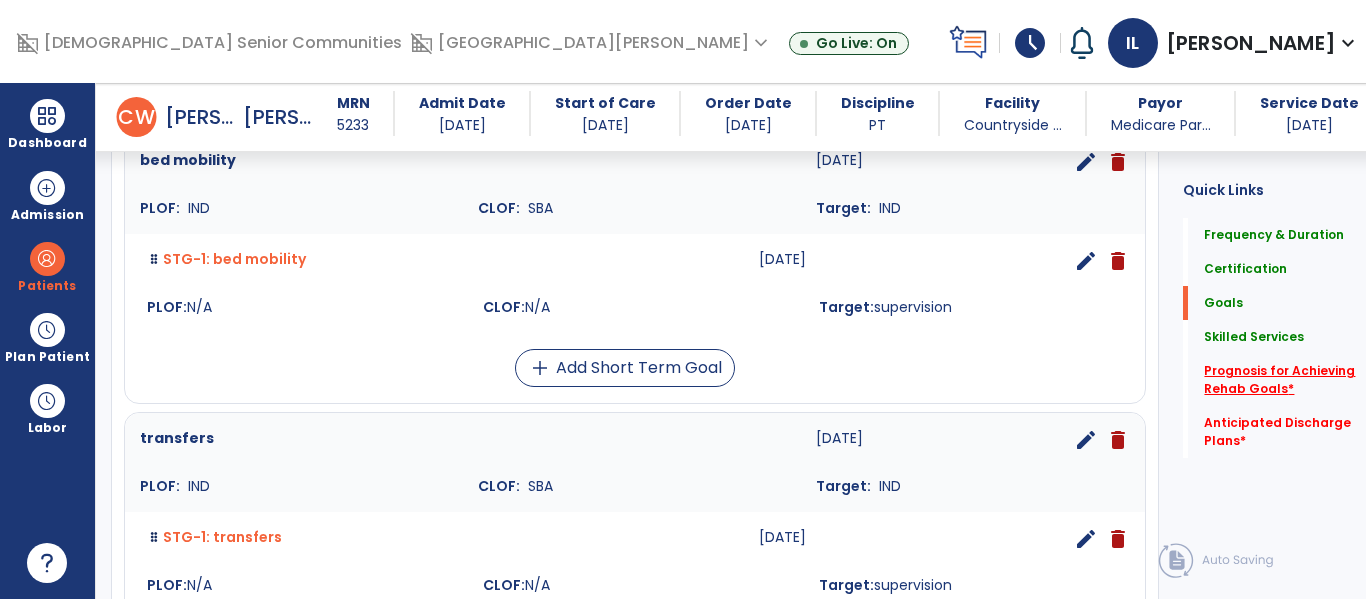 click on "Prognosis for Achieving Rehab Goals   *" 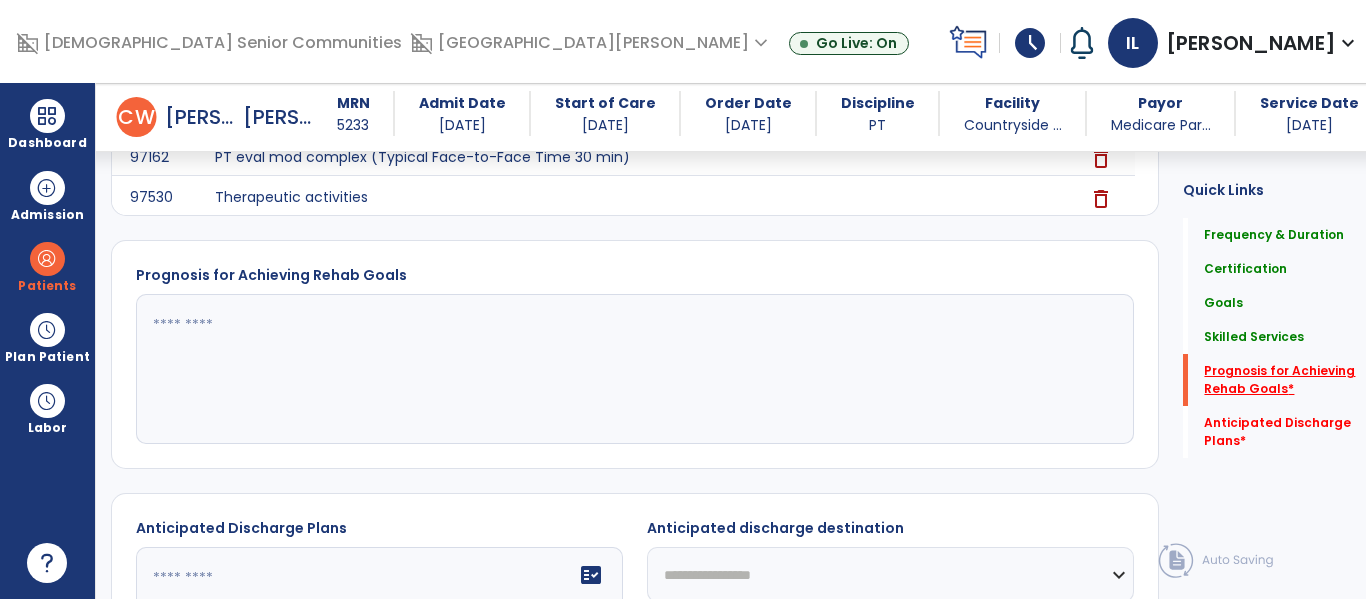 scroll, scrollTop: 2369, scrollLeft: 0, axis: vertical 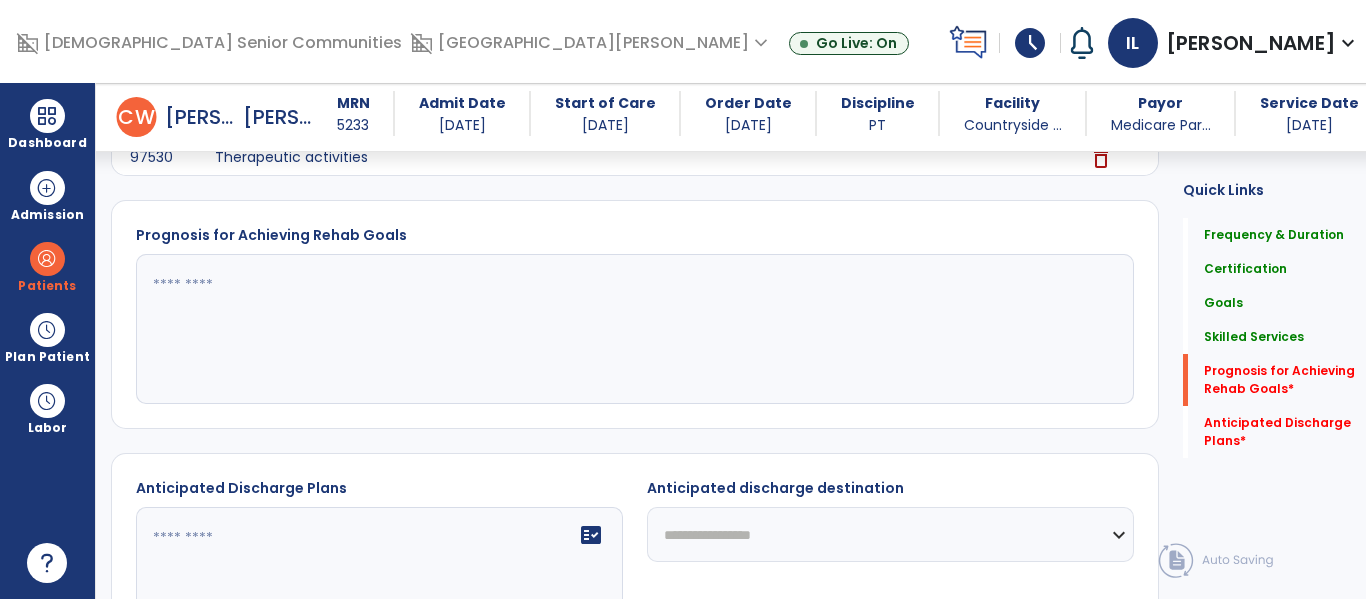 click 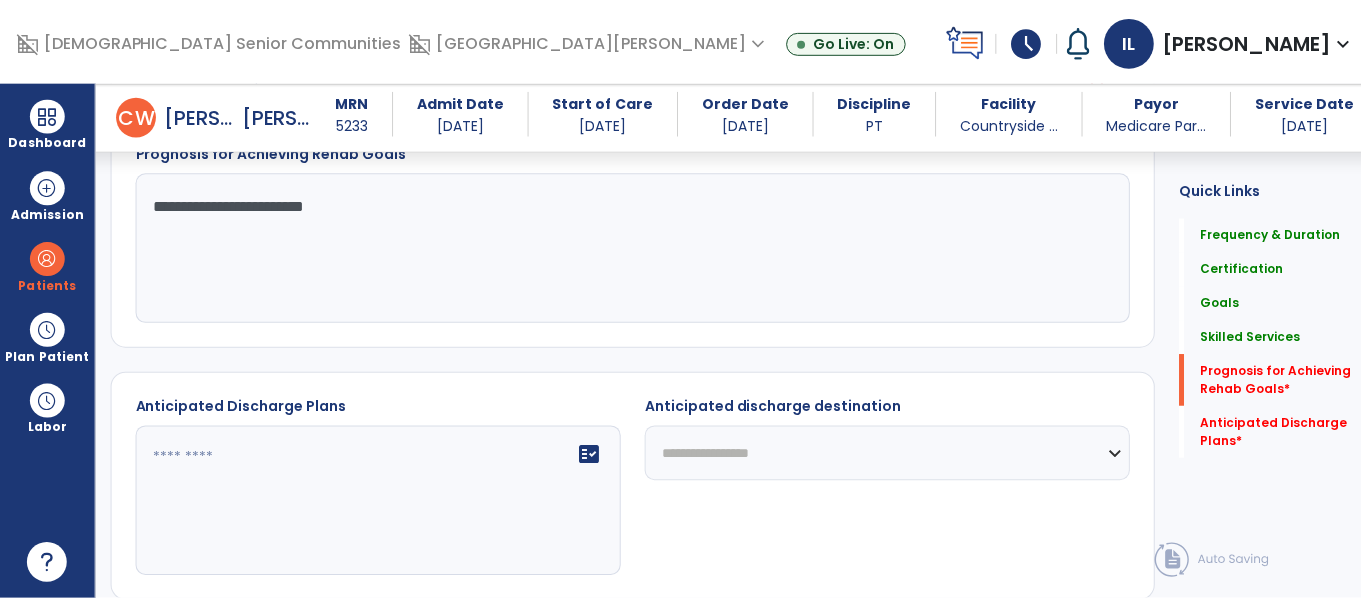 scroll, scrollTop: 2533, scrollLeft: 0, axis: vertical 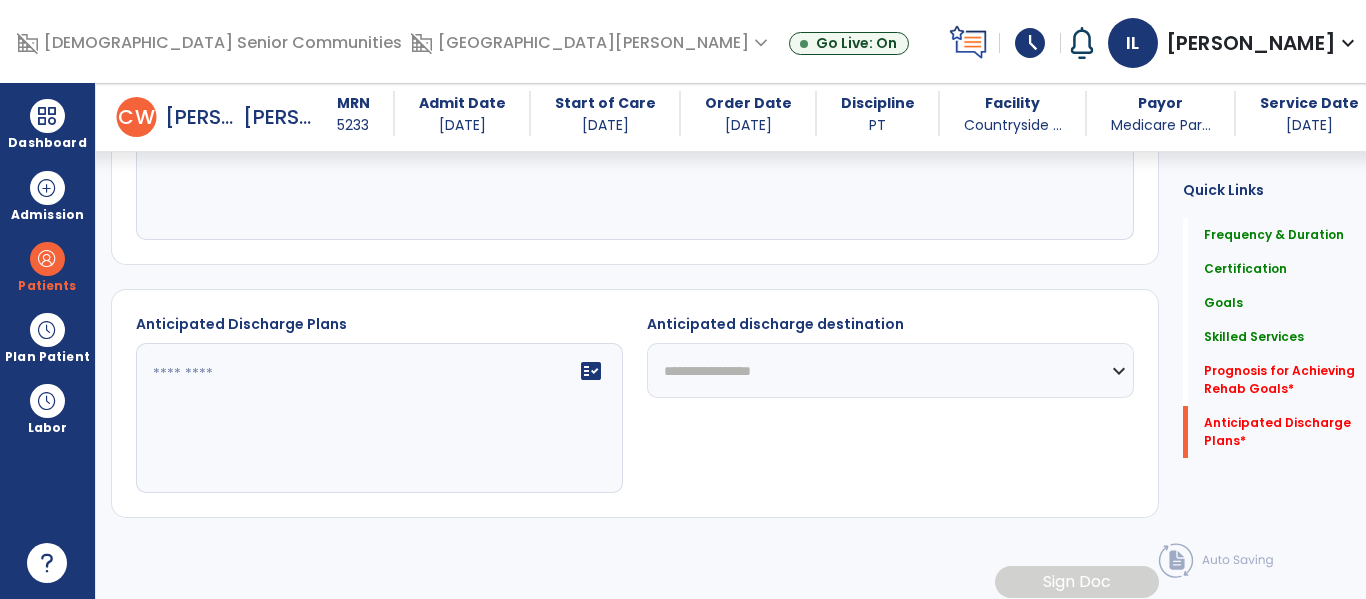 type on "**********" 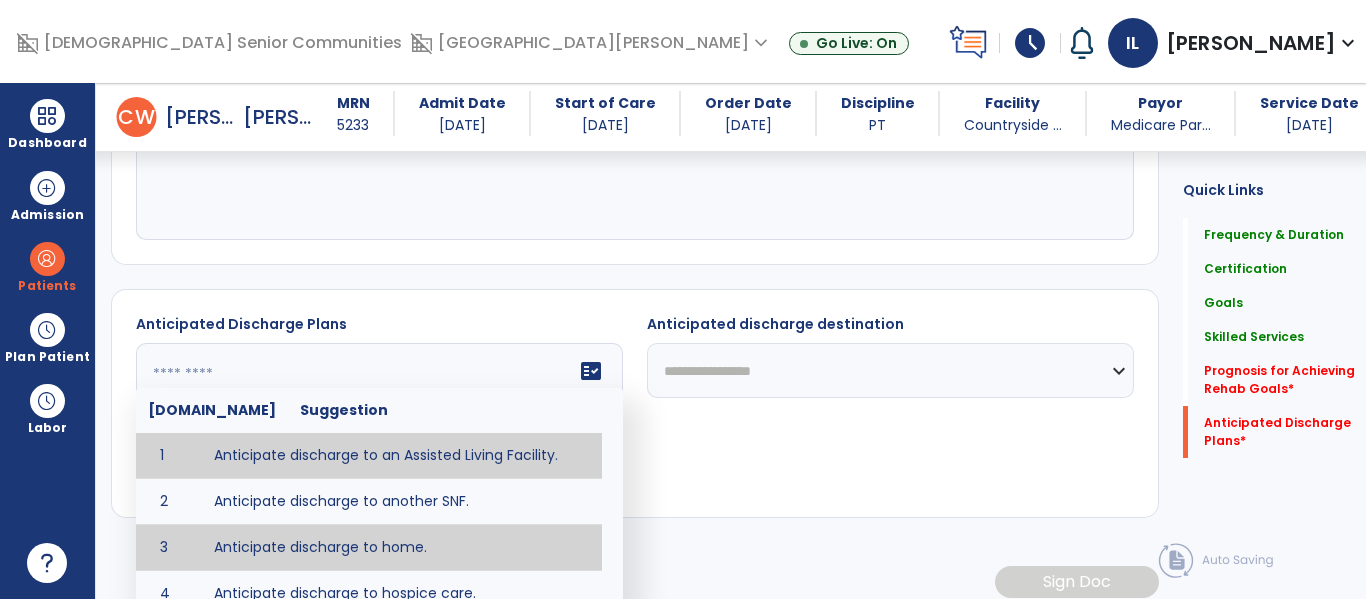 type on "**********" 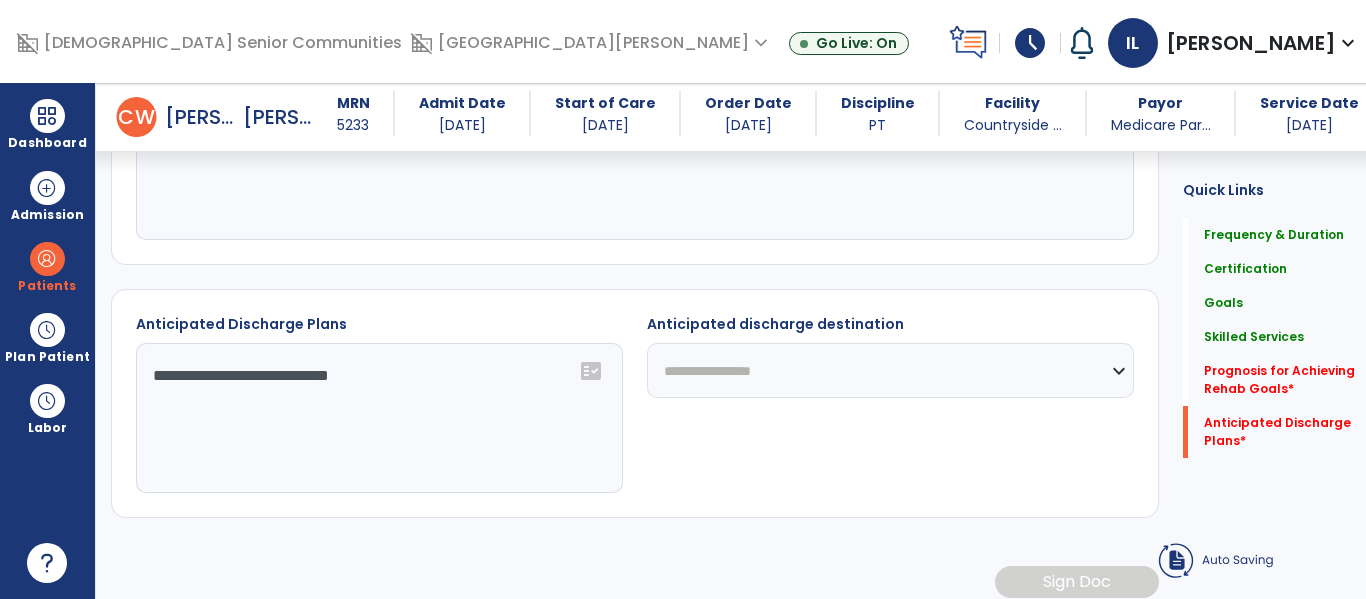 click on "**********" 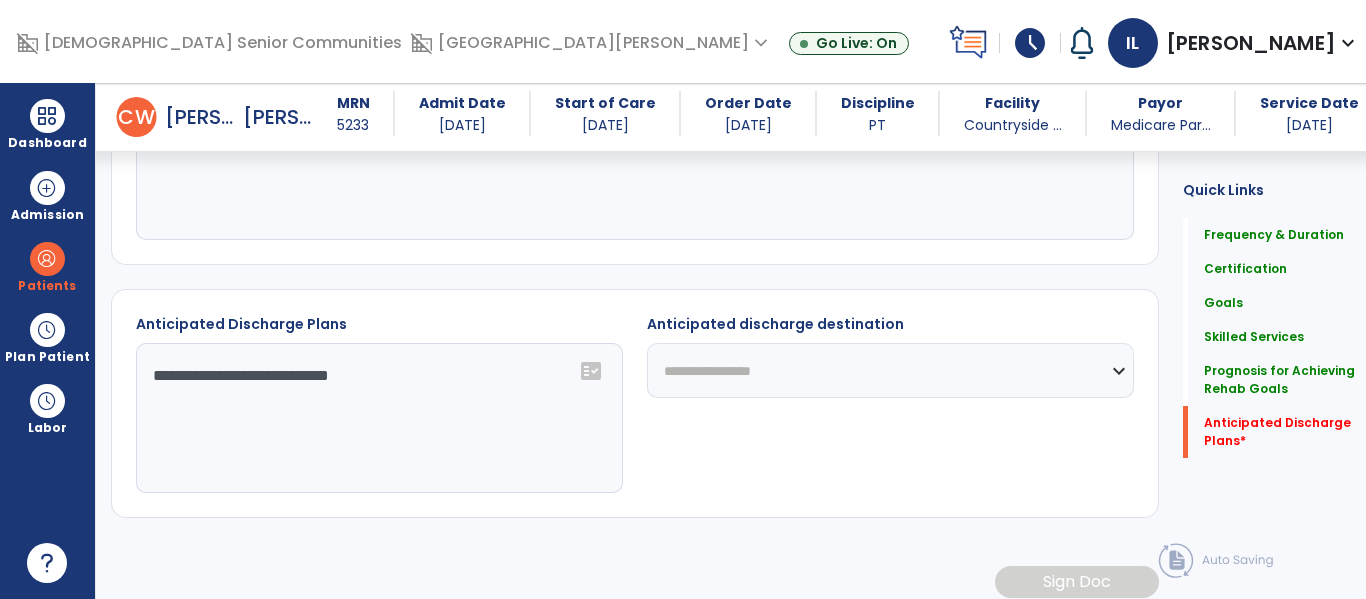 select on "****" 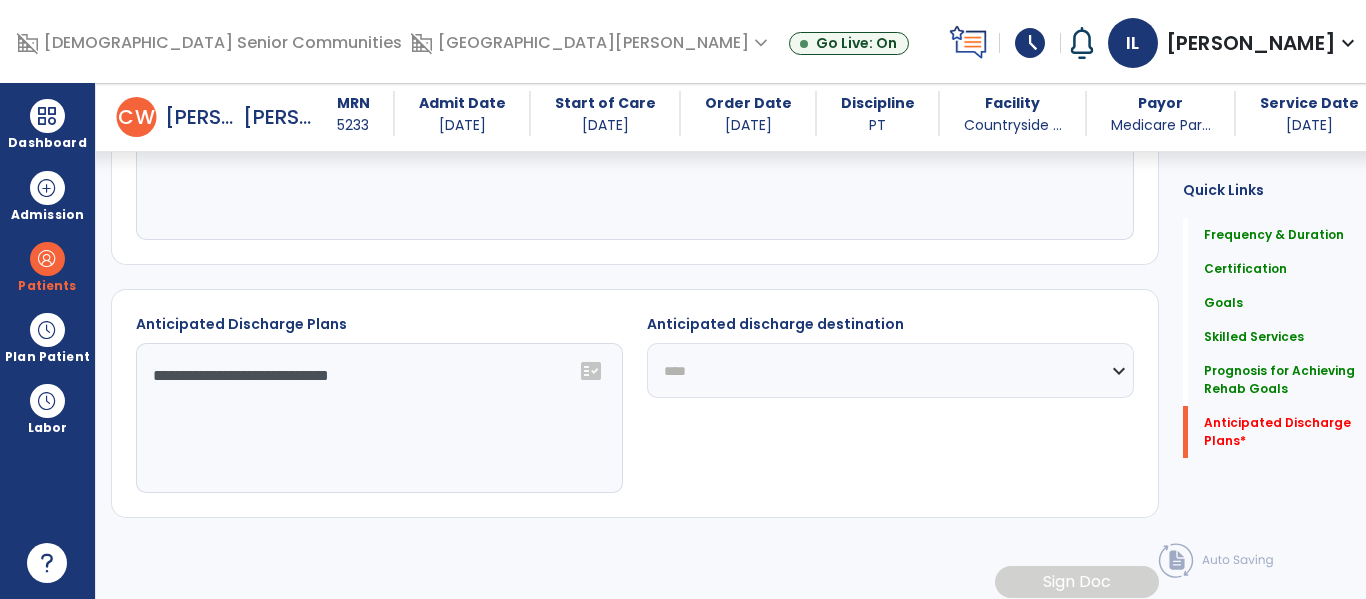click on "**********" 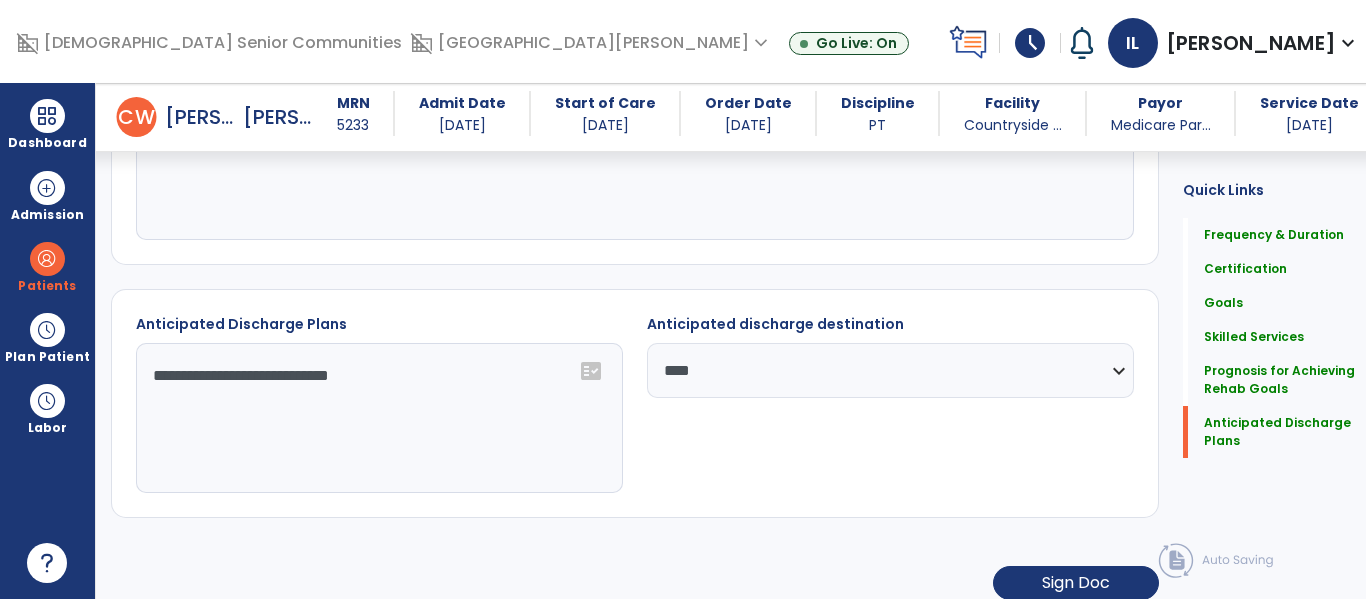 click on "**********" 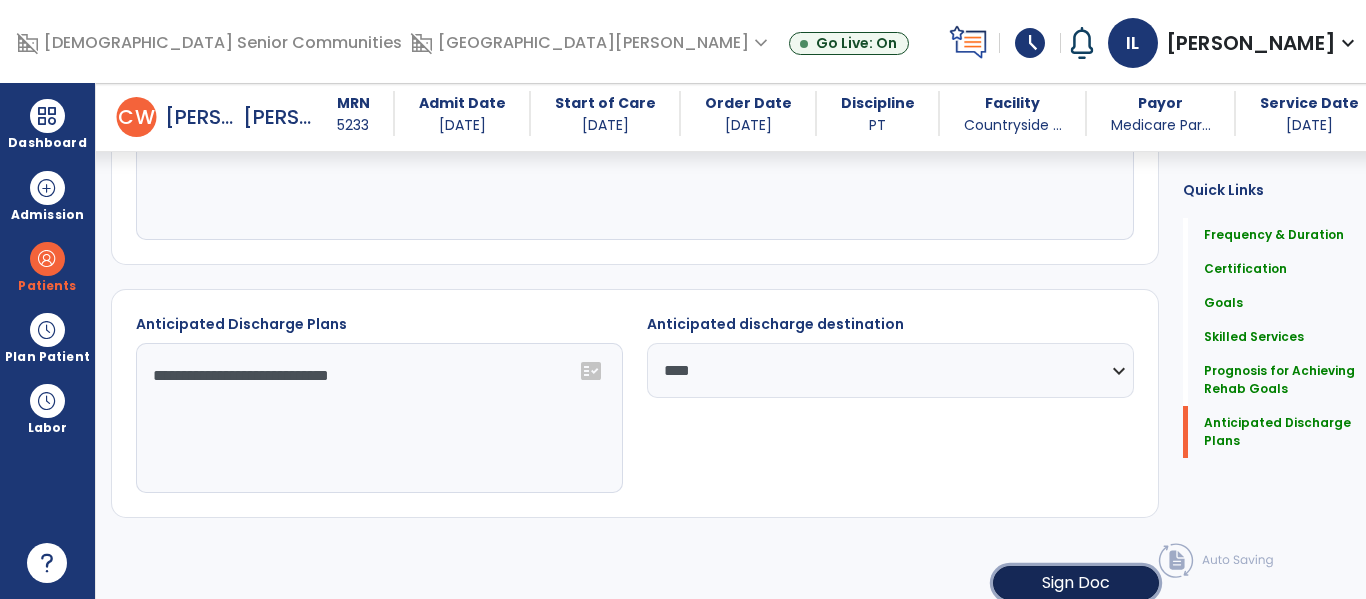 click on "Sign Doc" 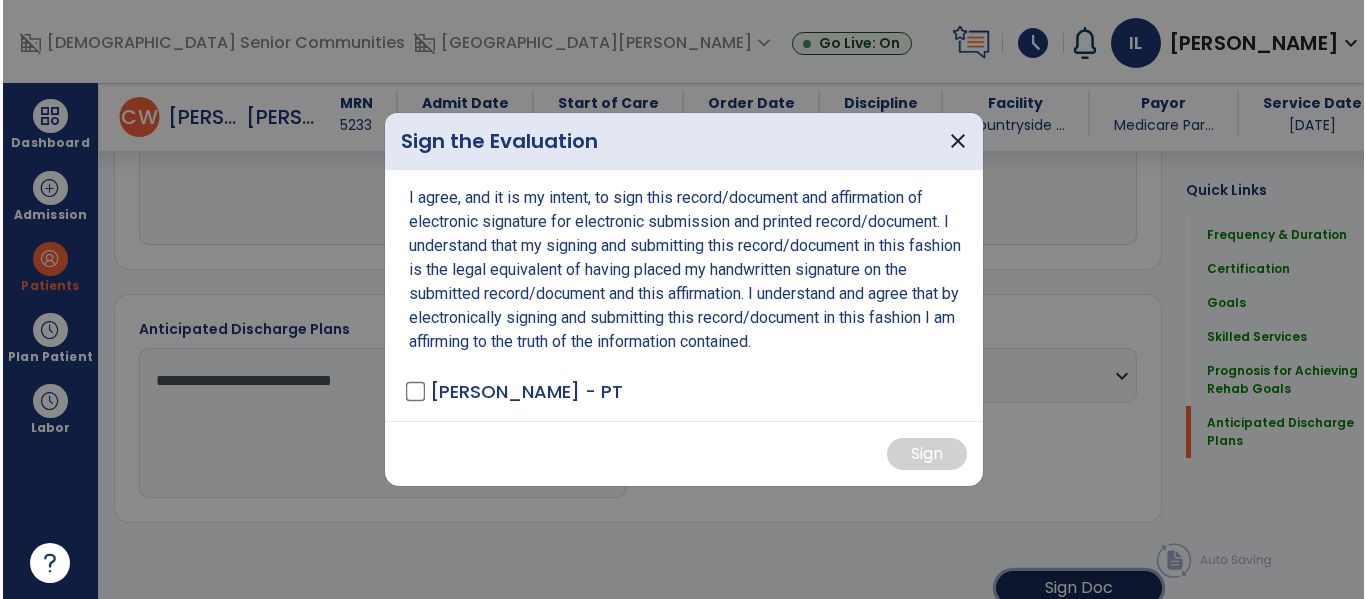 scroll, scrollTop: 2533, scrollLeft: 0, axis: vertical 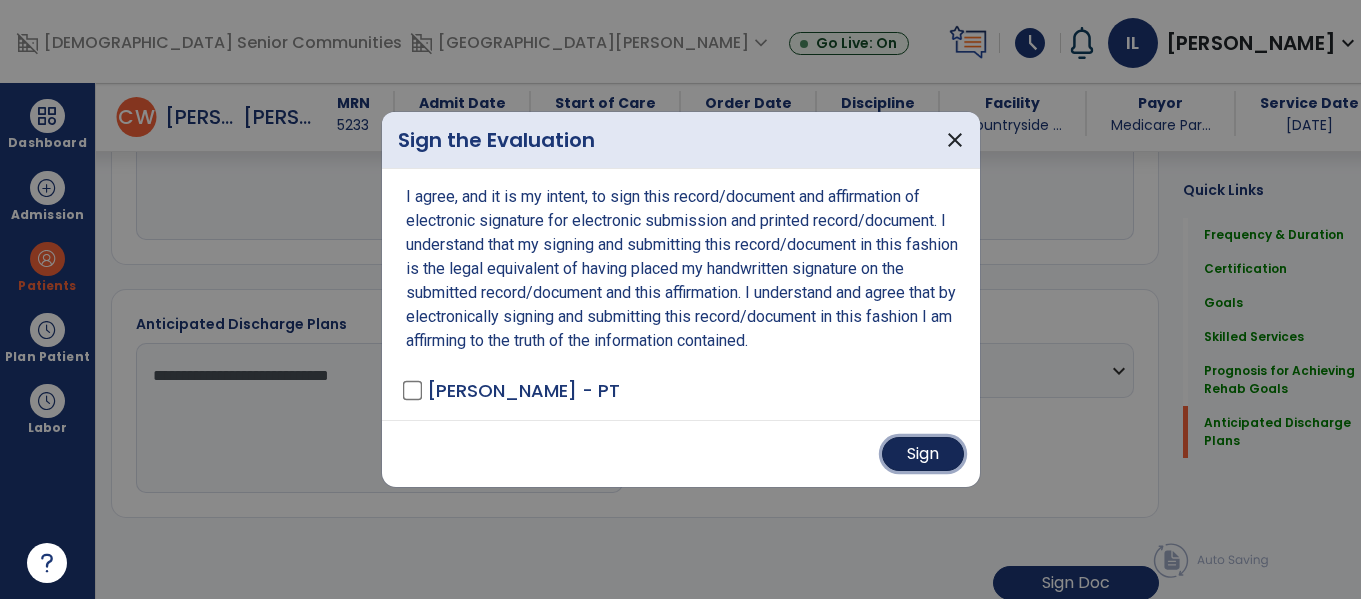 click on "Sign" at bounding box center (923, 454) 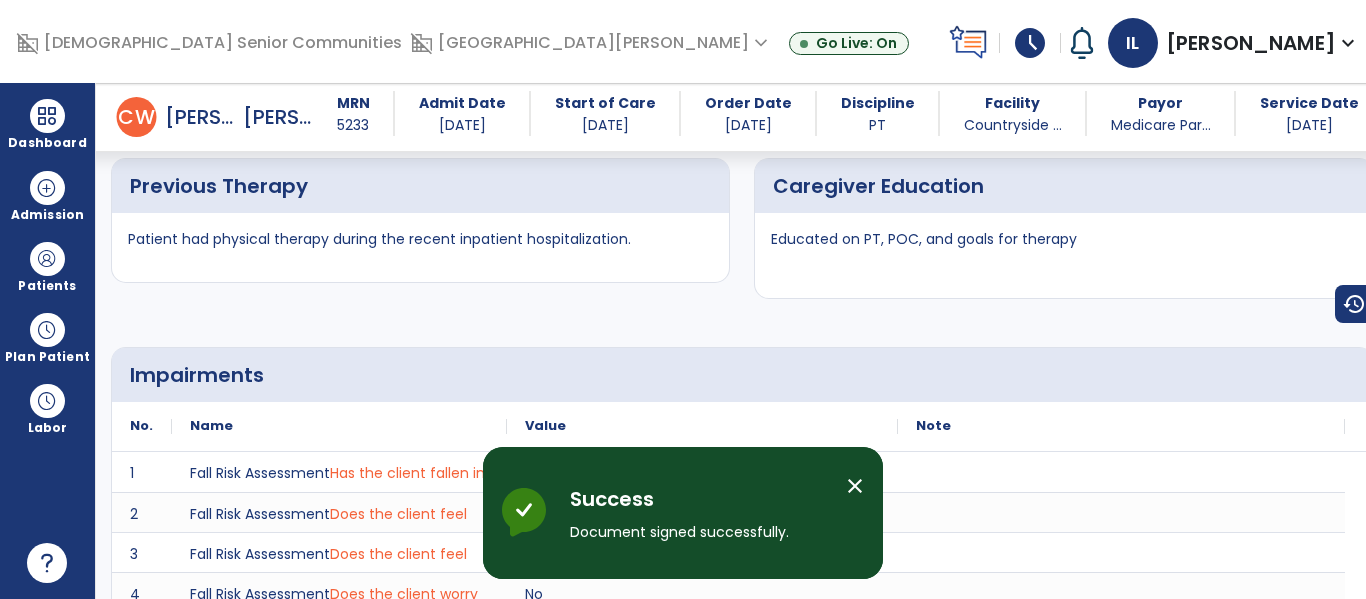scroll, scrollTop: 1851, scrollLeft: 0, axis: vertical 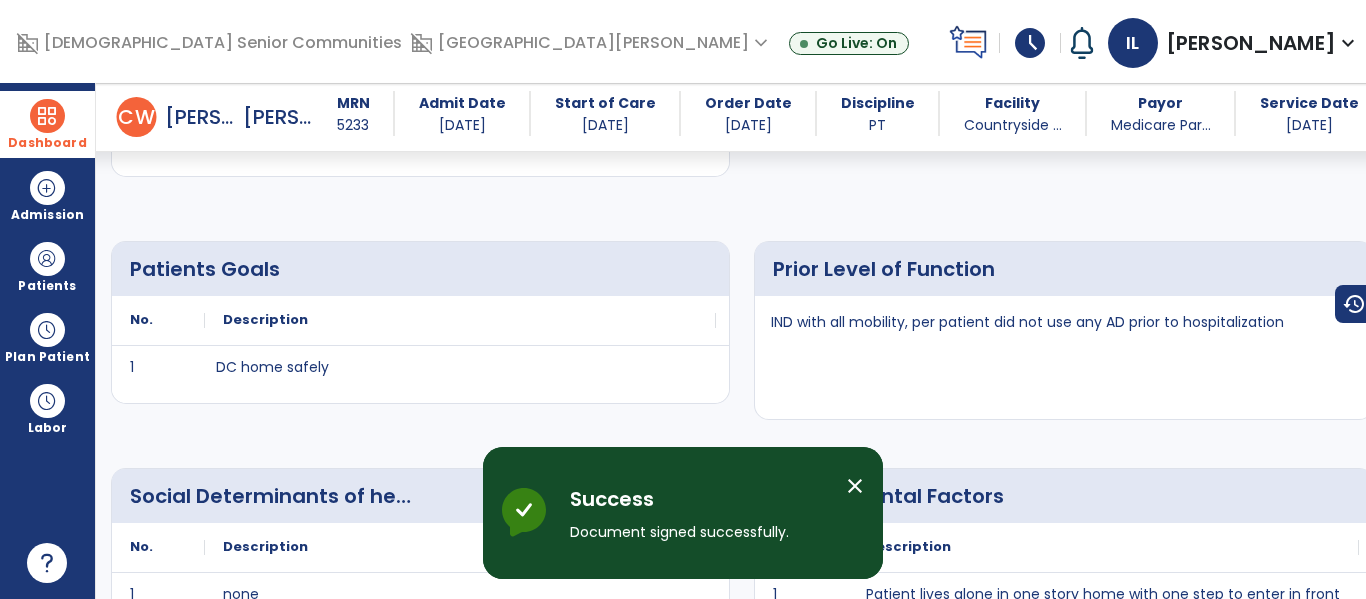 click on "Dashboard" at bounding box center [47, 124] 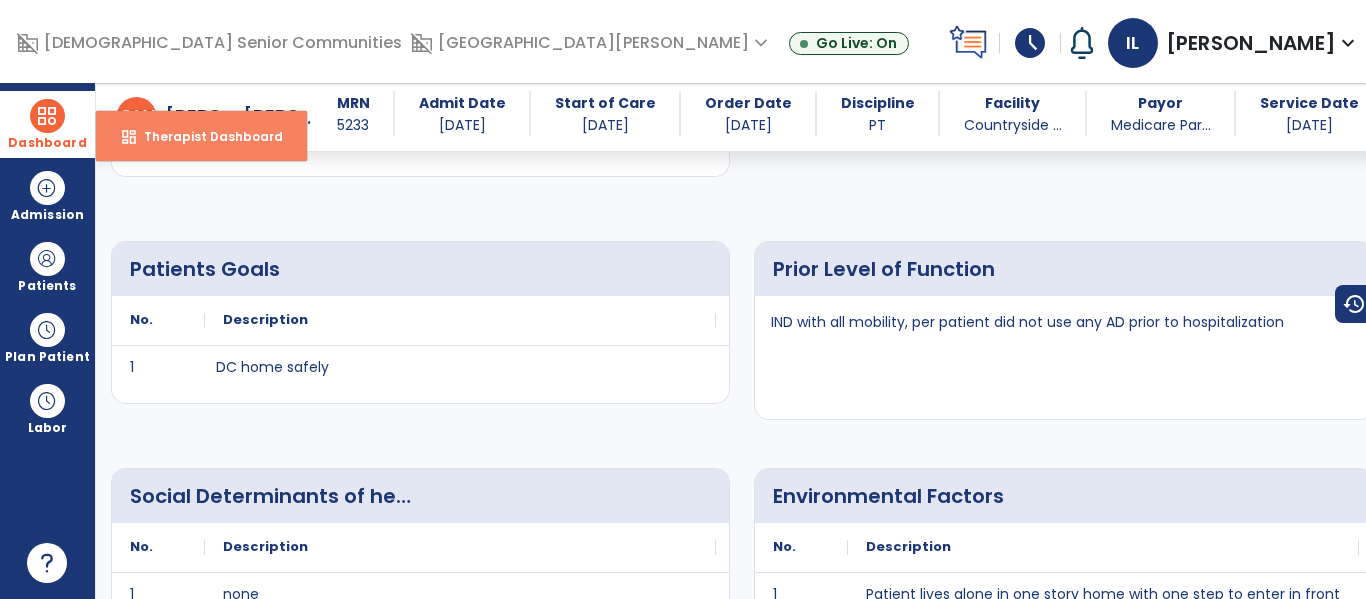click on "Therapist Dashboard" at bounding box center [205, 136] 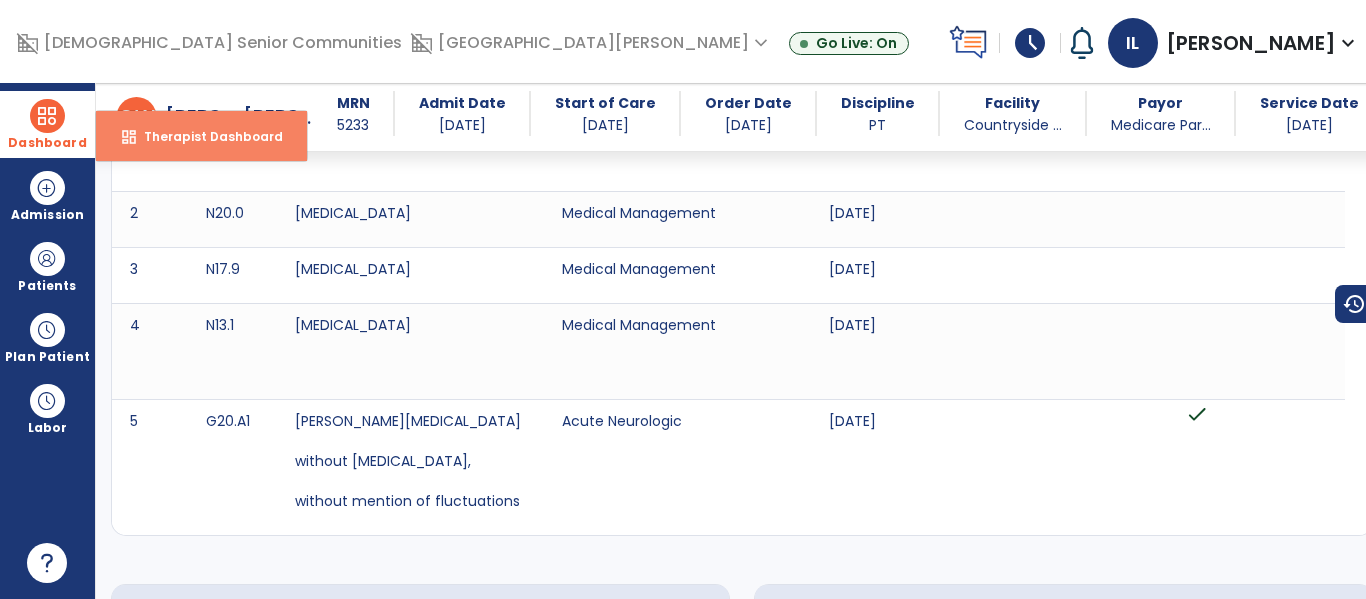 select on "****" 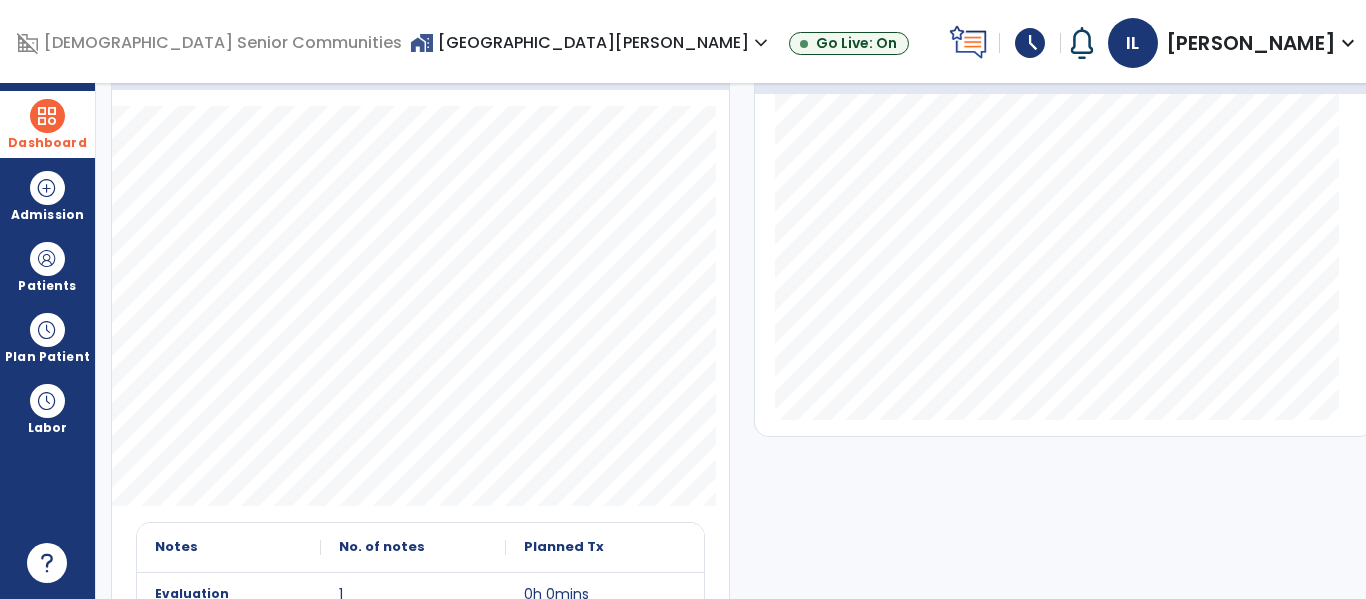 scroll, scrollTop: 0, scrollLeft: 0, axis: both 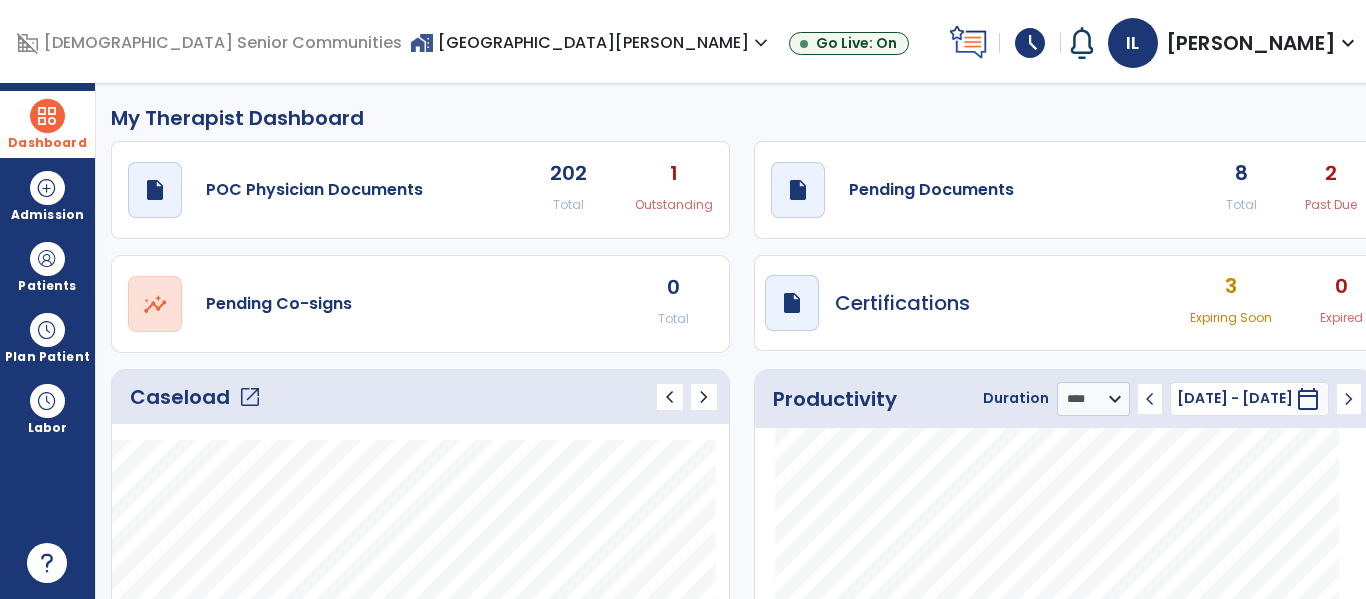 click on "draft   open_in_new  Pending Documents 8 Total 2 Past Due" 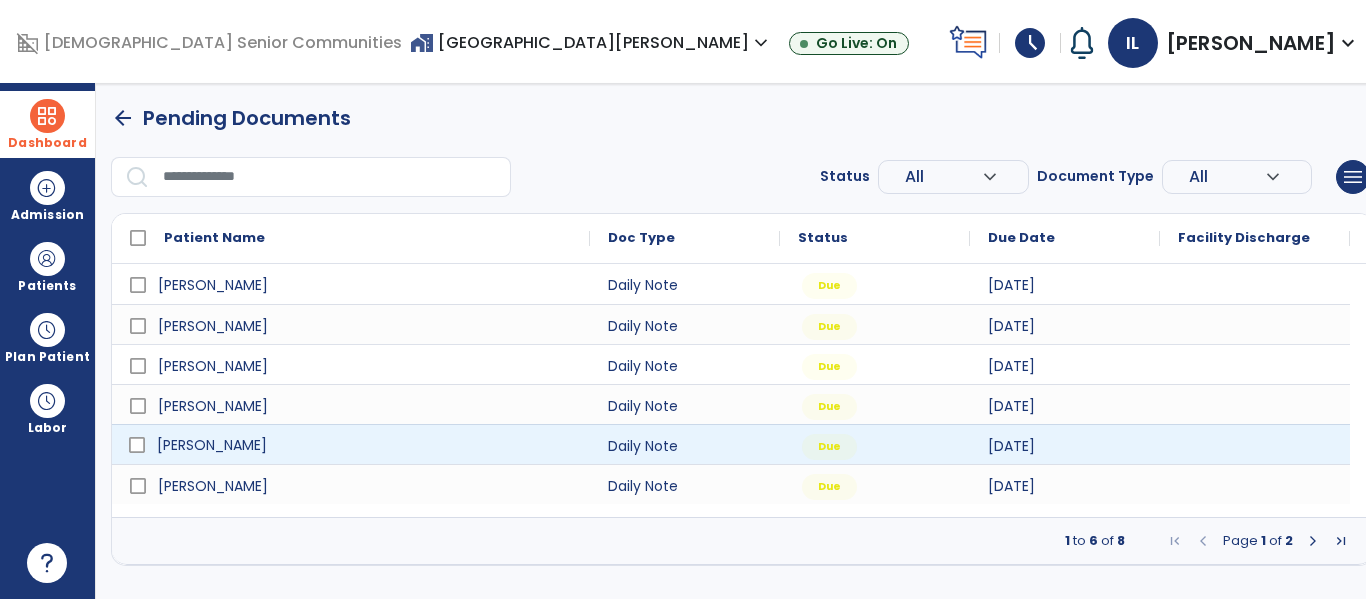 click on "[PERSON_NAME]" at bounding box center [365, 445] 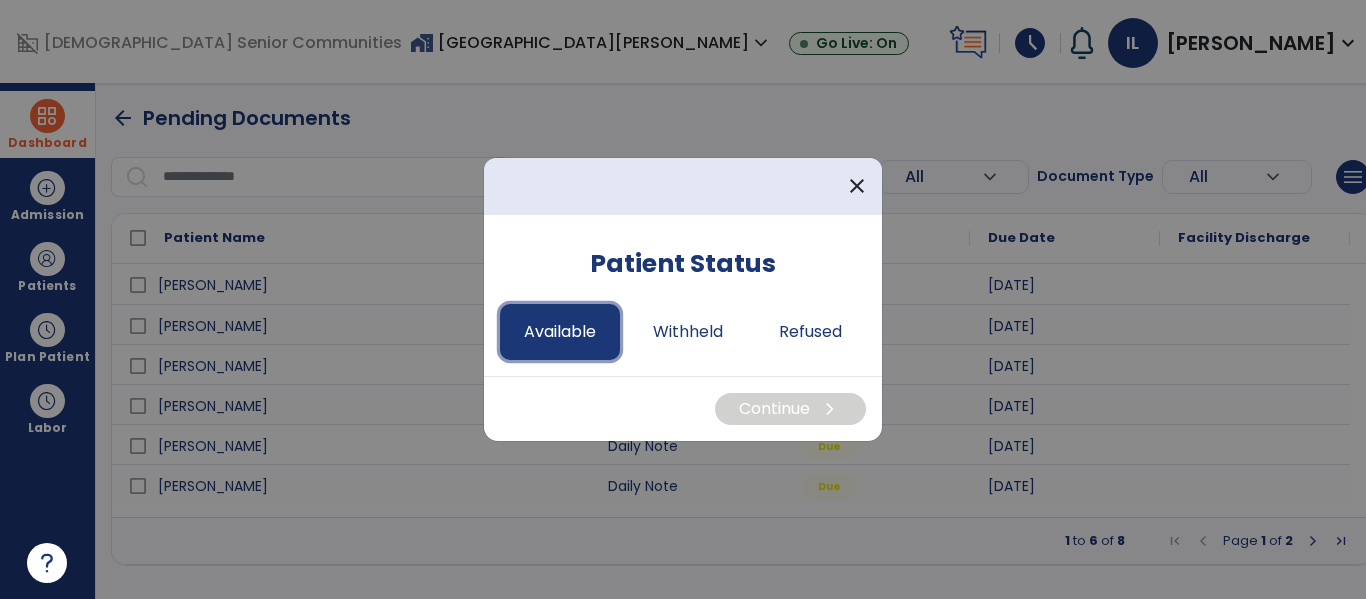 click on "Available" at bounding box center [560, 332] 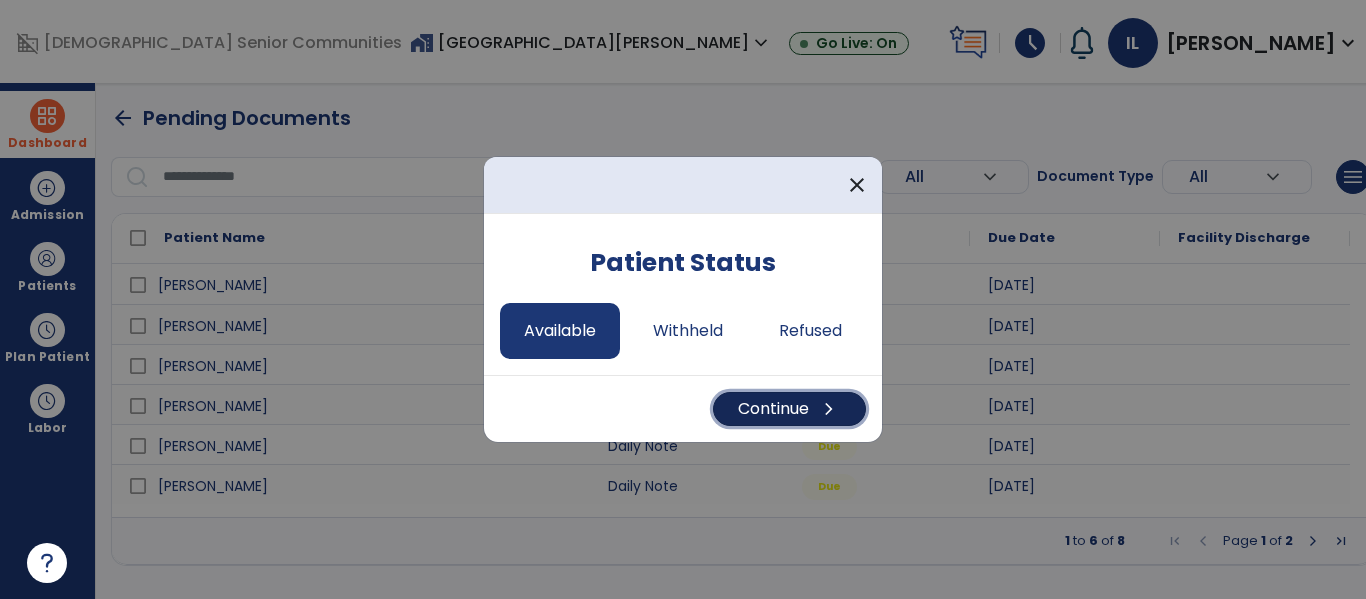click on "chevron_right" at bounding box center (829, 409) 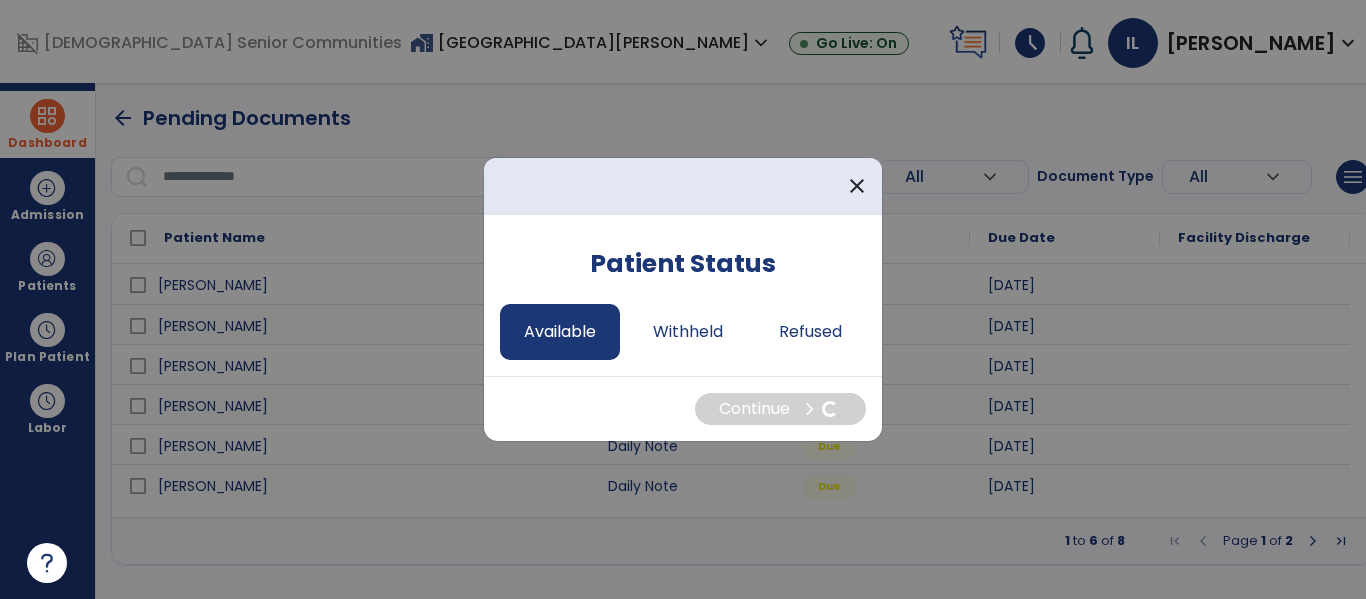 select on "*" 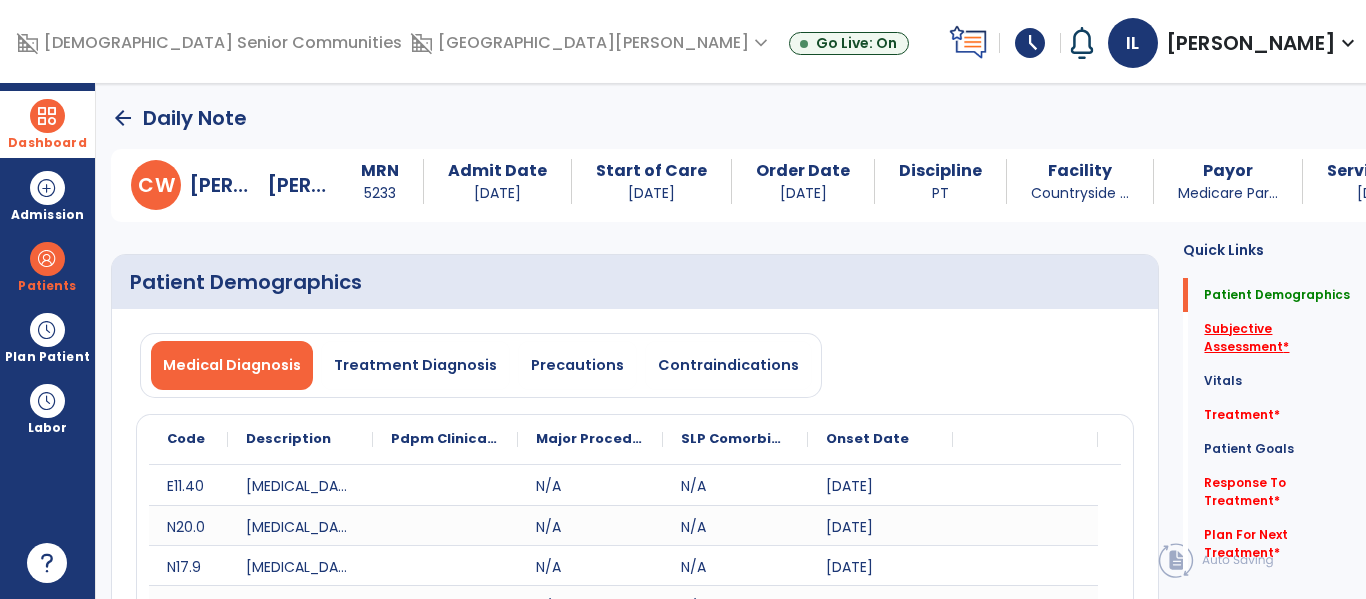 click on "Subjective Assessment   *" 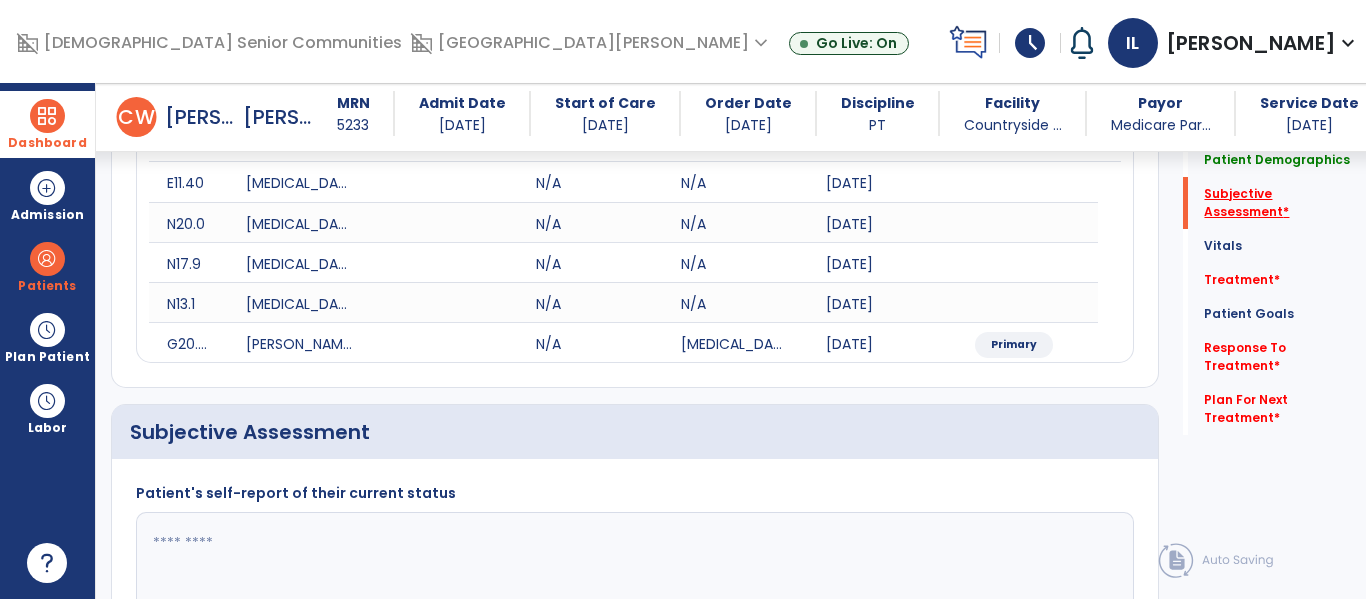 scroll, scrollTop: 507, scrollLeft: 0, axis: vertical 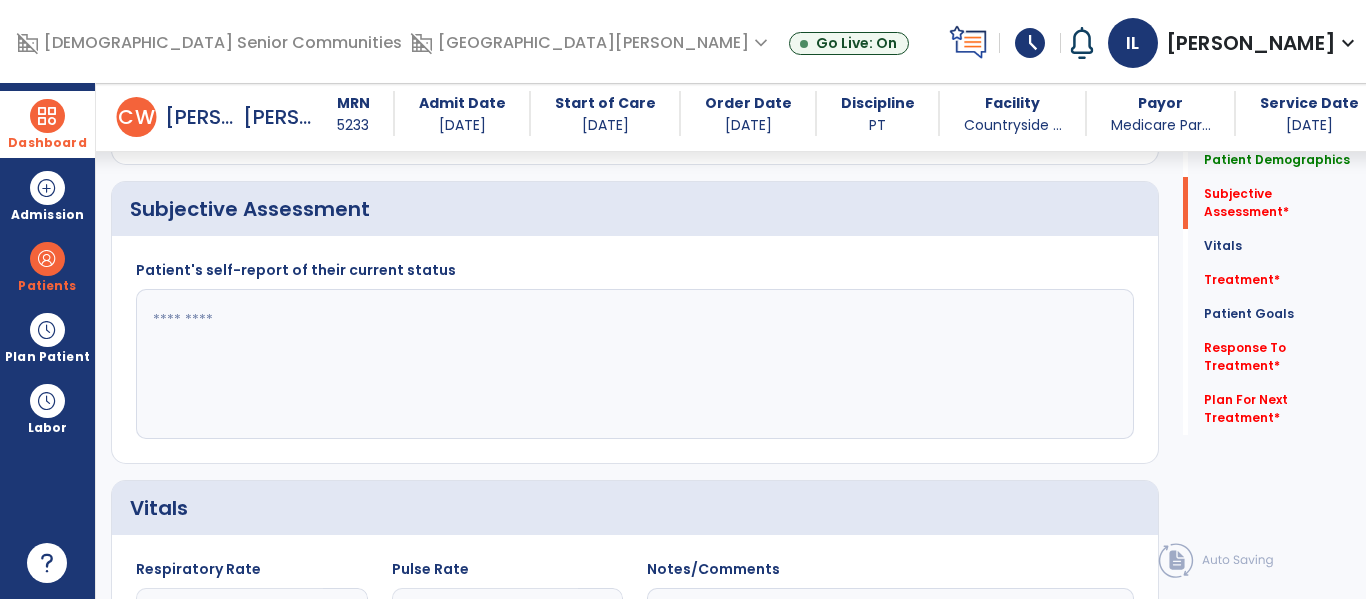 click 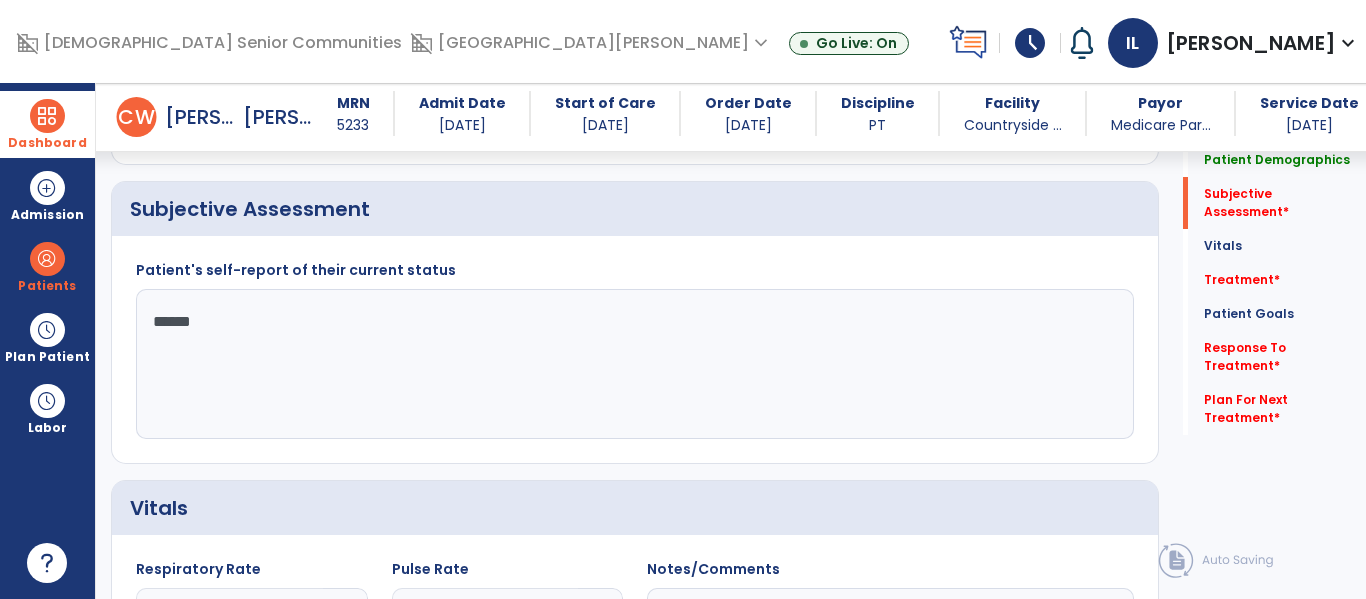 type on "*******" 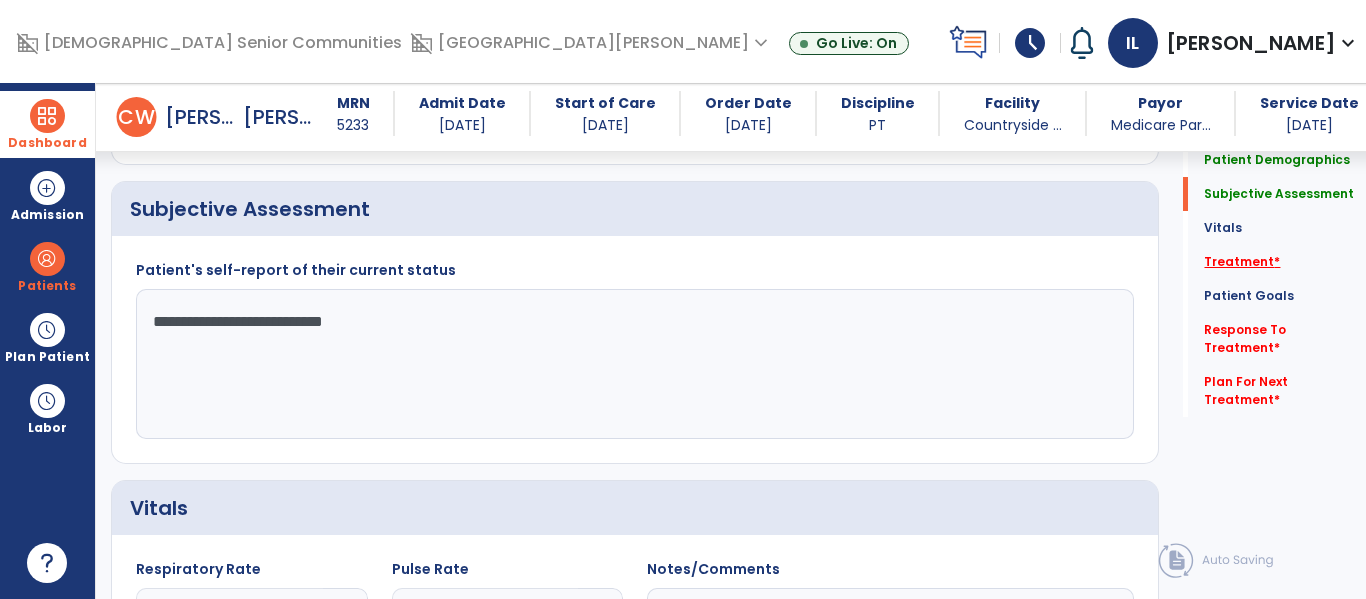 type on "**********" 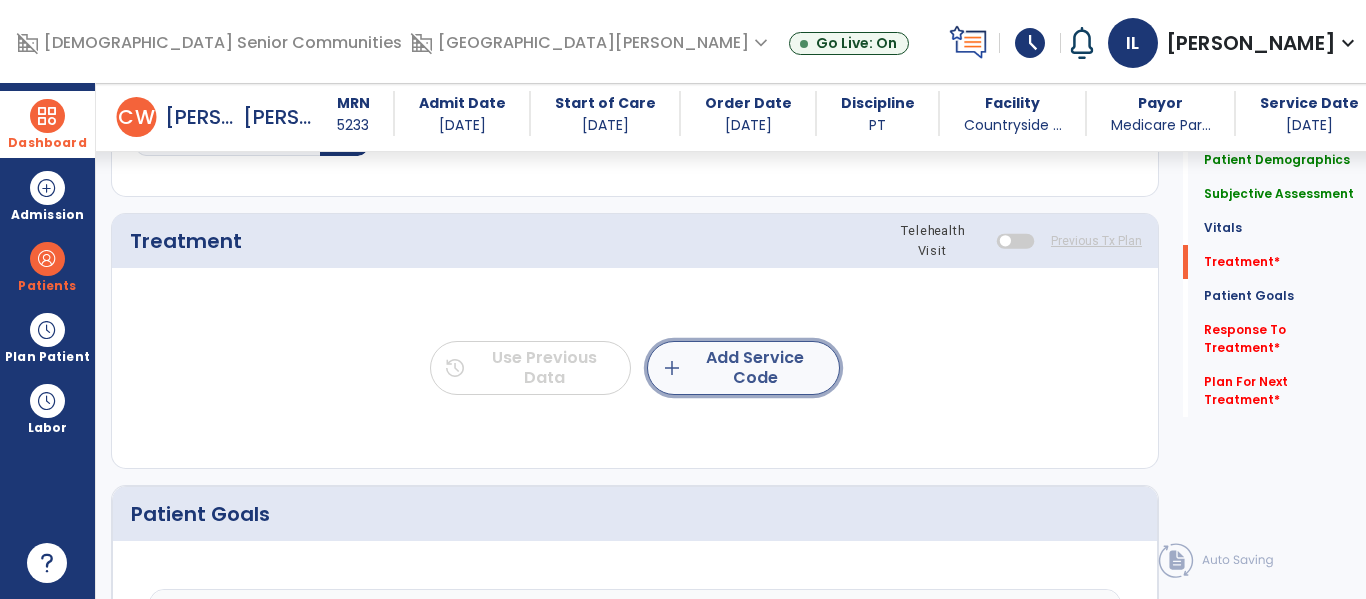 click on "add  Add Service Code" 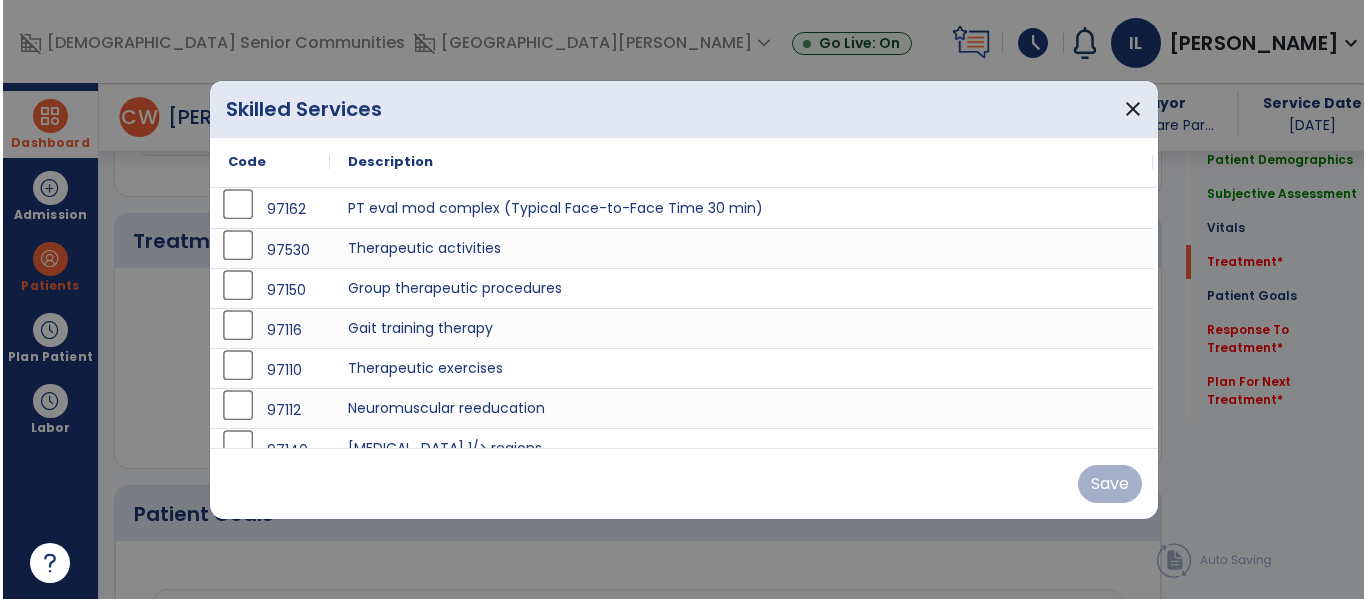 scroll, scrollTop: 1196, scrollLeft: 0, axis: vertical 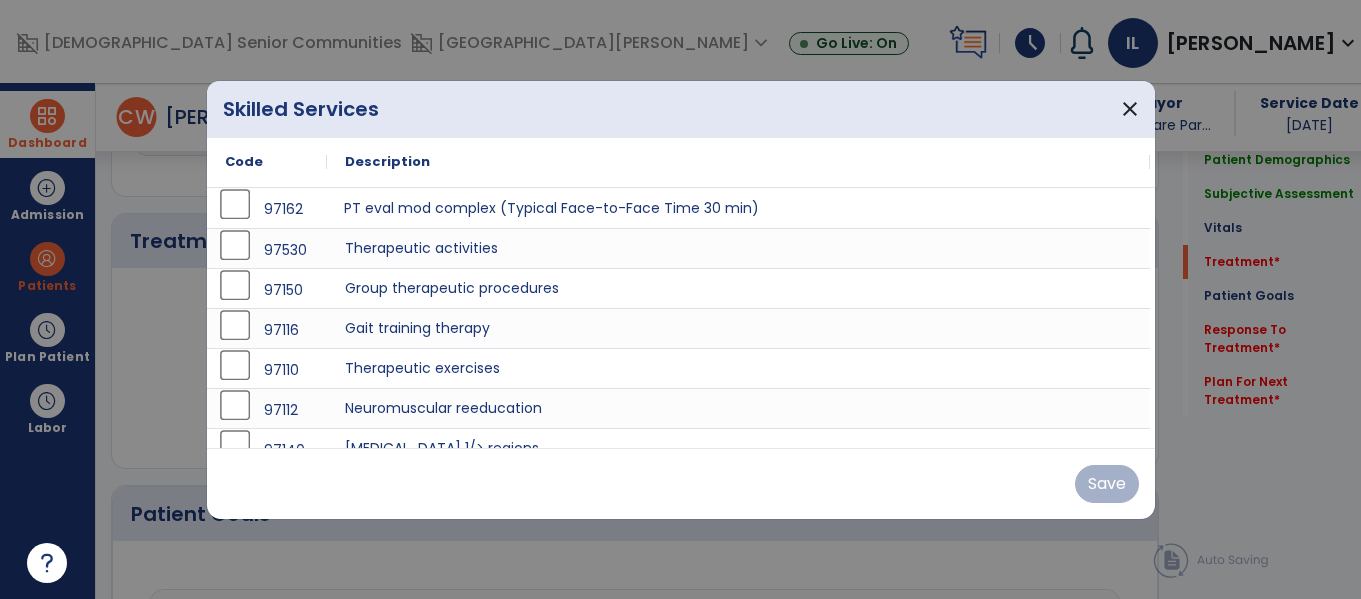 click on "PT eval mod complex (Typical Face-to-Face Time 30 min)" at bounding box center [738, 208] 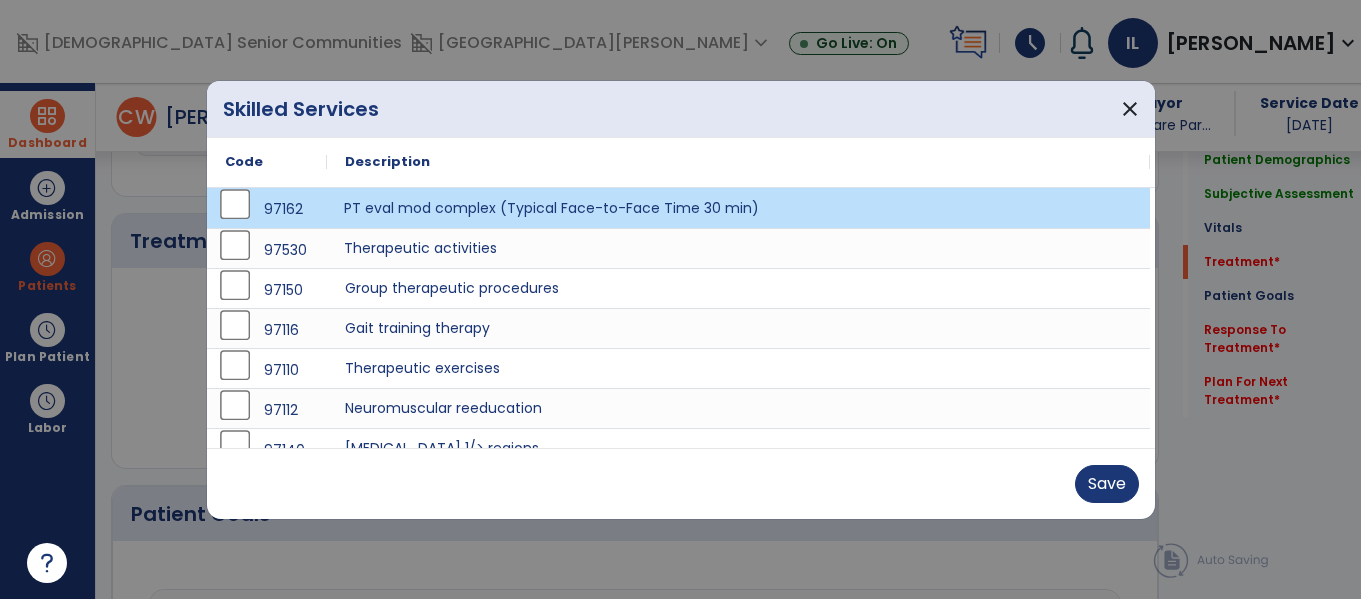 click on "Therapeutic activities" at bounding box center [738, 248] 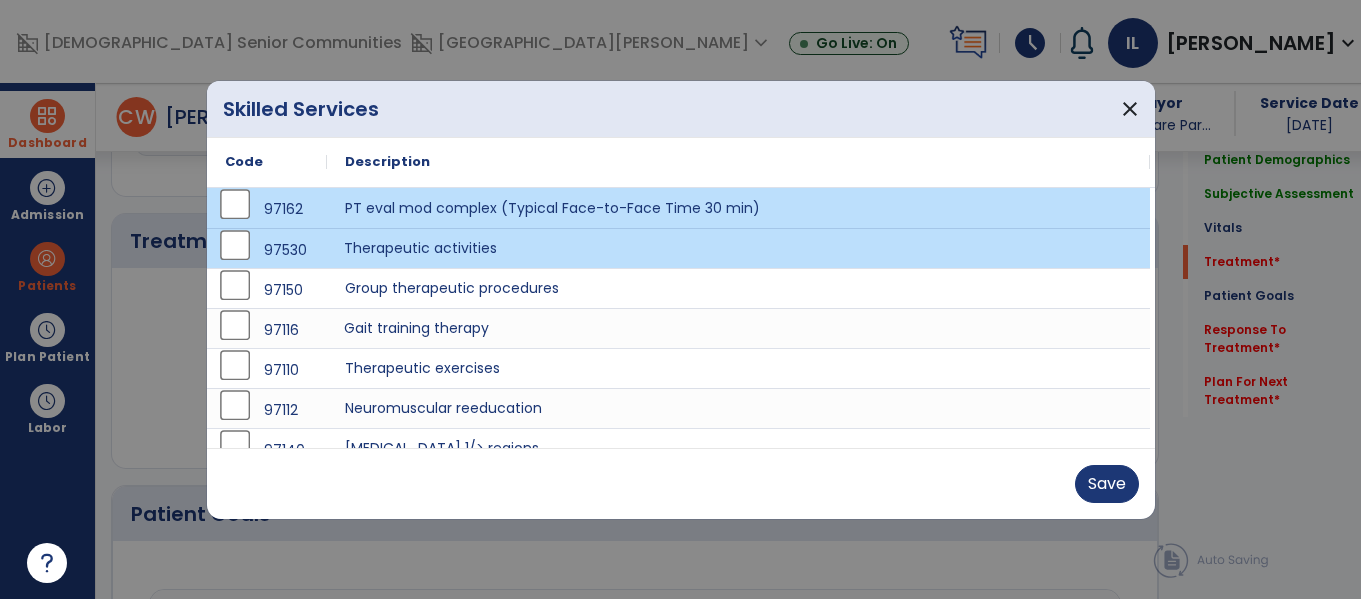 click on "Gait training therapy" at bounding box center (738, 328) 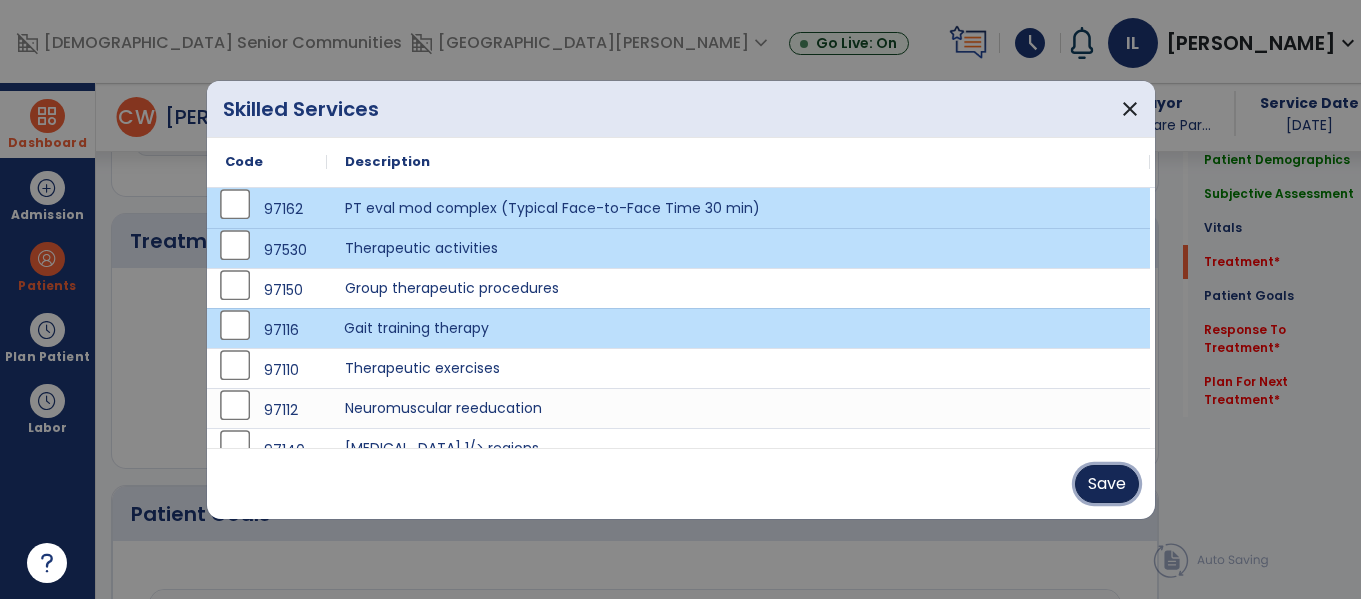 click on "Save" at bounding box center [1107, 484] 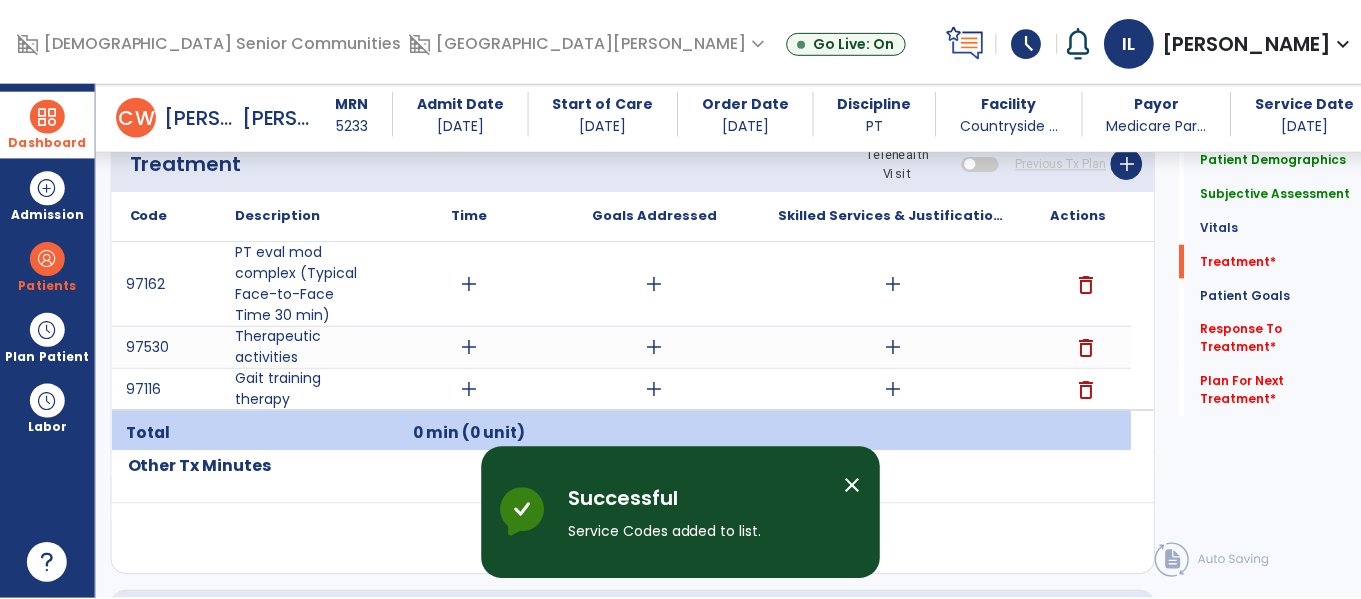 scroll, scrollTop: 1336, scrollLeft: 0, axis: vertical 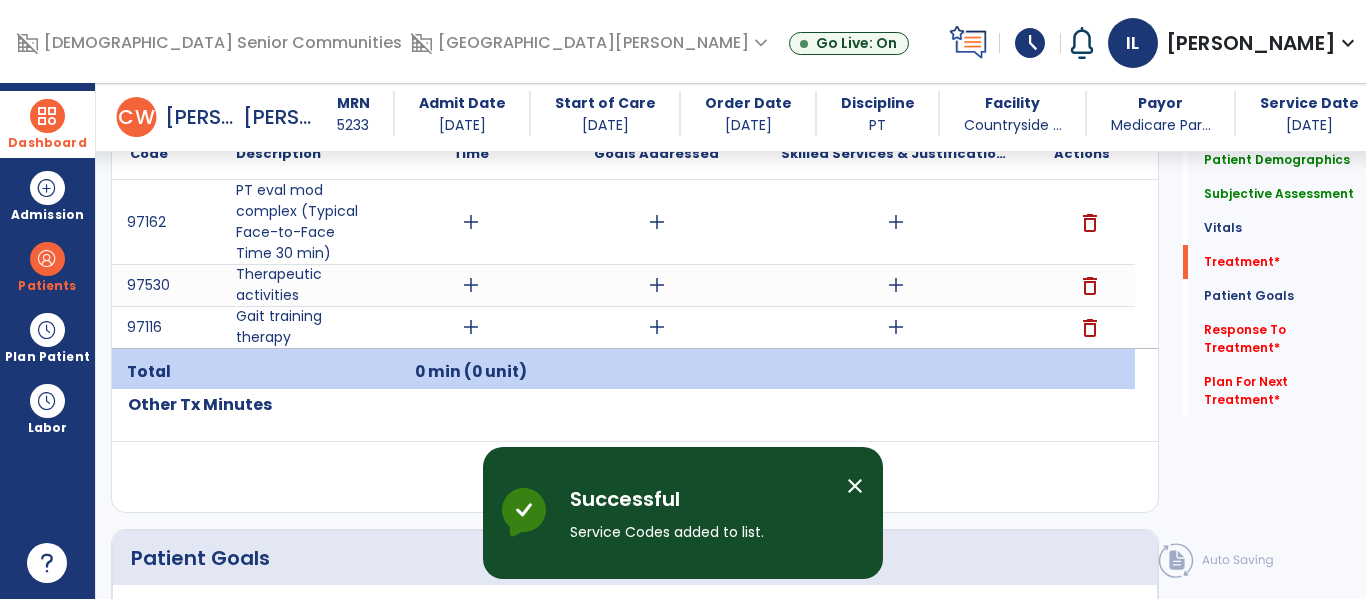 click on "add" at bounding box center (471, 222) 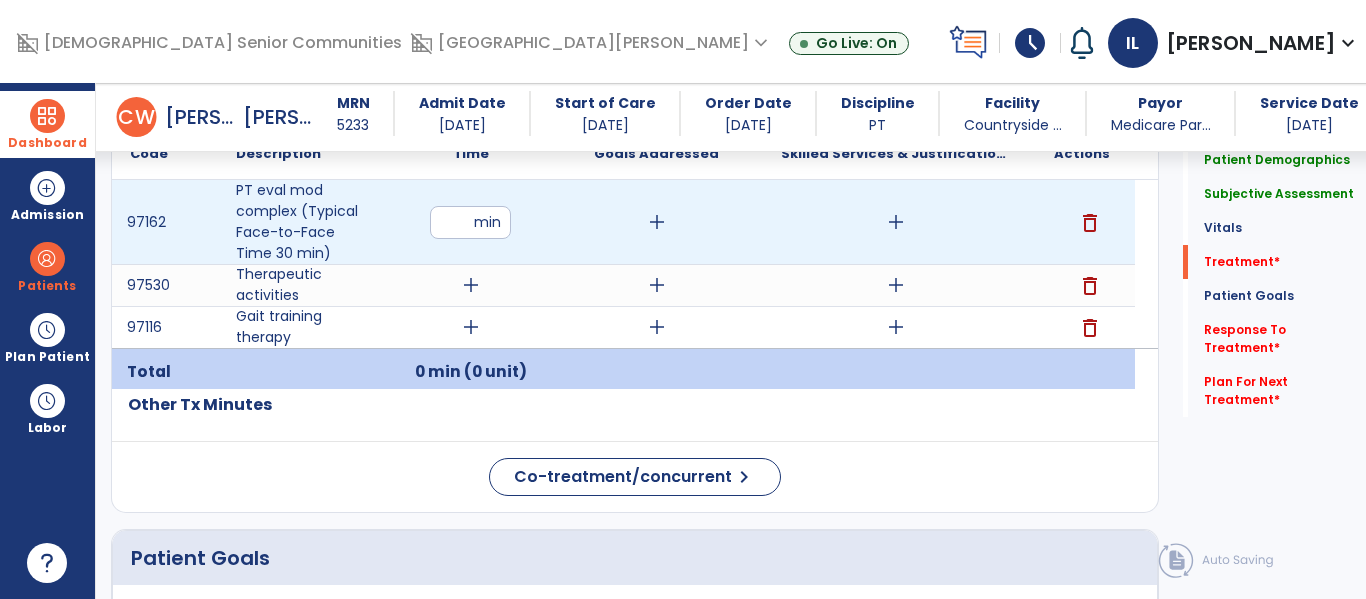 type on "**" 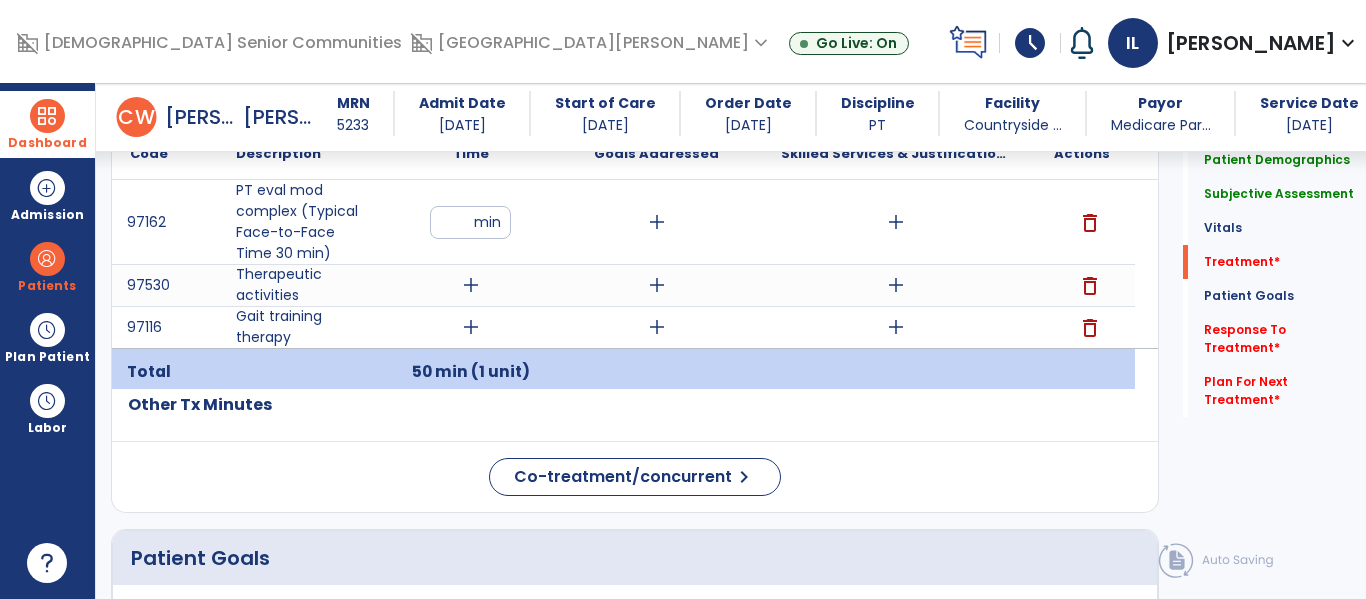 click on "add" at bounding box center [471, 327] 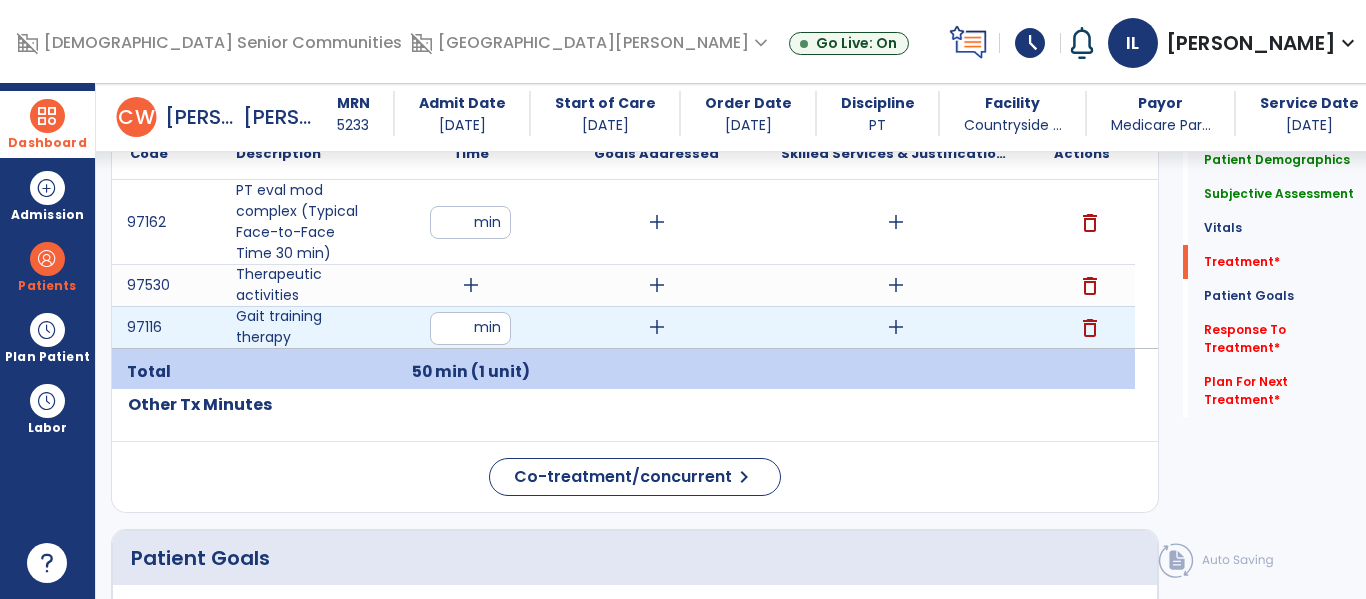 type on "**" 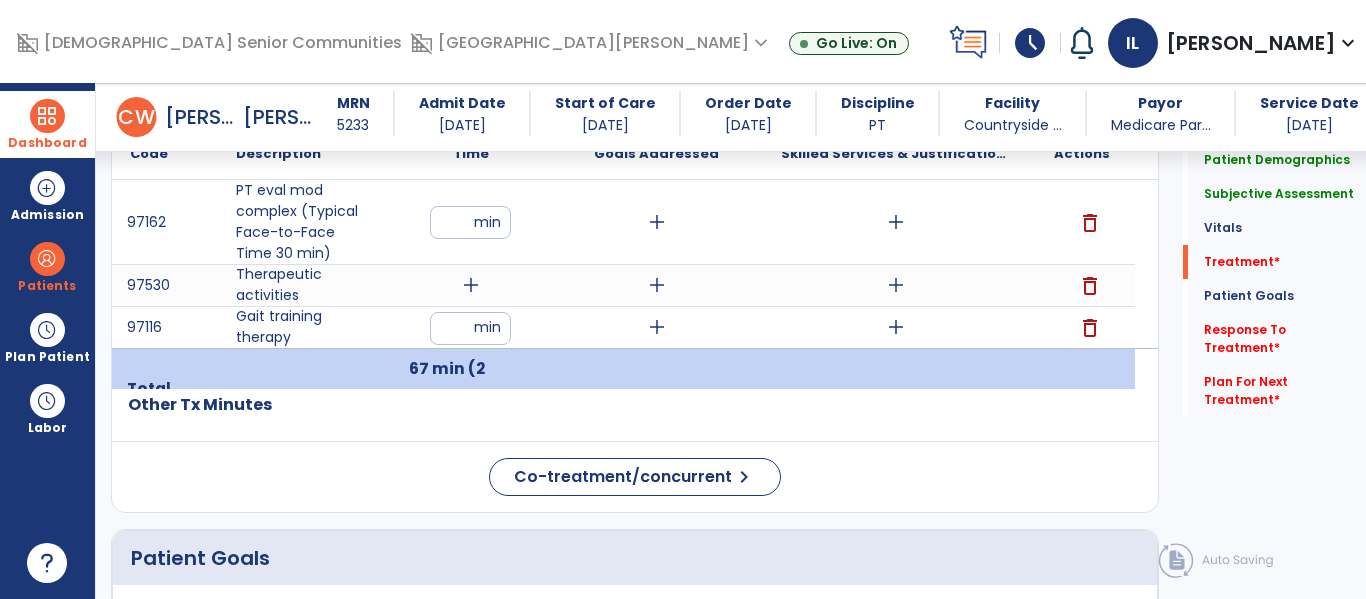 click on "add" at bounding box center (471, 285) 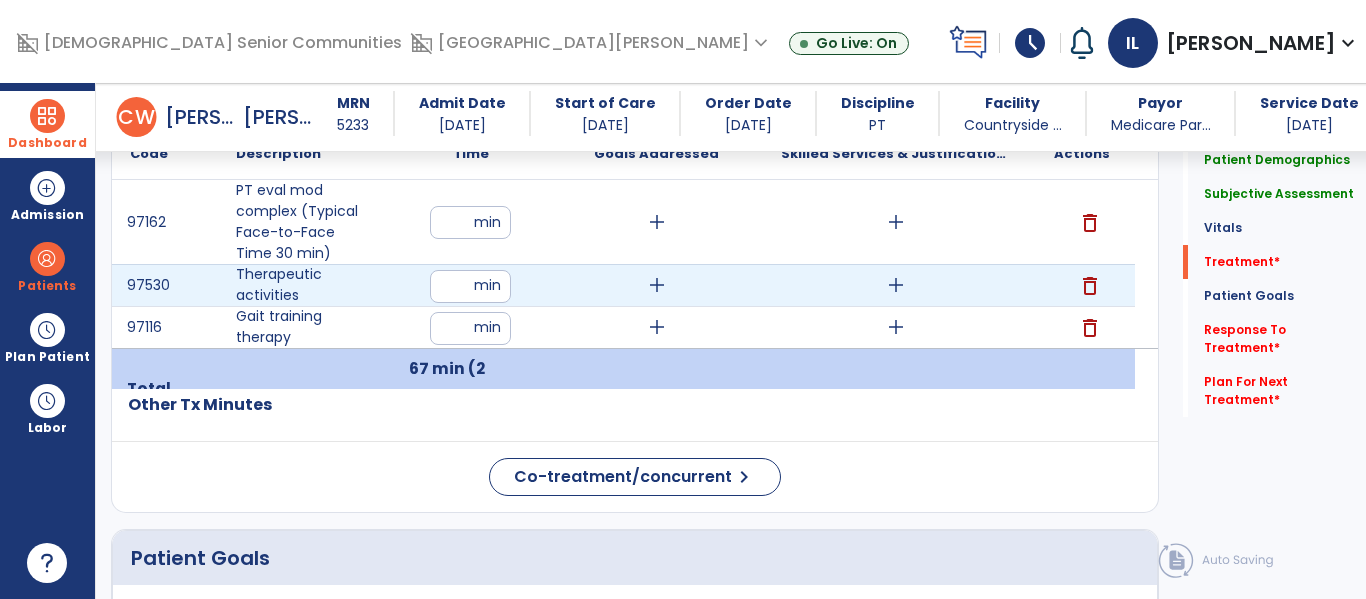 type on "**" 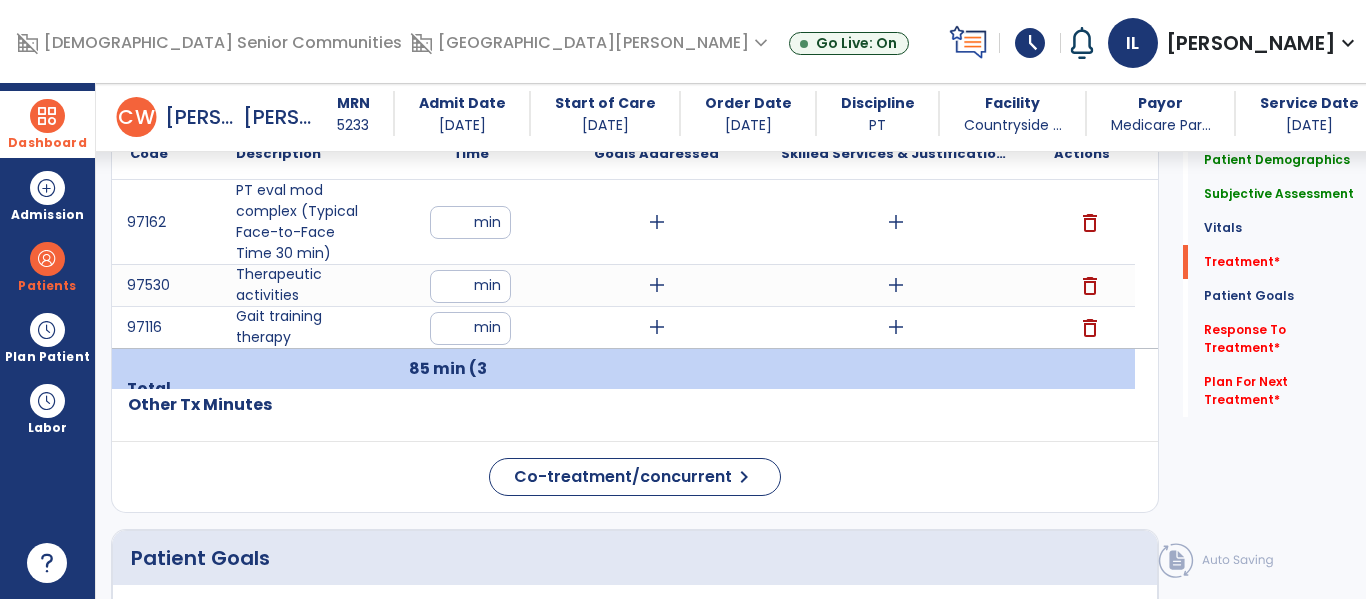 click on "add" at bounding box center (896, 222) 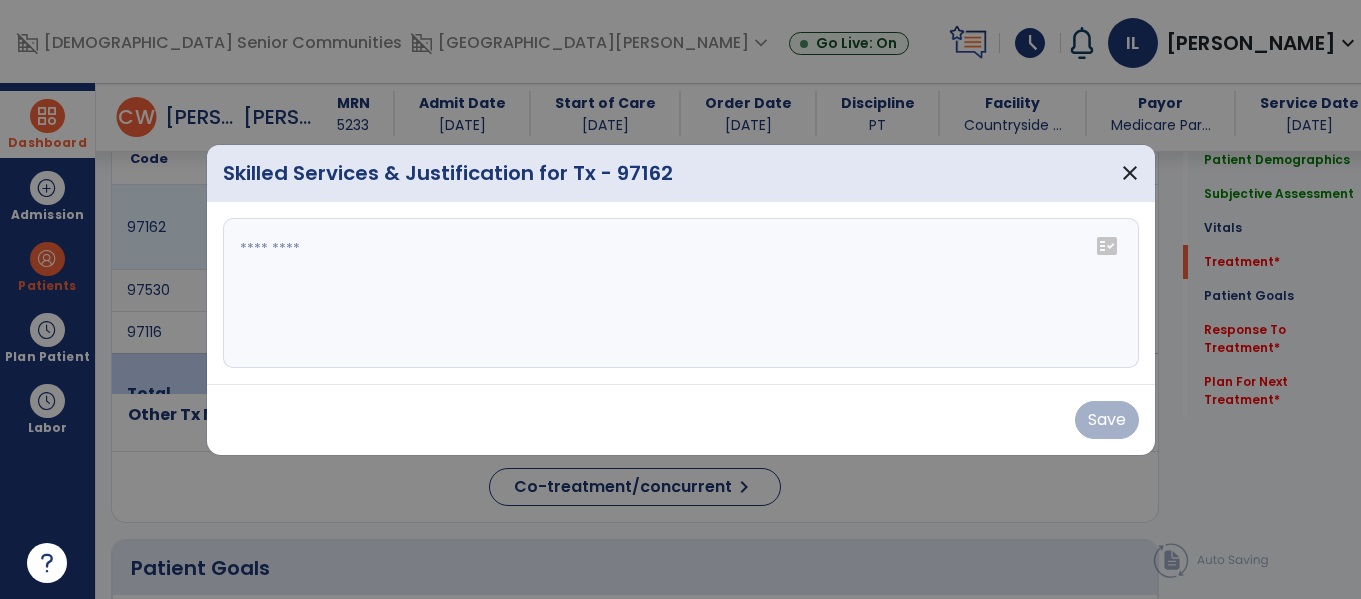 scroll, scrollTop: 1336, scrollLeft: 0, axis: vertical 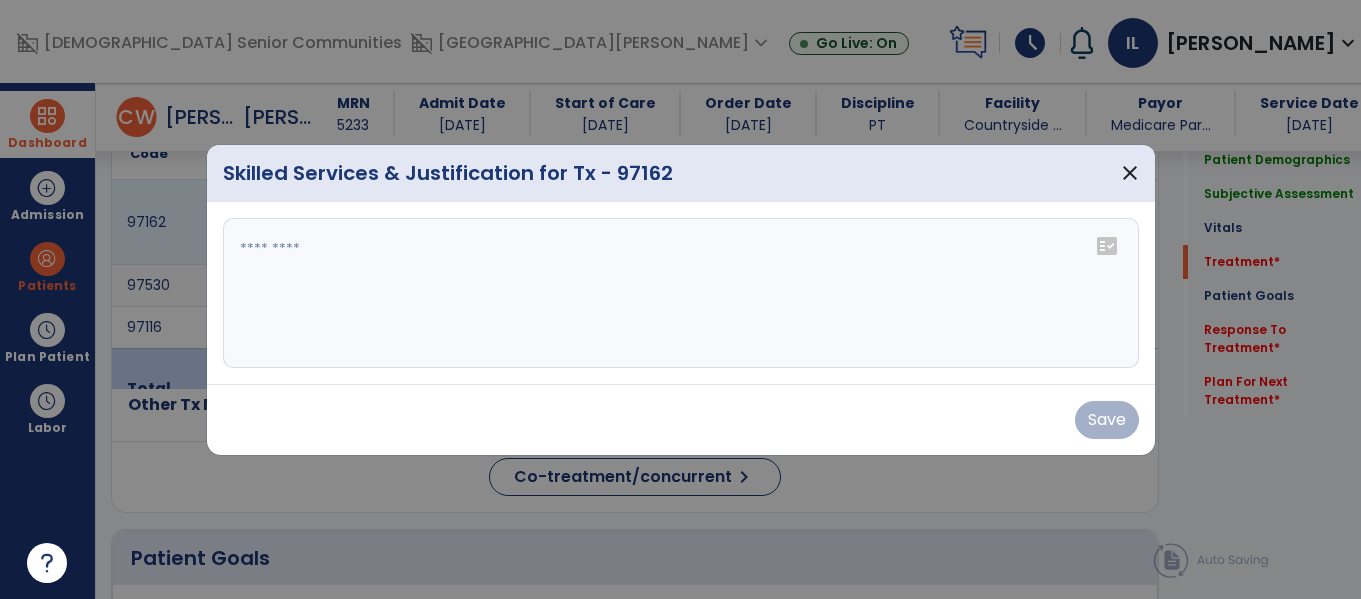 click at bounding box center (681, 293) 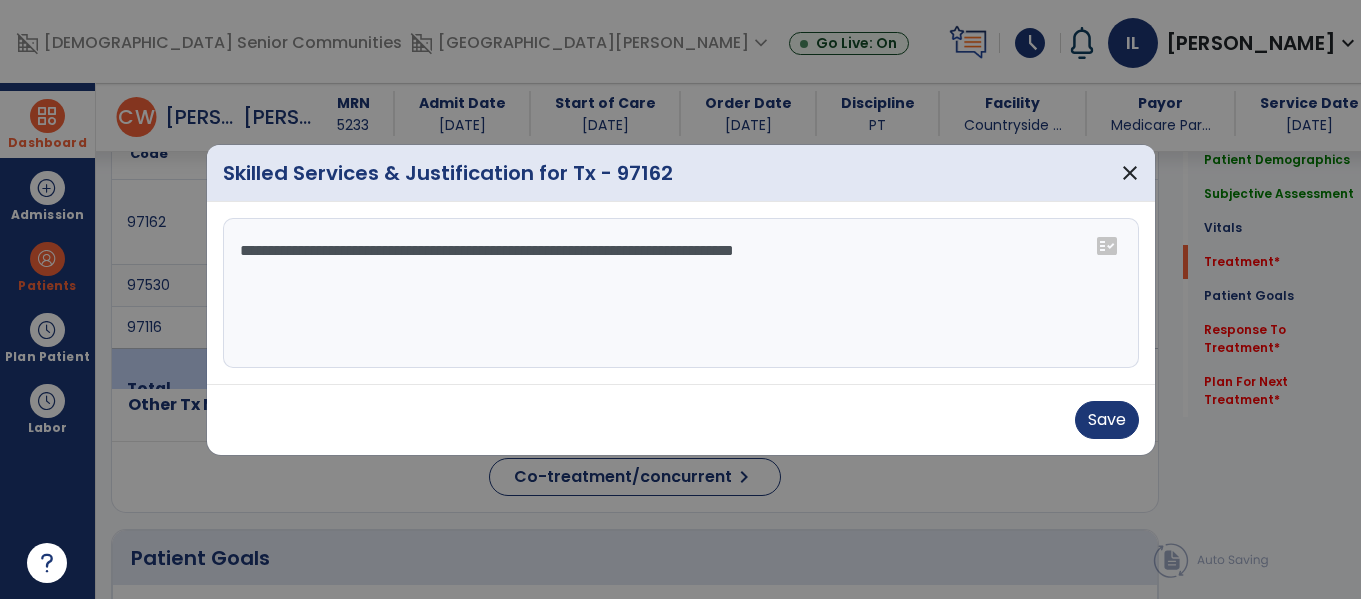 type on "**********" 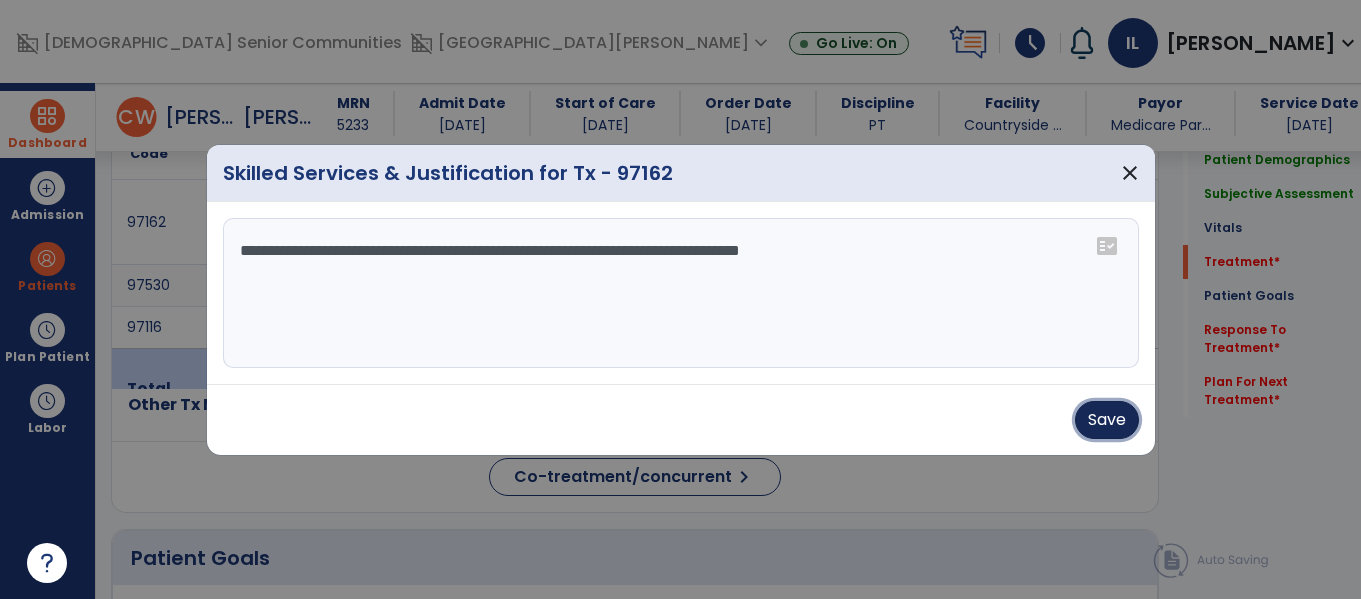 click on "Save" at bounding box center [1107, 420] 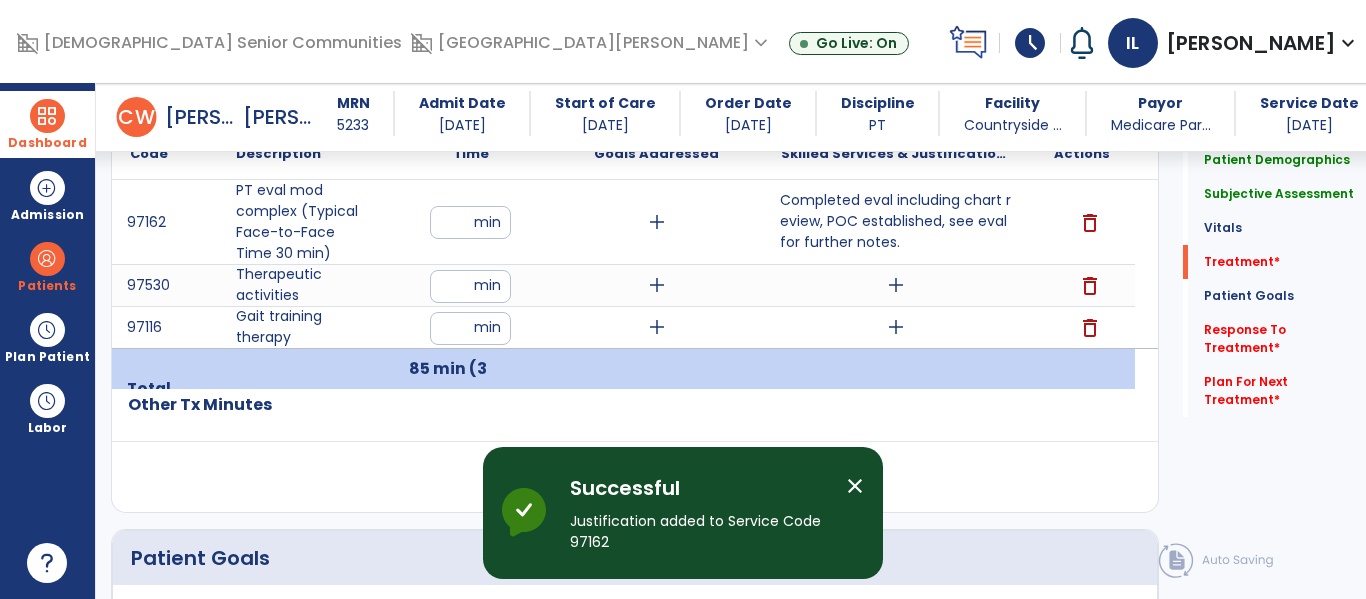 click on "add" at bounding box center (896, 285) 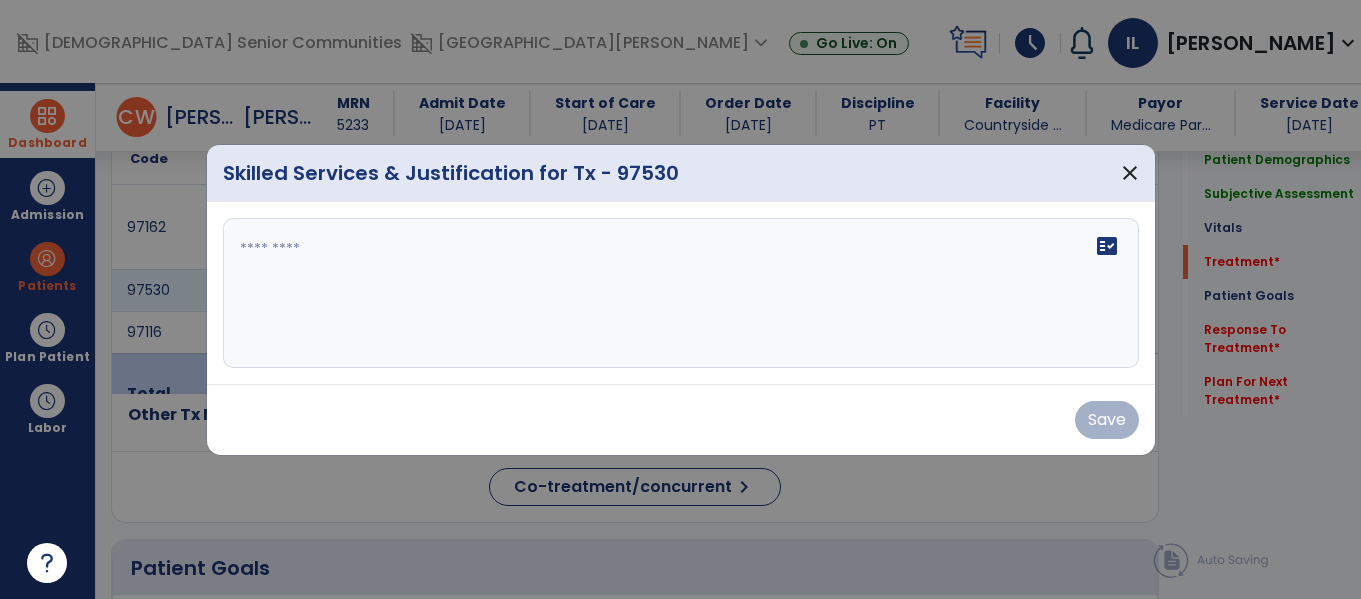 click on "fact_check" at bounding box center [681, 293] 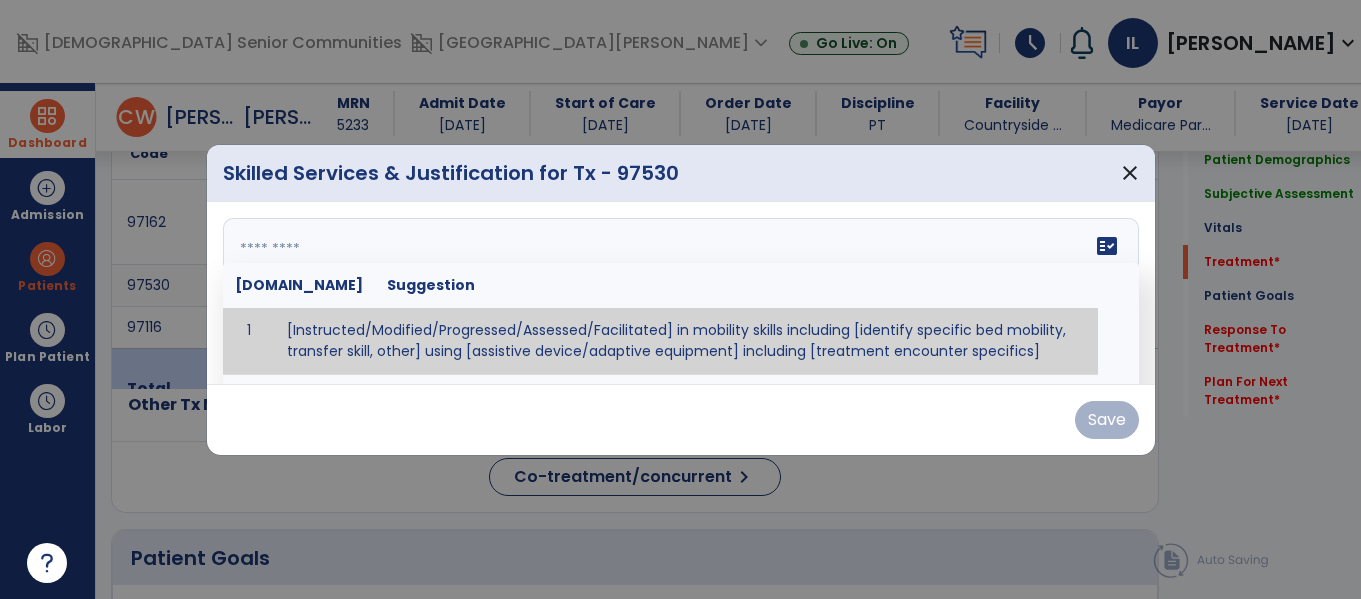 scroll, scrollTop: 1336, scrollLeft: 0, axis: vertical 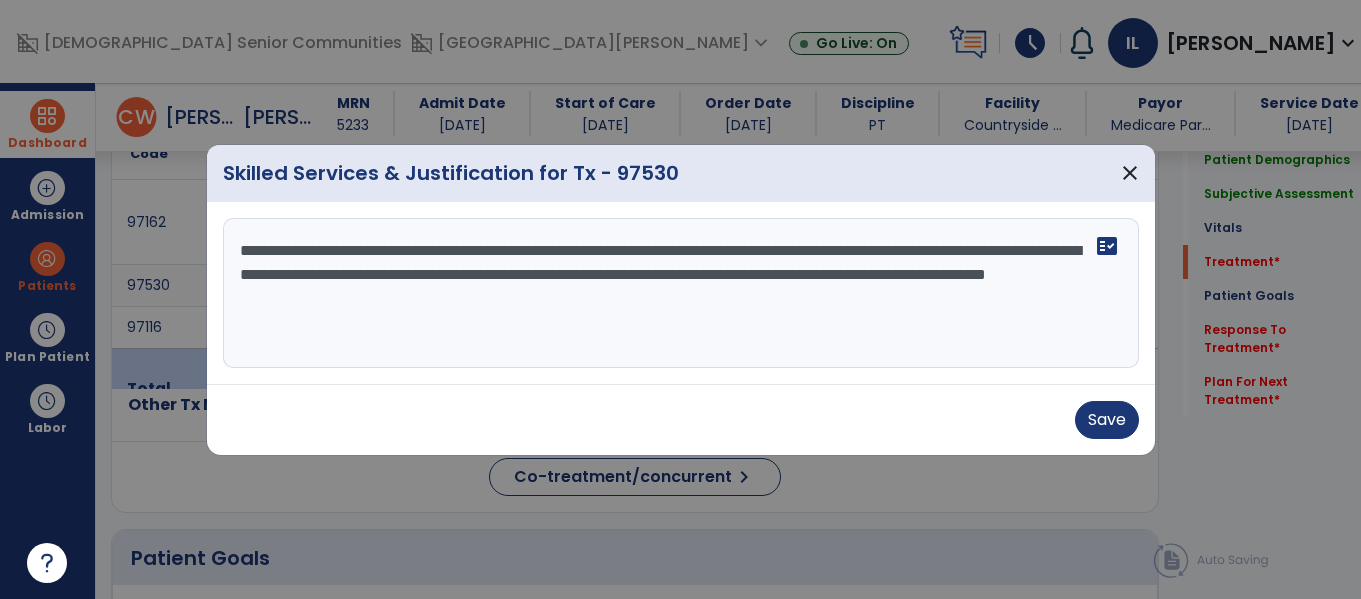 type on "**********" 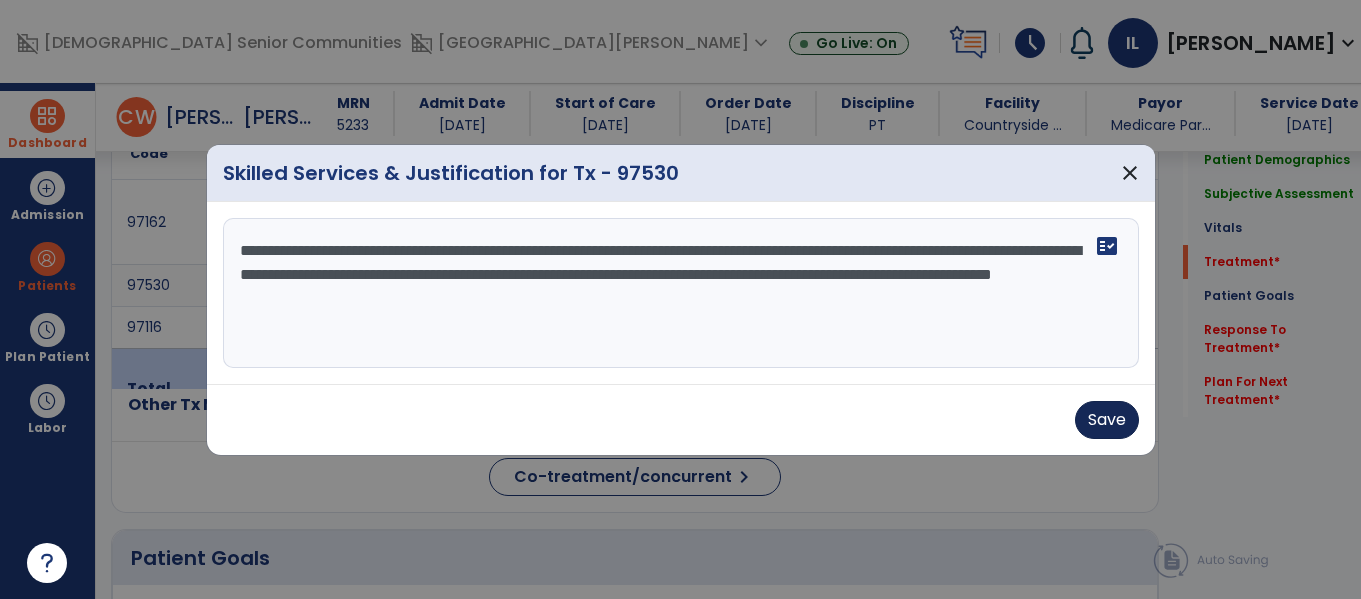 click on "Save" at bounding box center (1107, 420) 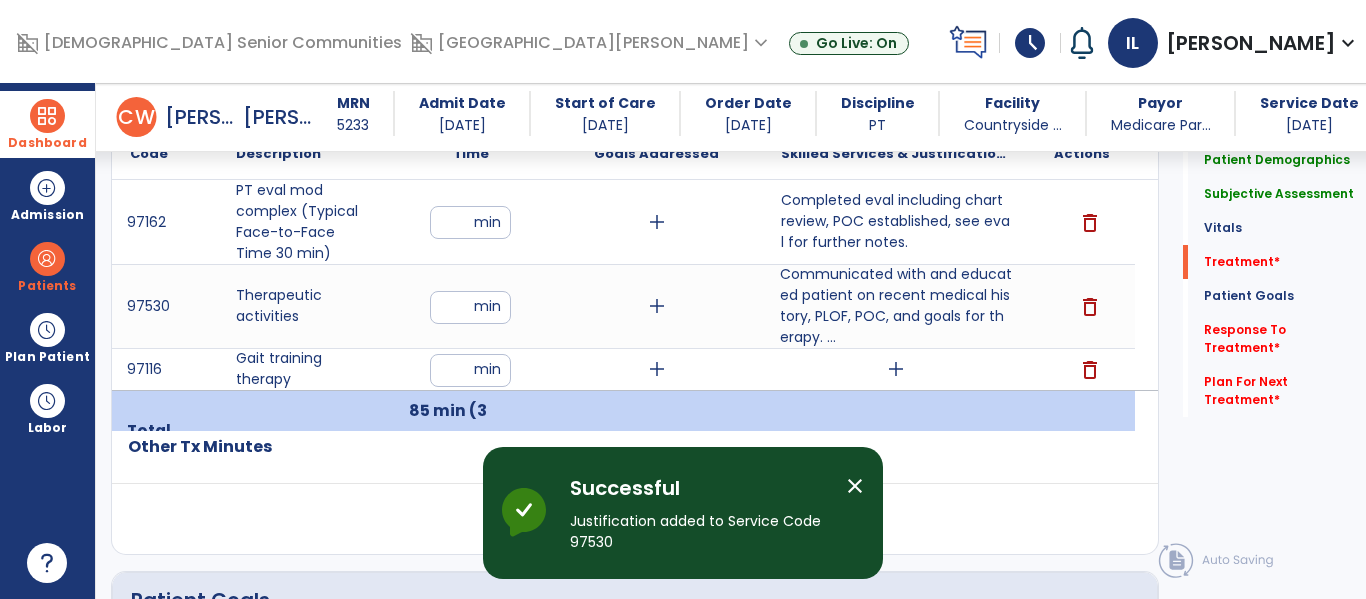 click on "add" at bounding box center (896, 369) 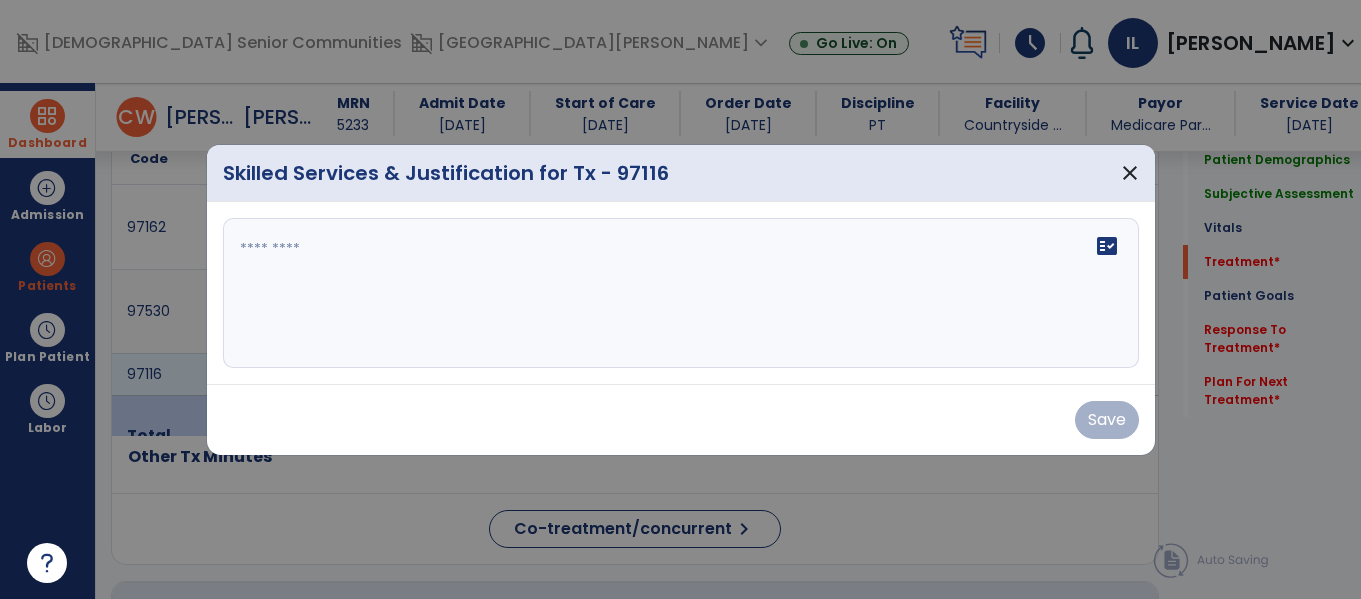 click on "fact_check" at bounding box center [681, 293] 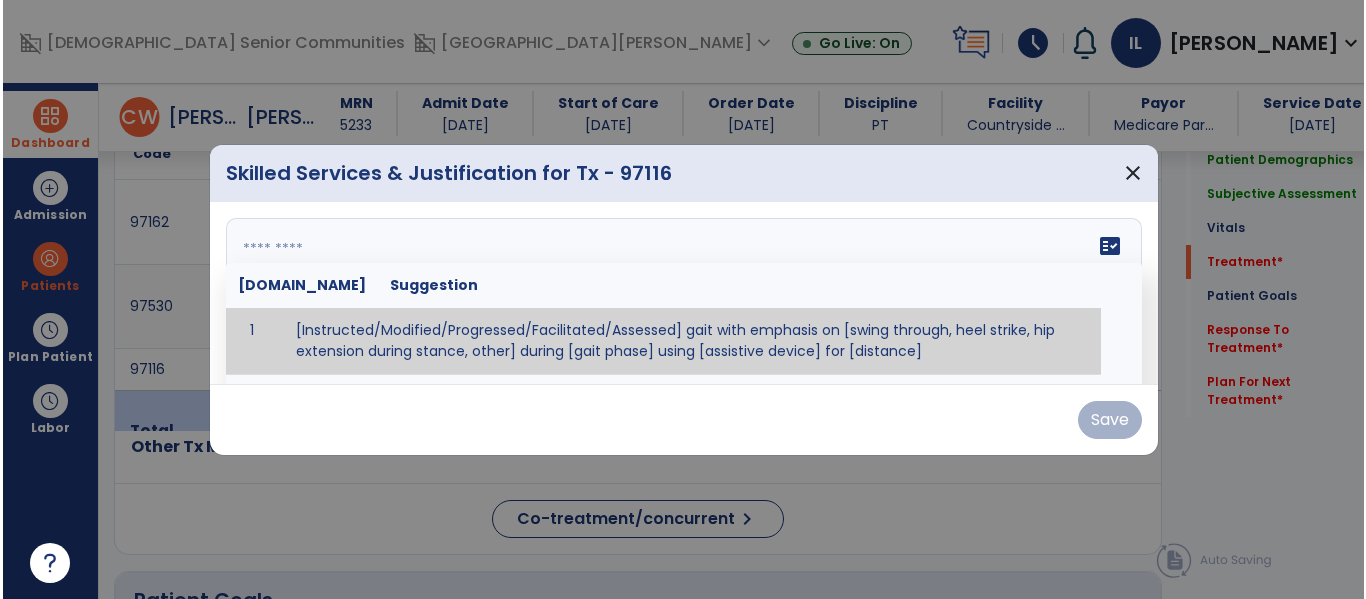 scroll, scrollTop: 1336, scrollLeft: 0, axis: vertical 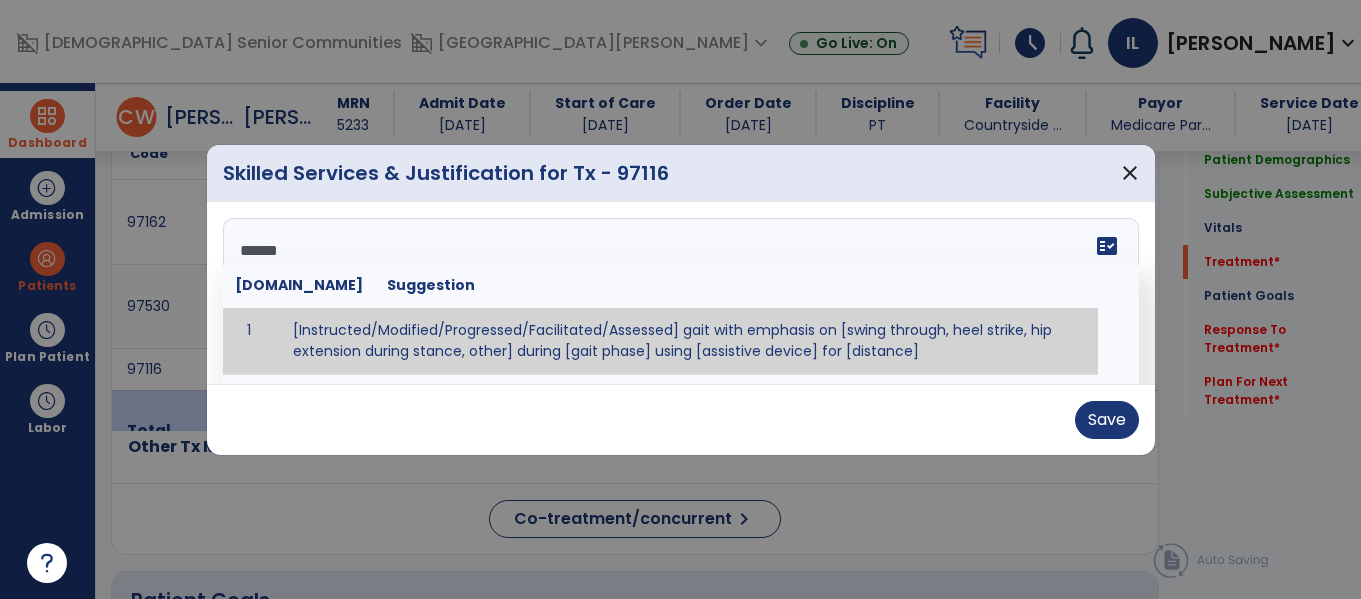 type on "*******" 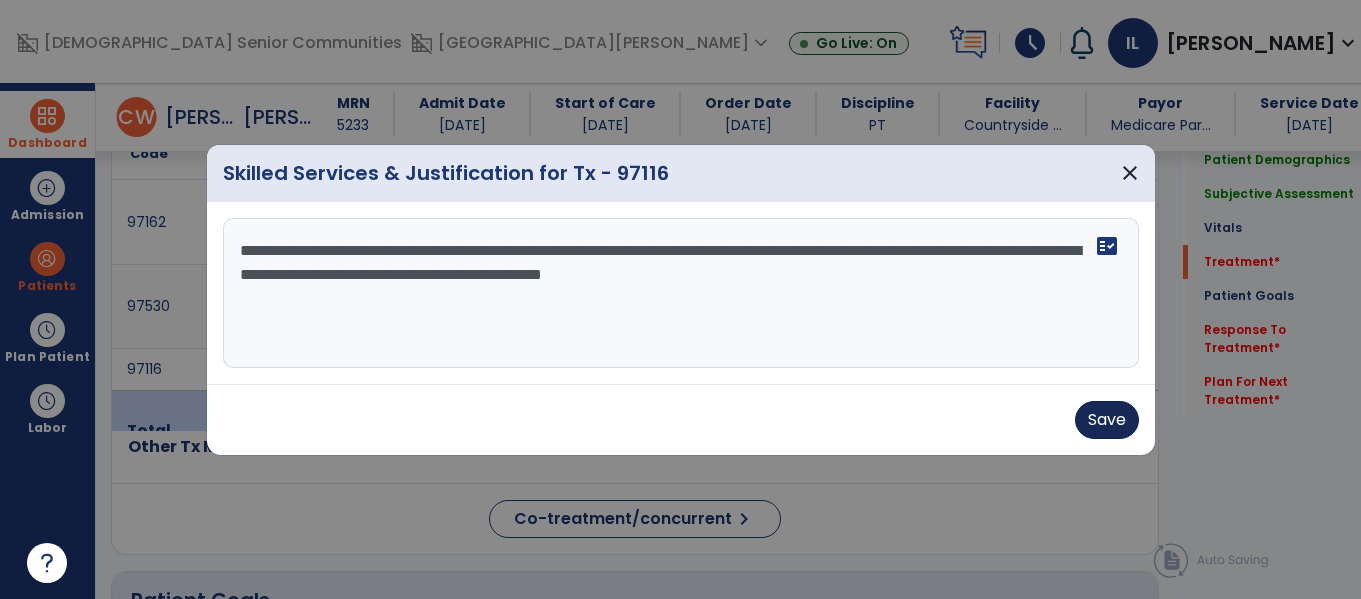type on "**********" 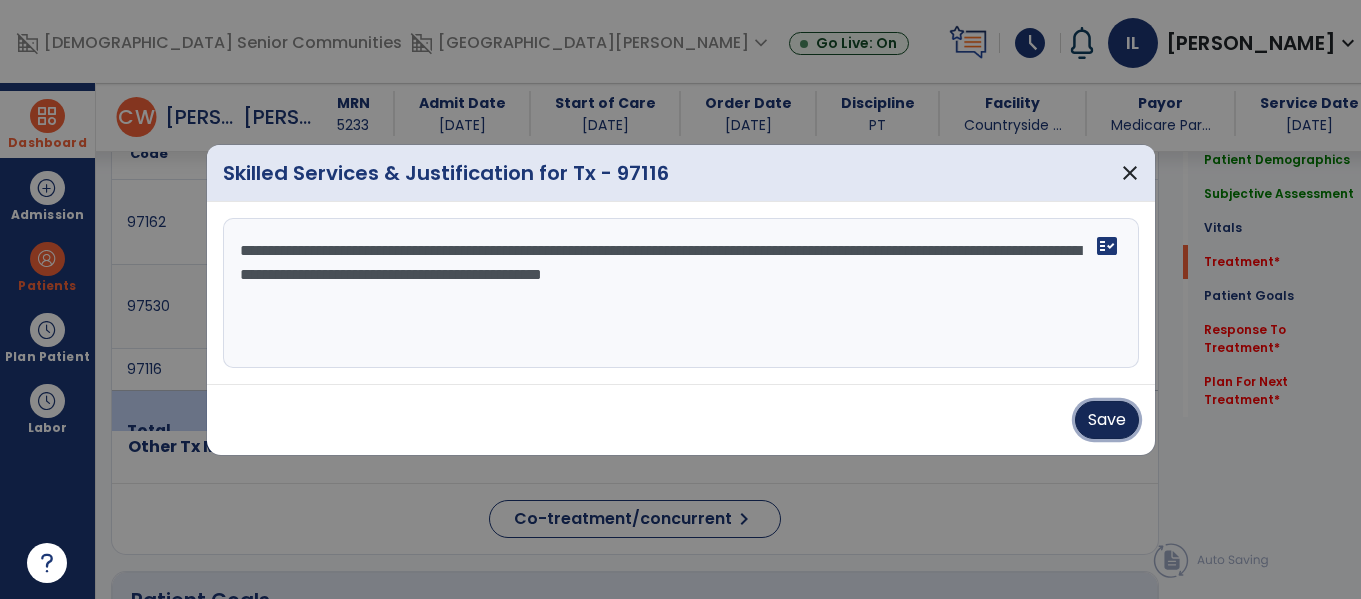 click on "Save" at bounding box center (1107, 420) 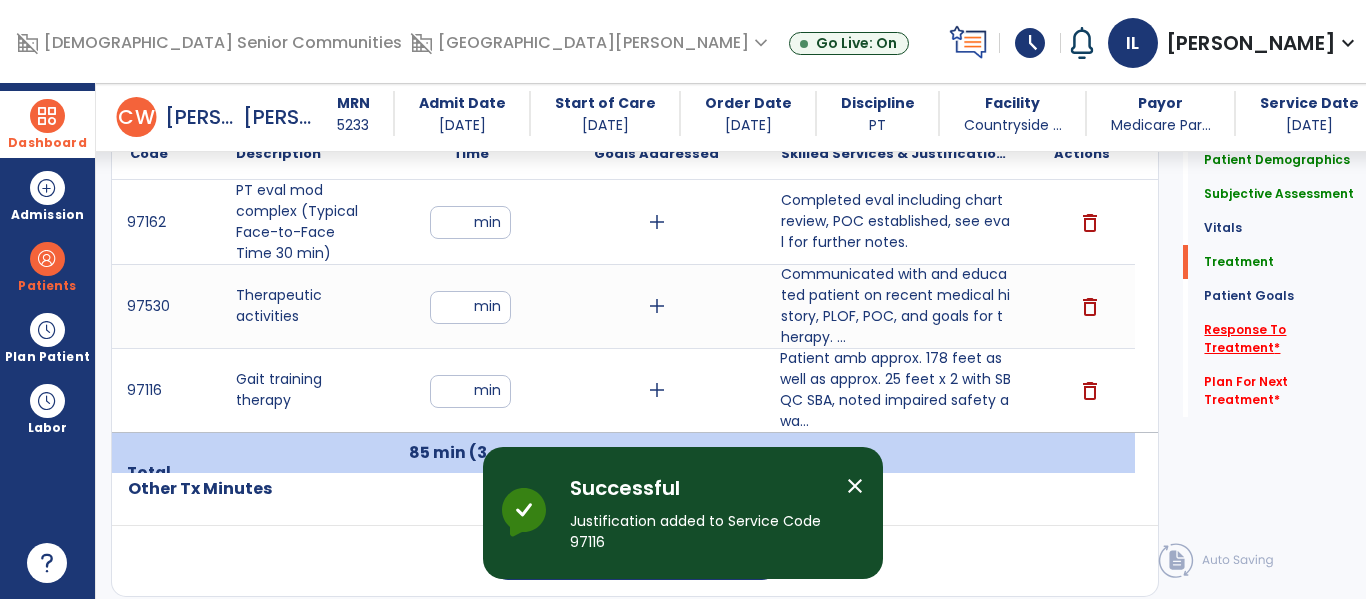 click on "Response To Treatment   *" 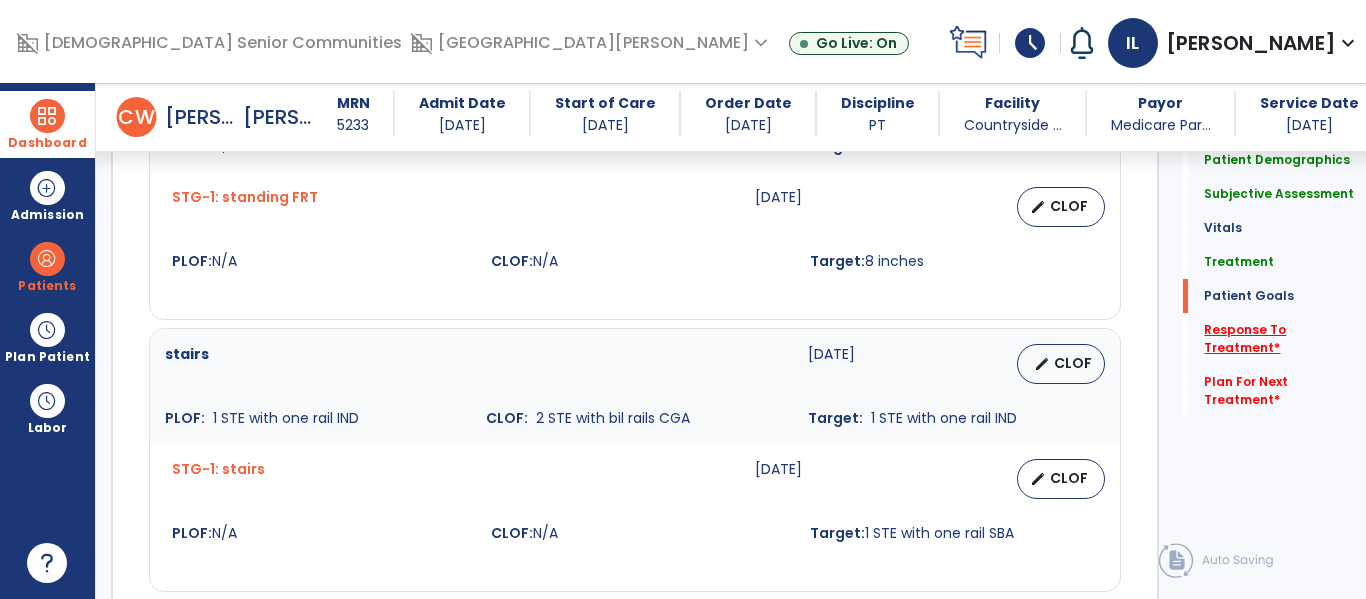 scroll, scrollTop: 3286, scrollLeft: 0, axis: vertical 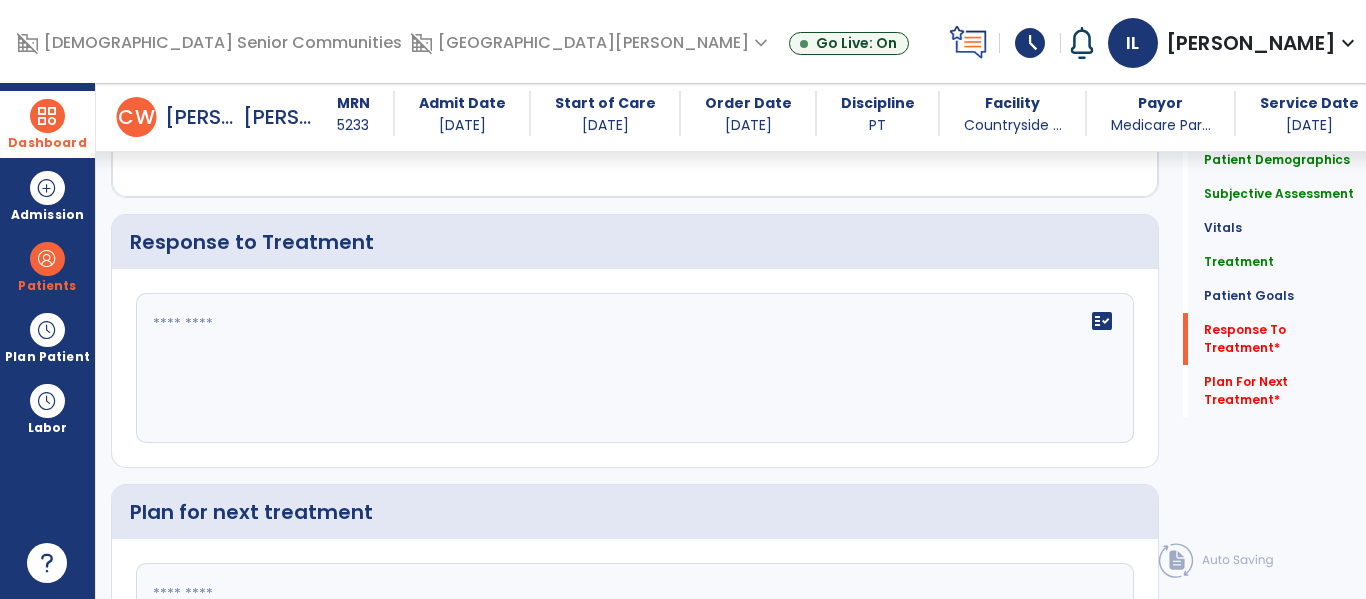click on "fact_check" 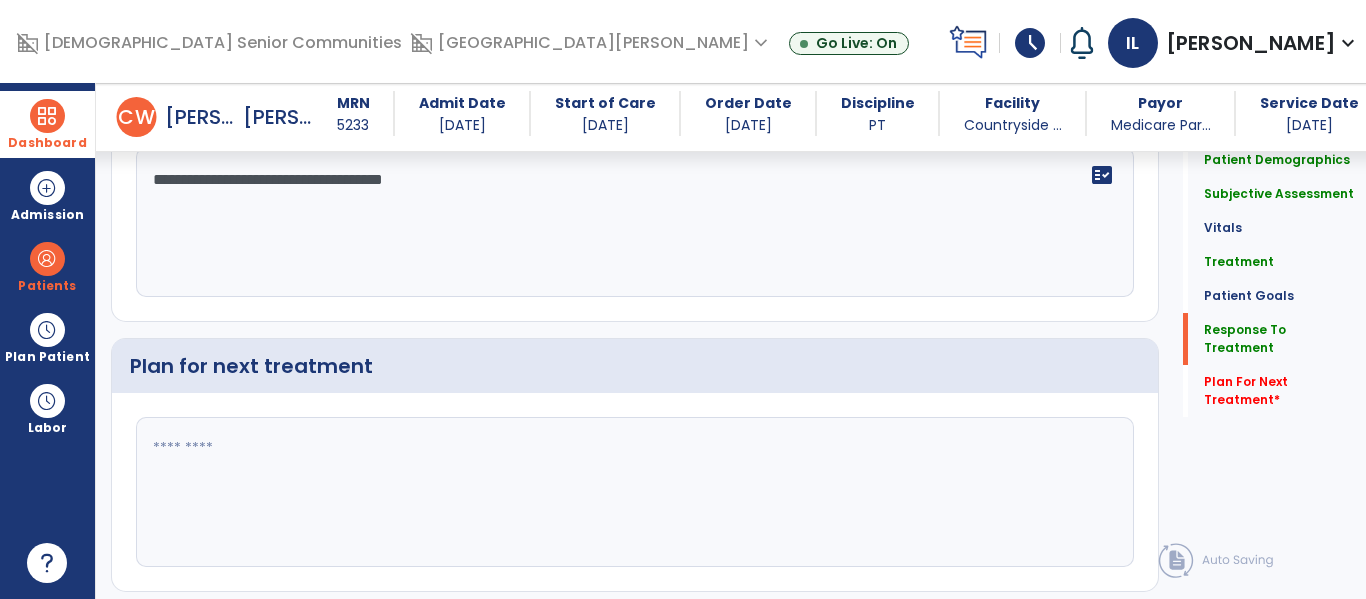 scroll, scrollTop: 3491, scrollLeft: 0, axis: vertical 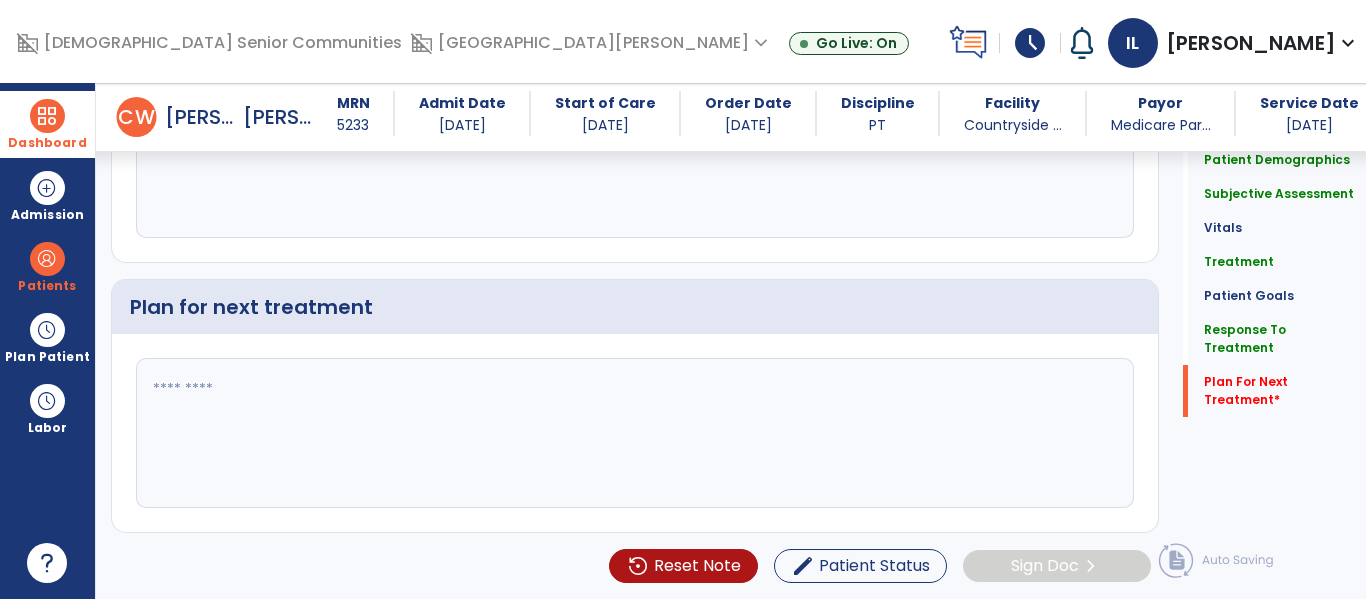 type on "**********" 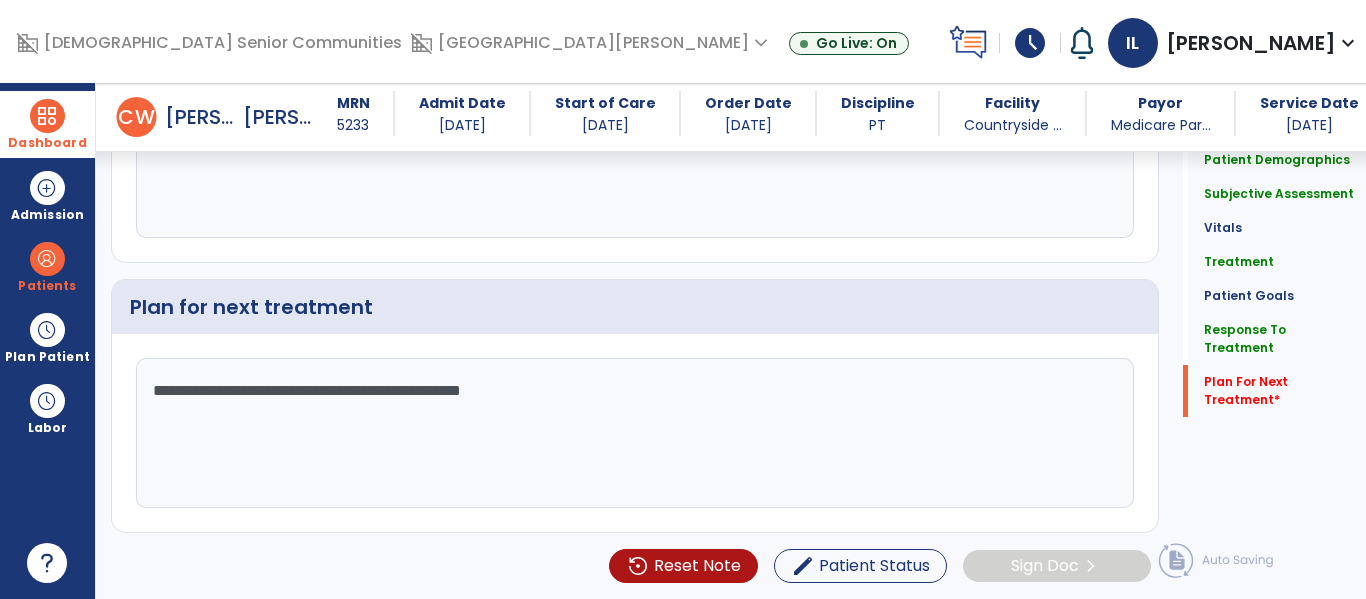 type on "**********" 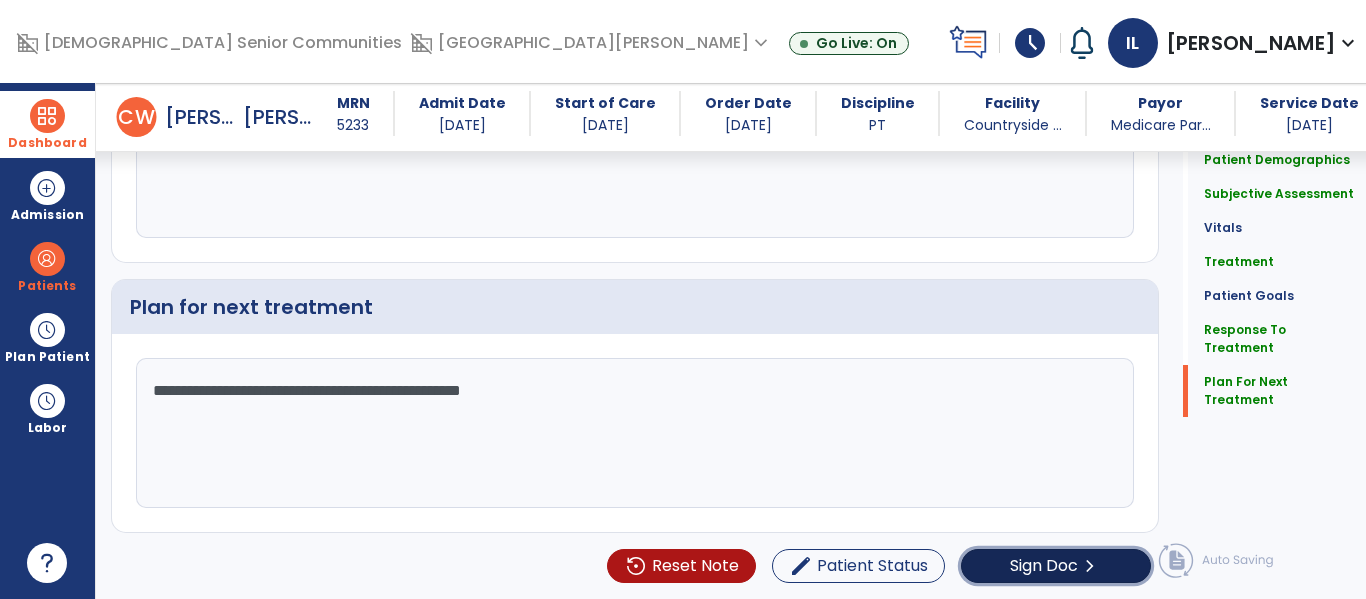 click on "chevron_right" 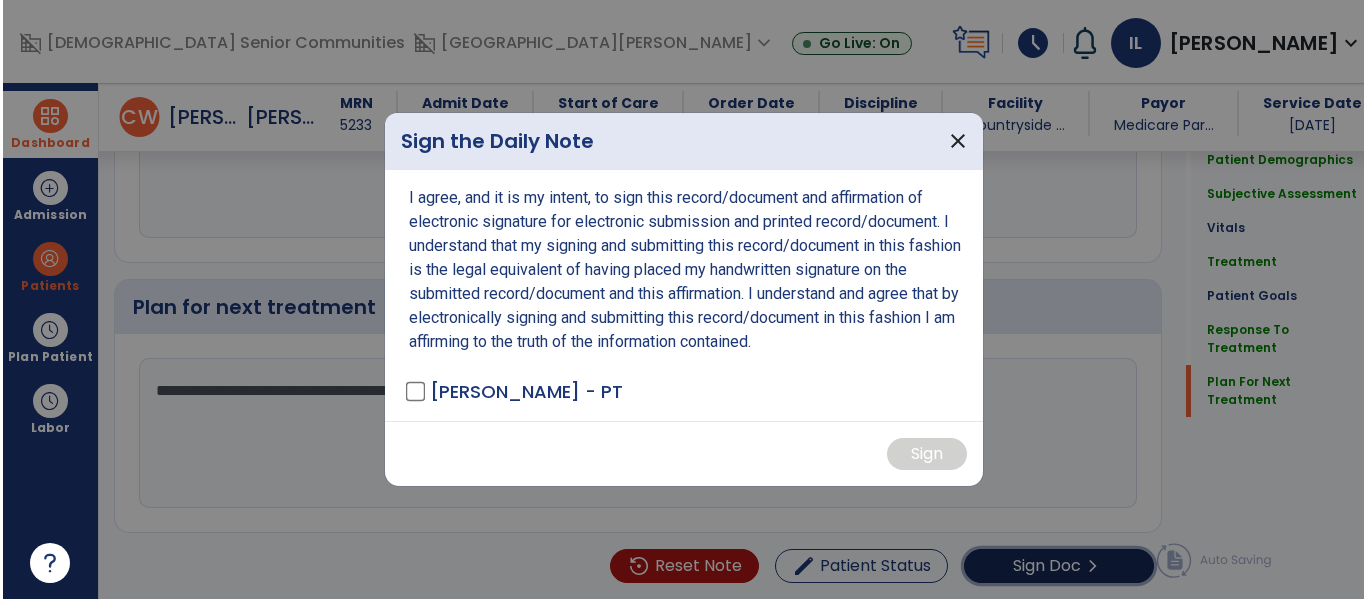 scroll, scrollTop: 3491, scrollLeft: 0, axis: vertical 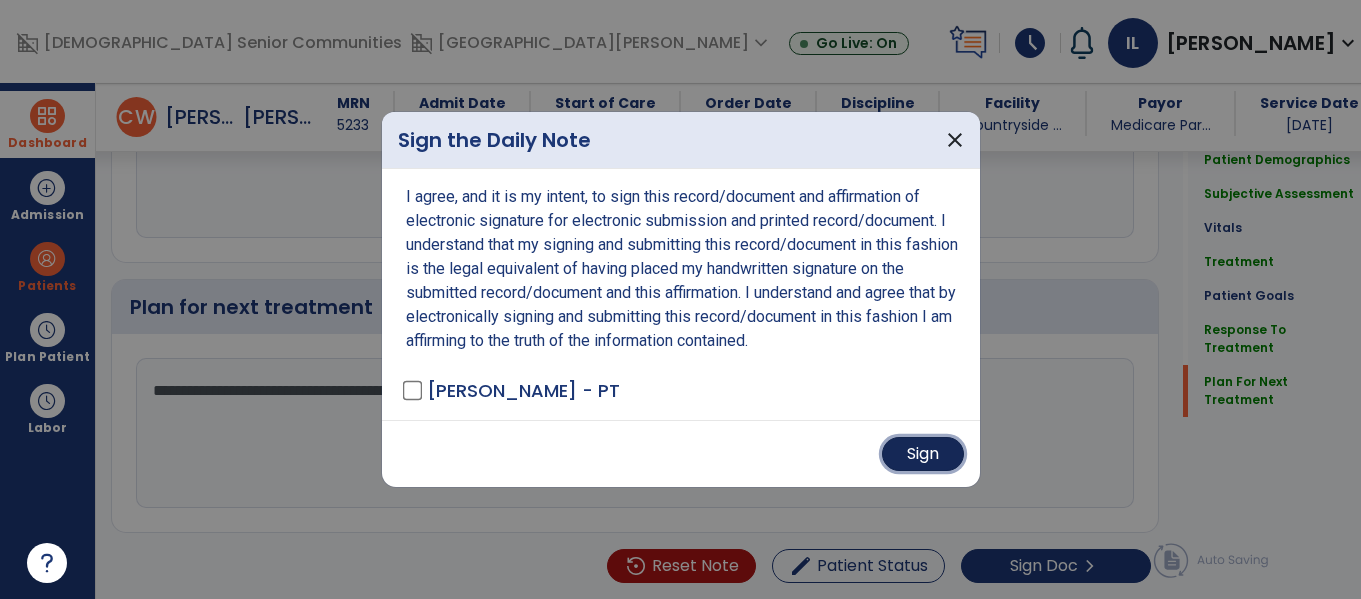 click on "Sign" at bounding box center (923, 454) 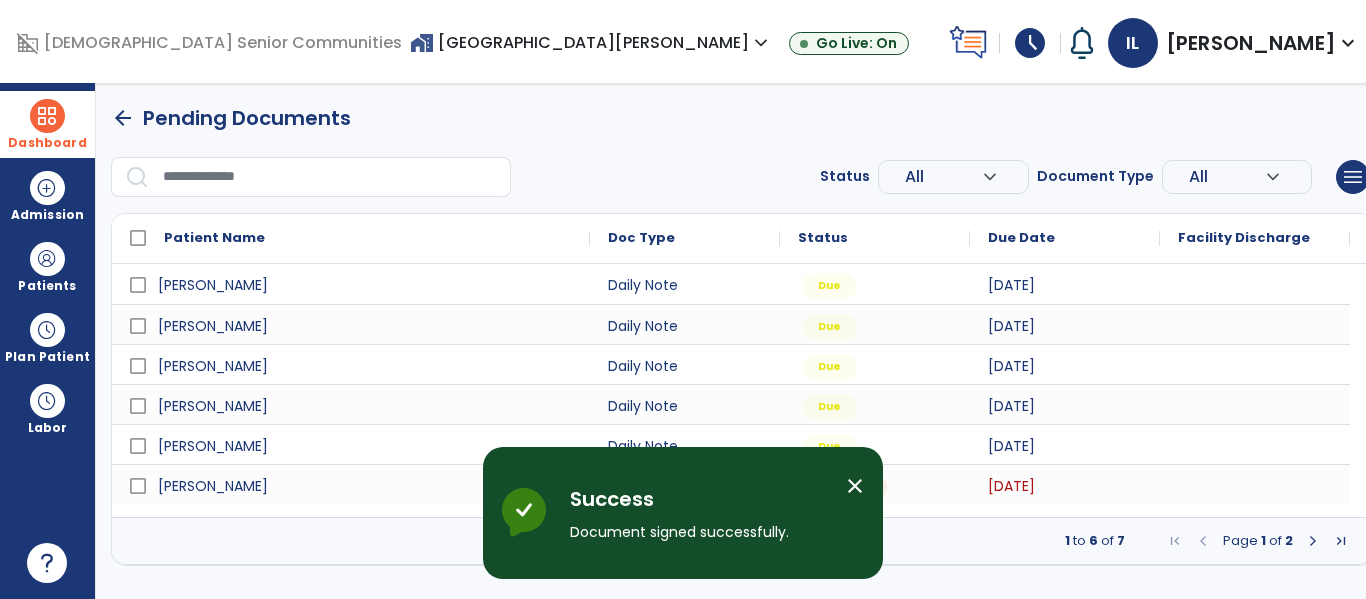 scroll, scrollTop: 0, scrollLeft: 0, axis: both 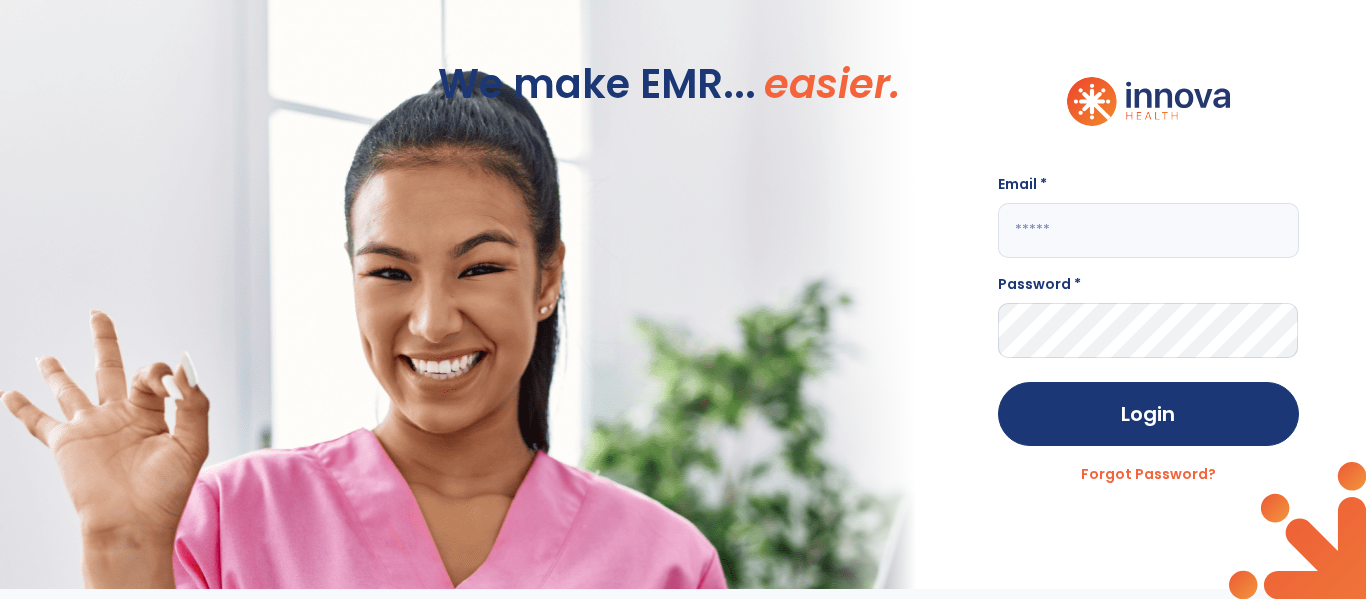click 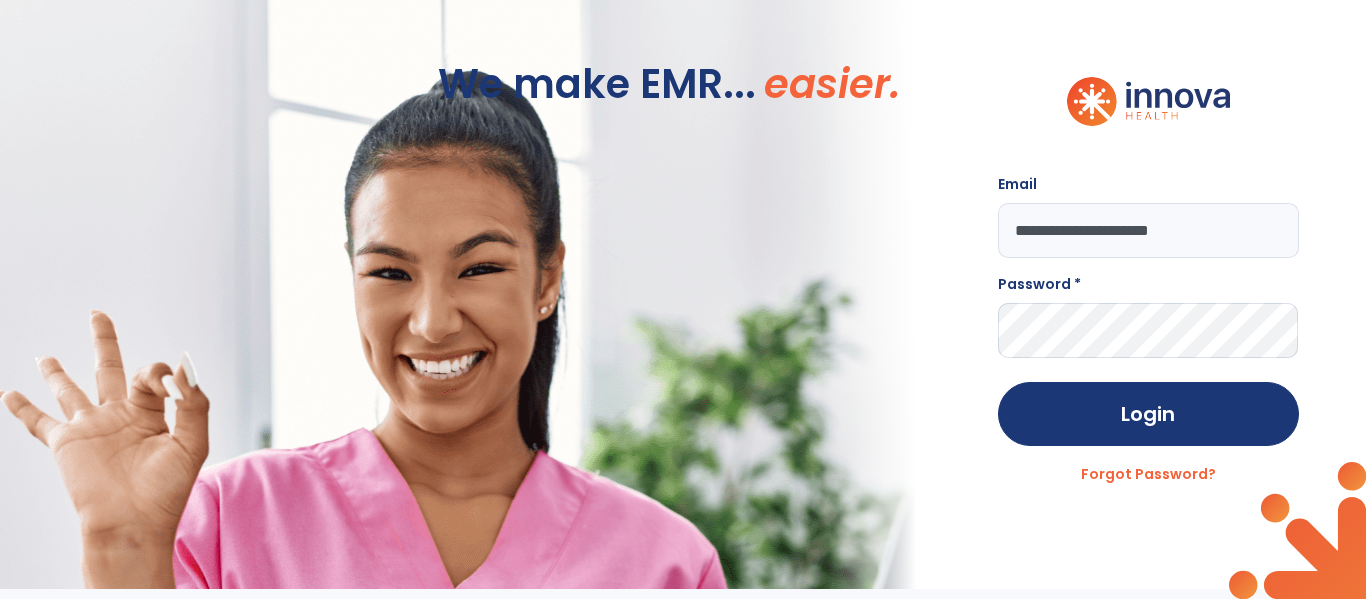 type on "**********" 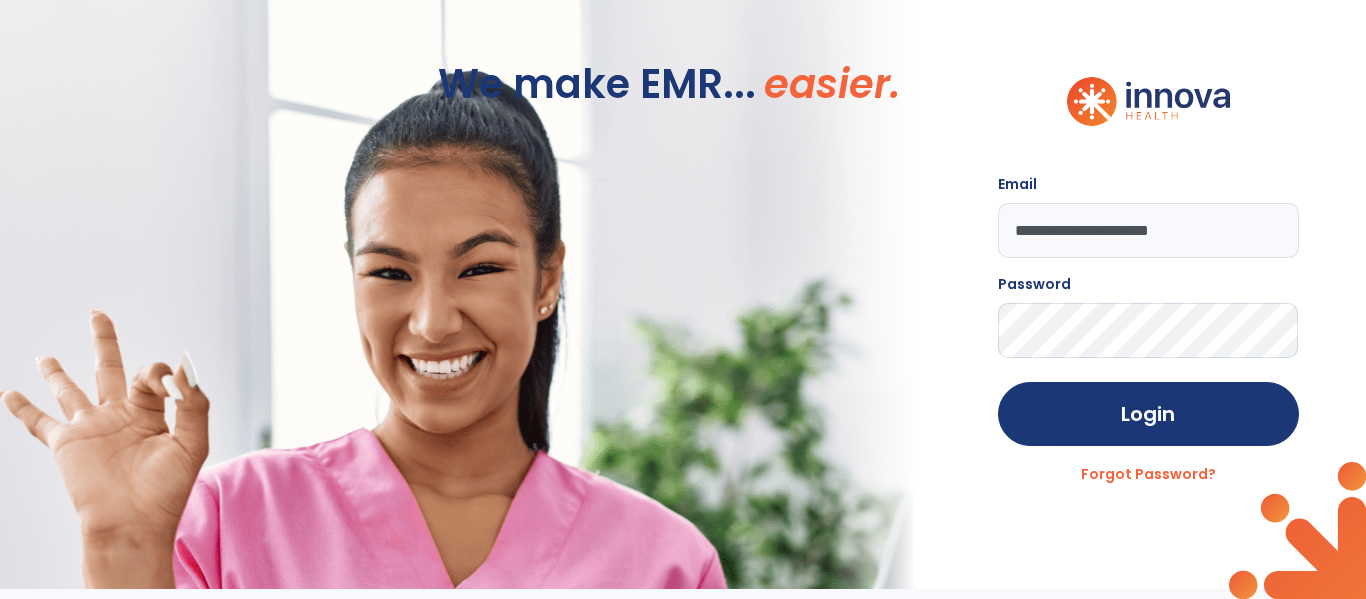 click on "Login" 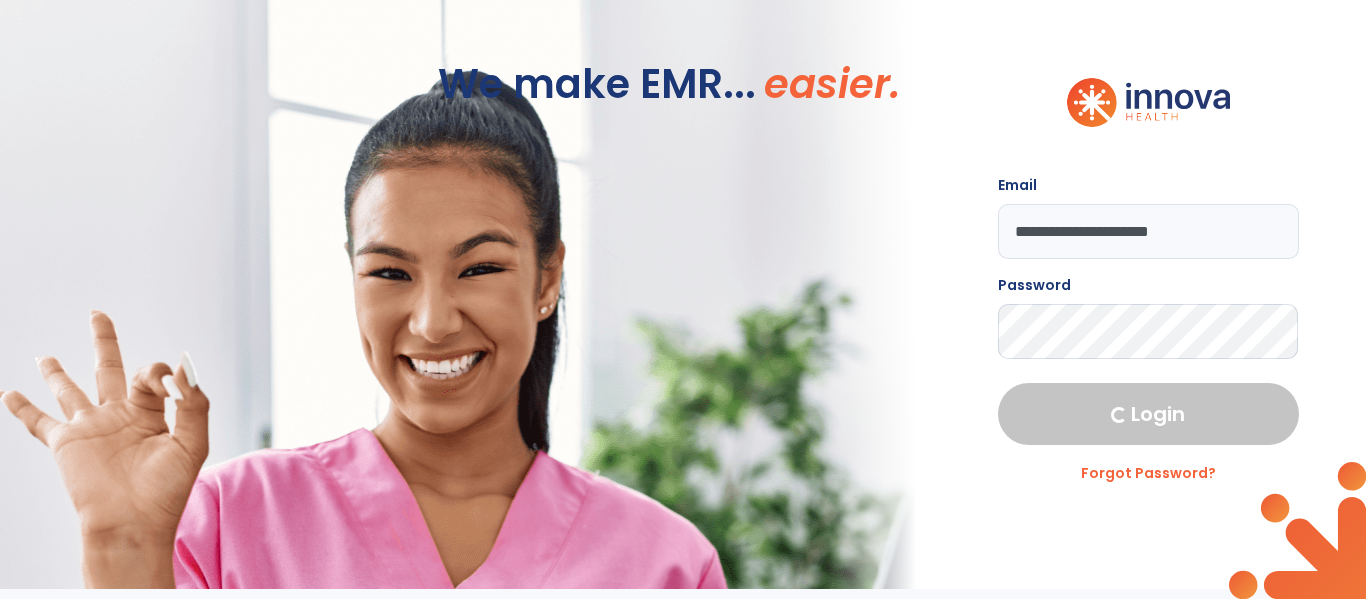 select on "****" 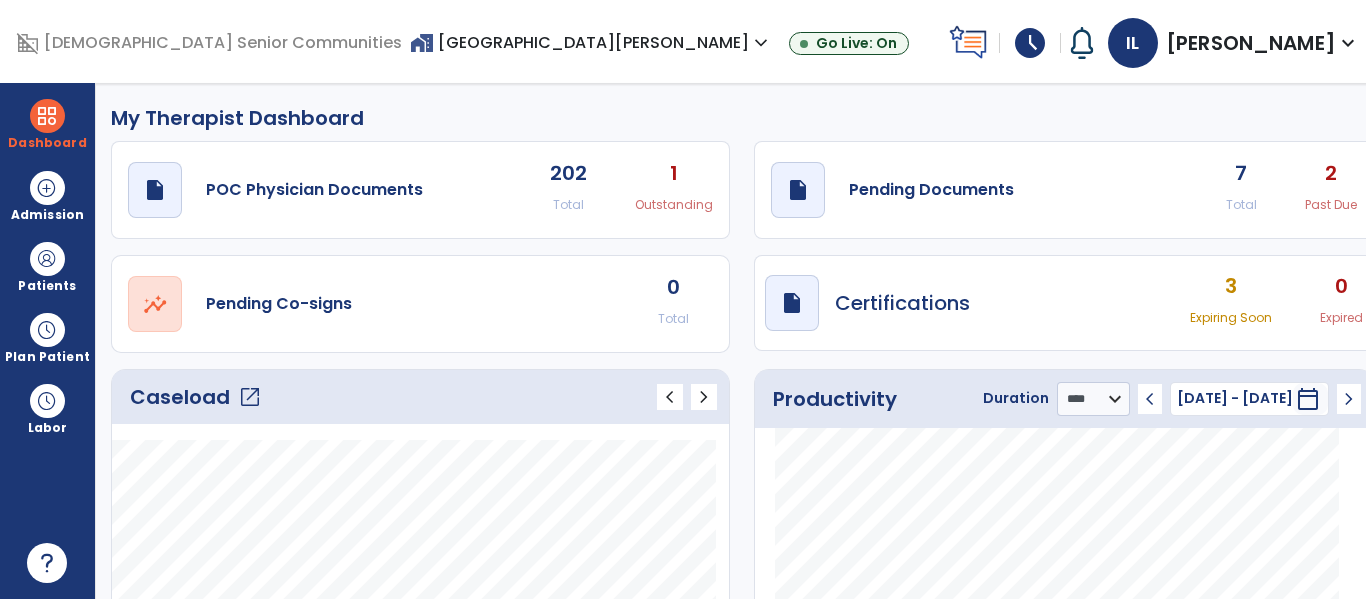 click on "draft   open_in_new  Pending Documents 7 Total 2 Past Due" 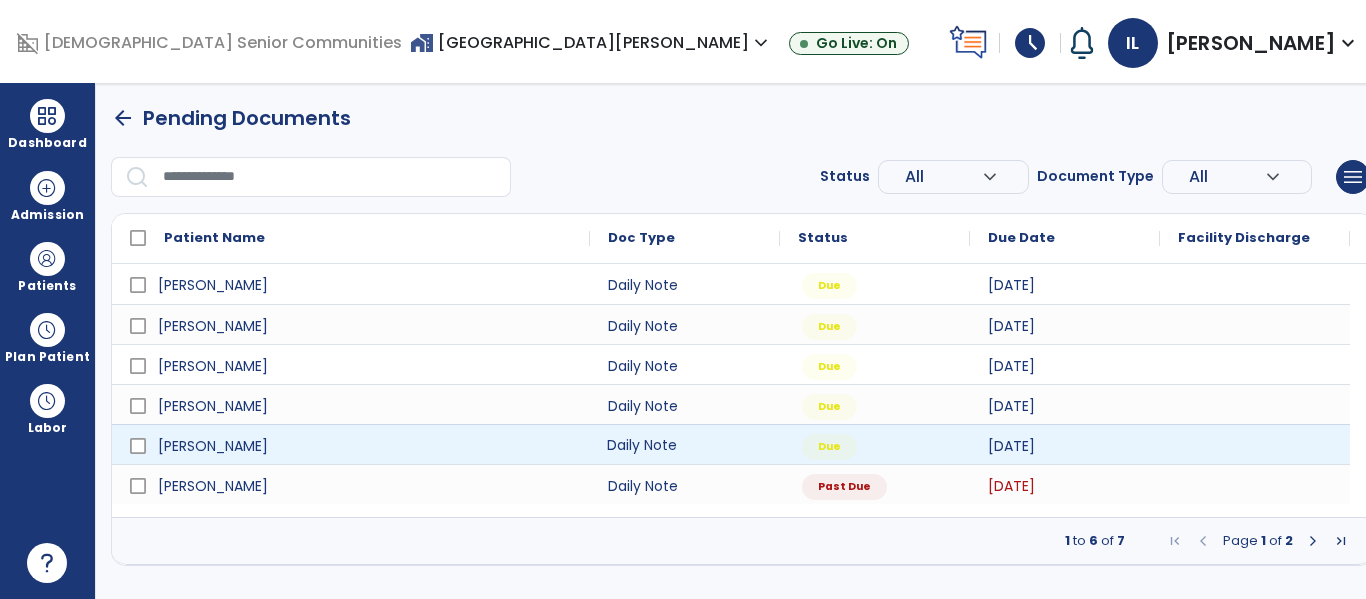 click on "Daily Note" at bounding box center [685, 444] 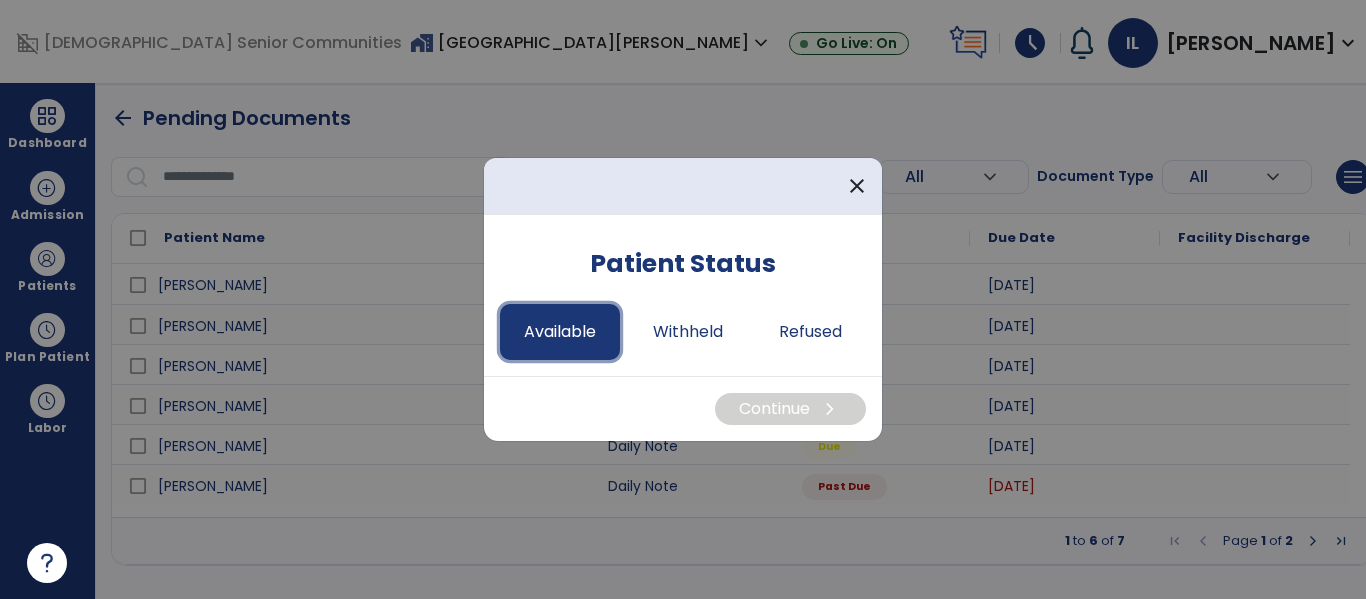 click on "Available" at bounding box center (560, 332) 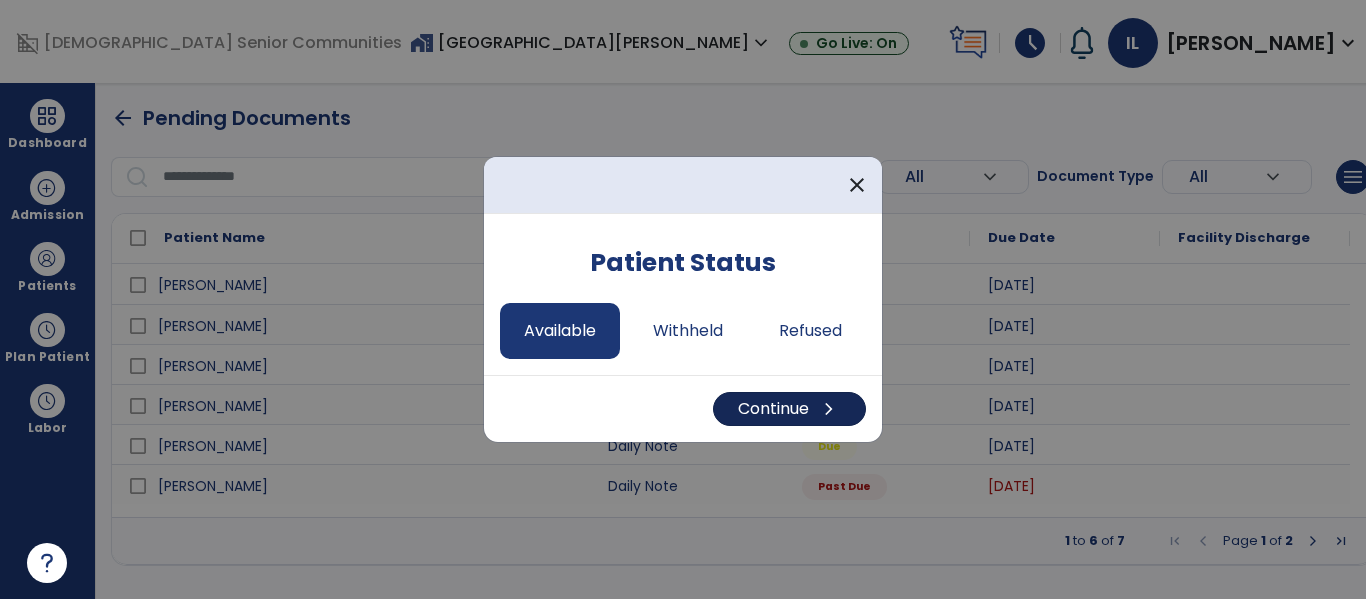 click on "Continue   chevron_right" at bounding box center (789, 409) 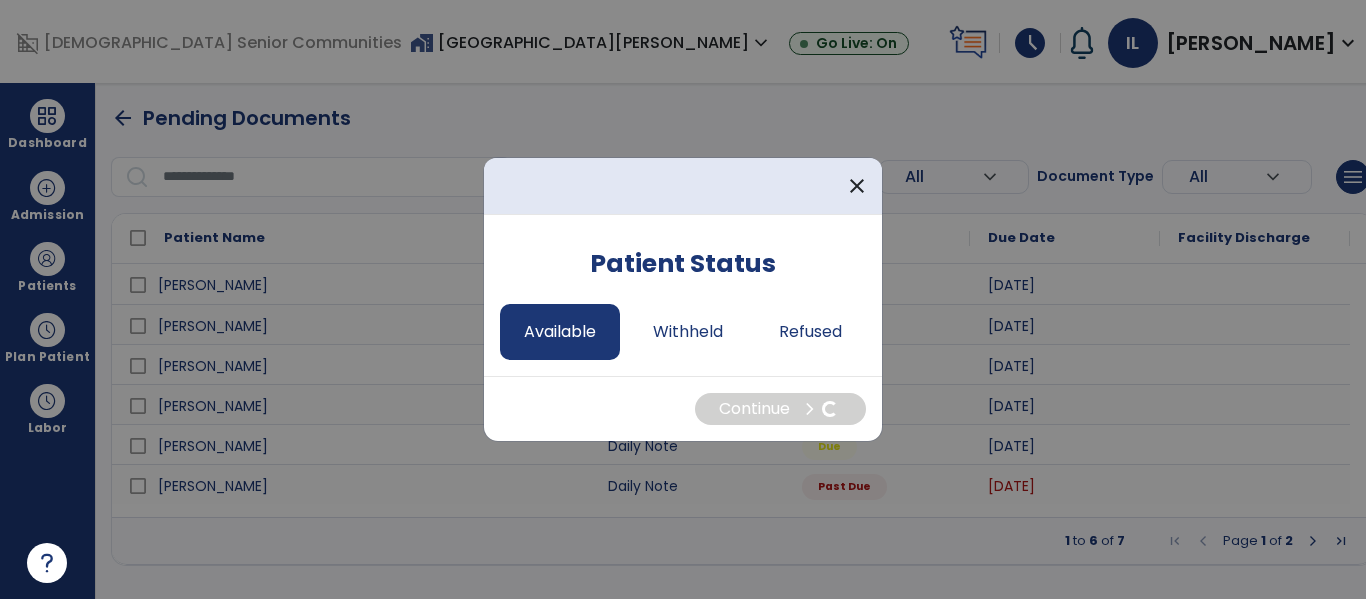 select on "*" 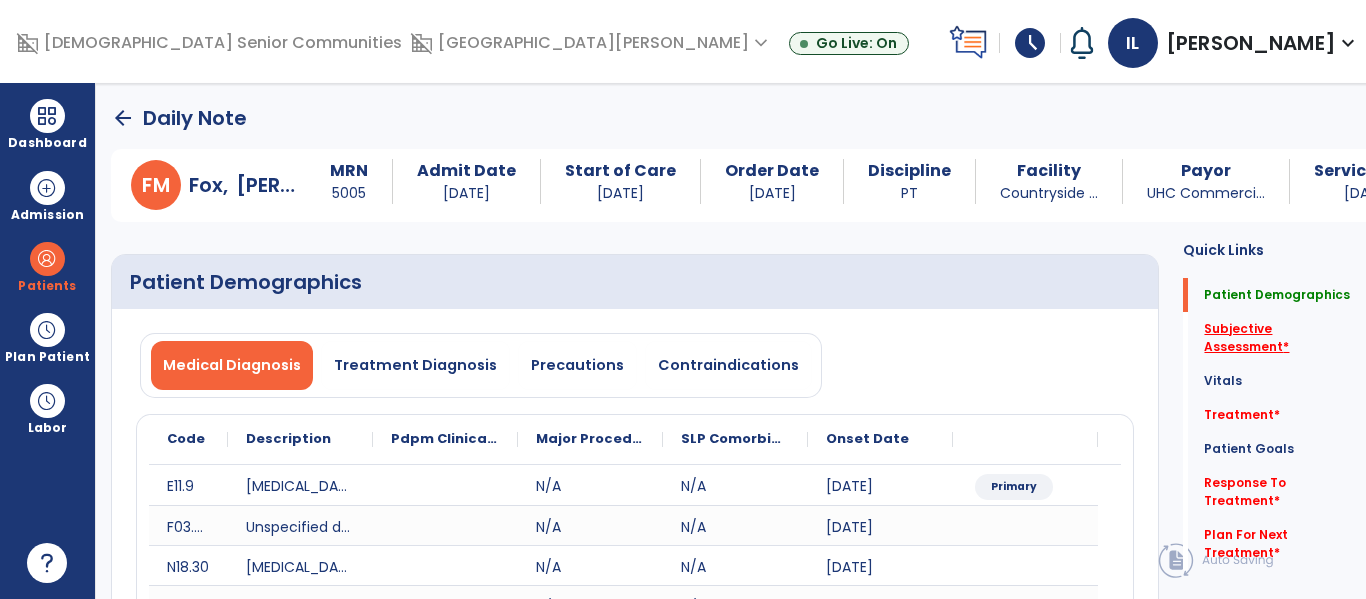 click on "Subjective Assessment   *" 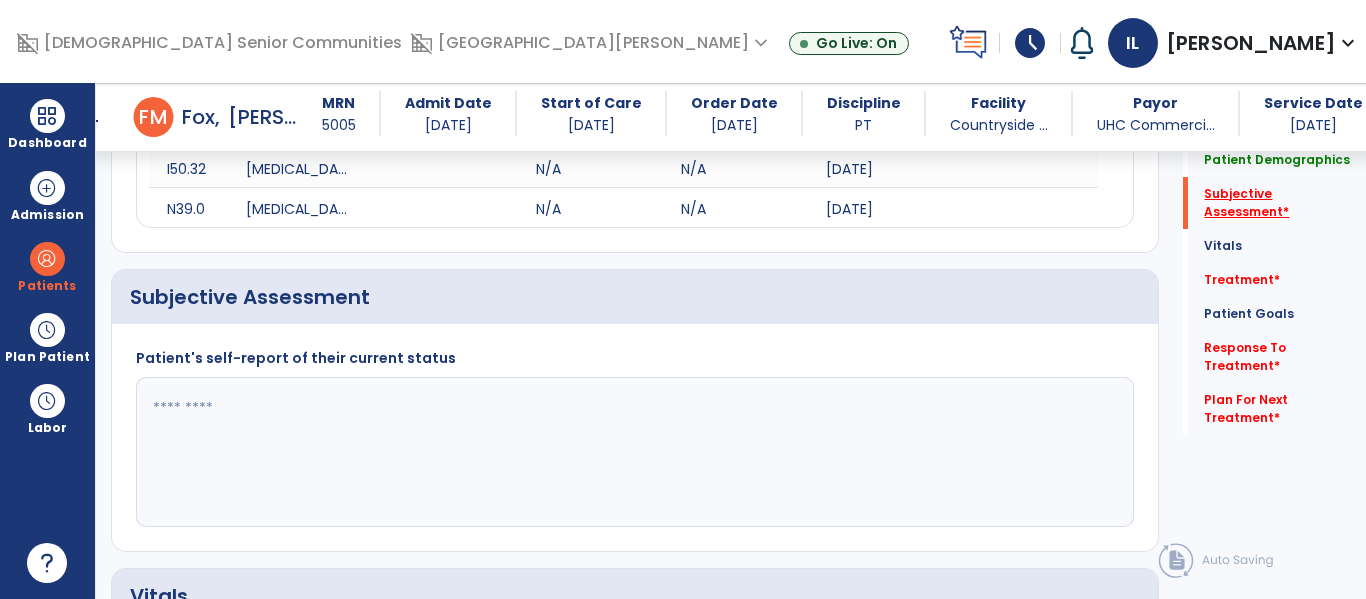 scroll, scrollTop: 507, scrollLeft: 0, axis: vertical 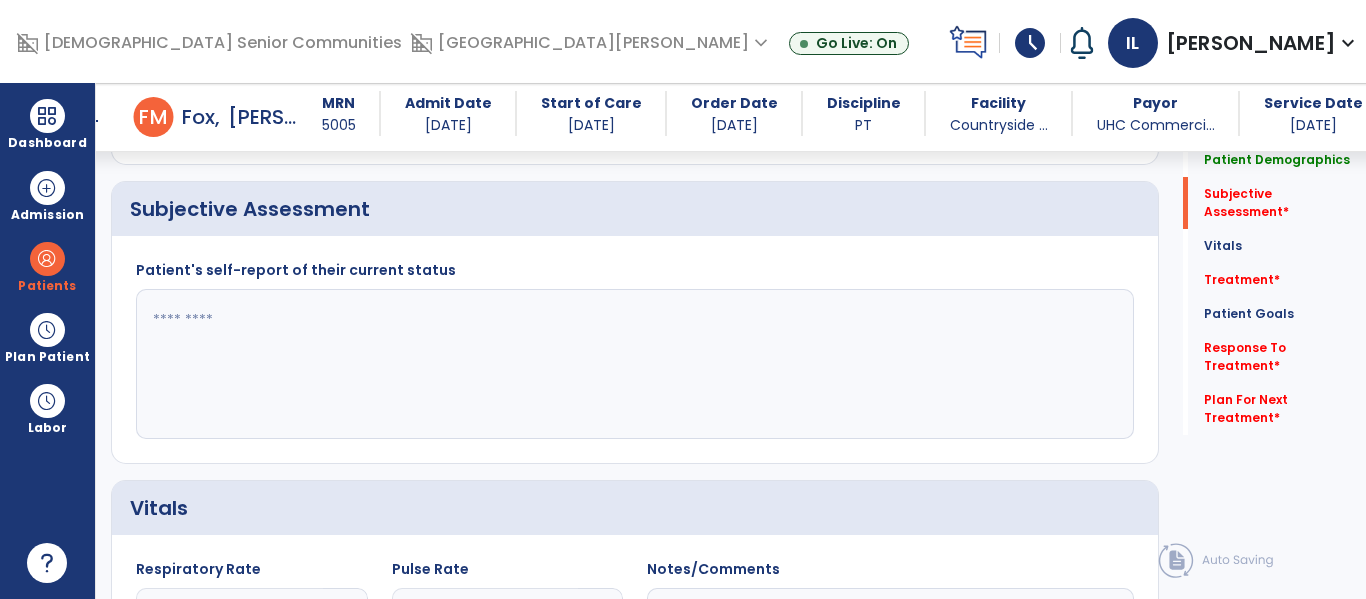 click 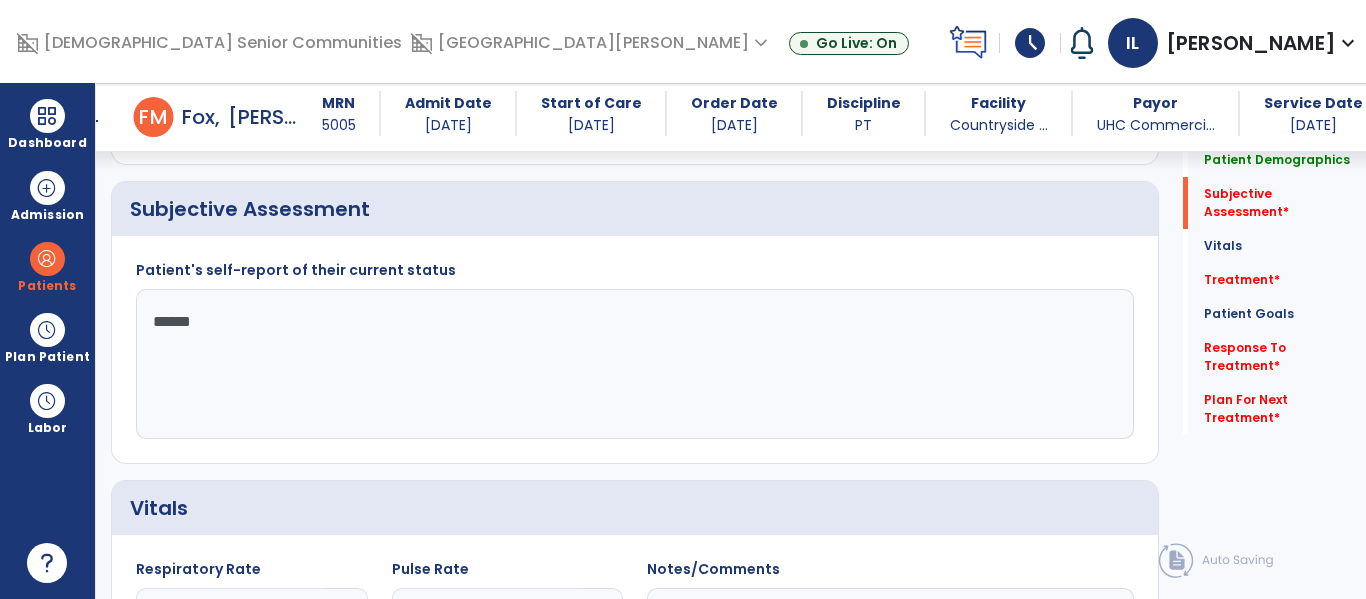 type on "*******" 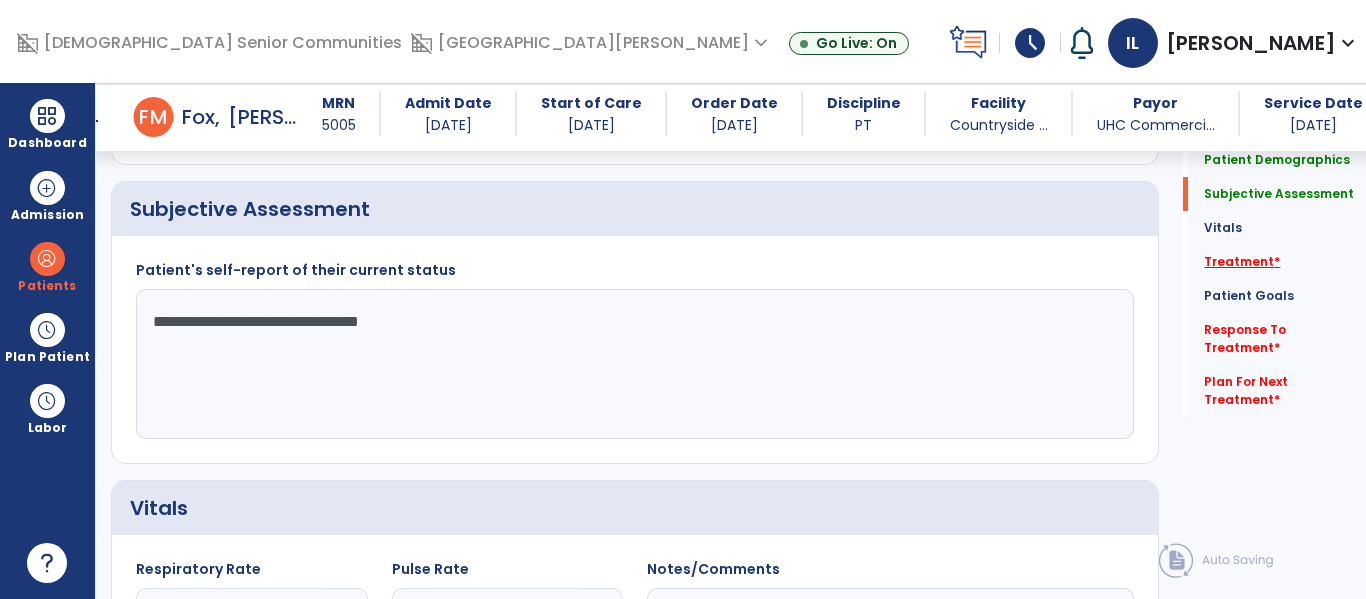 type on "**********" 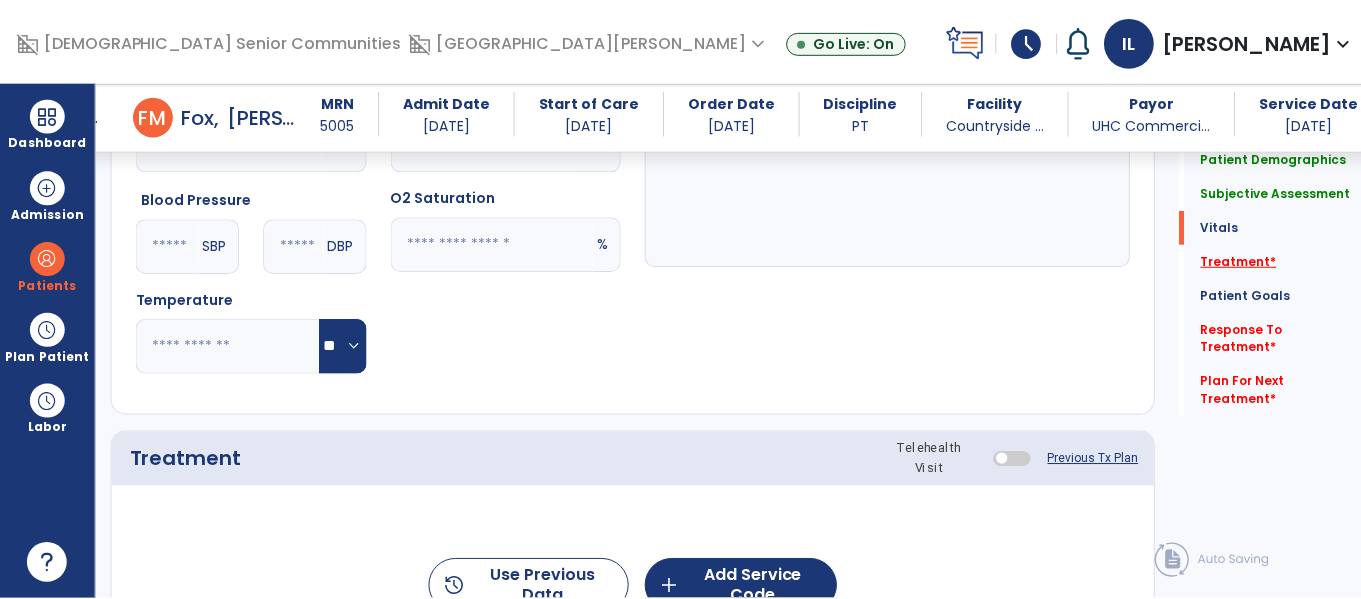 scroll, scrollTop: 1196, scrollLeft: 0, axis: vertical 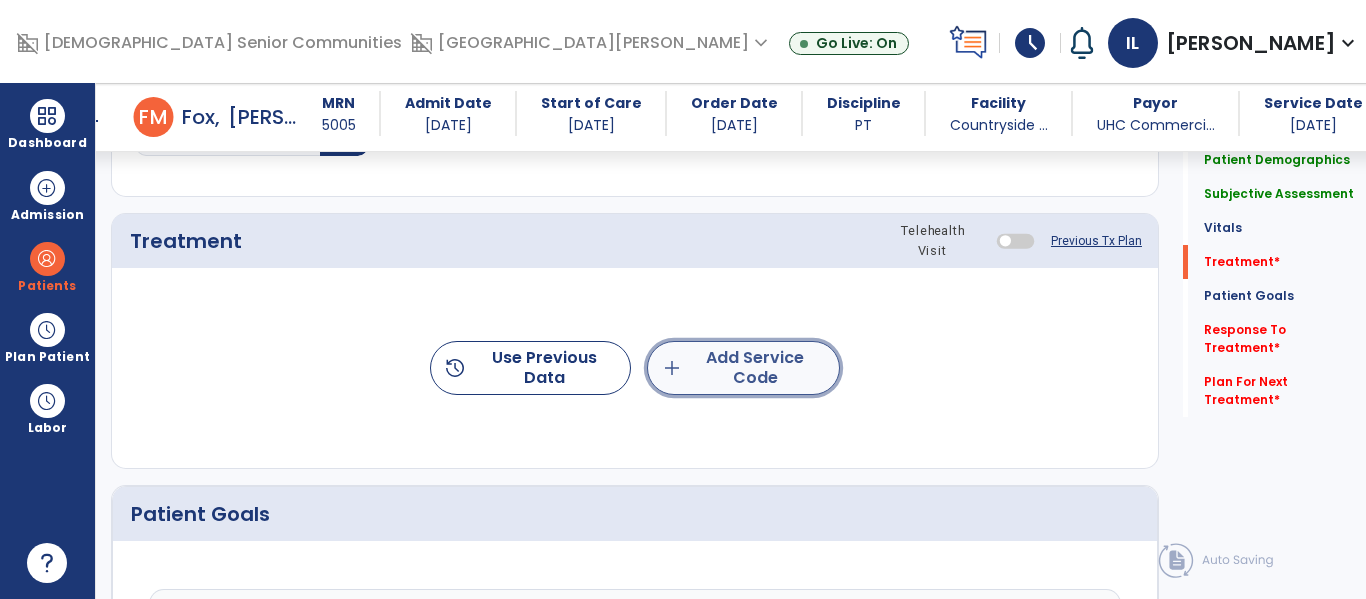 click on "add  Add Service Code" 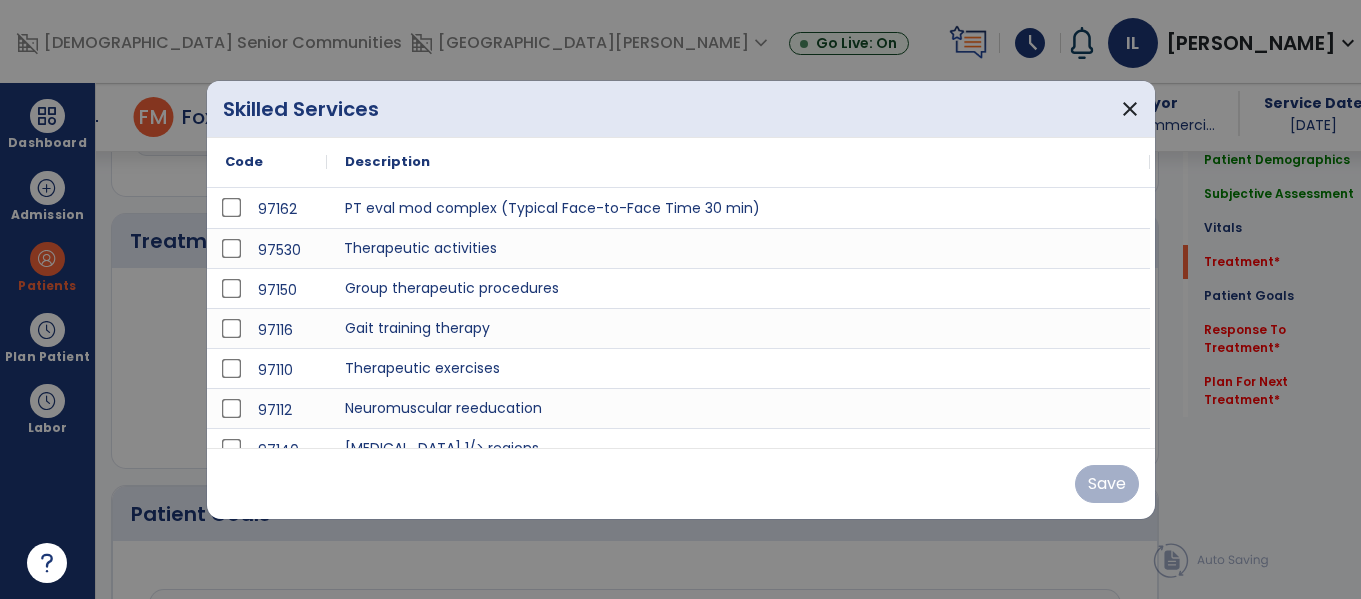 click on "Therapeutic activities" at bounding box center [738, 248] 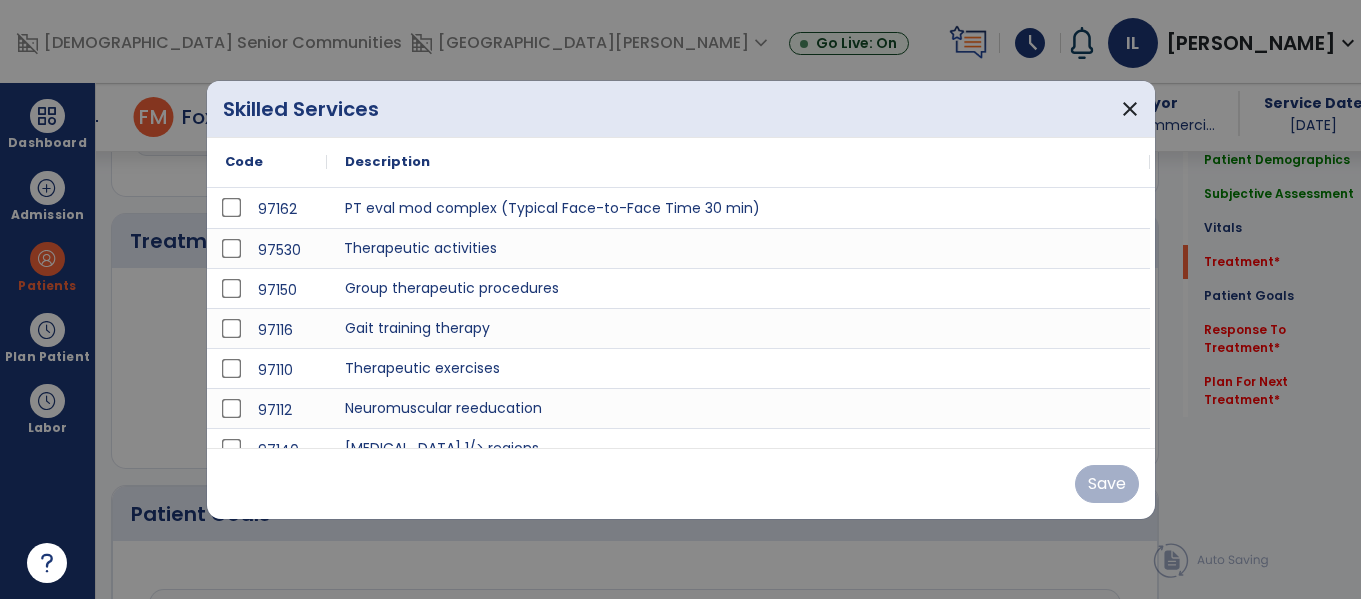 scroll, scrollTop: 1196, scrollLeft: 0, axis: vertical 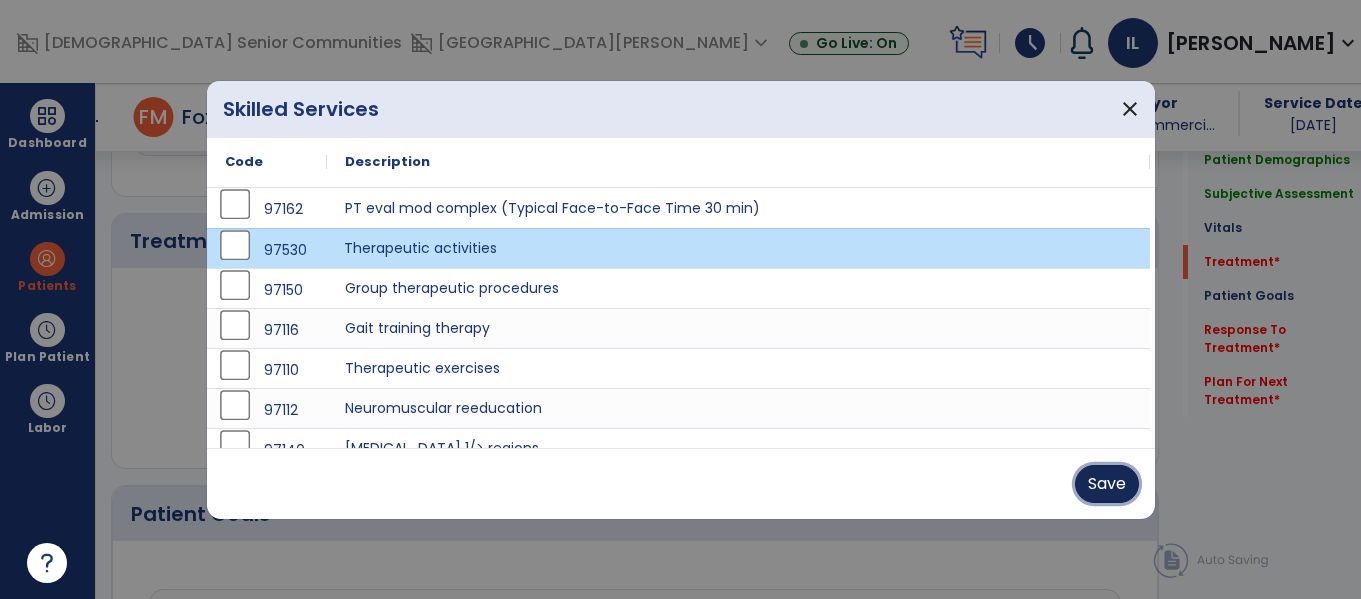 click on "Save" at bounding box center (1107, 484) 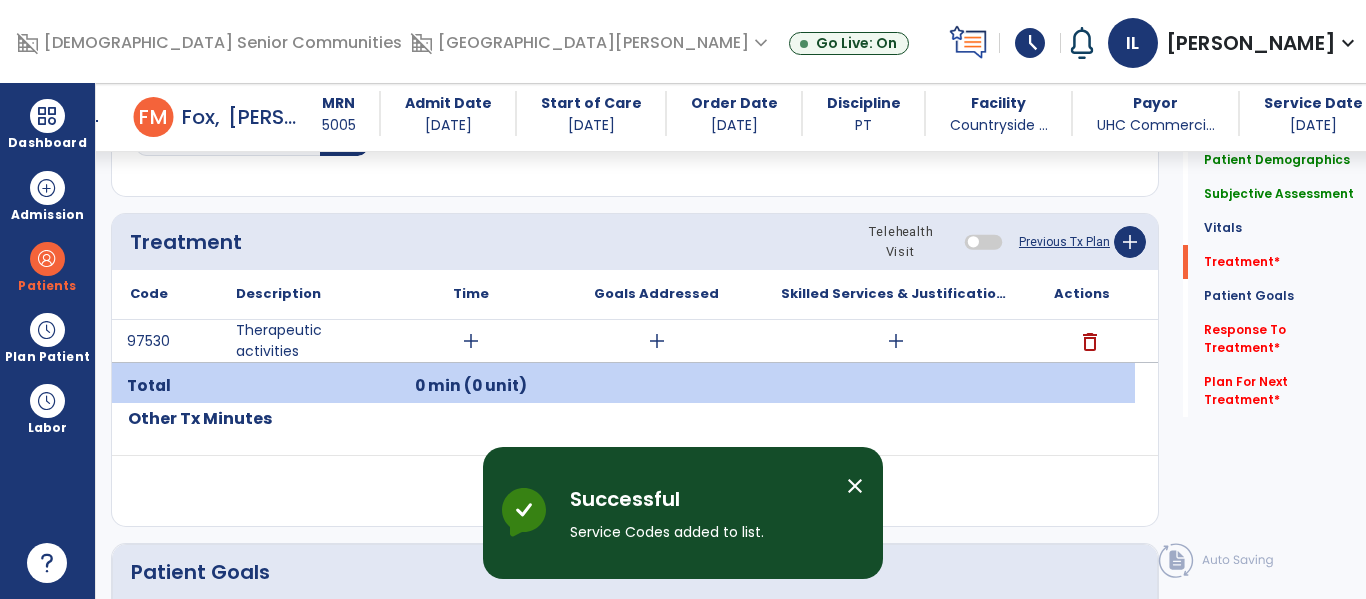 click on "add" at bounding box center (471, 341) 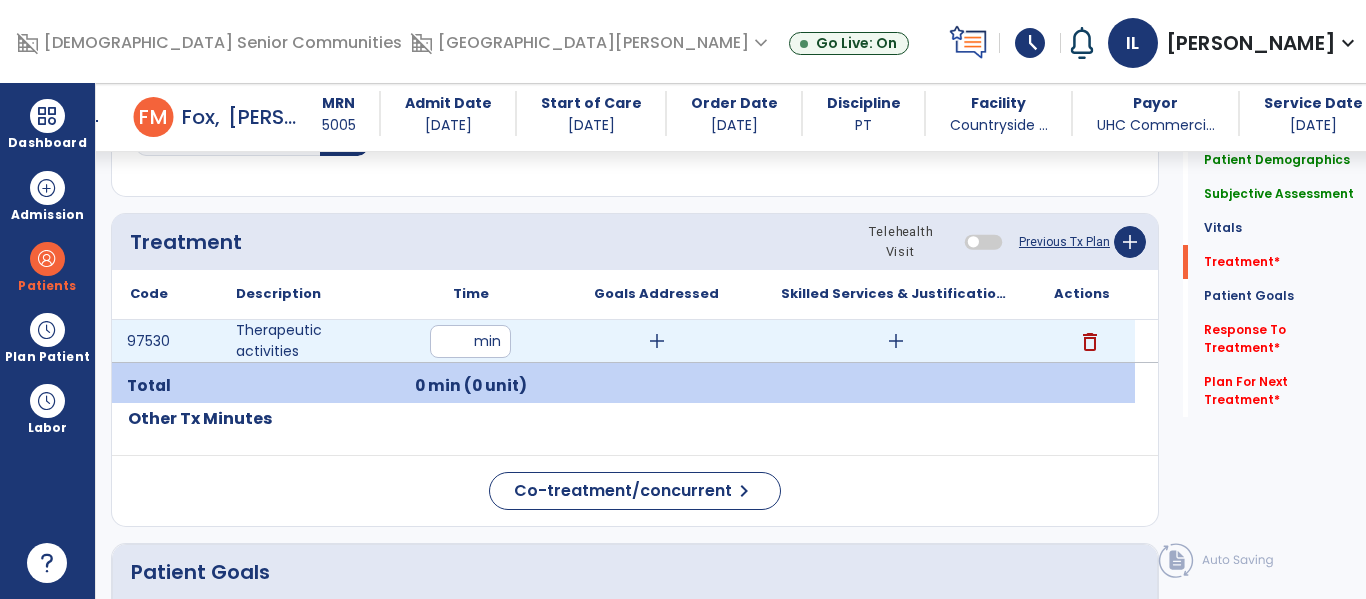 type on "**" 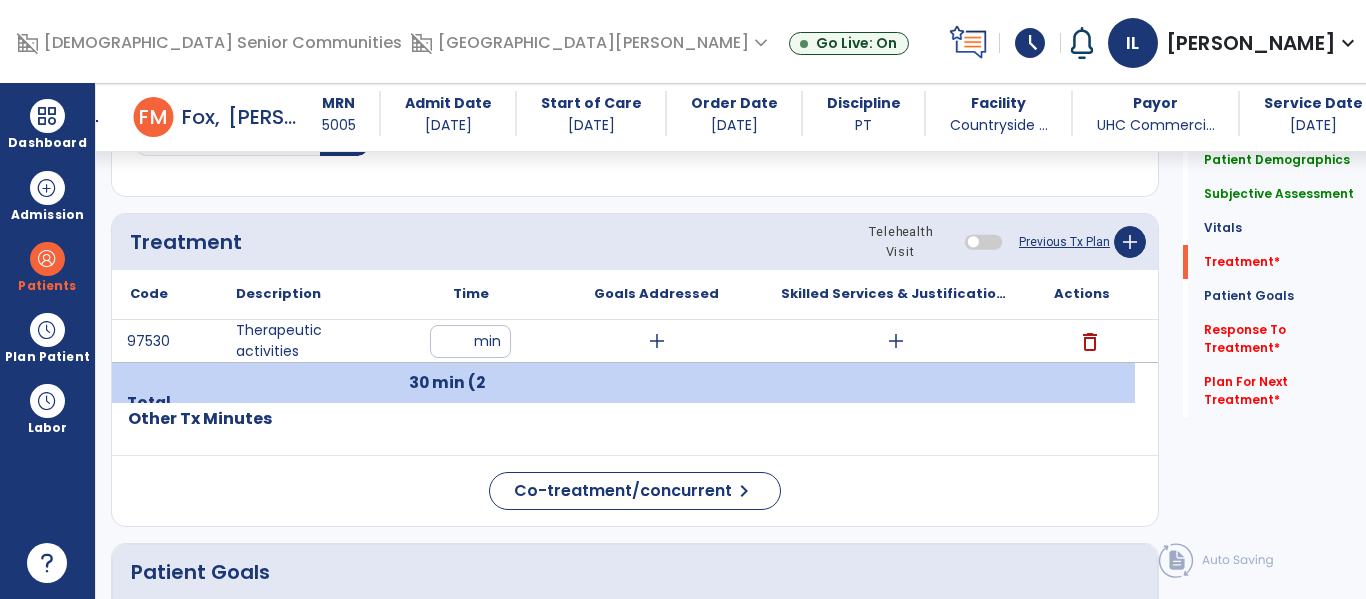 click on "add" at bounding box center (896, 341) 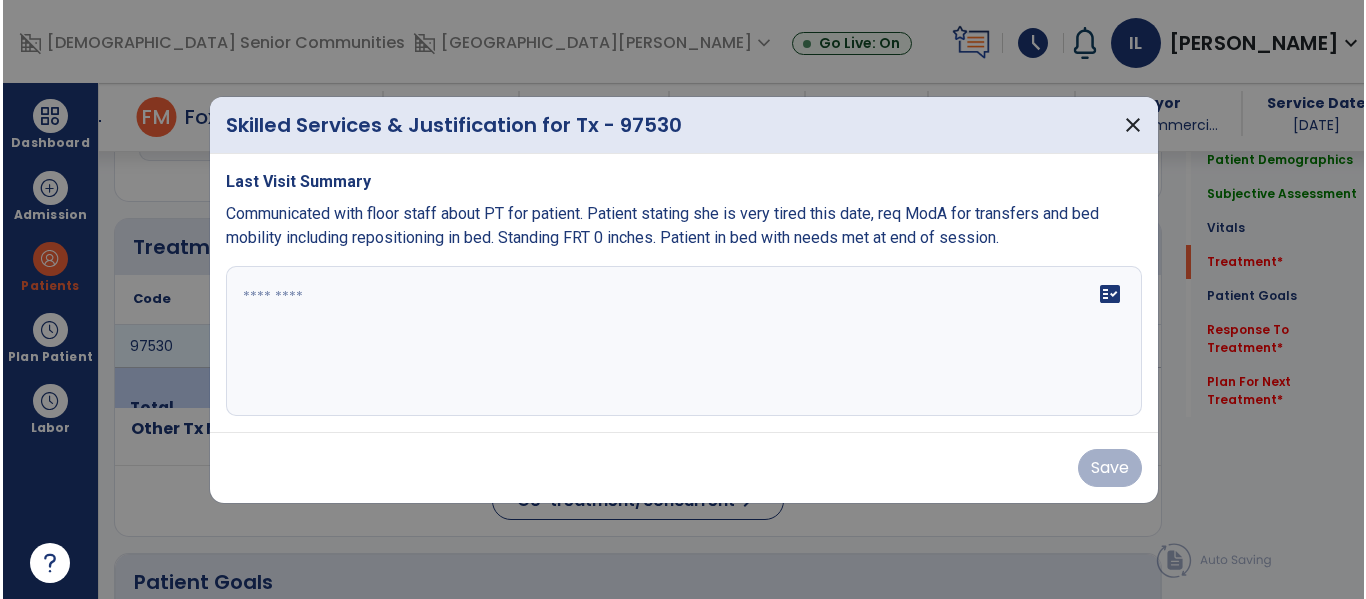 scroll, scrollTop: 1196, scrollLeft: 0, axis: vertical 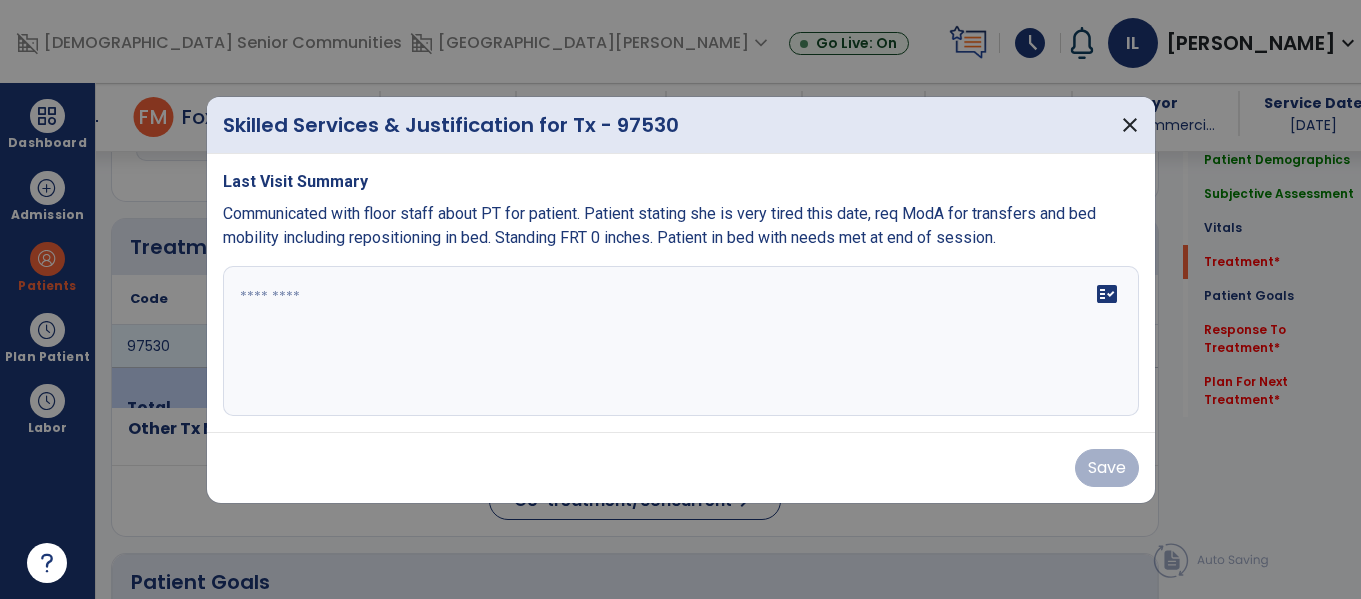 click on "fact_check" at bounding box center [681, 341] 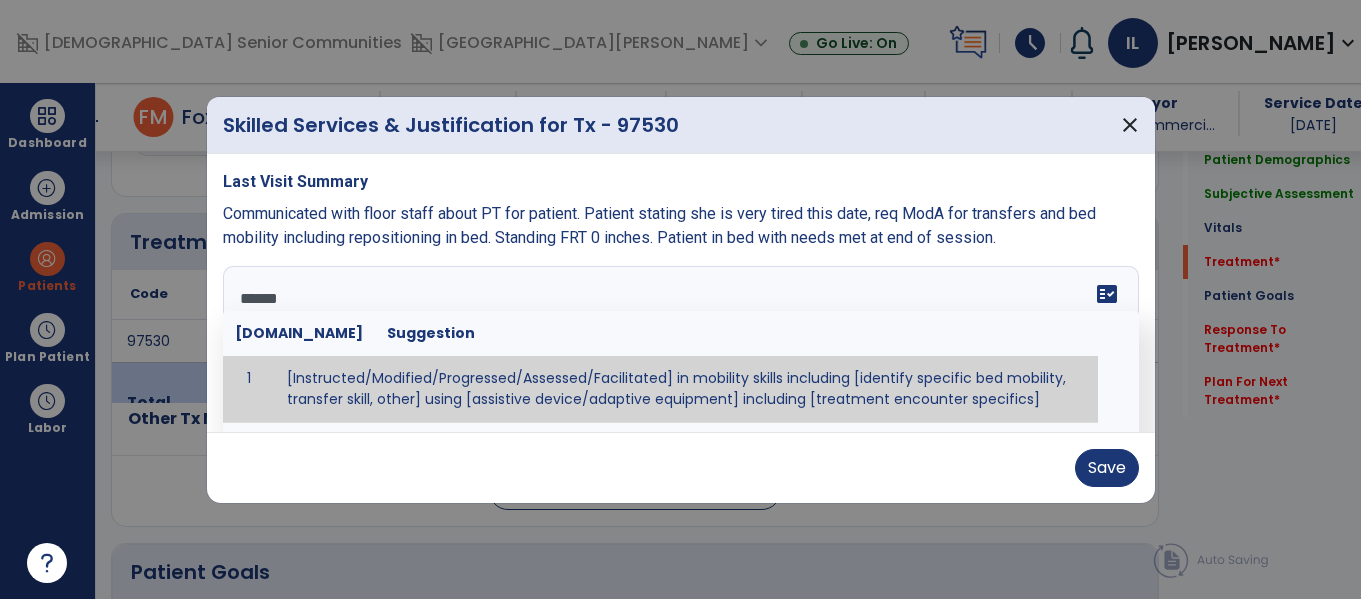type on "*******" 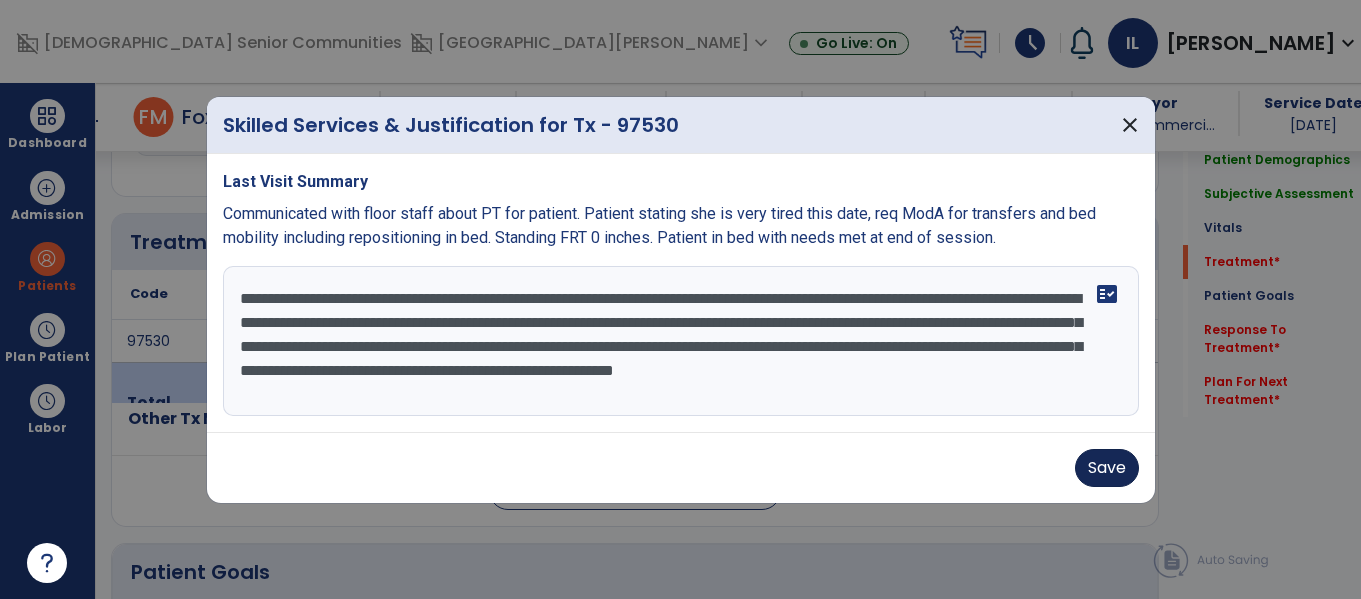 type on "**********" 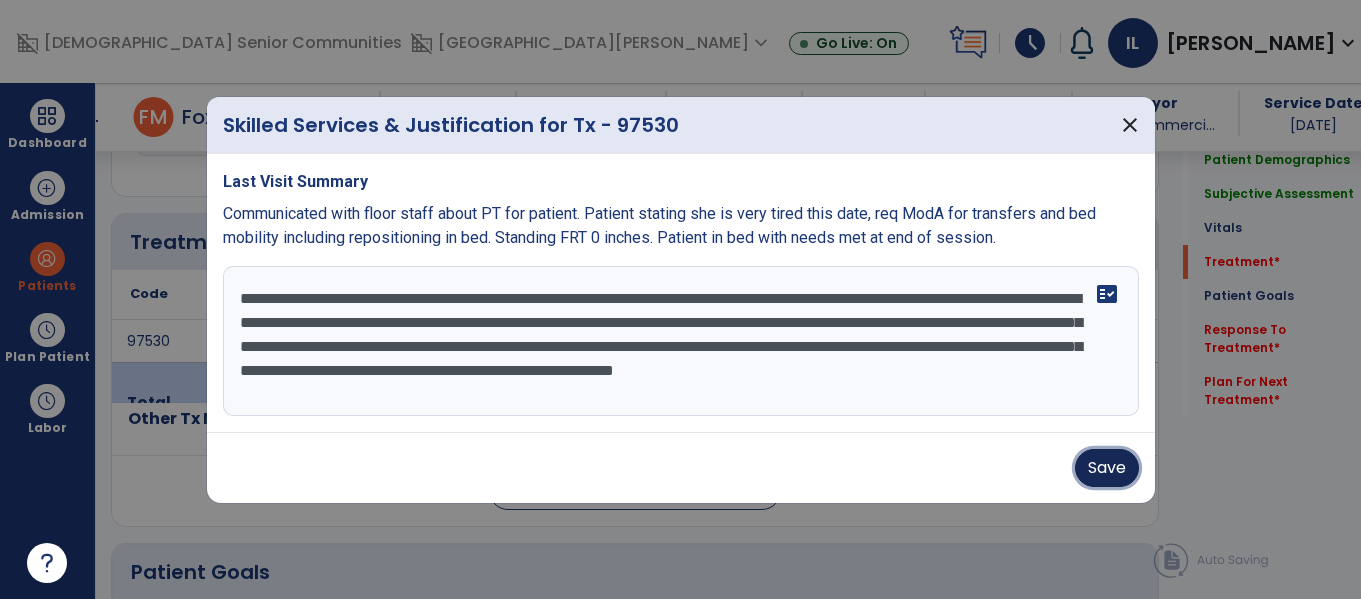 click on "Save" at bounding box center (1107, 468) 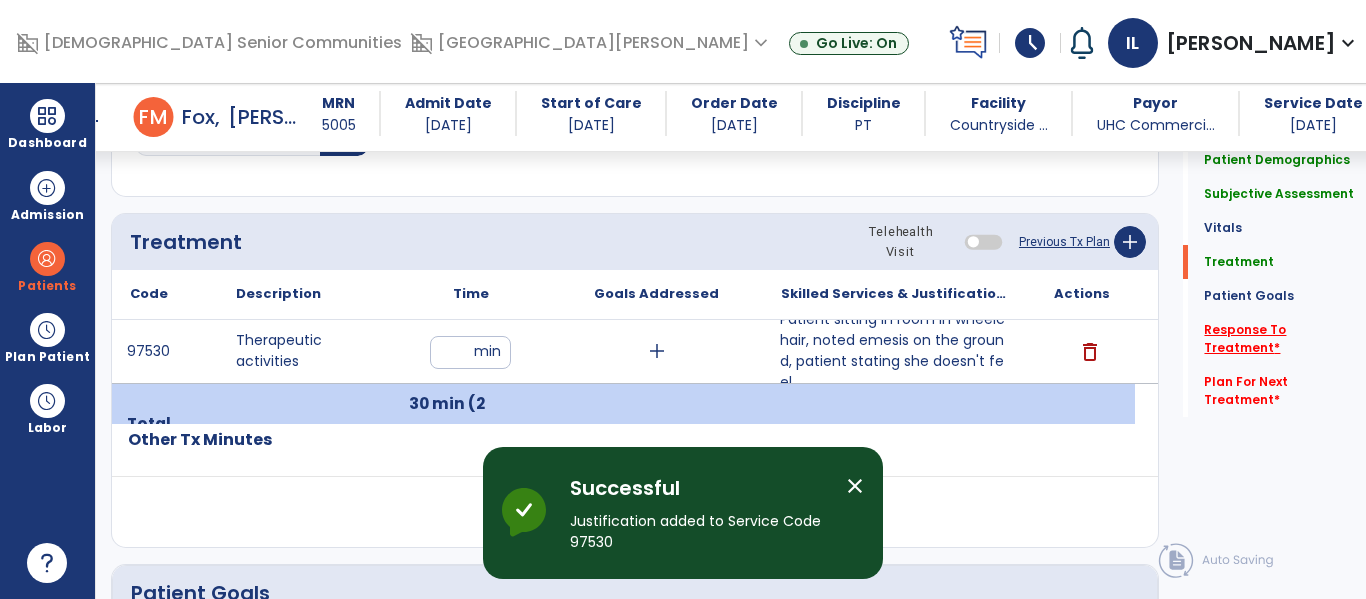 click on "Response To Treatment   *" 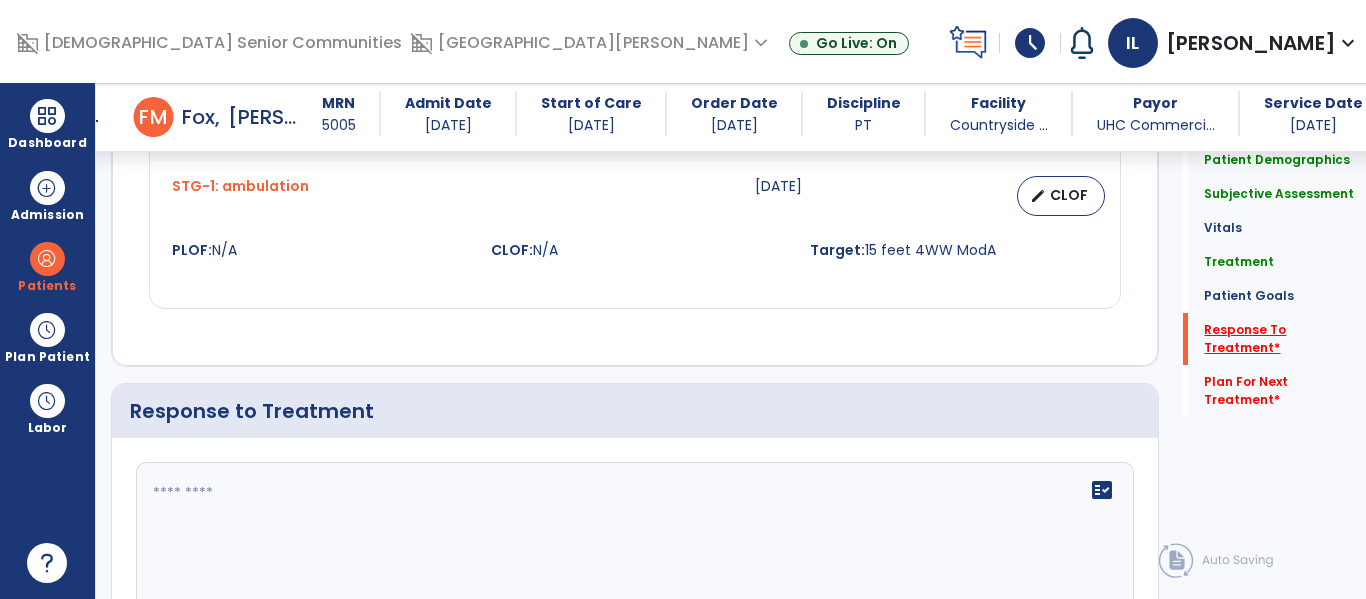 scroll, scrollTop: 2645, scrollLeft: 0, axis: vertical 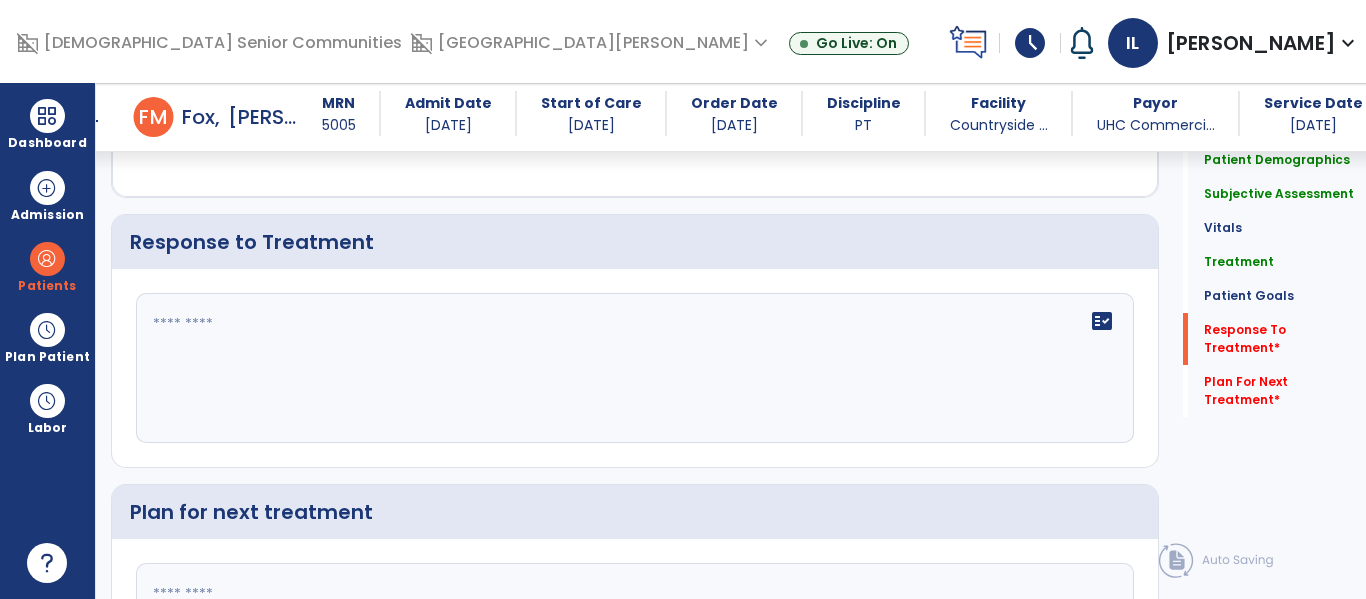click on "fact_check" 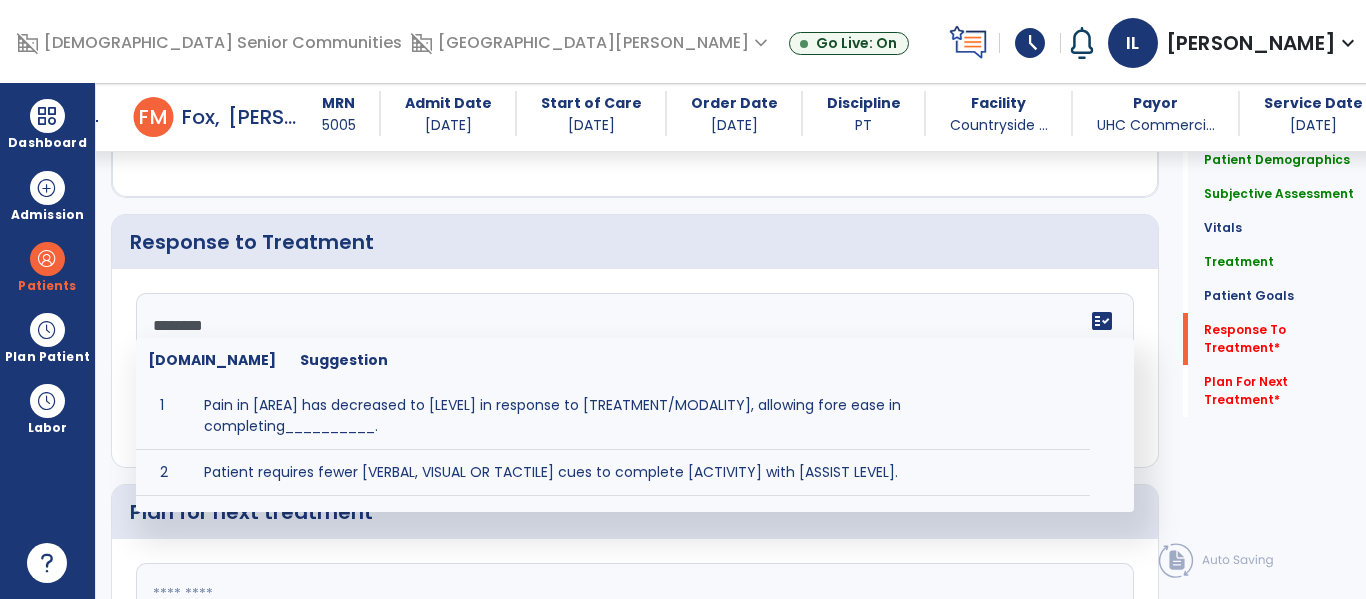 type on "*********" 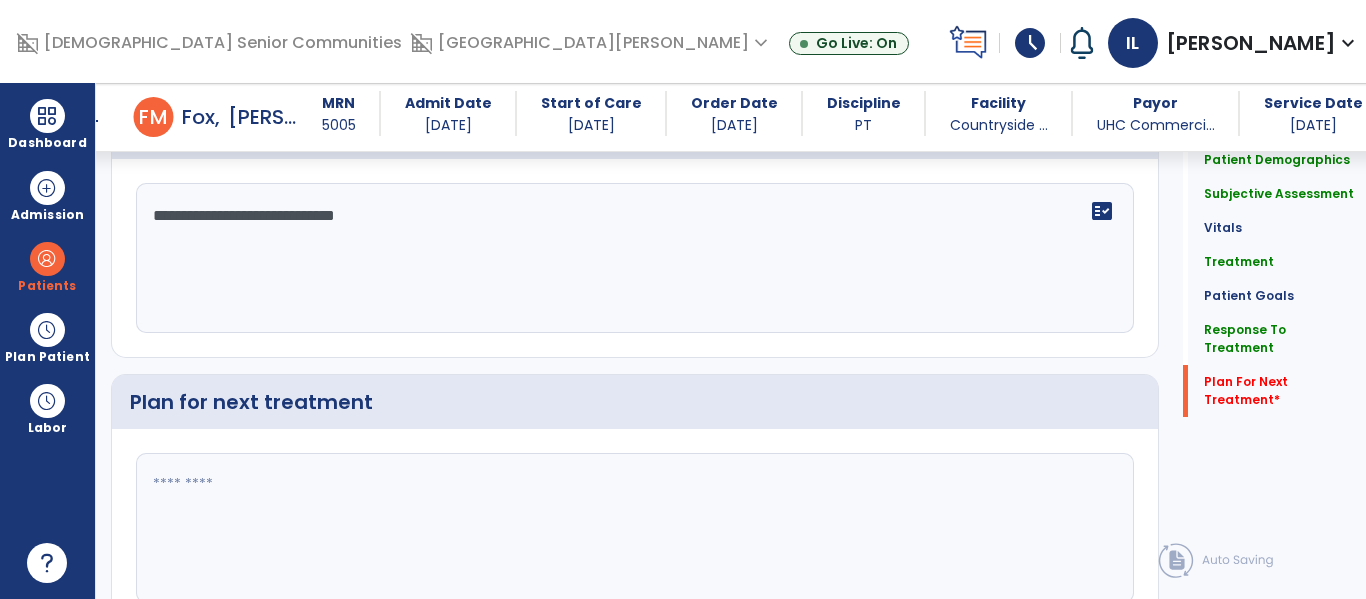 scroll, scrollTop: 2850, scrollLeft: 0, axis: vertical 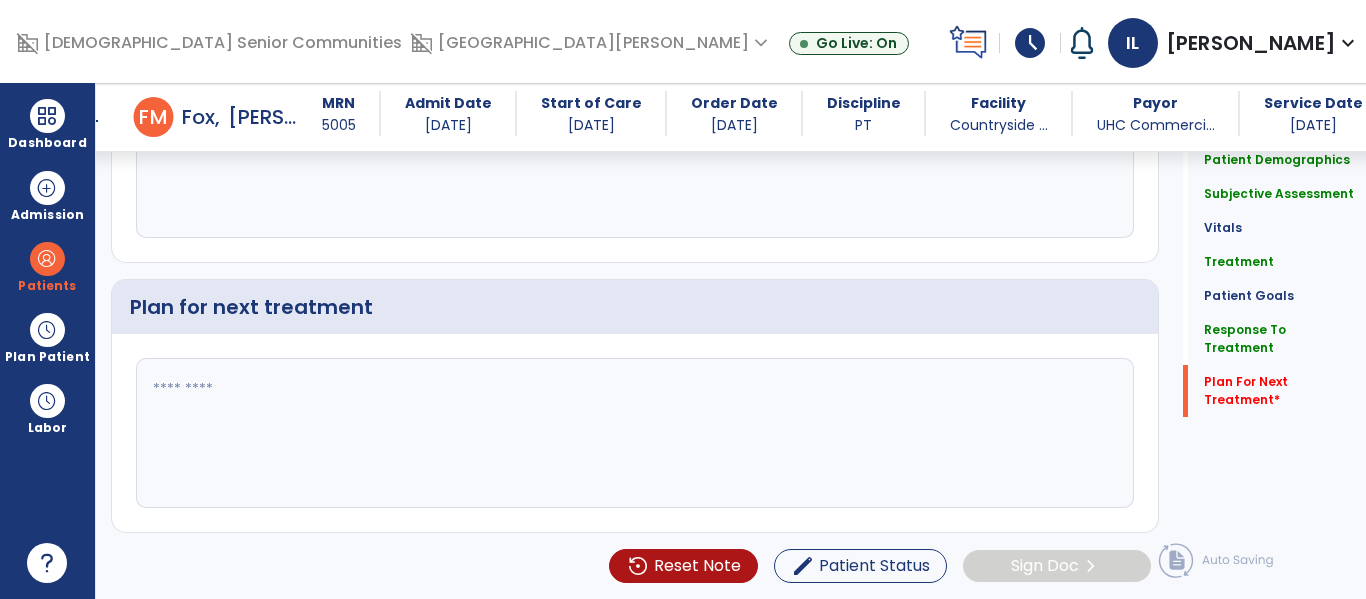 type on "**********" 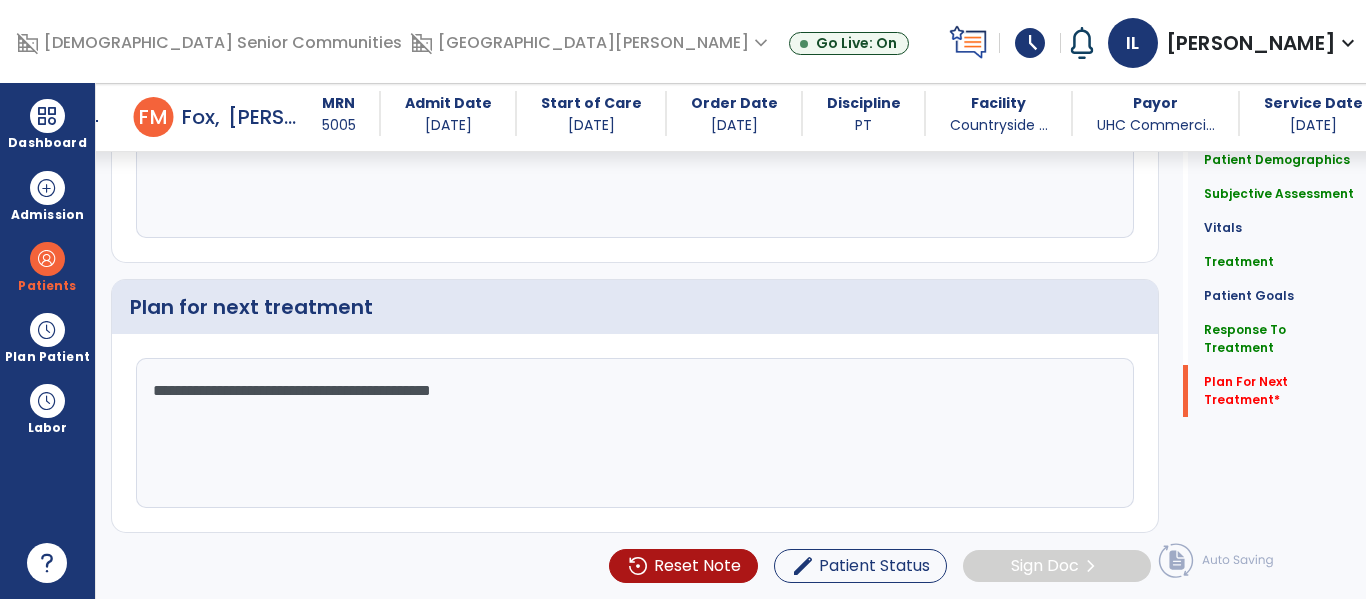 type on "**********" 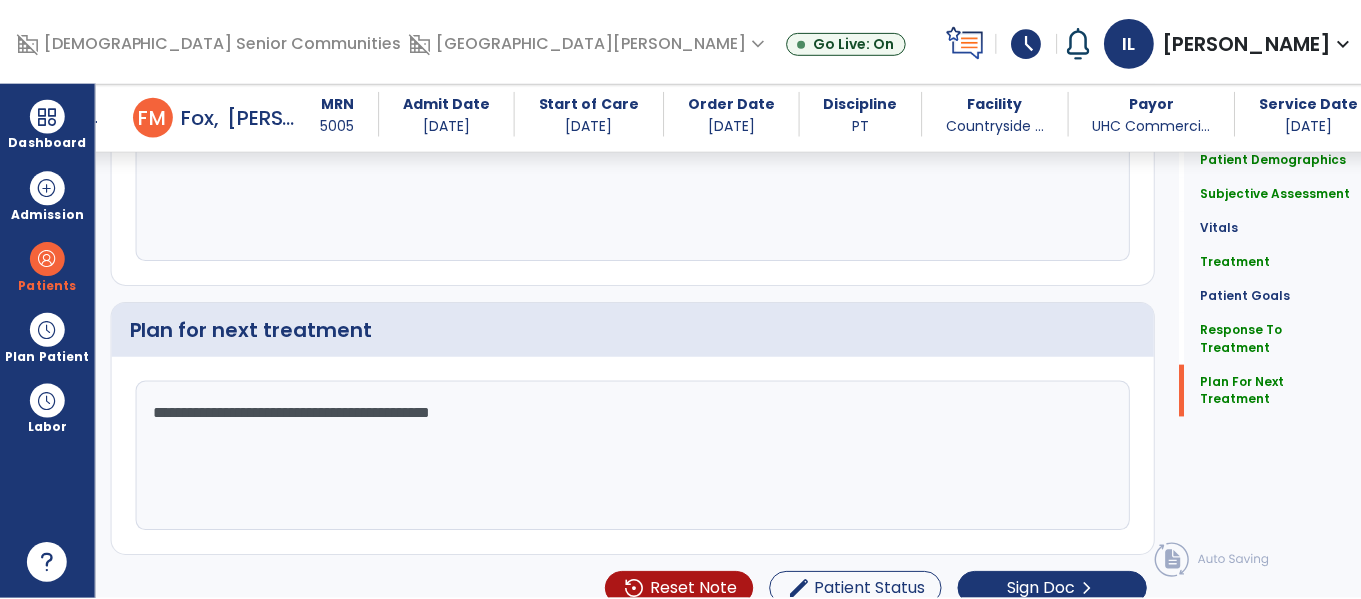 scroll, scrollTop: 2850, scrollLeft: 0, axis: vertical 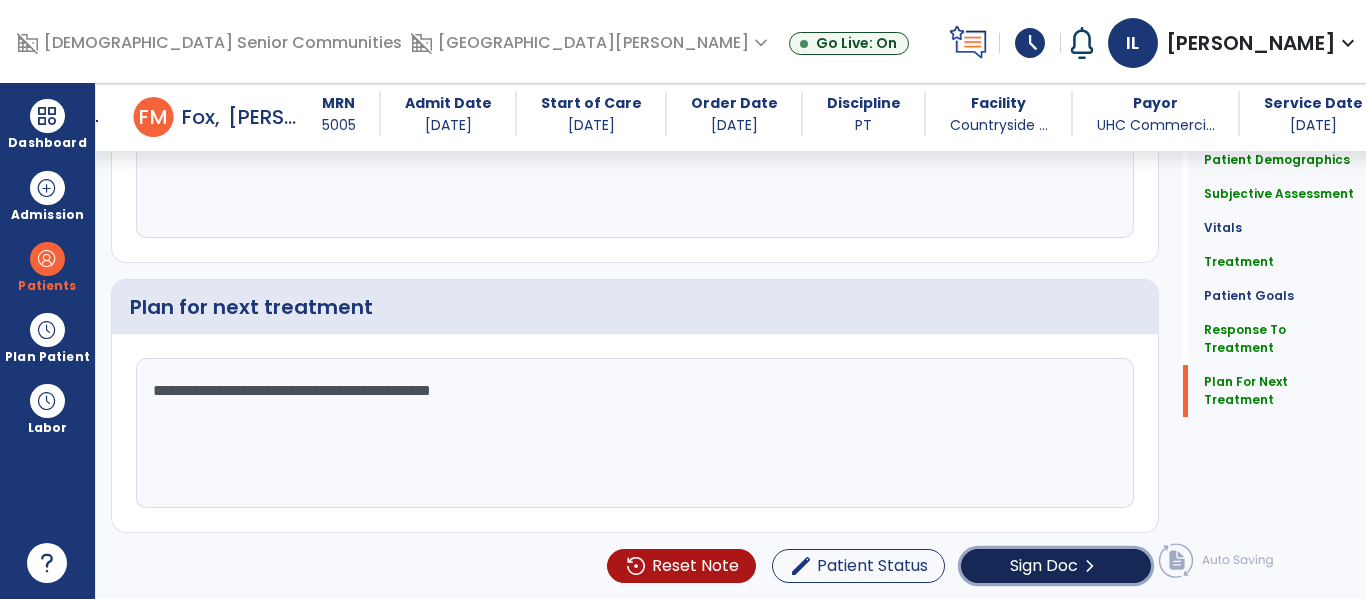 click on "chevron_right" 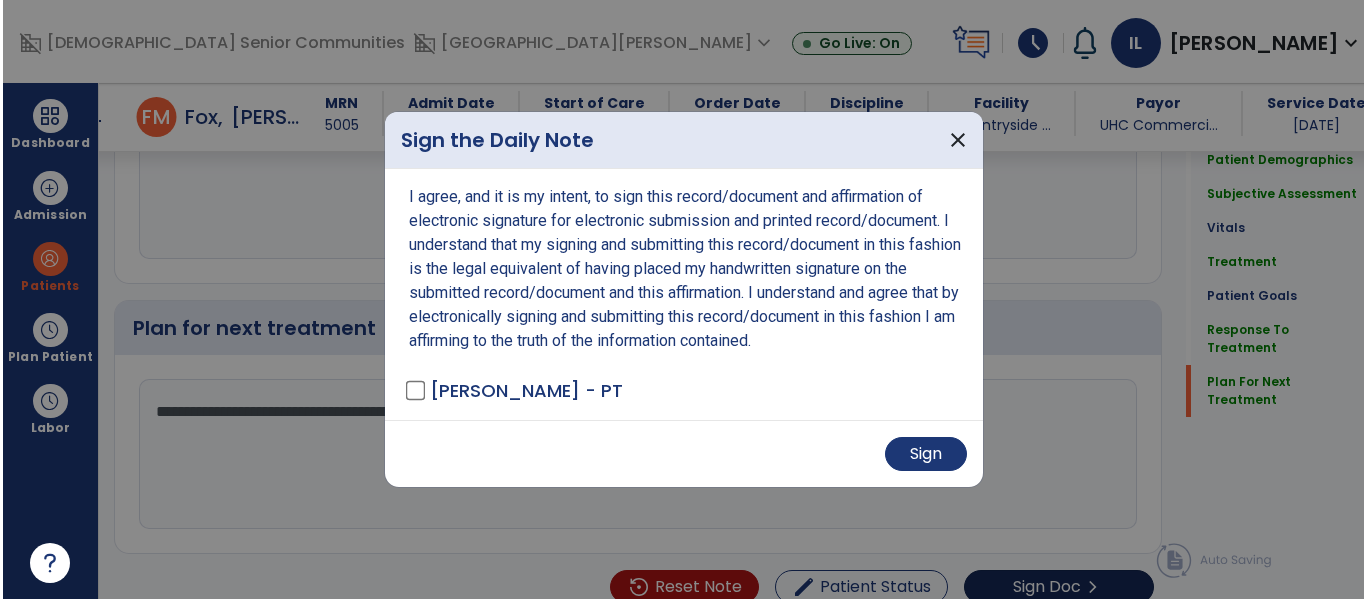 scroll, scrollTop: 2871, scrollLeft: 0, axis: vertical 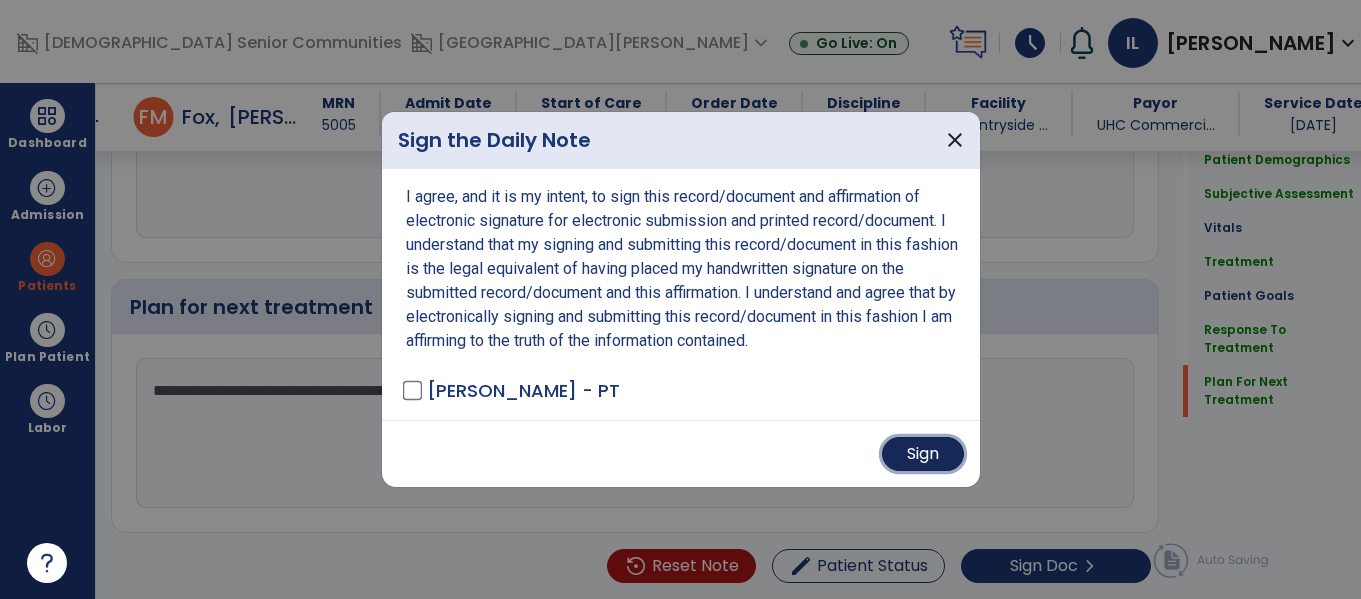 click on "Sign" at bounding box center [923, 454] 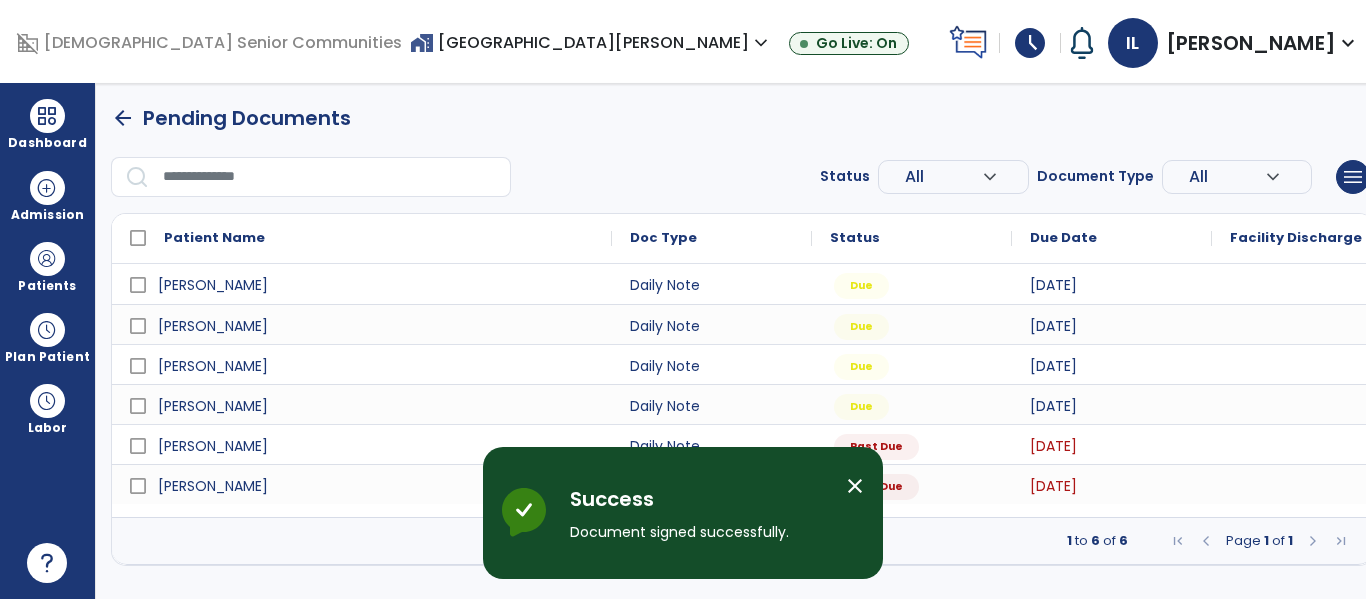 scroll, scrollTop: 0, scrollLeft: 0, axis: both 